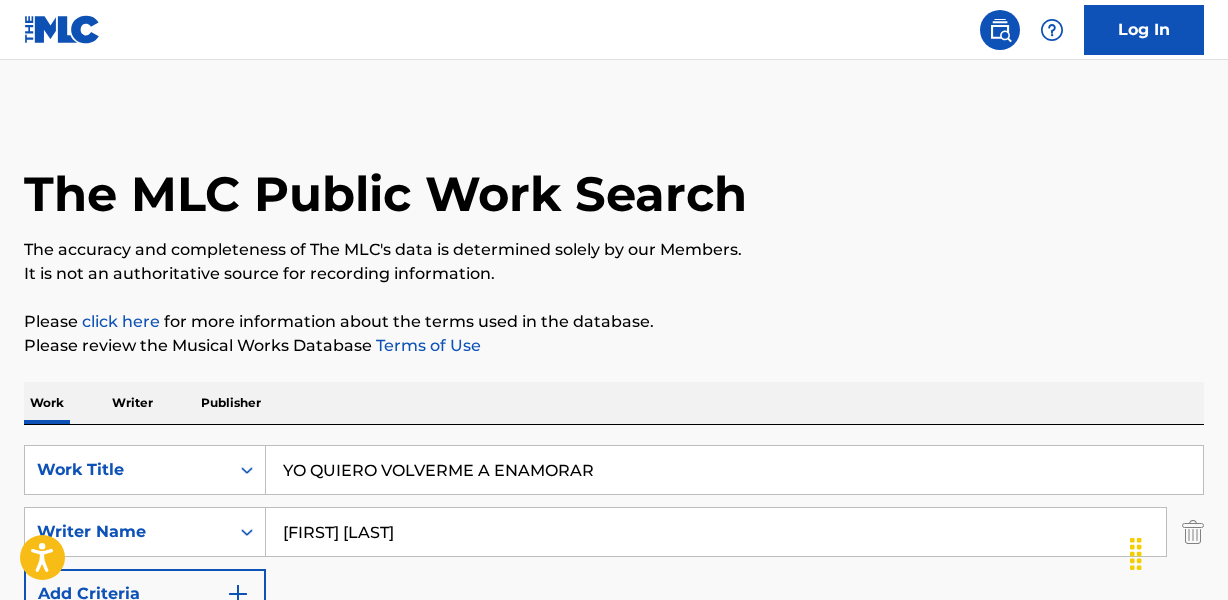 scroll, scrollTop: 267, scrollLeft: 0, axis: vertical 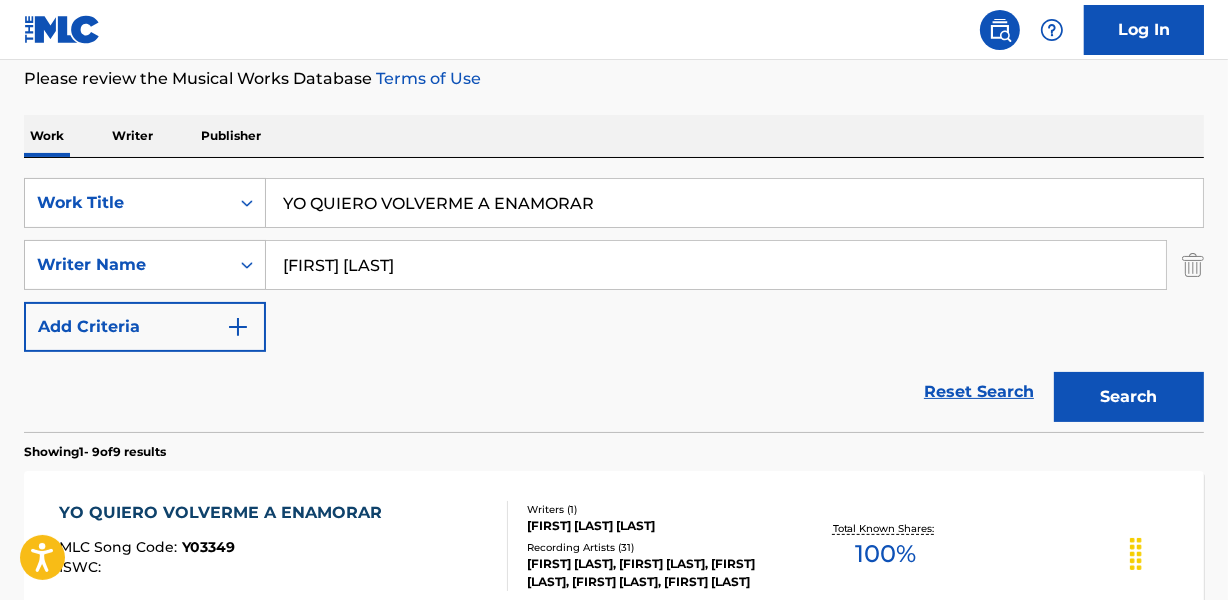 click on "[FIRST] [LAST] [LAST]" at bounding box center (657, 526) 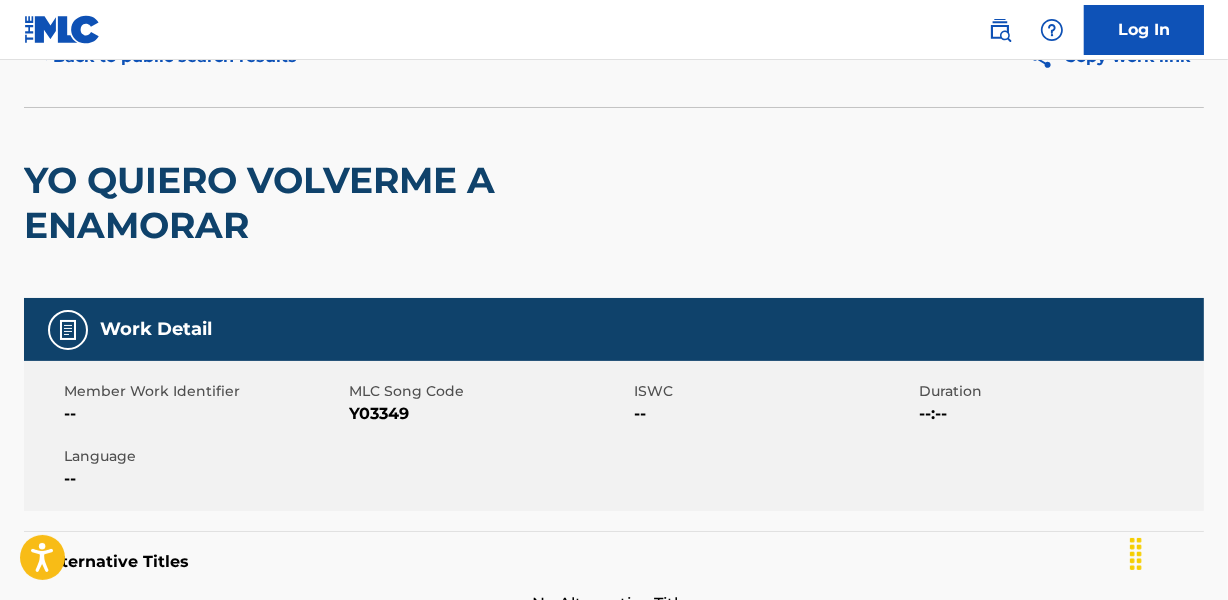 scroll, scrollTop: 0, scrollLeft: 0, axis: both 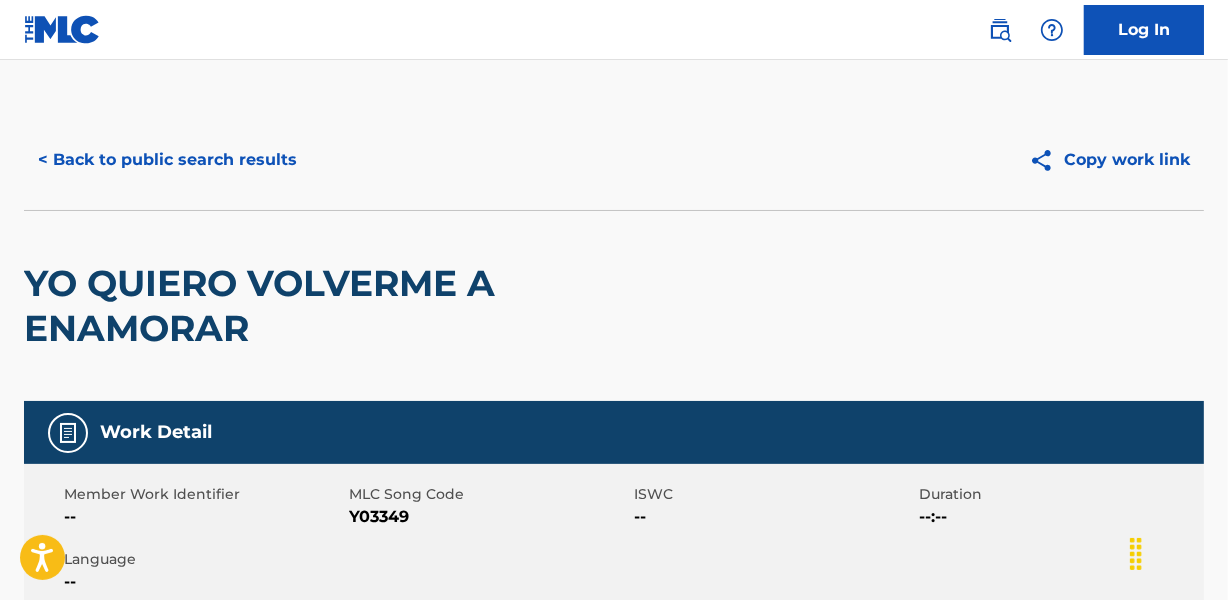 click on "< Back to public search results" at bounding box center (167, 160) 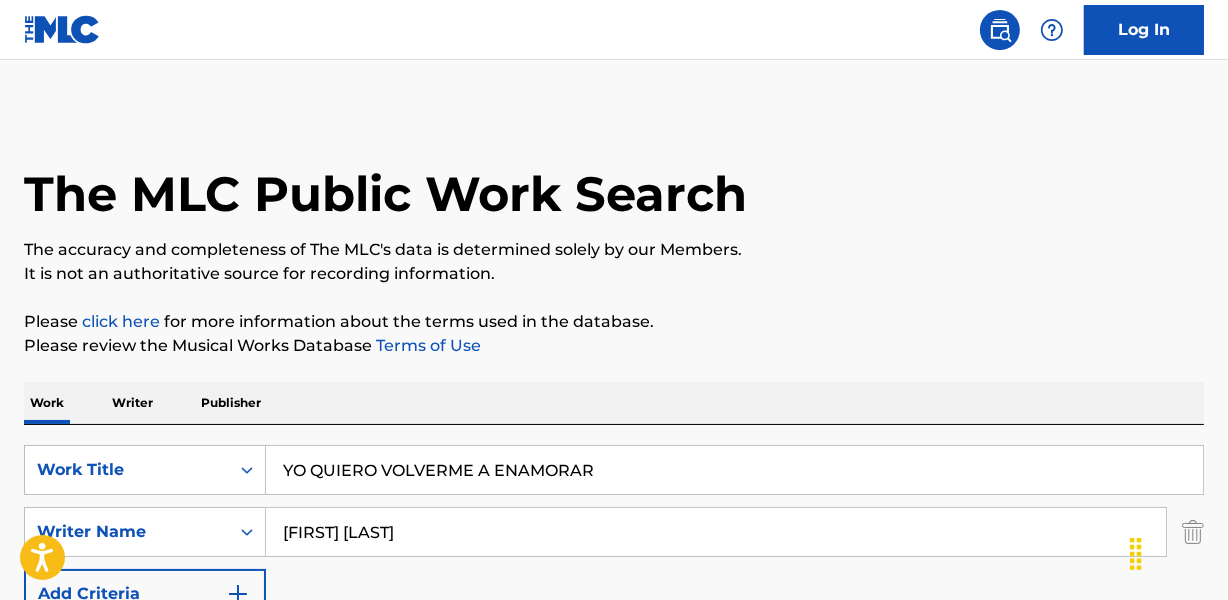 scroll, scrollTop: 267, scrollLeft: 0, axis: vertical 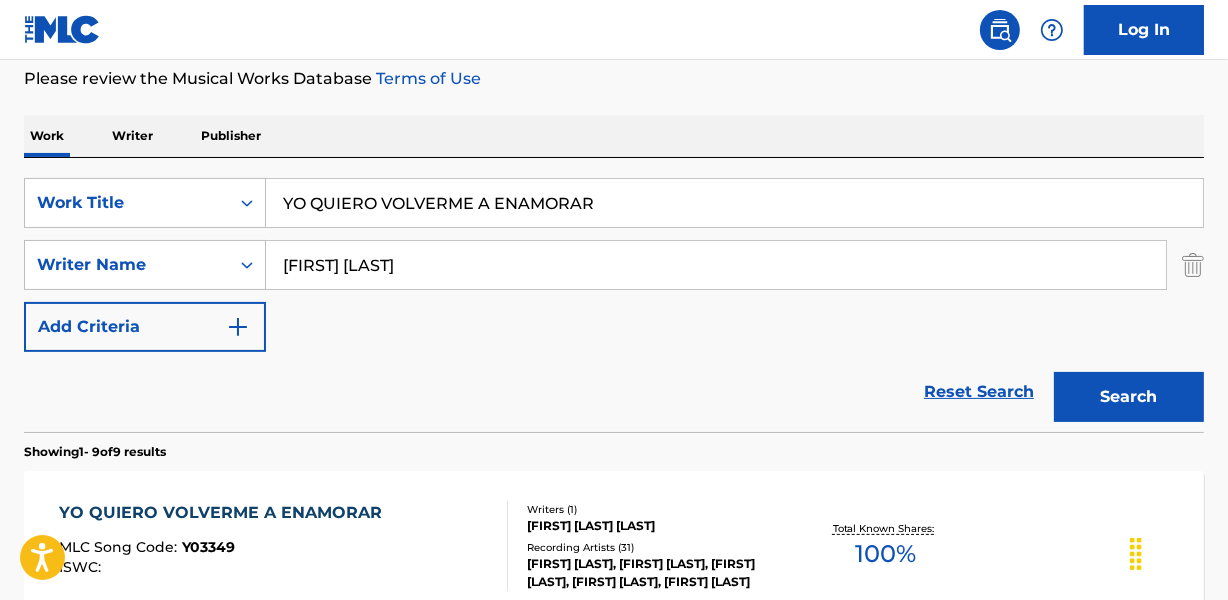 drag, startPoint x: 281, startPoint y: 190, endPoint x: 722, endPoint y: 191, distance: 441.00113 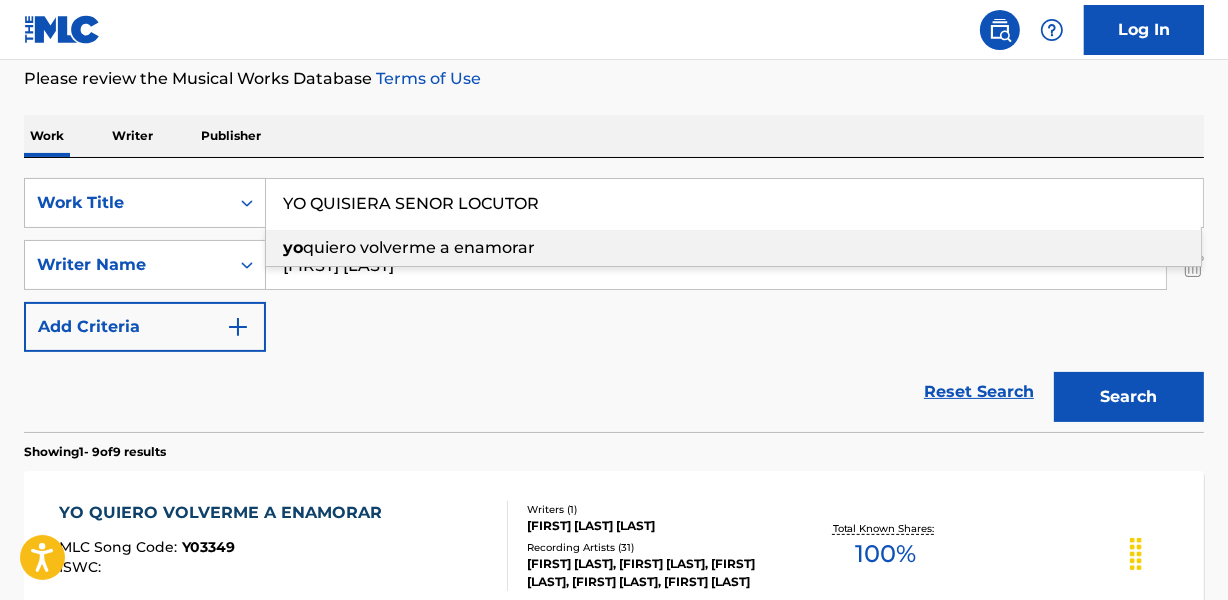 type on "YO QUISIERA SENOR LOCUTOR" 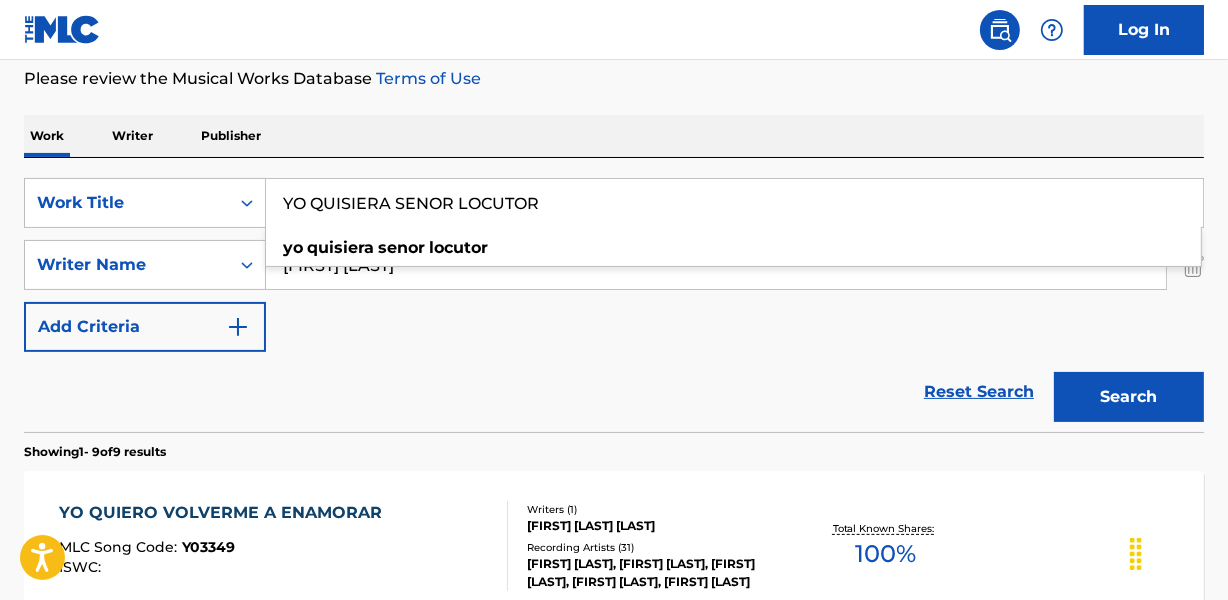 click on "Work Writer Publisher" at bounding box center (614, 136) 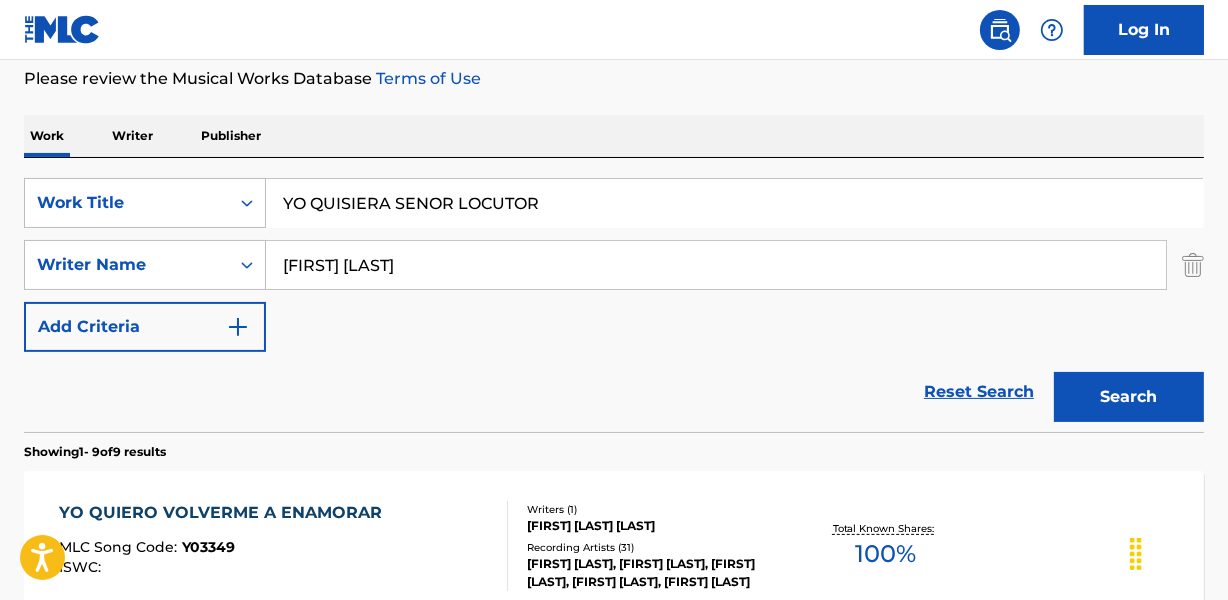 drag, startPoint x: 280, startPoint y: 259, endPoint x: 600, endPoint y: 264, distance: 320.03906 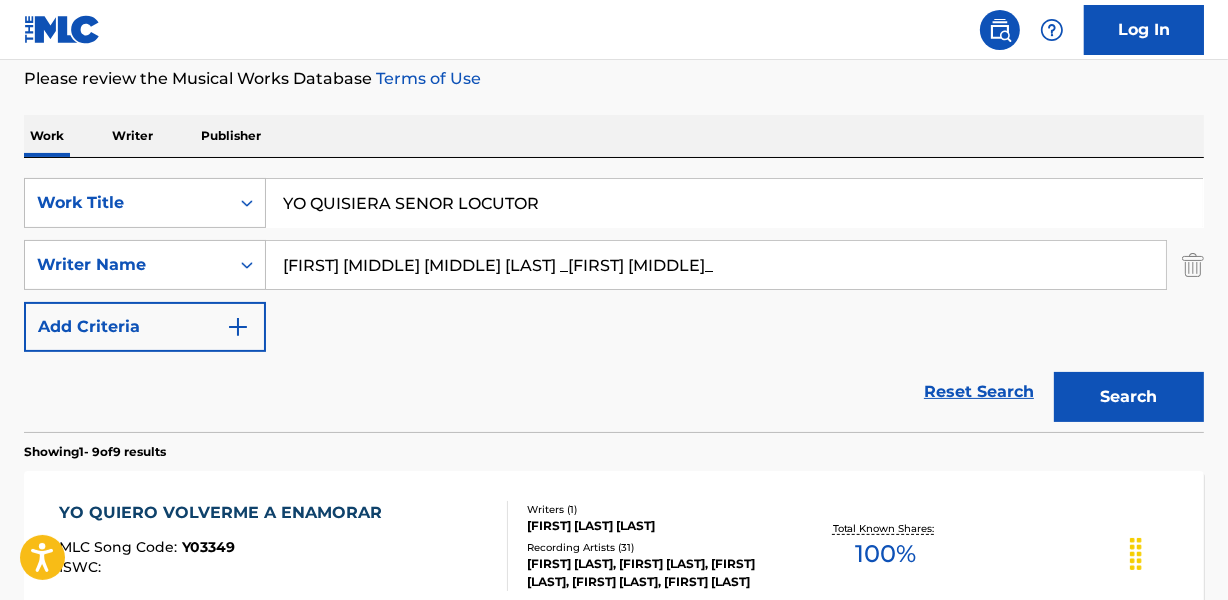 drag, startPoint x: 563, startPoint y: 260, endPoint x: 1040, endPoint y: 249, distance: 477.12683 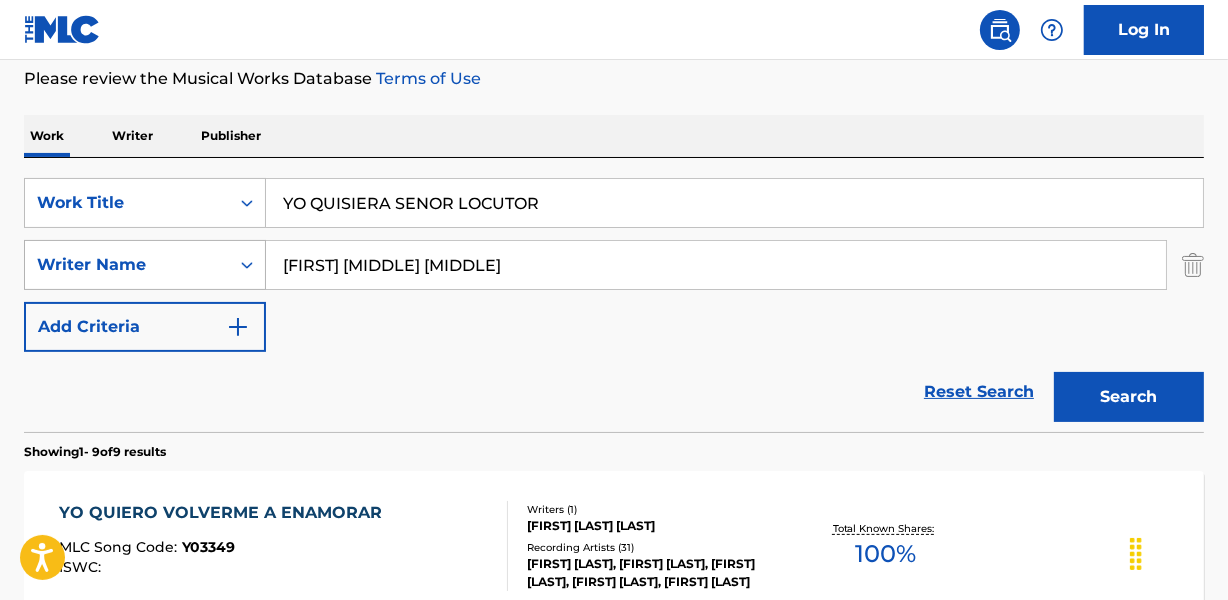 drag, startPoint x: 365, startPoint y: 259, endPoint x: 28, endPoint y: 264, distance: 337.03708 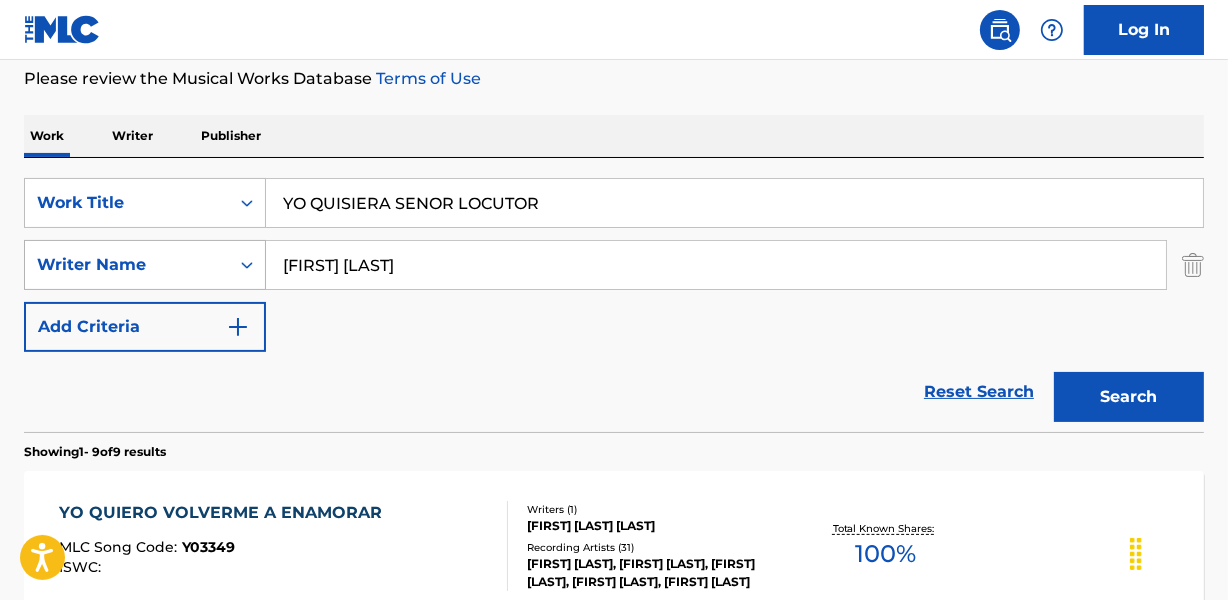 type on "FABIOLA DEL CARMEN" 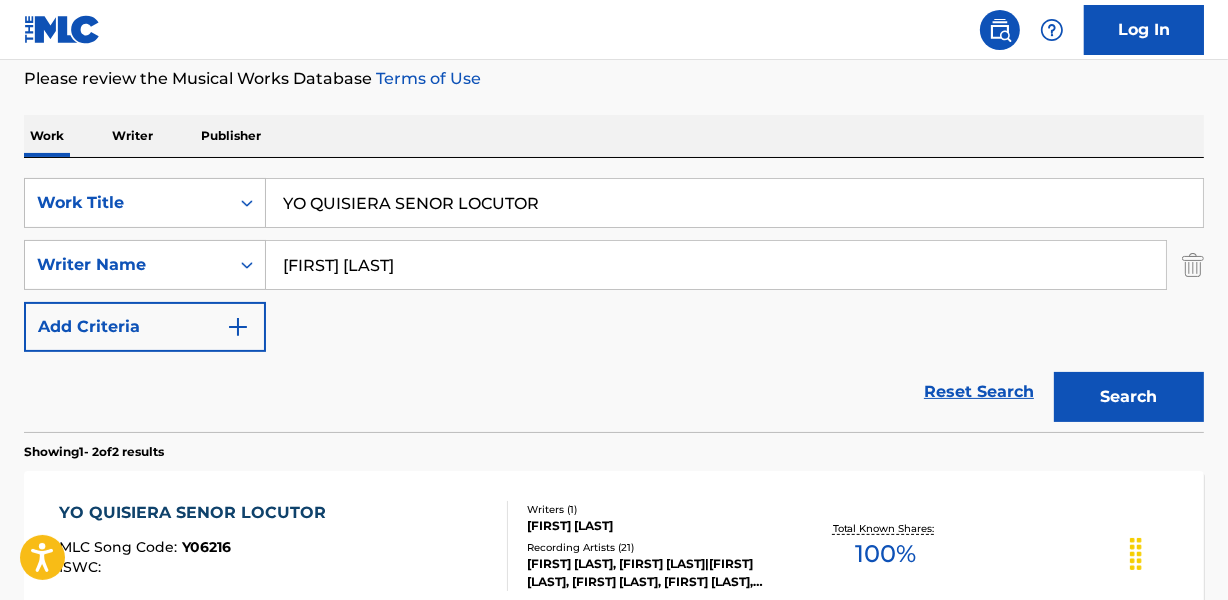 click on "Reset Search Search" at bounding box center [614, 392] 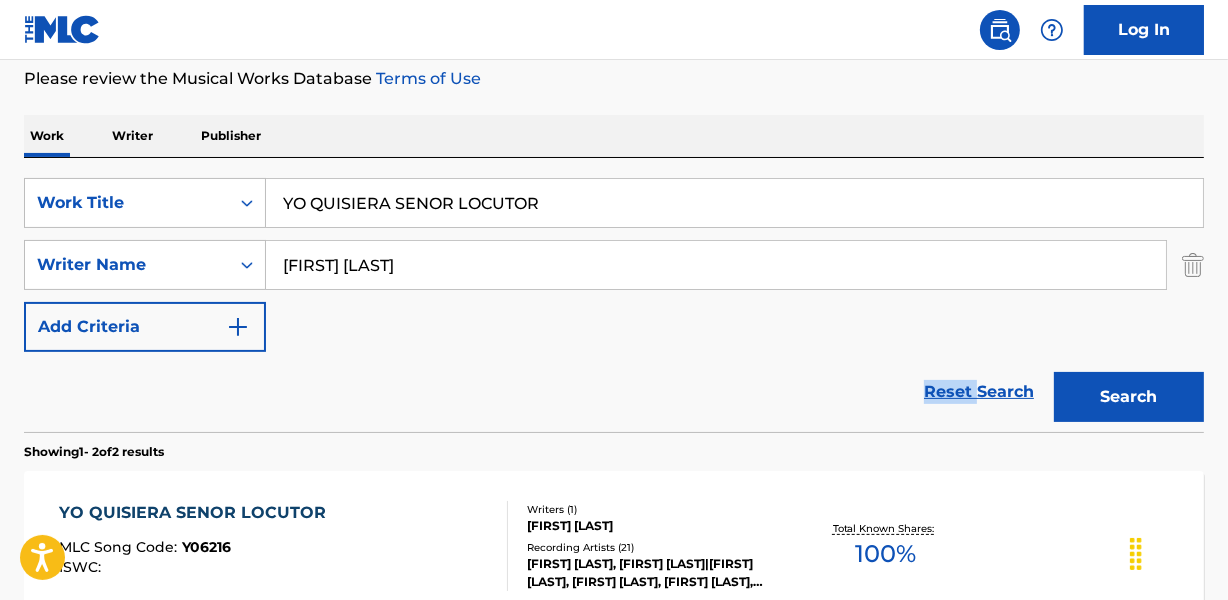 click on "Reset Search Search" at bounding box center [614, 392] 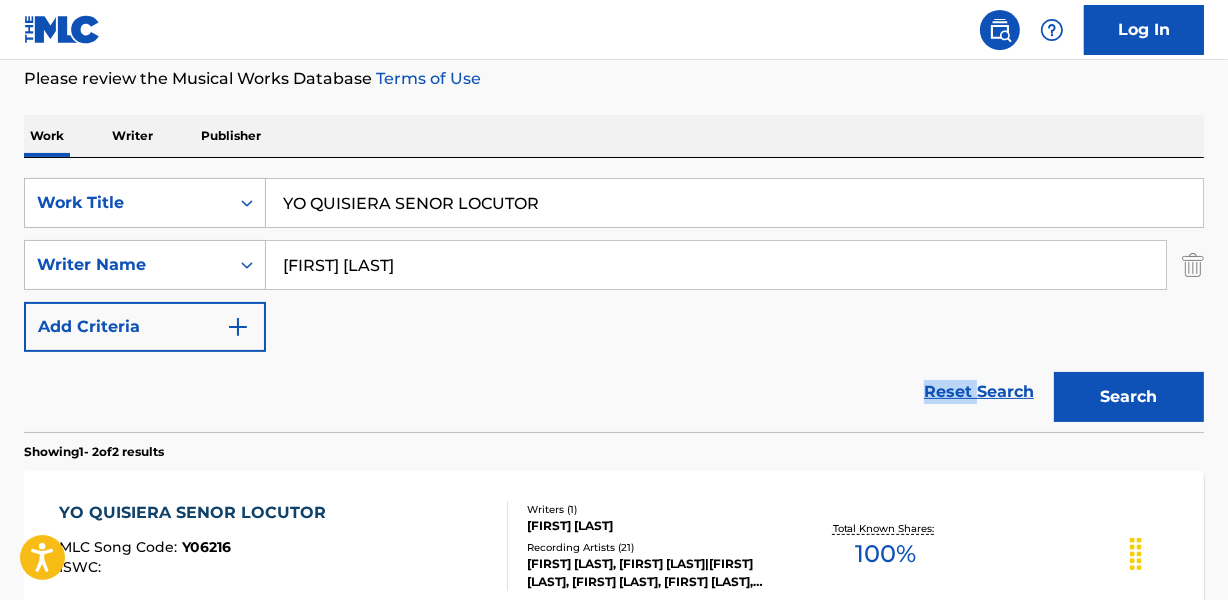 drag, startPoint x: 647, startPoint y: 385, endPoint x: 564, endPoint y: 352, distance: 89.31965 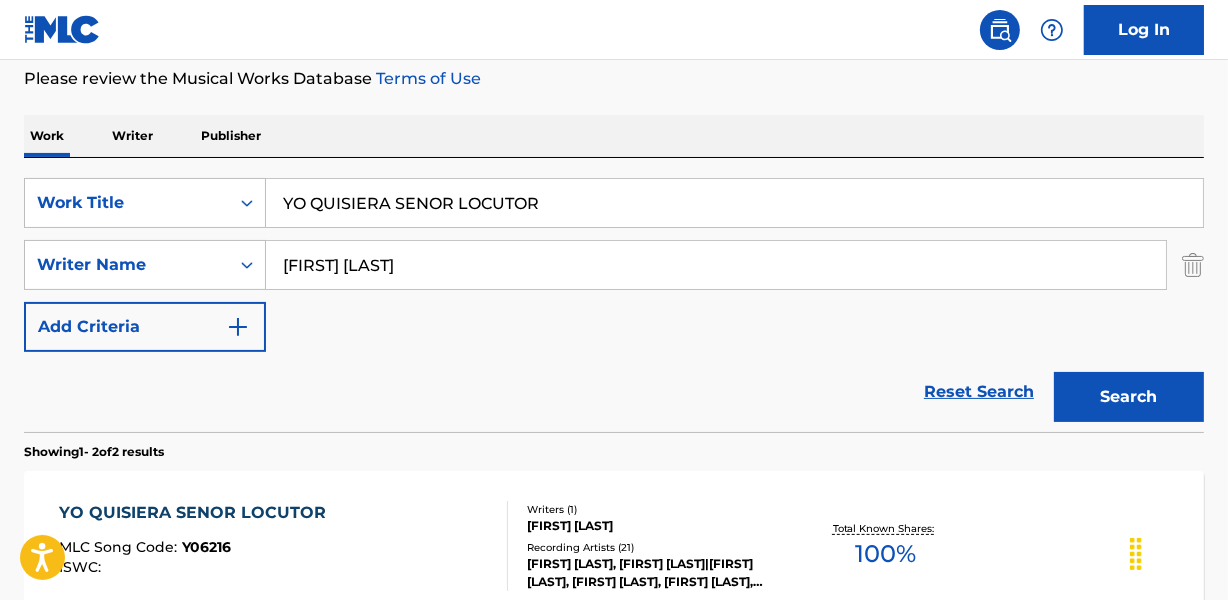 click on "FABIOLA DEL CARMEN" at bounding box center (657, 526) 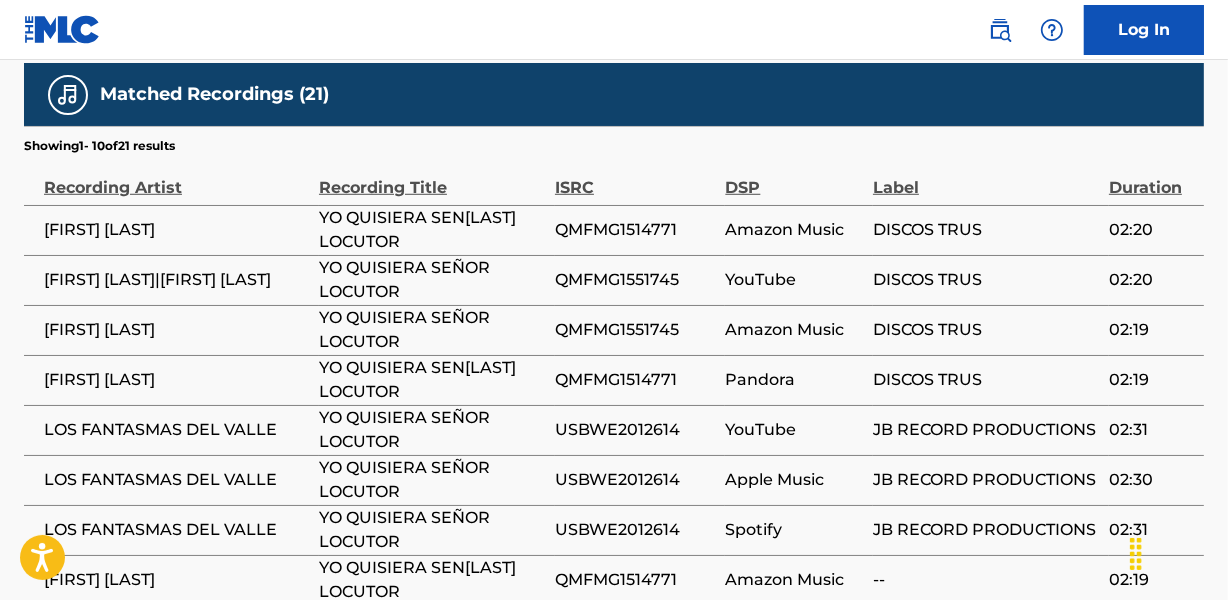 scroll, scrollTop: 1272, scrollLeft: 0, axis: vertical 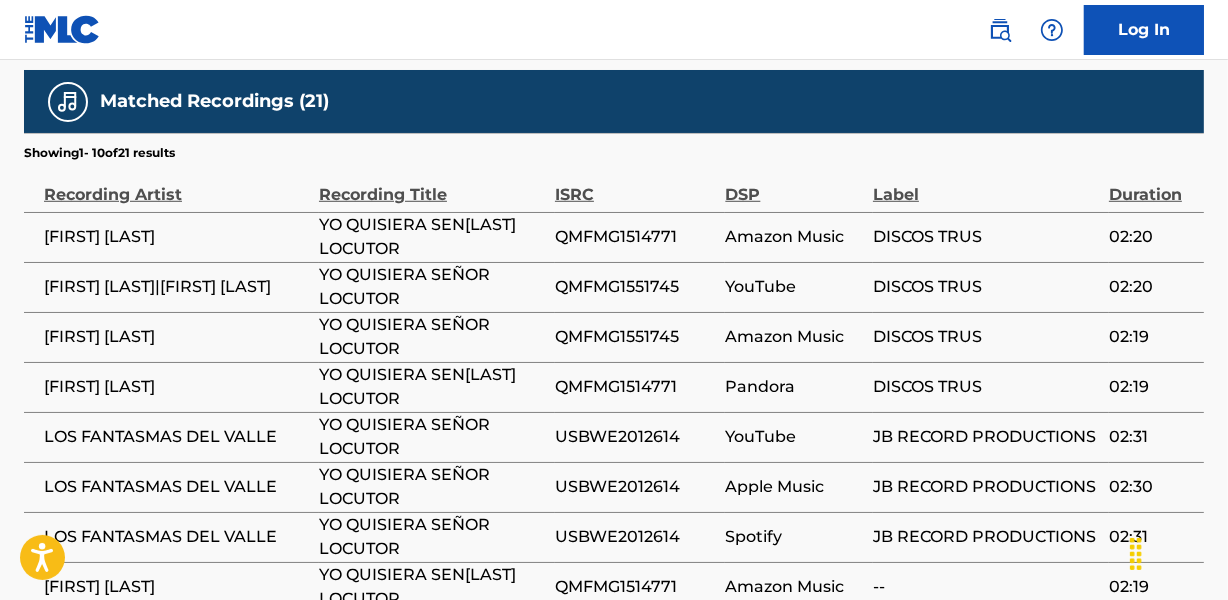 click on "QMFMG1514771" at bounding box center (635, 237) 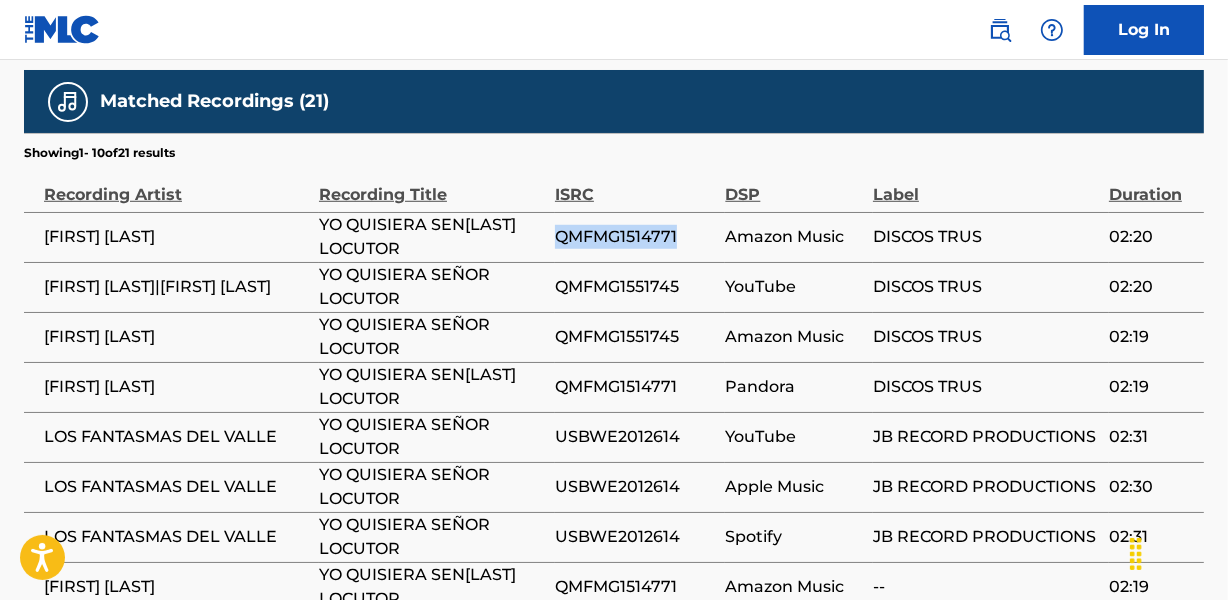 click on "QMFMG1514771" at bounding box center (635, 237) 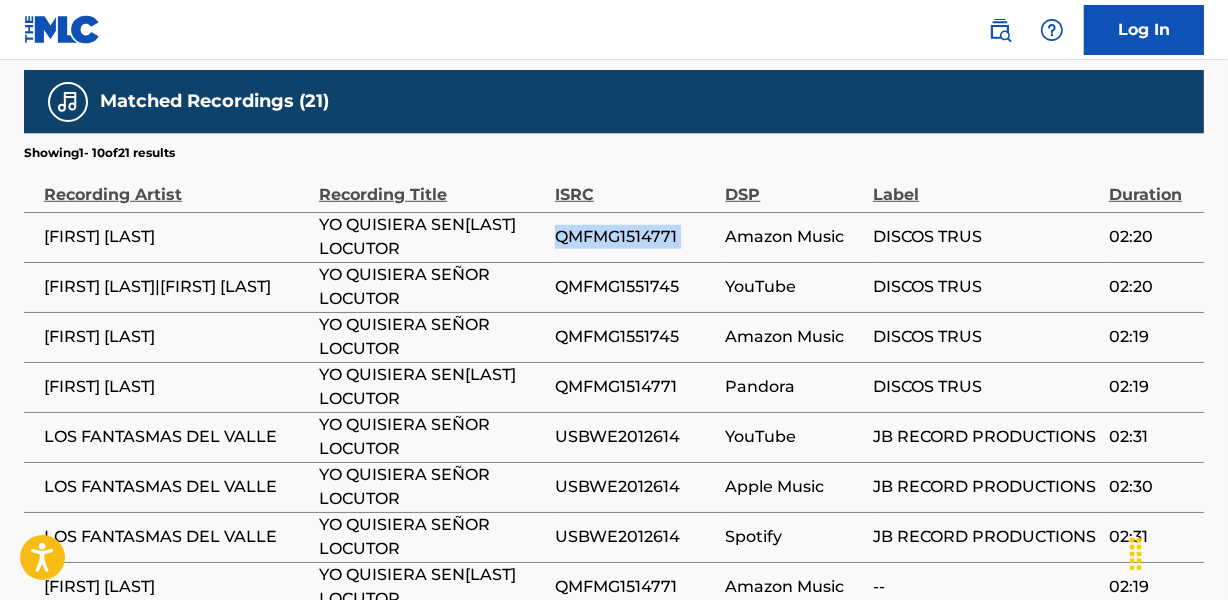 click on "QMFMG1514771" at bounding box center (635, 237) 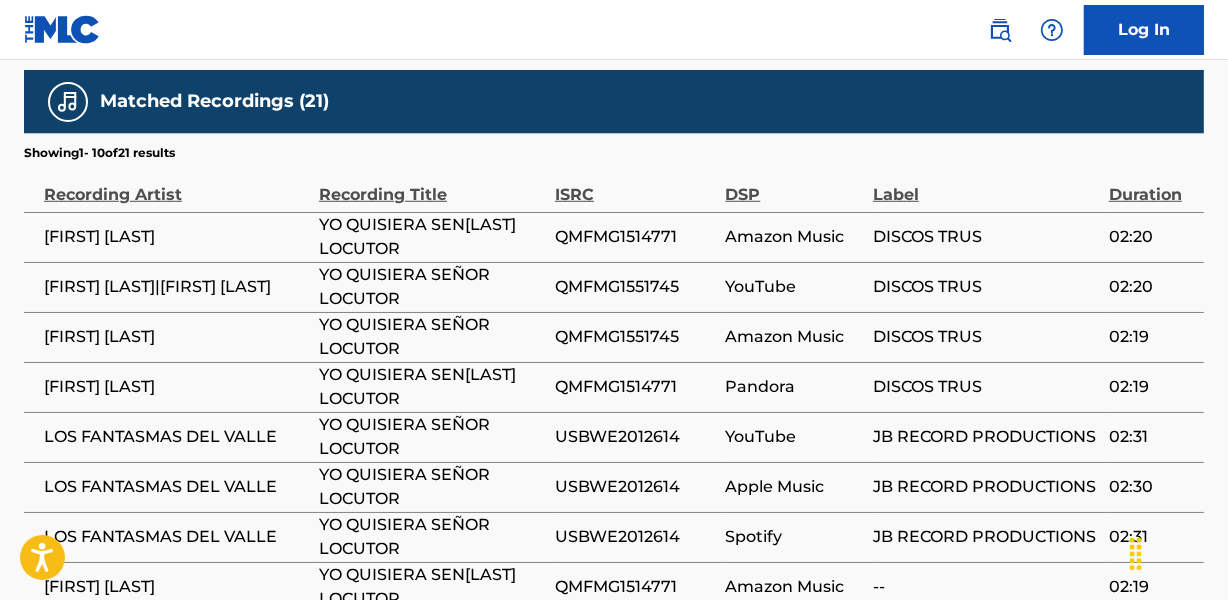 click on "QMFMG1551745" at bounding box center [635, 287] 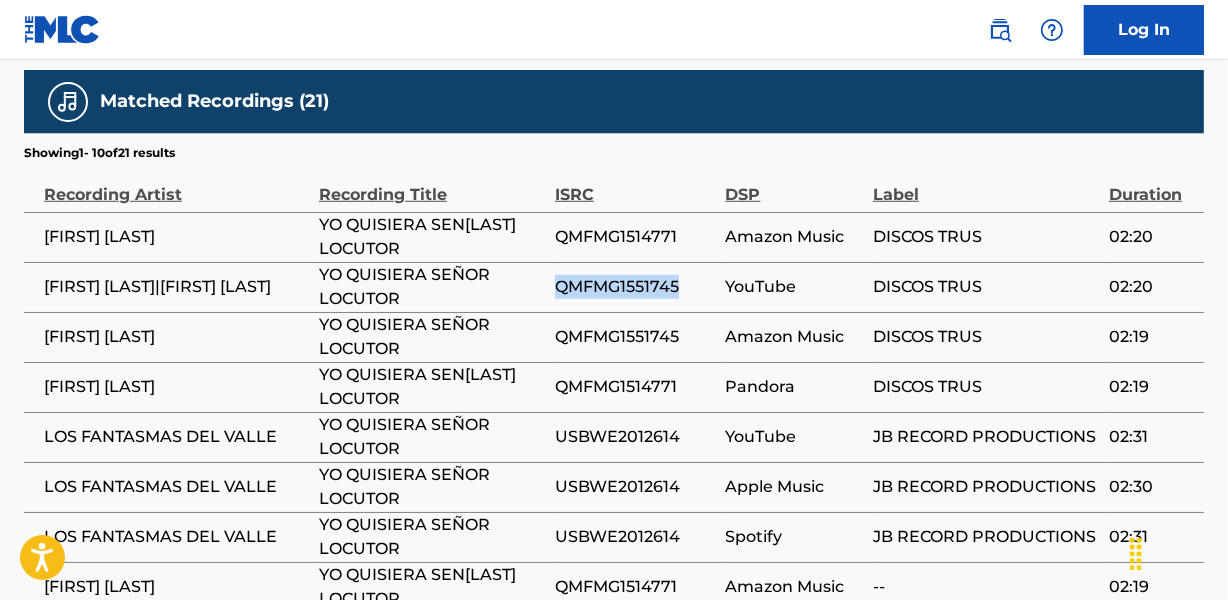 click on "QMFMG1551745" at bounding box center [635, 287] 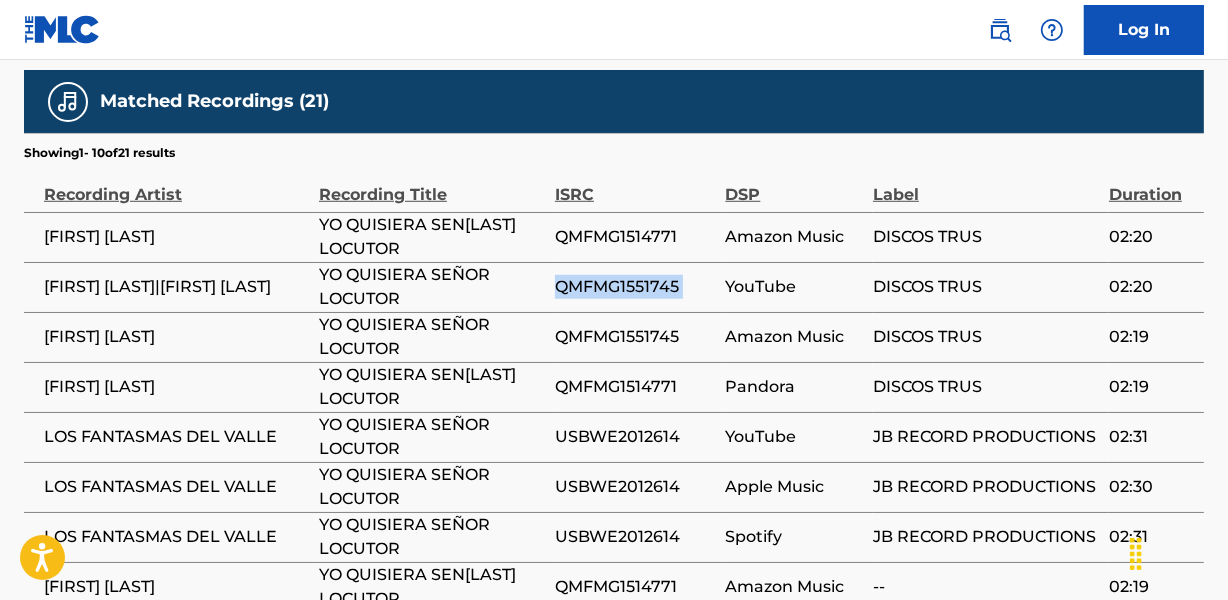 click on "QMFMG1551745" at bounding box center (635, 287) 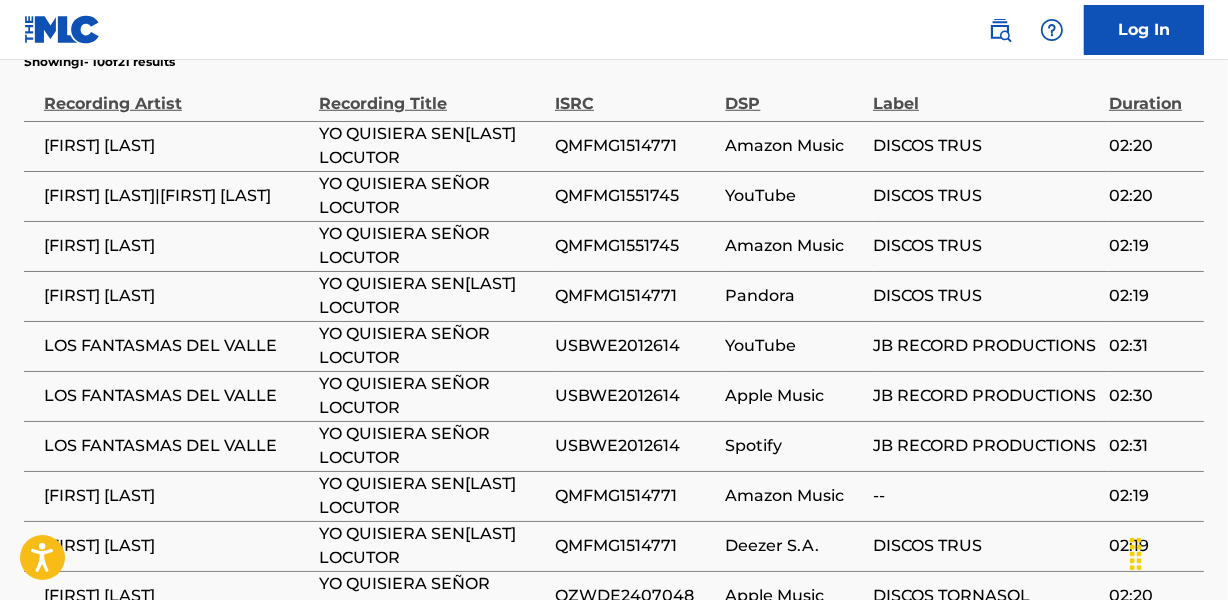 click on "USBWE2012614" at bounding box center [635, 346] 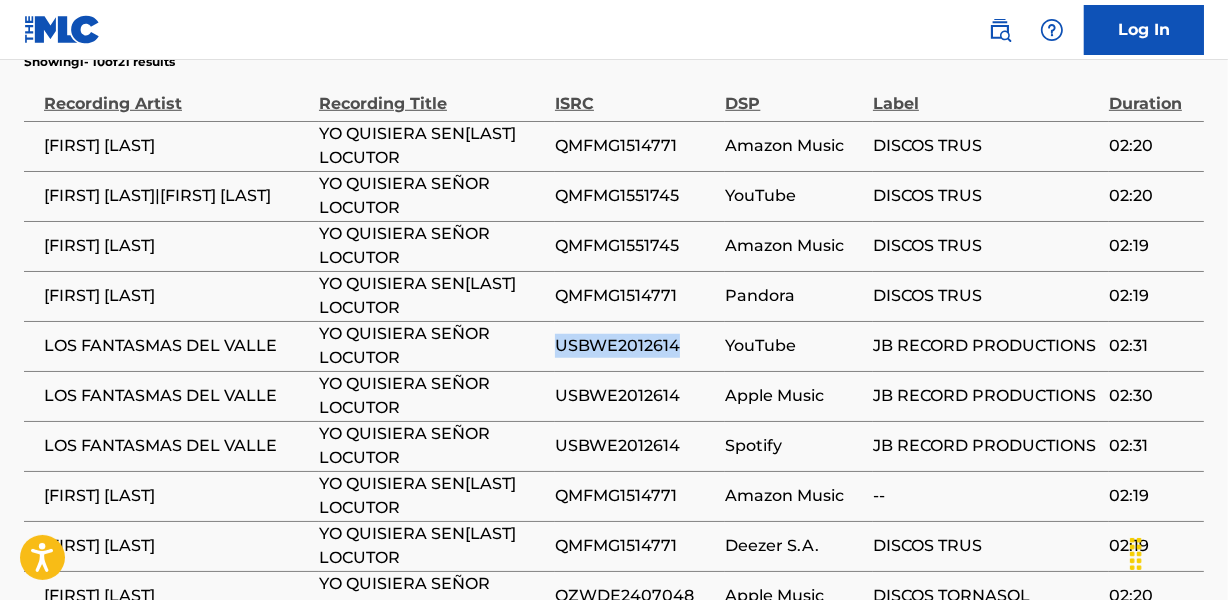 click on "USBWE2012614" at bounding box center (635, 346) 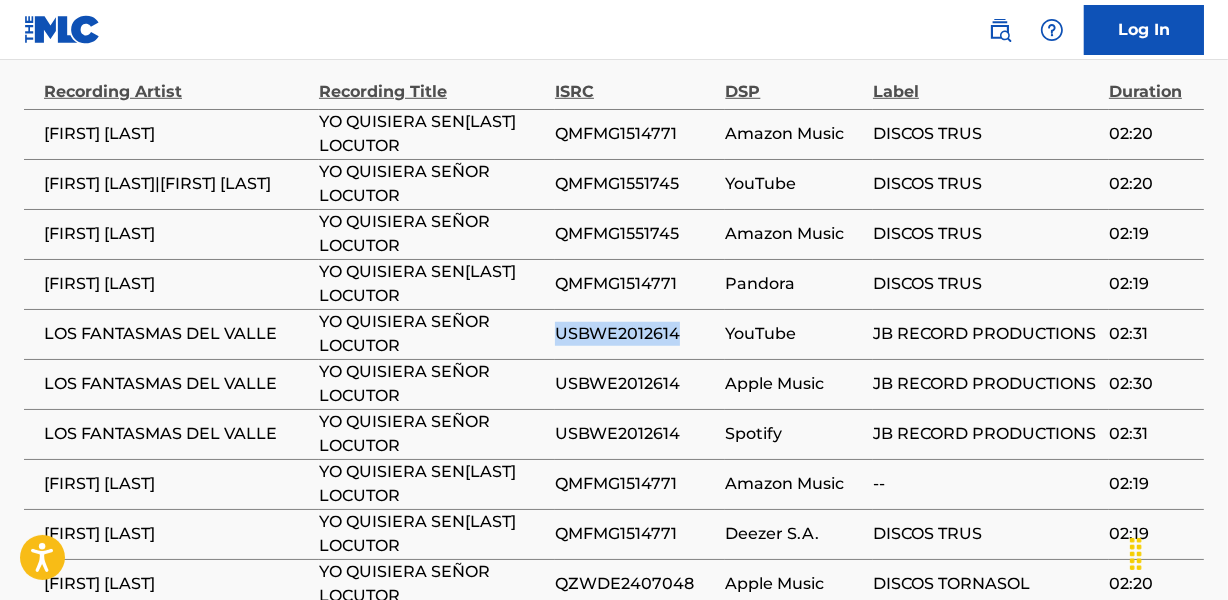 scroll, scrollTop: 1545, scrollLeft: 0, axis: vertical 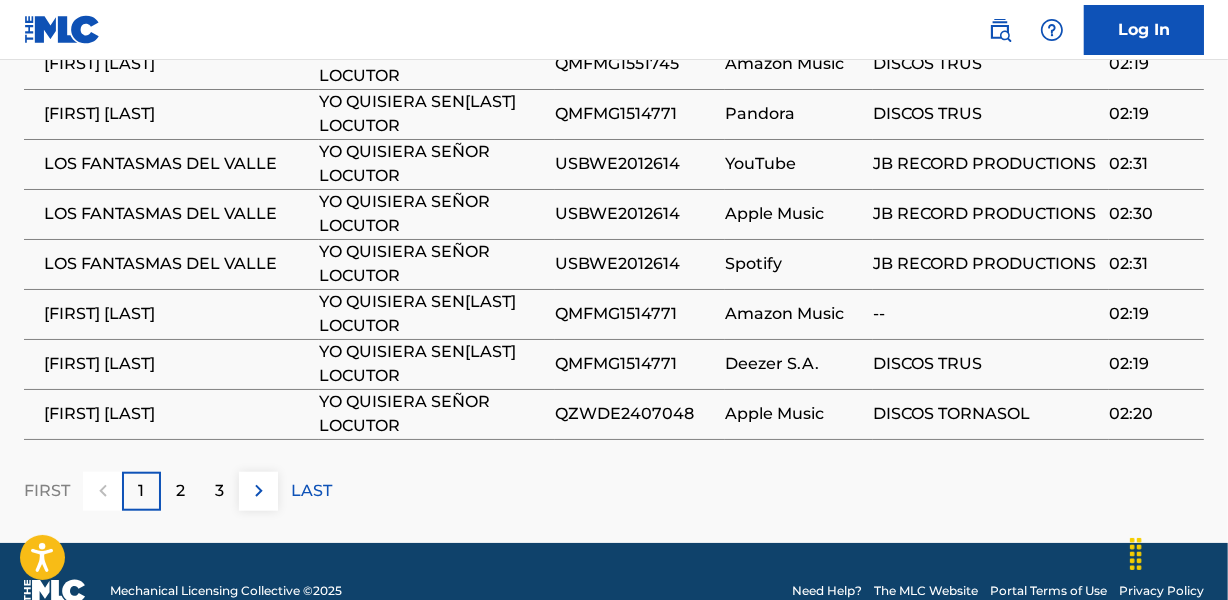 click on "QZWDE2407048" at bounding box center [635, 414] 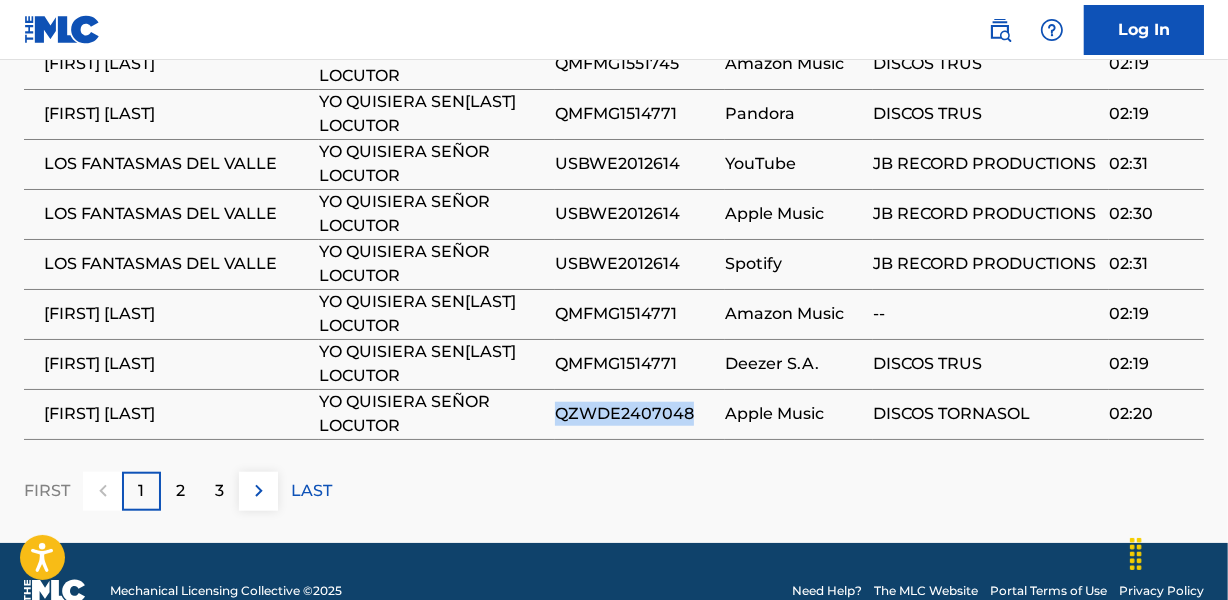 click on "QZWDE2407048" at bounding box center (635, 414) 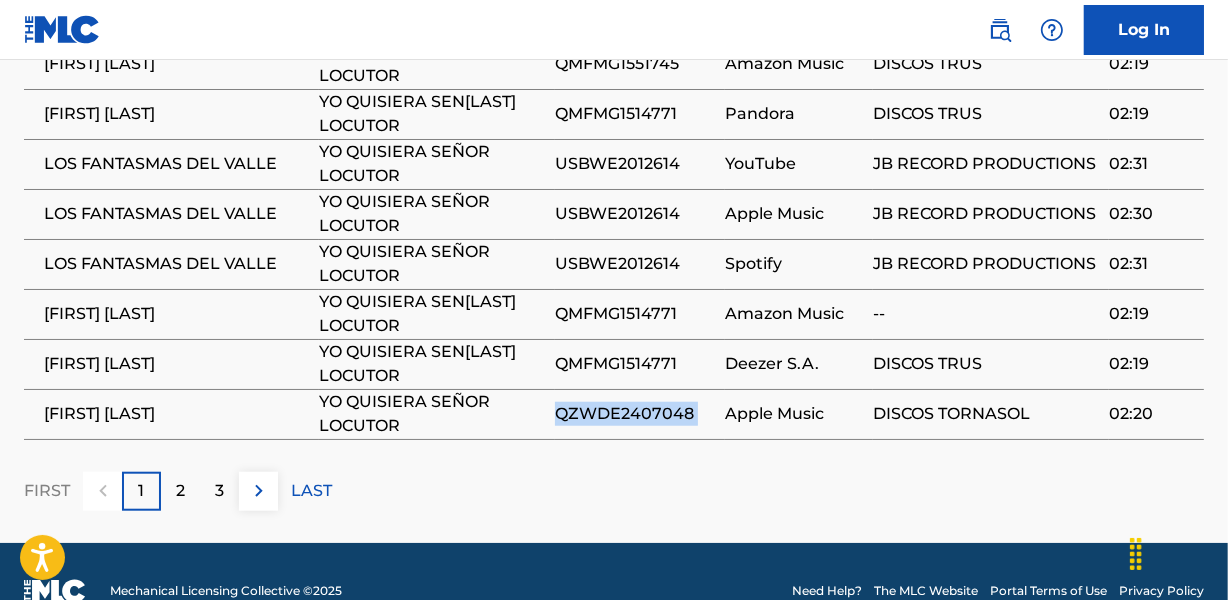 click on "QZWDE2407048" at bounding box center (635, 414) 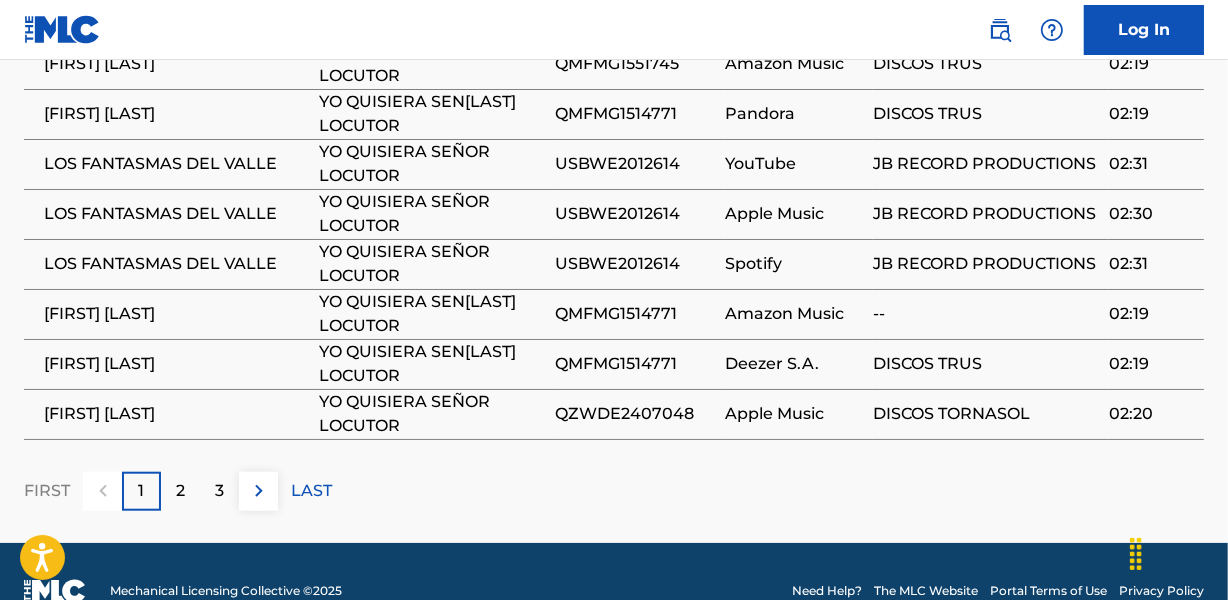 click on "2" at bounding box center (180, 491) 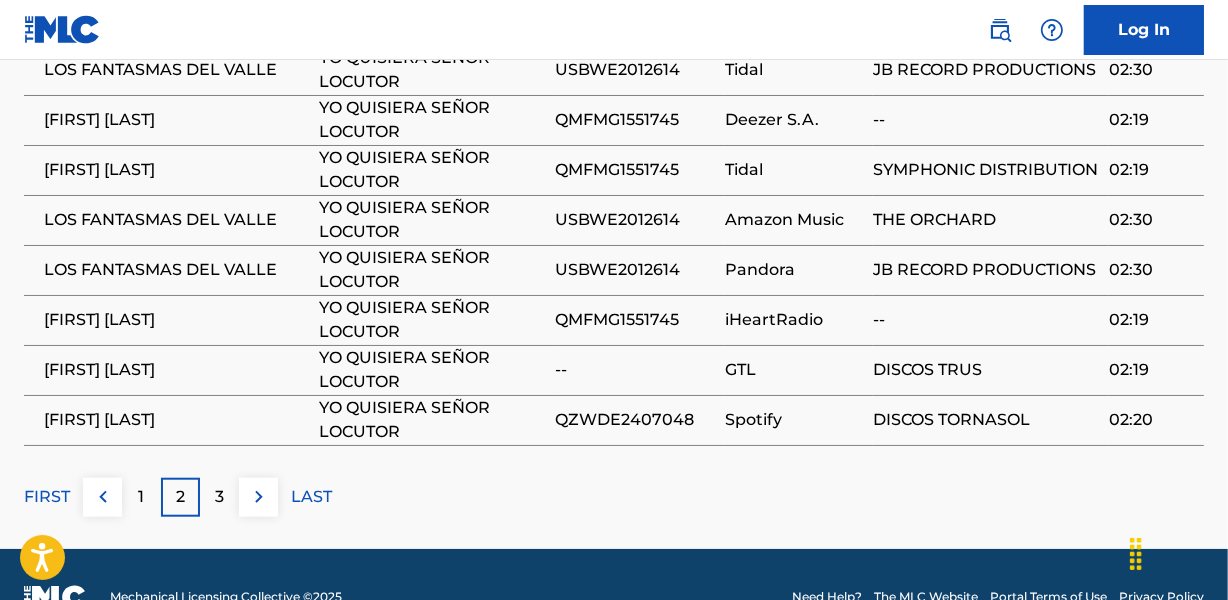 scroll, scrollTop: 1545, scrollLeft: 0, axis: vertical 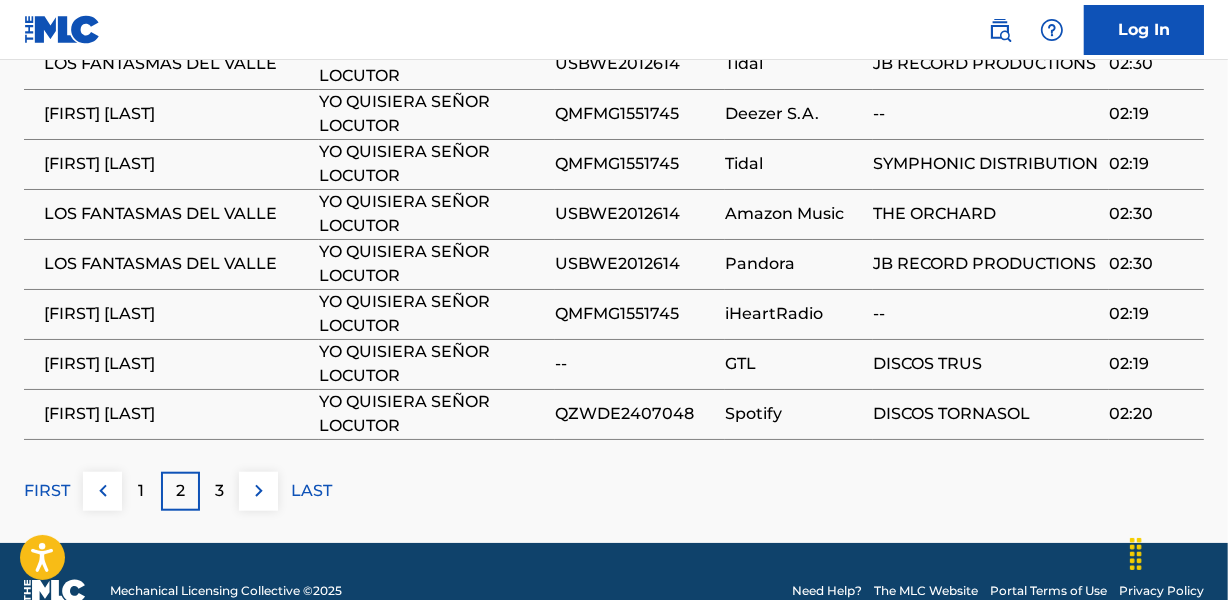 click on "3" at bounding box center [219, 491] 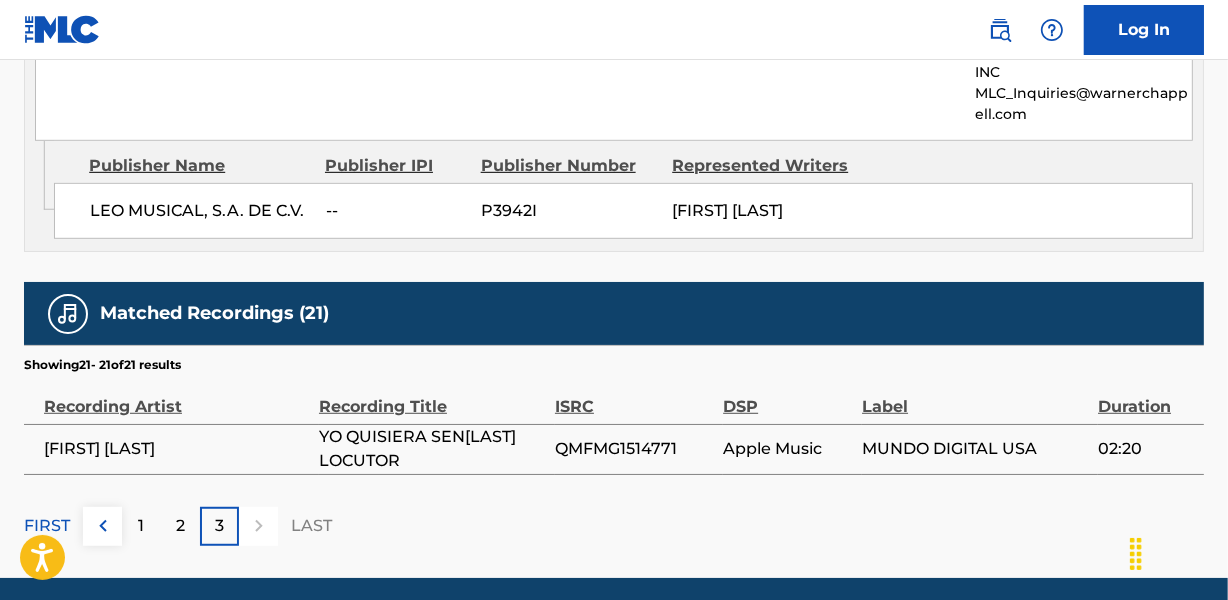 scroll, scrollTop: 1150, scrollLeft: 0, axis: vertical 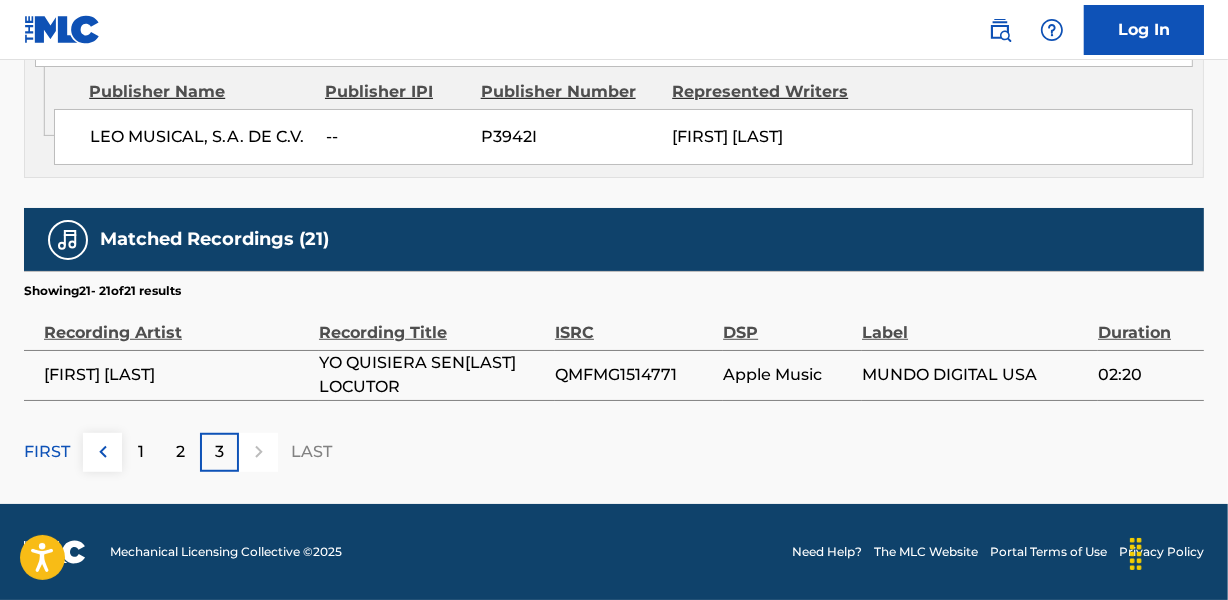 click on "1" at bounding box center [141, 452] 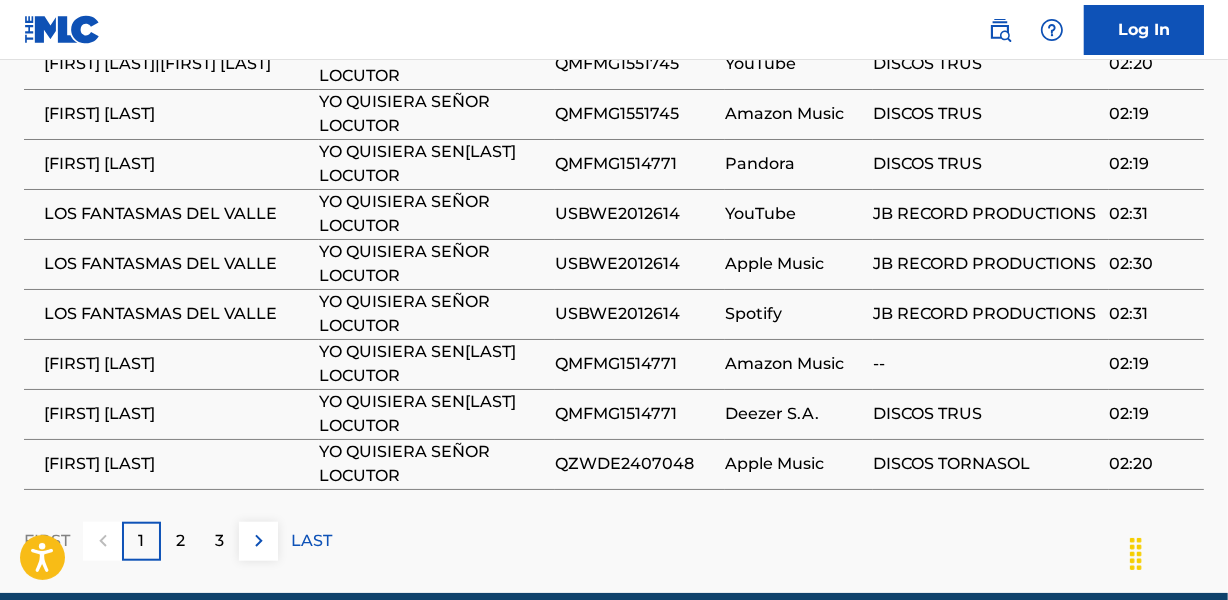 scroll, scrollTop: 1514, scrollLeft: 0, axis: vertical 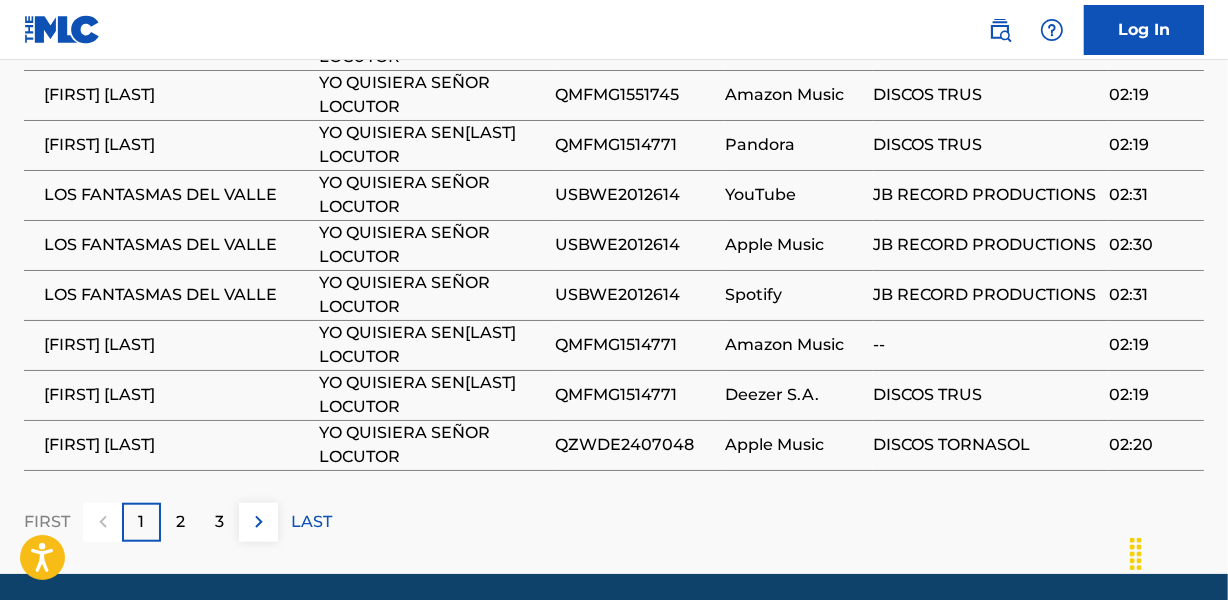 click on "VERÓNICA CASTRO" at bounding box center [171, 345] 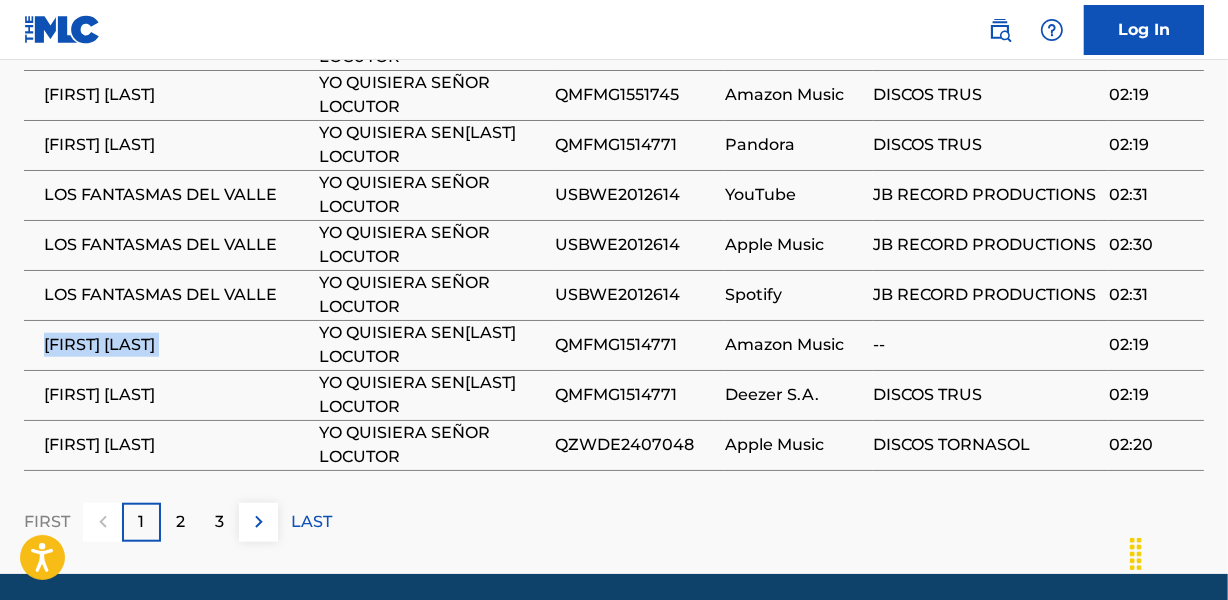 click on "VERÓNICA CASTRO" at bounding box center [176, 345] 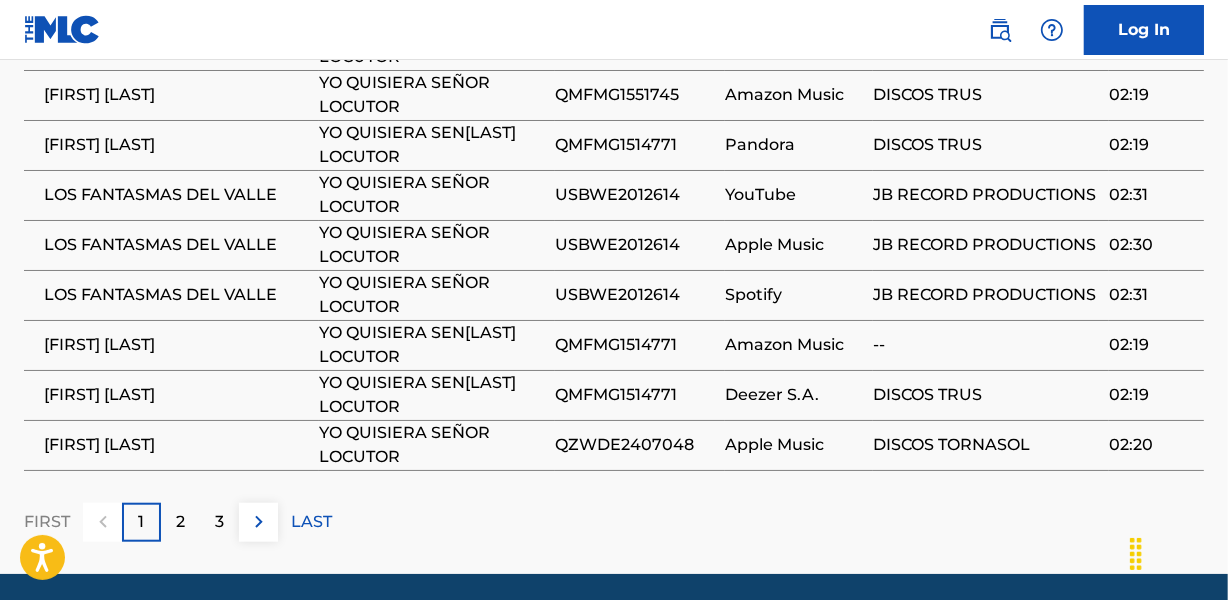 click on "LOS FANTASMAS DEL VALLE" at bounding box center (176, 295) 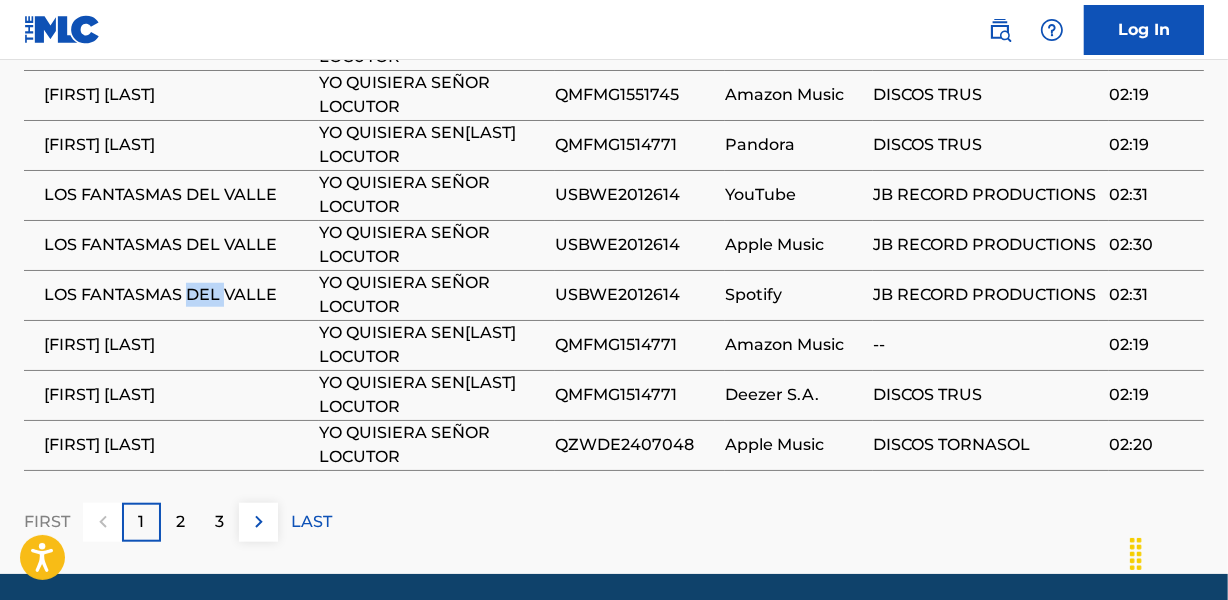 click on "LOS FANTASMAS DEL VALLE" at bounding box center [176, 295] 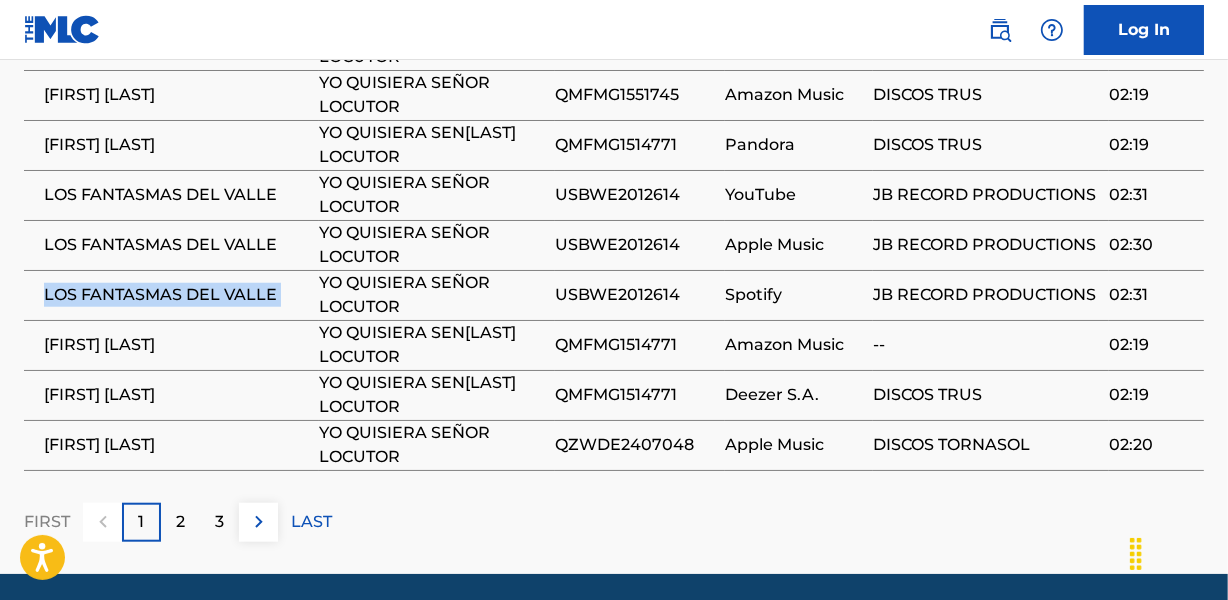 click on "LOS FANTASMAS DEL VALLE" at bounding box center [176, 295] 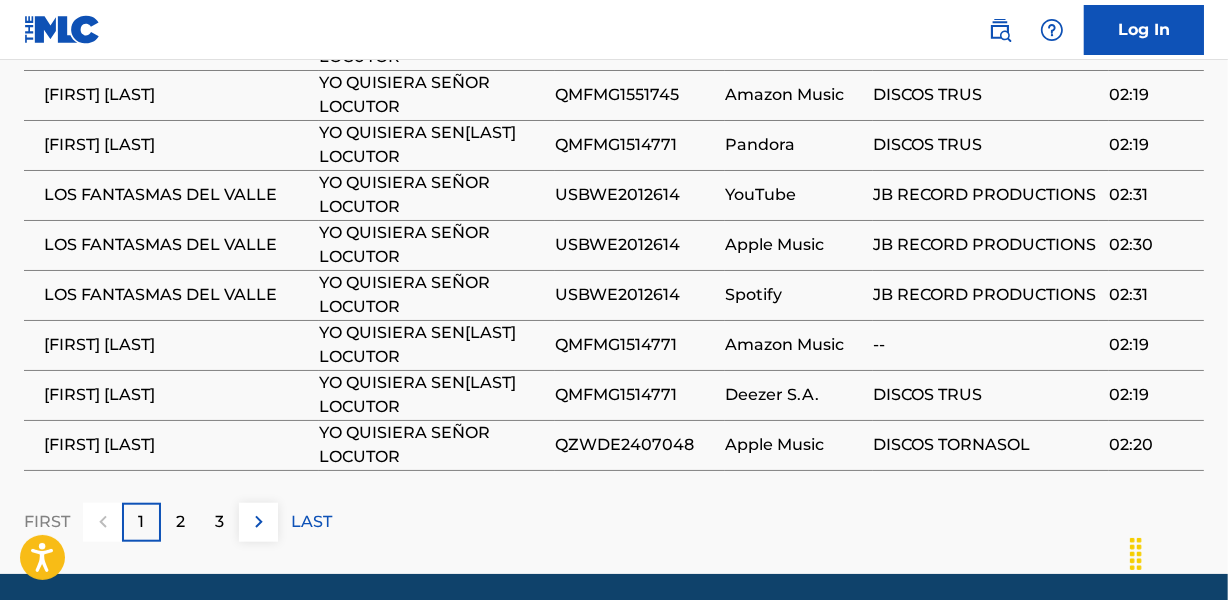 click on "2" at bounding box center (180, 522) 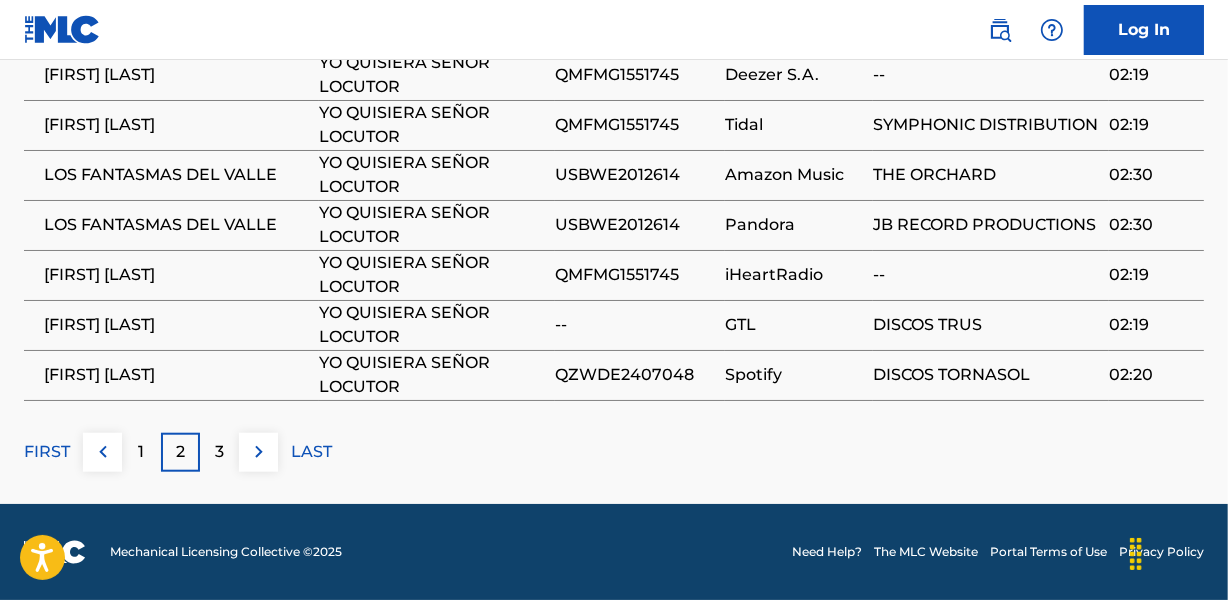 click on "3" at bounding box center (219, 452) 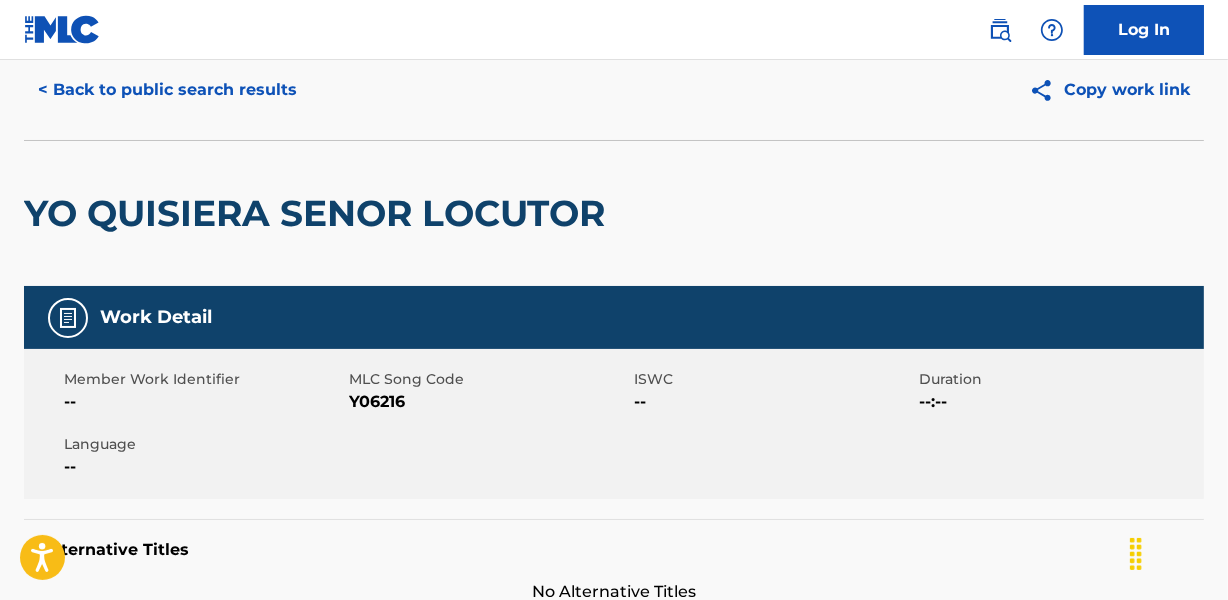 scroll, scrollTop: 0, scrollLeft: 0, axis: both 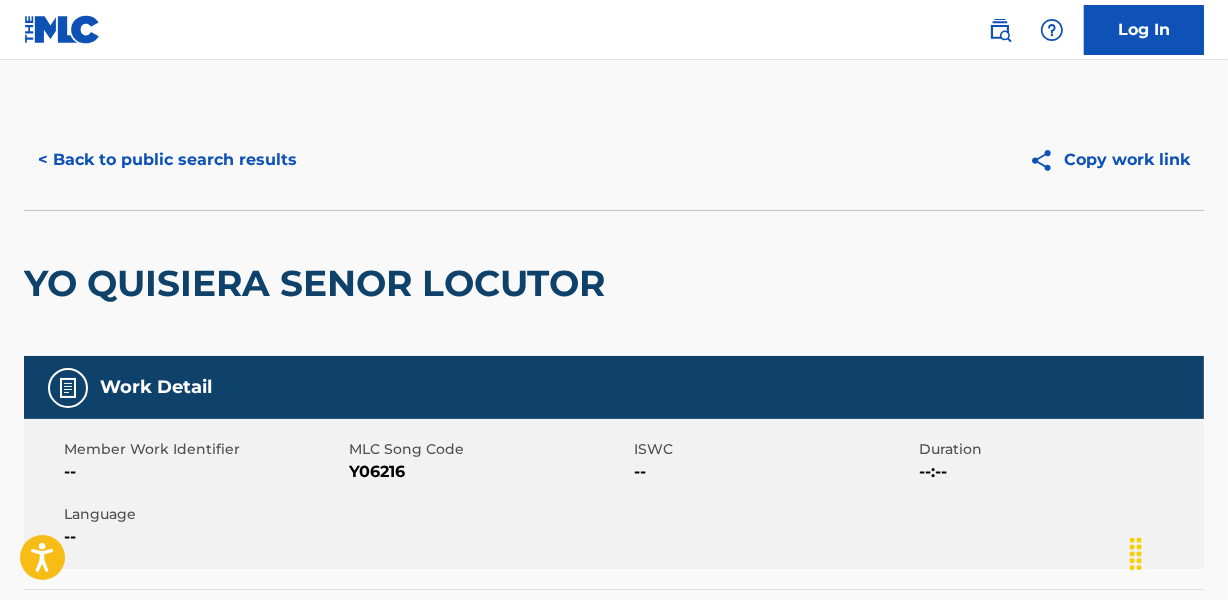 click on "< Back to public search results" at bounding box center (167, 160) 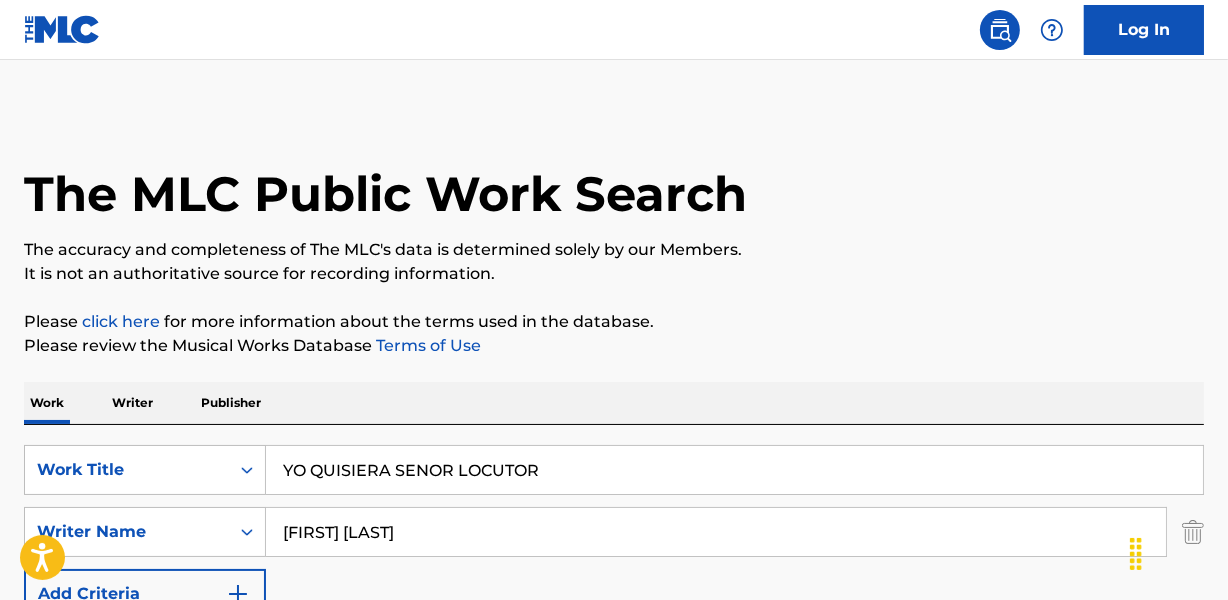 scroll, scrollTop: 267, scrollLeft: 0, axis: vertical 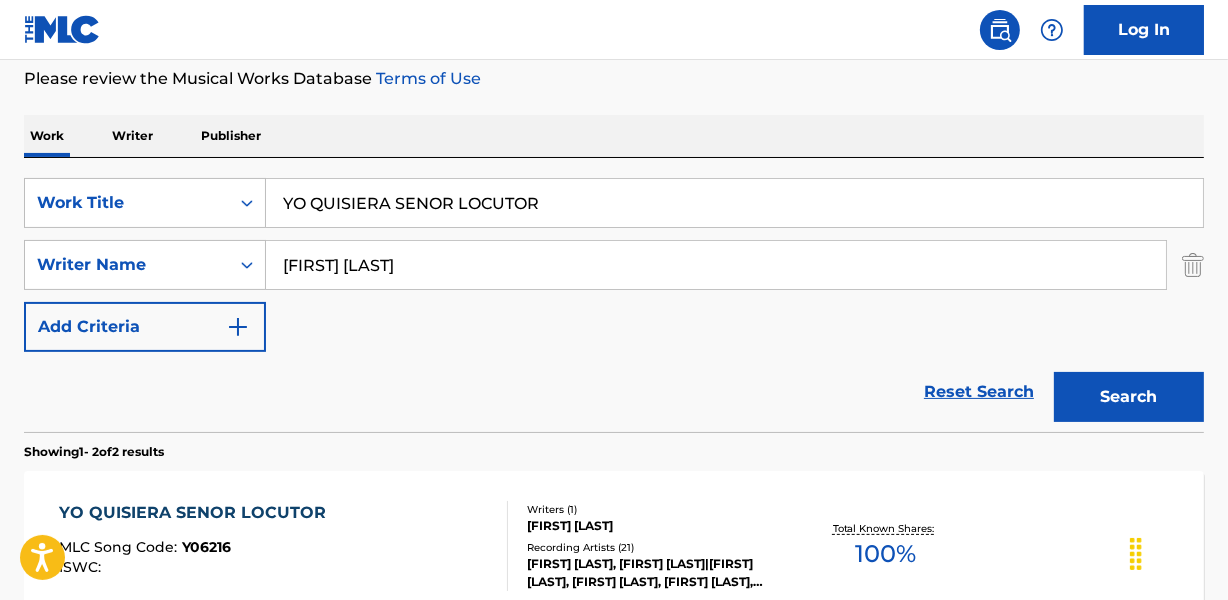 click on "YO QUISIERA SENOR LOCUTOR" at bounding box center [734, 203] 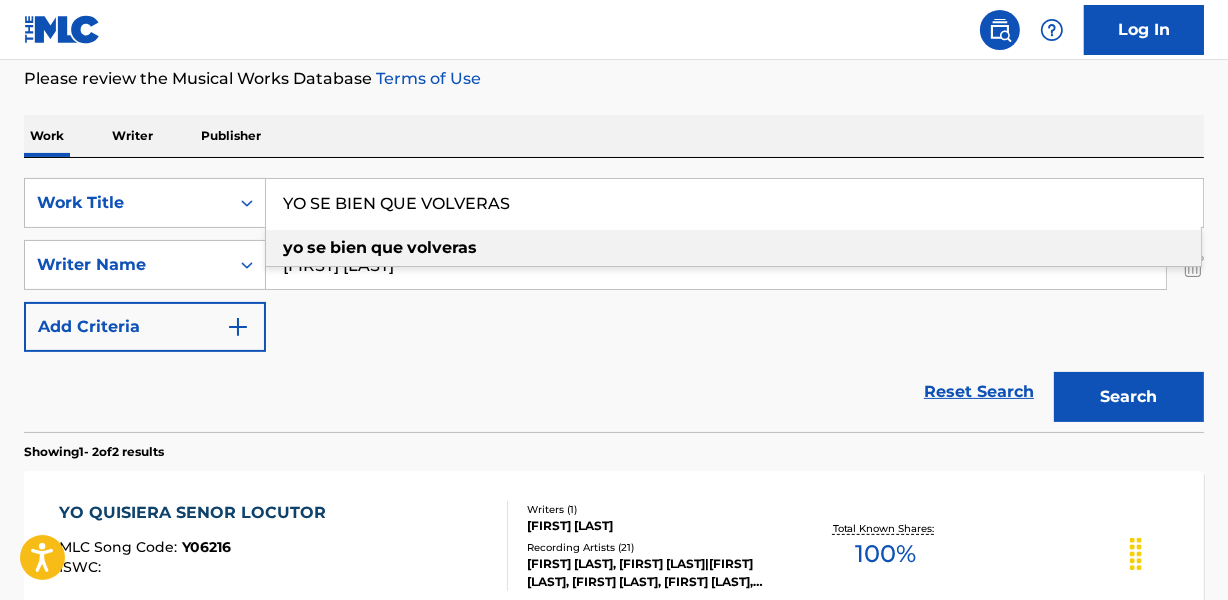 click on "YO SE BIEN QUE VOLVERAS" at bounding box center [734, 203] 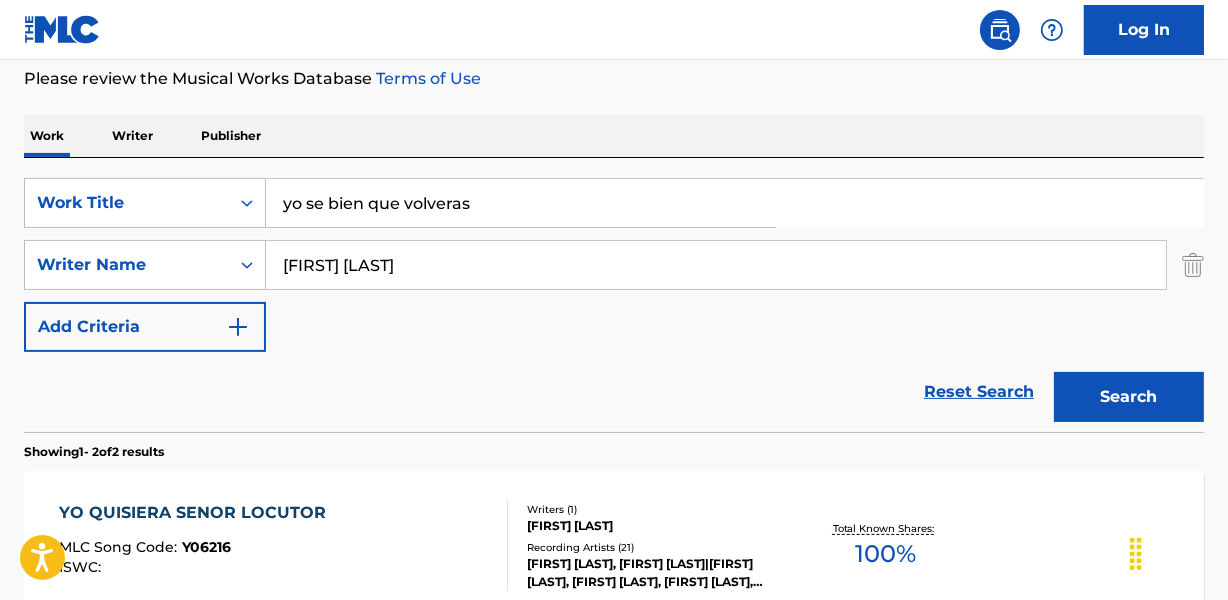 click on "FABIOLA DEL CARMEN" at bounding box center (716, 265) 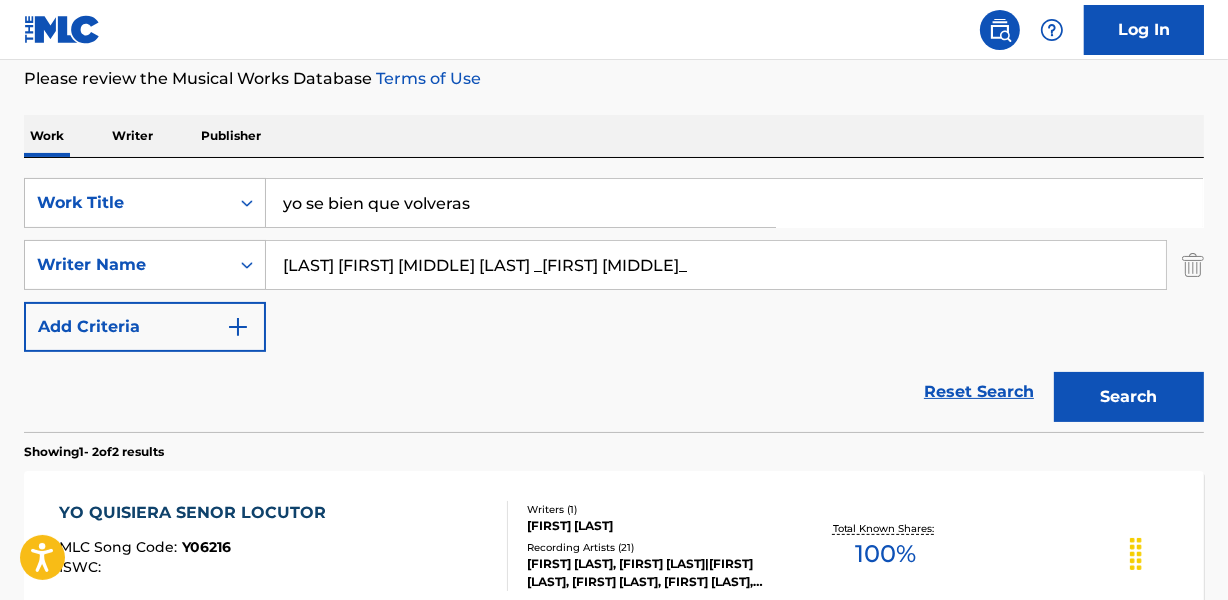 drag, startPoint x: 547, startPoint y: 262, endPoint x: 1230, endPoint y: 226, distance: 683.9481 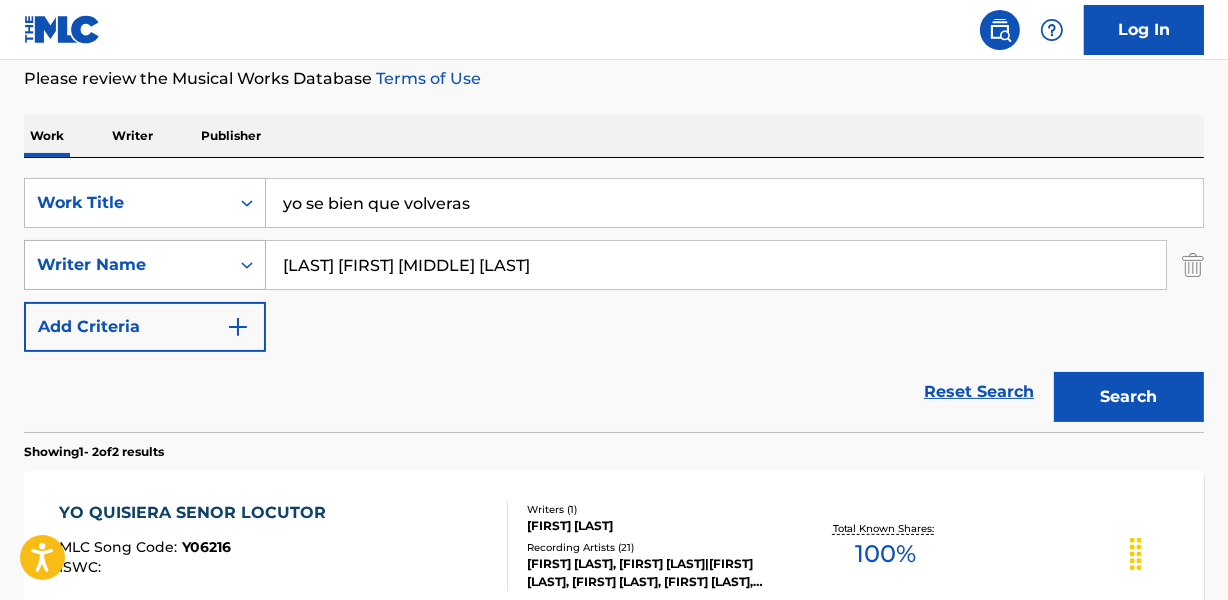 drag, startPoint x: 339, startPoint y: 268, endPoint x: 113, endPoint y: 285, distance: 226.63847 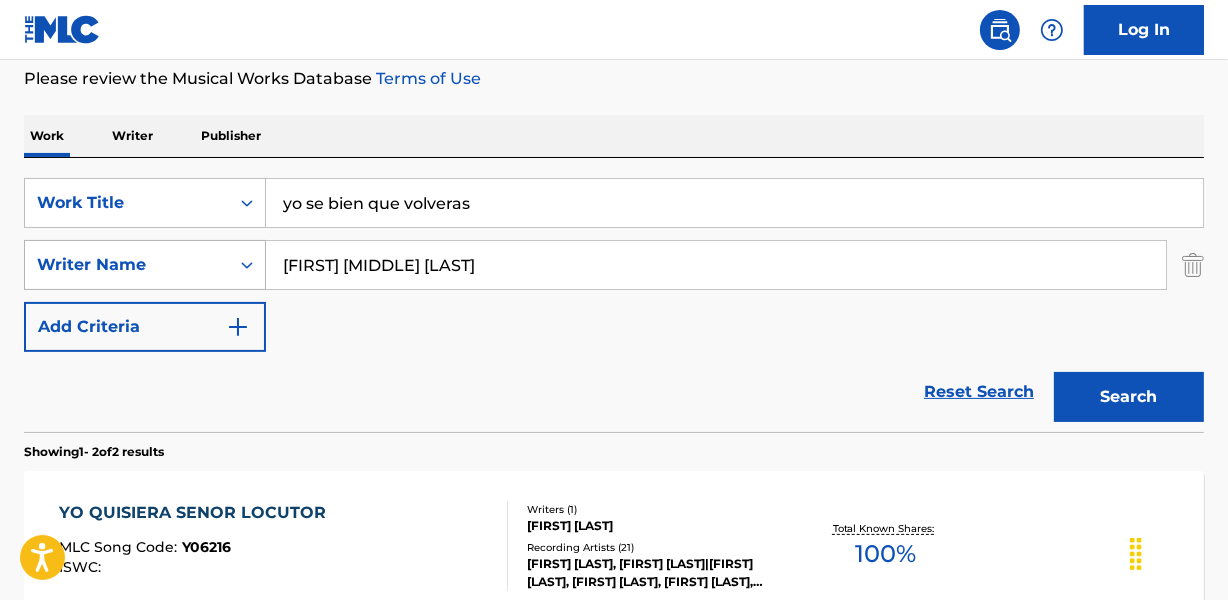 type on "GLORIA EUGE LIMA REAL" 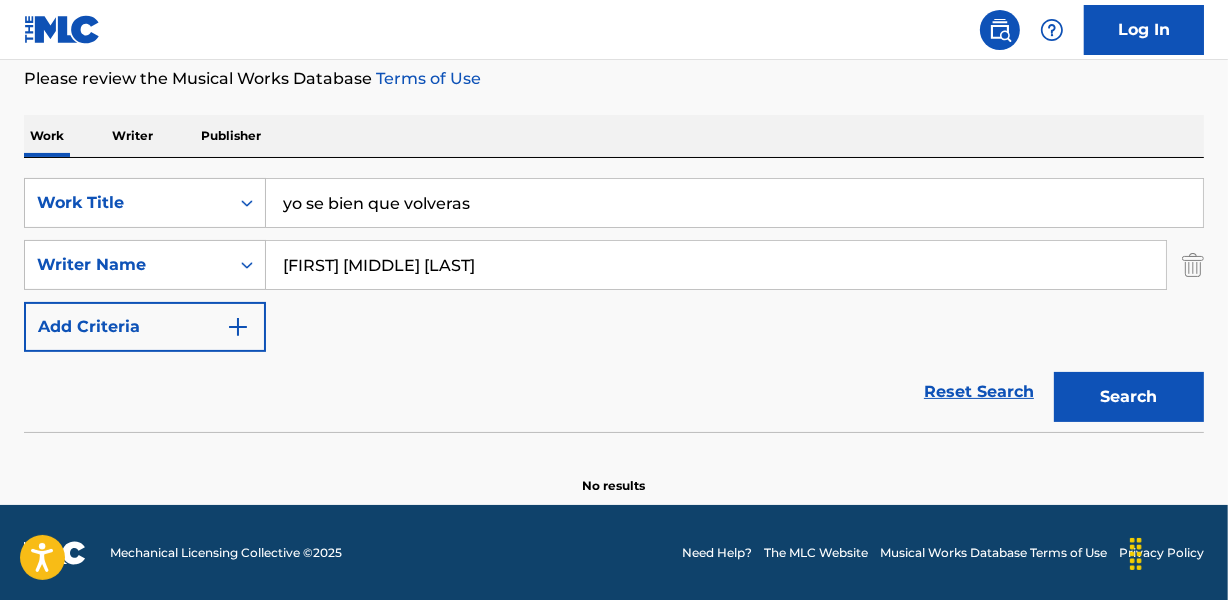 click on "No results" at bounding box center (614, 469) 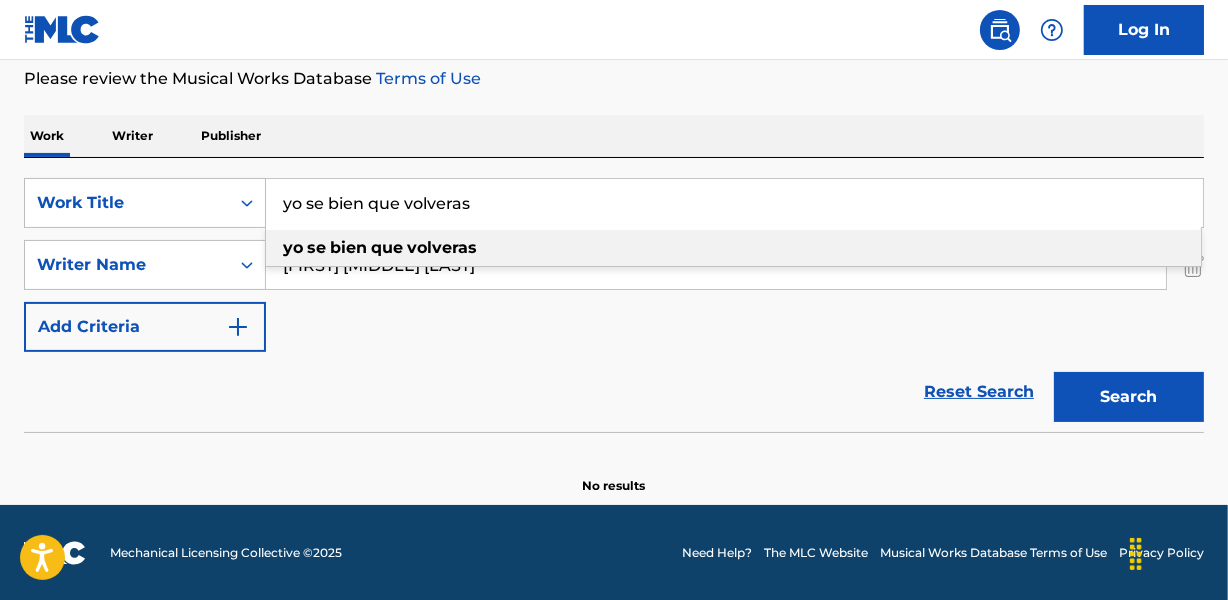 click on "yo se bien que volveras" at bounding box center (734, 203) 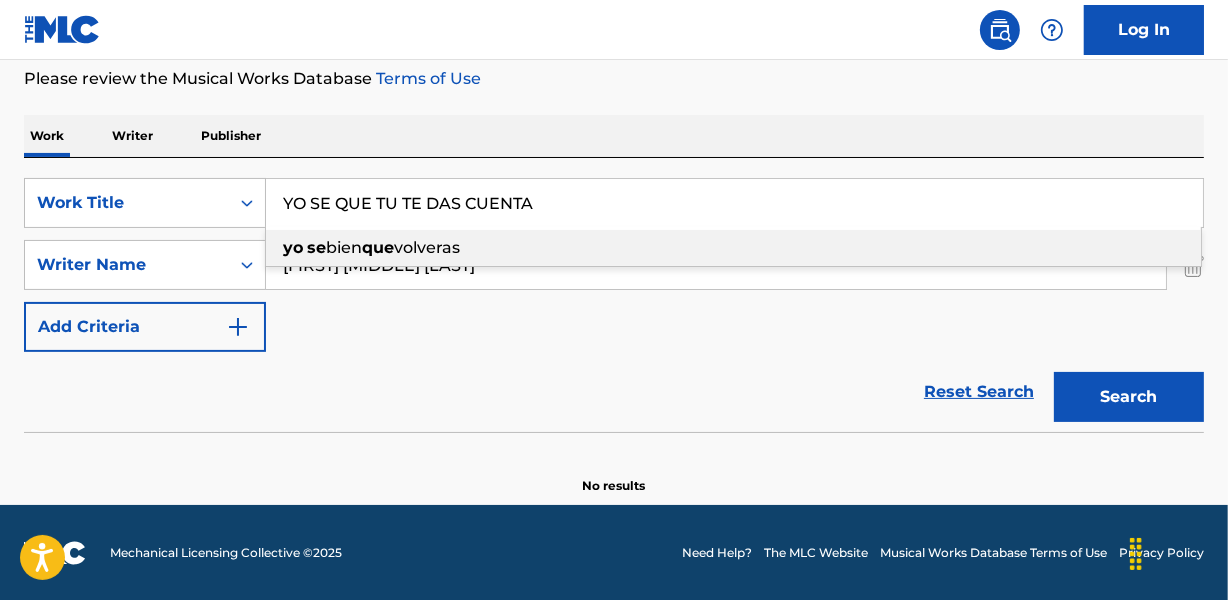 type on "YO SE QUE TU TE DAS CUENTA" 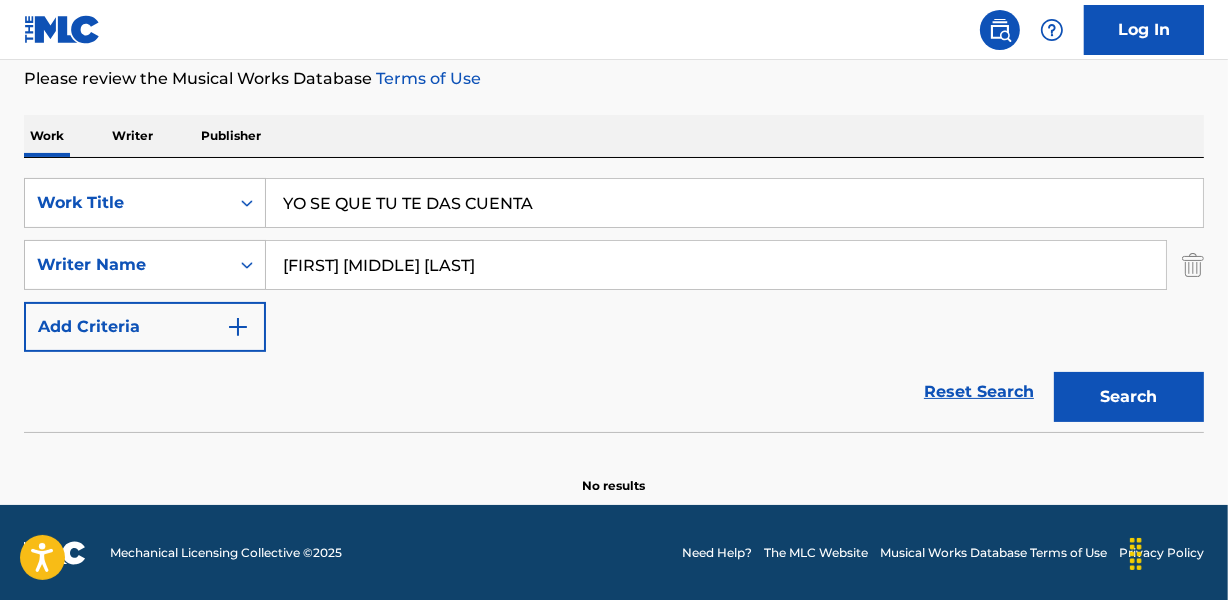 click on "Work Writer Publisher" at bounding box center (614, 136) 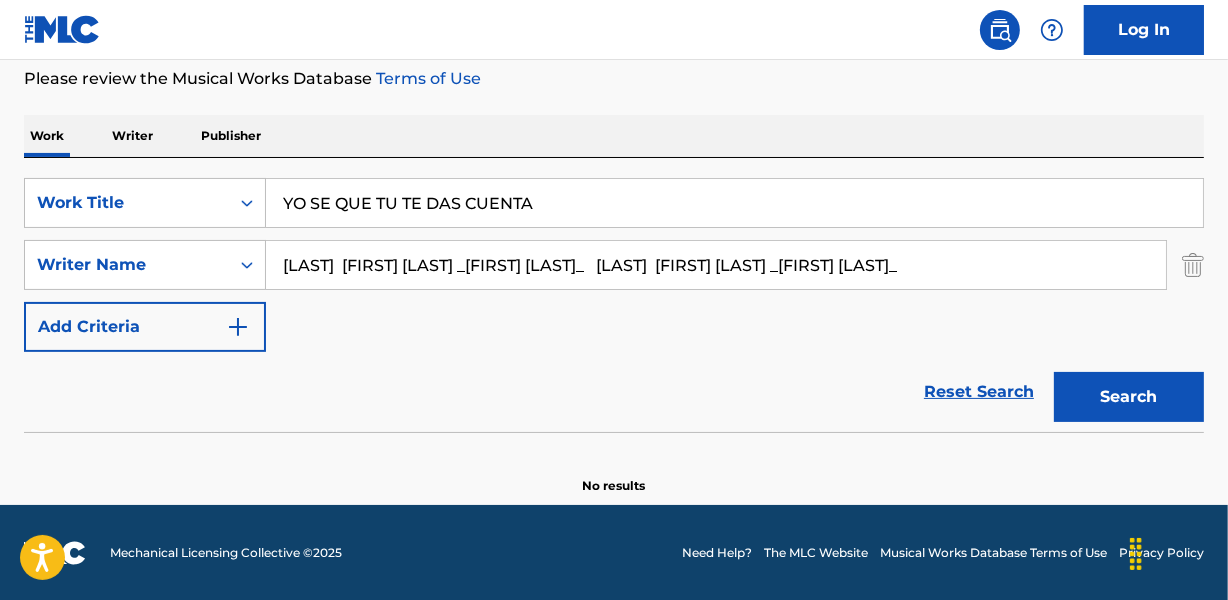 drag, startPoint x: 617, startPoint y: 261, endPoint x: 1233, endPoint y: 265, distance: 616.013 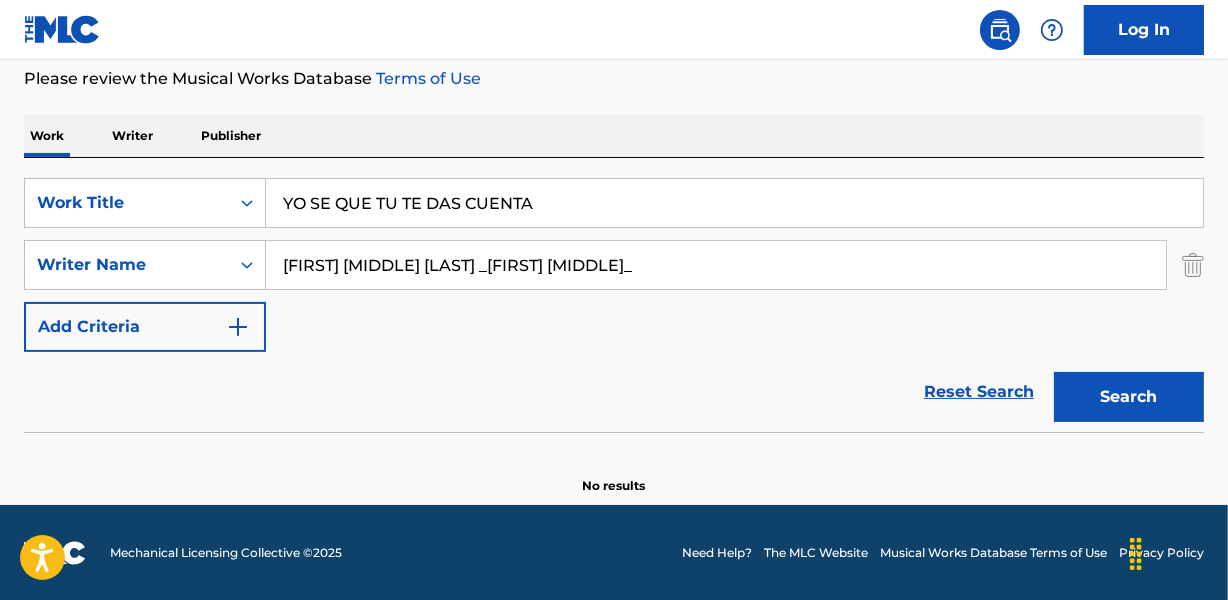 drag, startPoint x: 470, startPoint y: 263, endPoint x: 1135, endPoint y: 229, distance: 665.8686 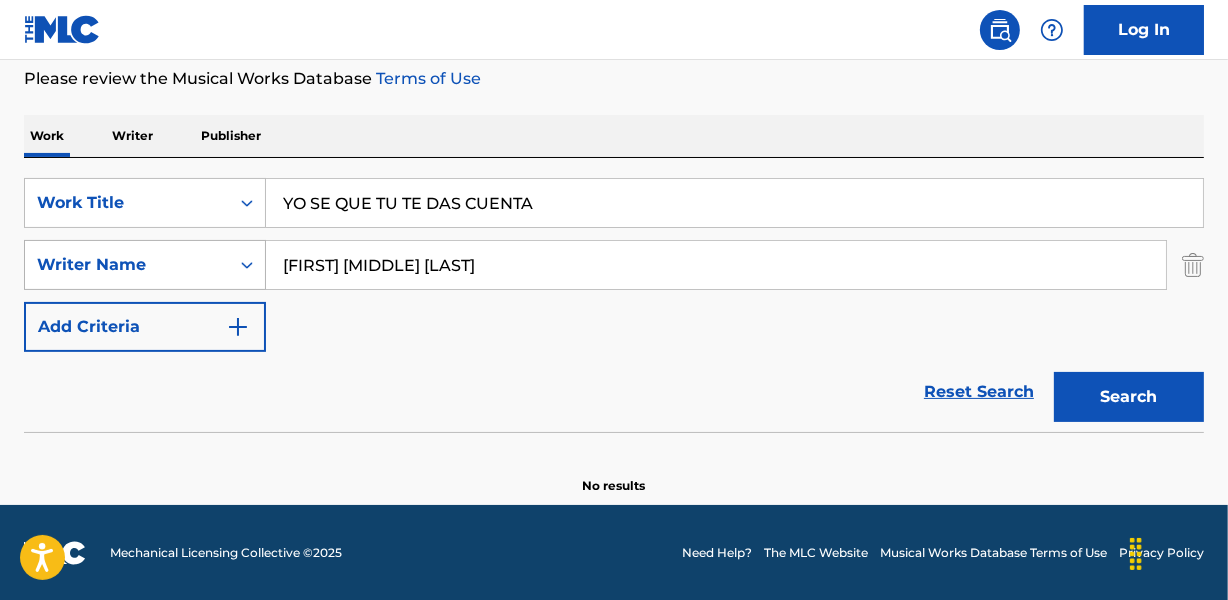 drag, startPoint x: 354, startPoint y: 264, endPoint x: 173, endPoint y: 265, distance: 181.00276 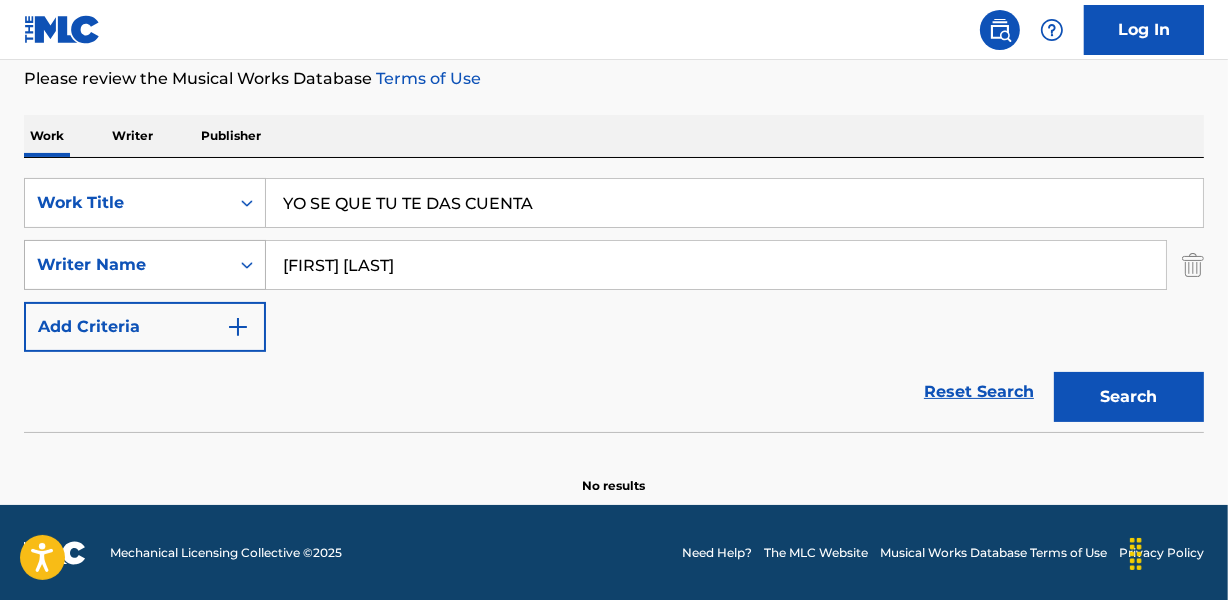 type on "YAQUI NUNEZ" 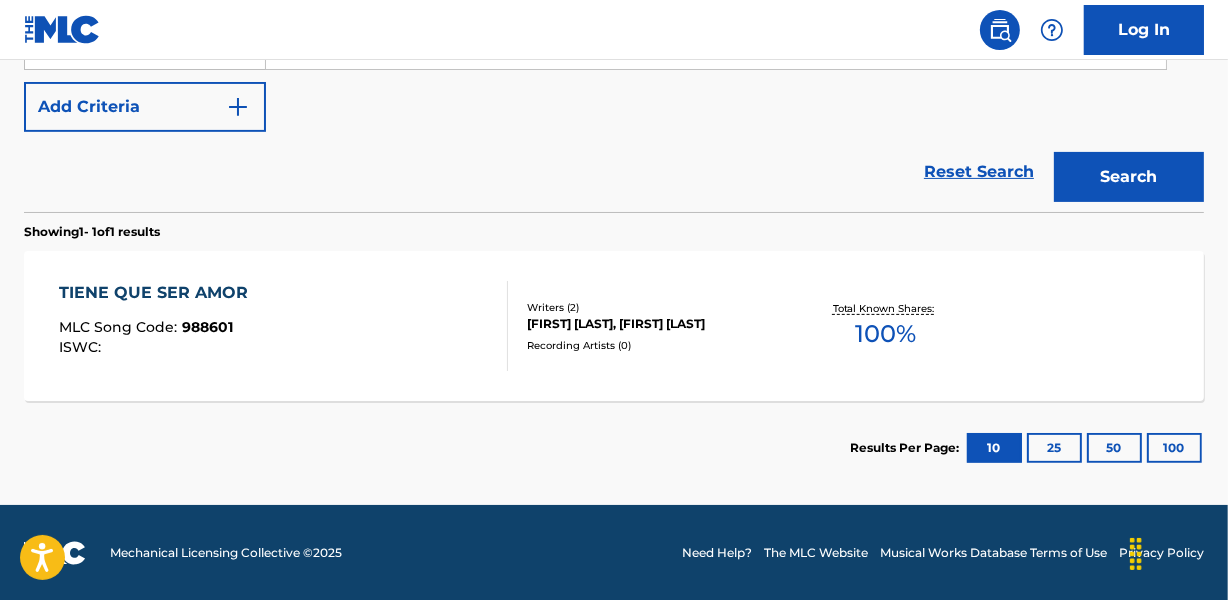 scroll, scrollTop: 32, scrollLeft: 0, axis: vertical 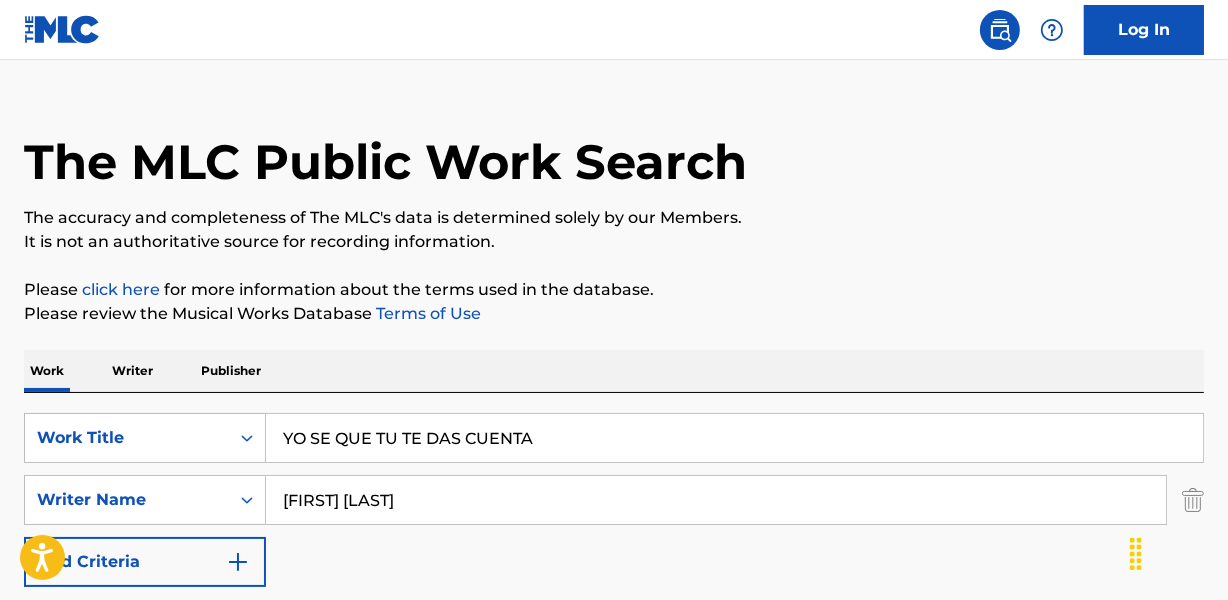 click on "SearchWithCriteria9ee9d253-20df-49a5-af06-14a382386072 Work Title YO SE QUE TU TE DAS CUENTA SearchWithCriteria8056e807-77b1-48ea-9e63-2015a25e212d Writer Name YAQUI NUNEZ Add Criteria" at bounding box center [614, 500] 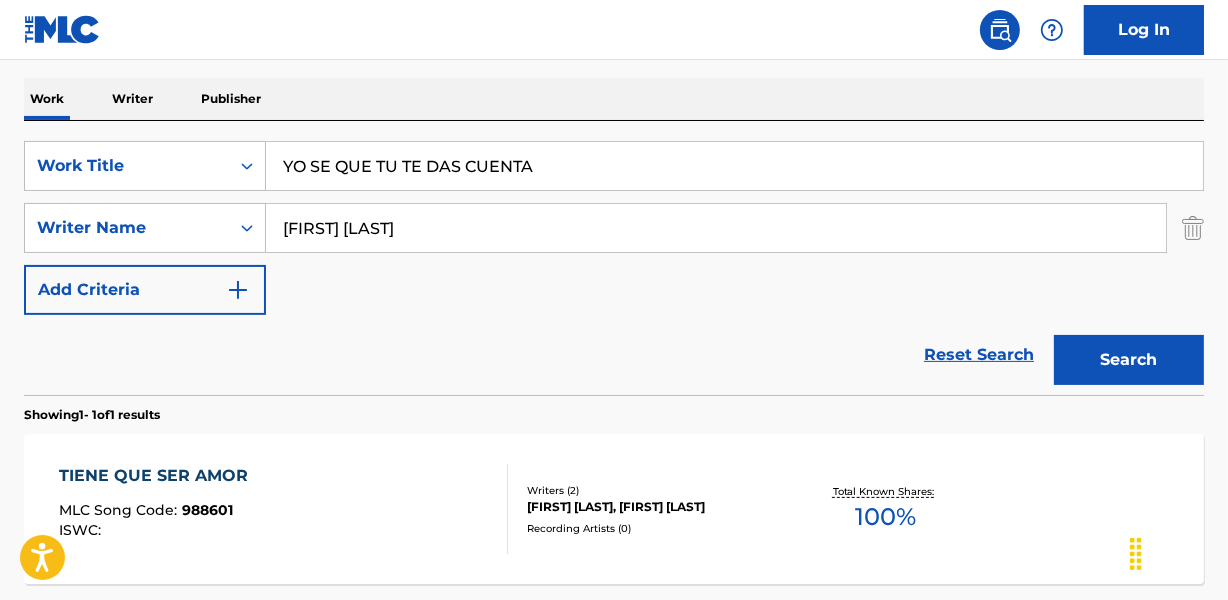 scroll, scrollTop: 305, scrollLeft: 0, axis: vertical 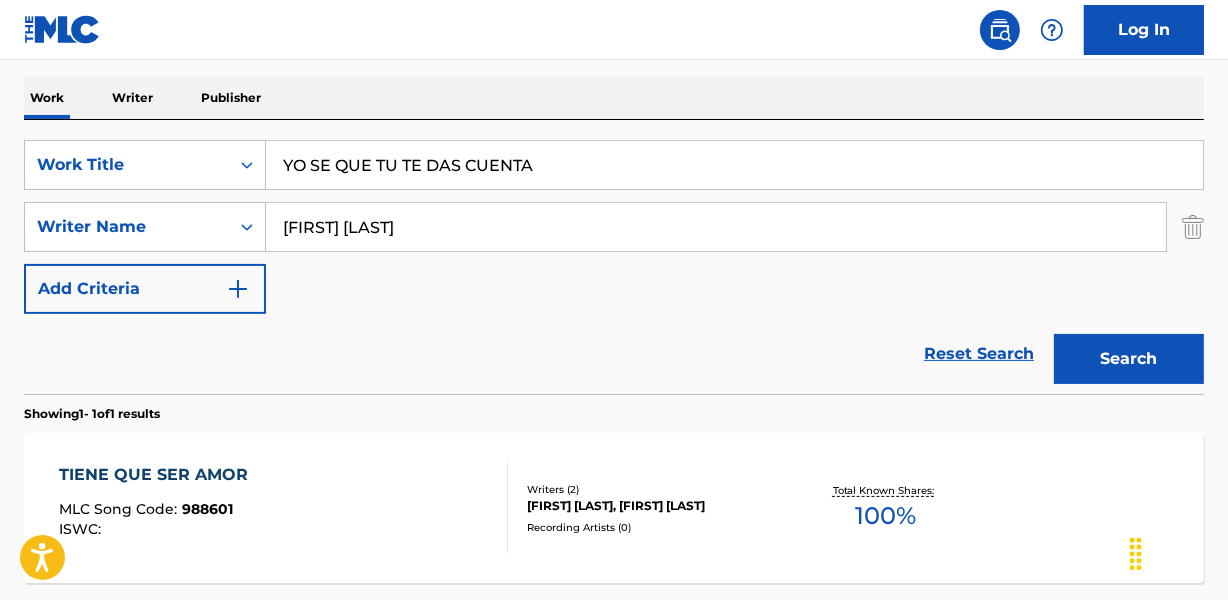 click on "YO SE QUE TU TE DAS CUENTA" at bounding box center [734, 165] 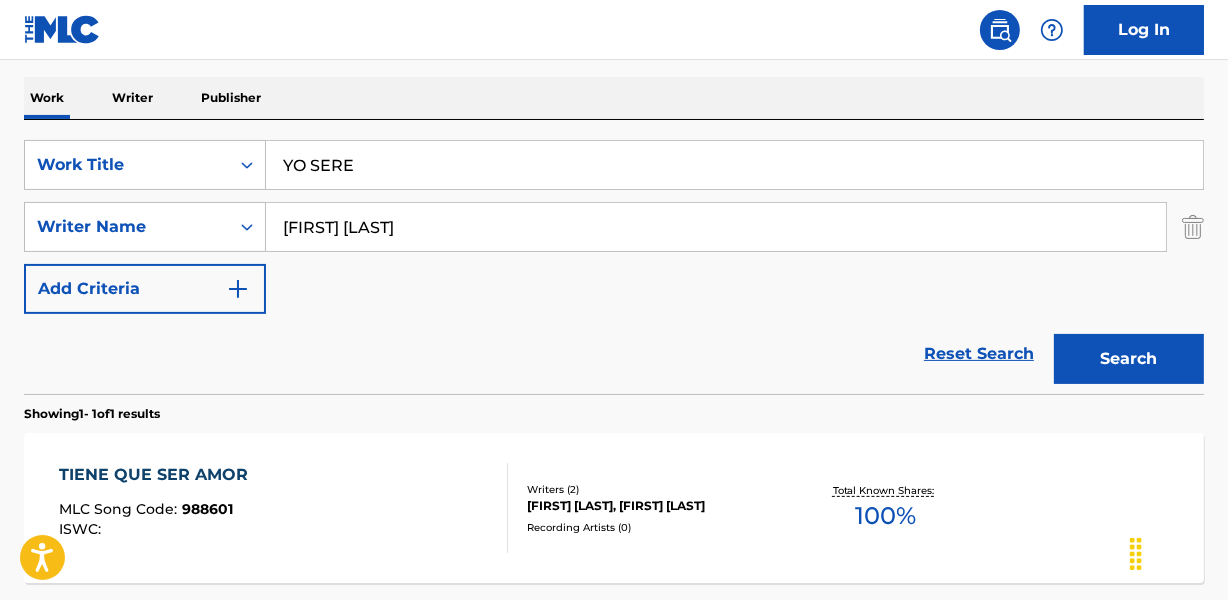 type on "YO SERE" 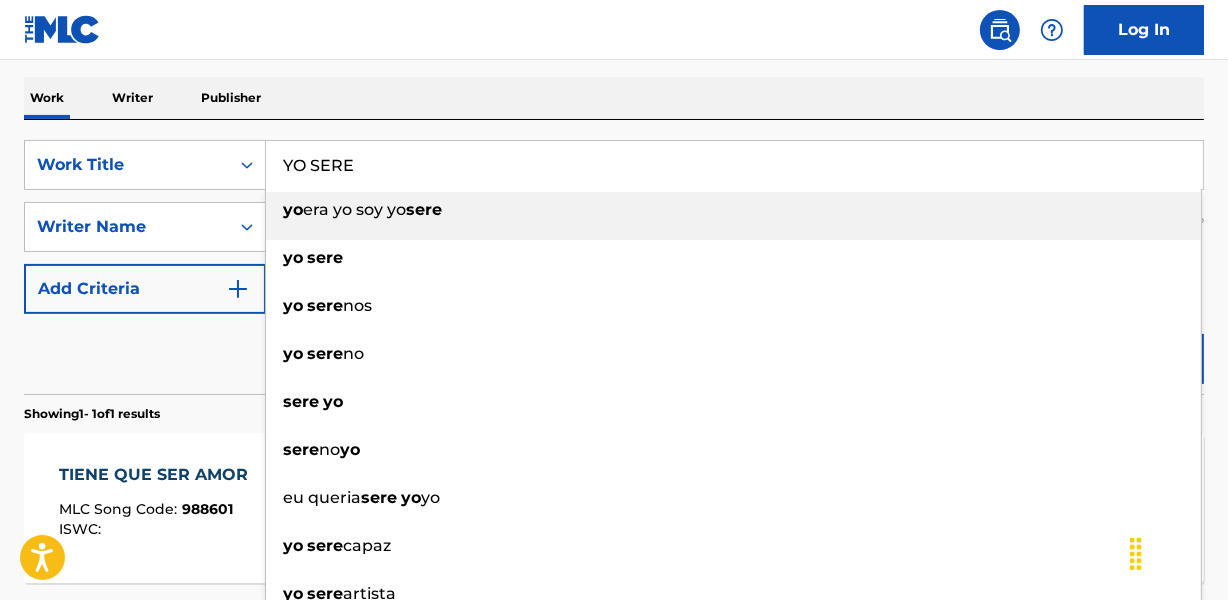 click on "Work Writer Publisher" at bounding box center [614, 98] 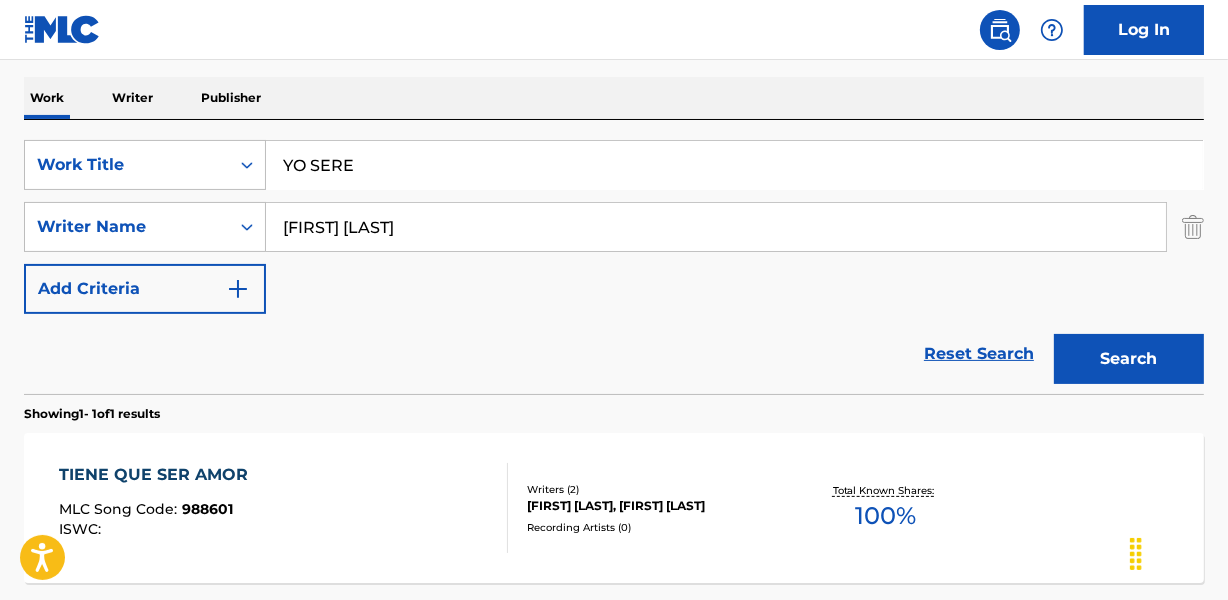click on "YAQUI NUNEZ" at bounding box center [716, 227] 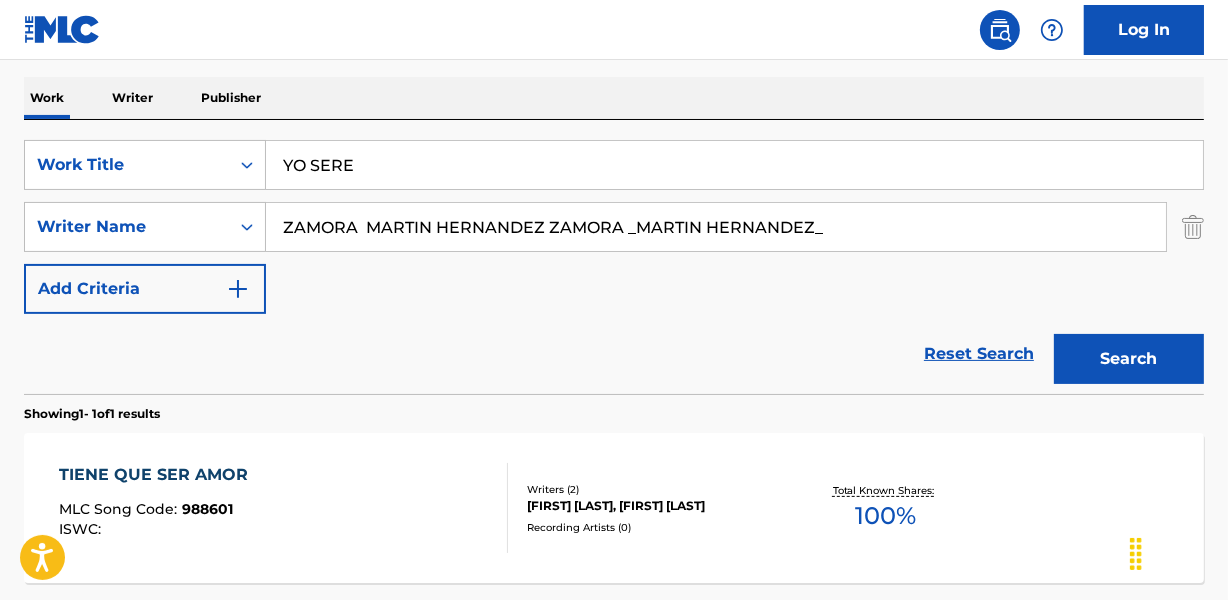 drag, startPoint x: 624, startPoint y: 223, endPoint x: 1205, endPoint y: 231, distance: 581.05505 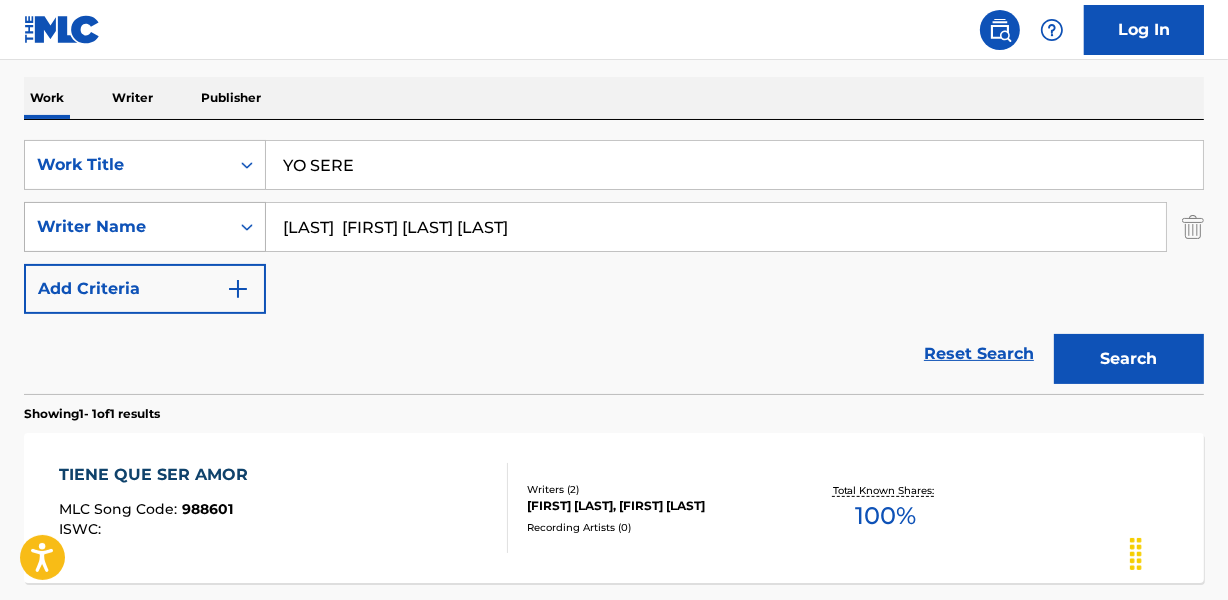 drag, startPoint x: 364, startPoint y: 239, endPoint x: 112, endPoint y: 250, distance: 252.23996 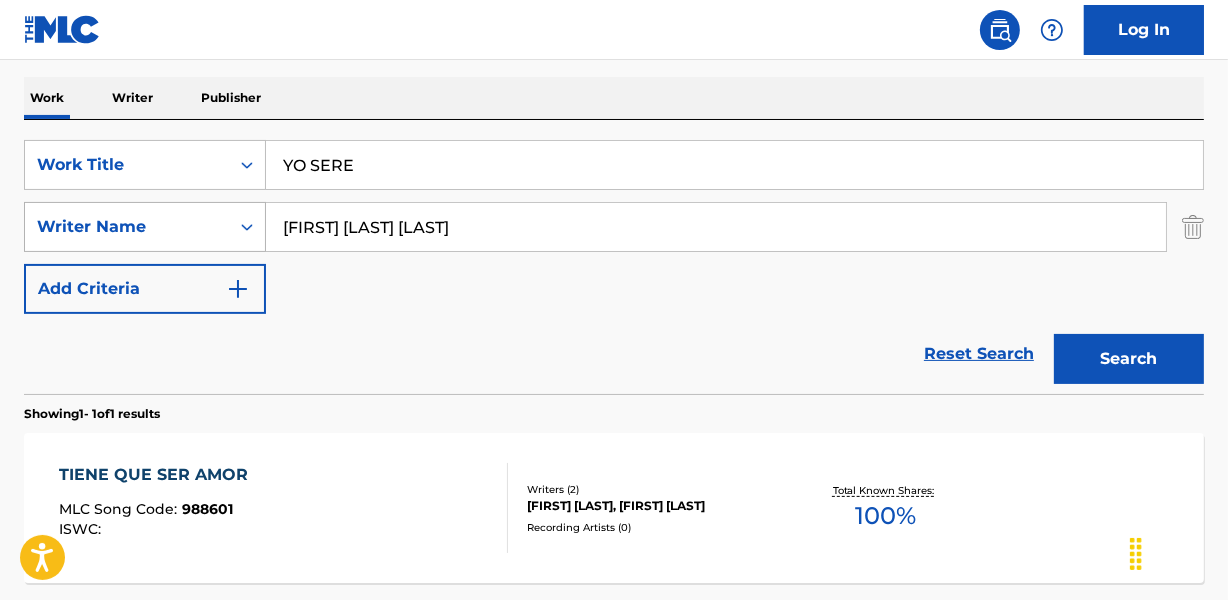 type on "[FIRST] [LAST] [LAST]" 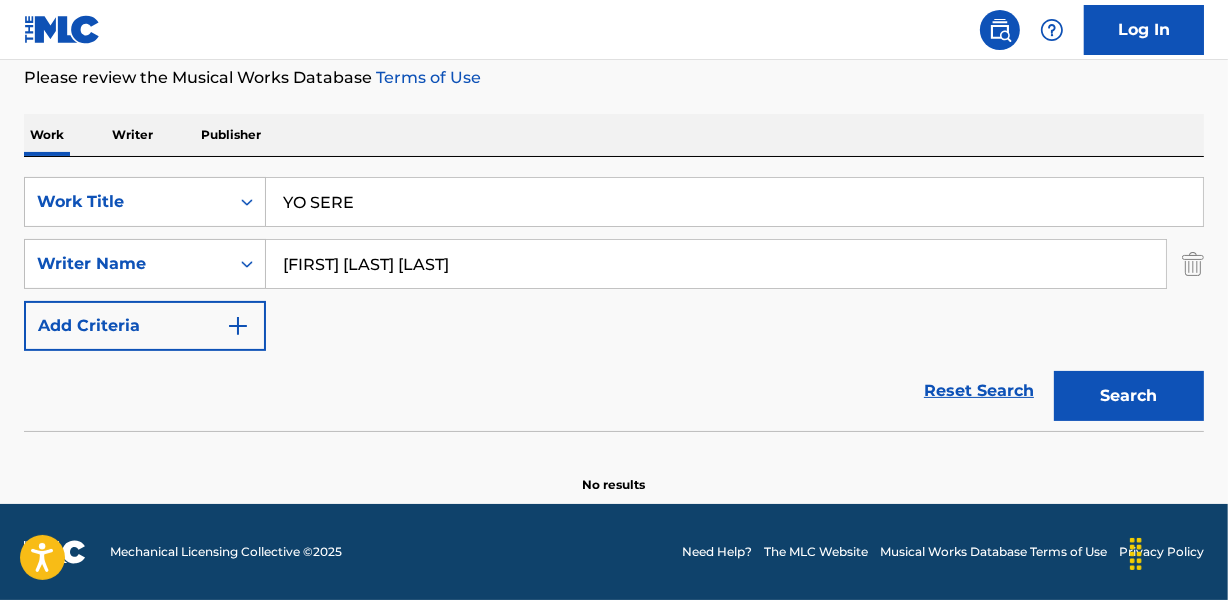 scroll, scrollTop: 267, scrollLeft: 0, axis: vertical 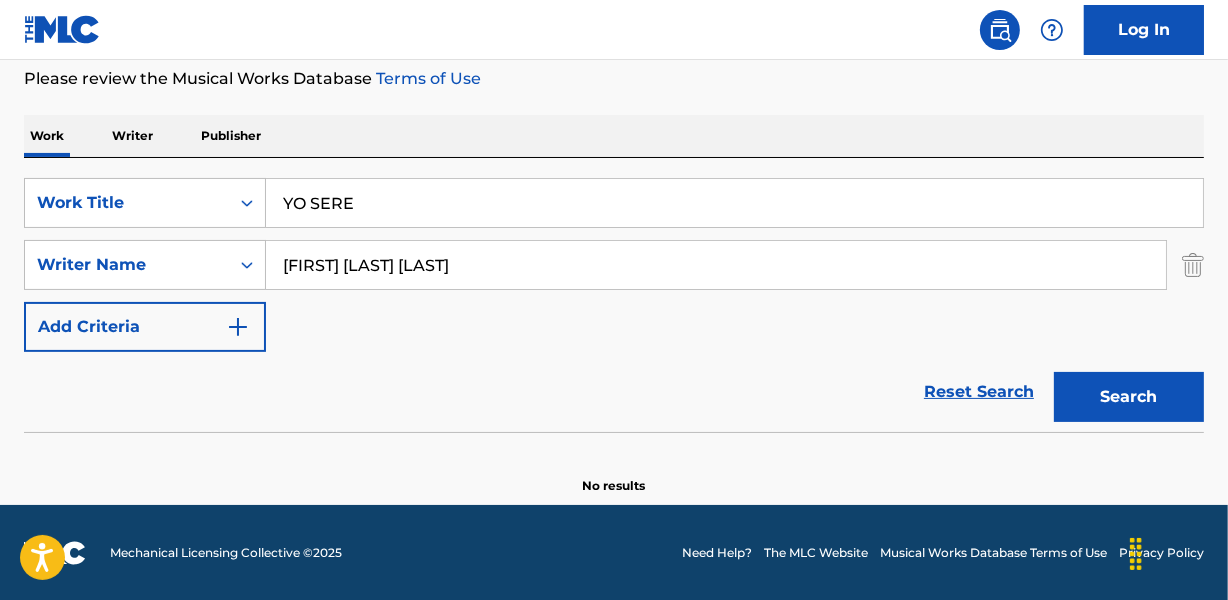 click on "Reset Search Search" at bounding box center (614, 392) 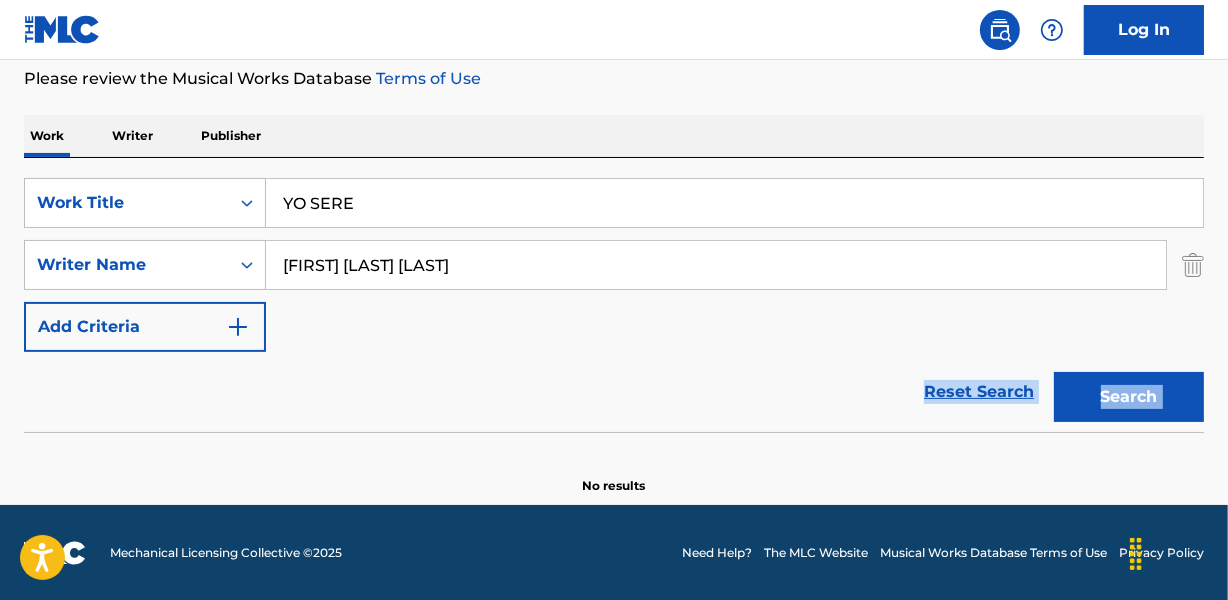 drag, startPoint x: 567, startPoint y: 413, endPoint x: 585, endPoint y: 447, distance: 38.470768 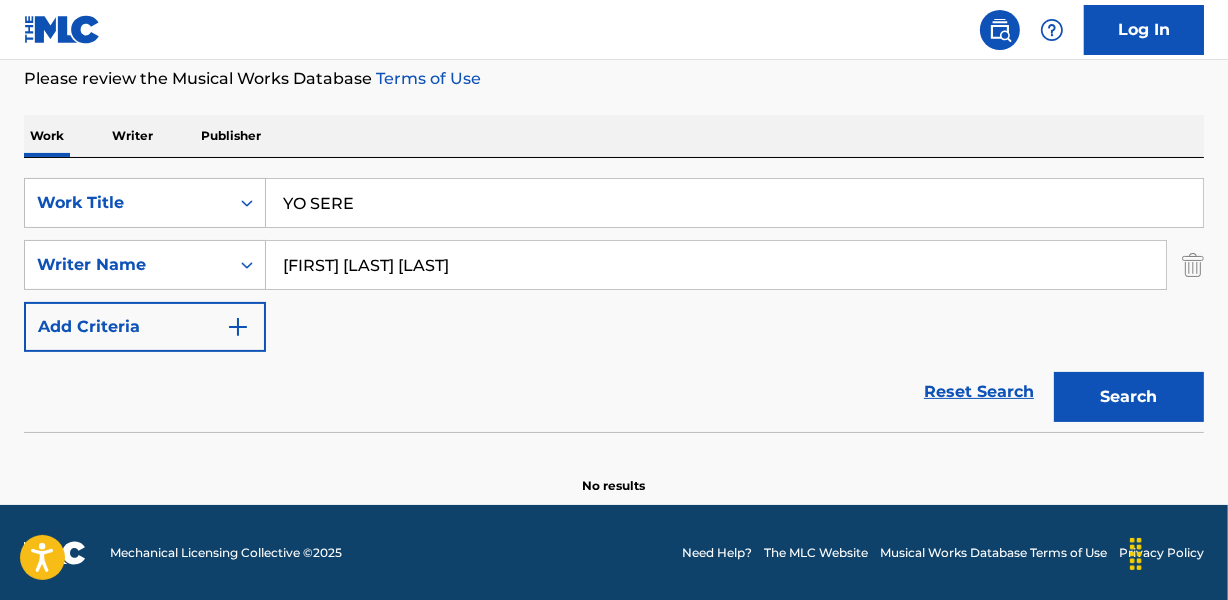 click on "YO SERE" at bounding box center (734, 203) 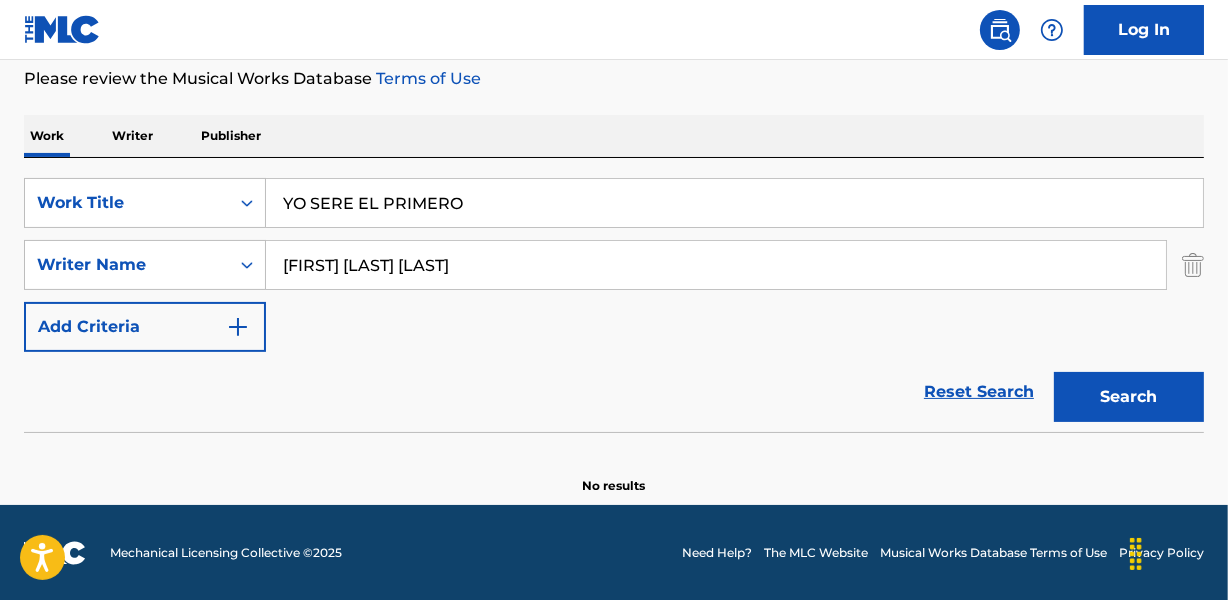 type on "YO SERE EL PRIMERO" 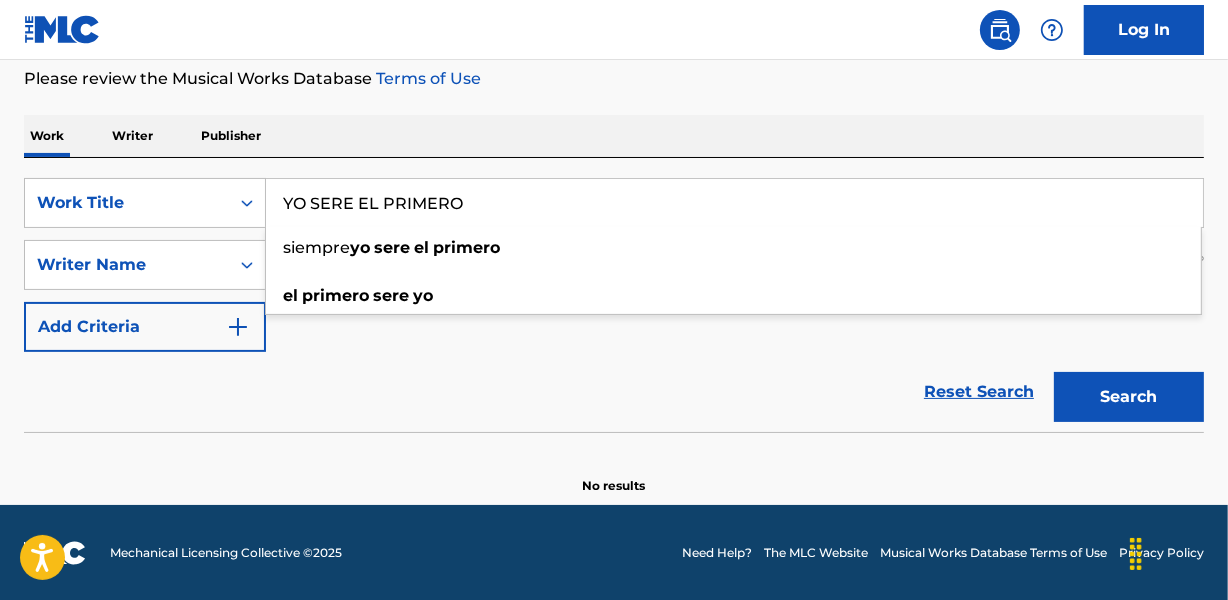 click on "SearchWithCriteria9ee9d253-20df-49a5-af06-14a382386072 Work Title YO SERE EL PRIMERO siempre  yo   sere   el   primero el   primero   sere   yo SearchWithCriteria8056e807-77b1-48ea-9e63-2015a25e212d Writer Name MARTIN HERNANDEZ ZAMORA Add Criteria Reset Search Search" at bounding box center (614, 295) 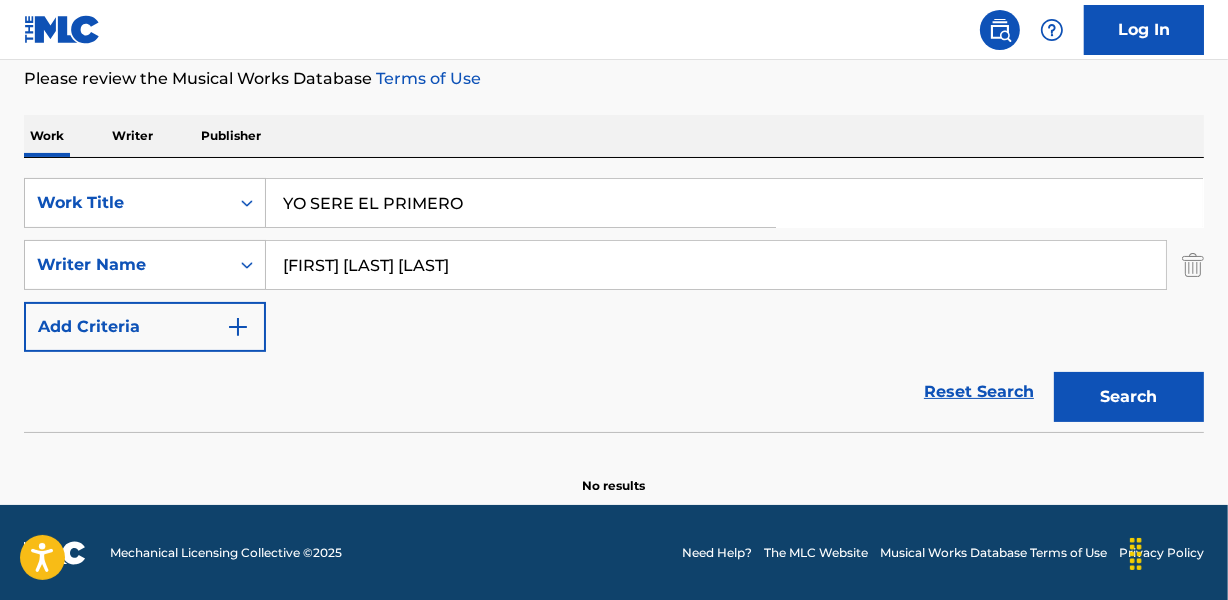 click on "[FIRST] [LAST] [LAST]" at bounding box center (716, 265) 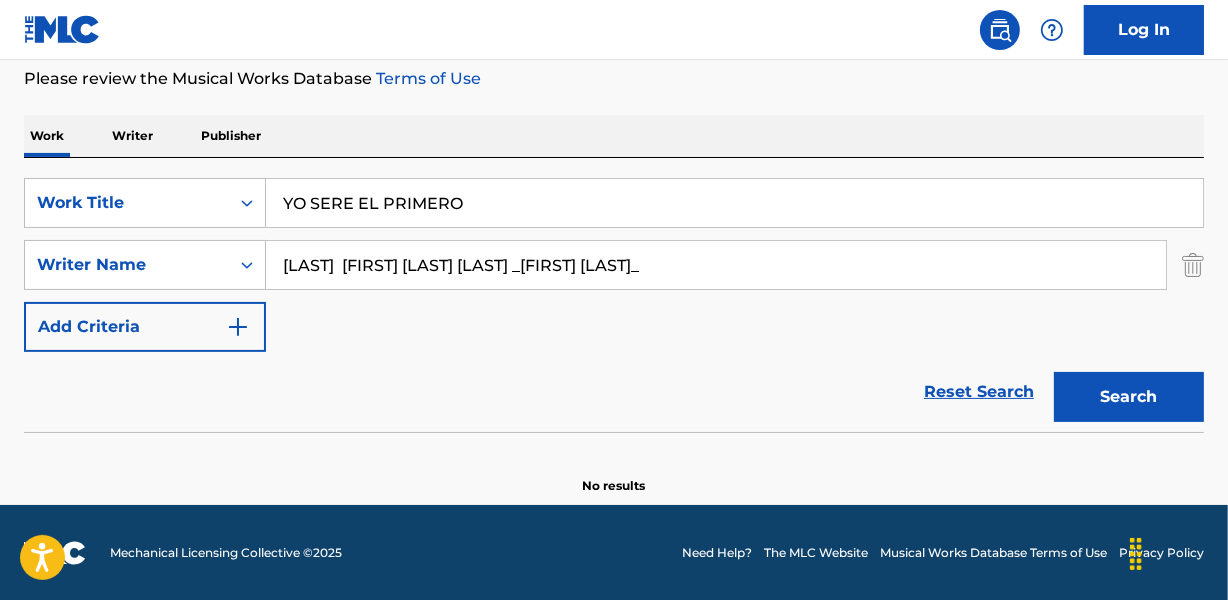 drag, startPoint x: 748, startPoint y: 270, endPoint x: 931, endPoint y: 270, distance: 183 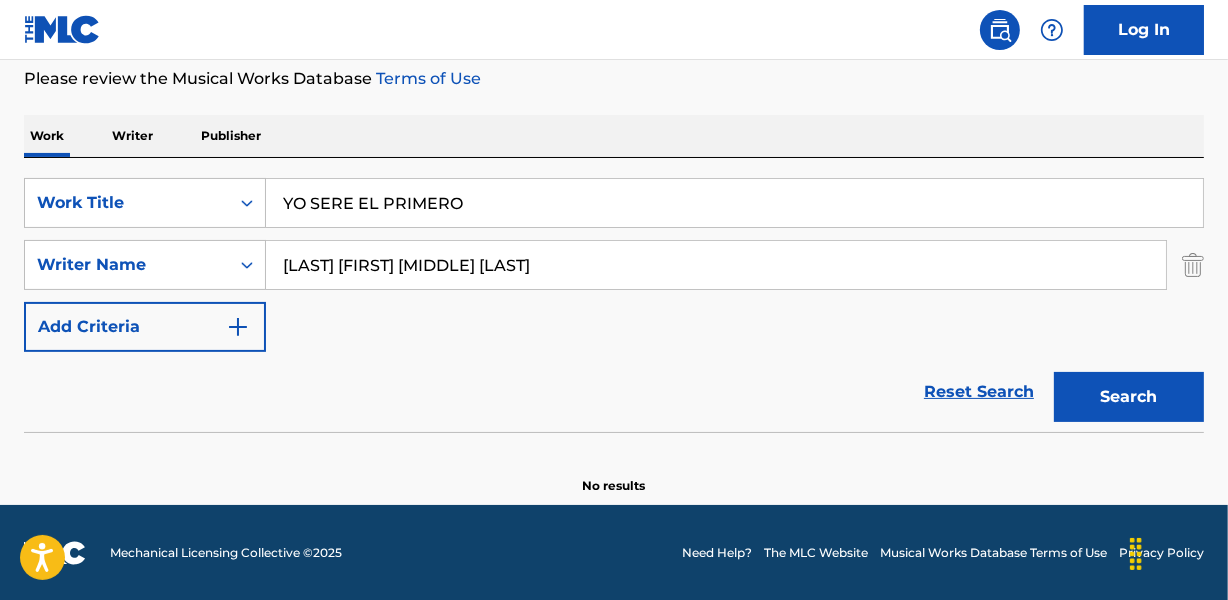 click on "Search" at bounding box center (1129, 397) 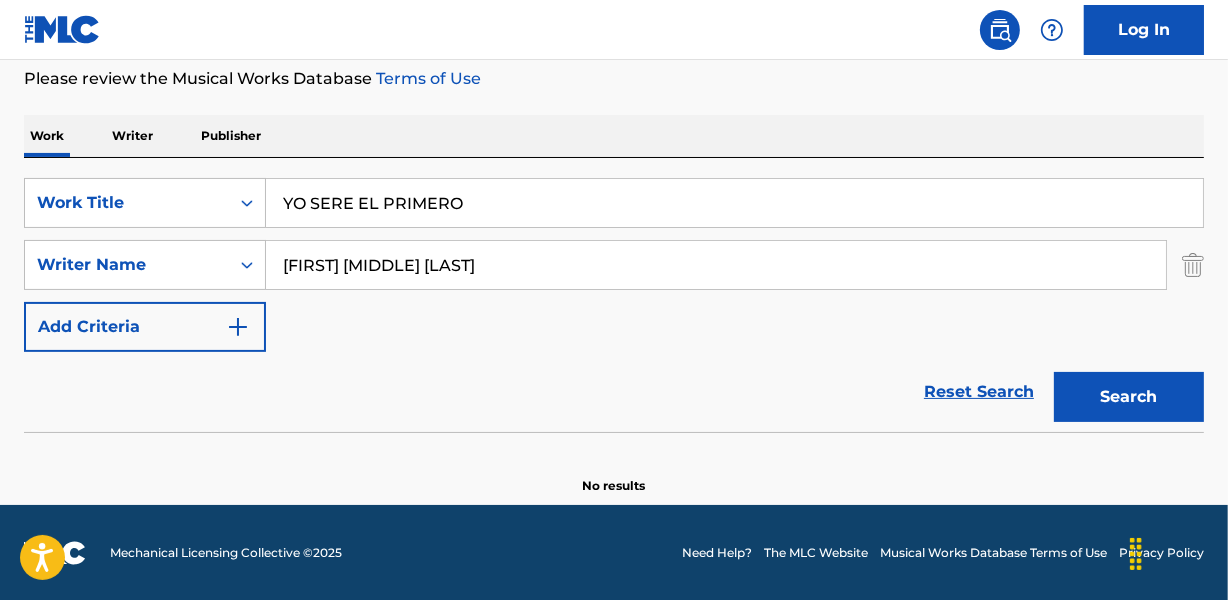 type on "ANTONIO VALDES HERRERA" 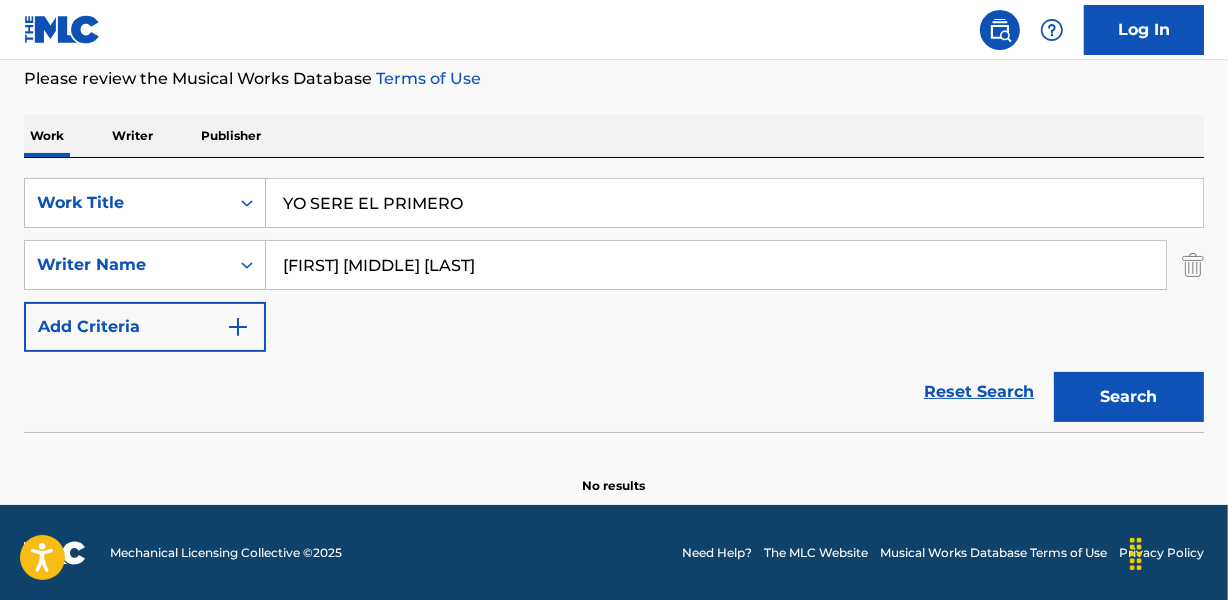 click on "YO SERE EL PRIMERO" at bounding box center [734, 203] 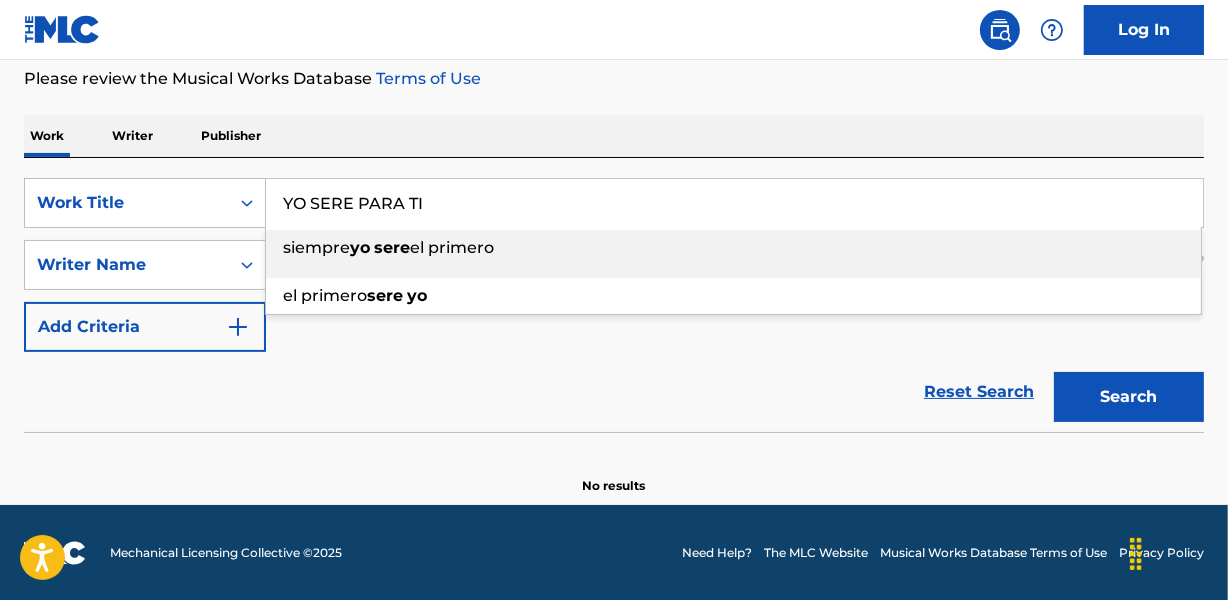 type on "YO SERE PARA TI" 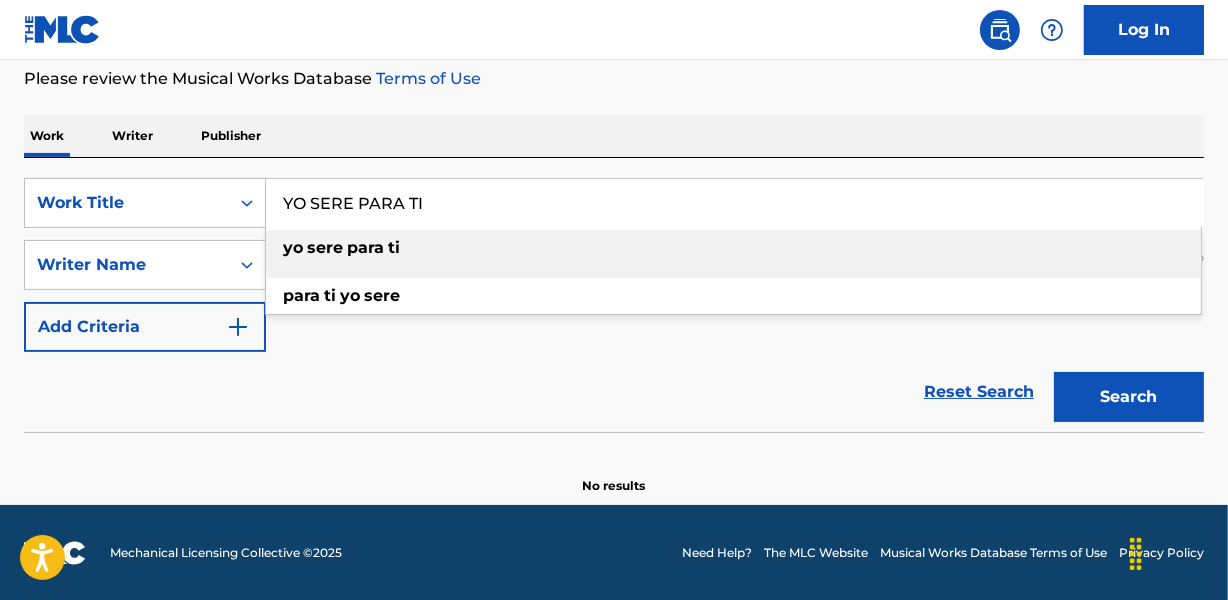 click on "Work Writer Publisher" at bounding box center [614, 136] 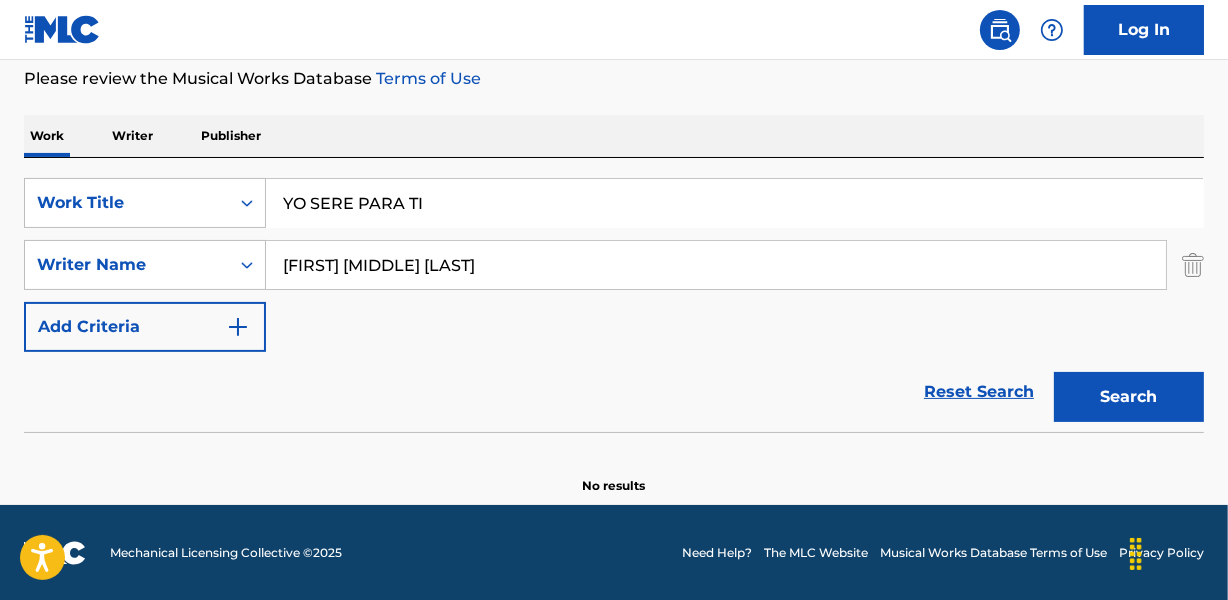 click on "ANTONIO VALDES HERRERA" at bounding box center [716, 265] 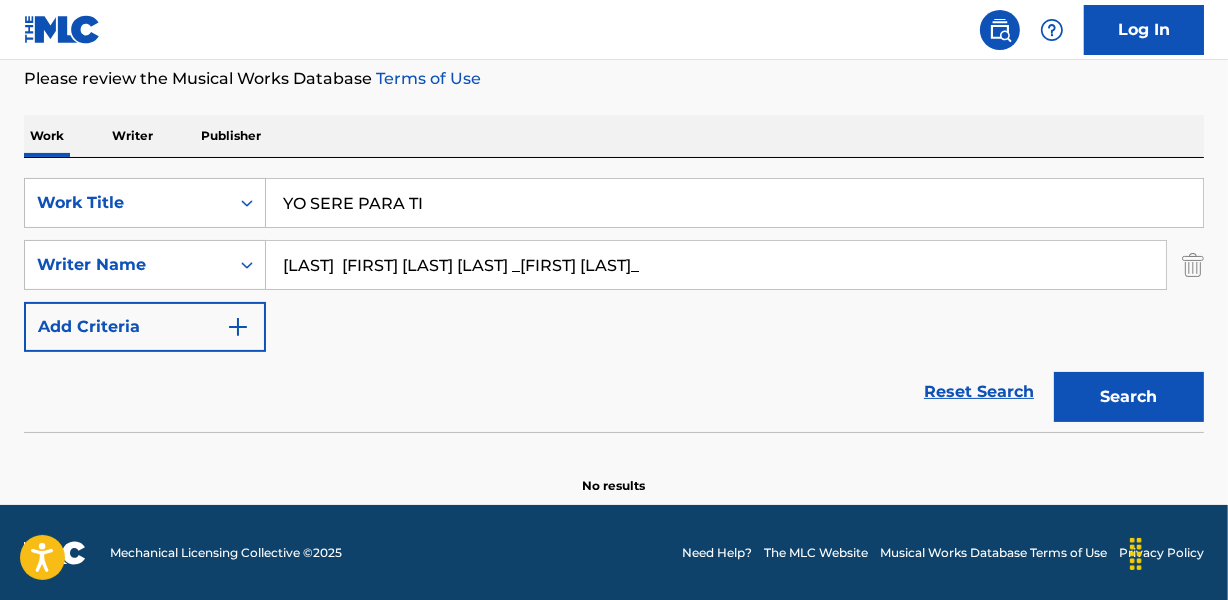 drag, startPoint x: 663, startPoint y: 267, endPoint x: 1045, endPoint y: 270, distance: 382.01178 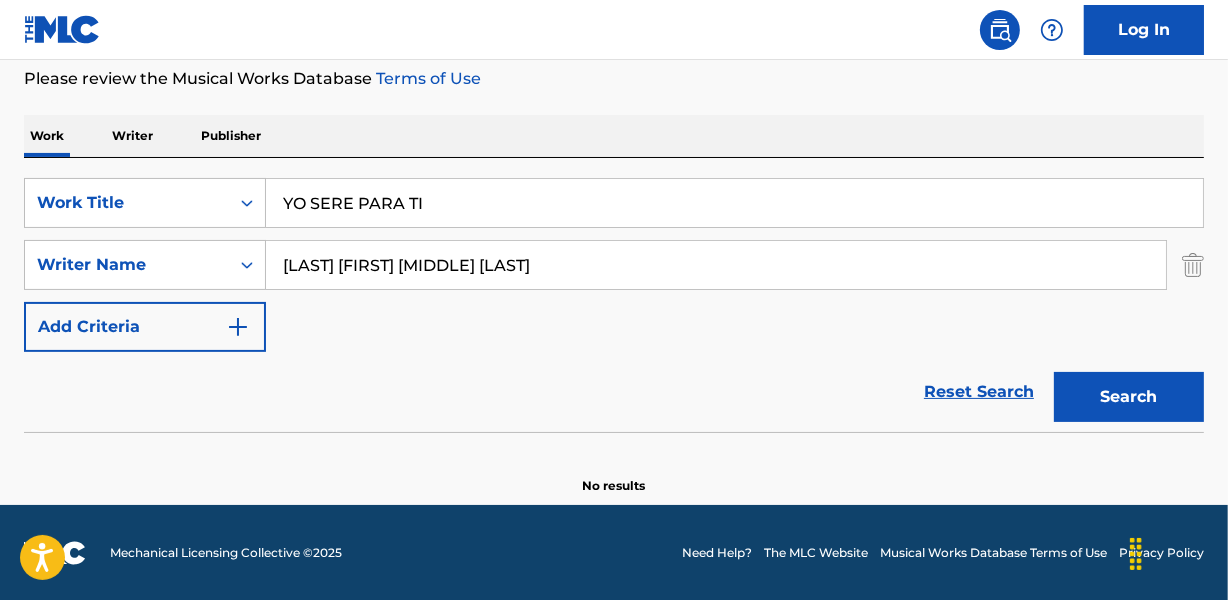 click on "Search" at bounding box center [1129, 397] 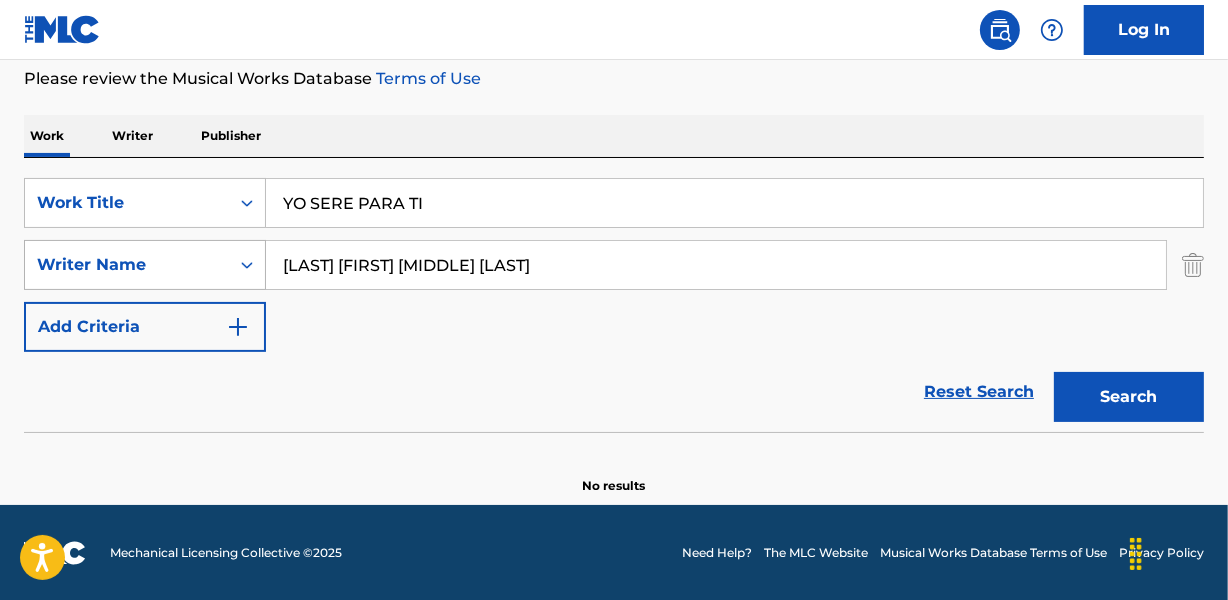 drag, startPoint x: 370, startPoint y: 256, endPoint x: 187, endPoint y: 262, distance: 183.09833 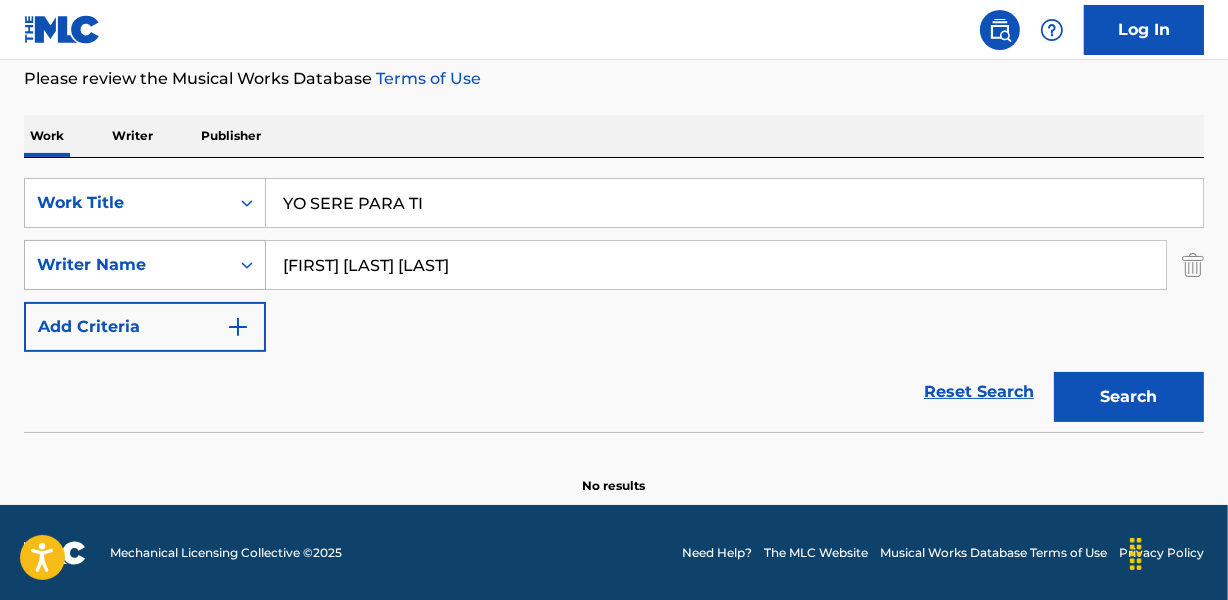type on "MARIA ELENA SERRANO DAVALOS" 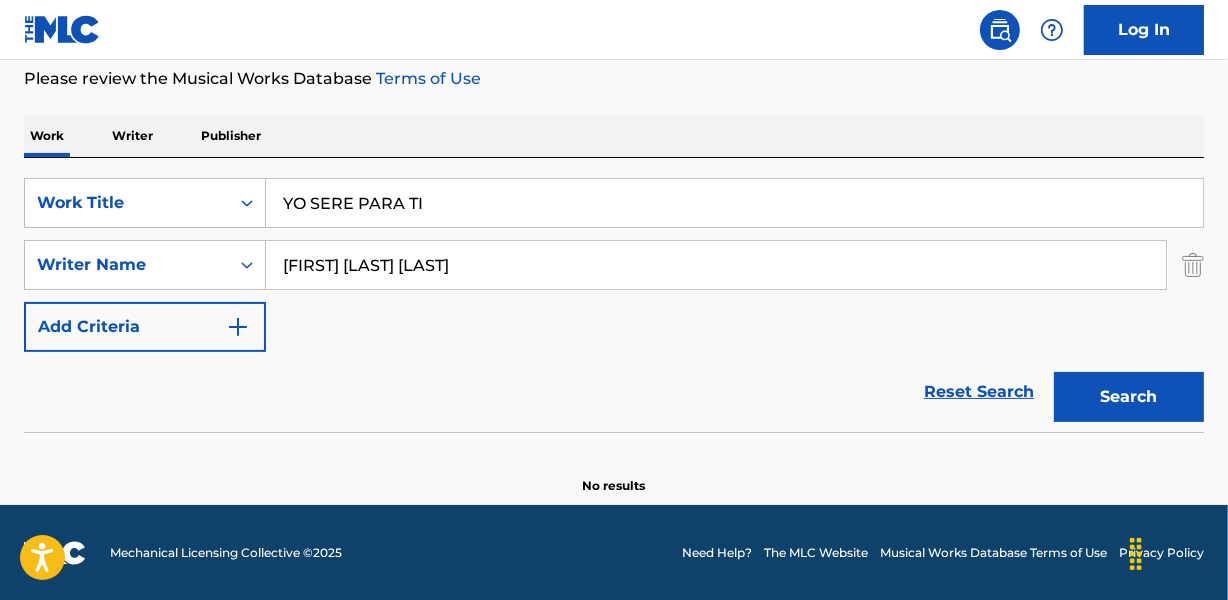 click on "Search" at bounding box center (1129, 397) 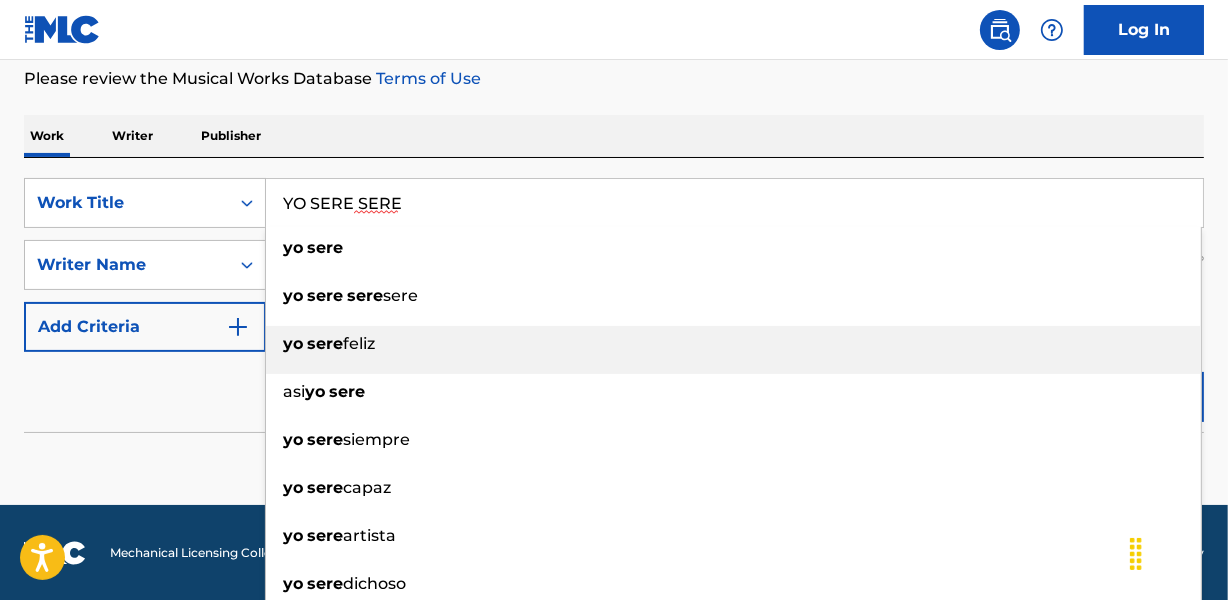 click on "yo   sere  feliz" at bounding box center [733, 344] 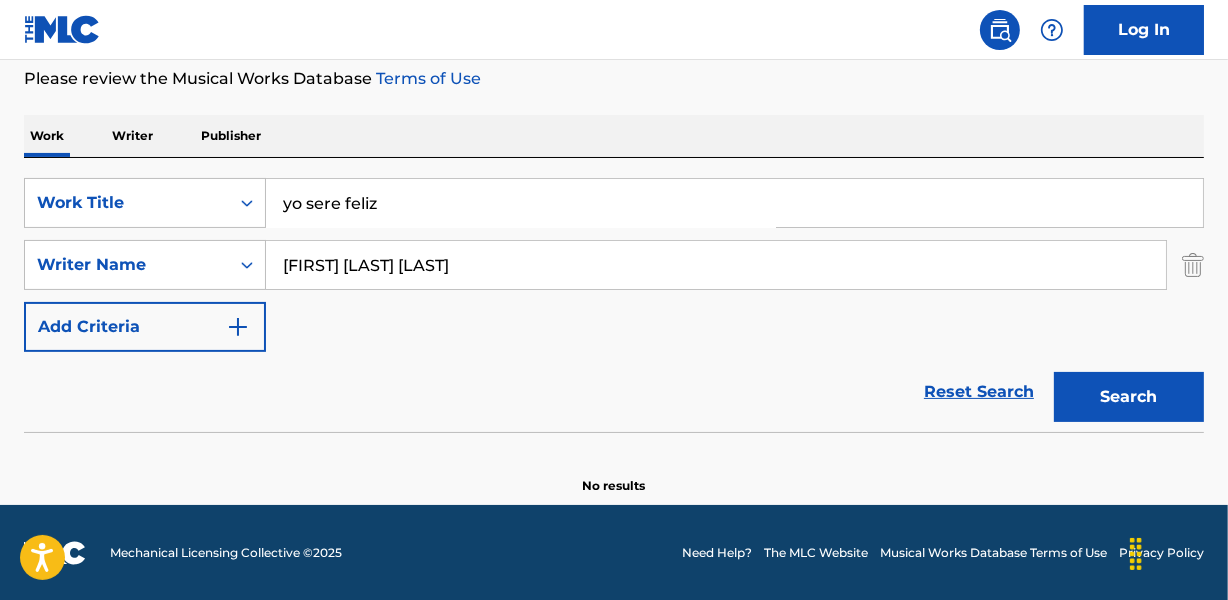 click on "MARIA ELENA SERRANO DAVALOS" at bounding box center [716, 265] 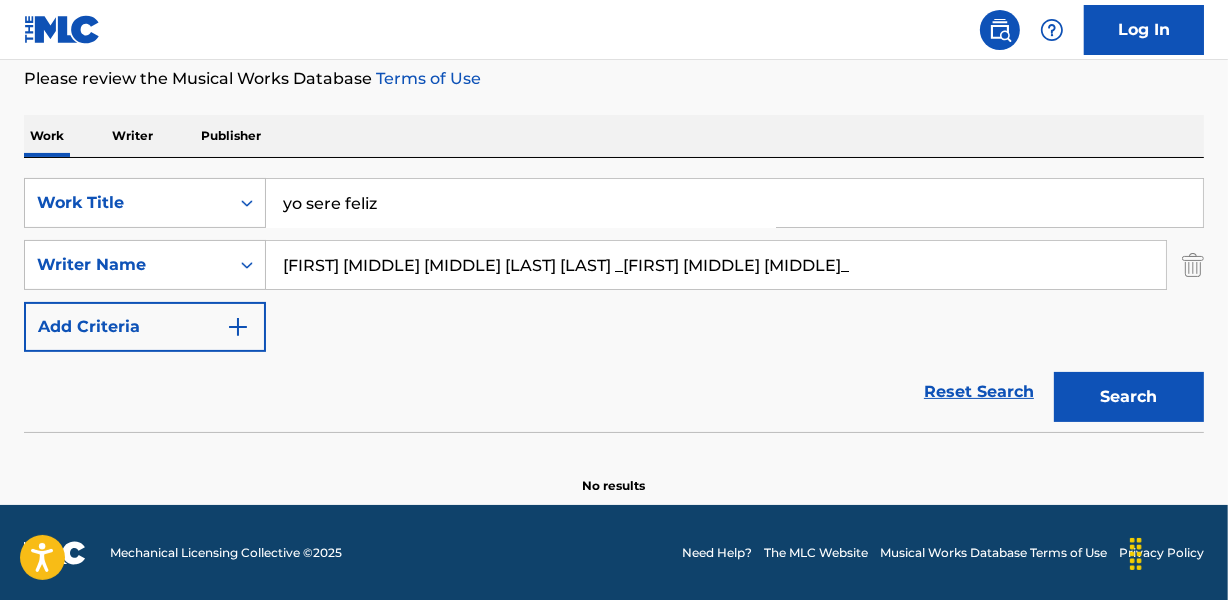 type on "CUELLAR  ELA MARIA VICTORIA O_FARRIL CUELLAR _ELA MARIA VICTORIA_" 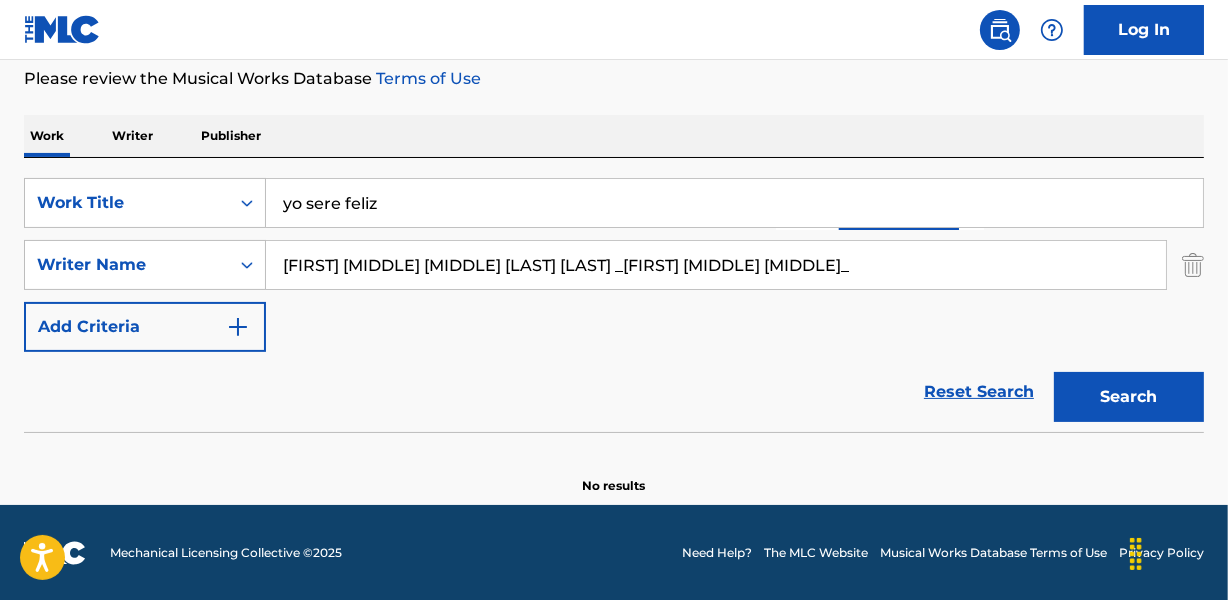 click on "yo sere feliz" at bounding box center [734, 203] 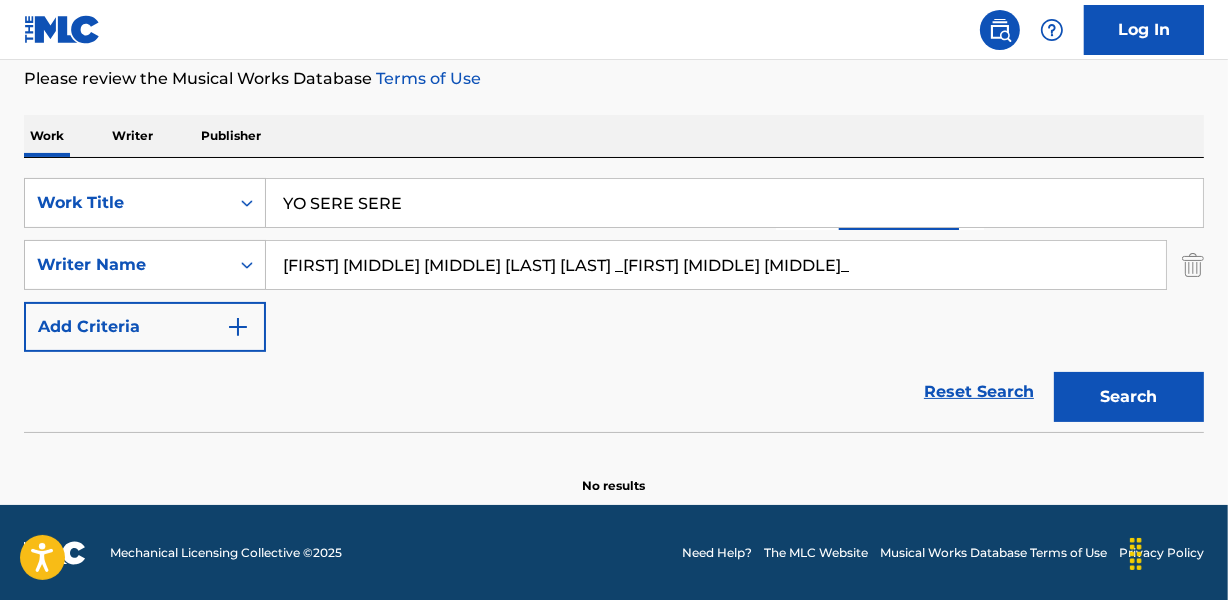type on "YO SERE SERE" 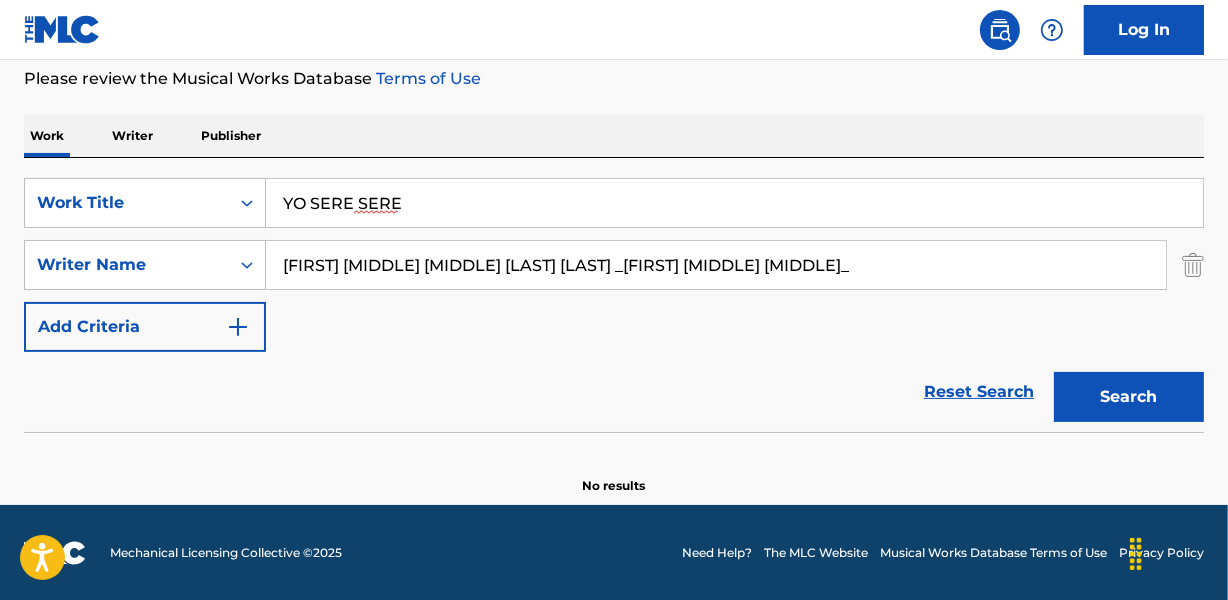drag, startPoint x: 559, startPoint y: 260, endPoint x: 1237, endPoint y: 279, distance: 678.2662 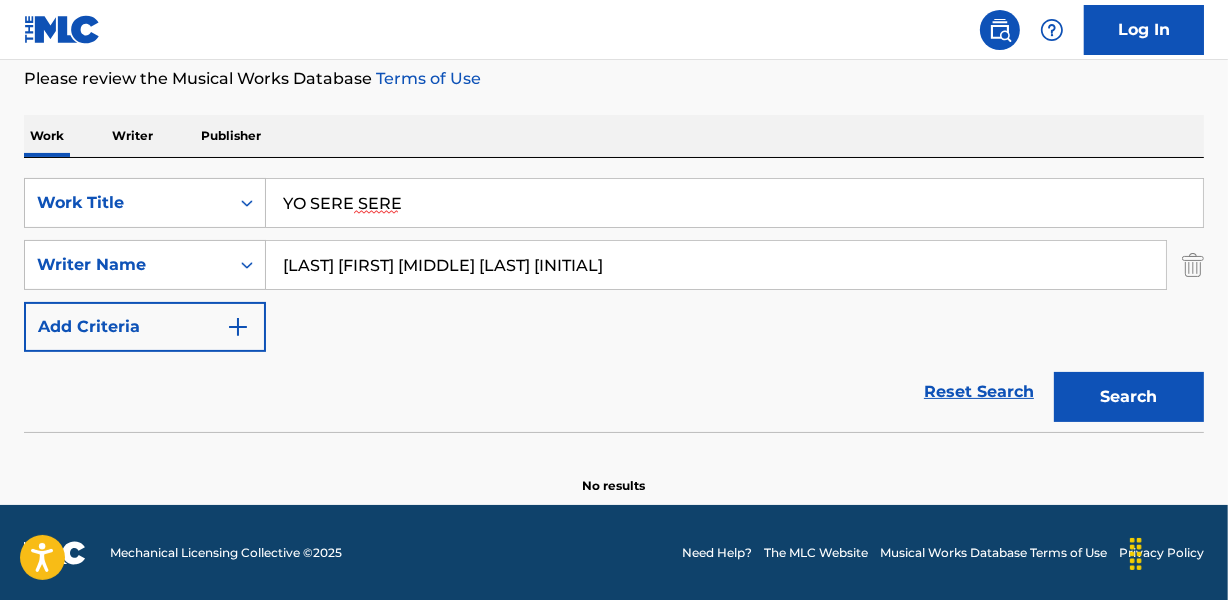 click on "Search" at bounding box center [1129, 397] 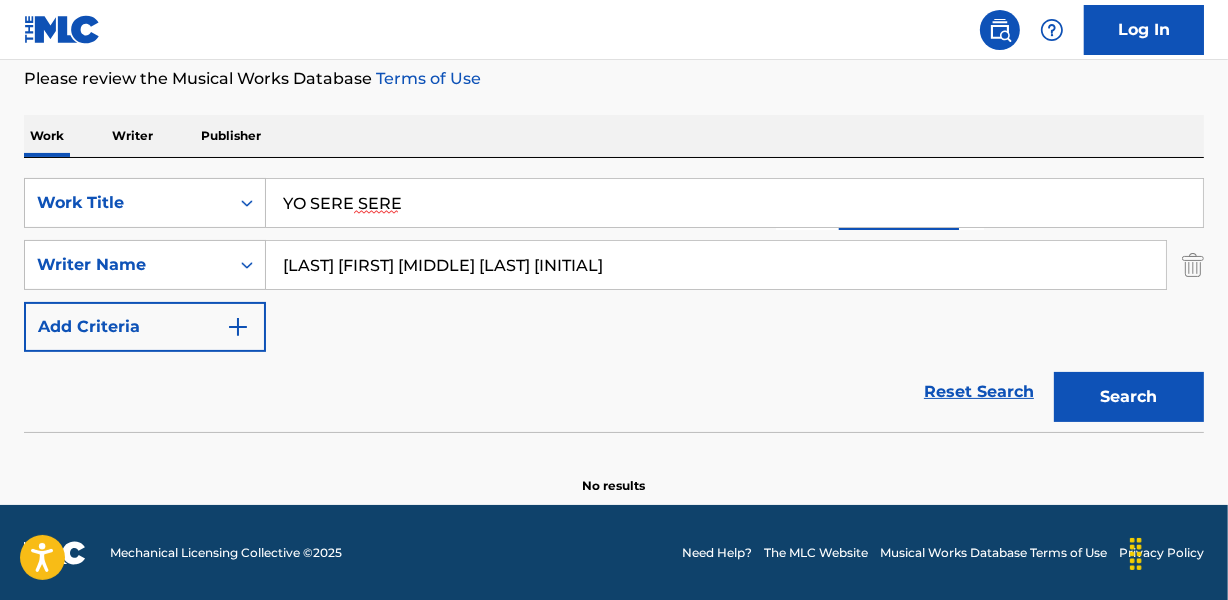 click on "SearchWithCriteria9ee9d253-20df-49a5-af06-14a382386072 Work Title YO SERE SERE SearchWithCriteria8056e807-77b1-48ea-9e63-2015a25e212d Writer Name CUELLAR  ELA MARIA VICTORIA O Add Criteria" at bounding box center [614, 265] 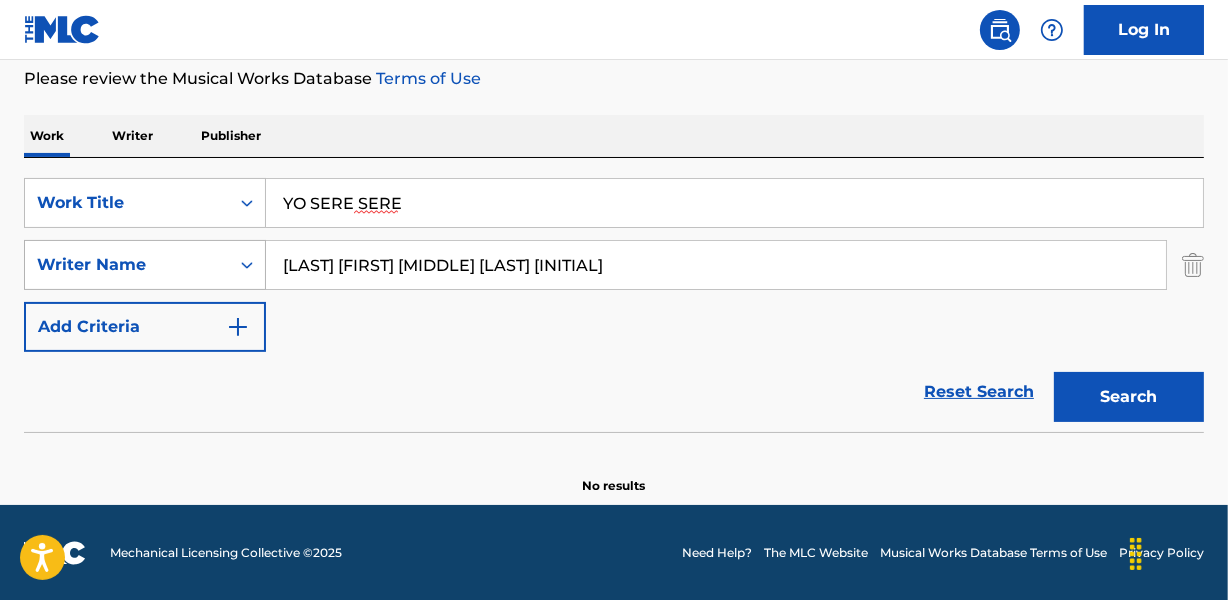 drag, startPoint x: 370, startPoint y: 260, endPoint x: 157, endPoint y: 262, distance: 213.00938 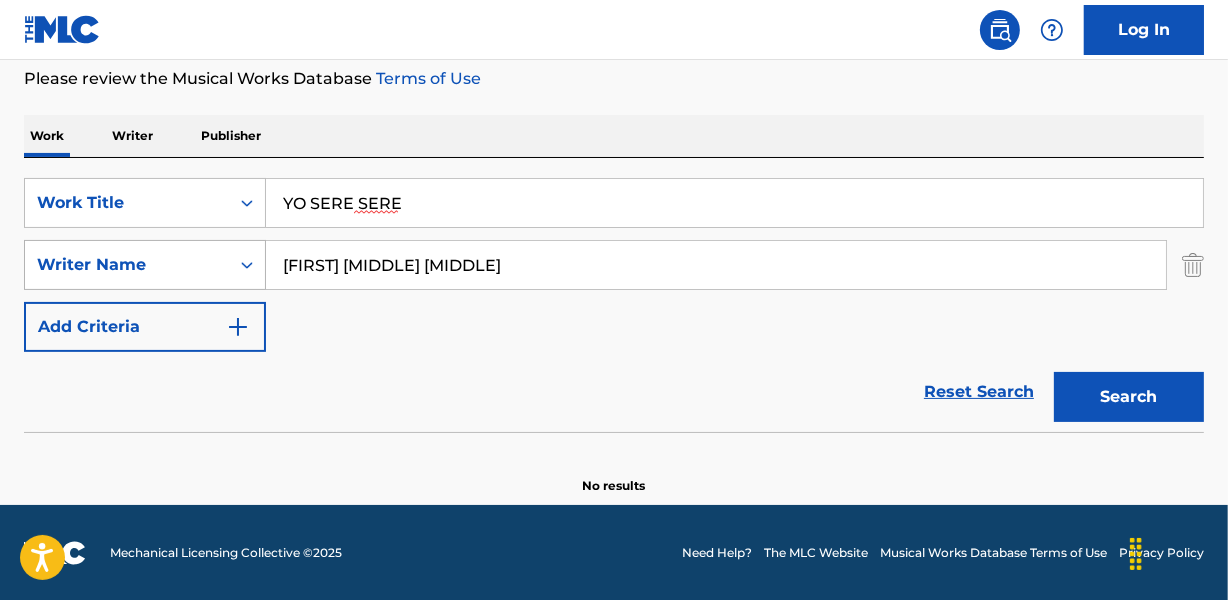click on "Search" at bounding box center (1129, 397) 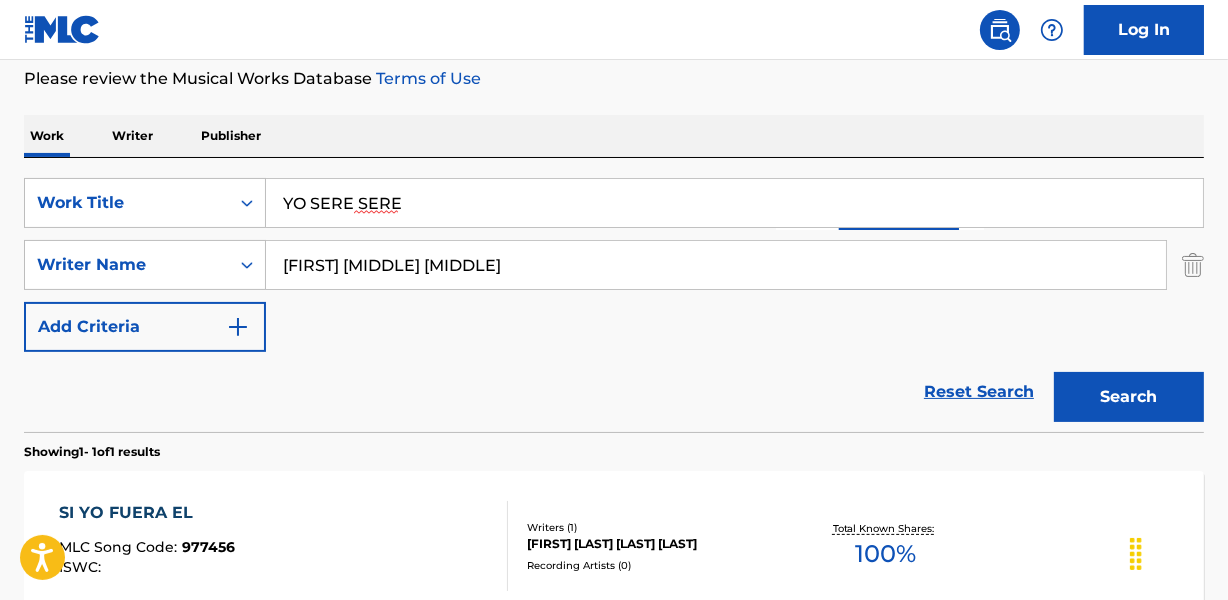 click on "ELA MARIA VICTORIA O" at bounding box center [716, 265] 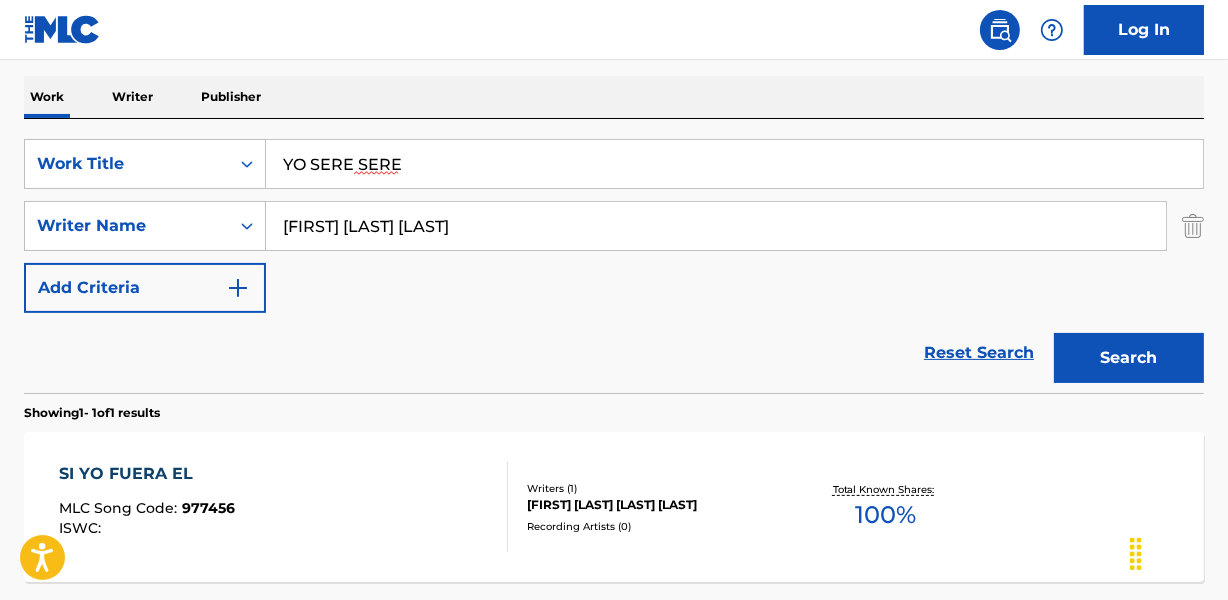 scroll, scrollTop: 305, scrollLeft: 0, axis: vertical 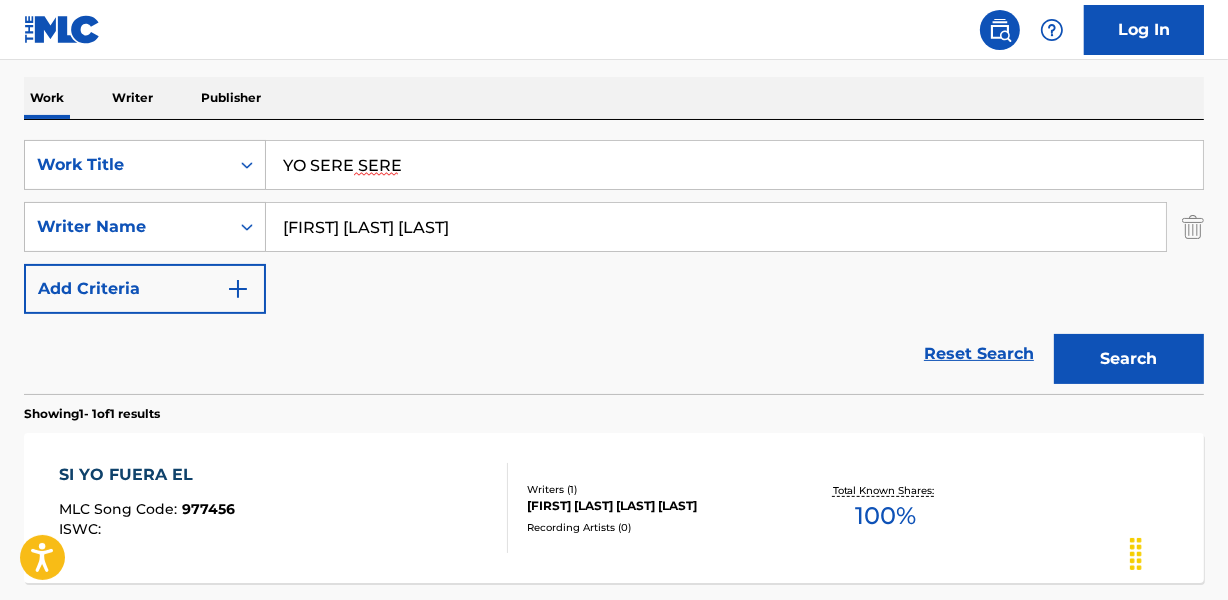 drag, startPoint x: 314, startPoint y: 225, endPoint x: 83, endPoint y: 258, distance: 233.34525 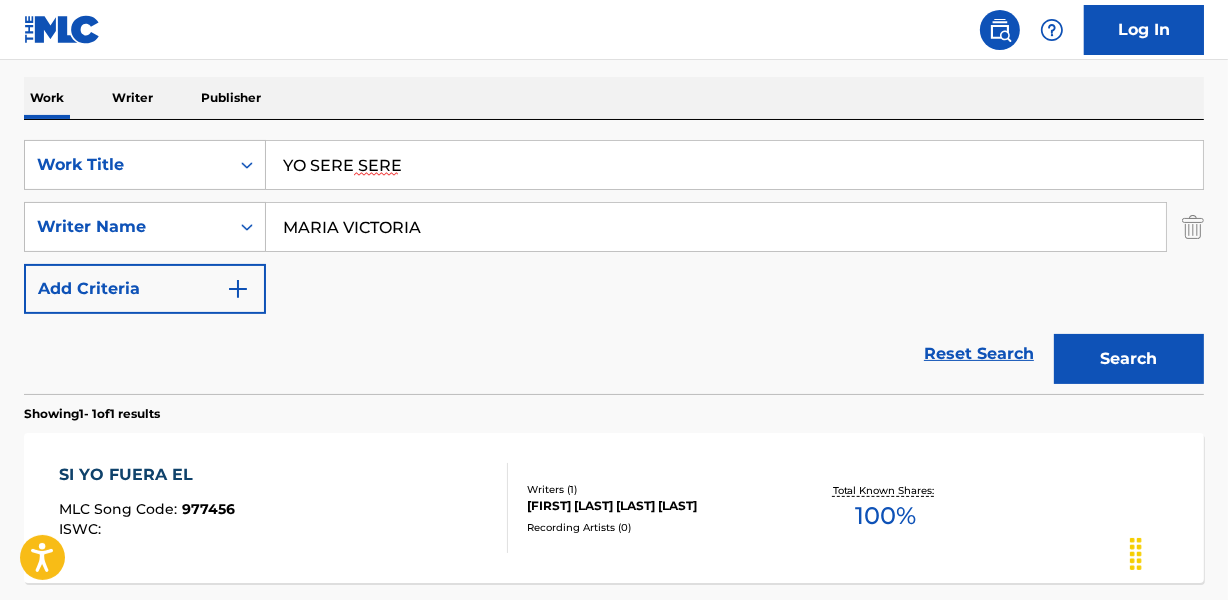 type on "MARIA VICTORIA" 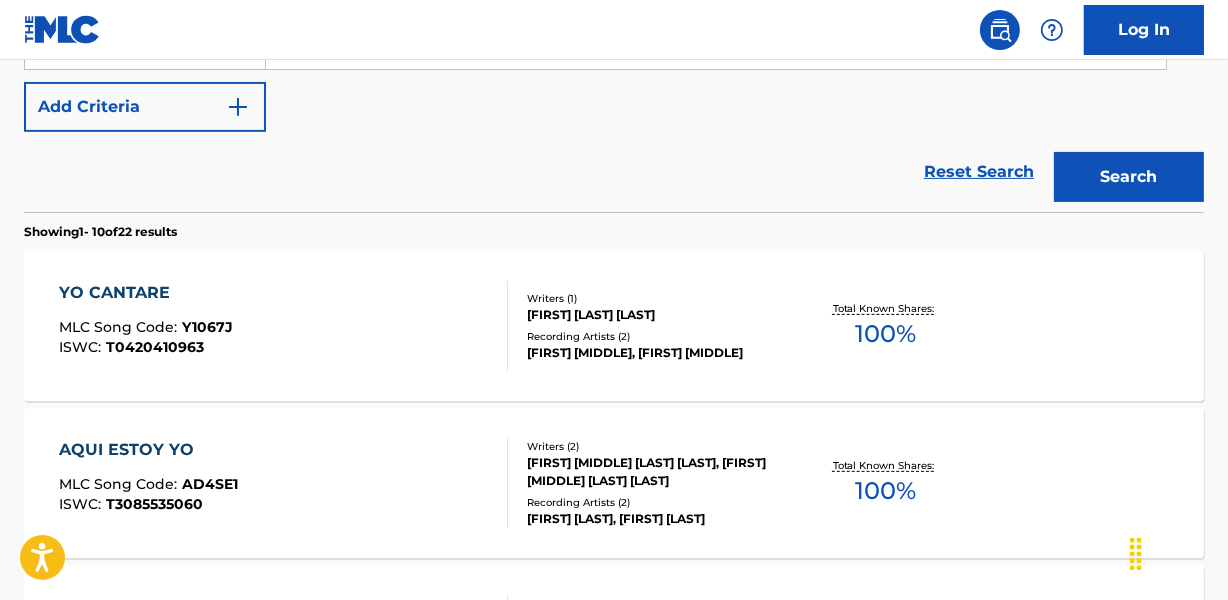 scroll, scrollTop: 214, scrollLeft: 0, axis: vertical 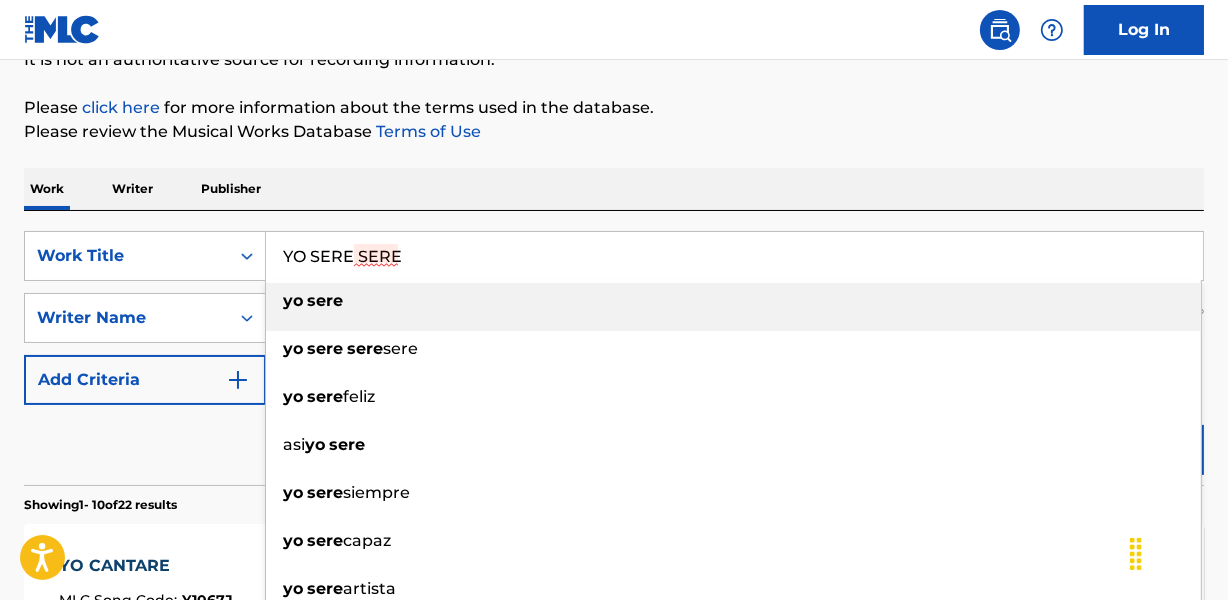 click on "YO SERE SERE" at bounding box center [734, 256] 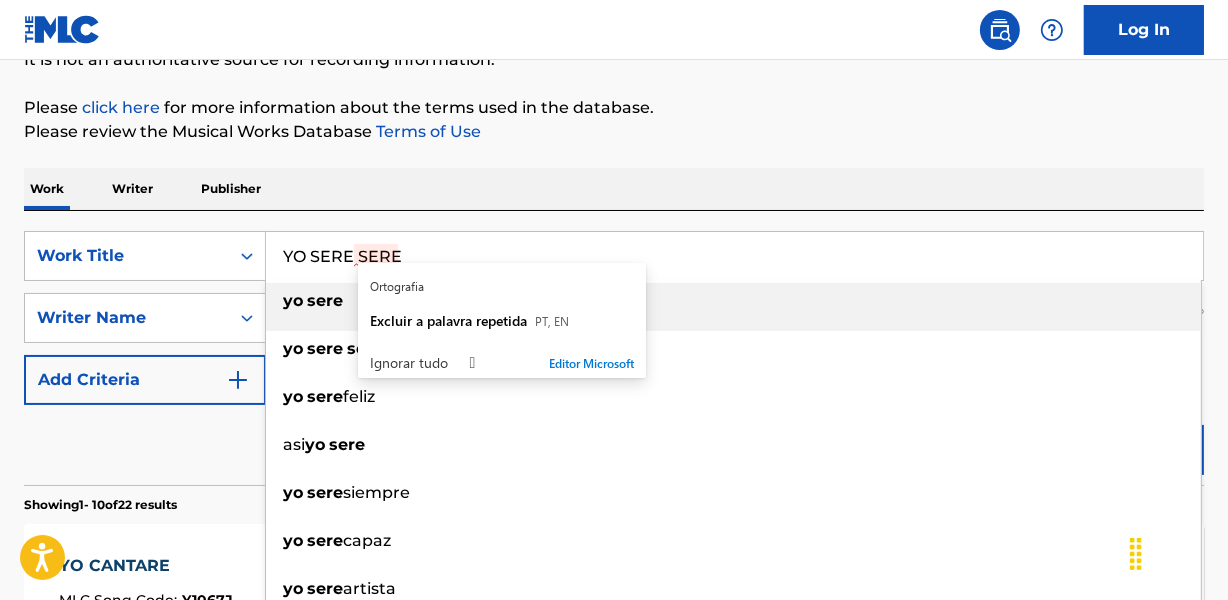 click on "YO SERE SERE" at bounding box center [734, 256] 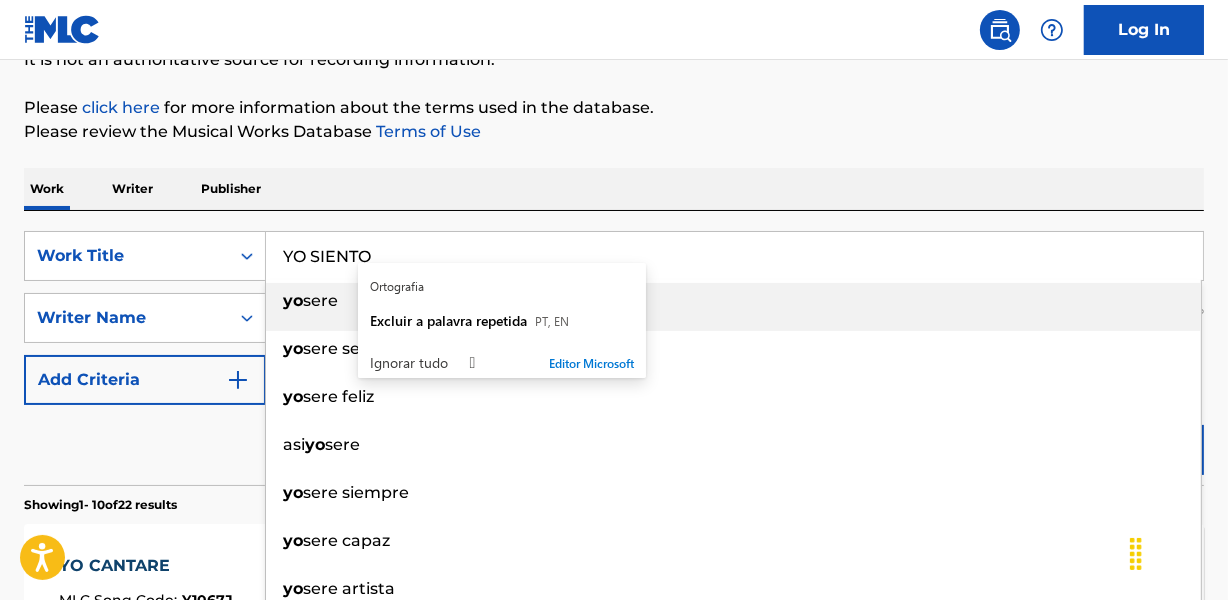 type on "YO SIENTO" 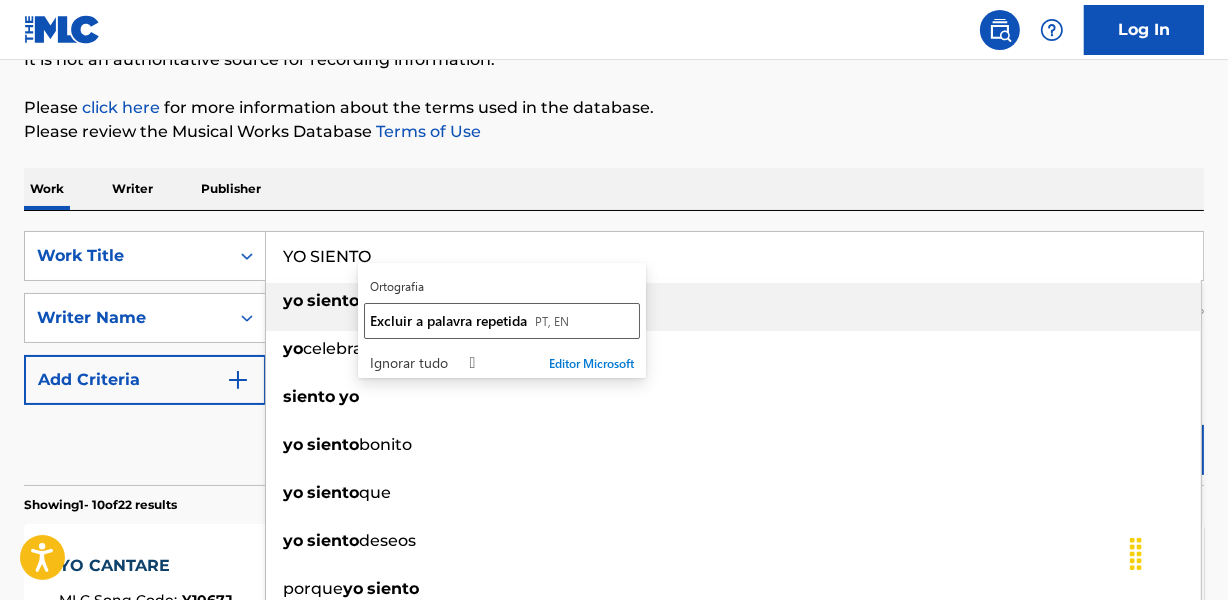drag, startPoint x: 434, startPoint y: 204, endPoint x: 437, endPoint y: 217, distance: 13.341664 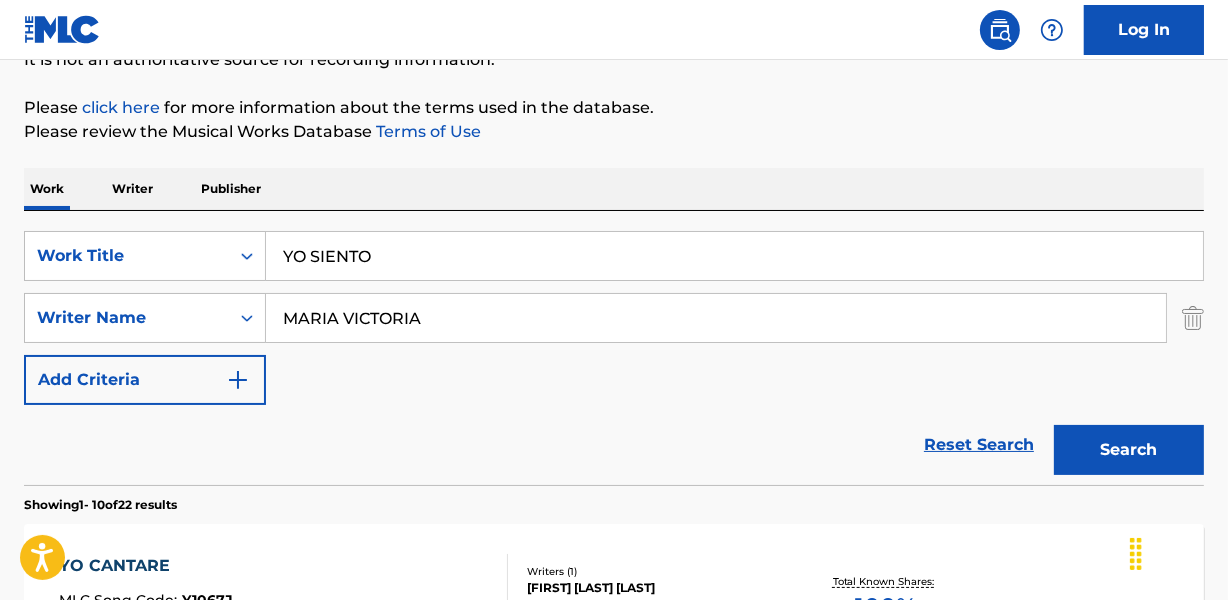 drag, startPoint x: 437, startPoint y: 217, endPoint x: 442, endPoint y: 330, distance: 113.110565 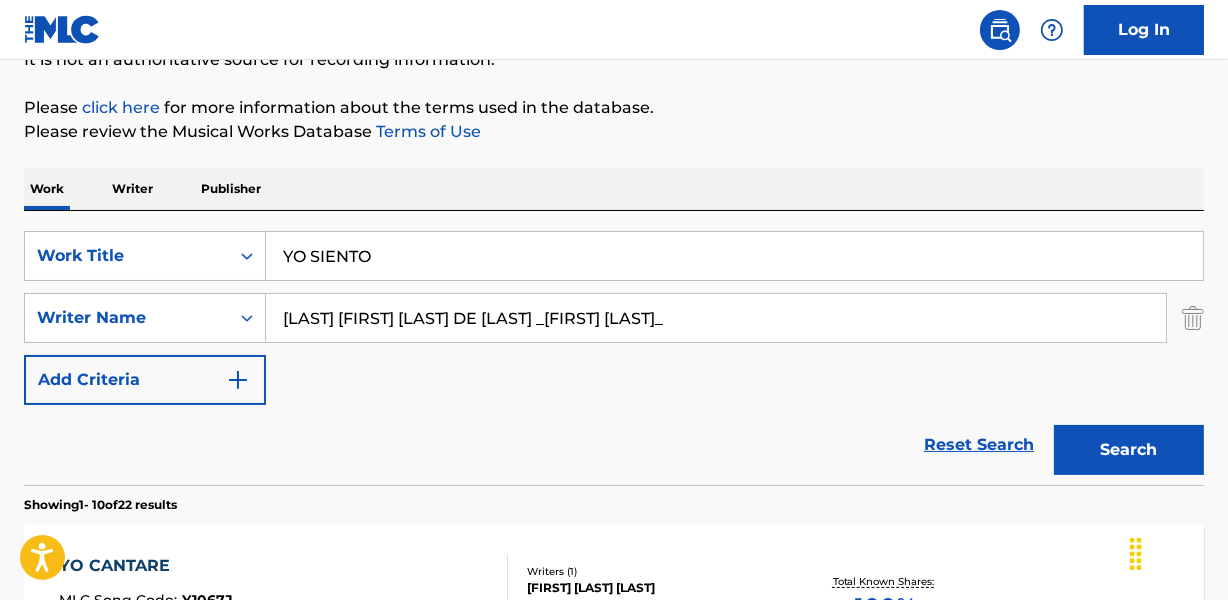 drag, startPoint x: 586, startPoint y: 320, endPoint x: 1111, endPoint y: 329, distance: 525.07715 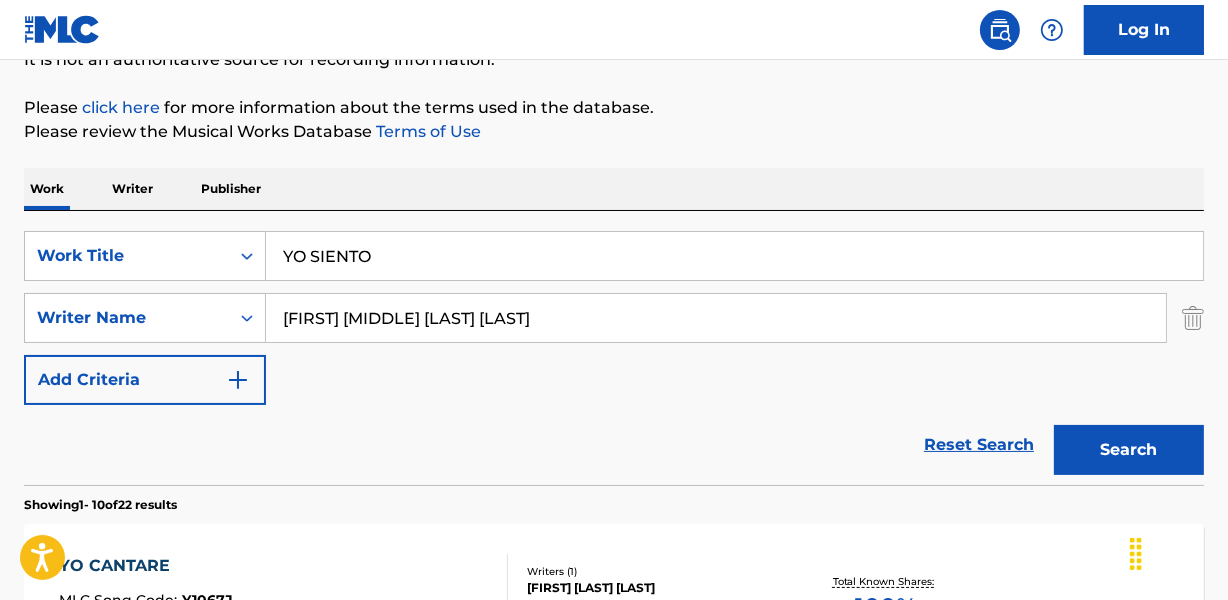 click on "Search" at bounding box center [1129, 450] 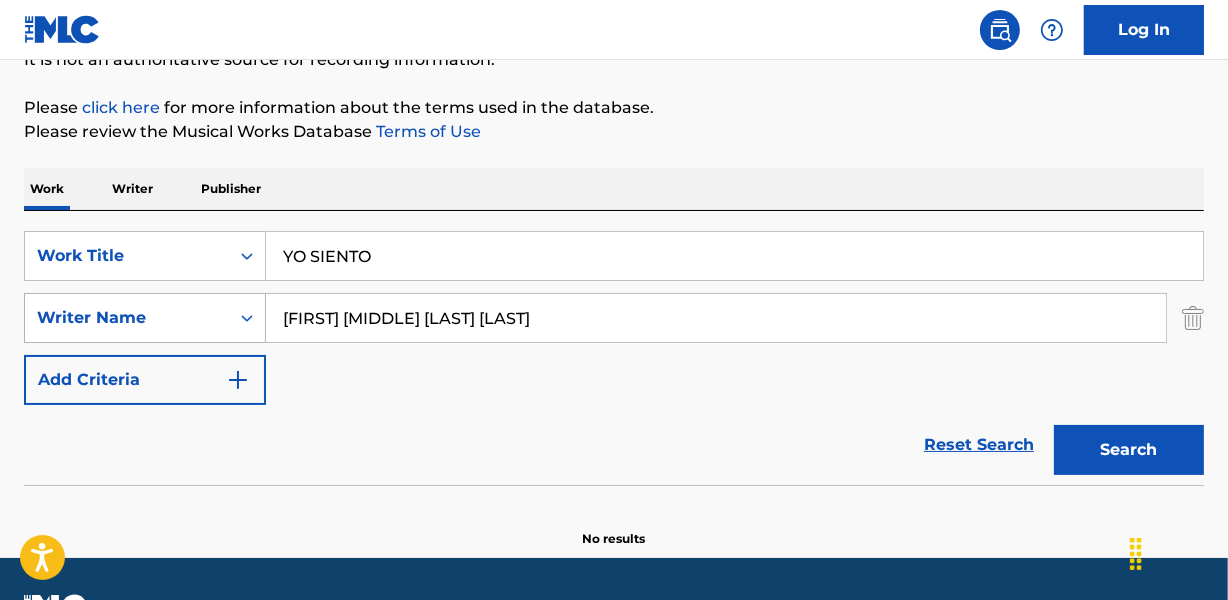 drag, startPoint x: 339, startPoint y: 315, endPoint x: 178, endPoint y: 319, distance: 161.04968 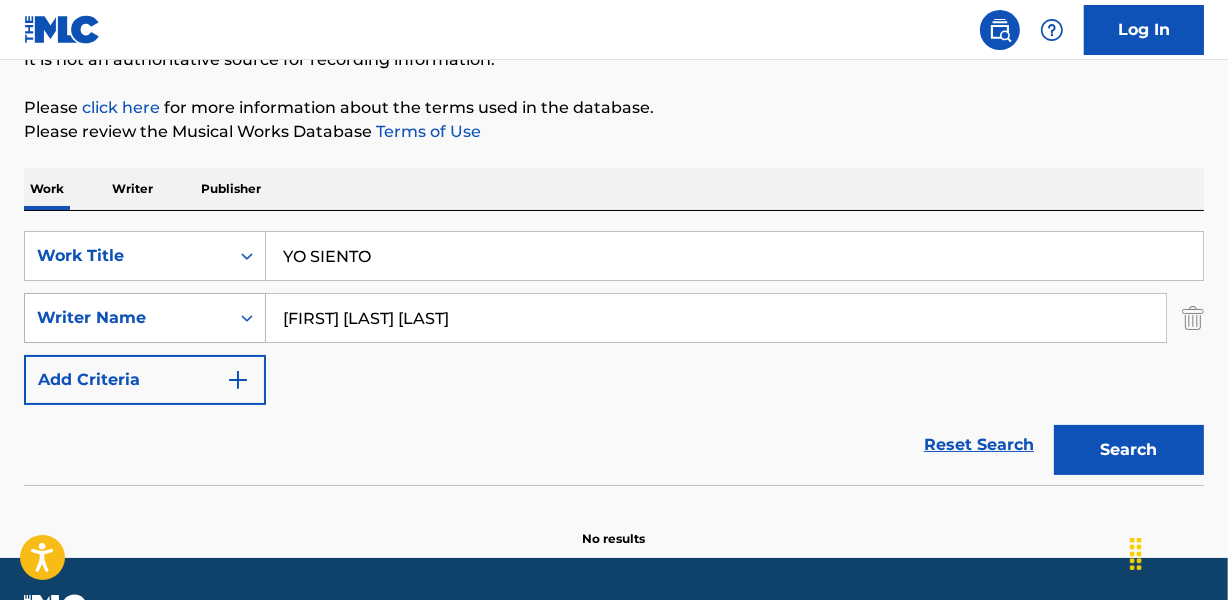 type on "LEONOR PORCELLA DE BREA" 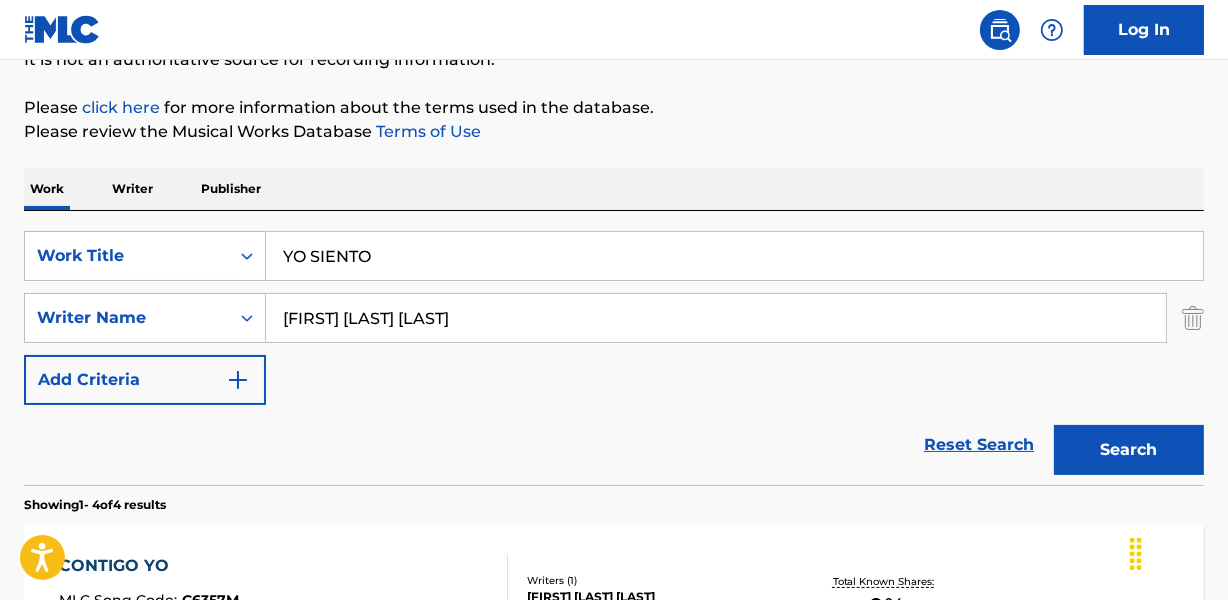 scroll, scrollTop: 305, scrollLeft: 0, axis: vertical 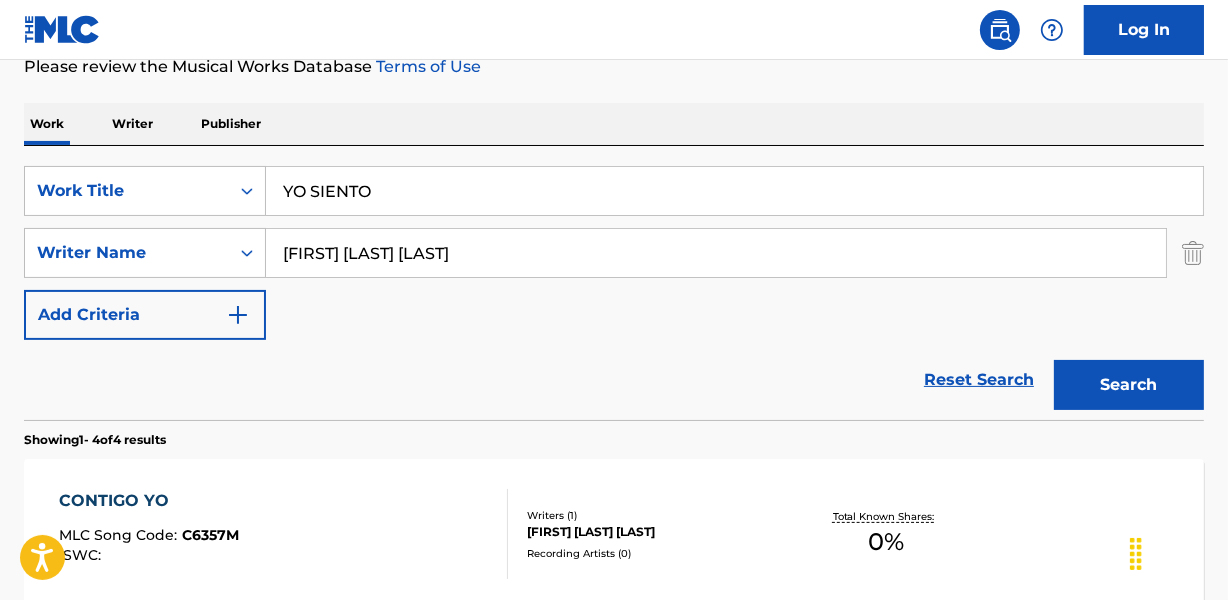 click on "SearchWithCriteria9ee9d253-20df-49a5-af06-14a382386072 Work Title YO SIENTO SearchWithCriteria8056e807-77b1-48ea-9e63-2015a25e212d Writer Name LEONOR PORCELLA DE BREA Add Criteria Reset Search Search Showing  1  -   4  of  4   results   CONTIGO YO MLC Song Code : C6357M ISWC : Writers ( 1 ) LEONOR PORCELLA DE BREA Recording Artists ( 0 ) Total Known Shares: 0 % MIENTRAS TANTO YO MLC Song Code : M6811Z ISWC : Writers ( 1 ) LEONOR PORCELLA DE BREA Recording Artists ( 0 ) Total Known Shares: 0 % AL HOMBRE QUE YO TANTO AME MLC Song Code : A5635I ISWC : Writers ( 1 ) LEONOR PORCELLA DE BREA Recording Artists ( 0 ) Total Known Shares: 0 % YO NO SOY COMO AVE MANSA NO MLC Song Code : YD2XTC ISWC : Writers ( 2 ) LUISA MARIA CARIDAD LAZARA GUELL Y VILLATE, LEONOR PORCELLA DE BREA Recording Artists ( 5 ) LUISA MARÍA GÜELL, LUISA MARIA GÜELL, LUISA MARÍA GÜELL, LUISA MARIA GUELL, LUISA MARIA GUELL Total Known Shares: 37.5 % Results Per Page: 10 25 50 100" at bounding box center [614, 660] 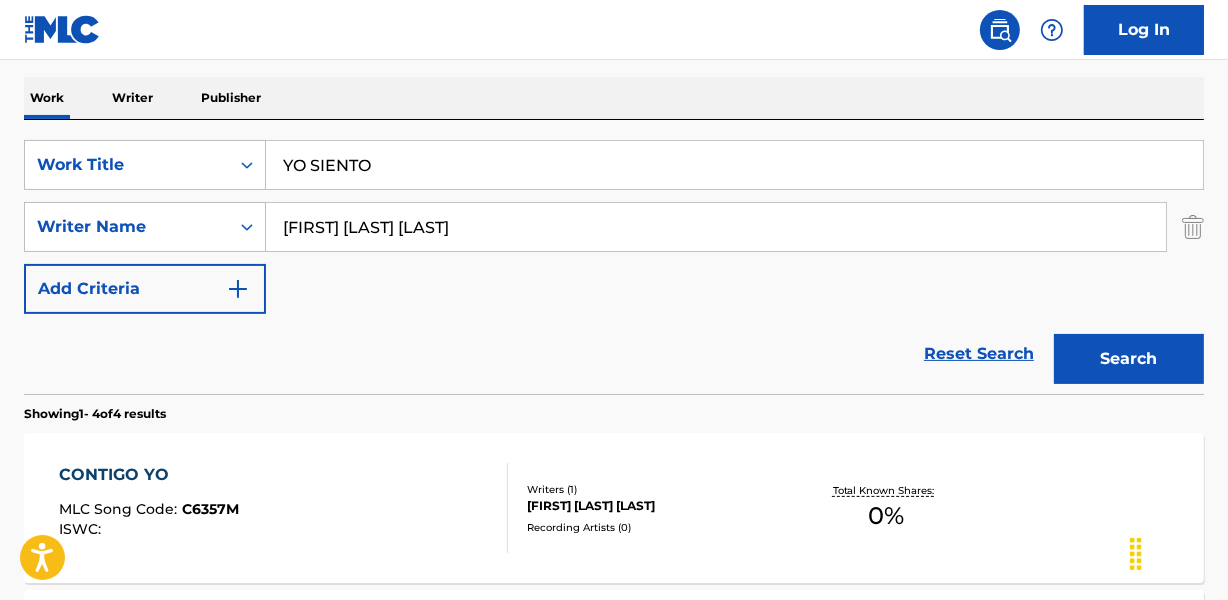 click on "YO SIENTO" at bounding box center (734, 165) 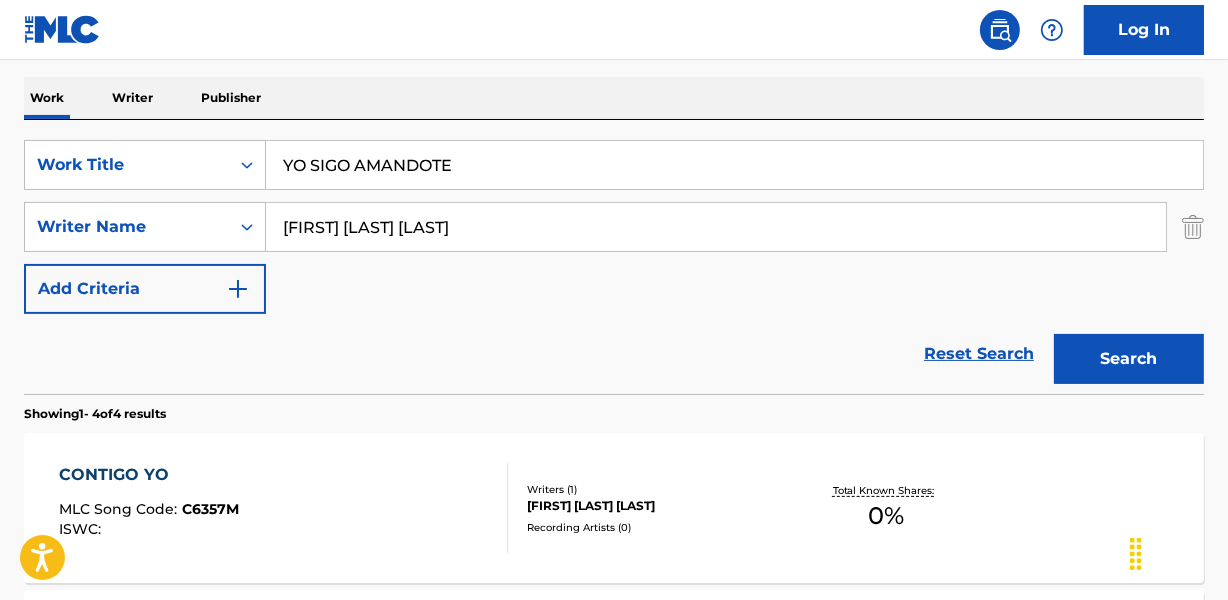 type on "YO SIGO AMANDOTE" 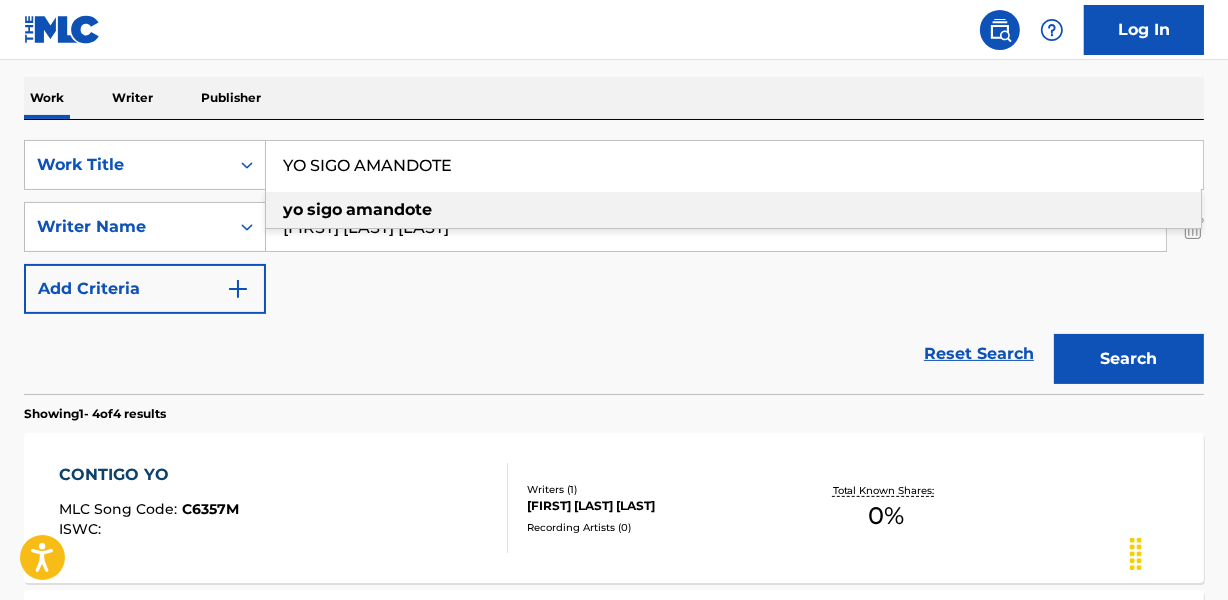click on "SearchWithCriteria9ee9d253-20df-49a5-af06-14a382386072 Work Title YO SIGO AMANDOTE yo   sigo   amandote SearchWithCriteria8056e807-77b1-48ea-9e63-2015a25e212d Writer Name LEONOR PORCELLA DE BREA Add Criteria Reset Search Search" at bounding box center (614, 257) 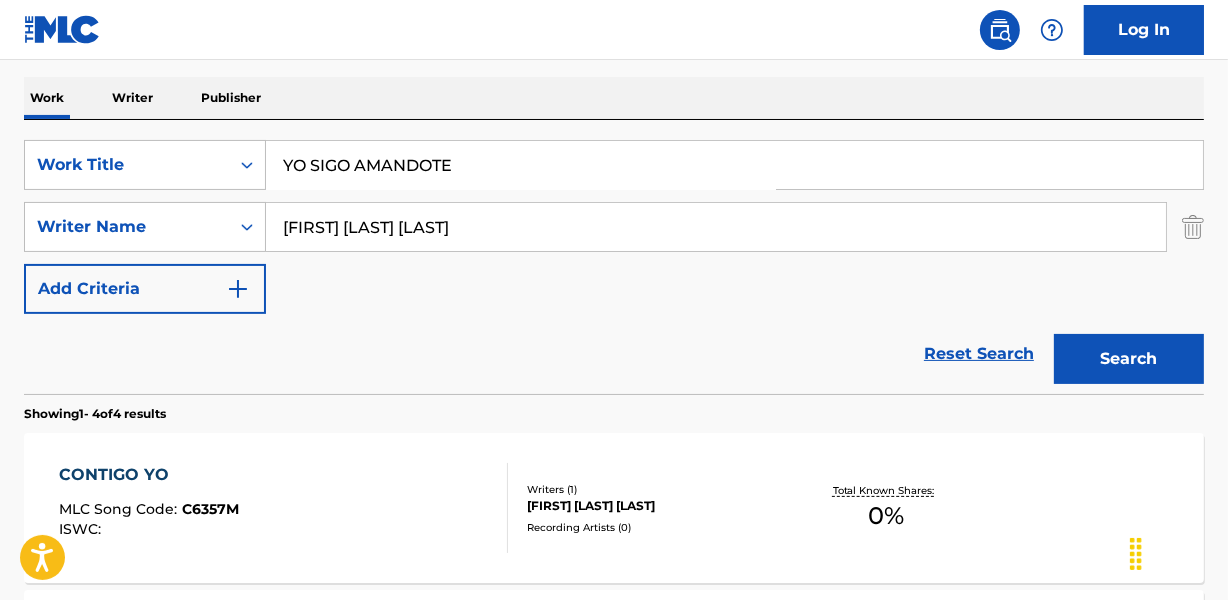 click on "LEONOR PORCELLA DE BREA" at bounding box center [716, 227] 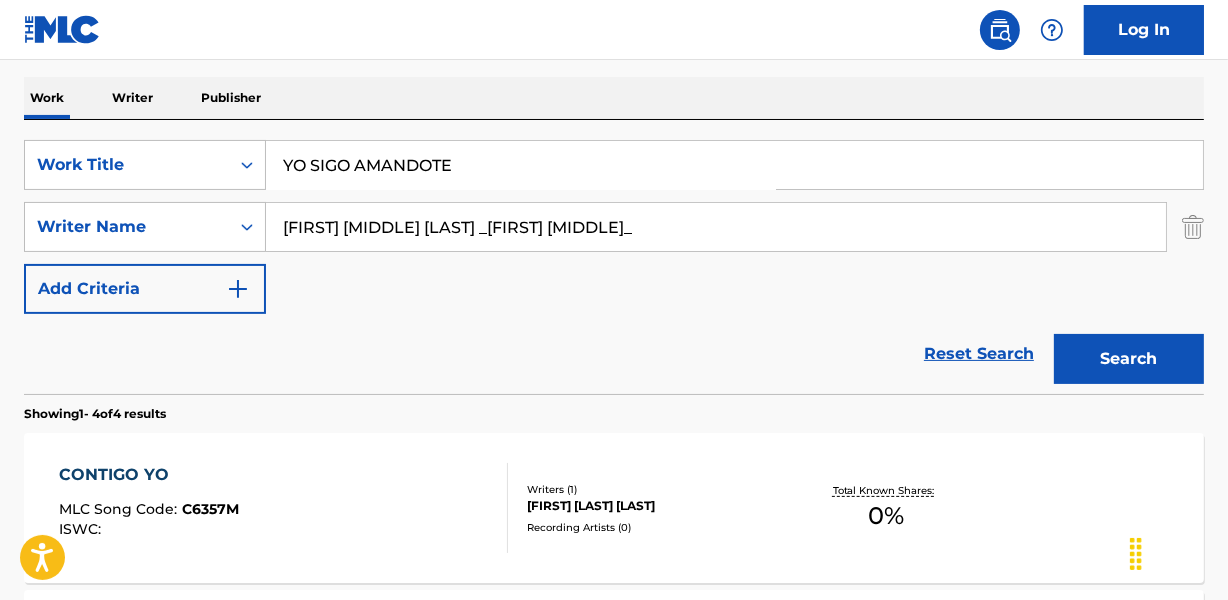drag, startPoint x: 591, startPoint y: 227, endPoint x: 1069, endPoint y: 222, distance: 478.02615 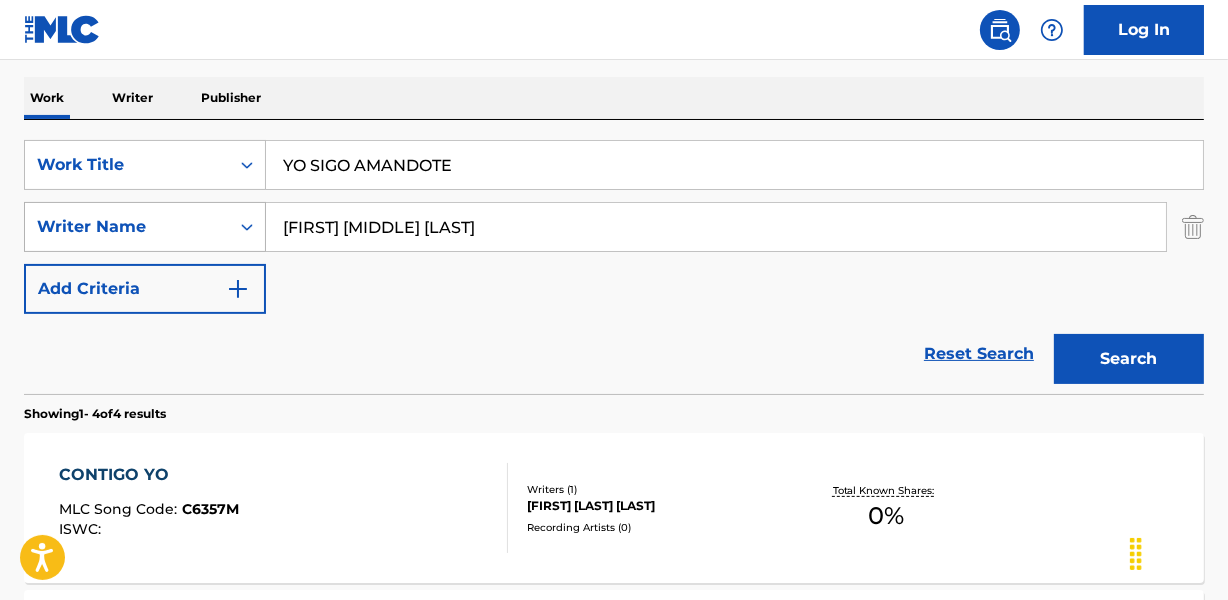 drag, startPoint x: 353, startPoint y: 228, endPoint x: 185, endPoint y: 239, distance: 168.35974 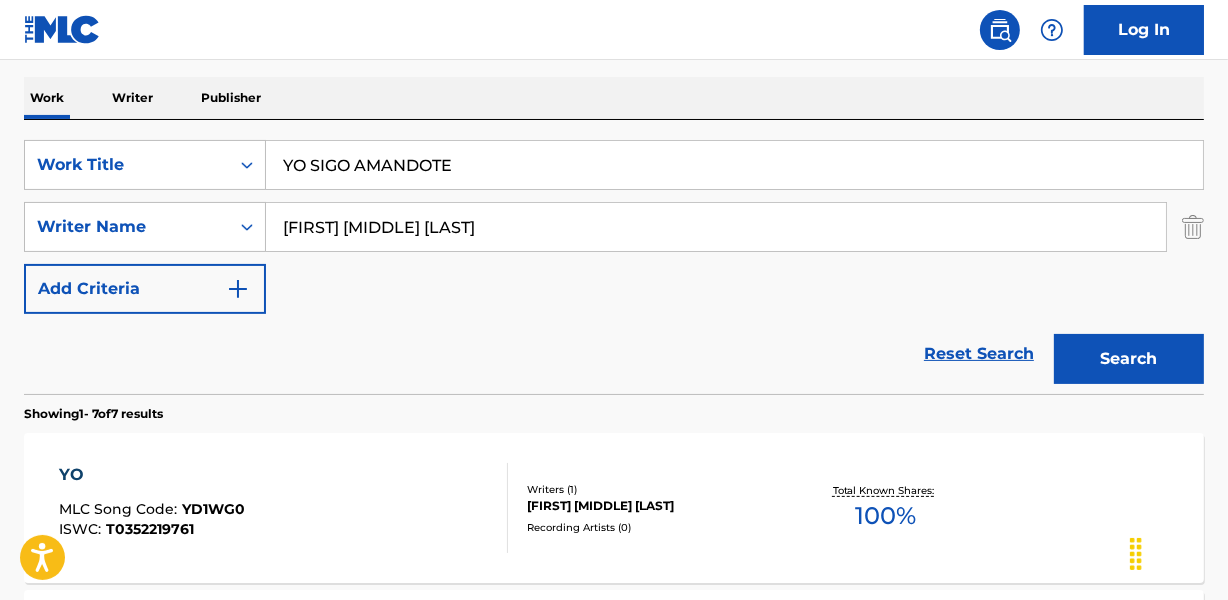 click on "Reset Search Search" at bounding box center (614, 354) 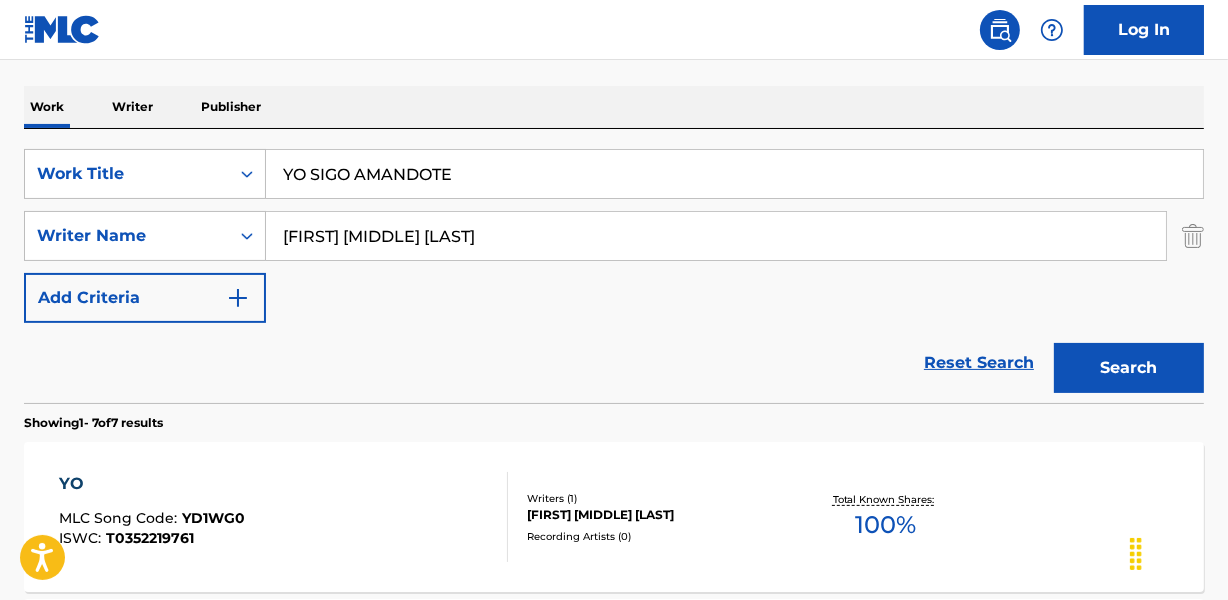 scroll, scrollTop: 214, scrollLeft: 0, axis: vertical 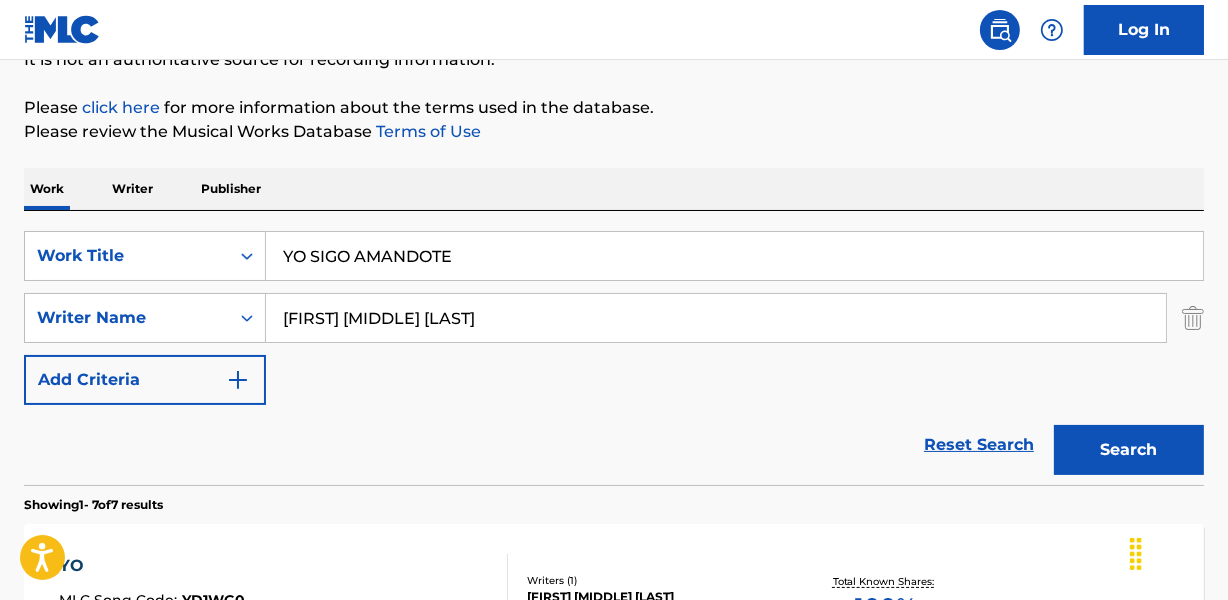 click on "PEDRO REYNA CISNEROS" at bounding box center (716, 318) 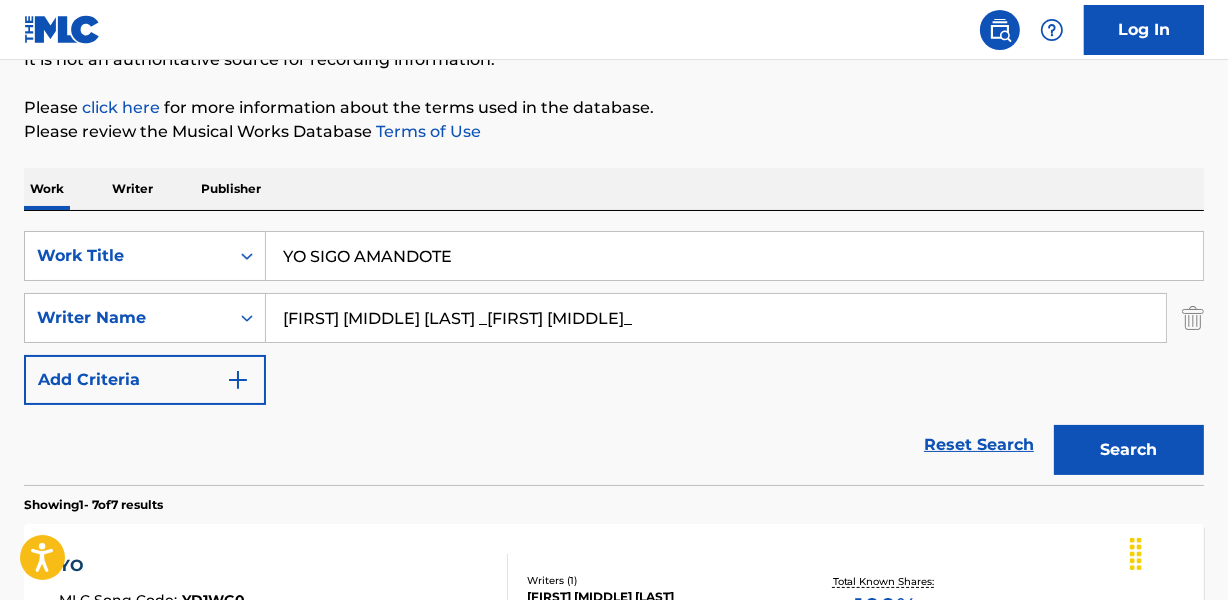 click on "SearchWithCriteria9ee9d253-20df-49a5-af06-14a382386072 Work Title YO SIGO AMANDOTE SearchWithCriteria8056e807-77b1-48ea-9e63-2015a25e212d Writer Name CISNEROS  PEDRO REYNA CISNEROS _PEDRO REYNA_ Add Criteria Reset Search Search" at bounding box center [614, 348] 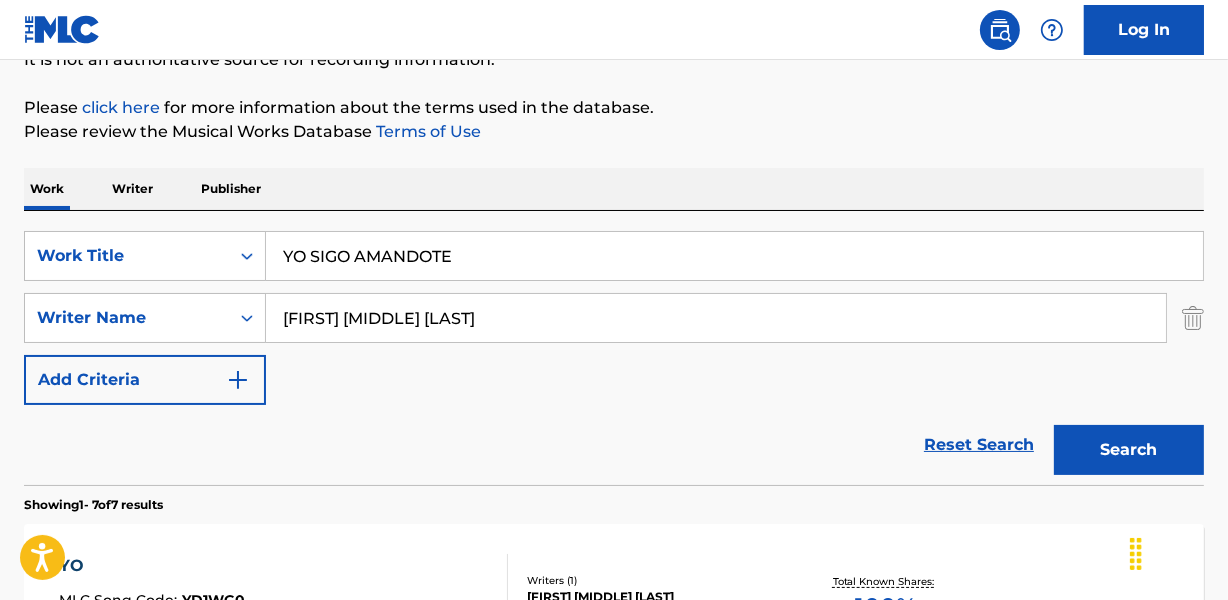 click on "Search" at bounding box center (1129, 450) 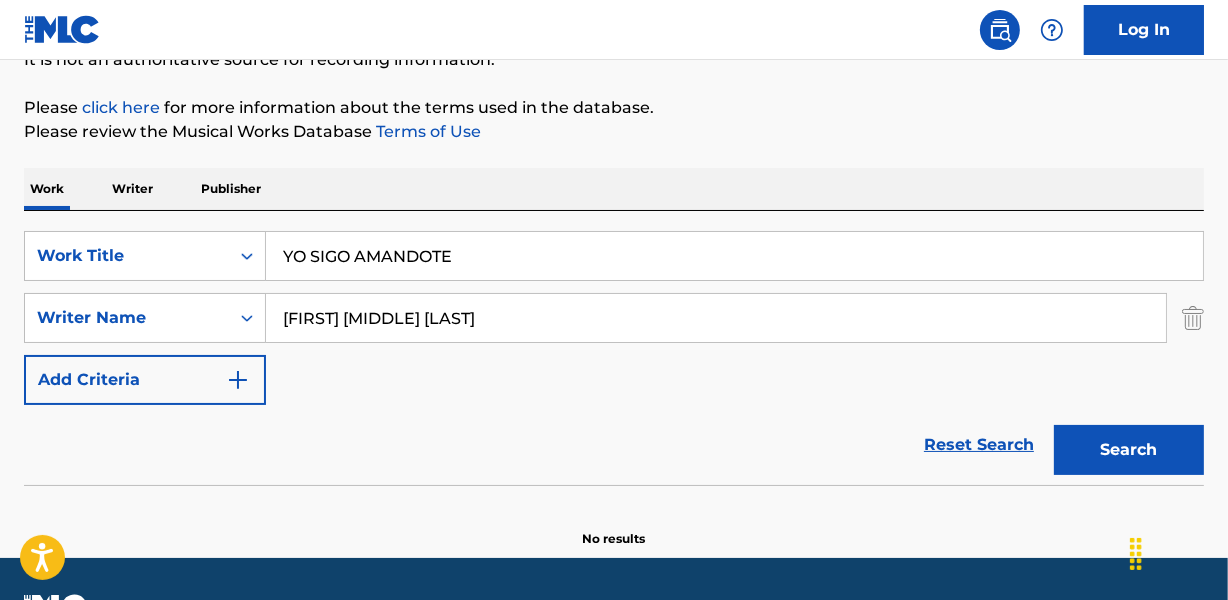 drag, startPoint x: 371, startPoint y: 314, endPoint x: 20, endPoint y: 333, distance: 351.51385 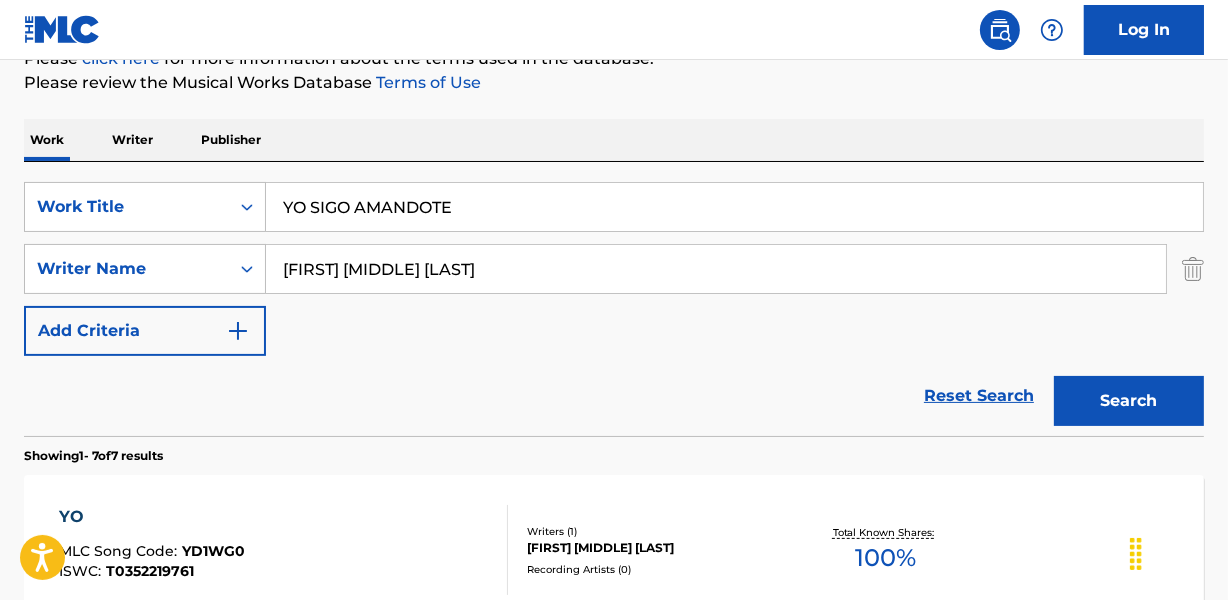 scroll, scrollTop: 305, scrollLeft: 0, axis: vertical 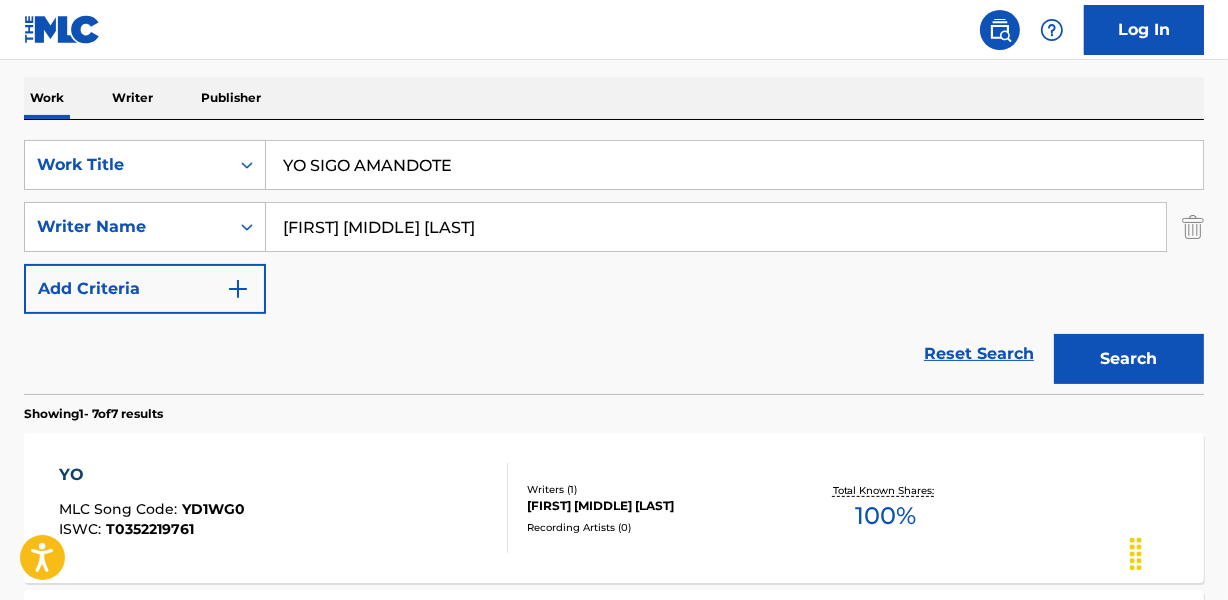 click on "YO SIGO AMANDOTE" at bounding box center (734, 165) 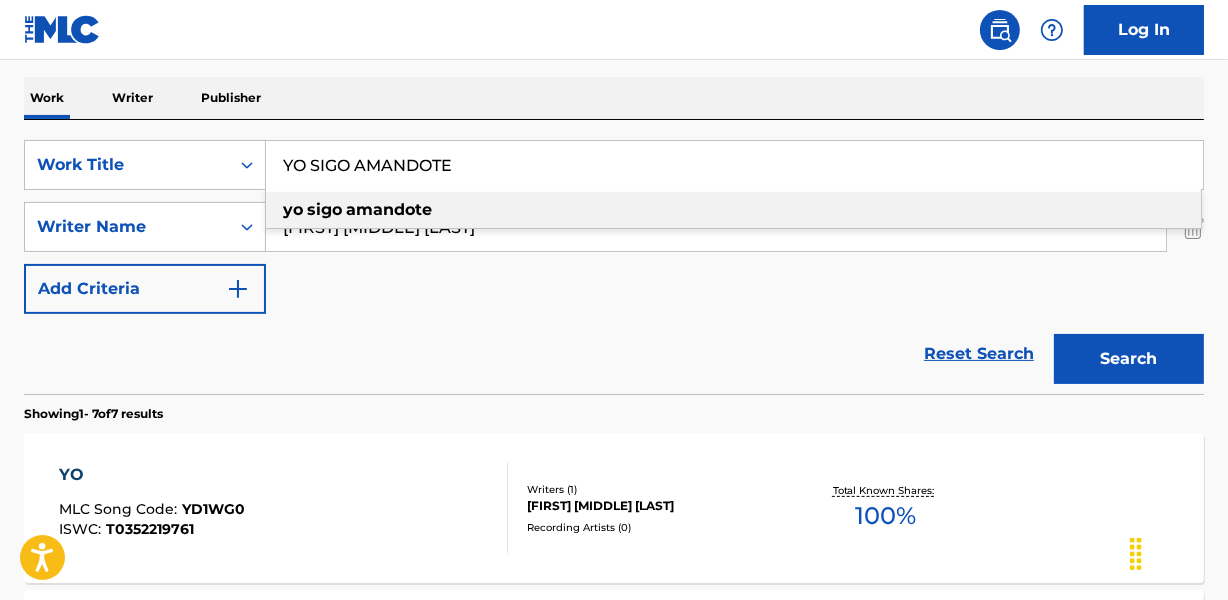 click on "YO SIGO AMANDOTE" at bounding box center [734, 165] 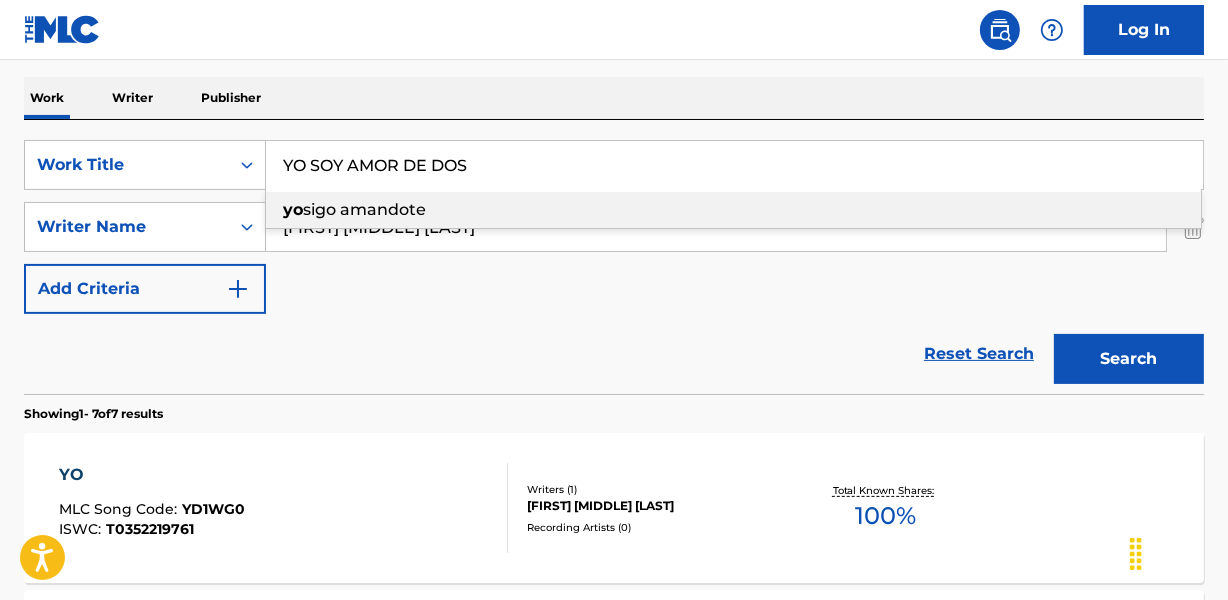 type on "YO SOY AMOR DE DOS" 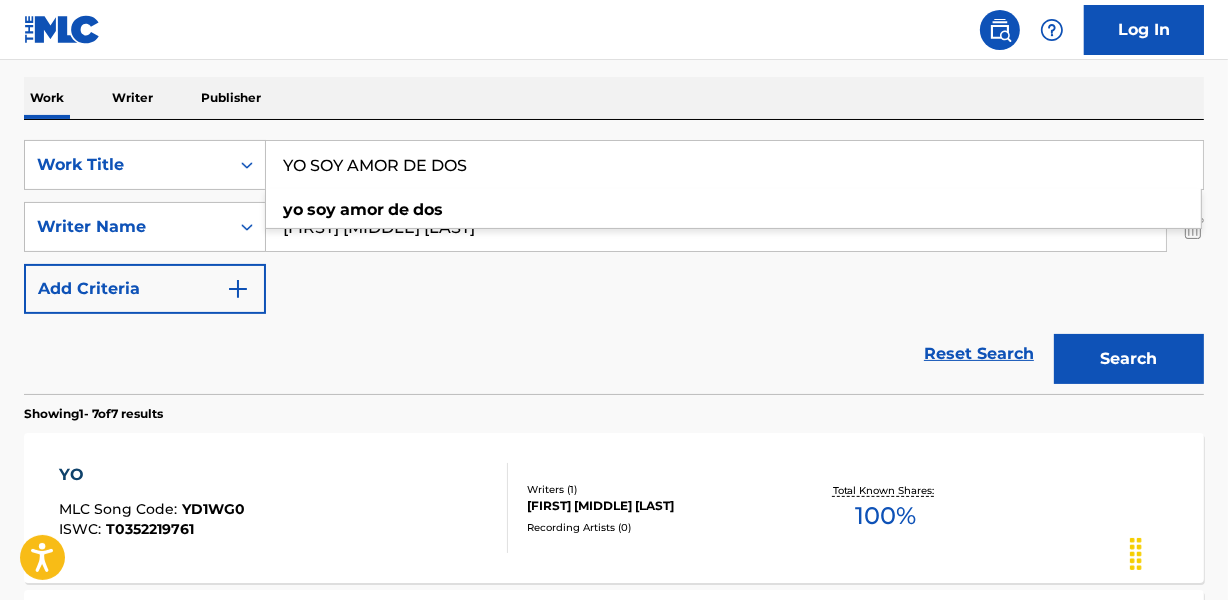 click on "PEDRO REYNA CISNEROS" at bounding box center [716, 227] 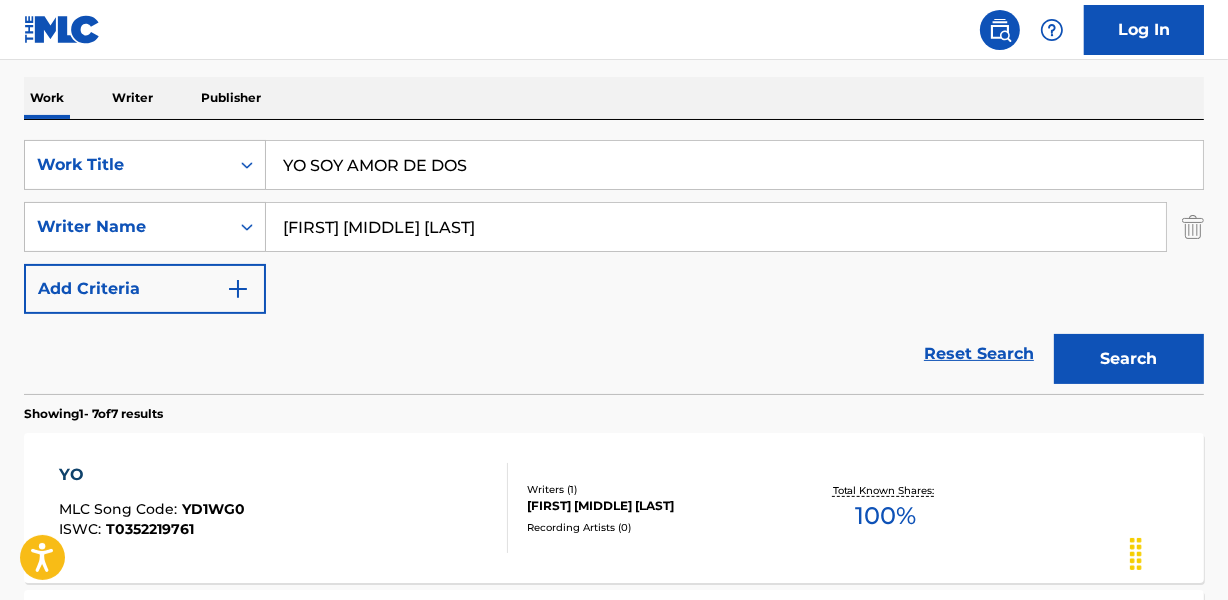 click on "PEDRO REYNA CISNEROS" at bounding box center [716, 227] 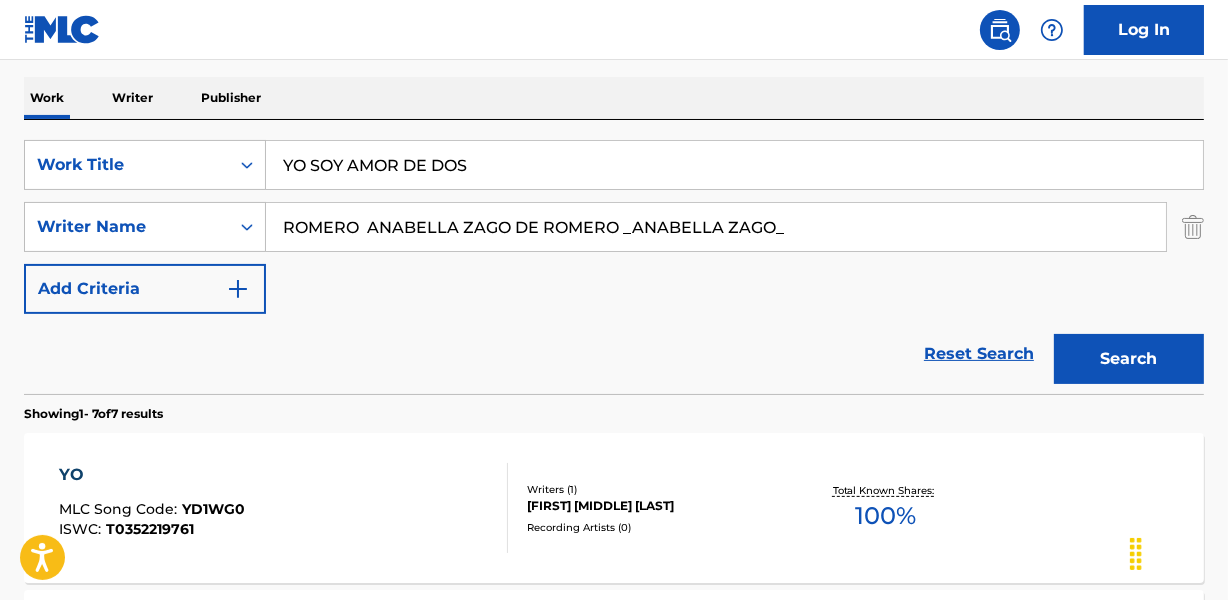 drag, startPoint x: 696, startPoint y: 232, endPoint x: 924, endPoint y: 201, distance: 230.09781 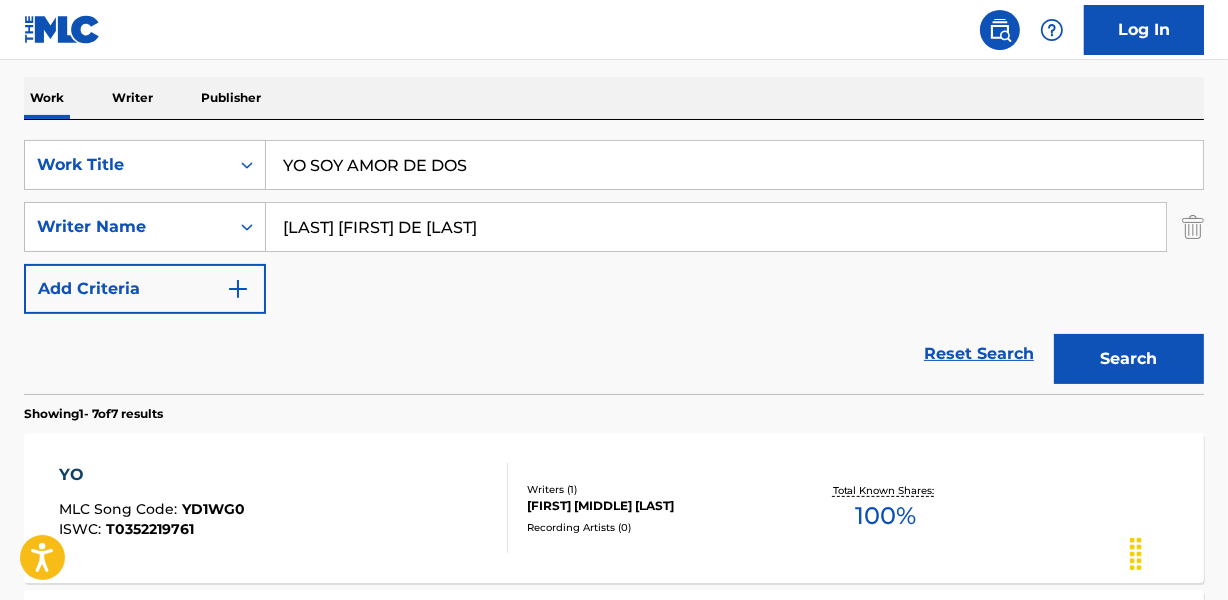click on "Search" at bounding box center [1129, 359] 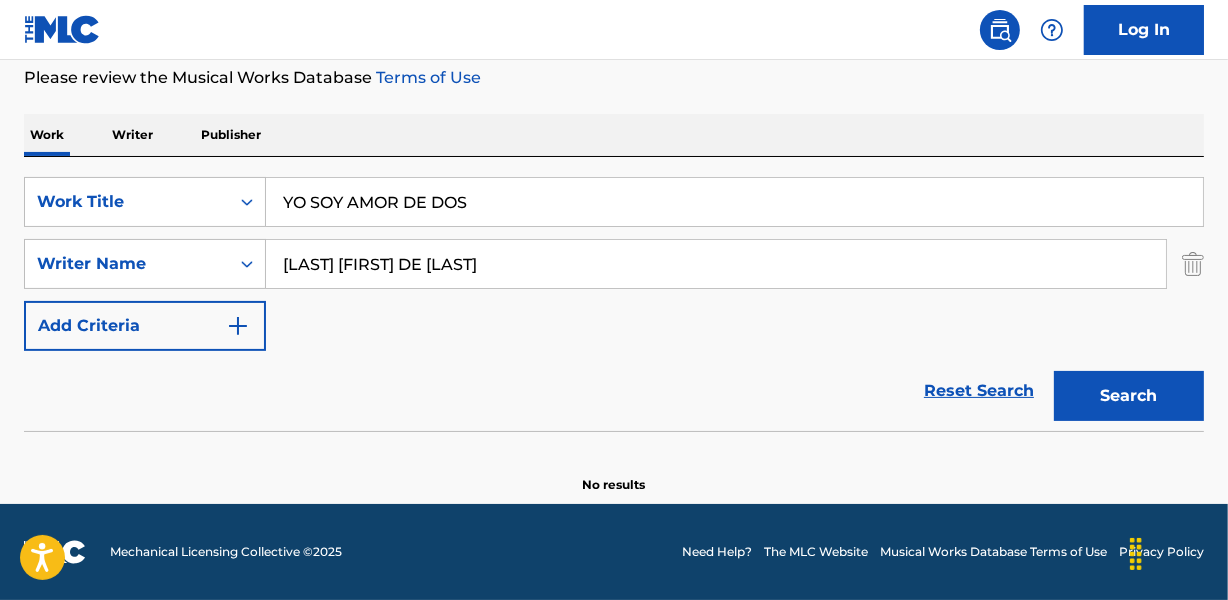 scroll, scrollTop: 267, scrollLeft: 0, axis: vertical 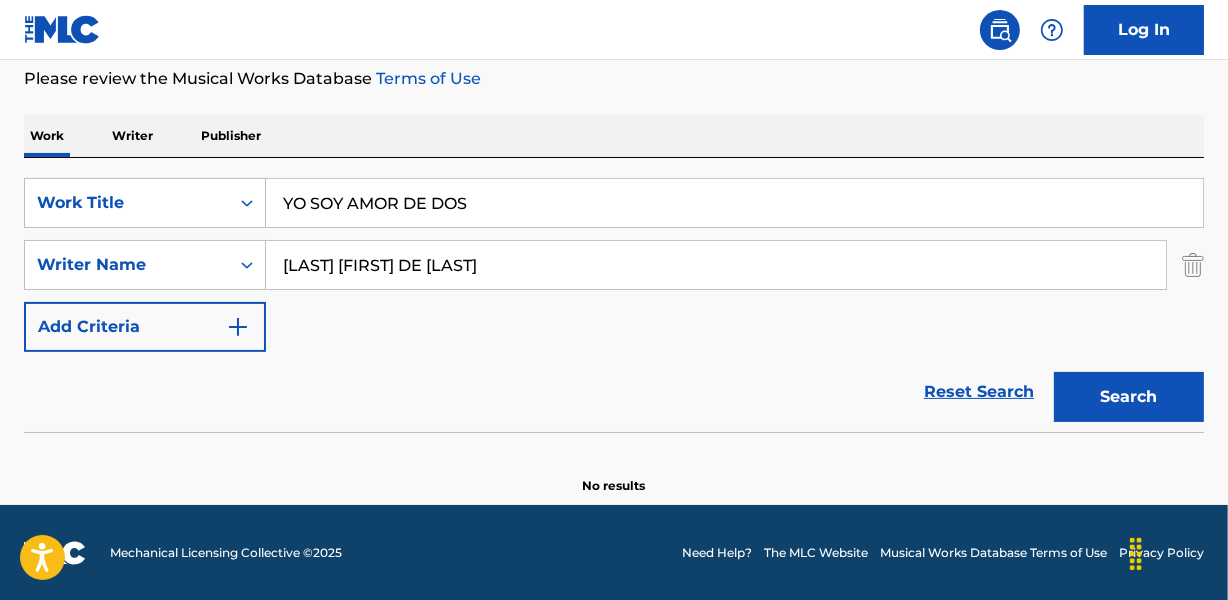 drag, startPoint x: 373, startPoint y: 263, endPoint x: 64, endPoint y: 304, distance: 311.7082 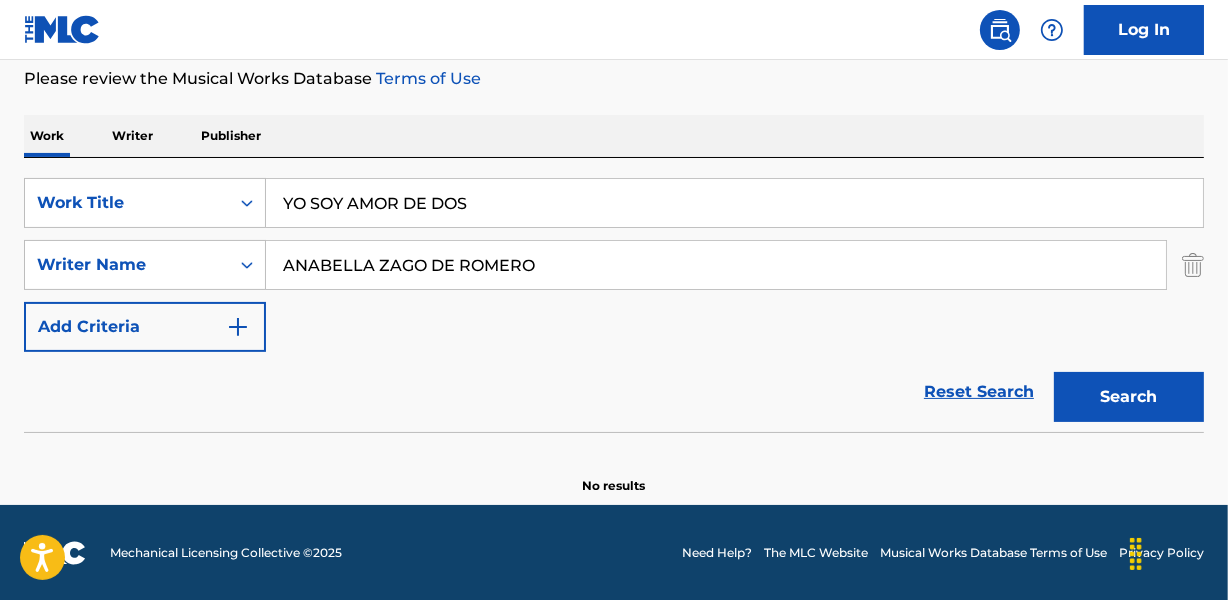 type on "ANABELLA ZAGO DE ROMERO" 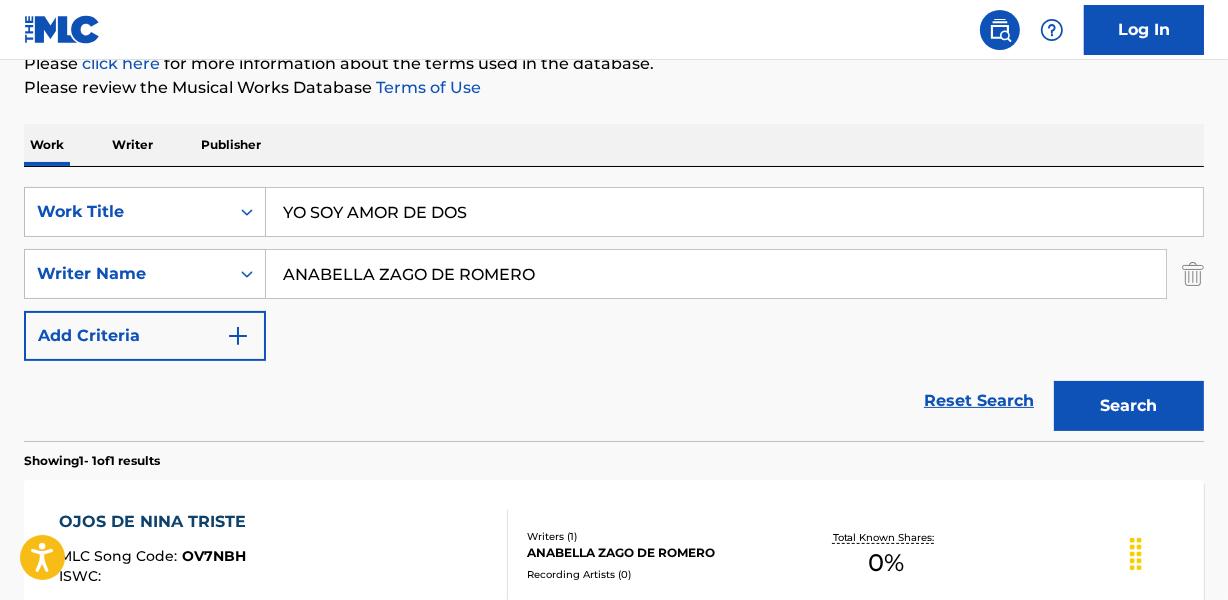 scroll, scrollTop: 214, scrollLeft: 0, axis: vertical 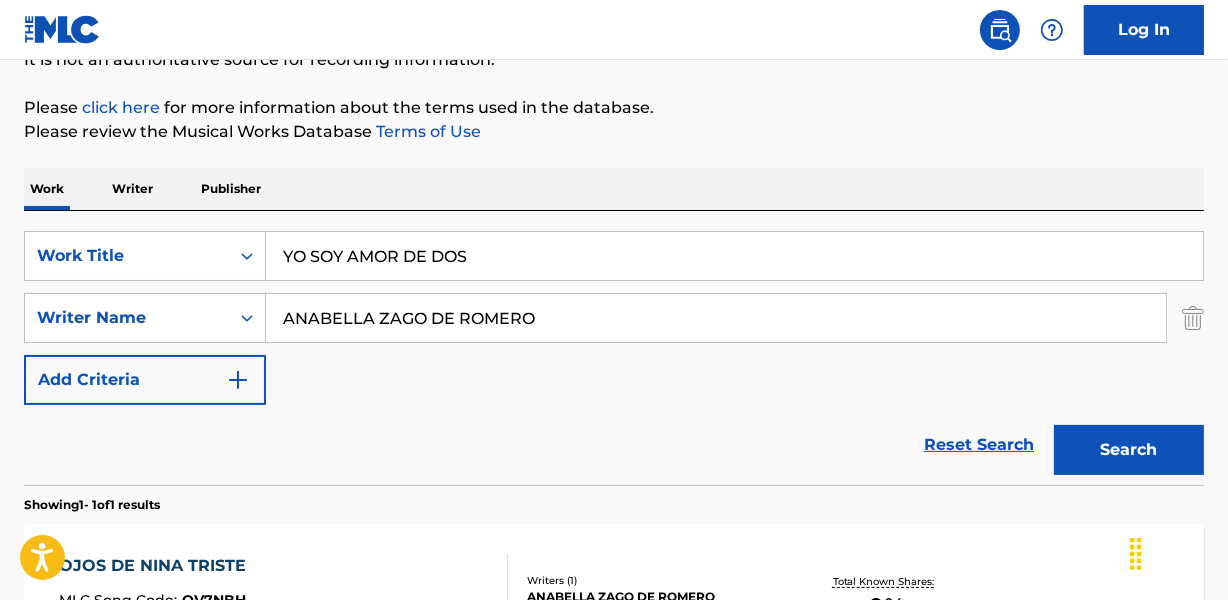 click on "YO SOY AMOR DE DOS" at bounding box center [734, 256] 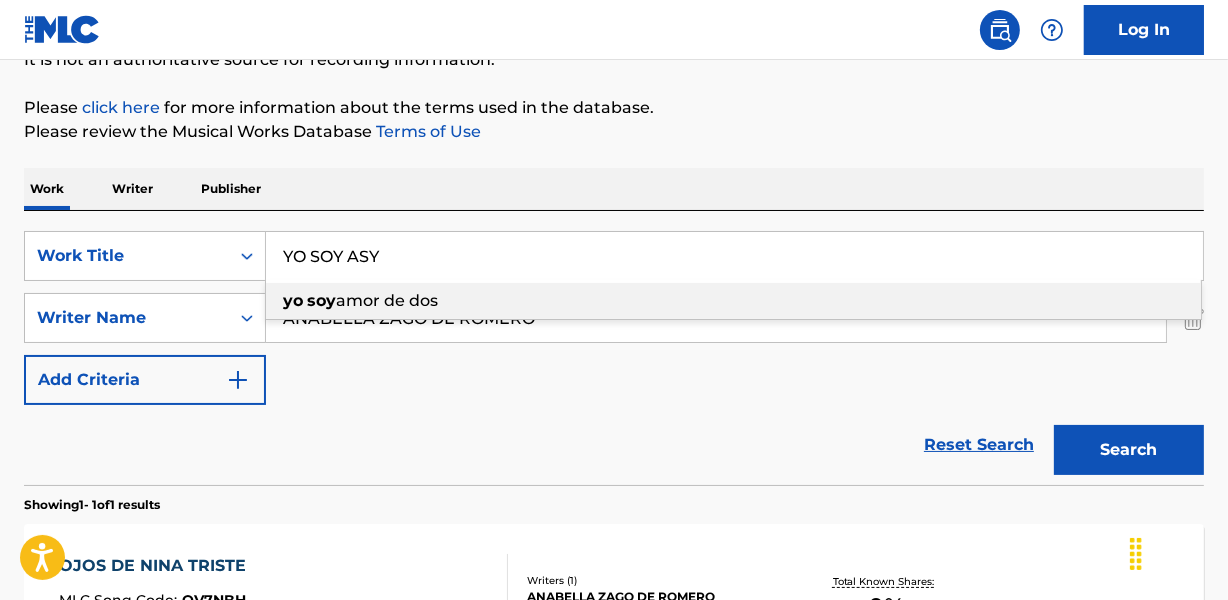 type on "YO SOY ASY" 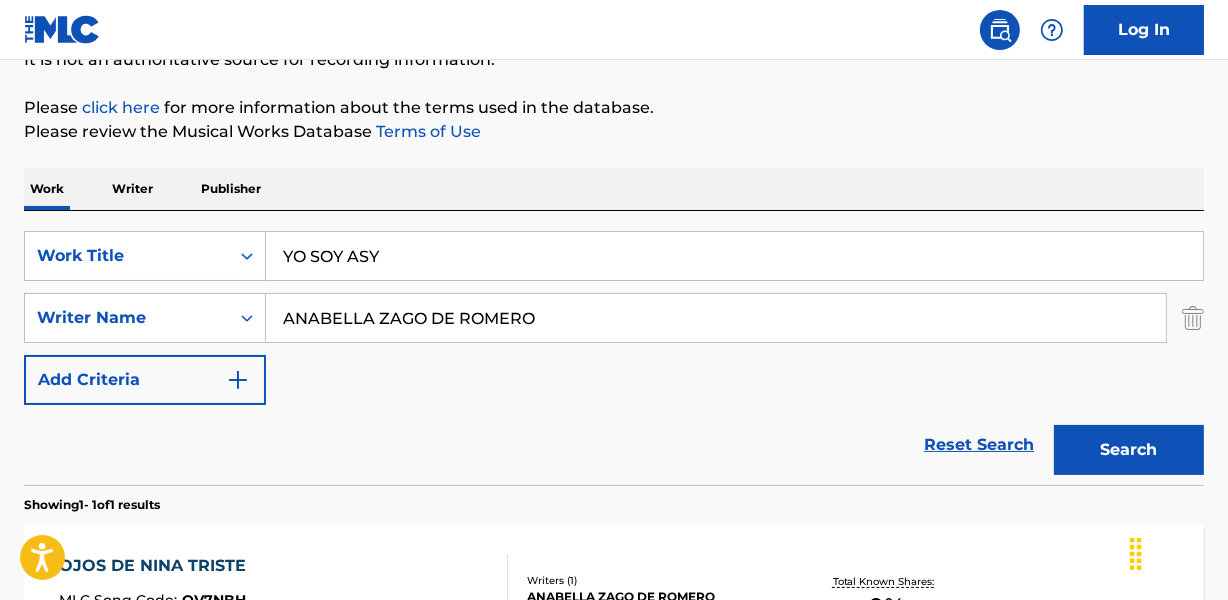 click on "Work Writer Publisher" at bounding box center [614, 189] 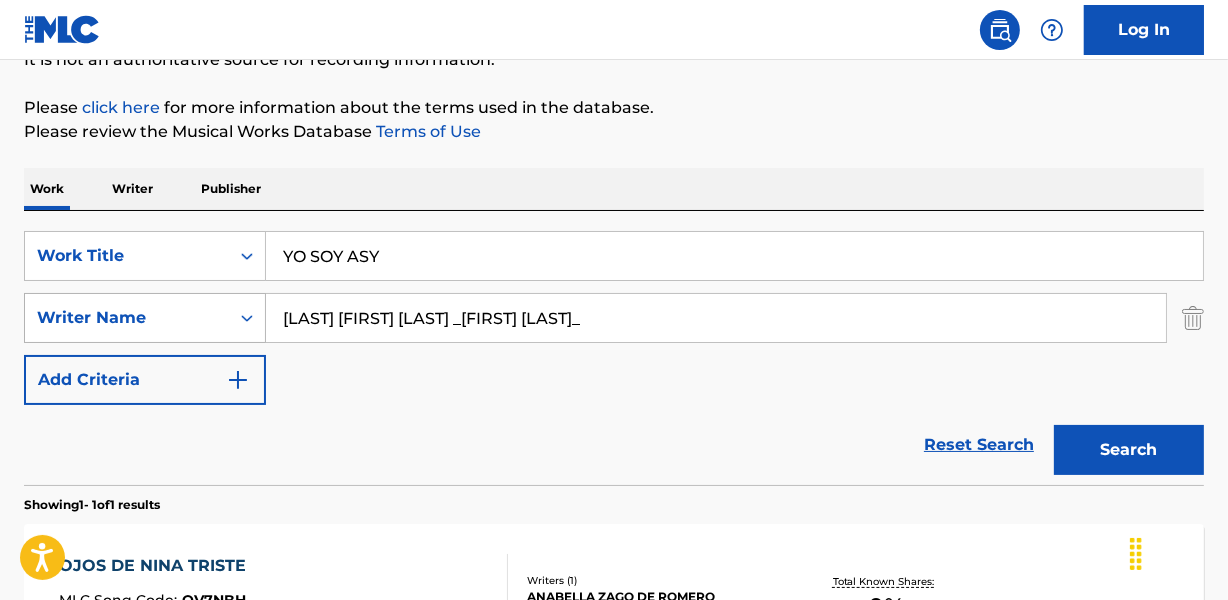 drag, startPoint x: 340, startPoint y: 312, endPoint x: 145, endPoint y: 328, distance: 195.6553 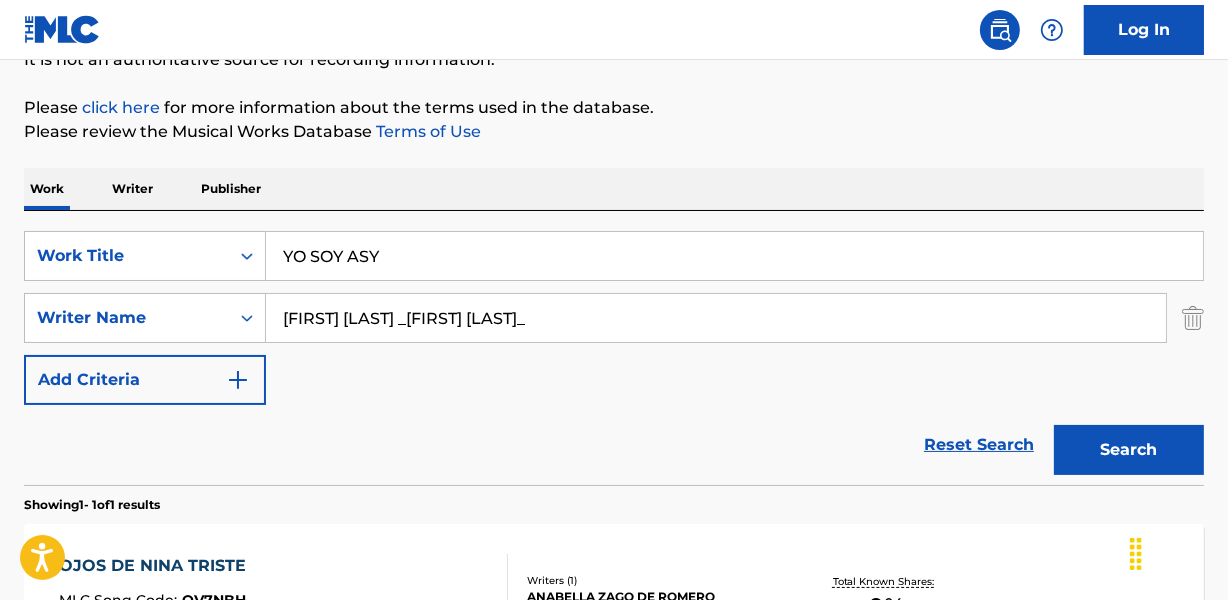 drag, startPoint x: 394, startPoint y: 324, endPoint x: 911, endPoint y: 330, distance: 517.0348 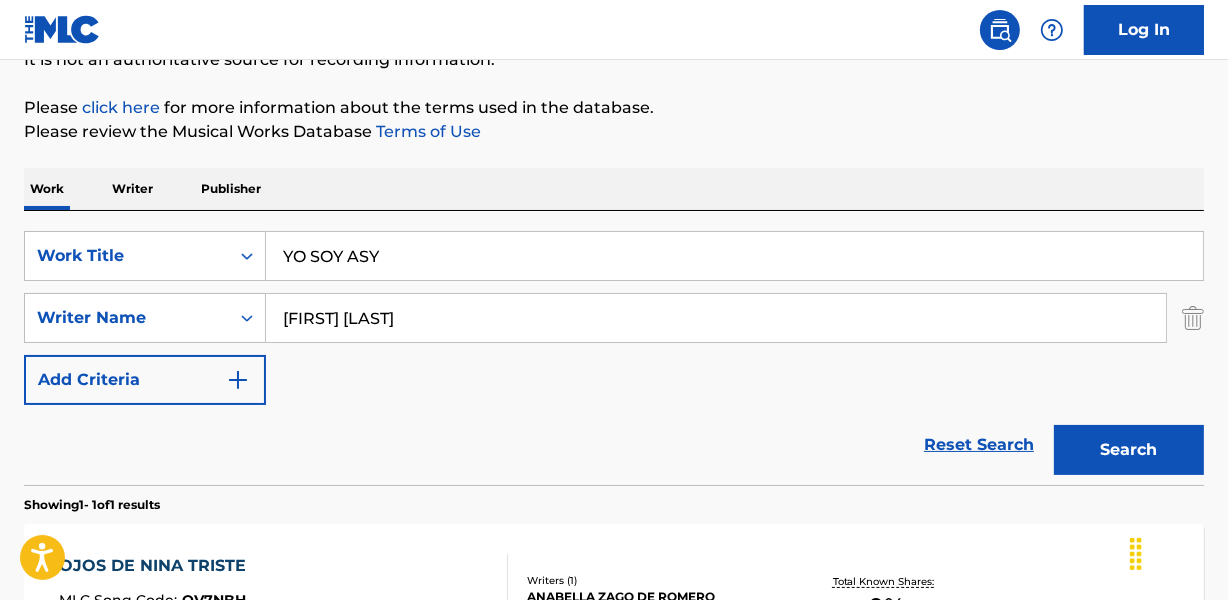 click on "Search" at bounding box center (1129, 450) 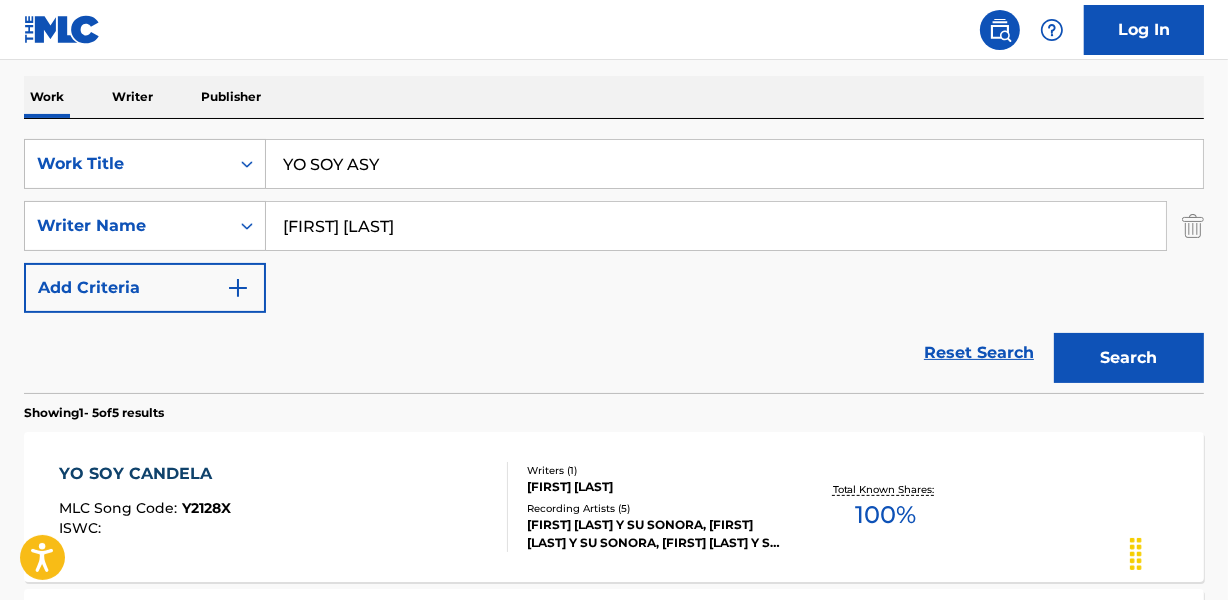 scroll, scrollTop: 305, scrollLeft: 0, axis: vertical 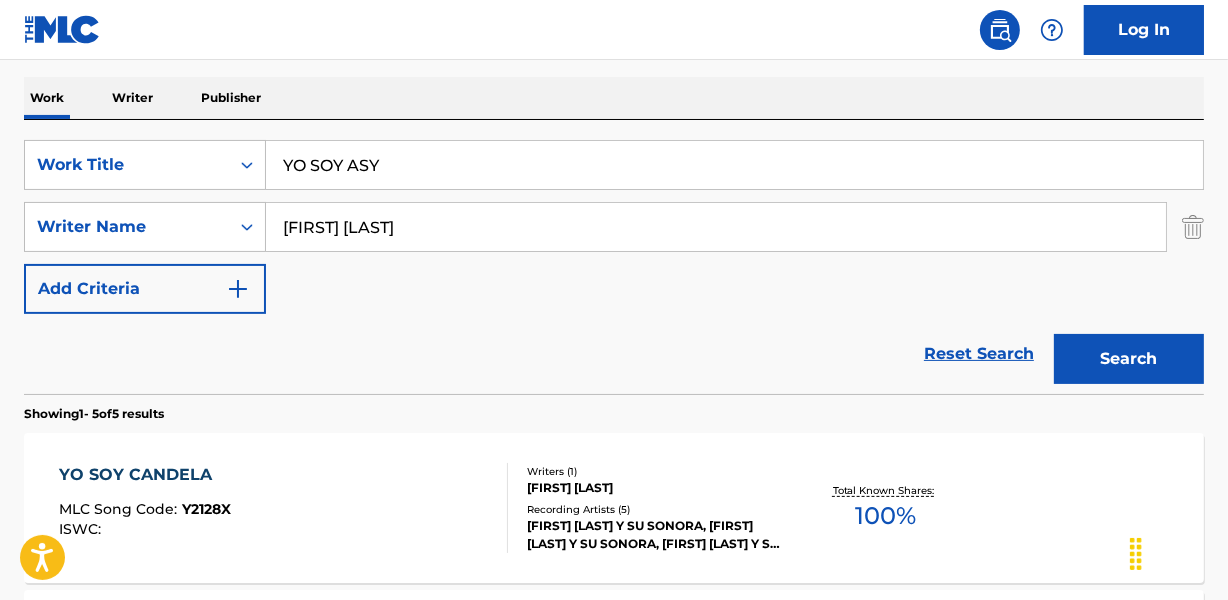 click on "MYRTA SILVA" at bounding box center (716, 227) 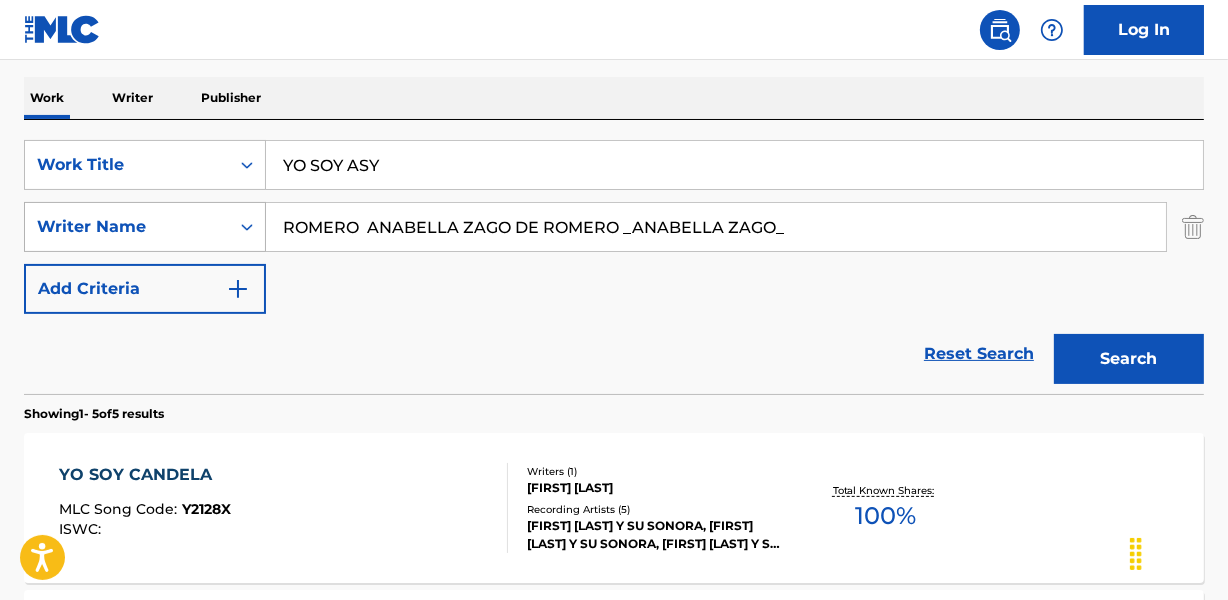 drag, startPoint x: 369, startPoint y: 215, endPoint x: 171, endPoint y: 239, distance: 199.44925 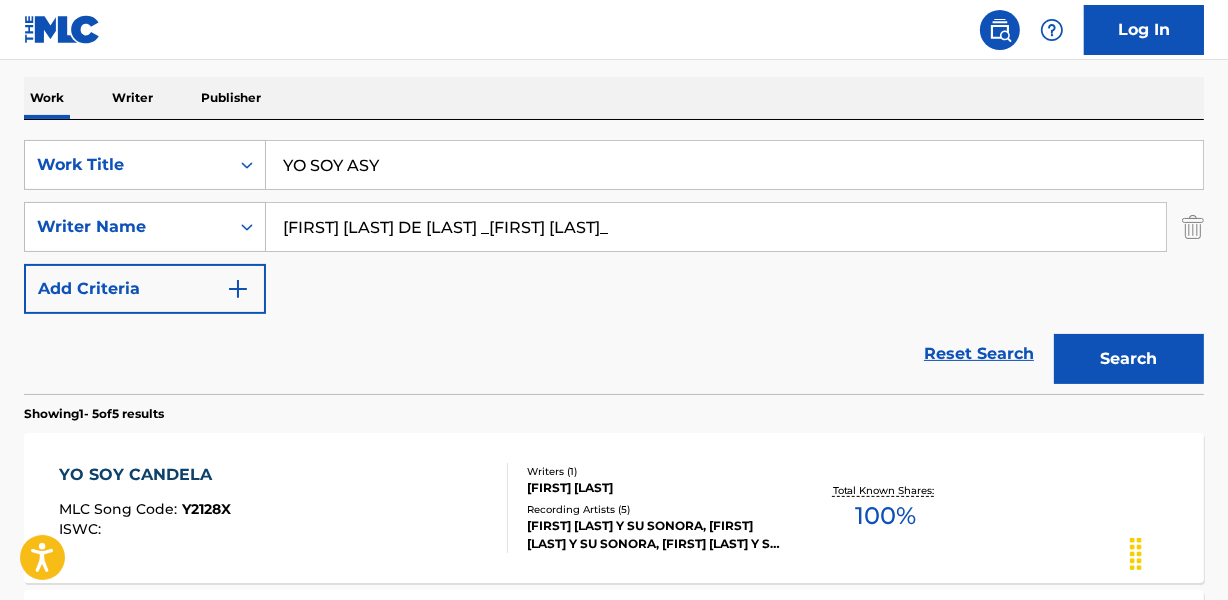 drag, startPoint x: 531, startPoint y: 229, endPoint x: 887, endPoint y: 230, distance: 356.0014 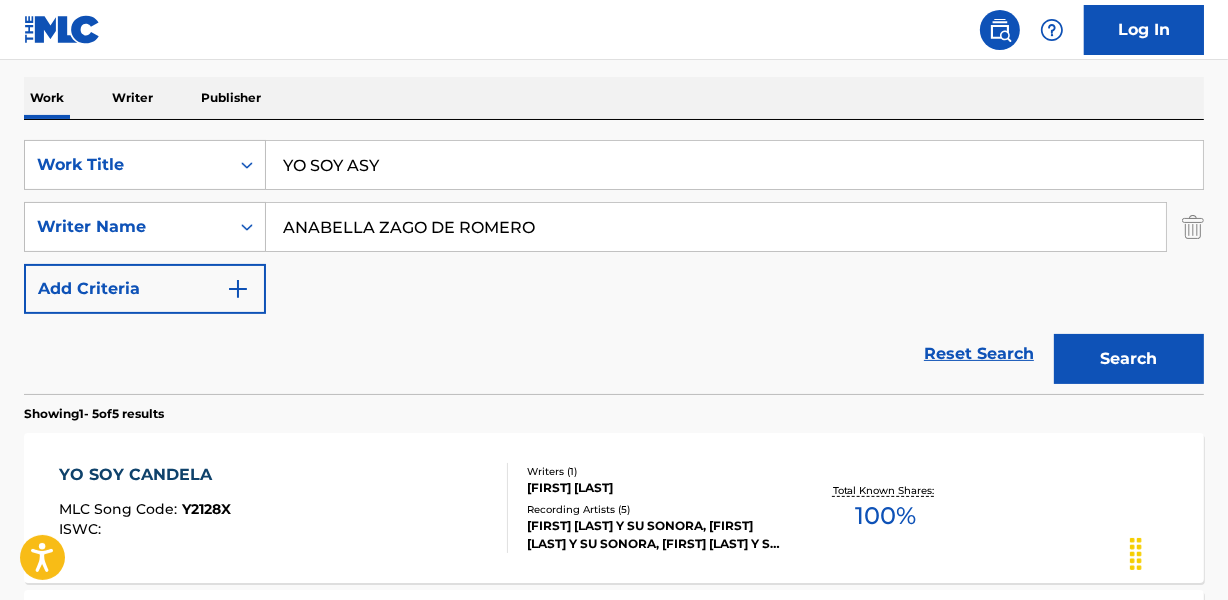 type on "ANABELLA ZAGO DE ROMERO" 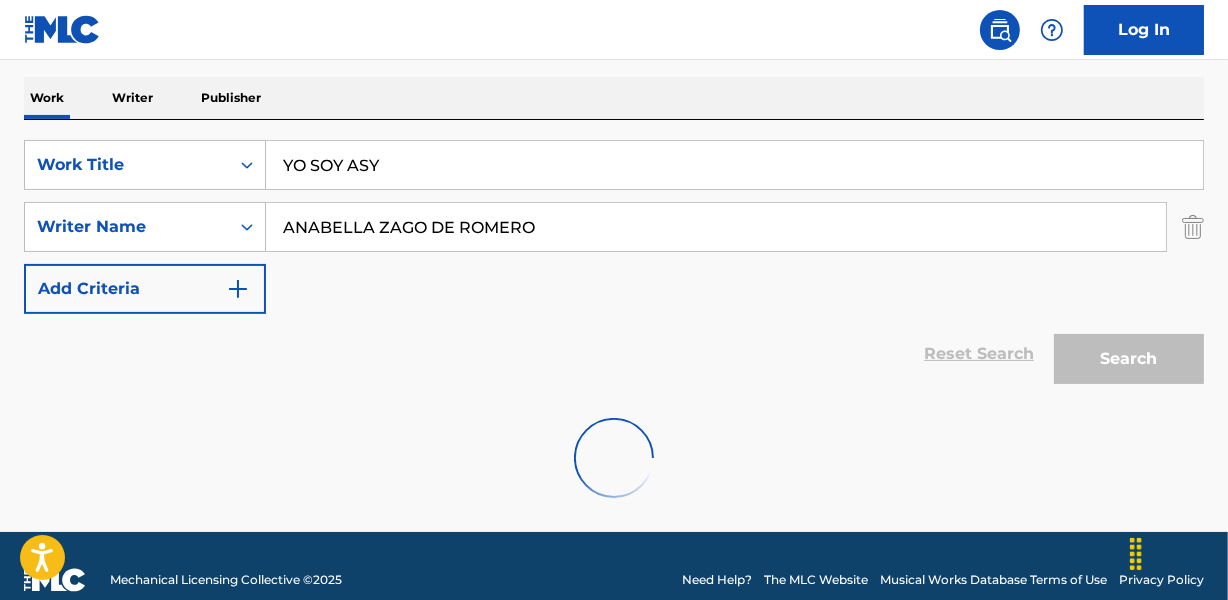 scroll, scrollTop: 267, scrollLeft: 0, axis: vertical 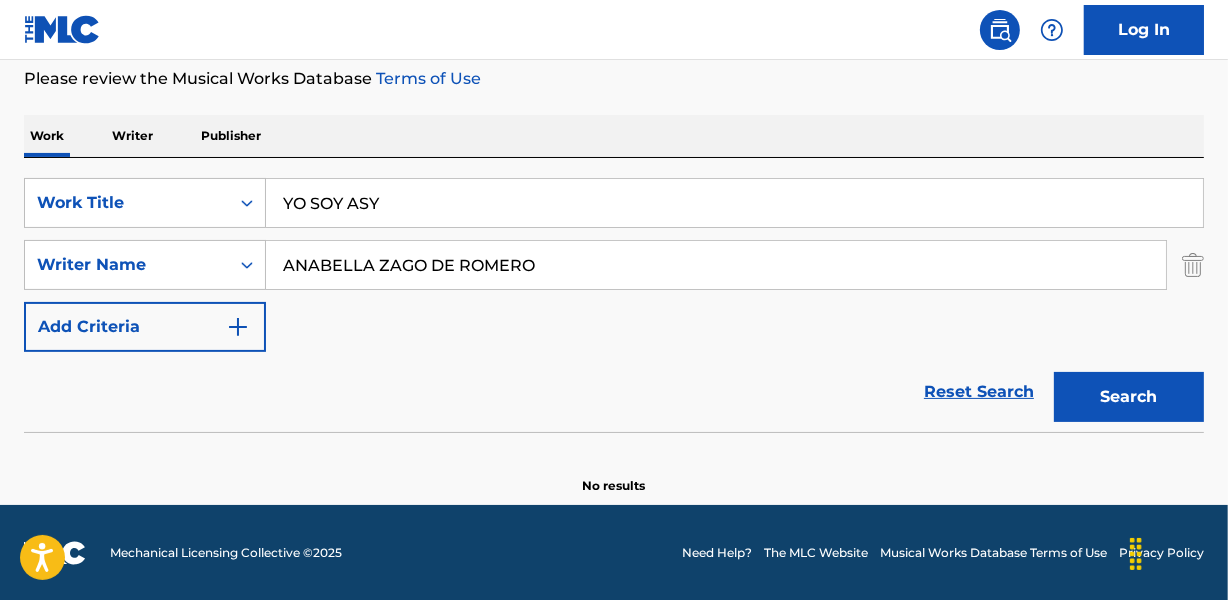 click on "Search" at bounding box center (1129, 397) 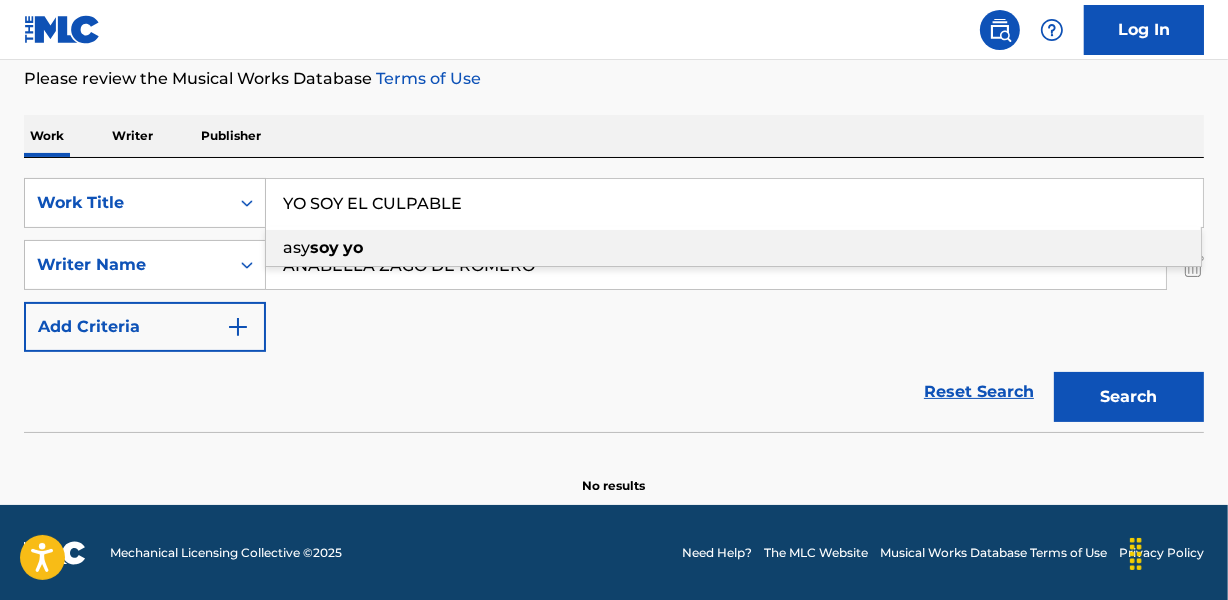 type on "YO SOY EL CULPABLE" 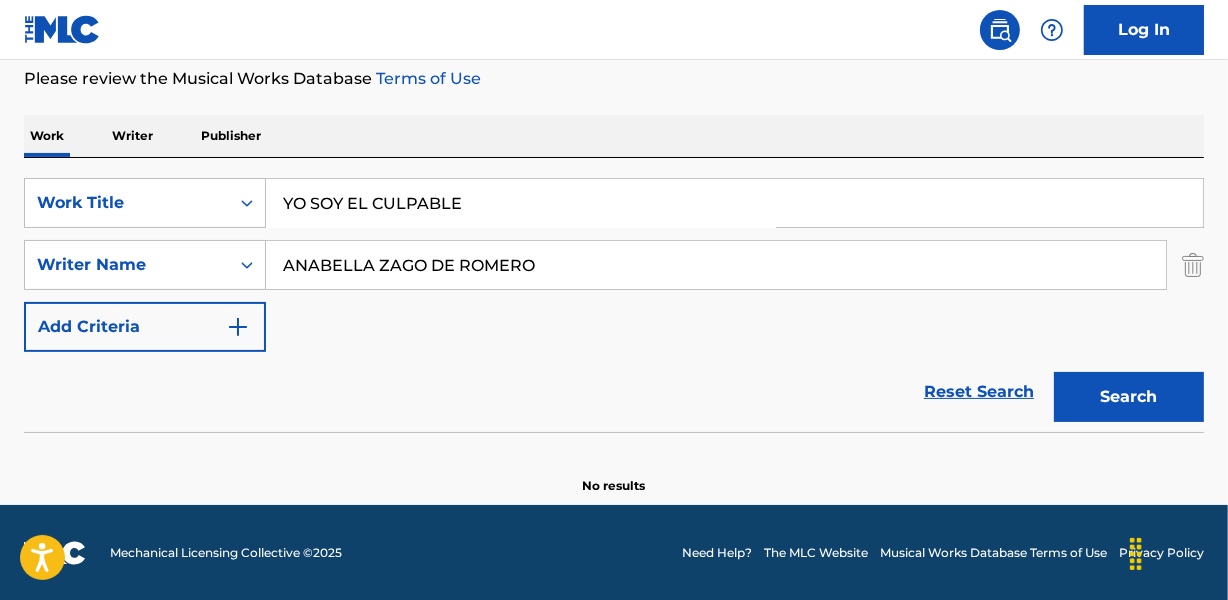 click on "SearchWithCriteria9ee9d253-20df-49a5-af06-14a382386072 Work Title YO SOY EL CULPABLE SearchWithCriteria8056e807-77b1-48ea-9e63-2015a25e212d Writer Name ANABELLA ZAGO DE ROMERO Add Criteria Reset Search Search" at bounding box center (614, 295) 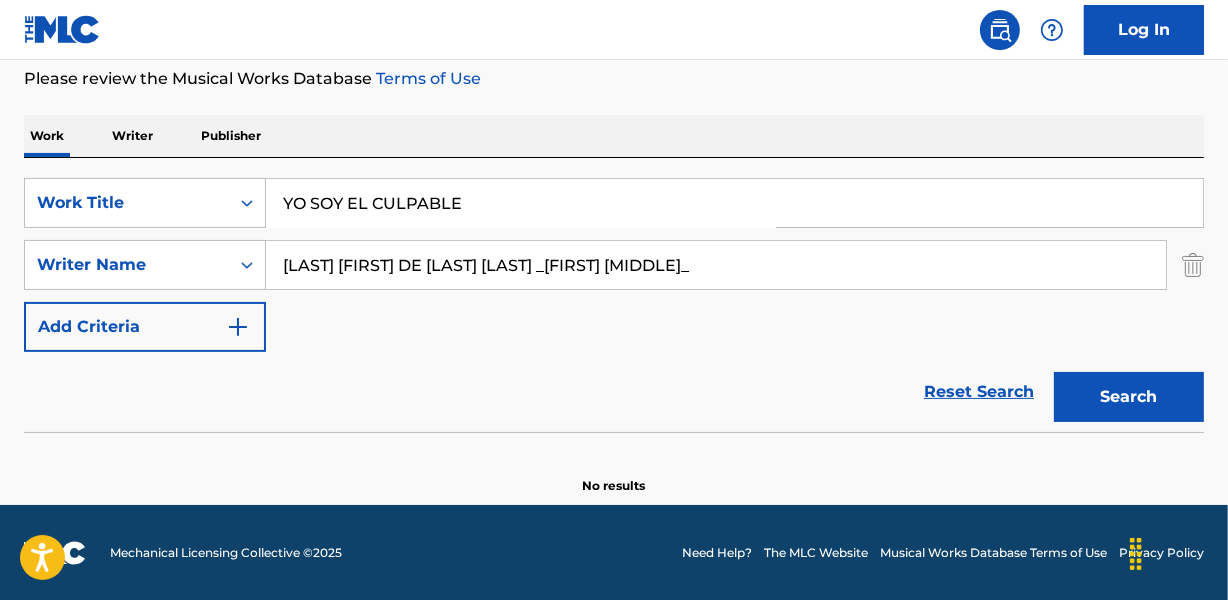 drag, startPoint x: 533, startPoint y: 261, endPoint x: 961, endPoint y: 262, distance: 428.00116 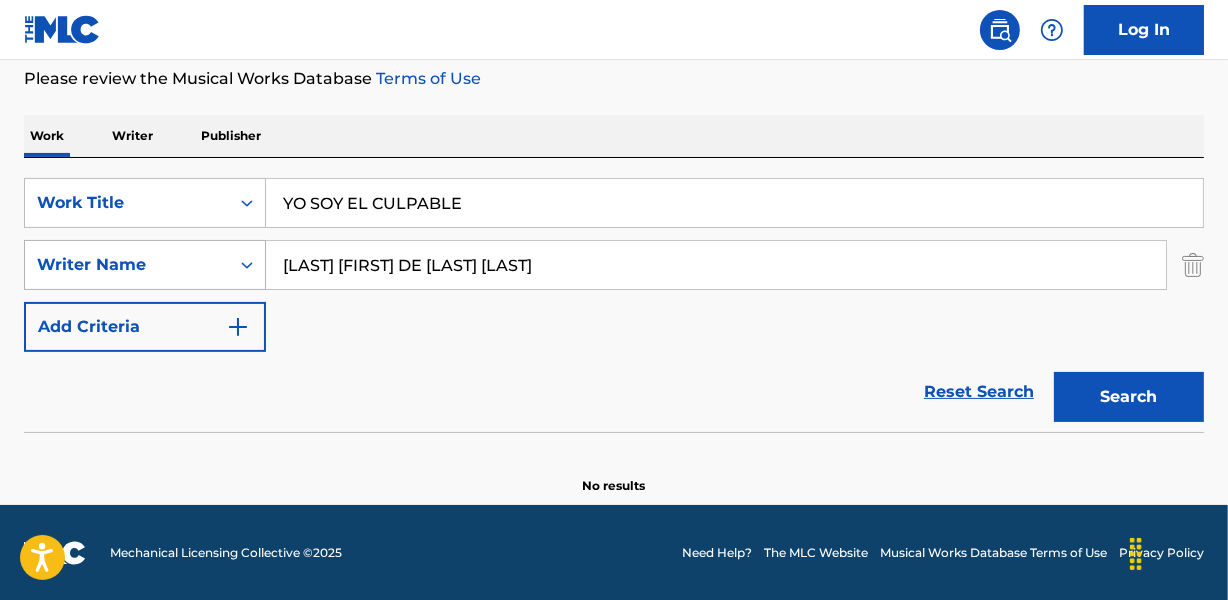 drag, startPoint x: 338, startPoint y: 265, endPoint x: 98, endPoint y: 270, distance: 240.05208 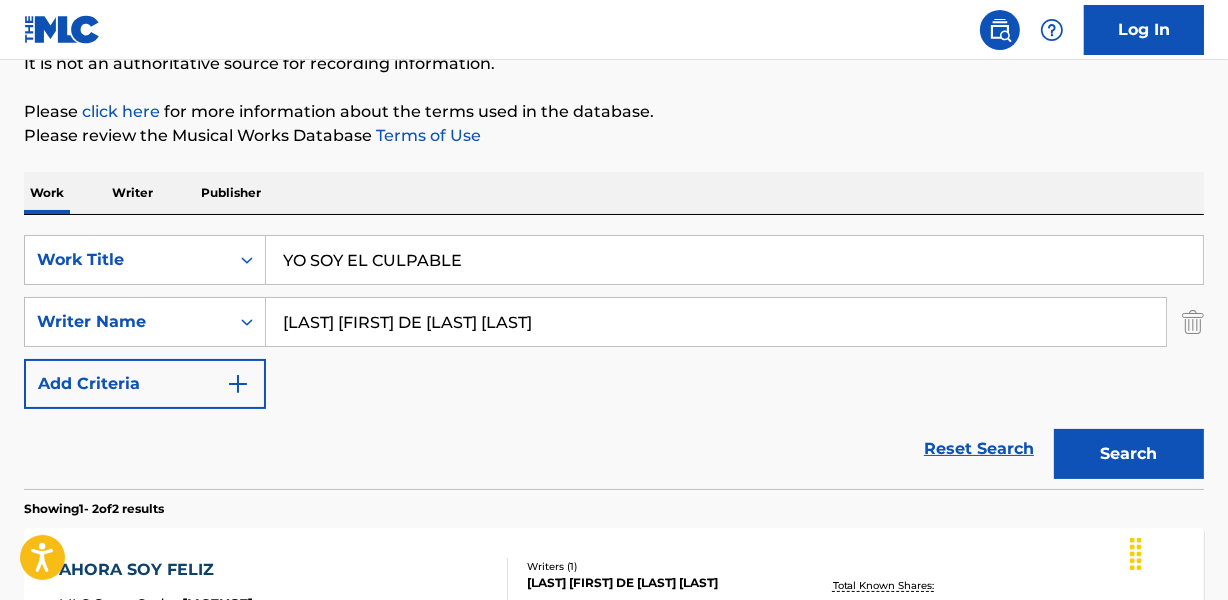 scroll, scrollTop: 190, scrollLeft: 0, axis: vertical 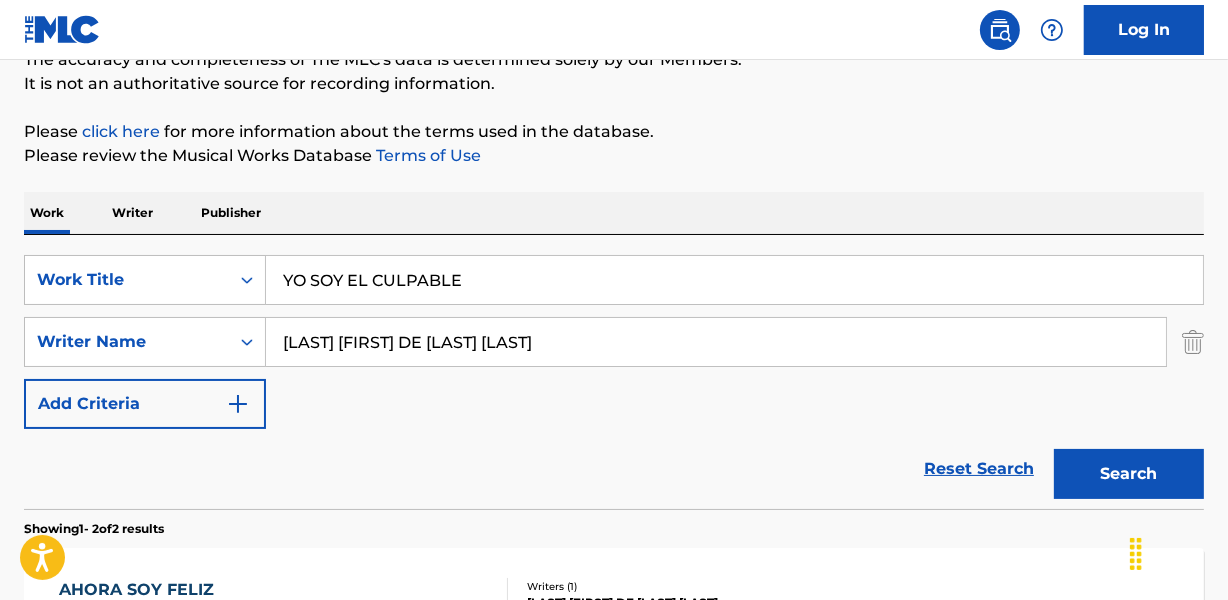 click on "YO SOY EL CULPABLE" at bounding box center (734, 280) 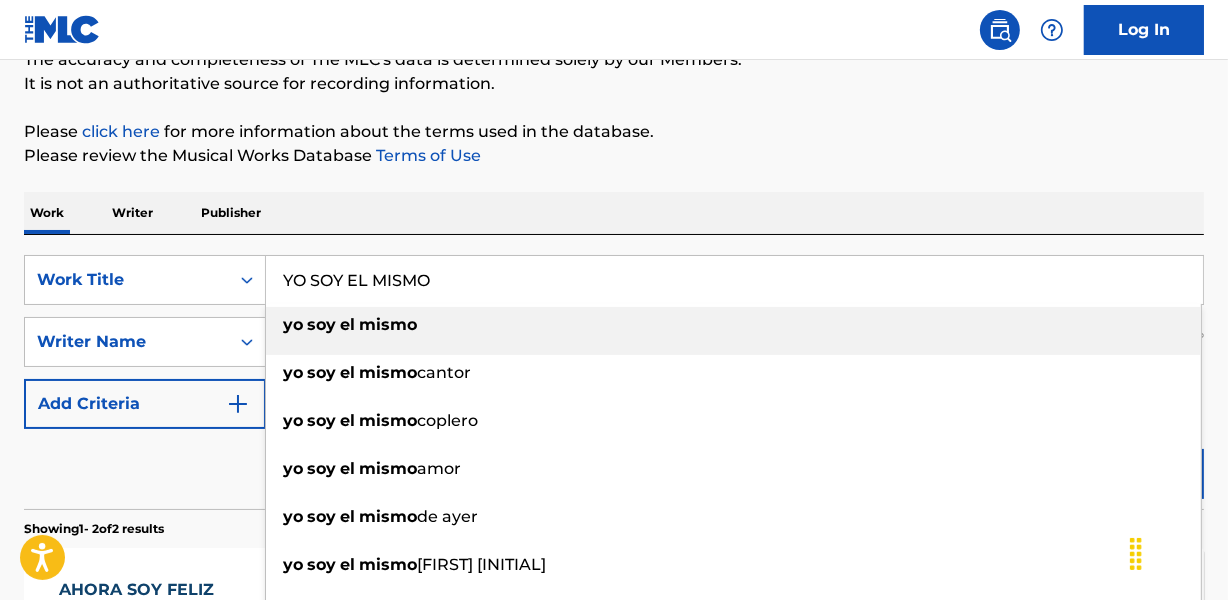 type on "YO SOY EL MISMO" 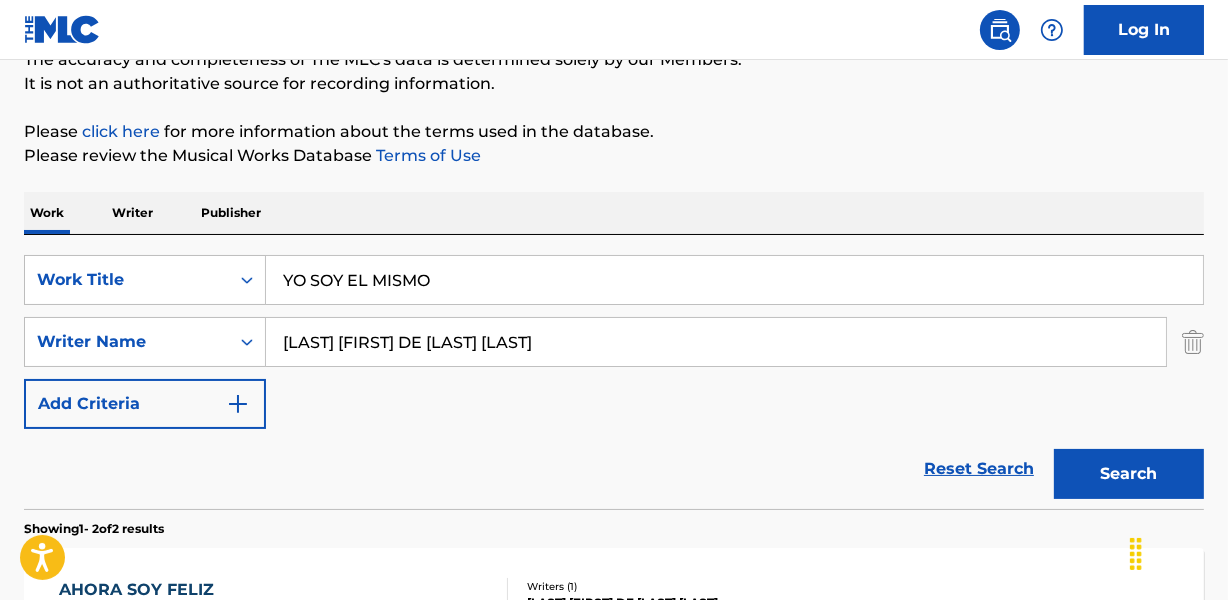 click on "MARIO DE JESUS BAEZ" at bounding box center (716, 342) 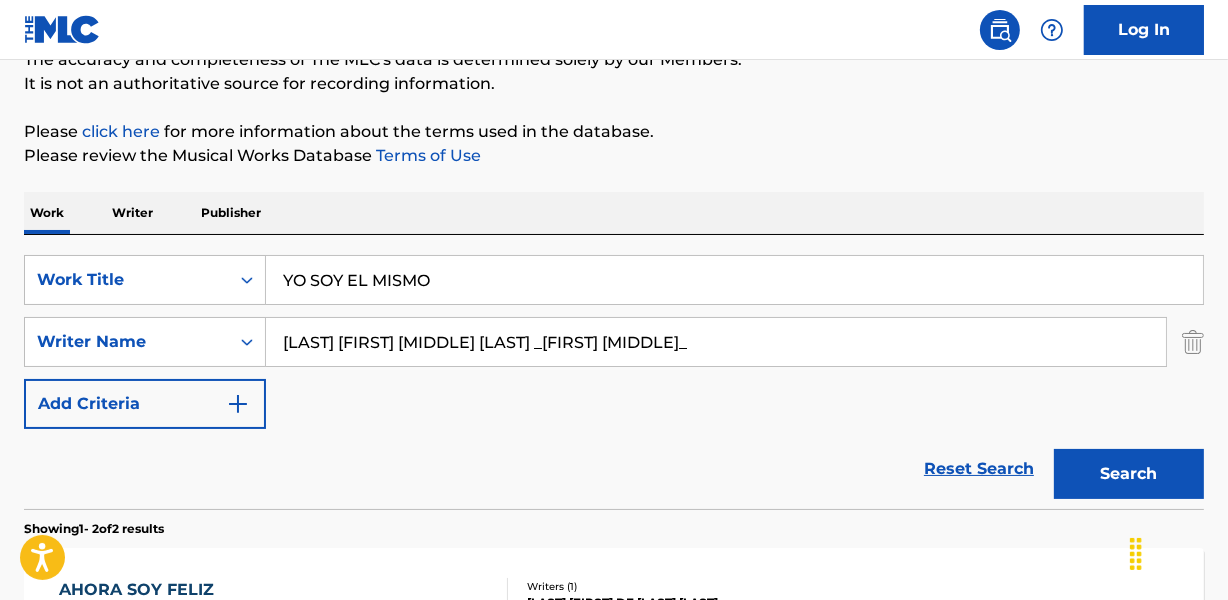 drag, startPoint x: 720, startPoint y: 341, endPoint x: 1158, endPoint y: 275, distance: 442.9447 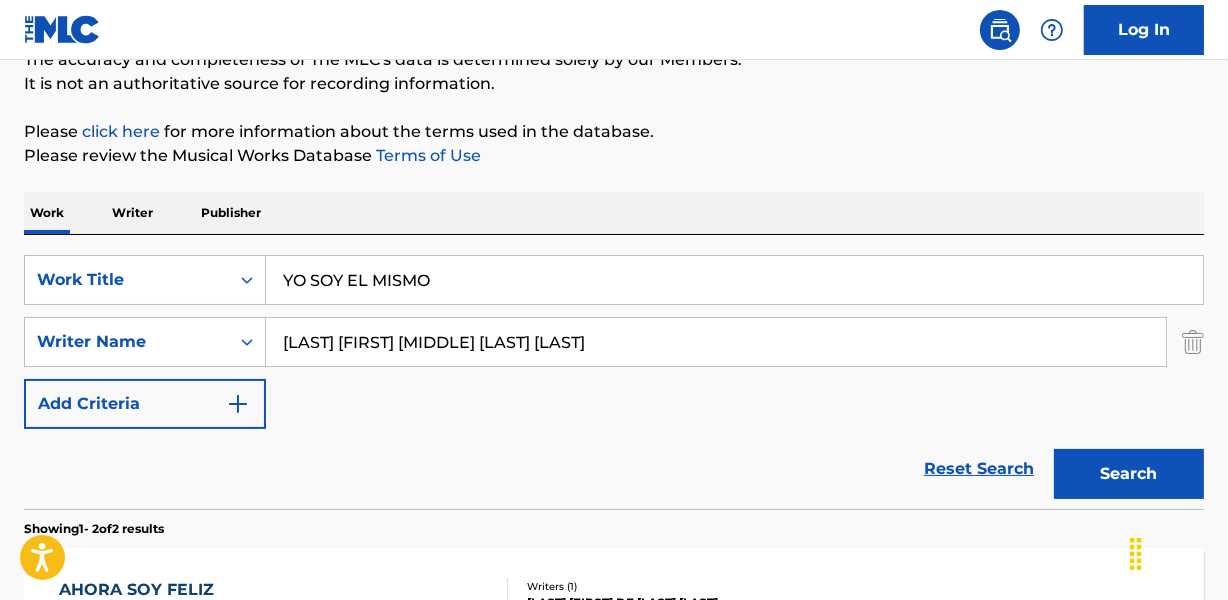 click on "Search" at bounding box center [1129, 474] 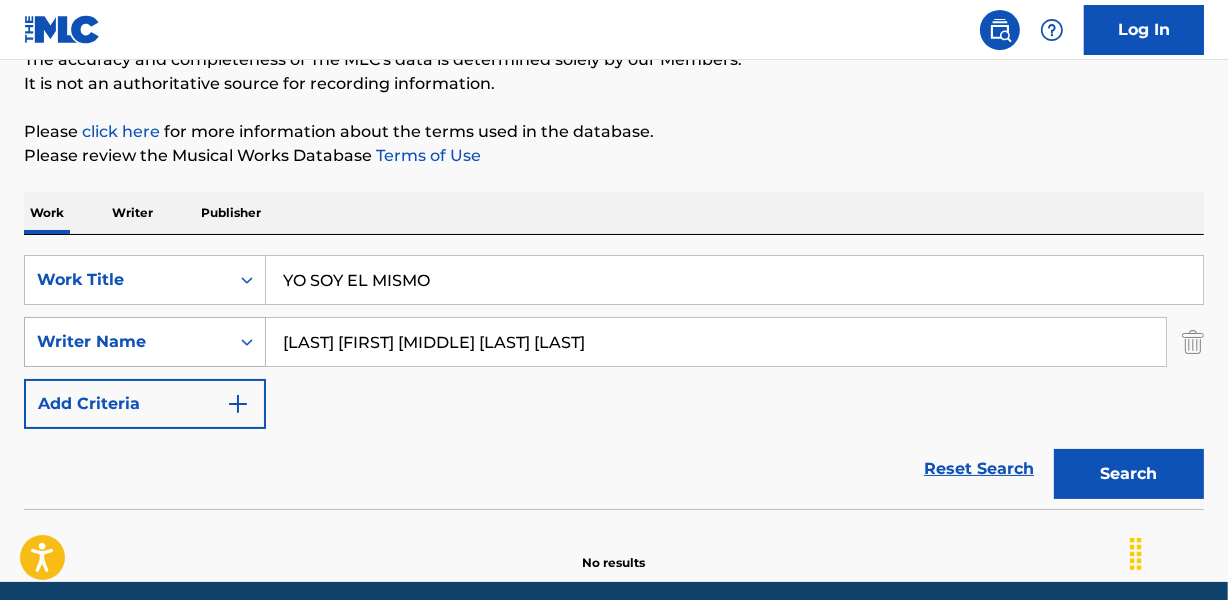 drag, startPoint x: 395, startPoint y: 340, endPoint x: 186, endPoint y: 358, distance: 209.77368 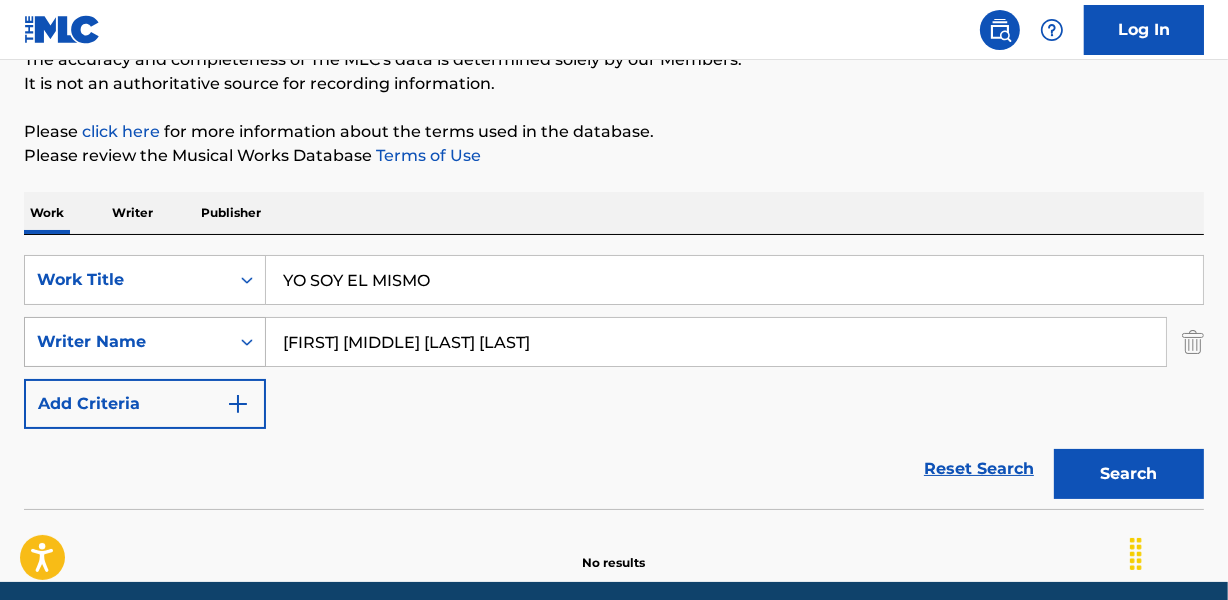 type on "PEDRO ORLANDO RIGUAL RODRIGUEZ" 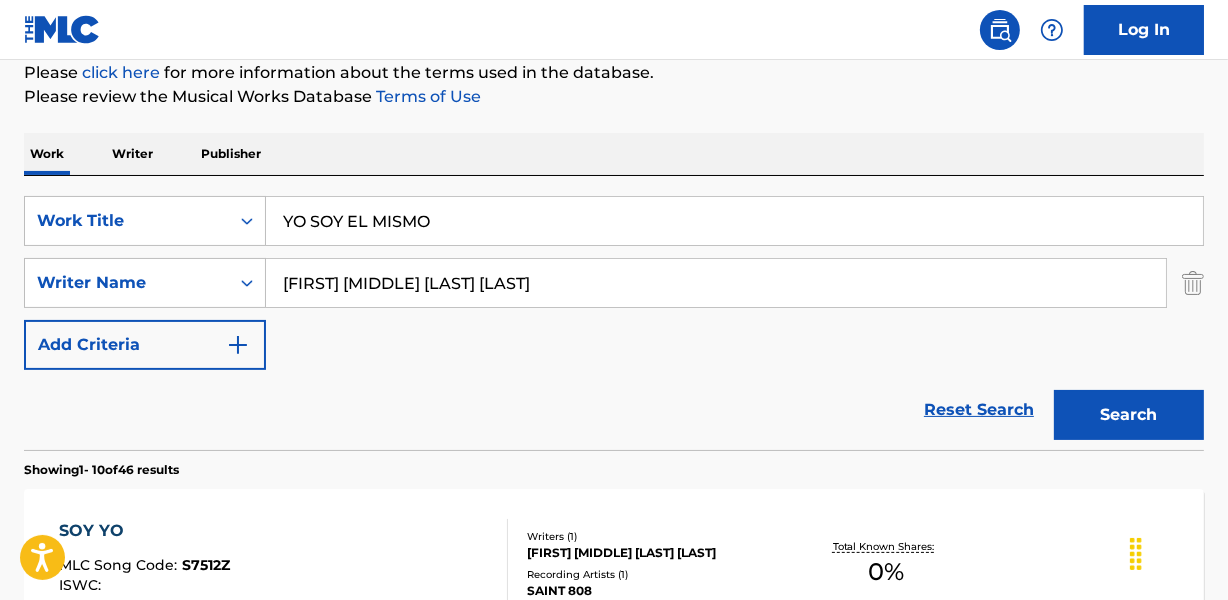 scroll, scrollTop: 280, scrollLeft: 0, axis: vertical 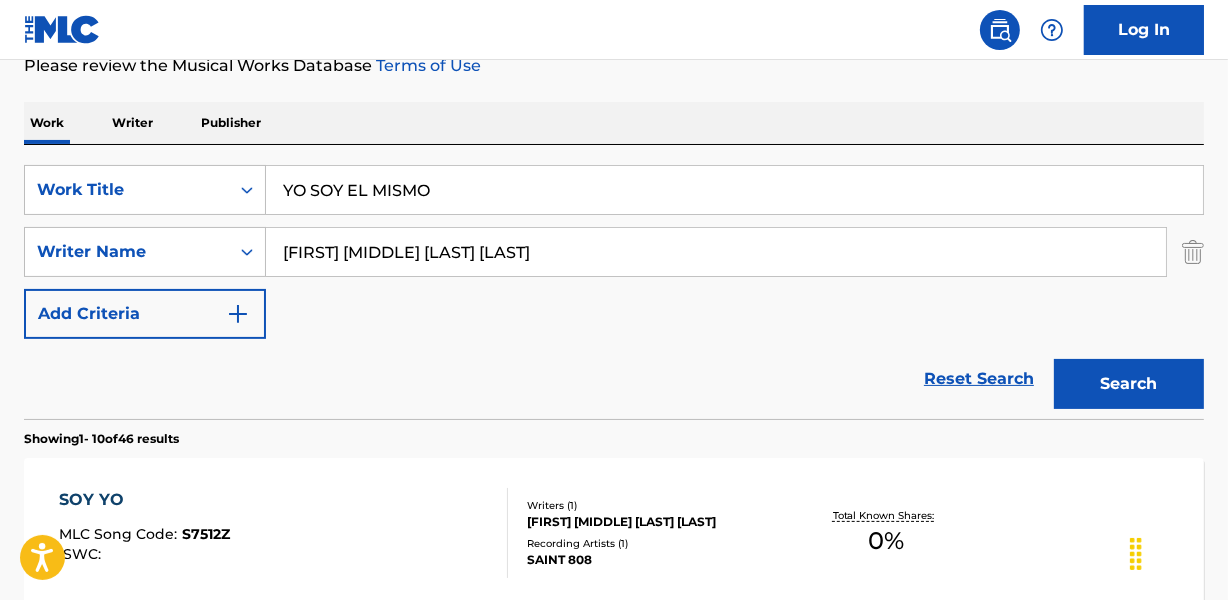 click on "YO SOY EL MISMO" at bounding box center (734, 190) 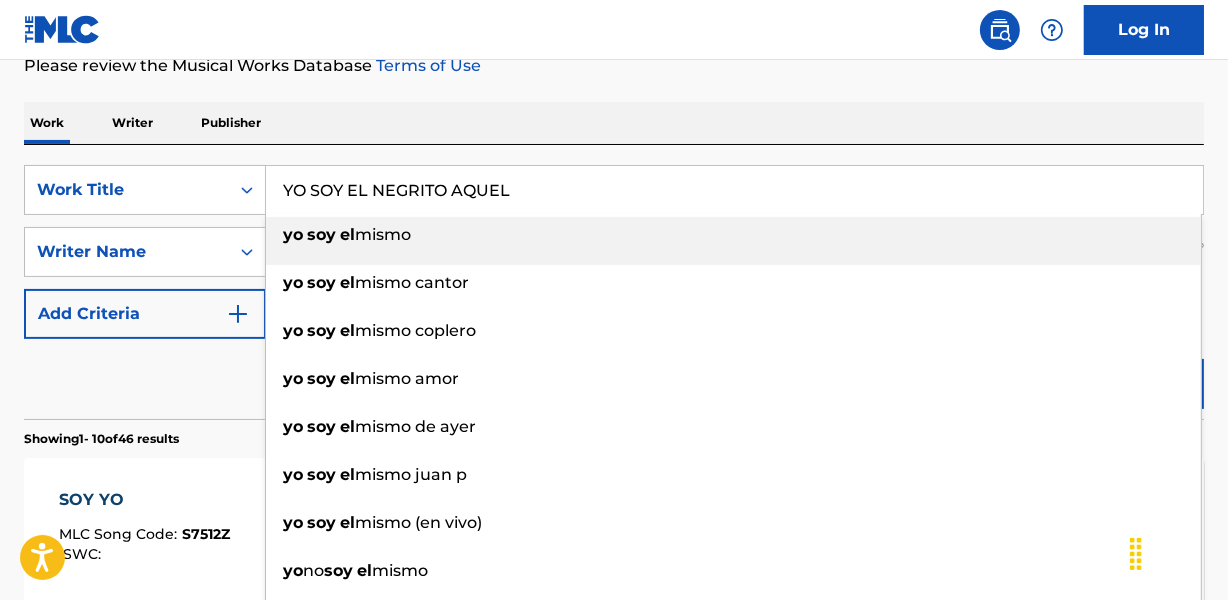 type on "YO SOY EL NEGRITO AQUEL" 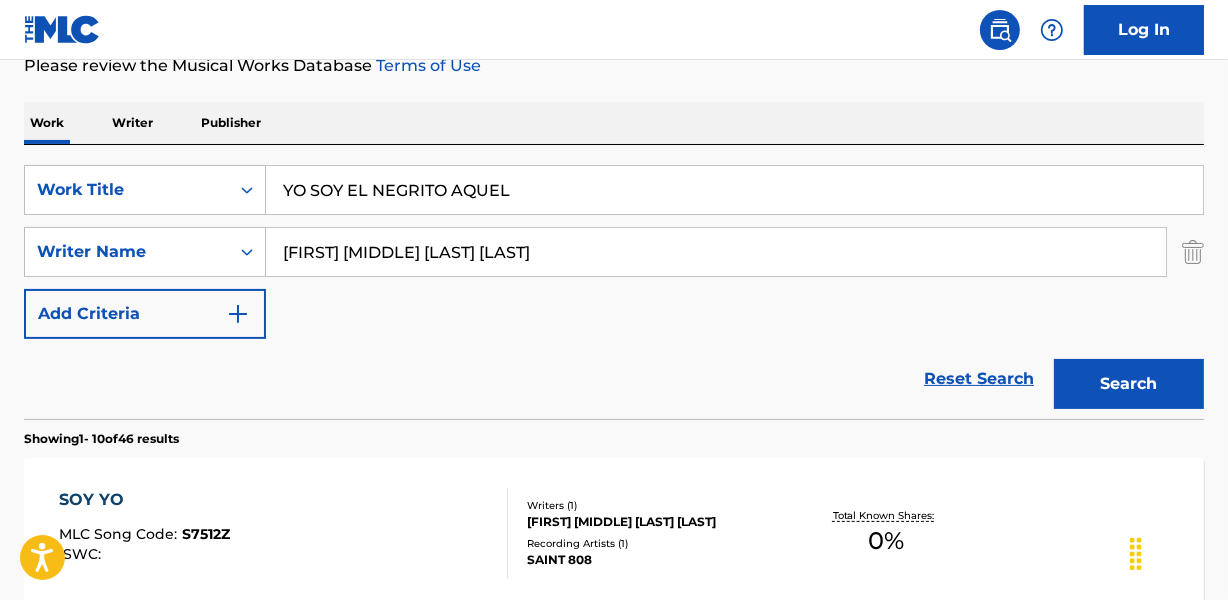 click on "PEDRO ORLANDO RIGUAL RODRIGUEZ" at bounding box center (716, 252) 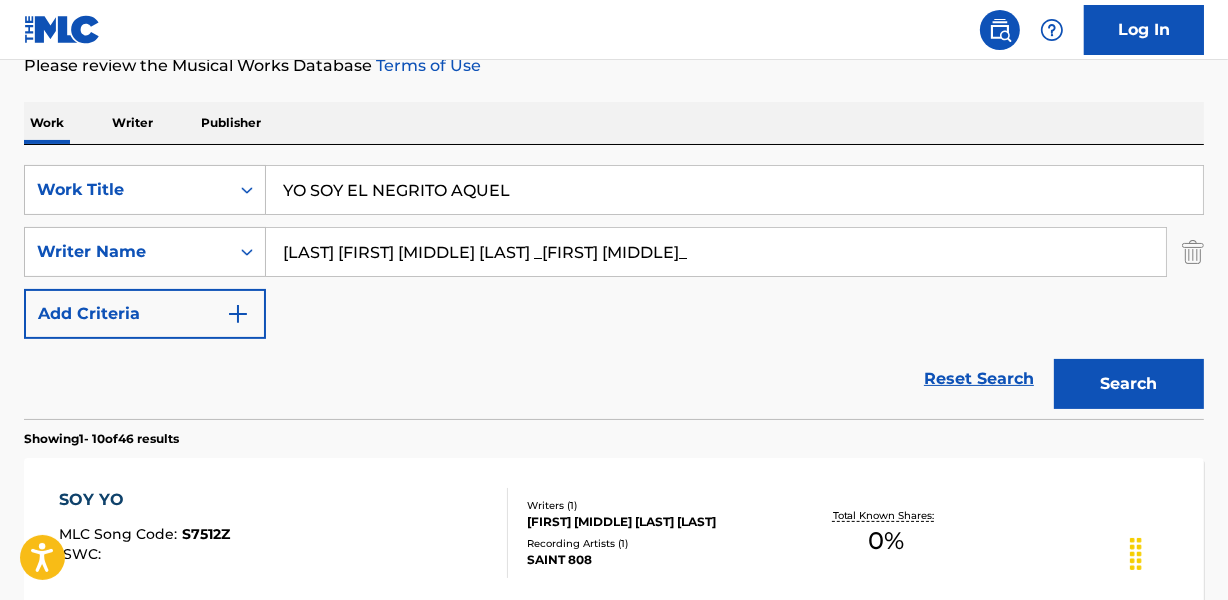 drag, startPoint x: 393, startPoint y: 251, endPoint x: 270, endPoint y: 252, distance: 123.00407 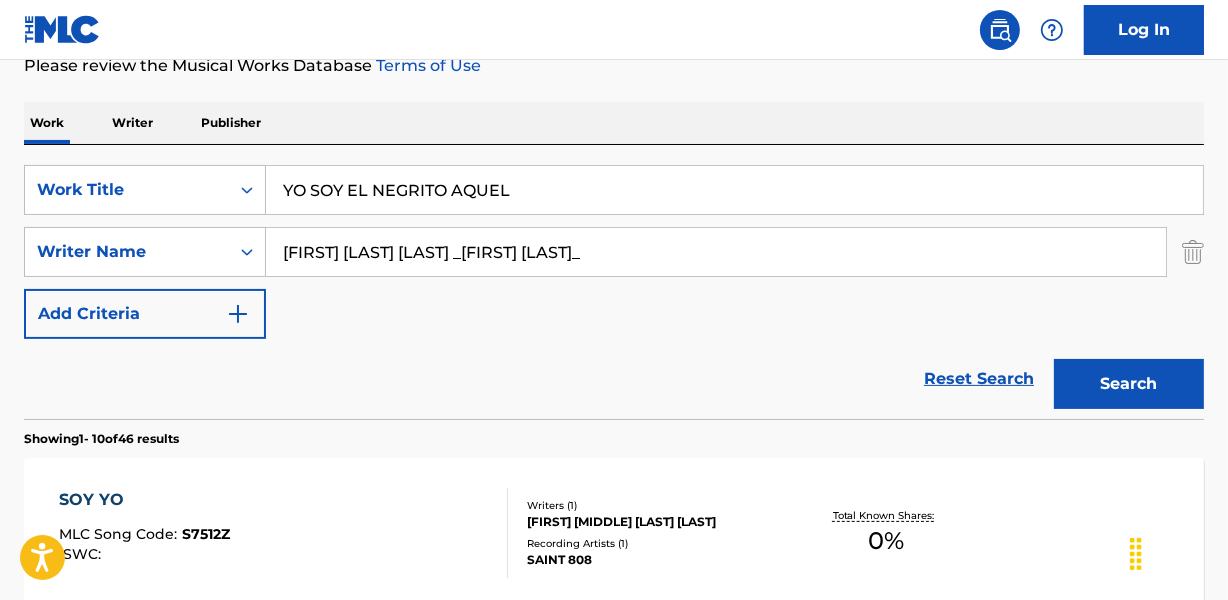 drag, startPoint x: 682, startPoint y: 250, endPoint x: 929, endPoint y: 237, distance: 247.34187 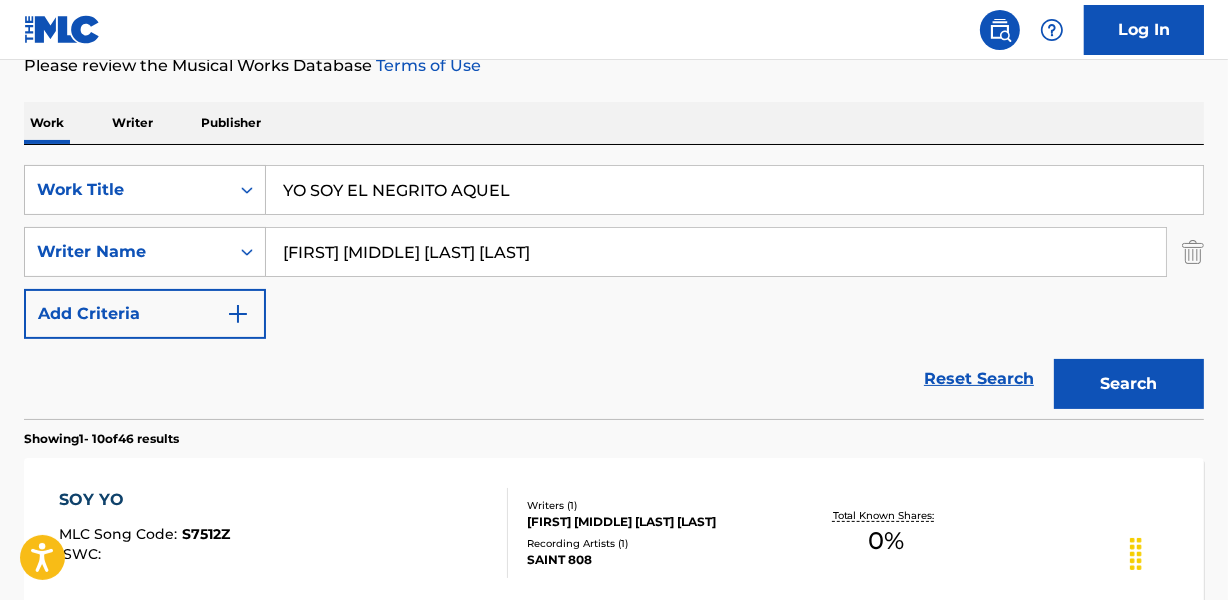 click on "Search" at bounding box center [1129, 384] 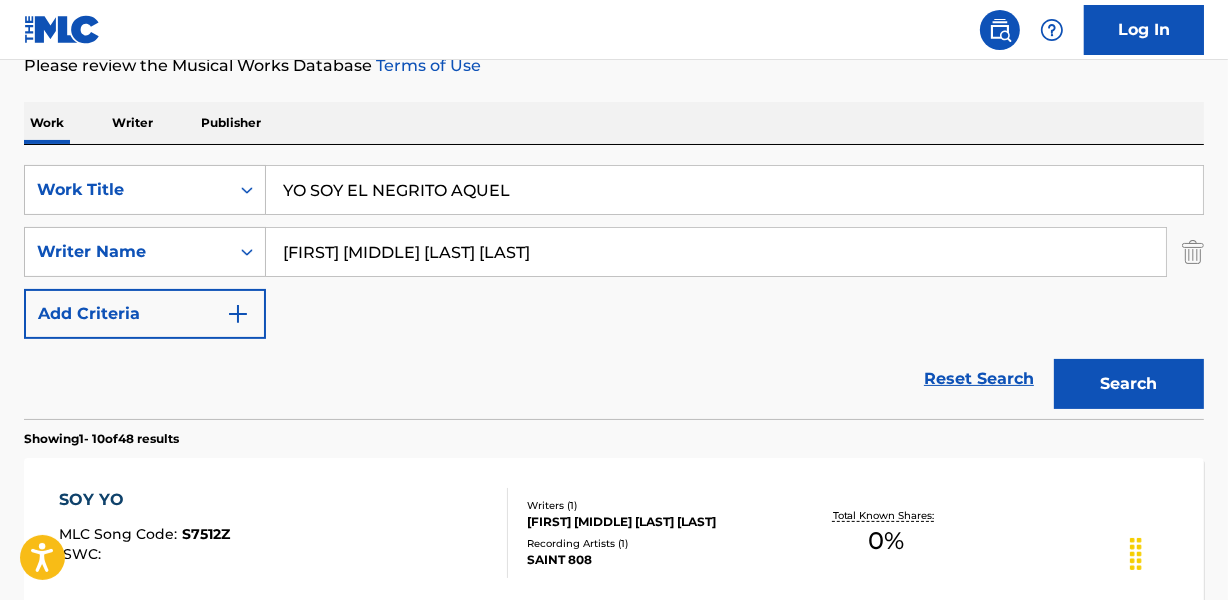 click on "Search" at bounding box center (1129, 384) 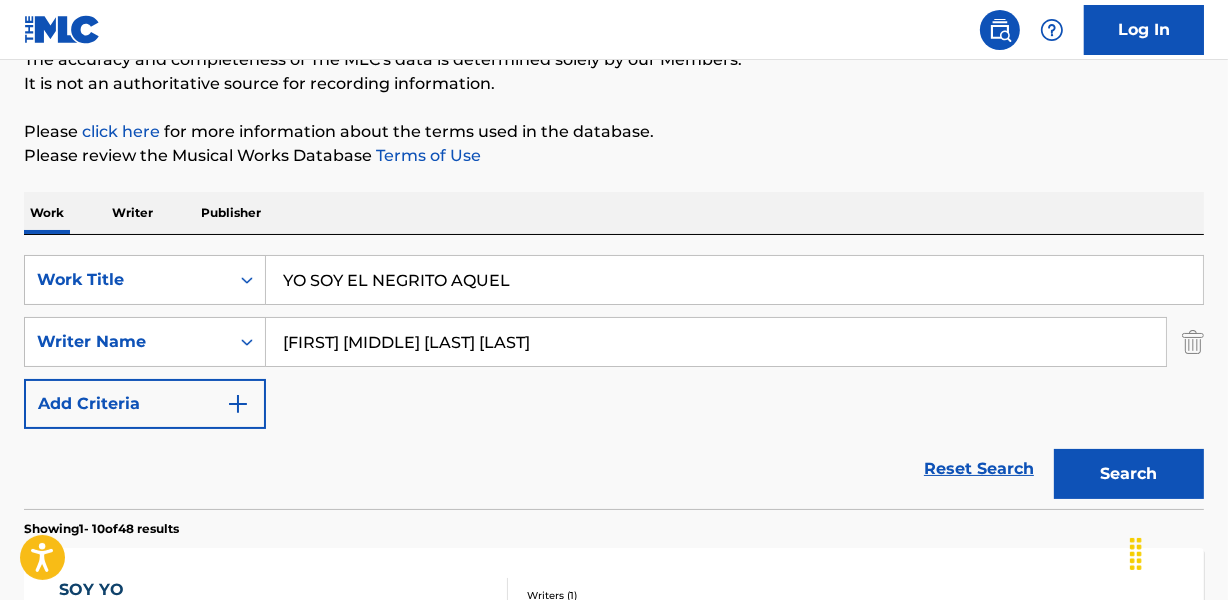 scroll, scrollTop: 190, scrollLeft: 0, axis: vertical 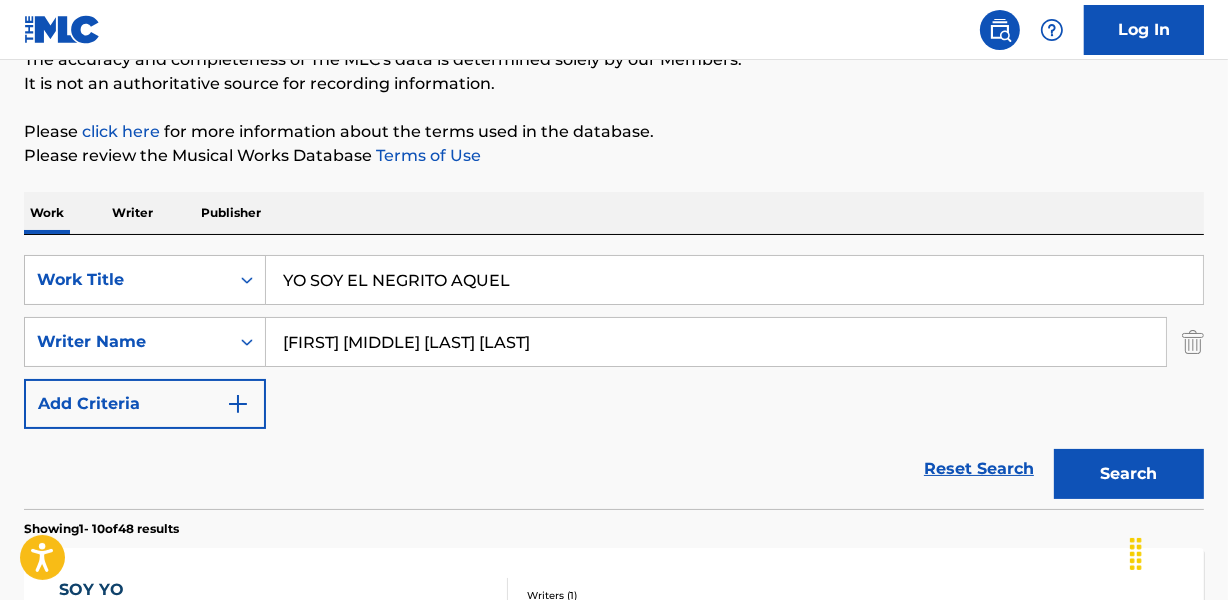 click on "YO SOY EL NEGRITO AQUEL" at bounding box center (734, 280) 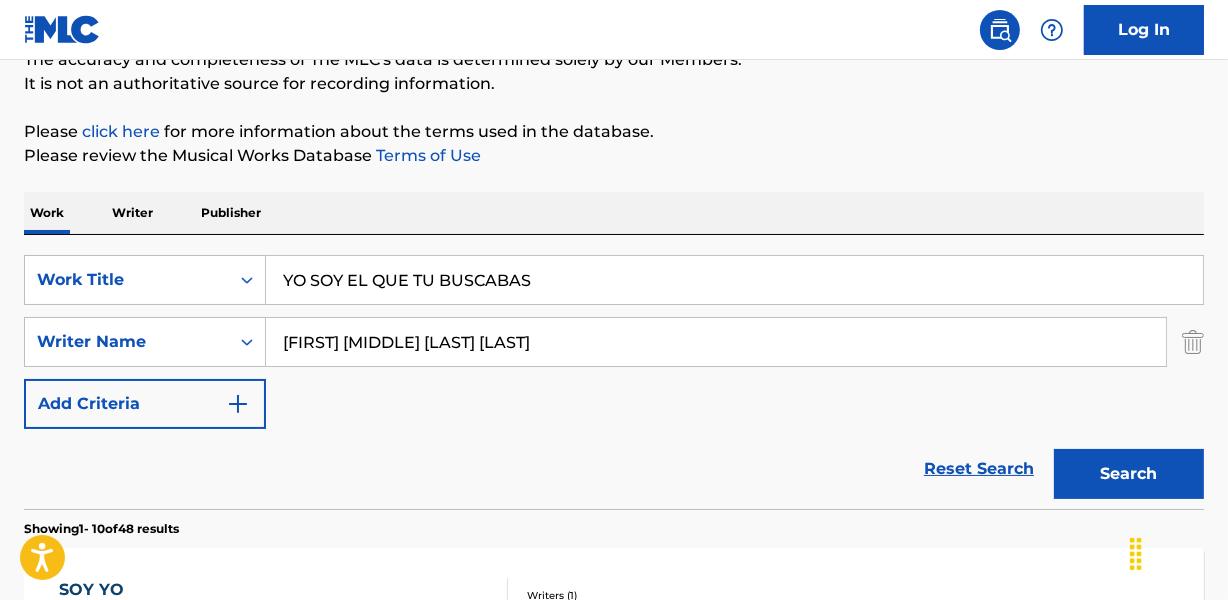 type on "YO SOY EL QUE TU BUSCABAS" 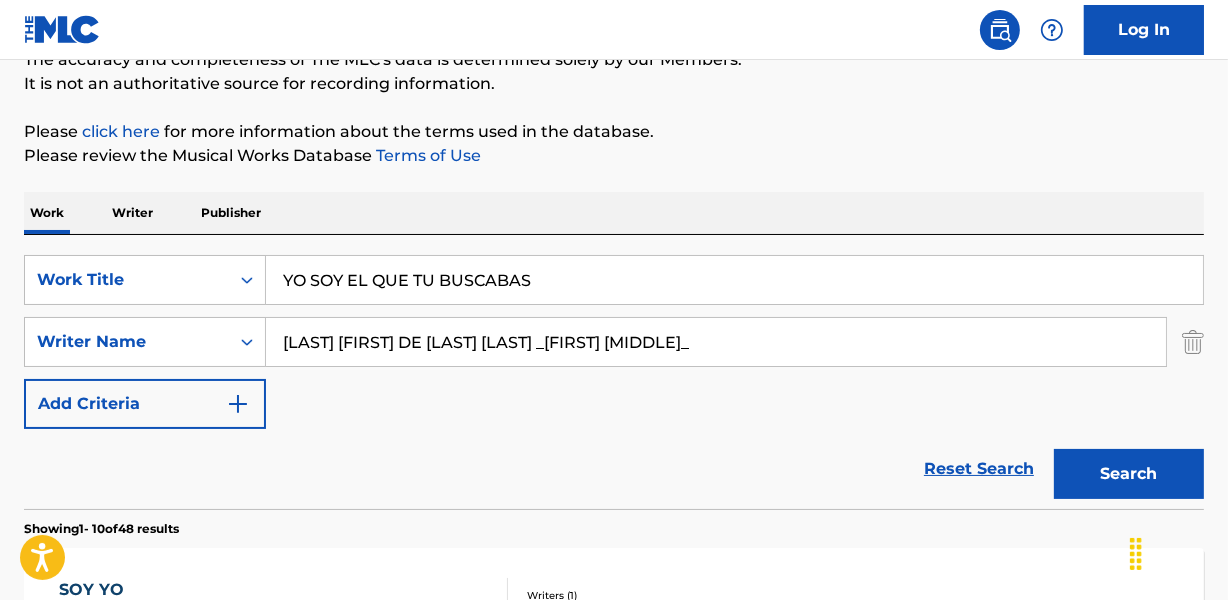 drag, startPoint x: 541, startPoint y: 343, endPoint x: 1226, endPoint y: 342, distance: 685.00073 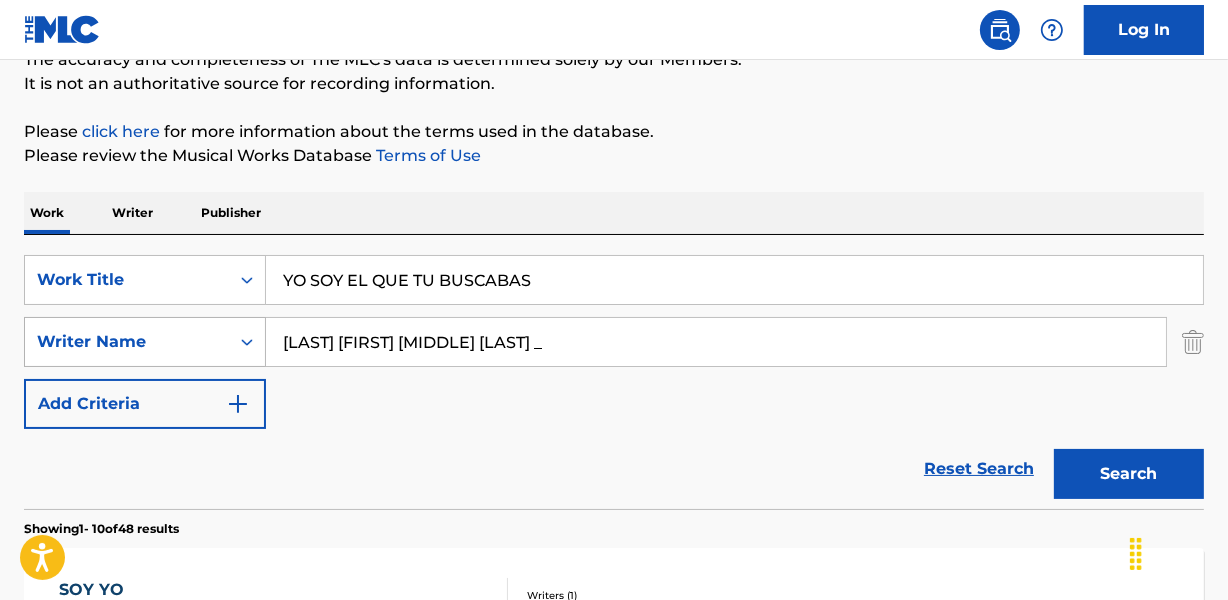 drag, startPoint x: 336, startPoint y: 344, endPoint x: 226, endPoint y: 352, distance: 110.29053 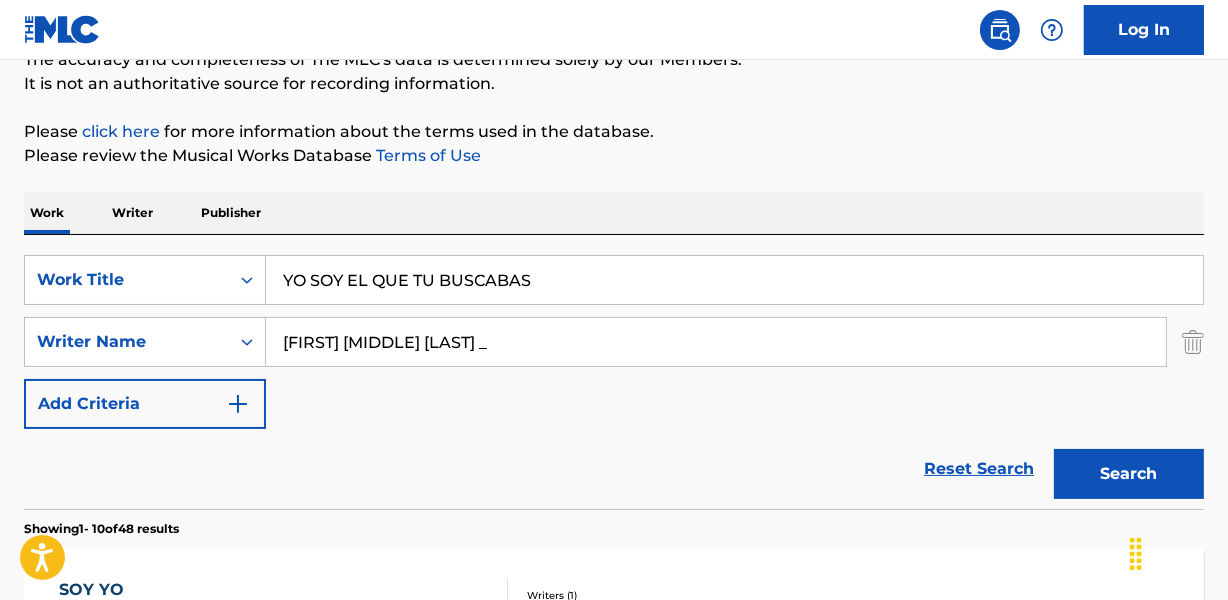 click on "MARIO DE JESUS BAEZ _" at bounding box center (716, 342) 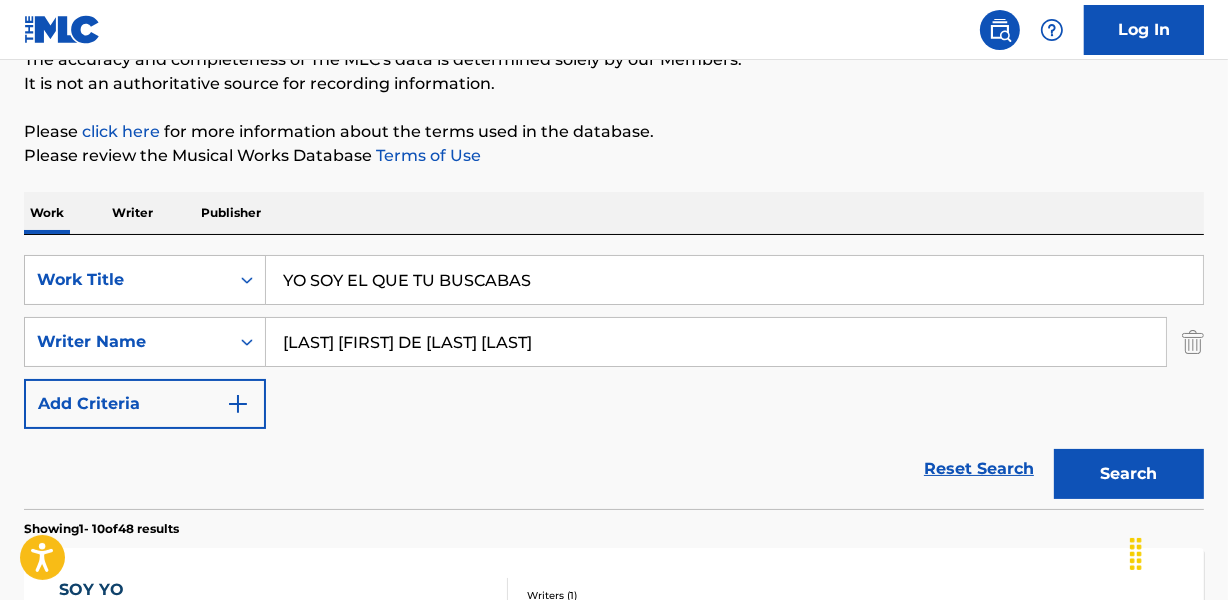 type on "MARIO DE JESUS BAEZ" 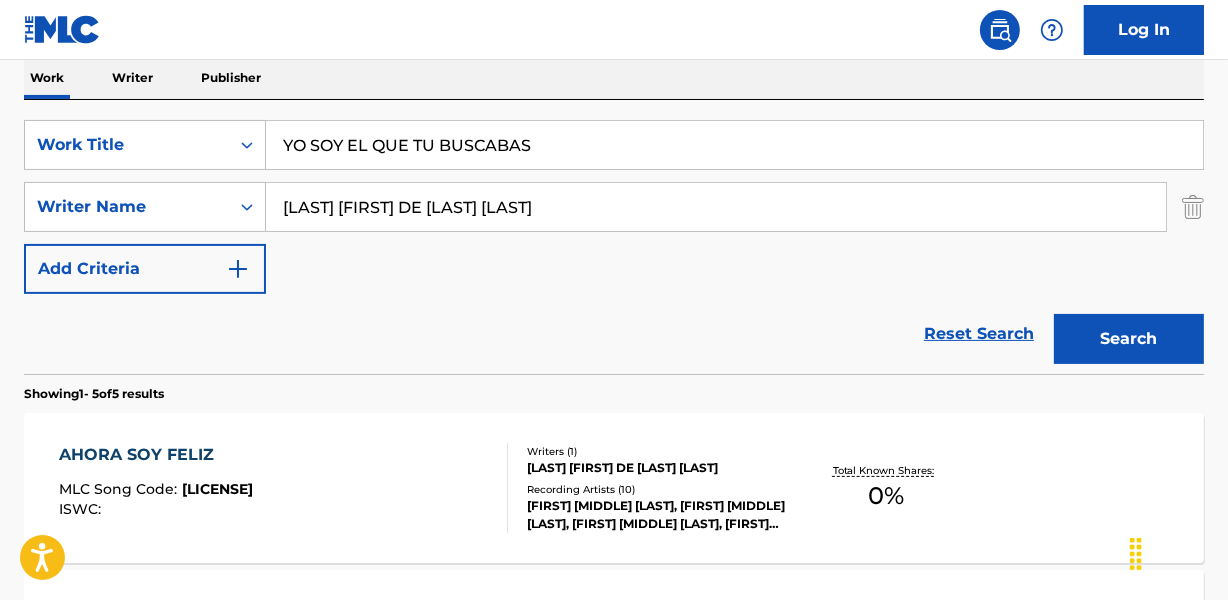 scroll, scrollTop: 280, scrollLeft: 0, axis: vertical 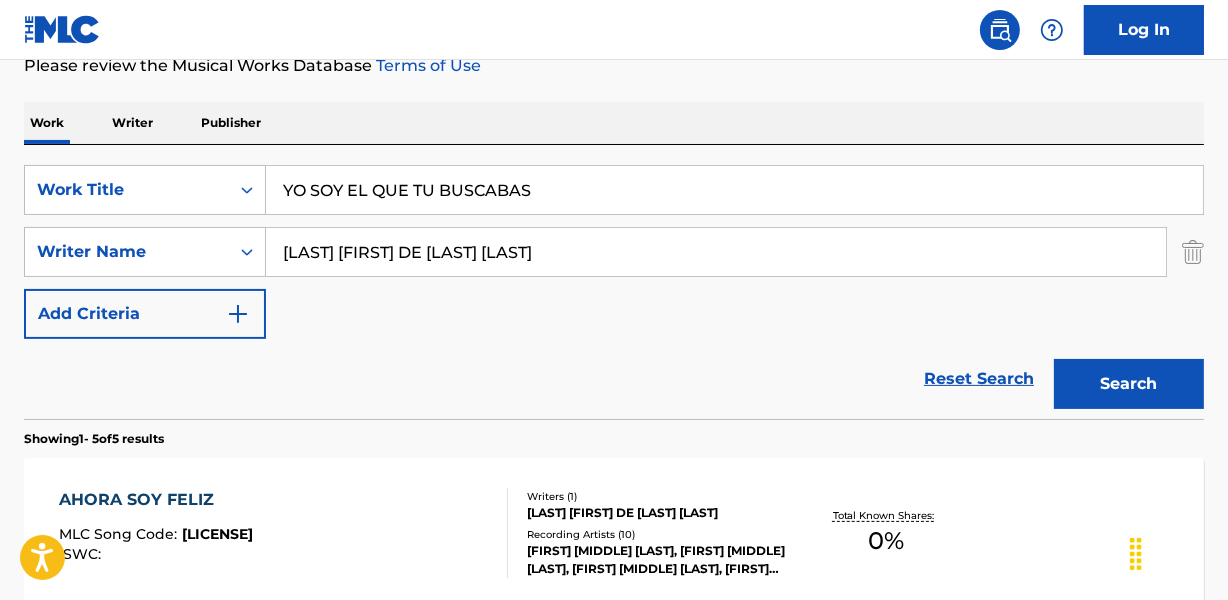 click on "YO SOY EL QUE TU BUSCABAS" at bounding box center (734, 190) 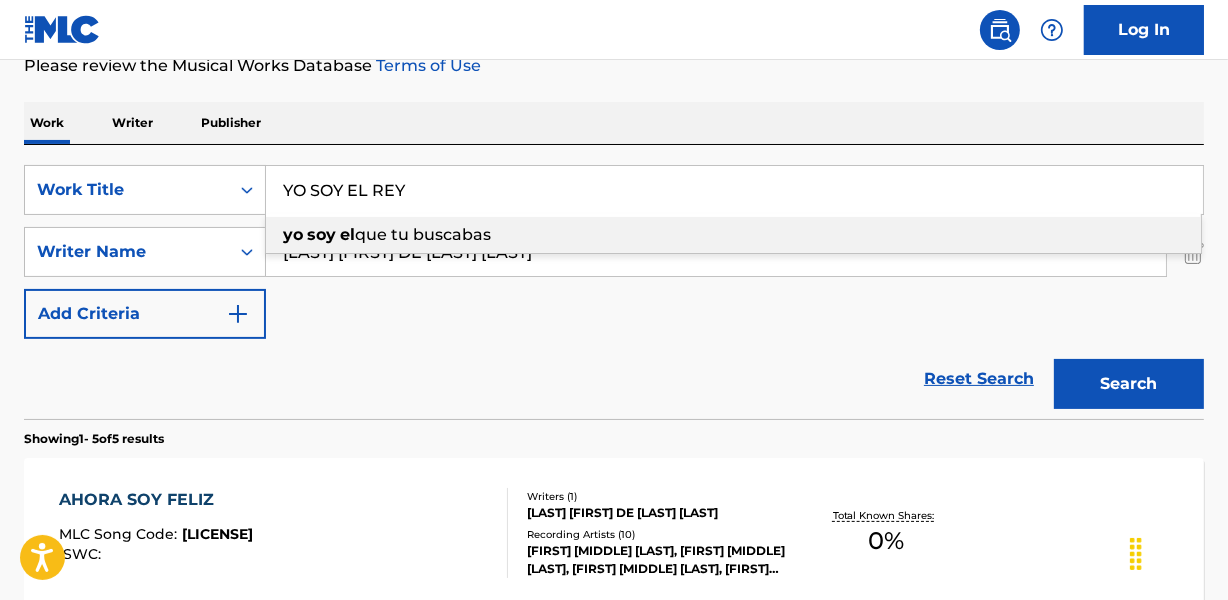 type on "YO SOY EL REY" 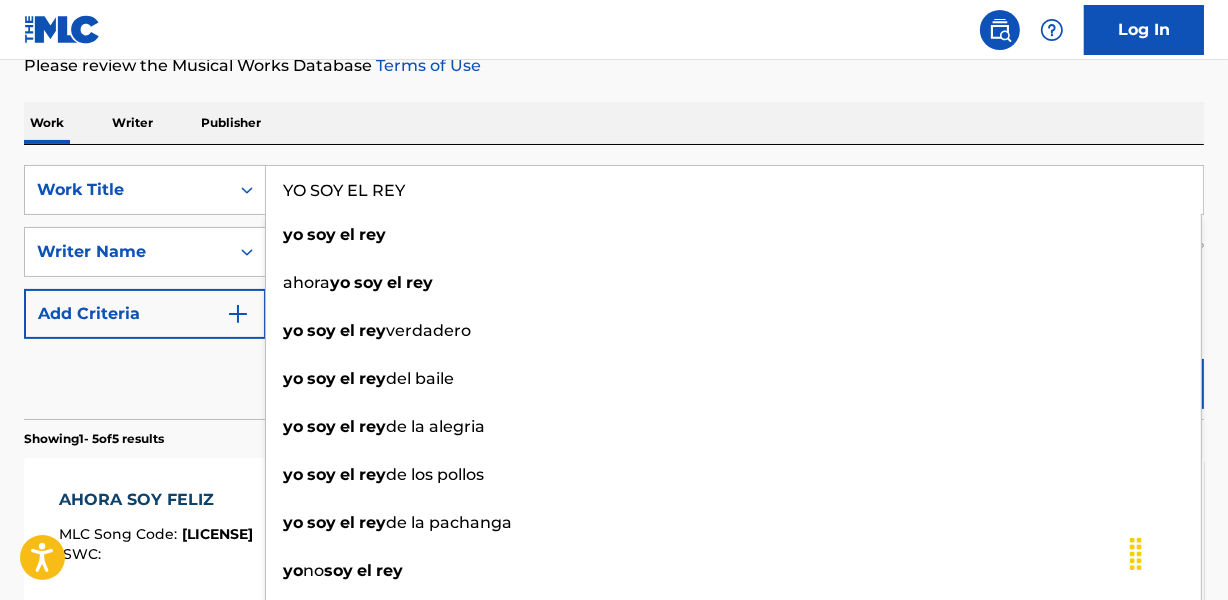 click on "SearchWithCriteria9ee9d253-20df-49a5-af06-14a382386072 Work Title YO SOY EL REY yo   soy   el   rey ahora  yo   soy   el   rey yo   soy   el   rey  verdadero yo   soy   el   rey  del baile yo   soy   el   rey  de la alegria yo   soy   el   rey  de los pollos yo   soy   el   rey  de la pachanga yo  no  soy   el   rey el   rey   soy   yo hoy  el   rey   soy   yo SearchWithCriteria8056e807-77b1-48ea-9e63-2015a25e212d Writer Name MARIO DE JESUS BAEZ Add Criteria Reset Search Search" at bounding box center [614, 282] 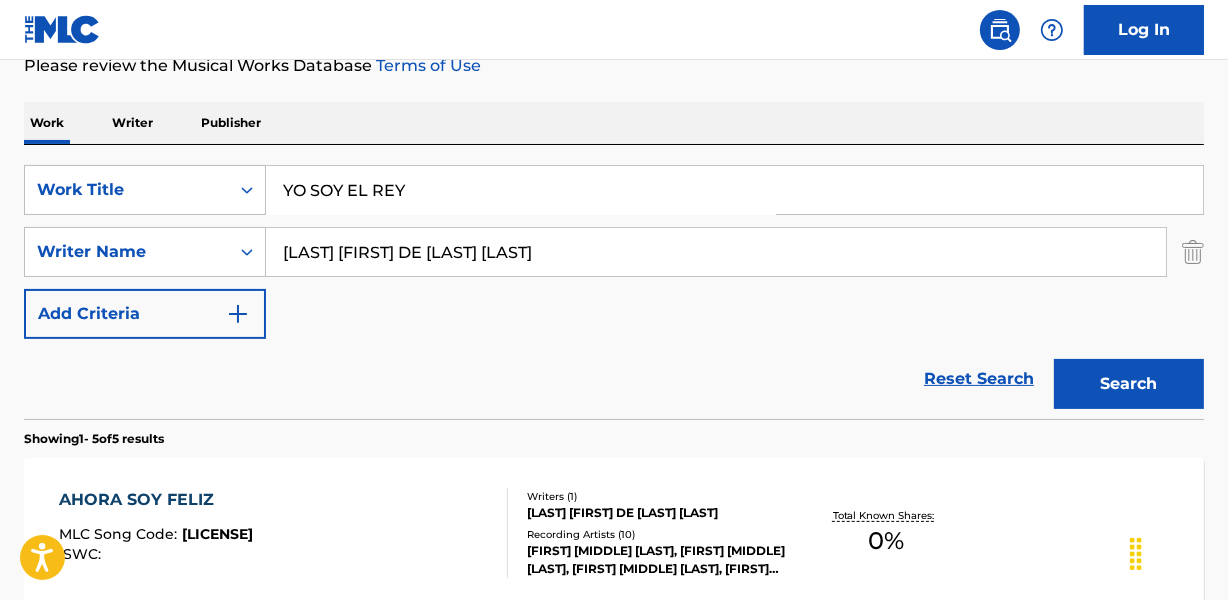 click on "MARIO DE JESUS BAEZ" at bounding box center (716, 252) 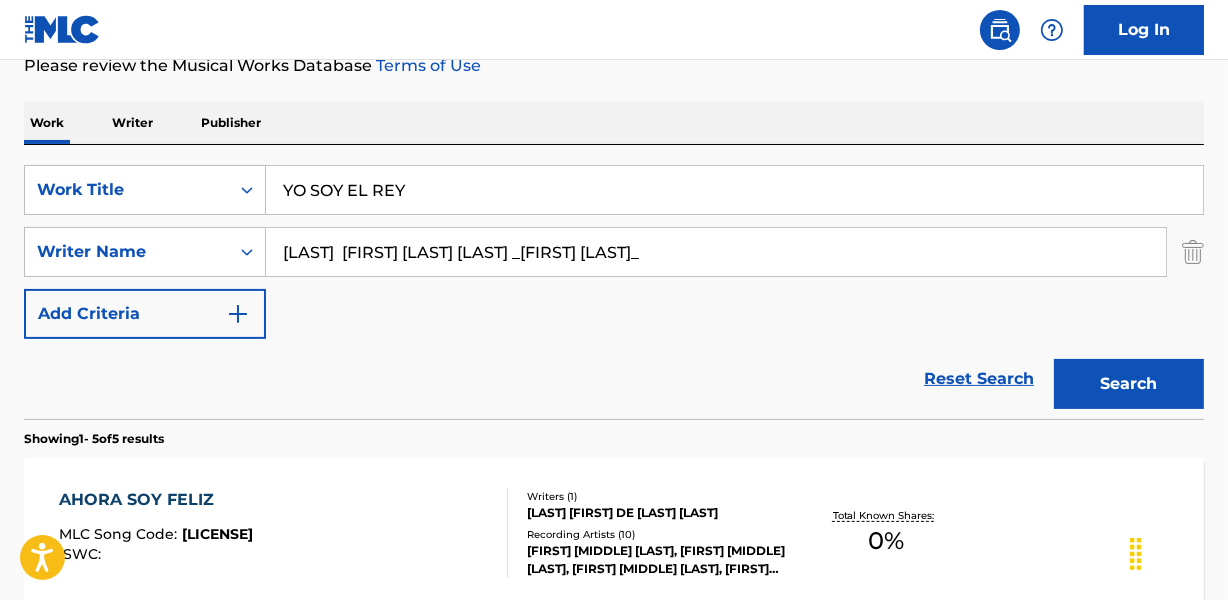 drag, startPoint x: 579, startPoint y: 253, endPoint x: 785, endPoint y: 259, distance: 206.08736 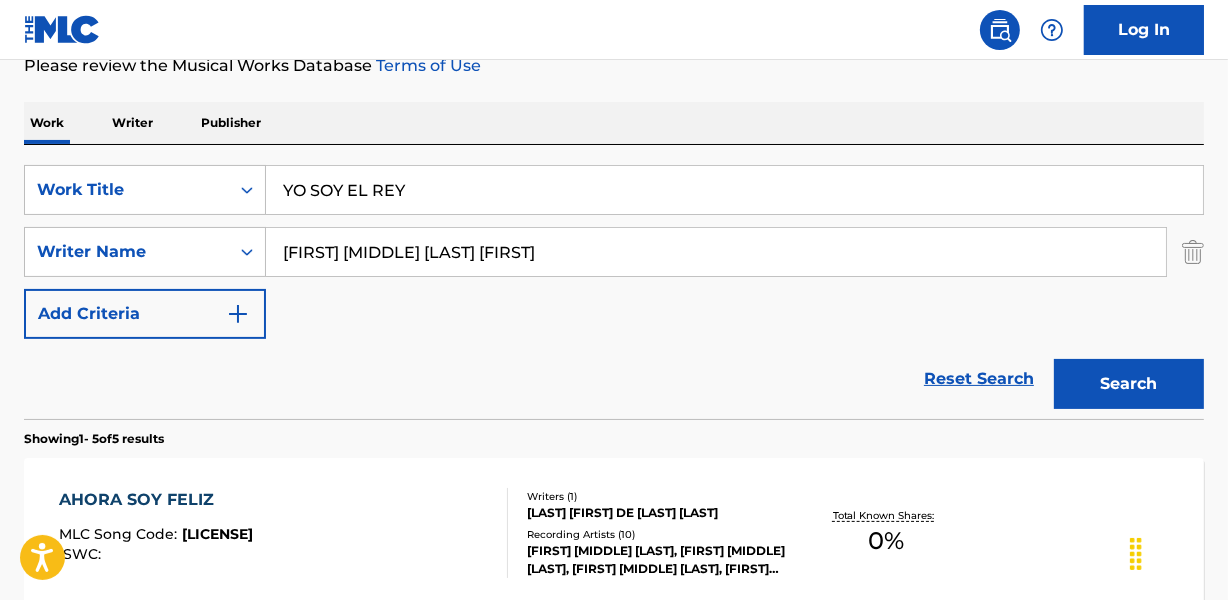 click on "Search" at bounding box center [1129, 384] 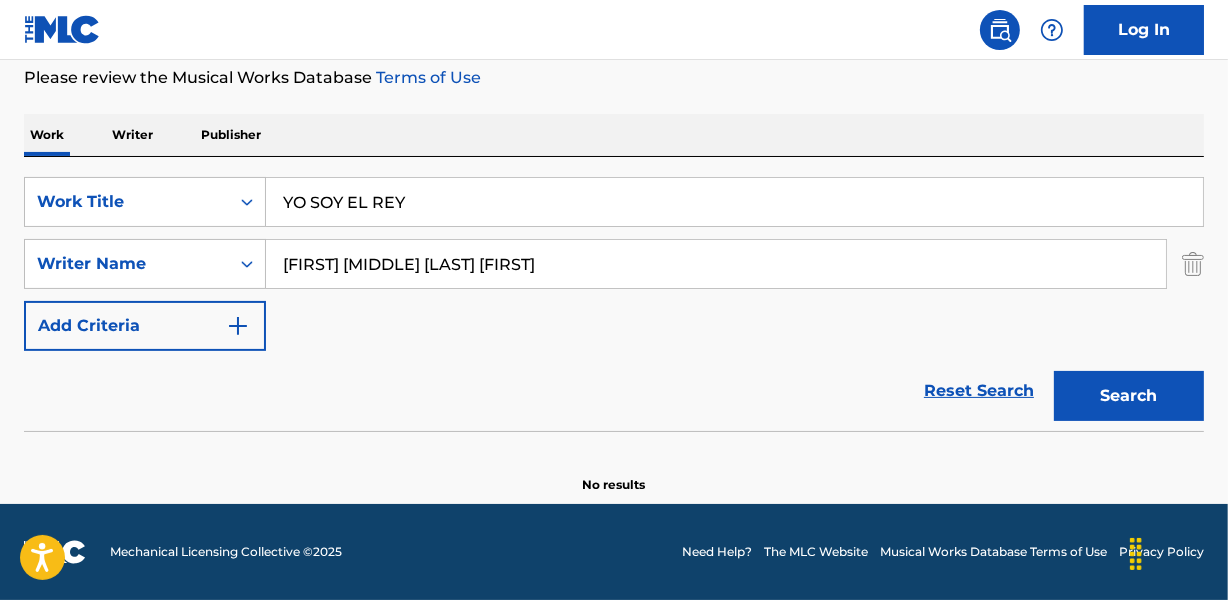 scroll, scrollTop: 267, scrollLeft: 0, axis: vertical 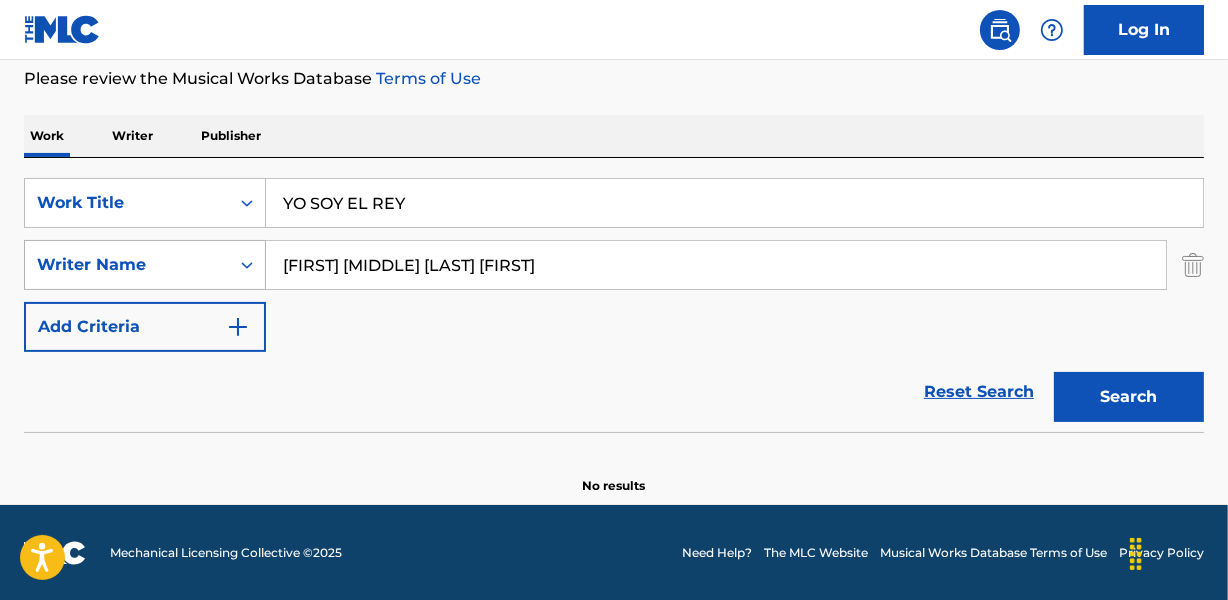 drag, startPoint x: 355, startPoint y: 264, endPoint x: 219, endPoint y: 288, distance: 138.10141 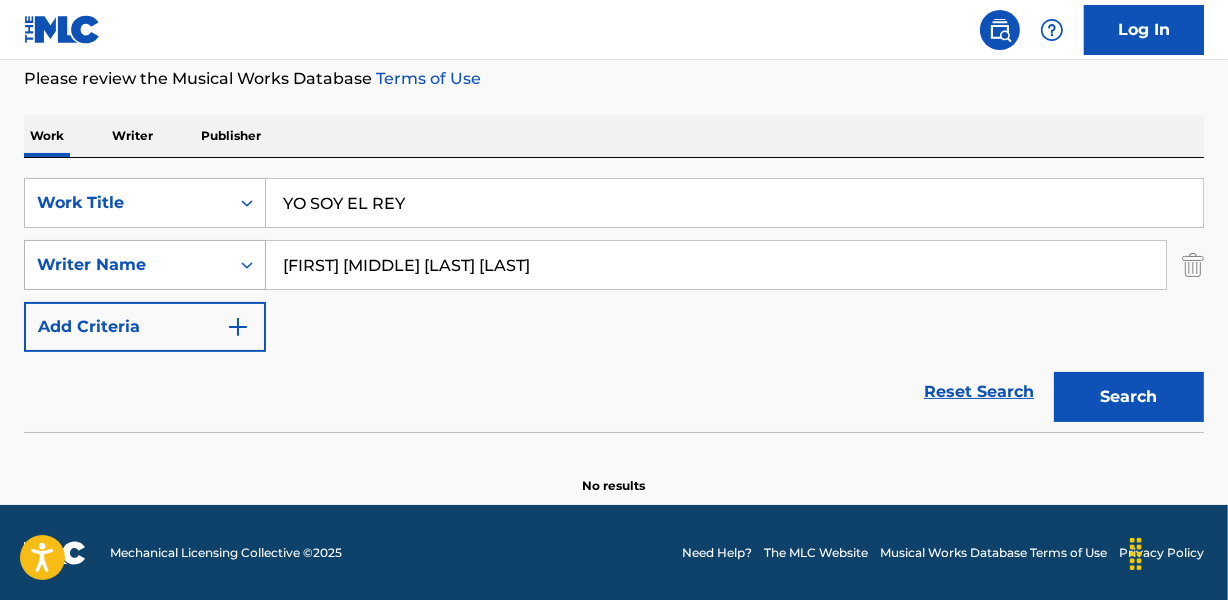 type on "JOSE VIDAL ROMERO MICTIL" 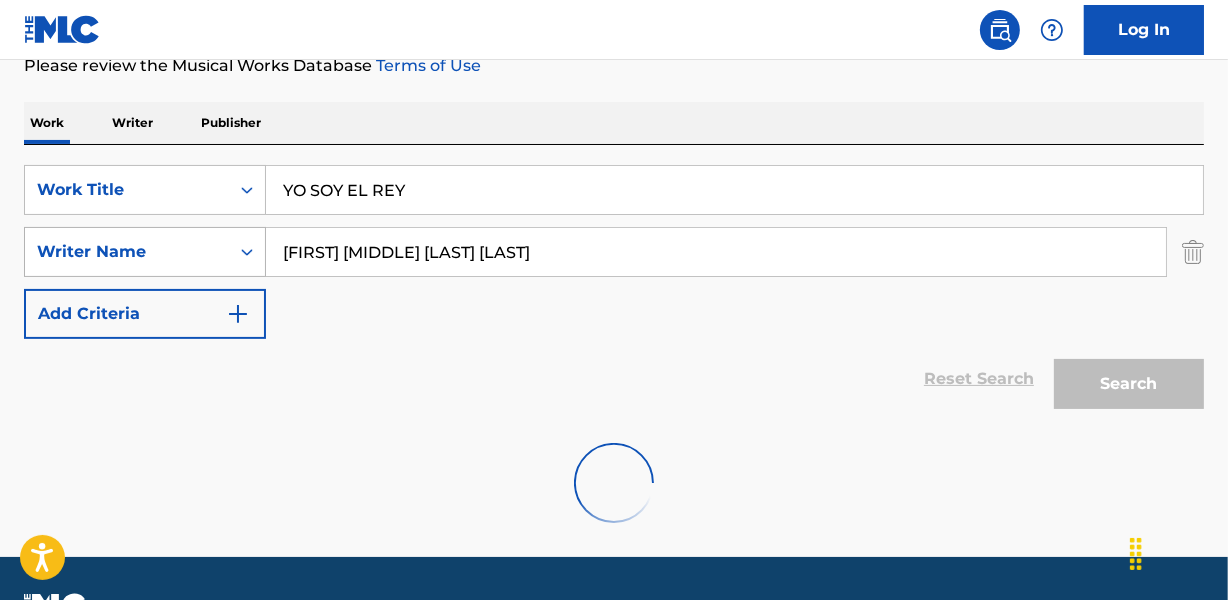 scroll, scrollTop: 267, scrollLeft: 0, axis: vertical 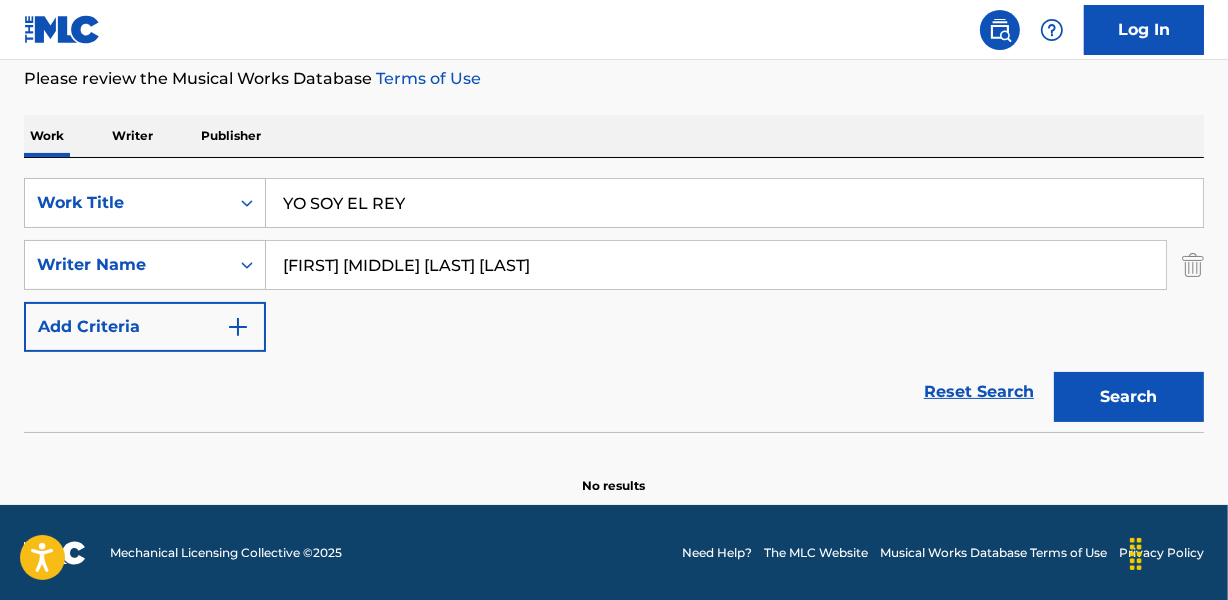 click on "YO SOY EL REY" at bounding box center [734, 203] 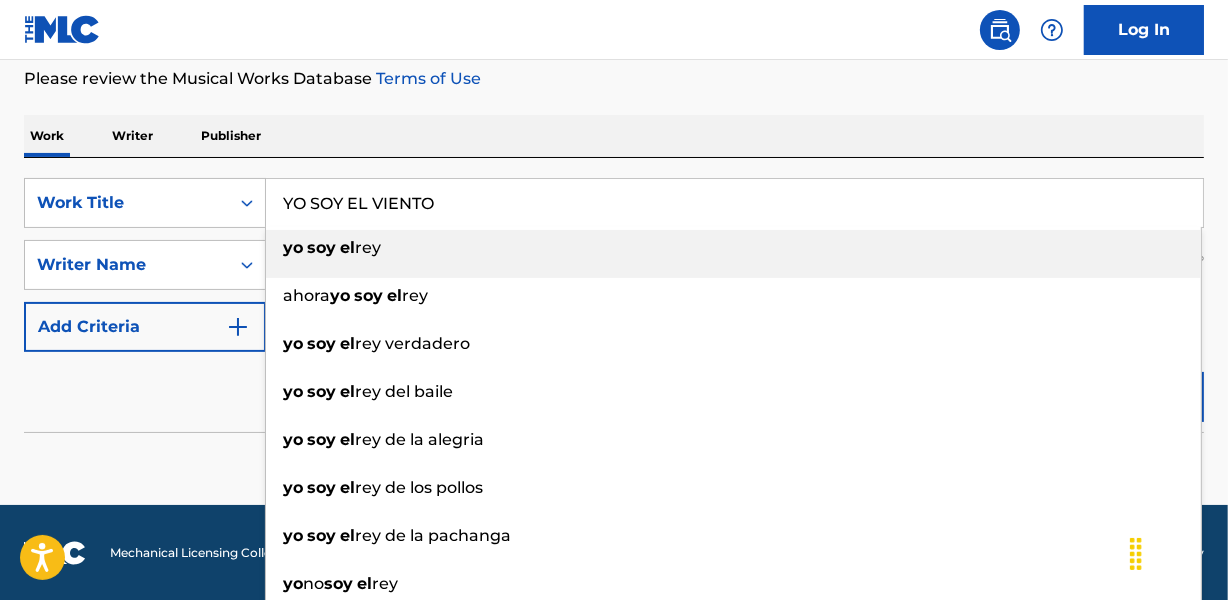 type on "YO SOY EL VIENTO" 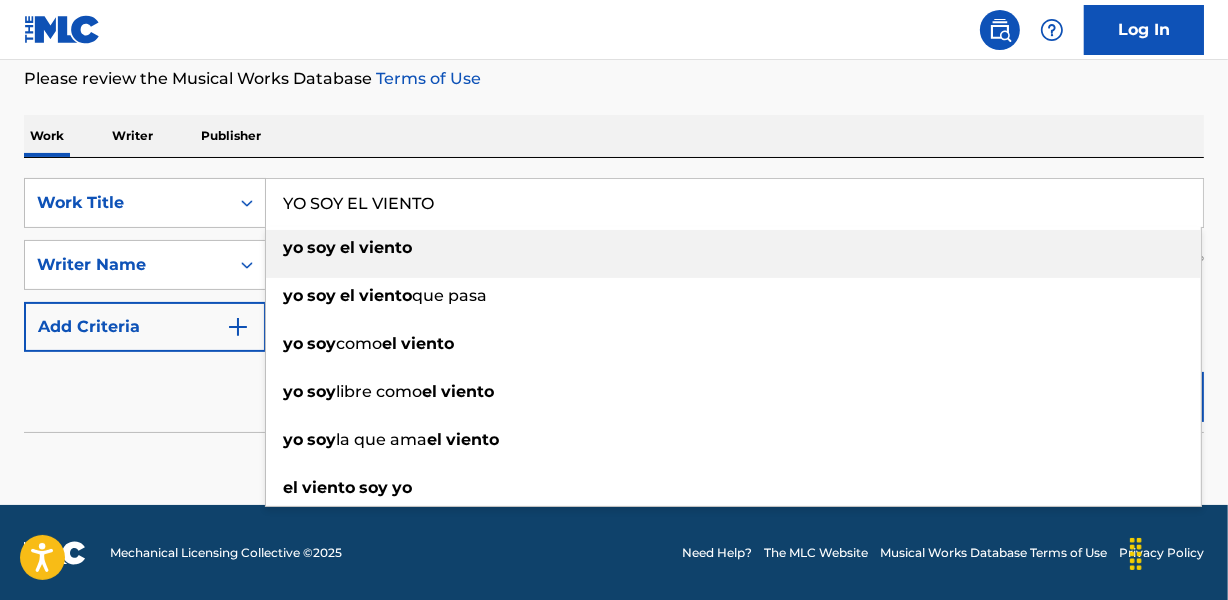 drag, startPoint x: 365, startPoint y: 140, endPoint x: 385, endPoint y: 200, distance: 63.245552 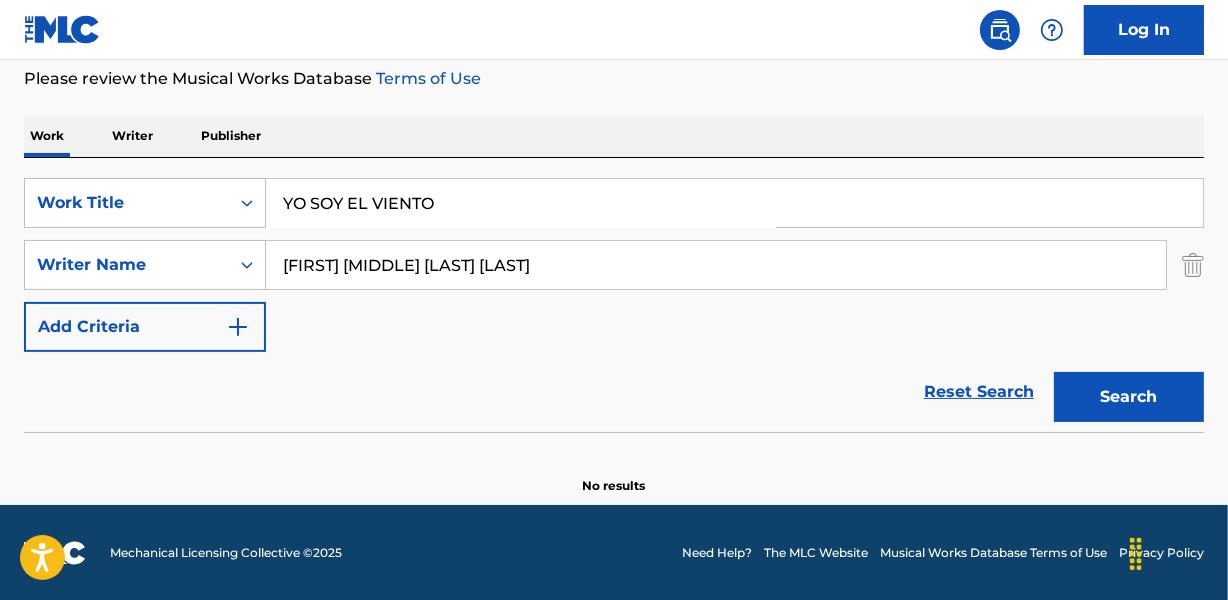 click on "JOSE VIDAL ROMERO MICTIL" at bounding box center [716, 265] 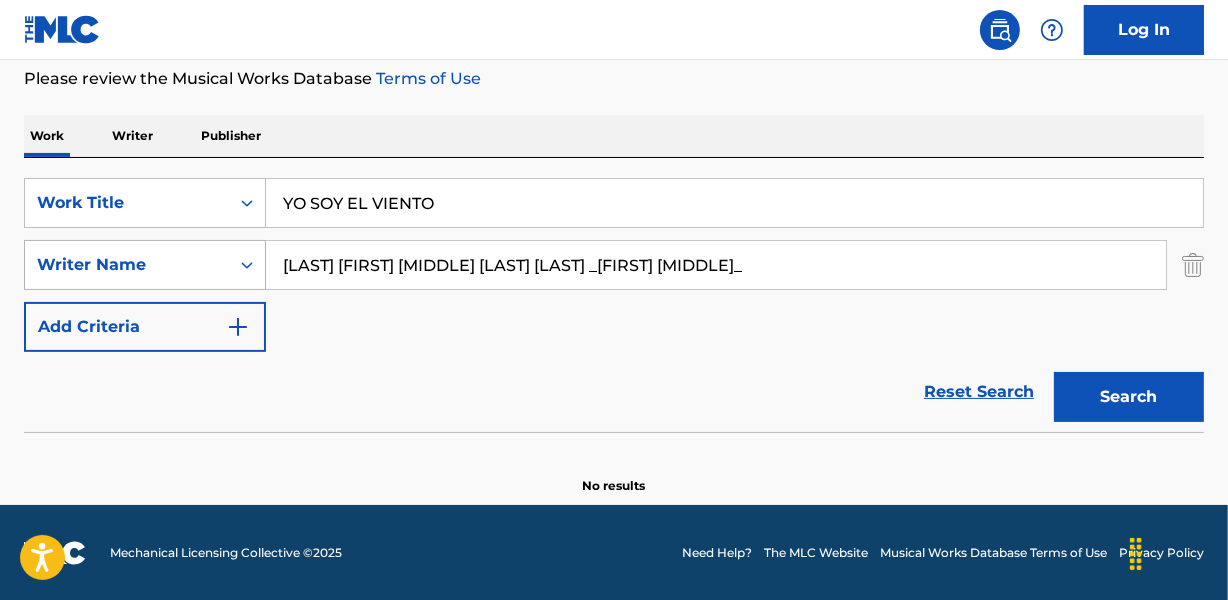 drag, startPoint x: 368, startPoint y: 260, endPoint x: 242, endPoint y: 261, distance: 126.00397 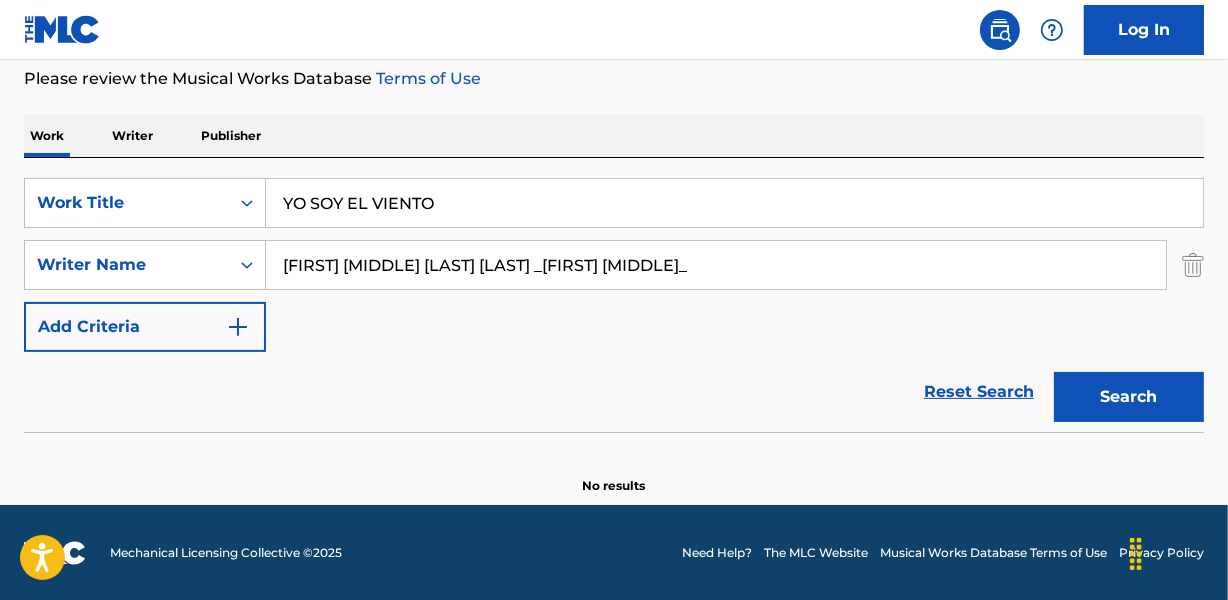 drag, startPoint x: 601, startPoint y: 273, endPoint x: 980, endPoint y: 211, distance: 384.03775 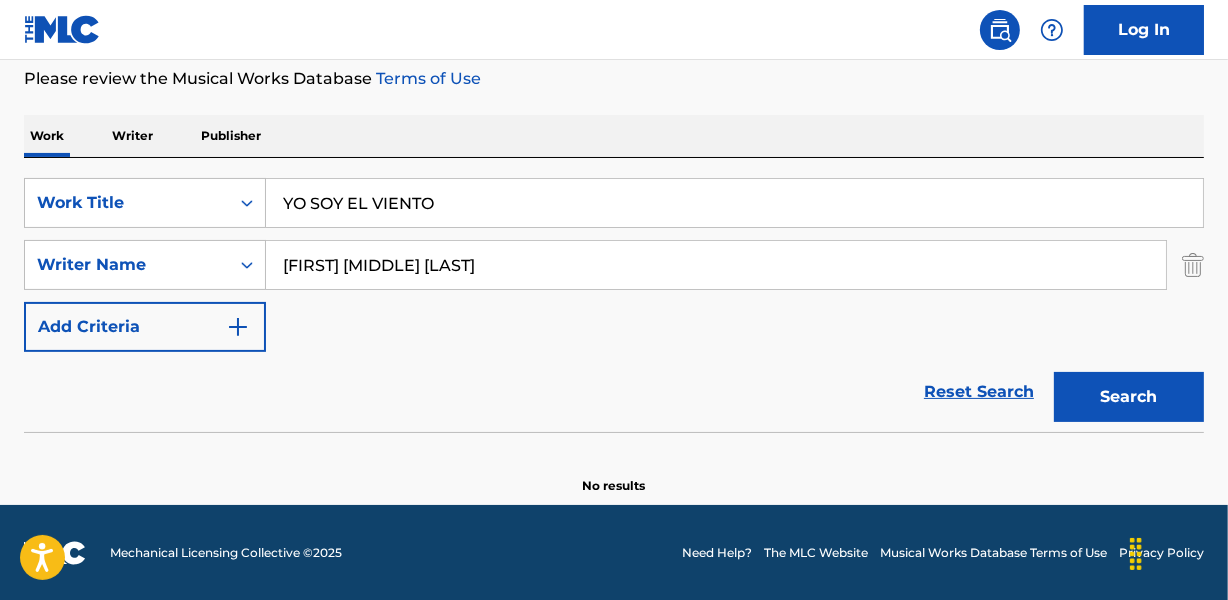 type on "MARIO RAMON ECHEVERRIA ROMERO" 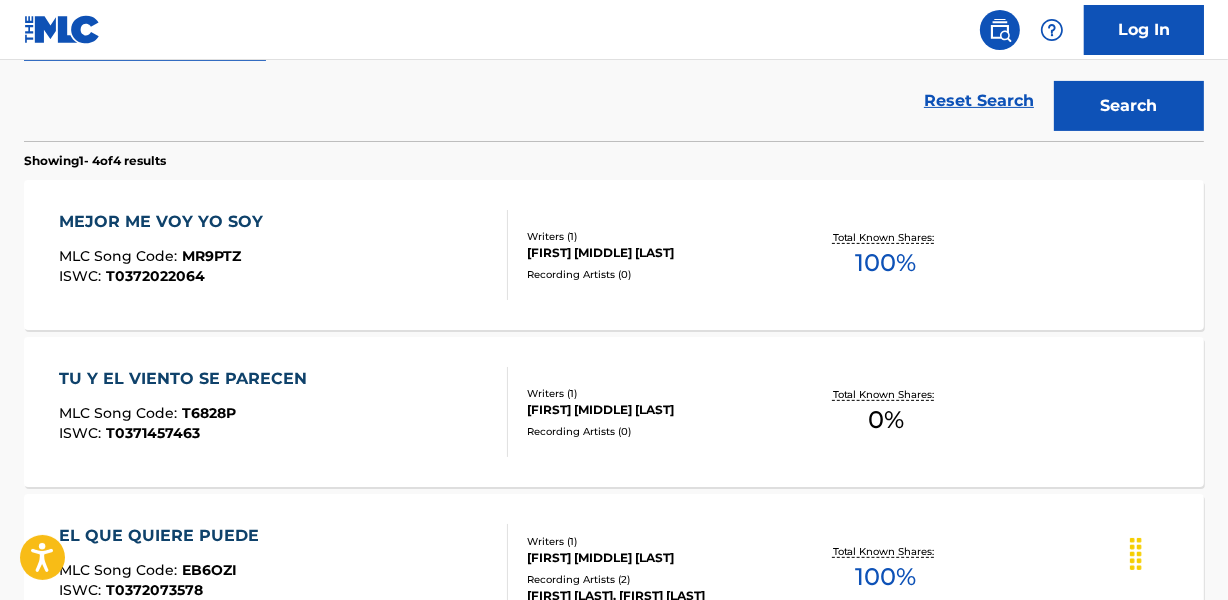 scroll, scrollTop: 630, scrollLeft: 0, axis: vertical 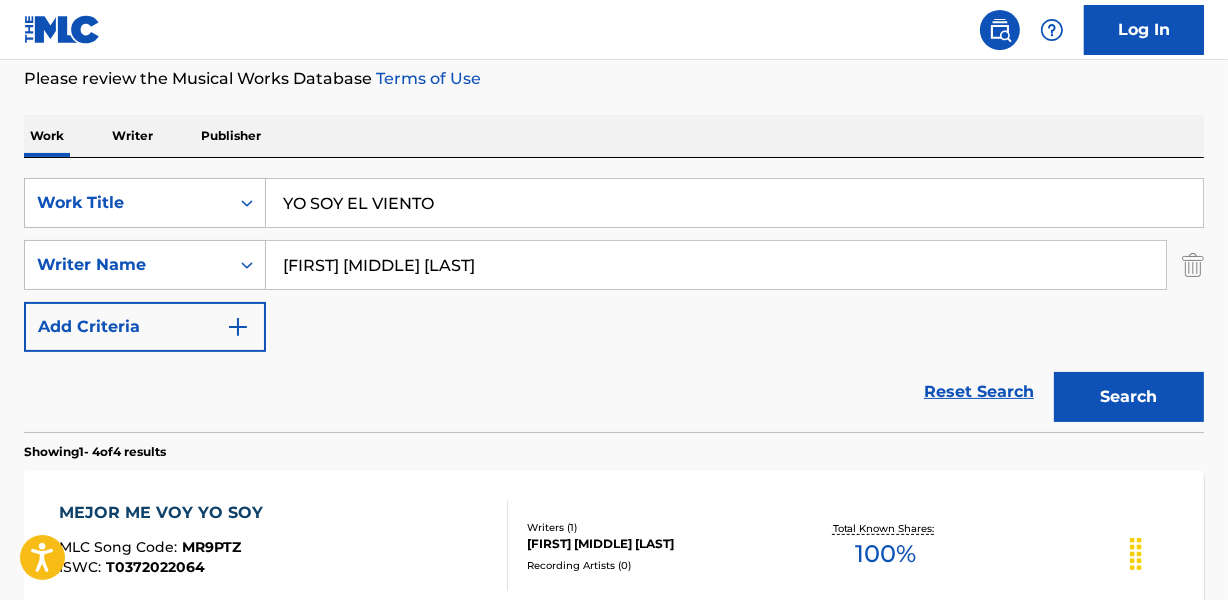 click on "YO SOY EL VIENTO" at bounding box center (734, 203) 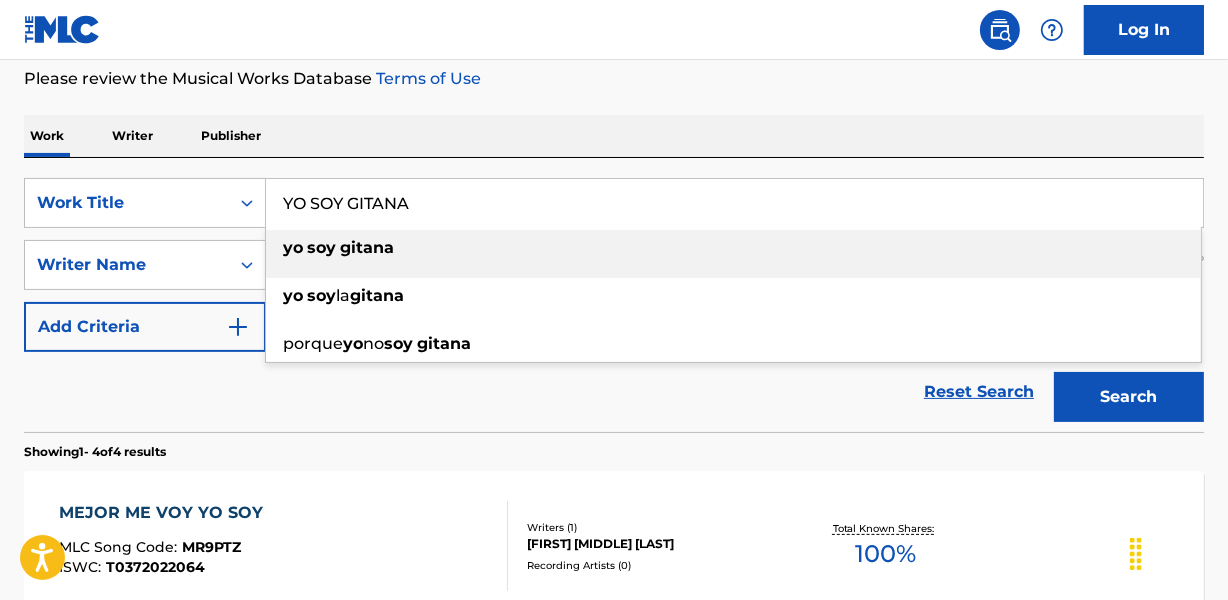 type on "YO SOY GITANA" 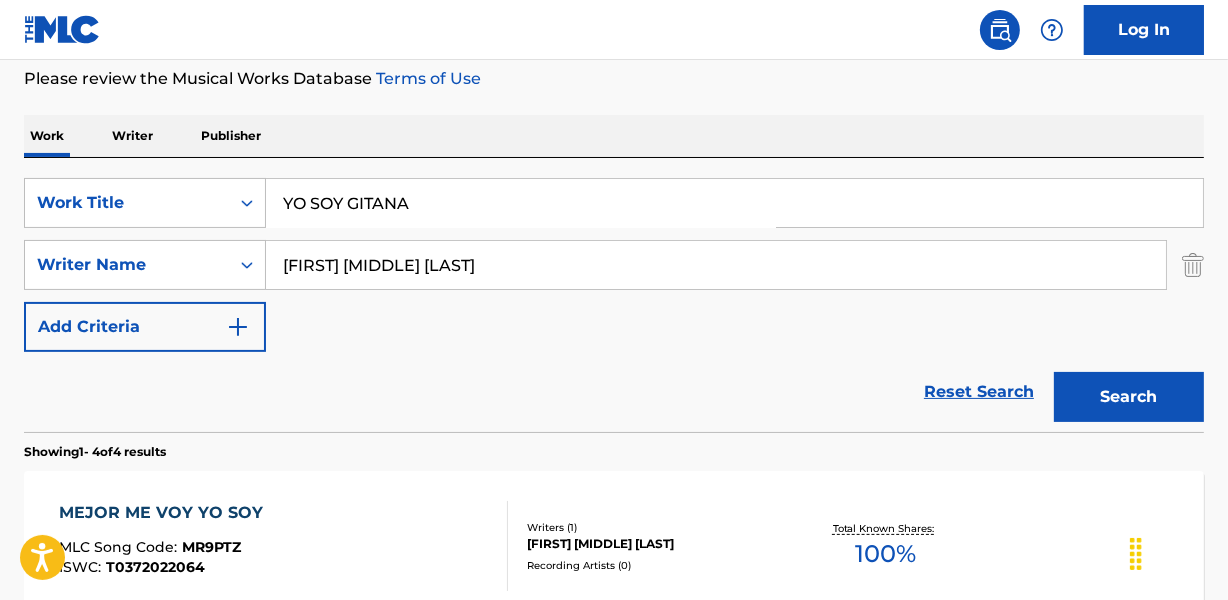 click on "MARIO RAMON ECHEVERRIA ROMERO" at bounding box center [716, 265] 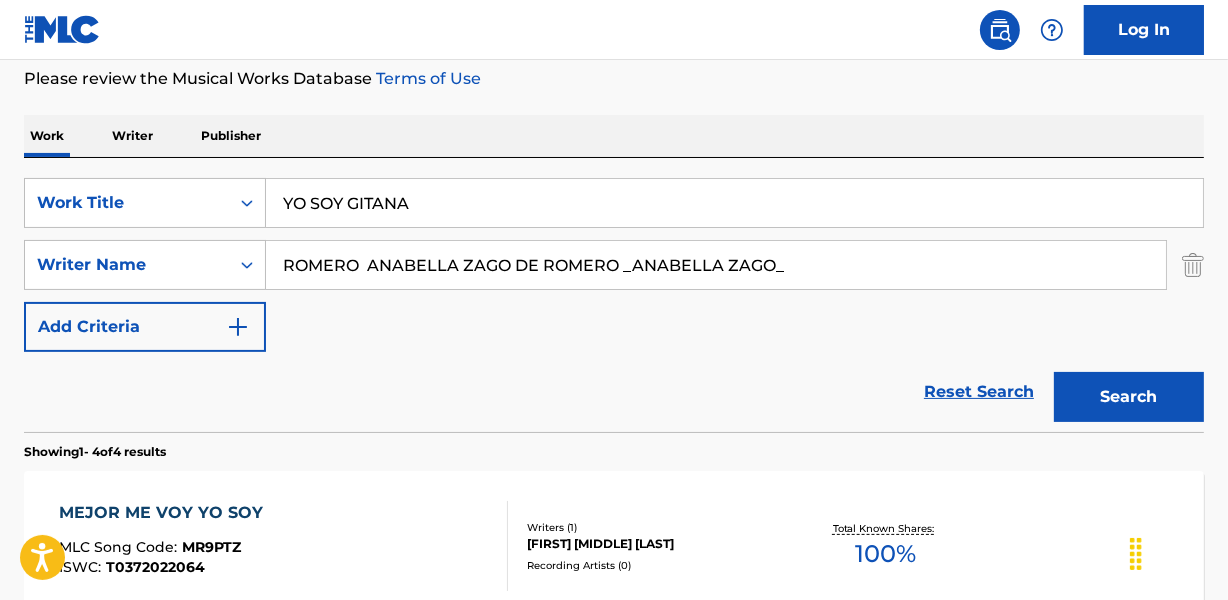 drag, startPoint x: 619, startPoint y: 253, endPoint x: 1221, endPoint y: 229, distance: 602.4782 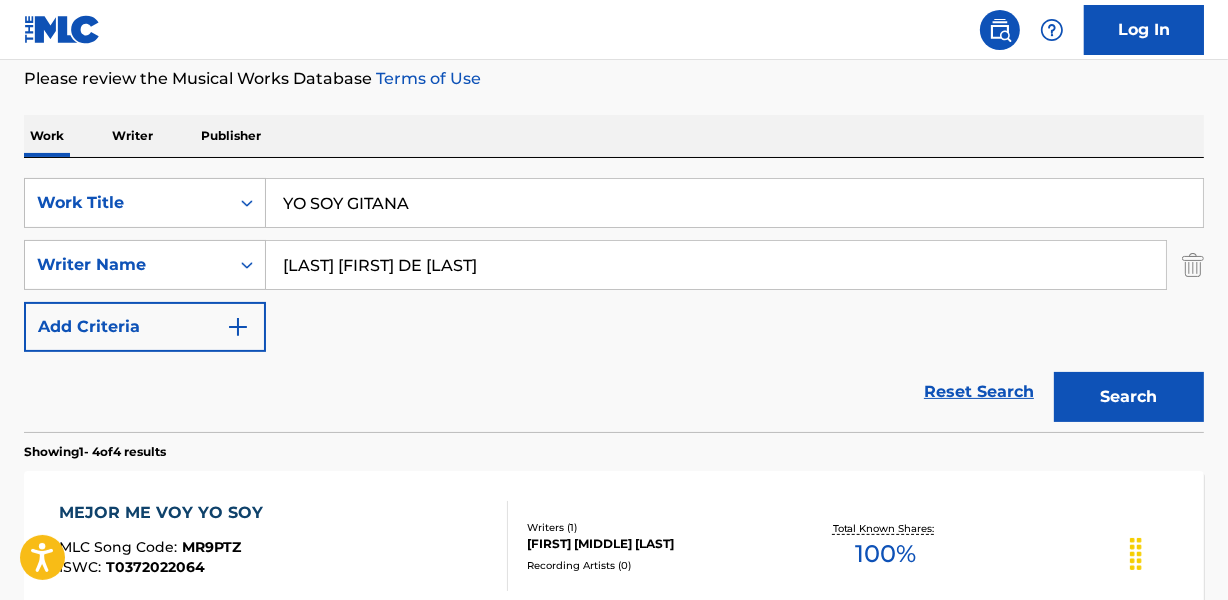 click on "Search" at bounding box center (1129, 397) 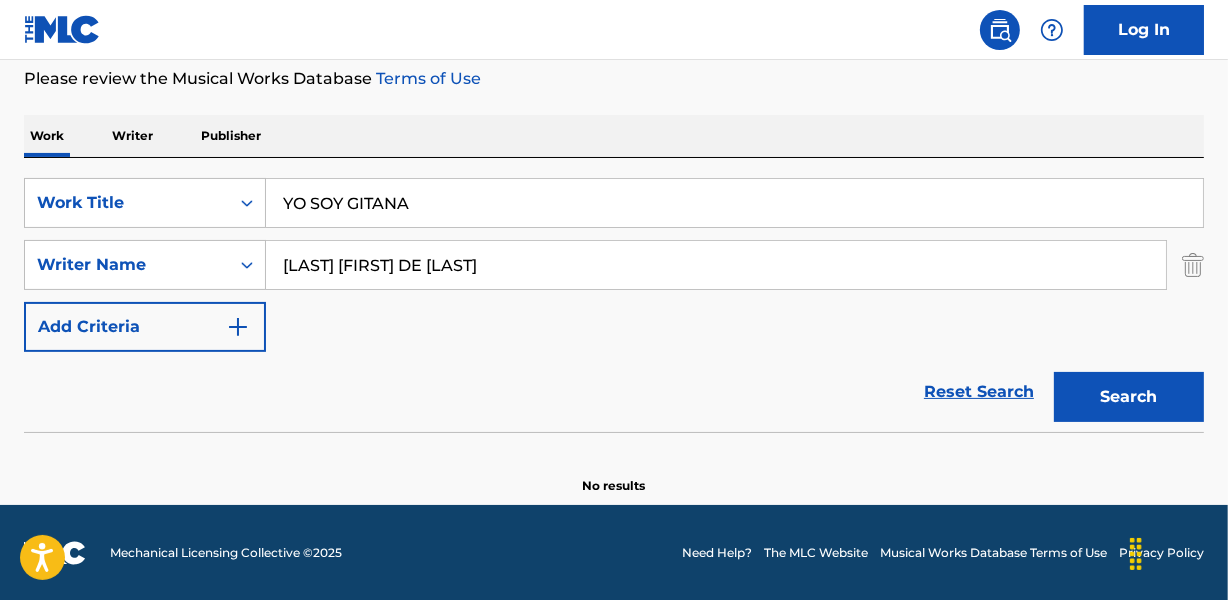 drag, startPoint x: 364, startPoint y: 262, endPoint x: 27, endPoint y: 316, distance: 341.29898 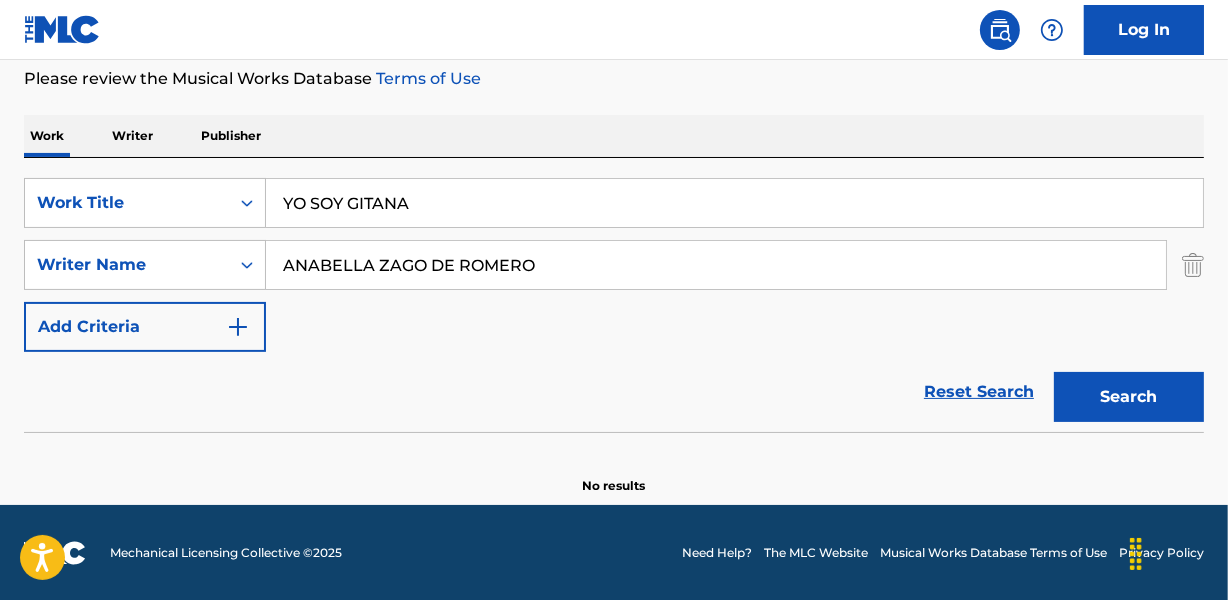 type on "ANABELLA ZAGO DE ROMERO" 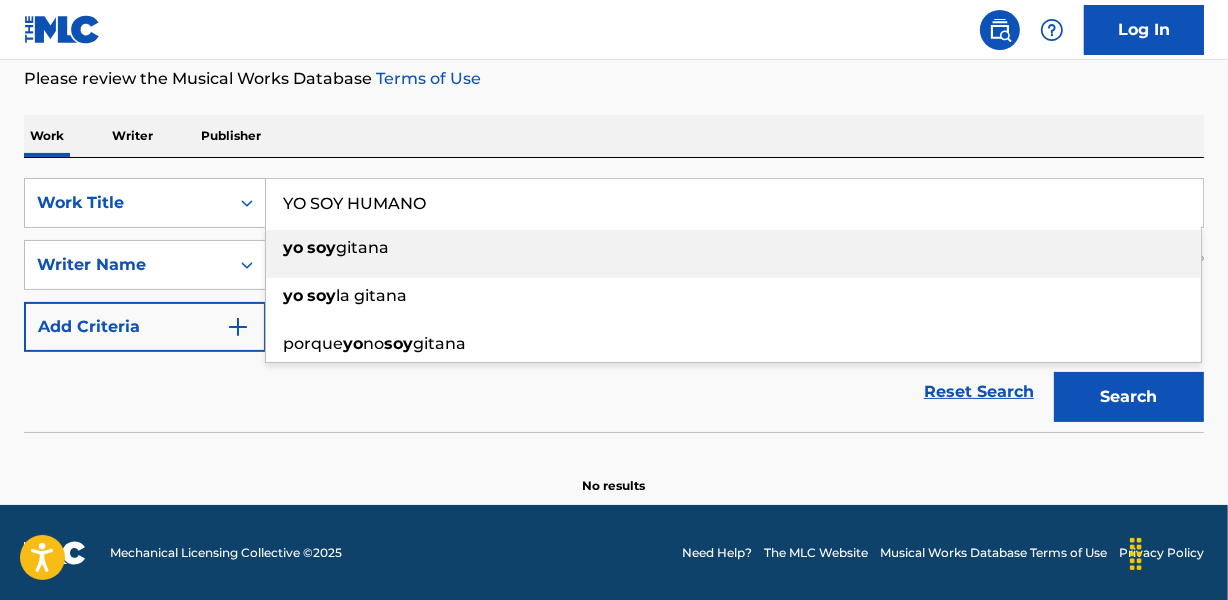 type on "YO SOY HUMANO" 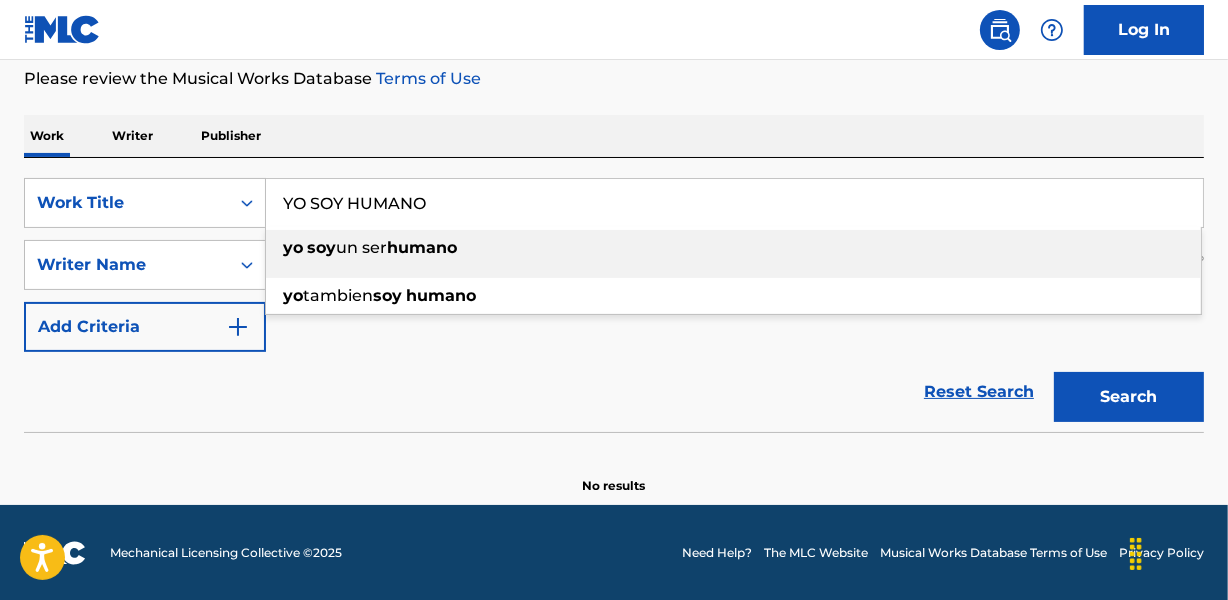 drag, startPoint x: 390, startPoint y: 130, endPoint x: 403, endPoint y: 161, distance: 33.61547 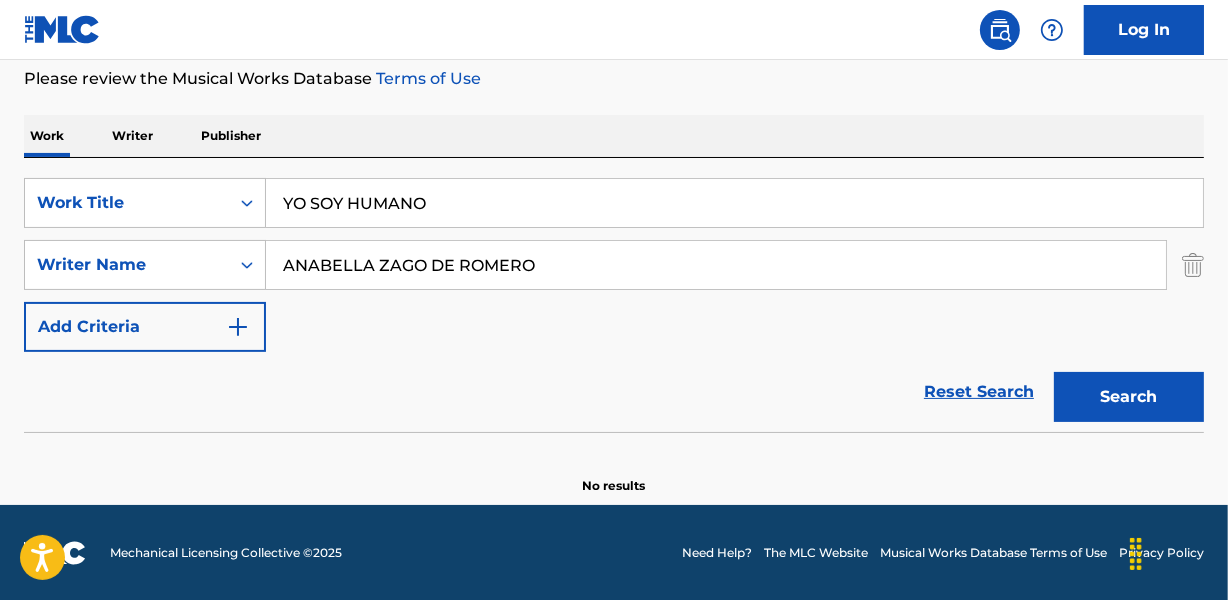 click on "ANABELLA ZAGO DE ROMERO" at bounding box center [716, 265] 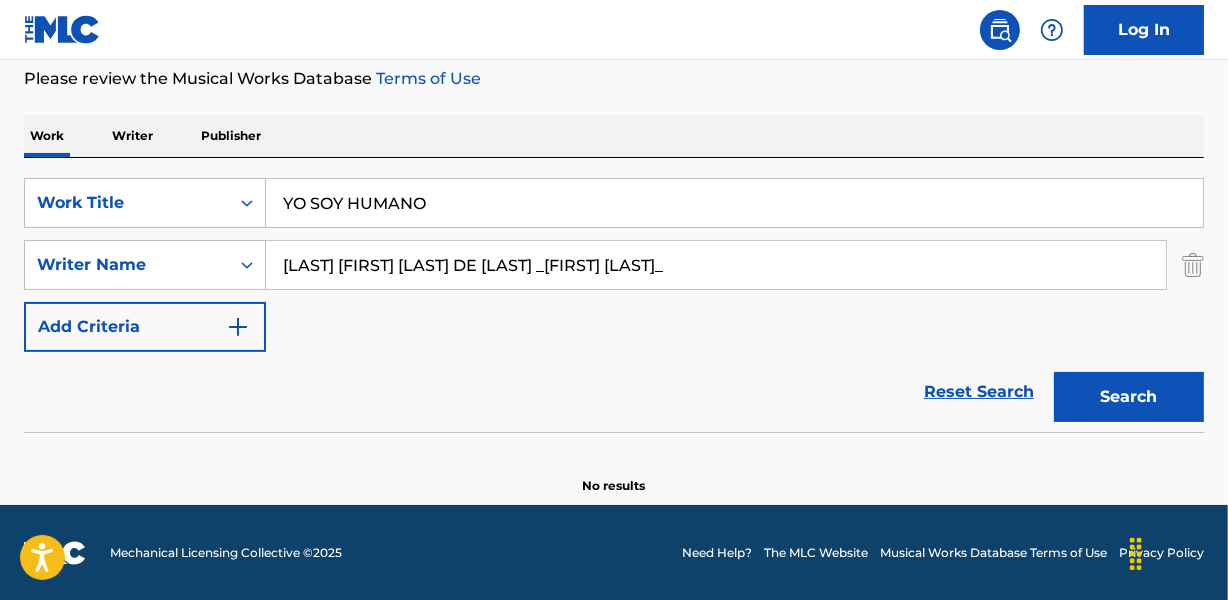 drag, startPoint x: 334, startPoint y: 268, endPoint x: 178, endPoint y: 307, distance: 160.80112 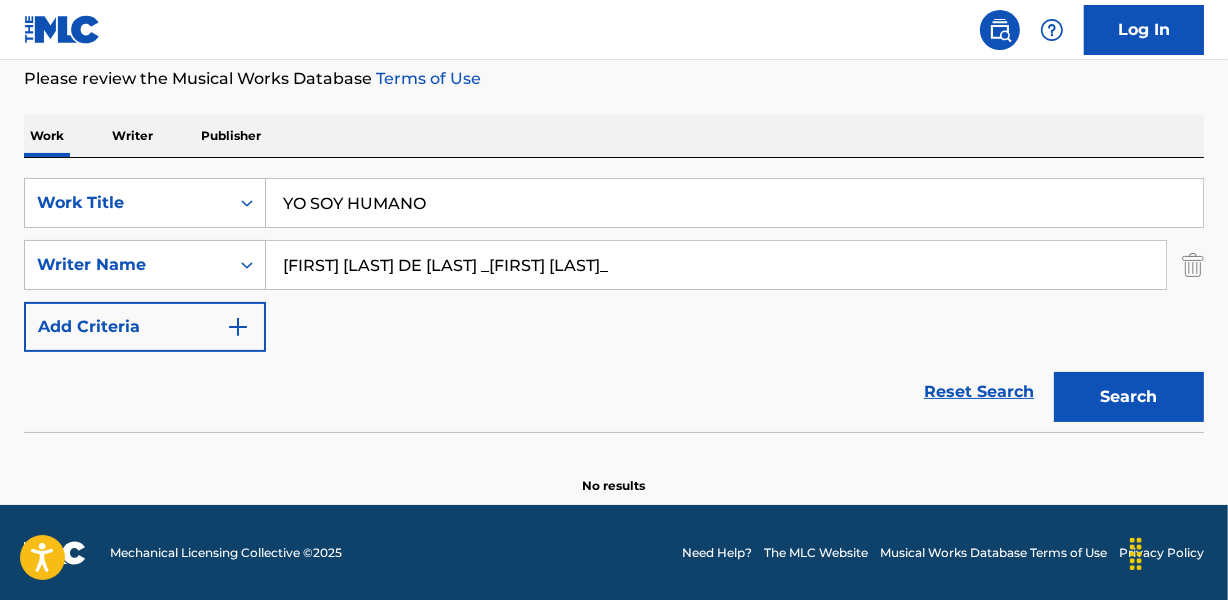 drag, startPoint x: 527, startPoint y: 267, endPoint x: 1007, endPoint y: 205, distance: 483.9876 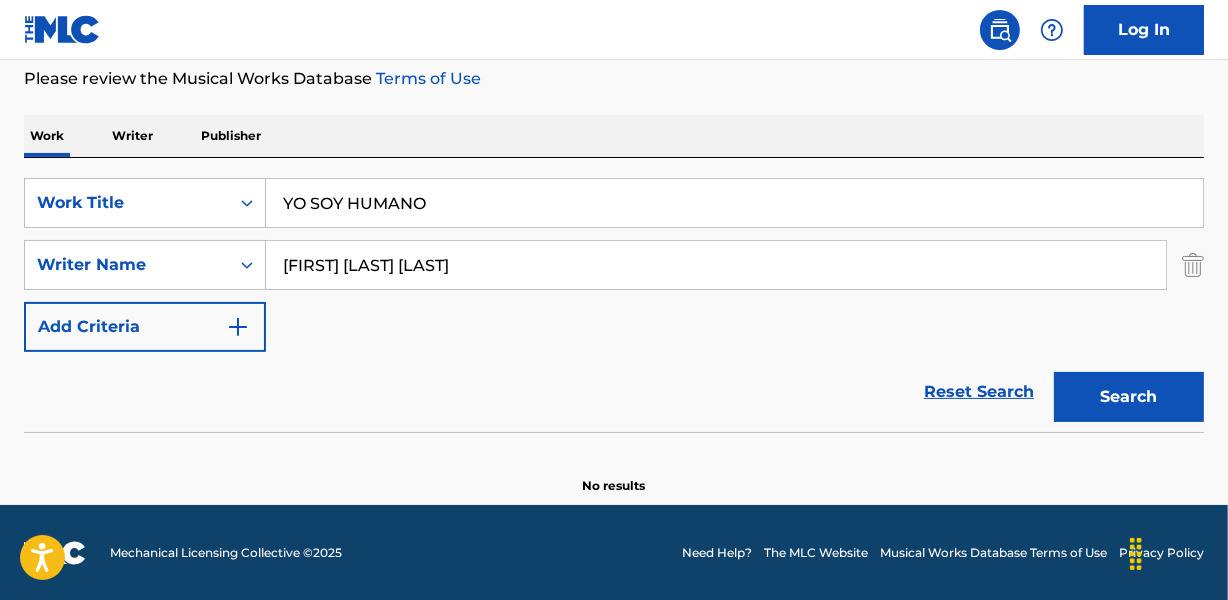 type on "LEONOR PORCELLA DE BREA" 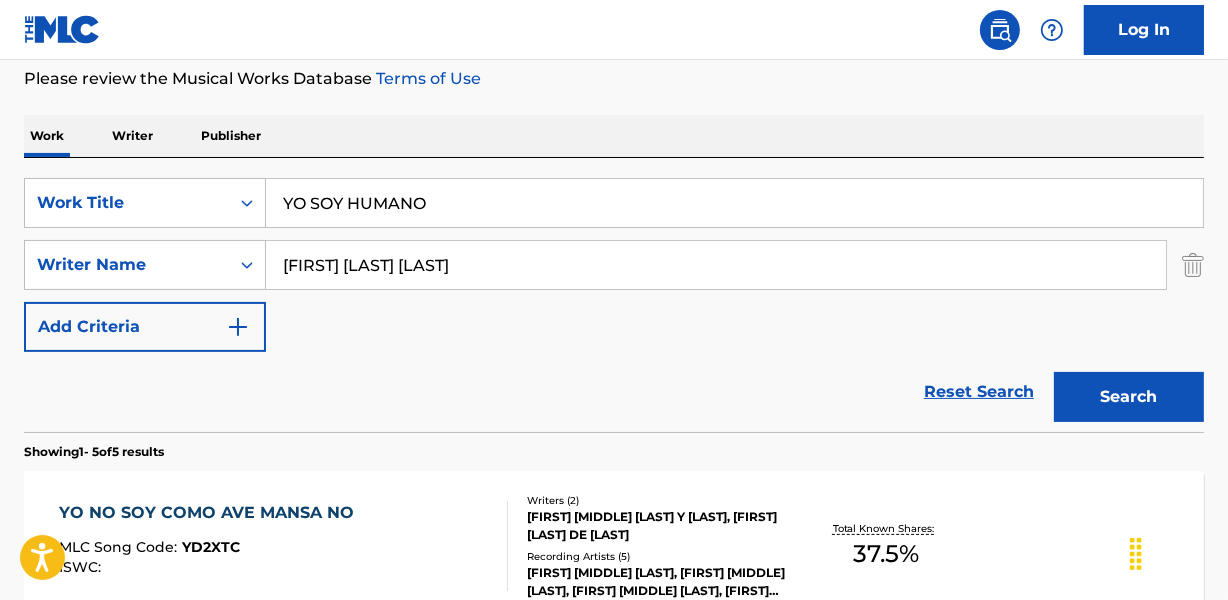 click on "Reset Search Search" at bounding box center (614, 392) 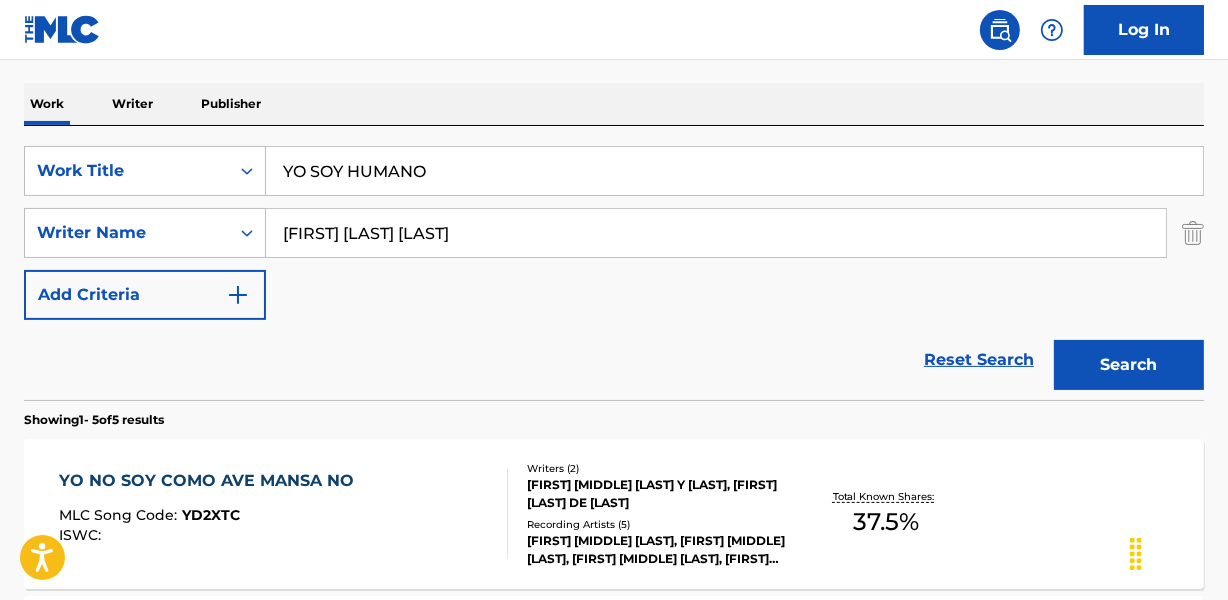 scroll, scrollTop: 267, scrollLeft: 0, axis: vertical 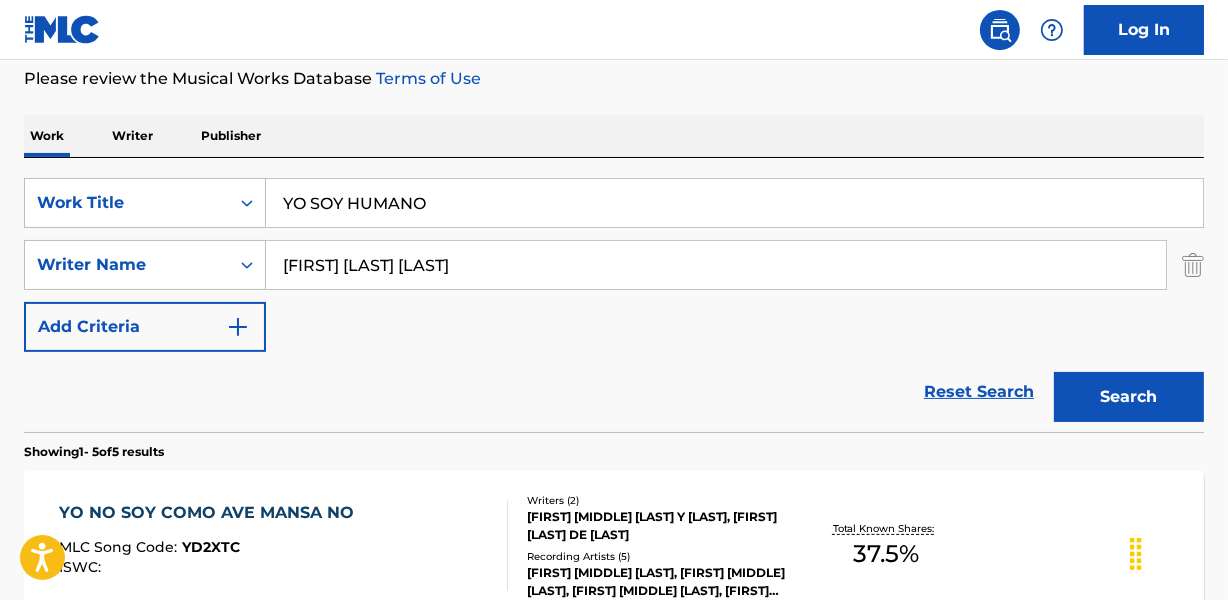 click on "YO SOY HUMANO" at bounding box center (734, 203) 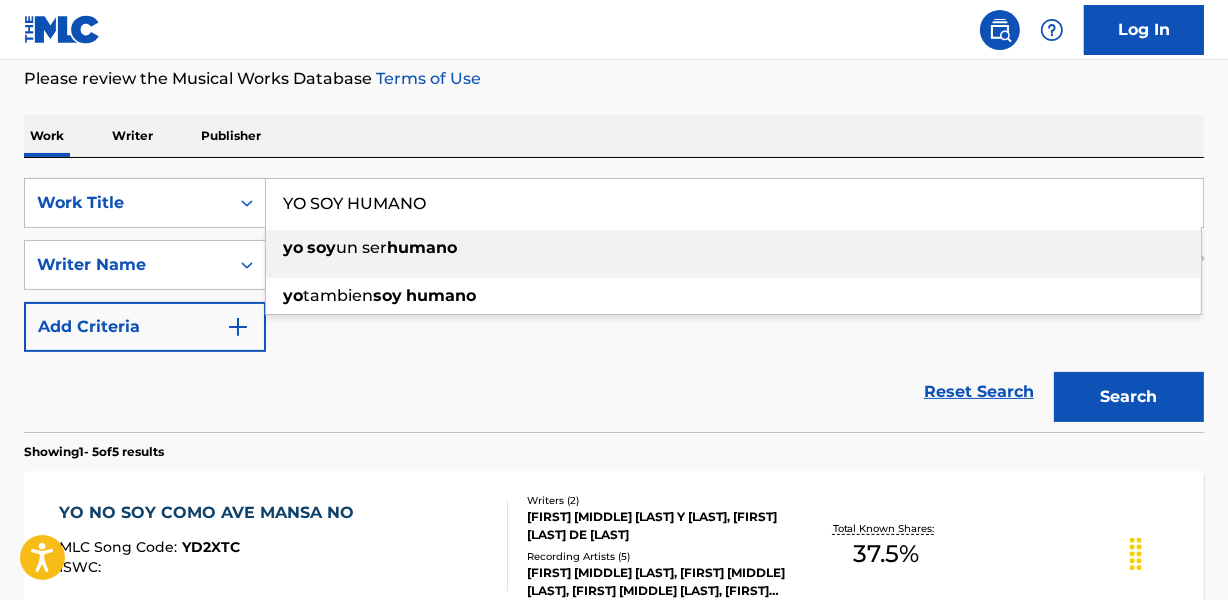 click on "YO SOY HUMANO" at bounding box center [734, 203] 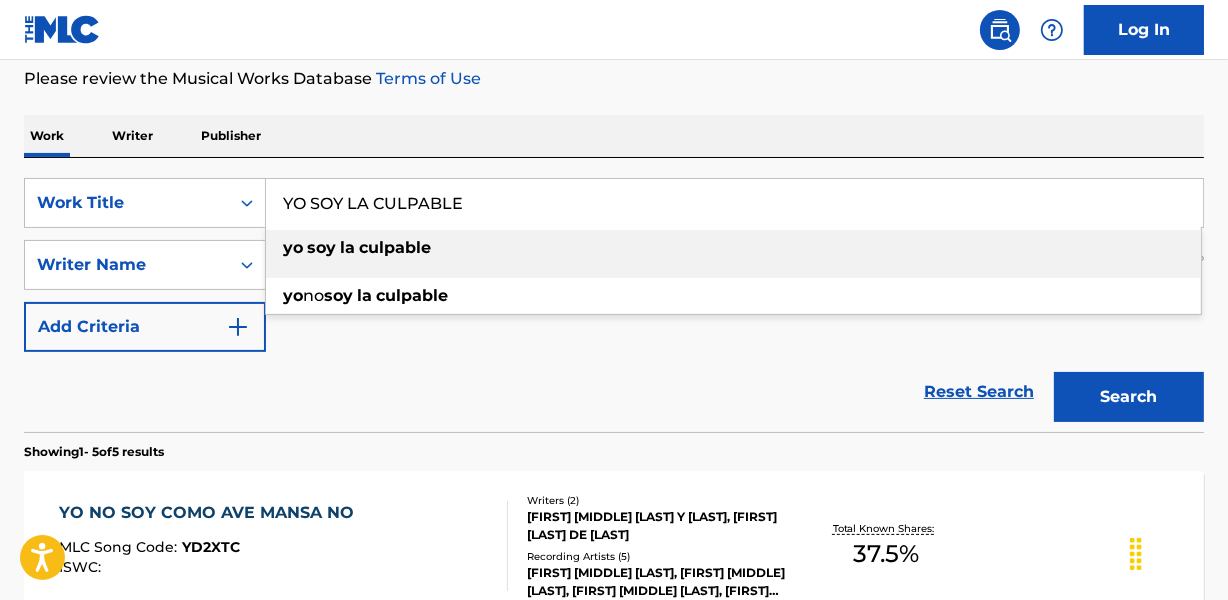 type on "YO SOY LA CULPABLE" 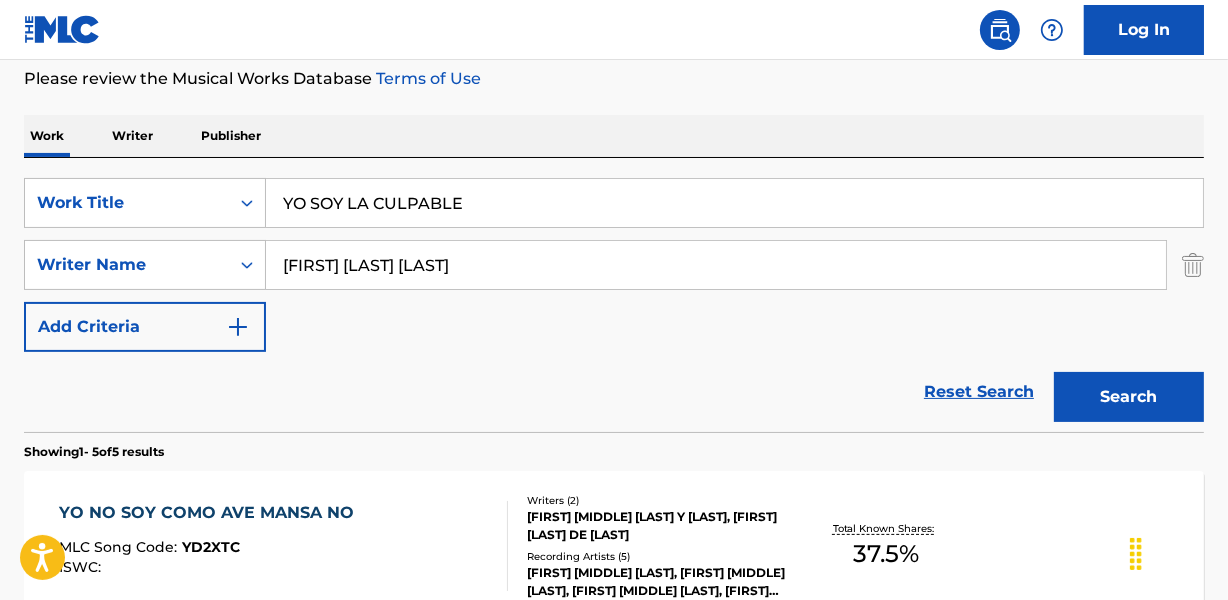 drag, startPoint x: 474, startPoint y: 165, endPoint x: 489, endPoint y: 171, distance: 16.155495 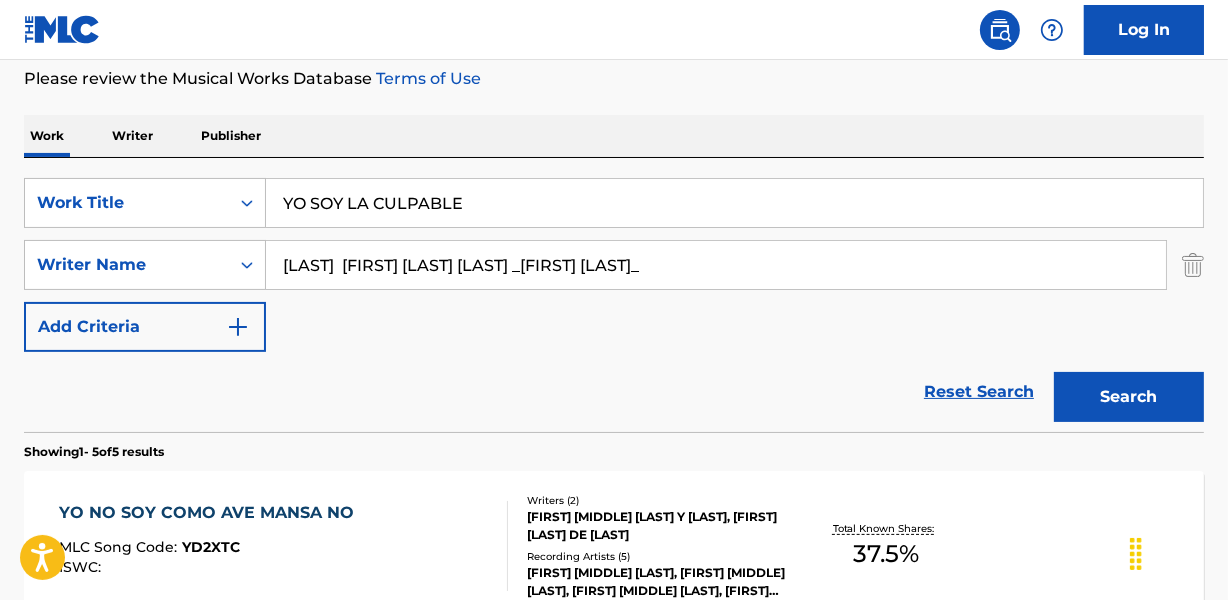 drag, startPoint x: 346, startPoint y: 271, endPoint x: 17, endPoint y: 316, distance: 332.06323 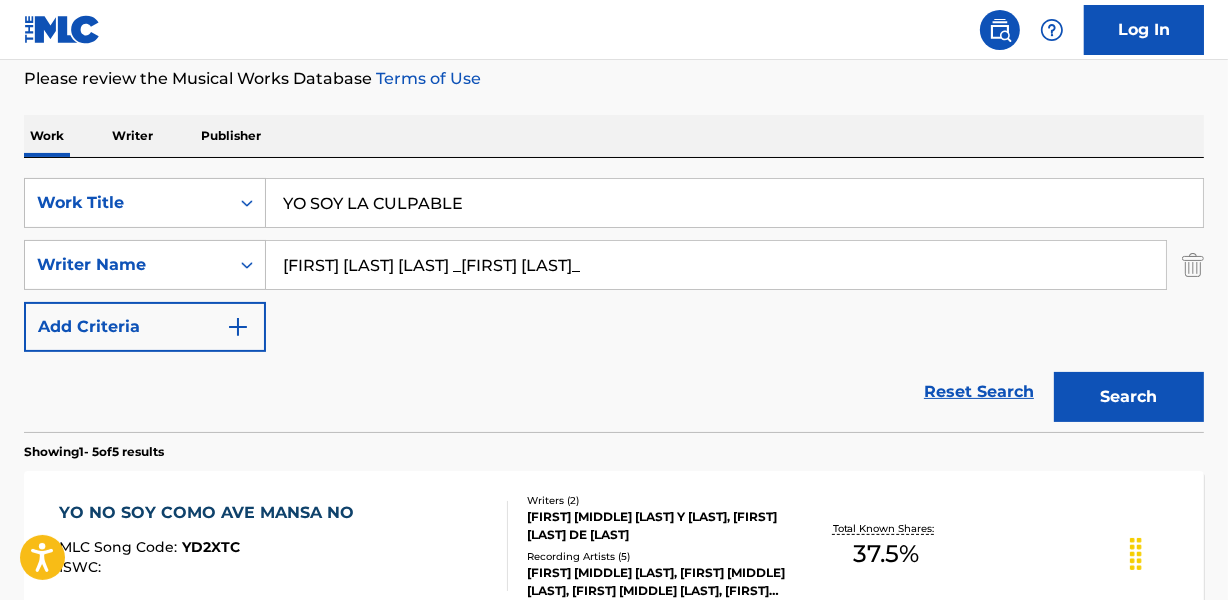 drag, startPoint x: 517, startPoint y: 273, endPoint x: 1062, endPoint y: 272, distance: 545.0009 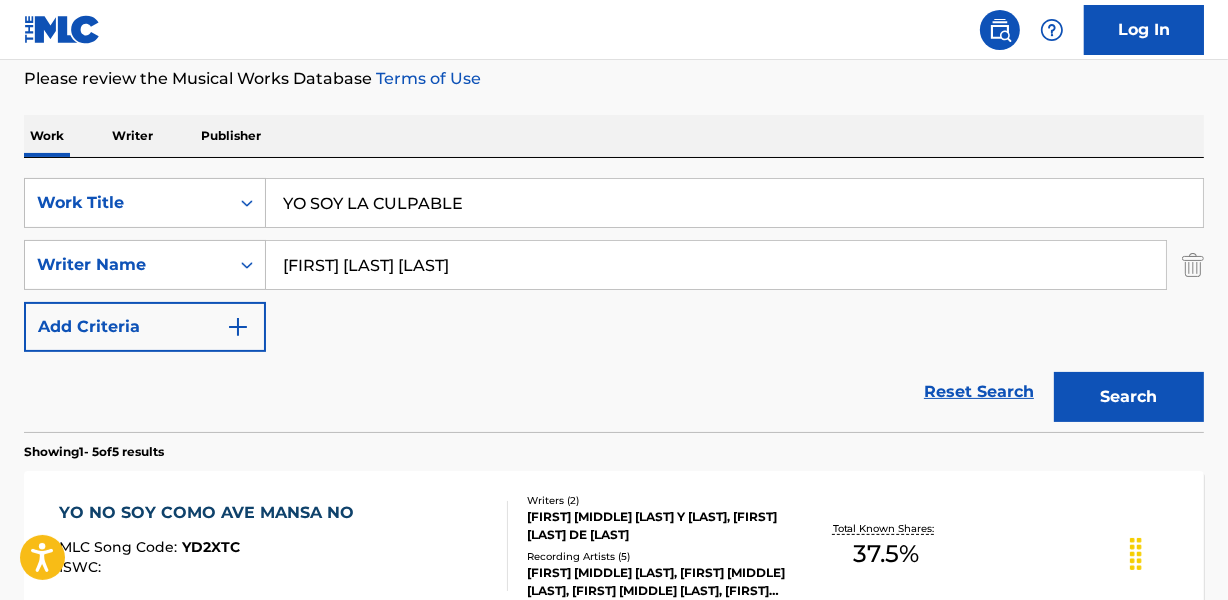 type on "ALICIA RIVERA CLASS" 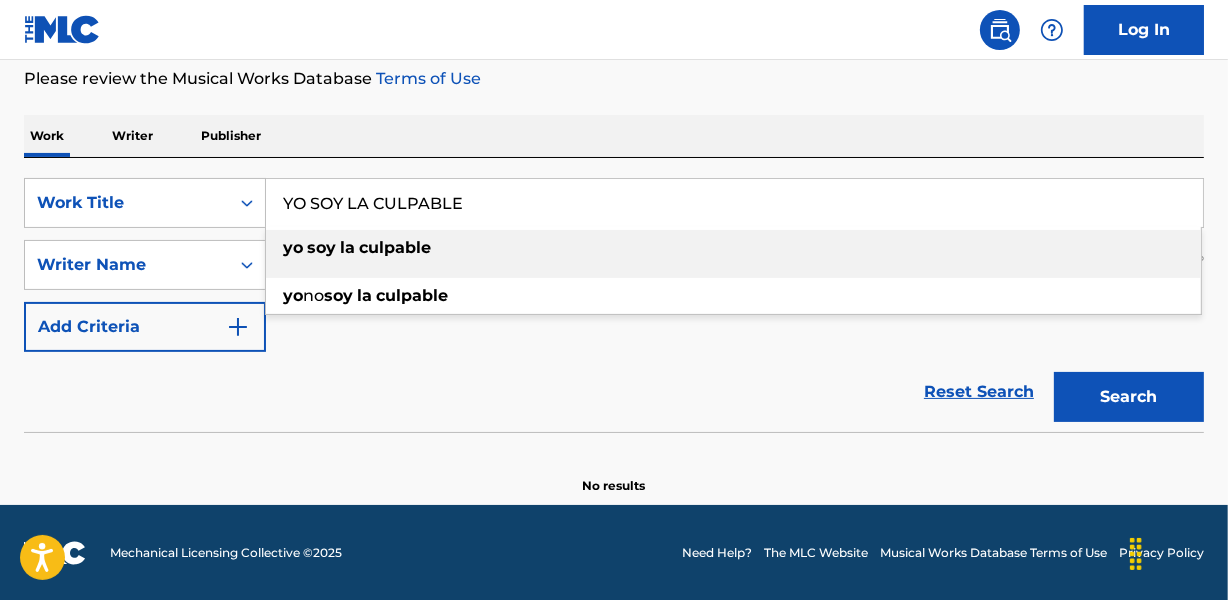 drag, startPoint x: 277, startPoint y: 204, endPoint x: 690, endPoint y: 205, distance: 413.00122 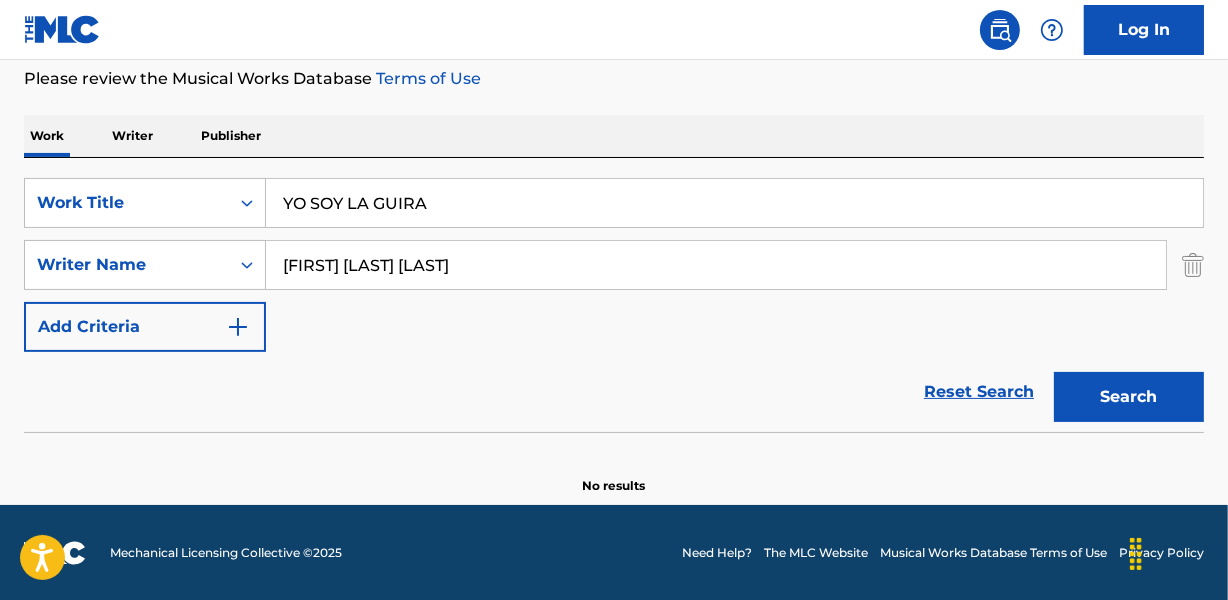 type on "YO SOY LA GUIRA" 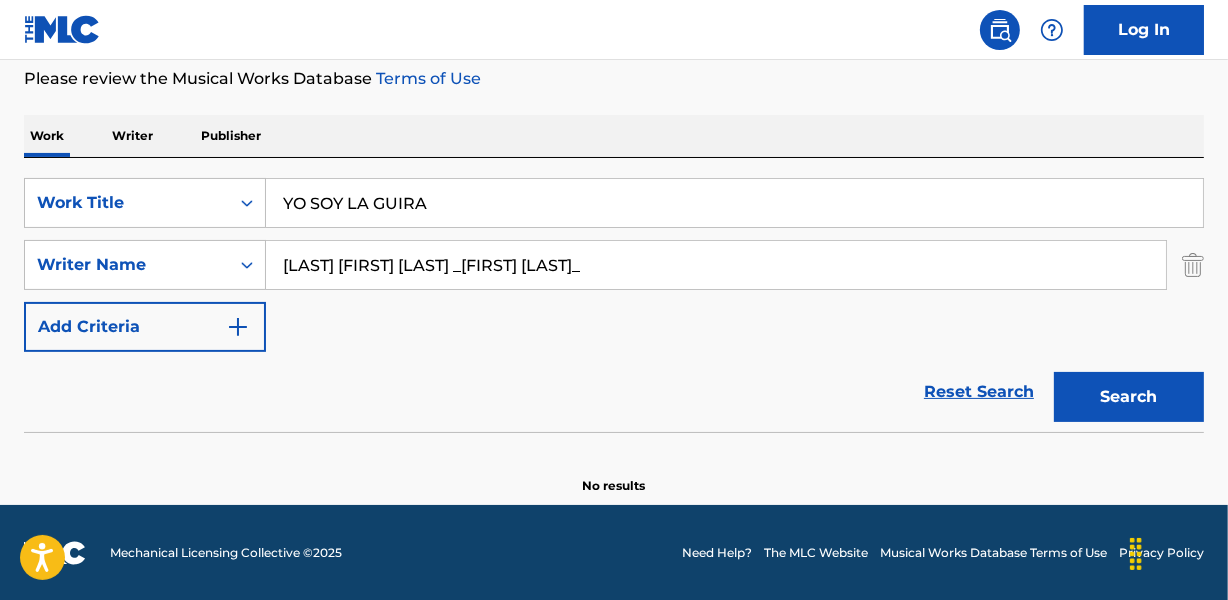 drag, startPoint x: 348, startPoint y: 269, endPoint x: 0, endPoint y: 327, distance: 352.80023 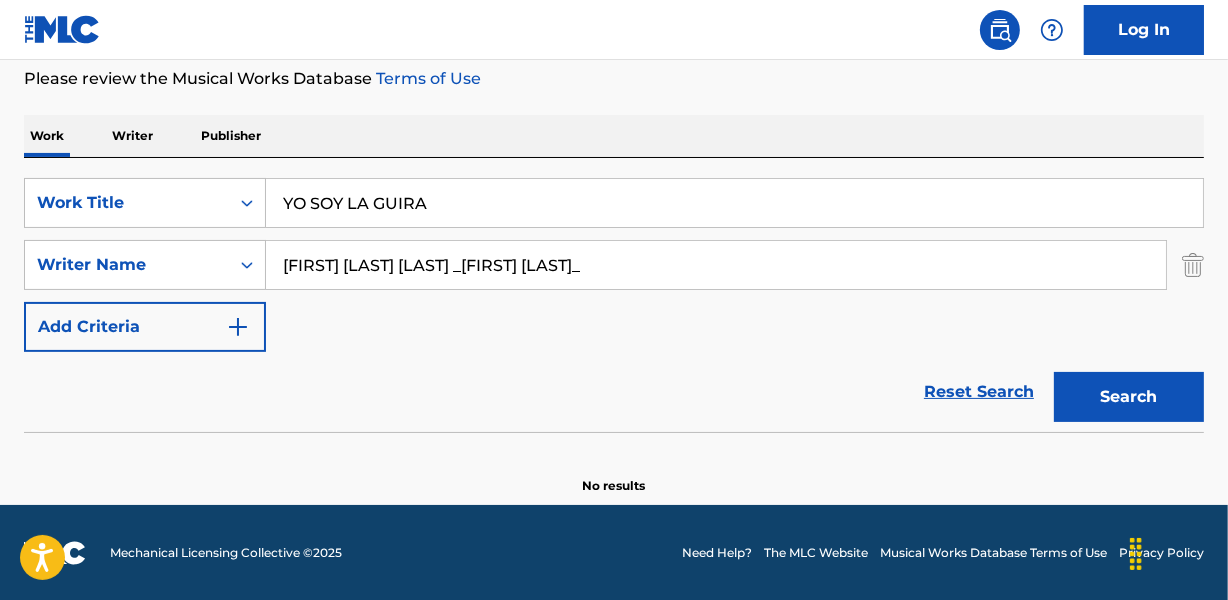 drag, startPoint x: 610, startPoint y: 253, endPoint x: 957, endPoint y: 227, distance: 347.9727 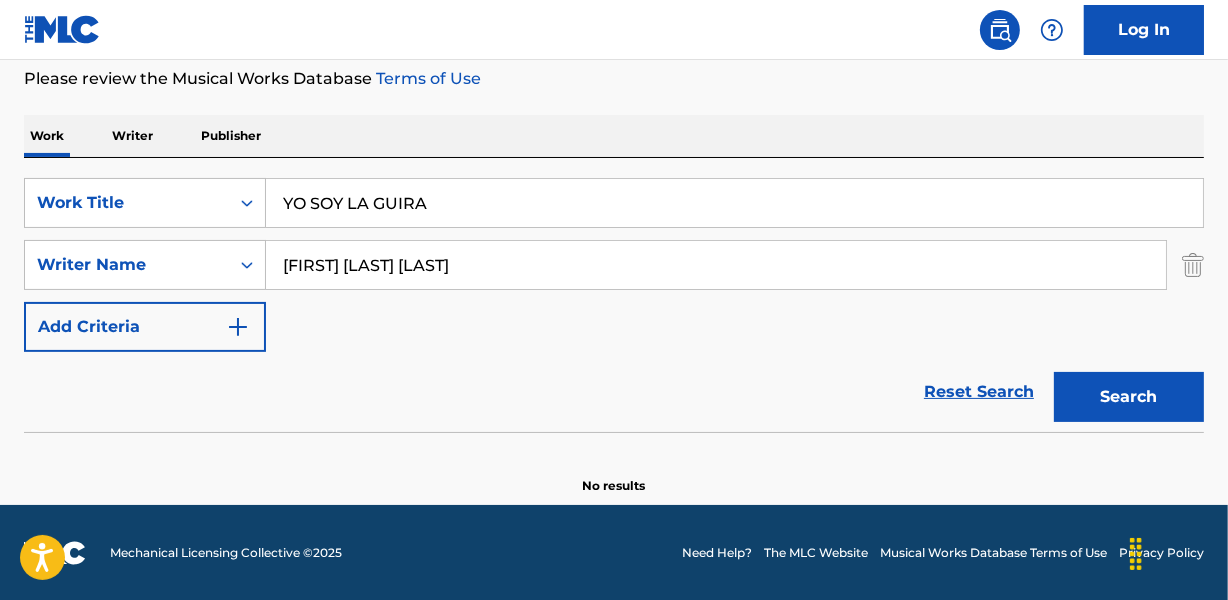 type on "MANUEL SANCHEZ ACOSTA" 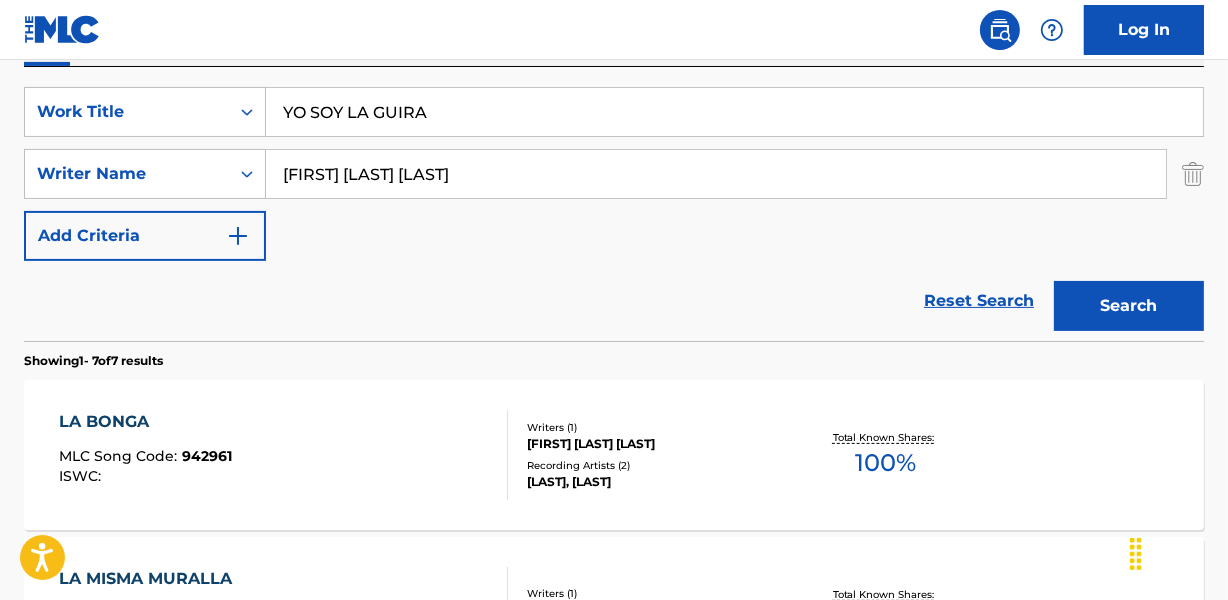 scroll, scrollTop: 267, scrollLeft: 0, axis: vertical 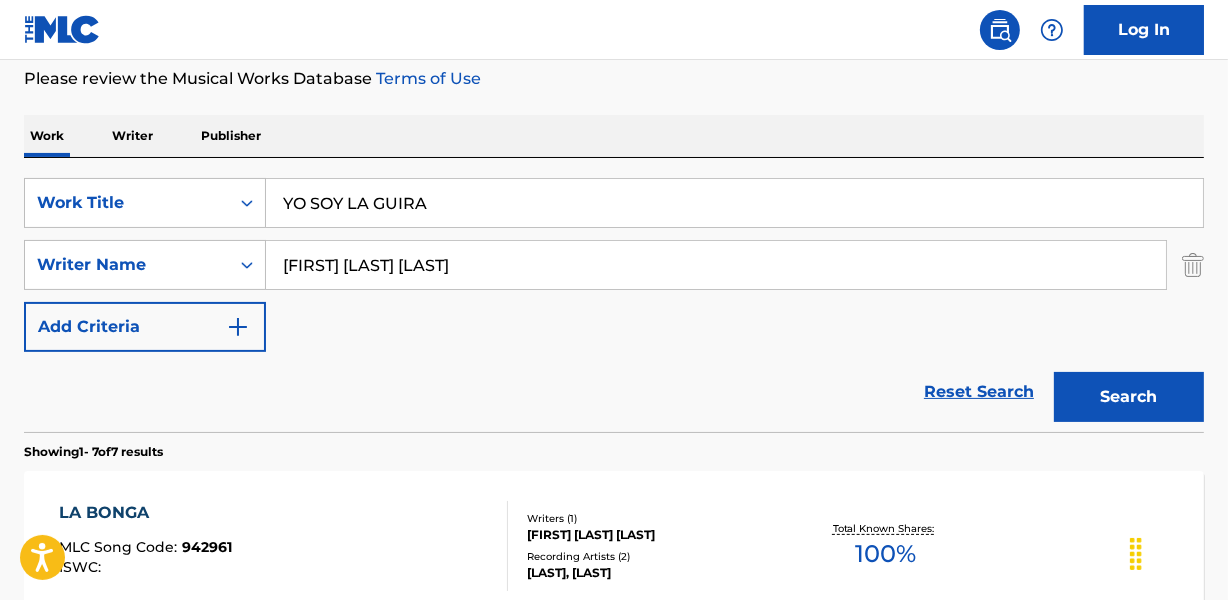 click on "YO SOY LA GUIRA" at bounding box center (734, 203) 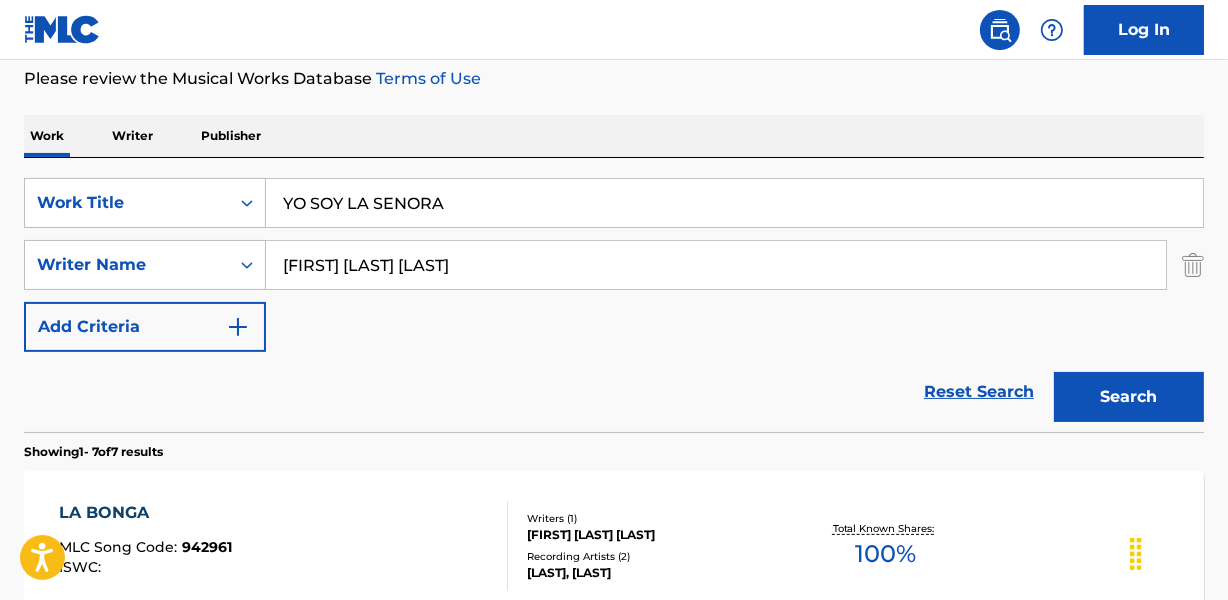 type on "YO SOY LA SENORA" 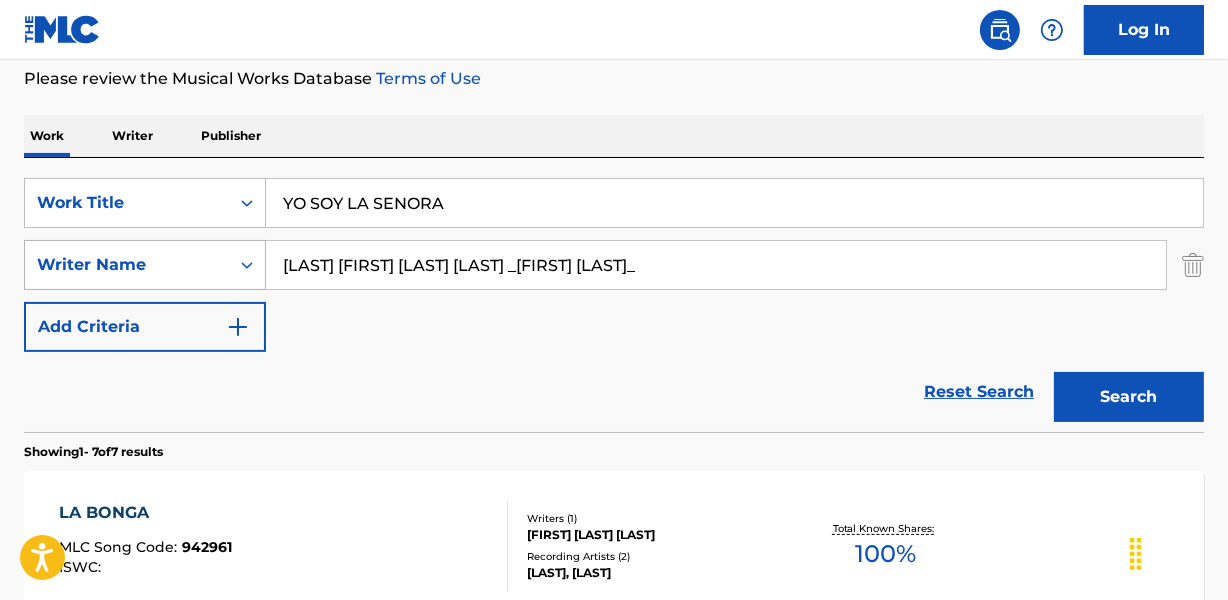 drag, startPoint x: 359, startPoint y: 267, endPoint x: 155, endPoint y: 288, distance: 205.07803 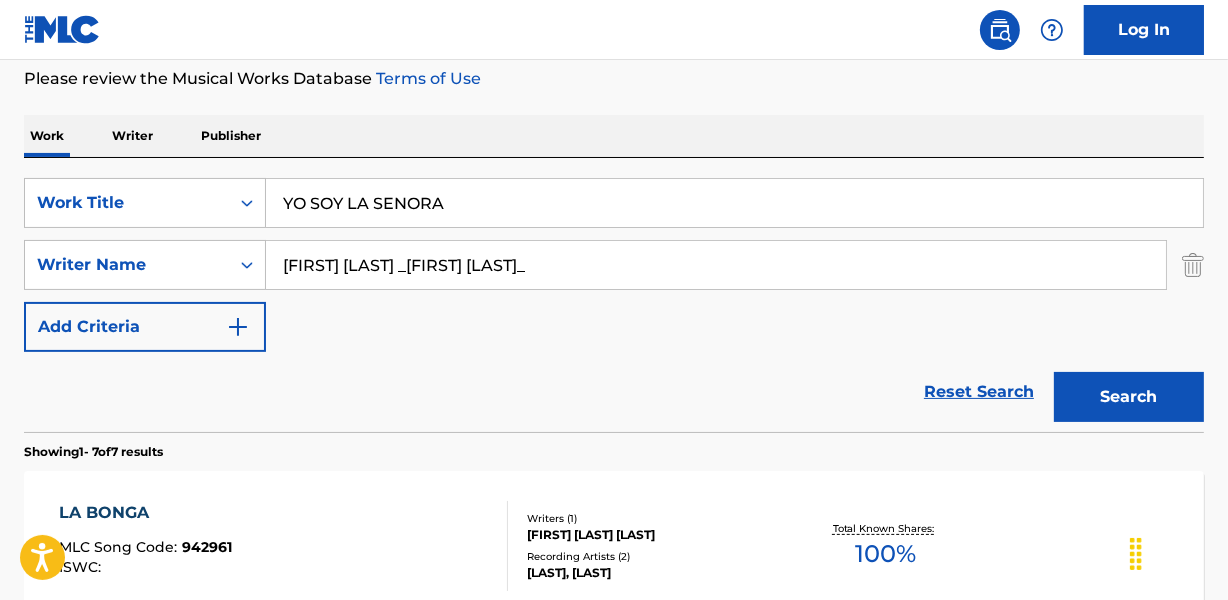 drag, startPoint x: 489, startPoint y: 258, endPoint x: 1094, endPoint y: 264, distance: 605.0297 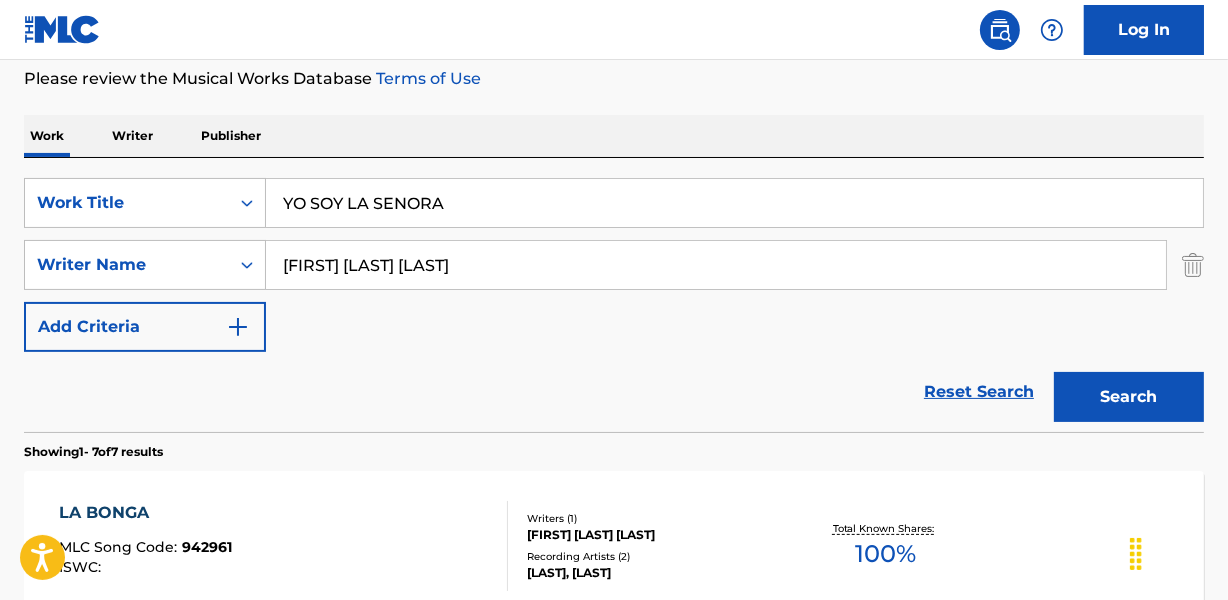 type on "[FIRST] [LAST] [LAST]" 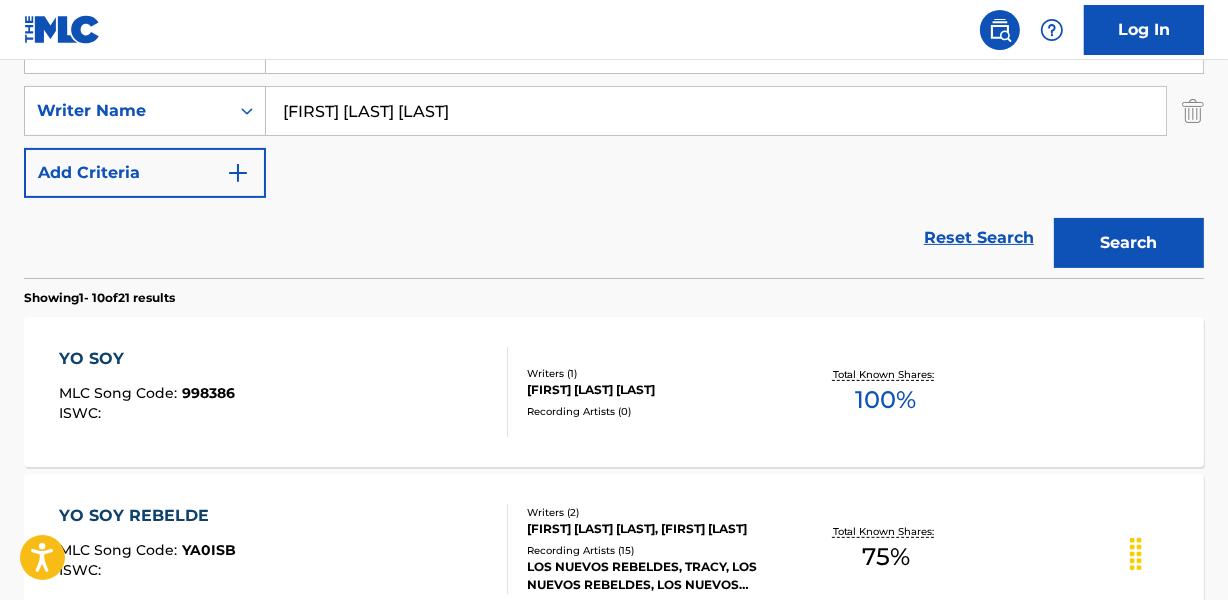 scroll, scrollTop: 358, scrollLeft: 0, axis: vertical 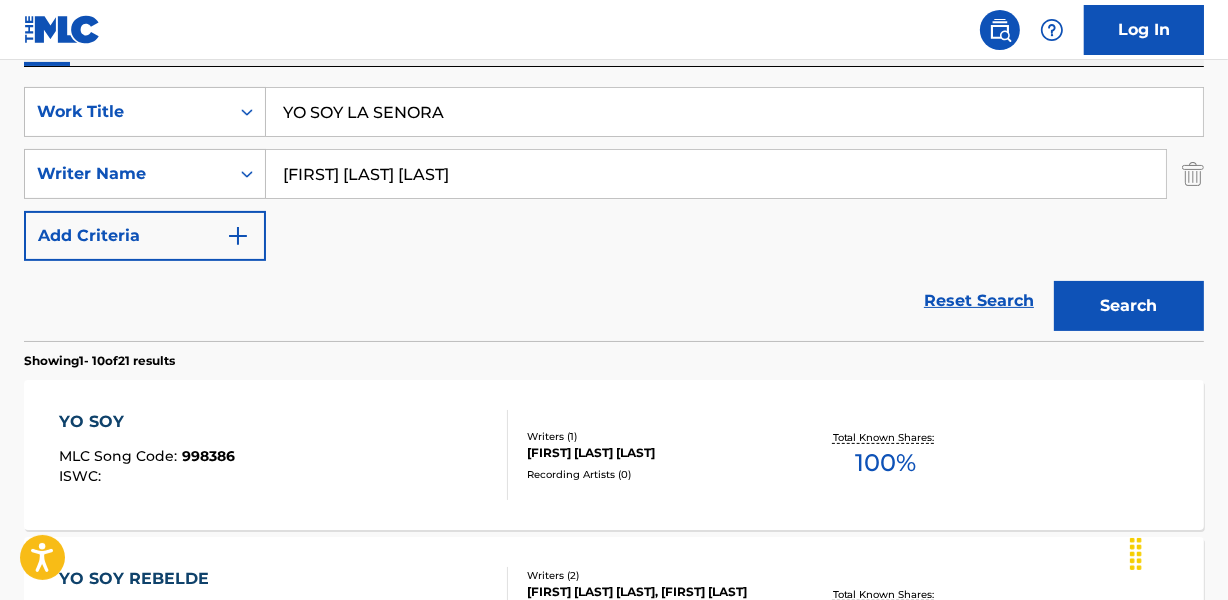 click on "YO SOY LA SENORA" at bounding box center (734, 112) 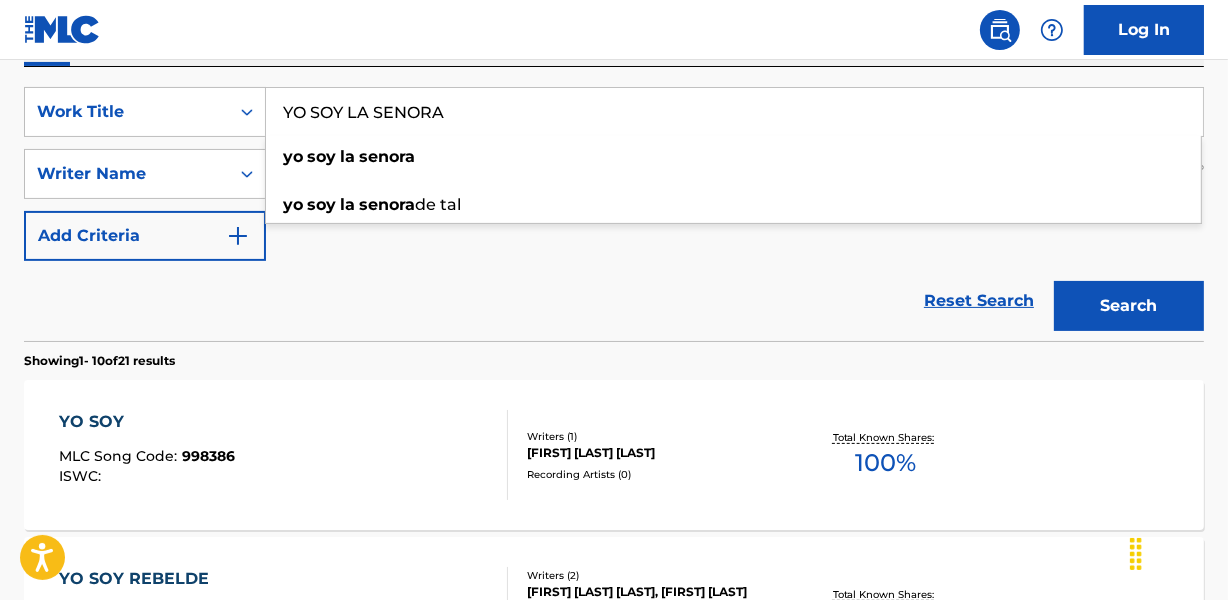 click on "Search" at bounding box center (1129, 306) 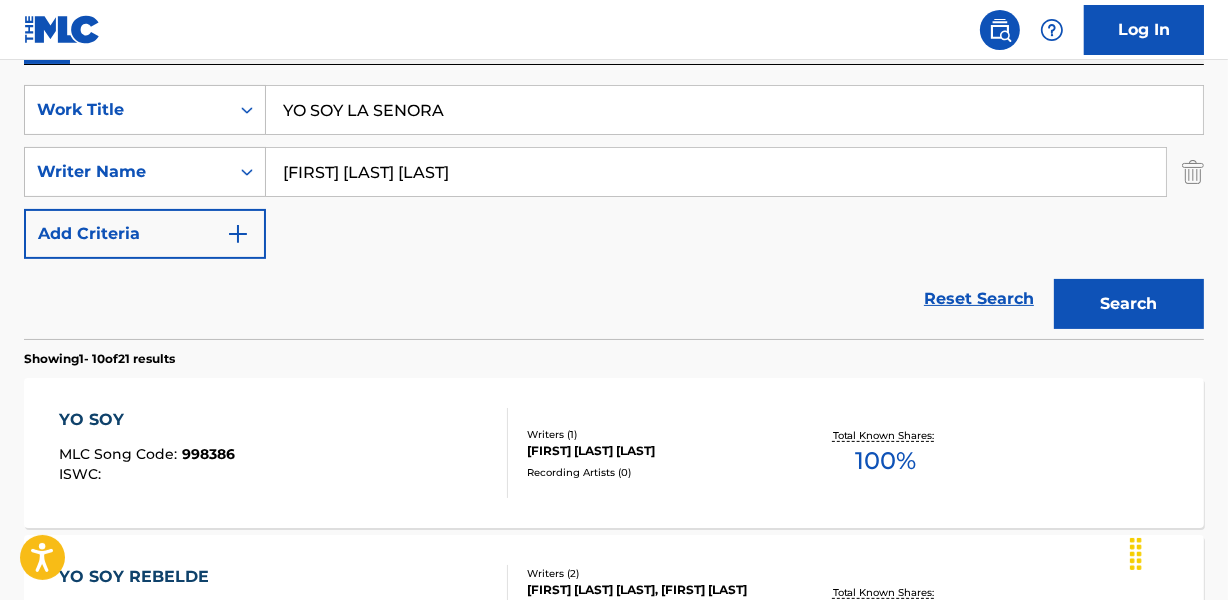 scroll, scrollTop: 358, scrollLeft: 0, axis: vertical 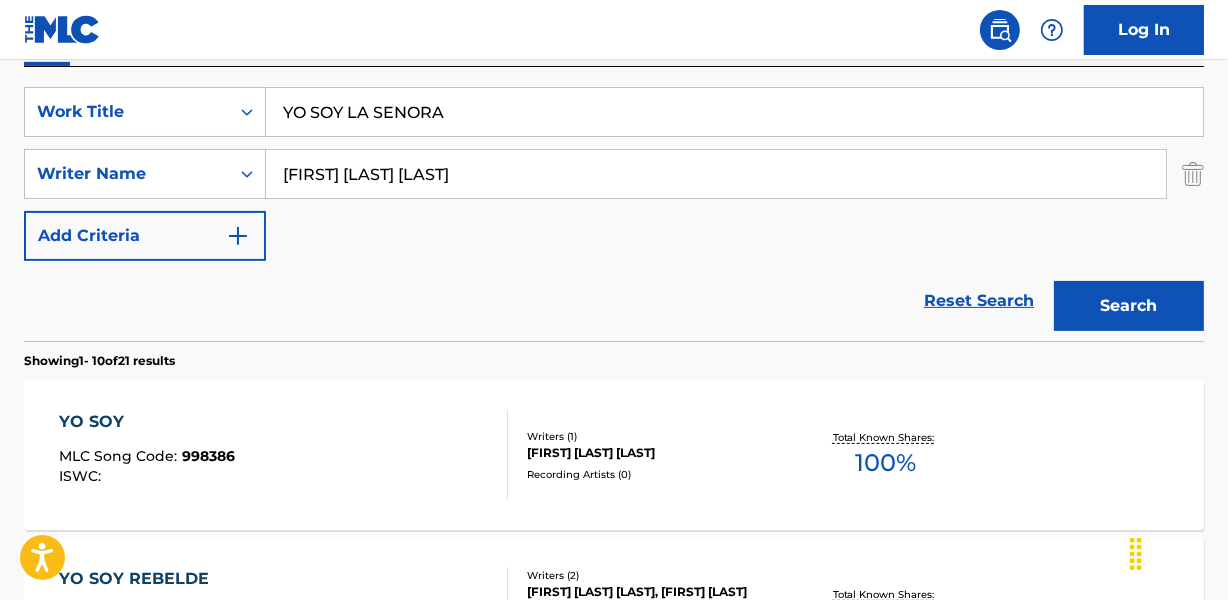 click on "YO SOY LA SENORA" at bounding box center [734, 112] 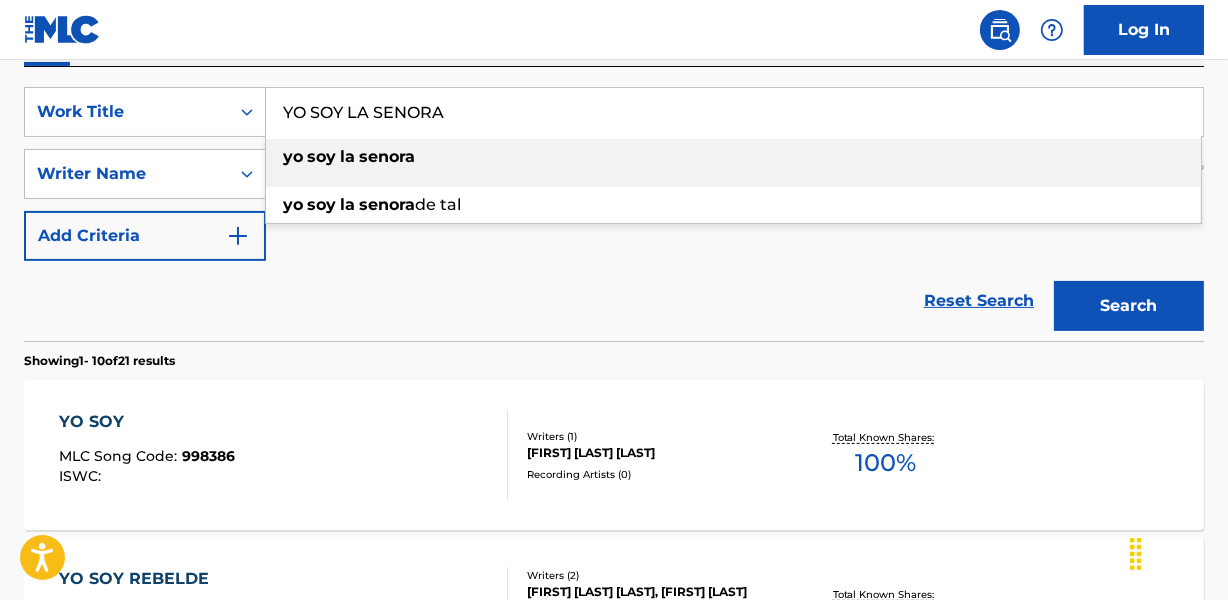 paste on "TU IDOLO" 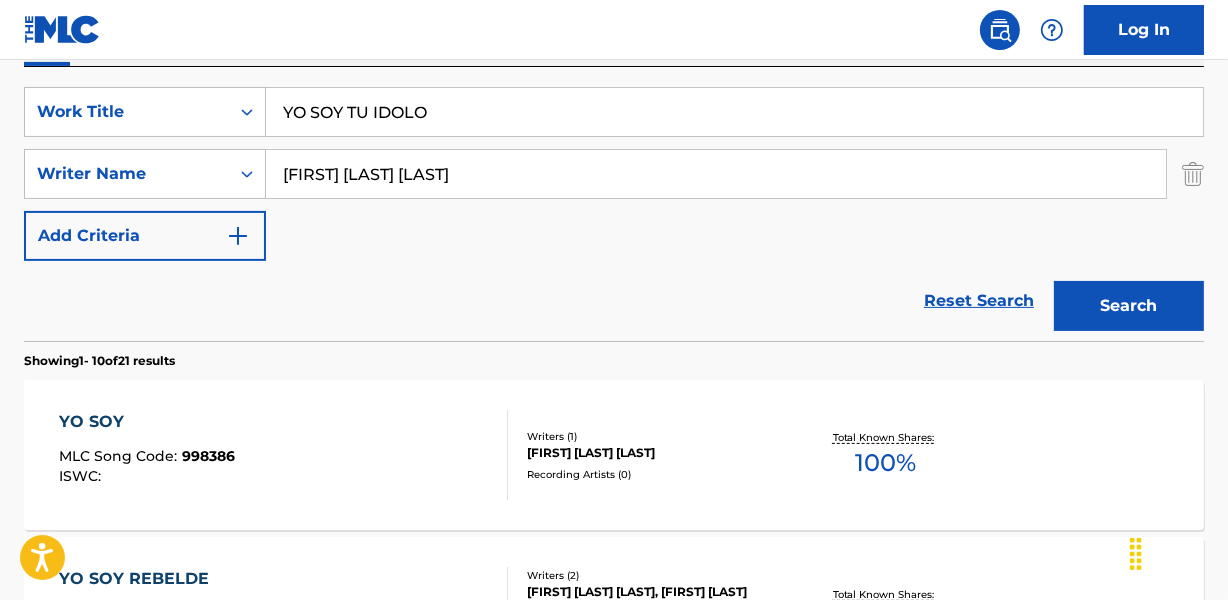 click on "Search" at bounding box center (1129, 306) 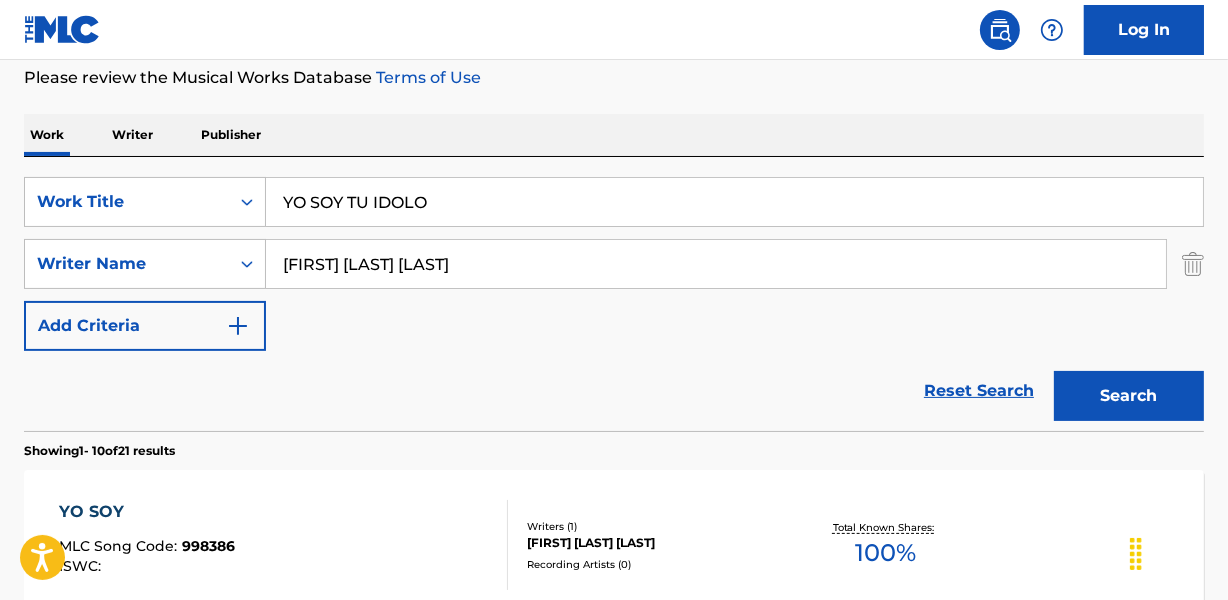 scroll, scrollTop: 267, scrollLeft: 0, axis: vertical 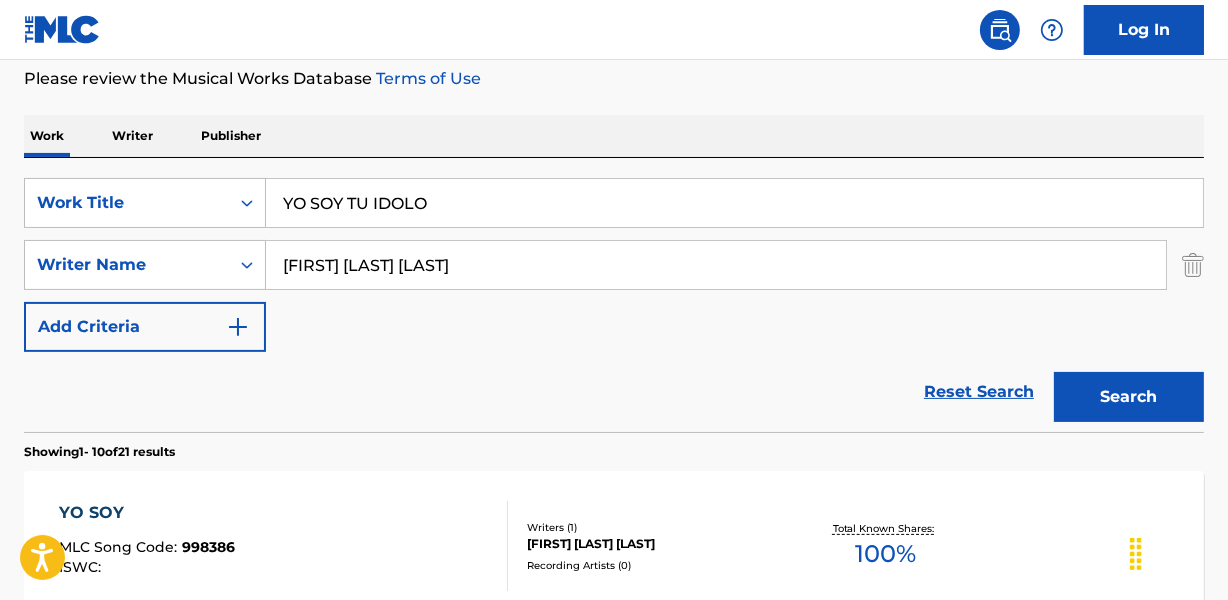 click on "YO SOY TU IDOLO" at bounding box center [734, 203] 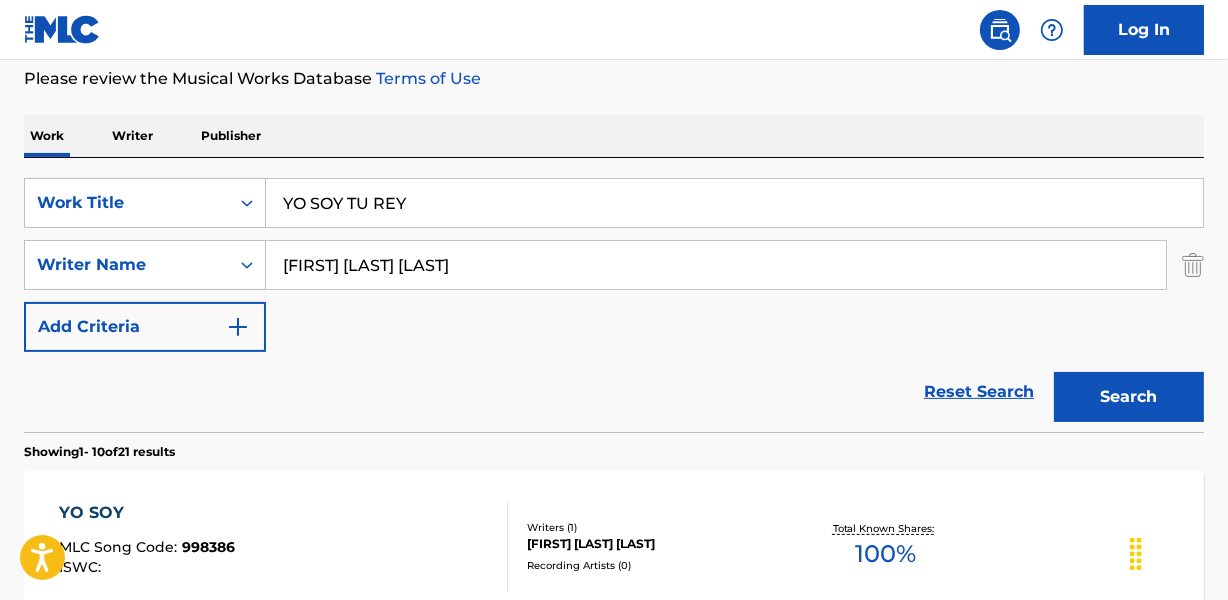 click on "YO SOY TU REY" at bounding box center (734, 203) 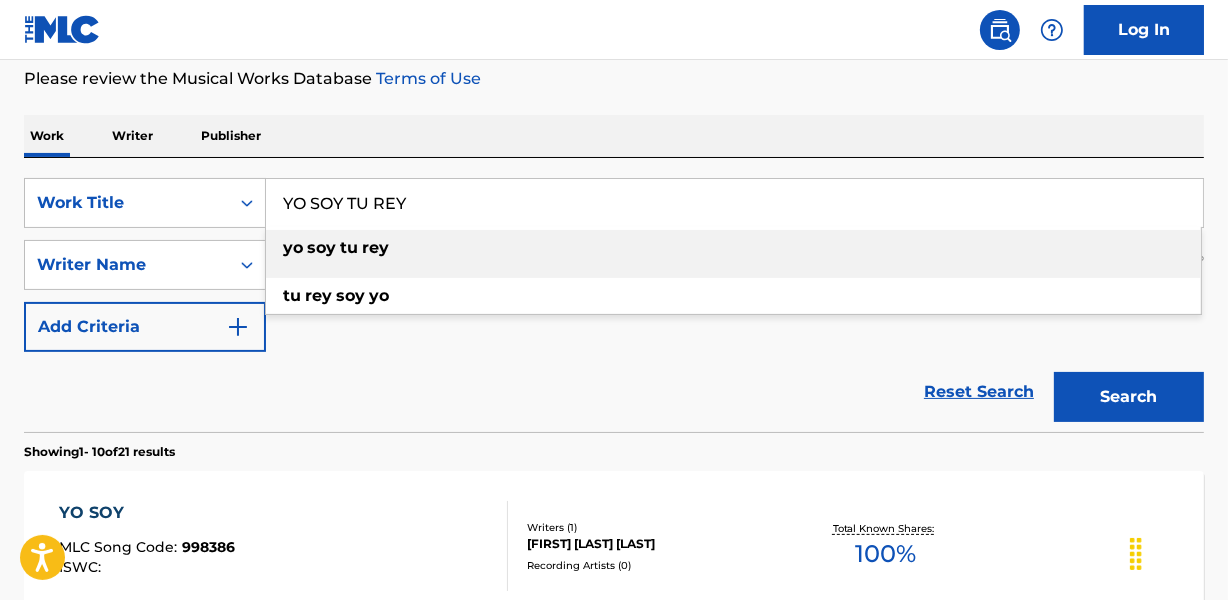 click on "YO SOY TU REY" at bounding box center [734, 203] 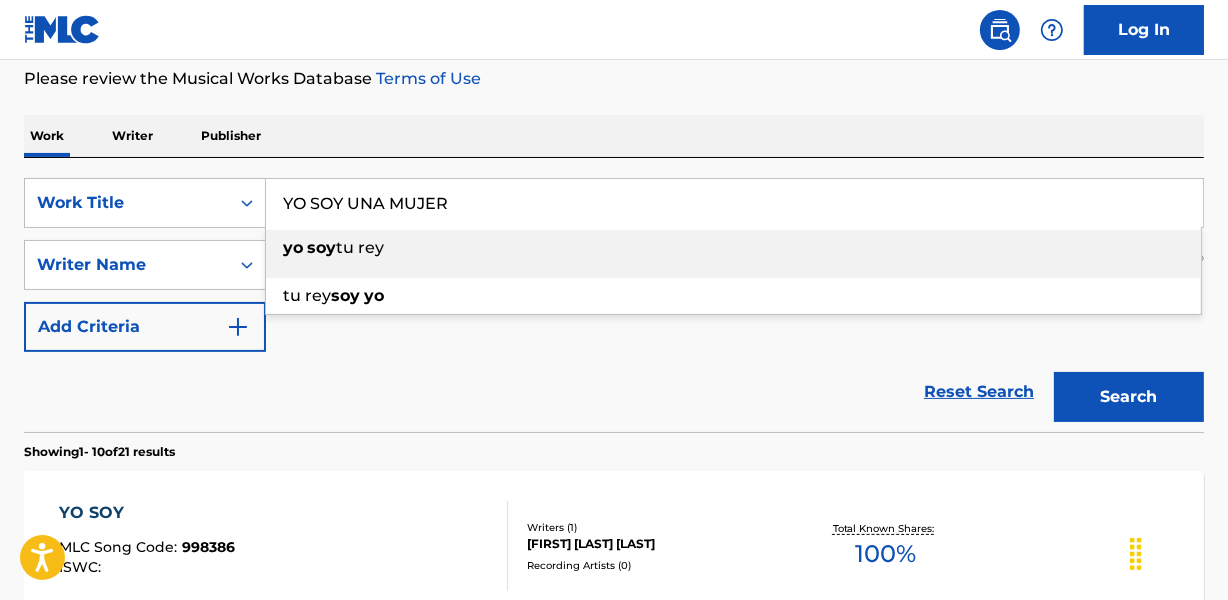 type on "YO SOY UNA MUJER" 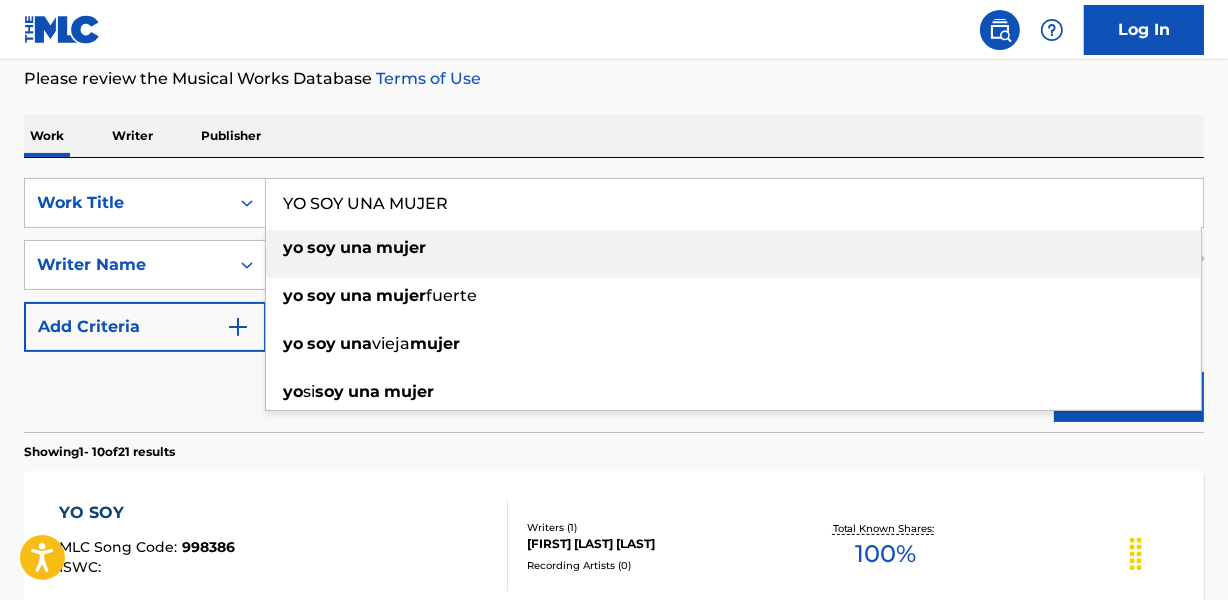 click on "Work Writer Publisher" at bounding box center (614, 136) 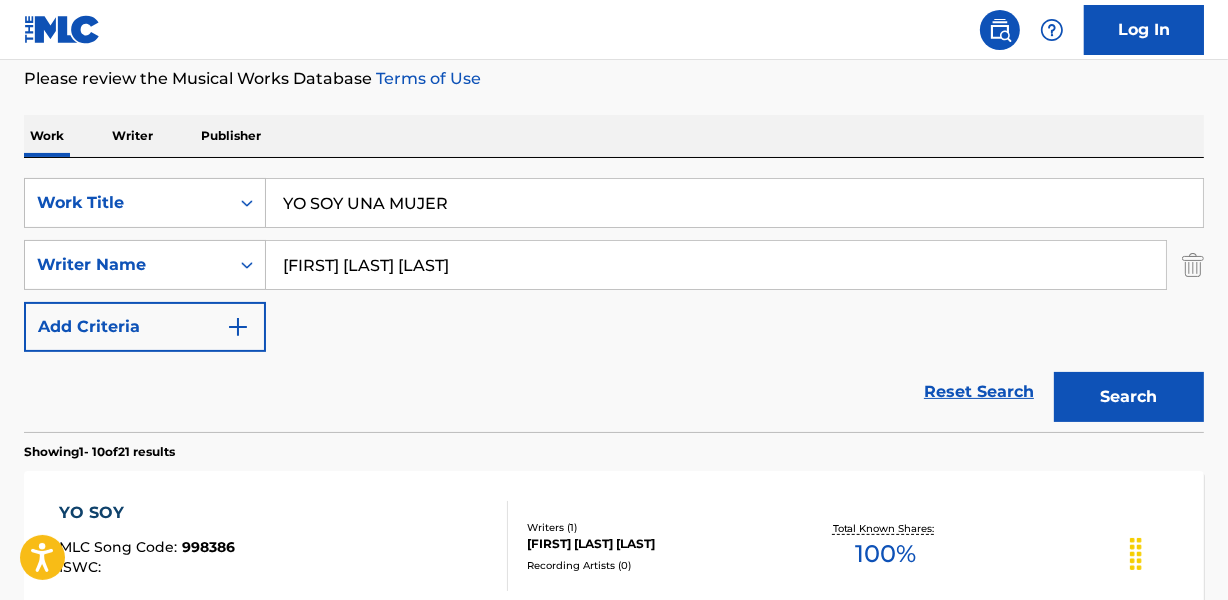 click on "[FIRST] [LAST] [LAST]" at bounding box center [716, 265] 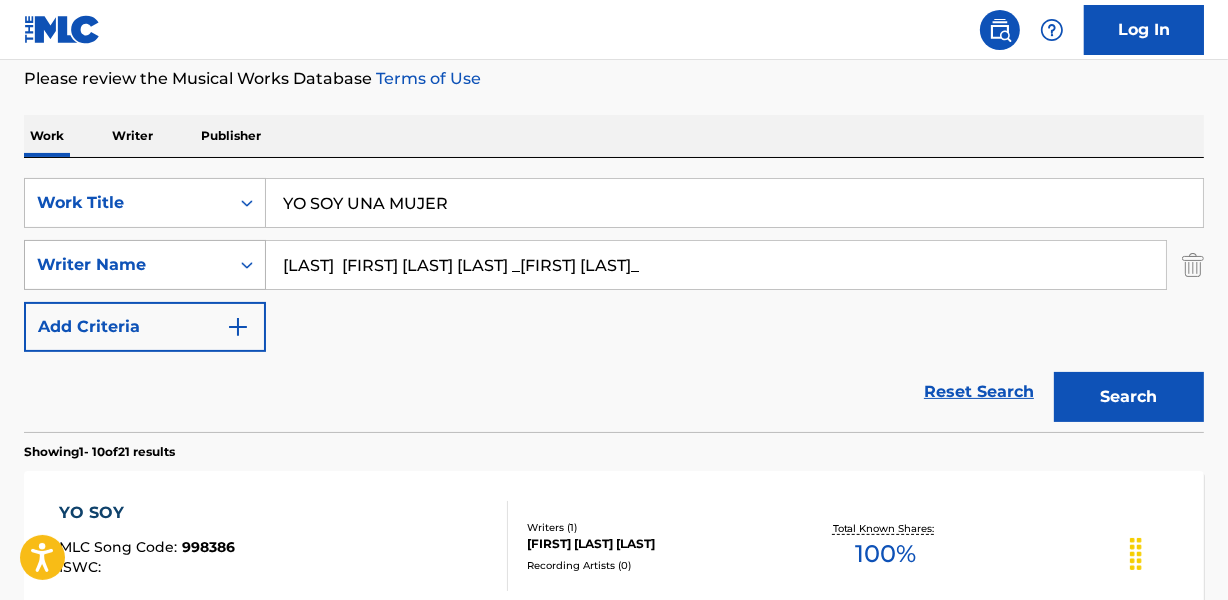 drag, startPoint x: 372, startPoint y: 264, endPoint x: 106, endPoint y: 288, distance: 267.0805 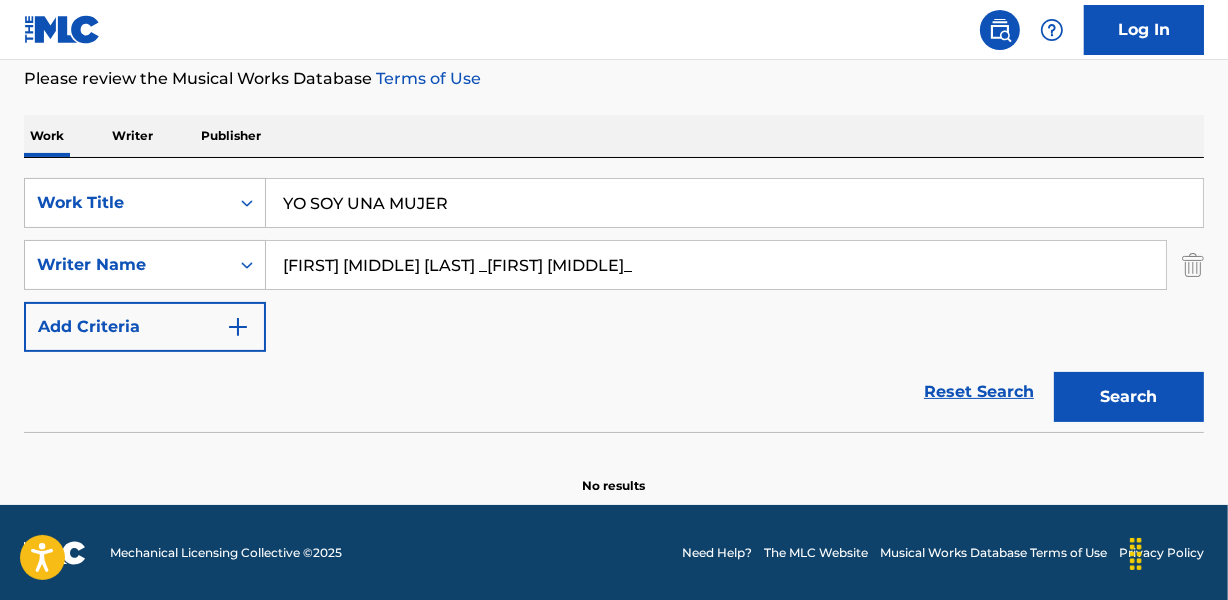 drag, startPoint x: 566, startPoint y: 258, endPoint x: 1143, endPoint y: 262, distance: 577.01385 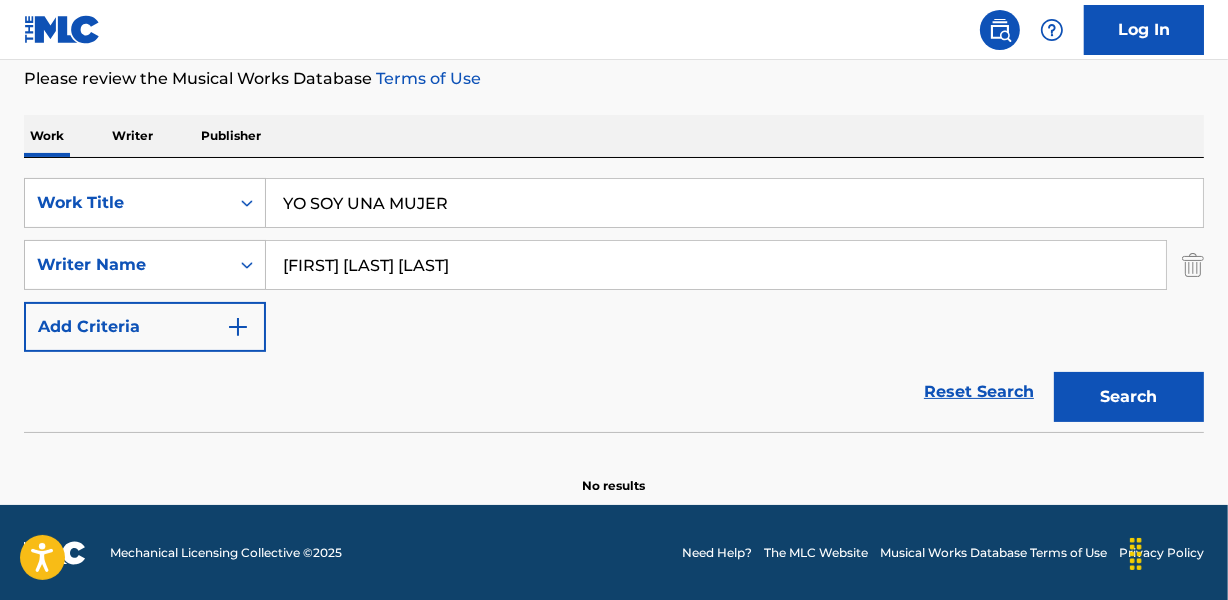type on "MARIA ELENA SERRANO DAVALOS" 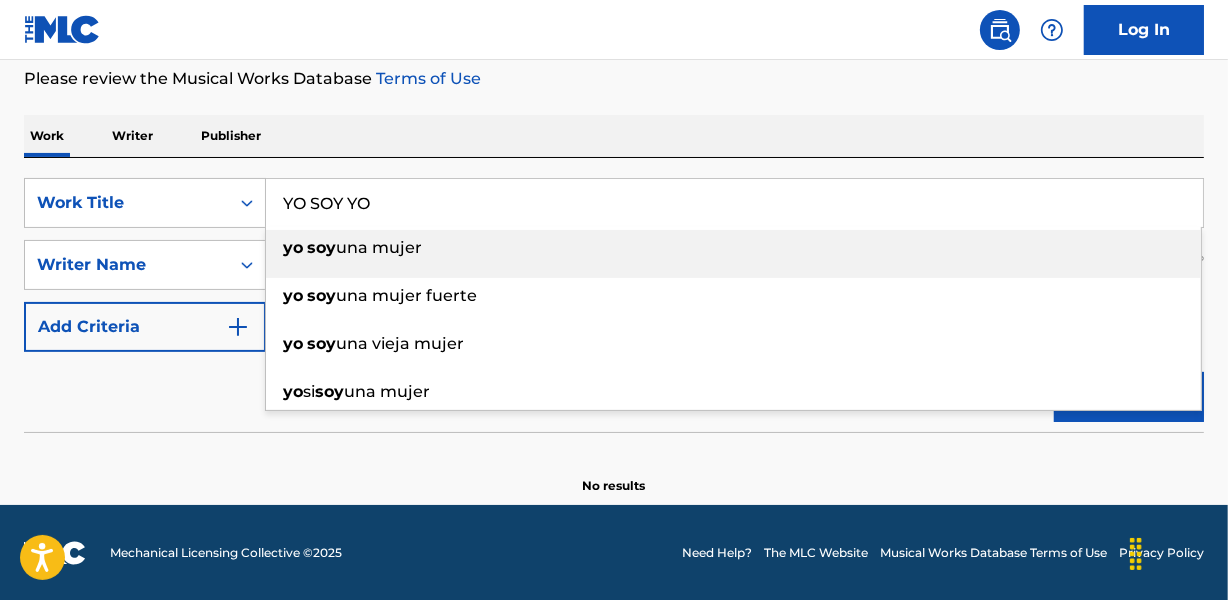 type on "YO SOY YO" 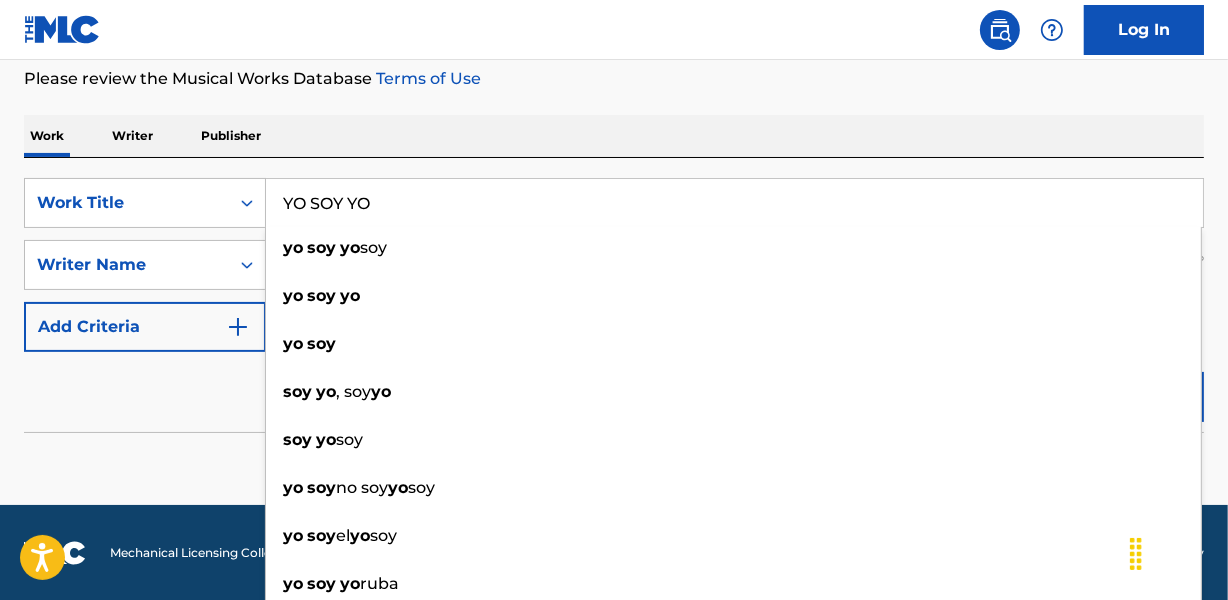 click on "Work Writer Publisher" at bounding box center [614, 136] 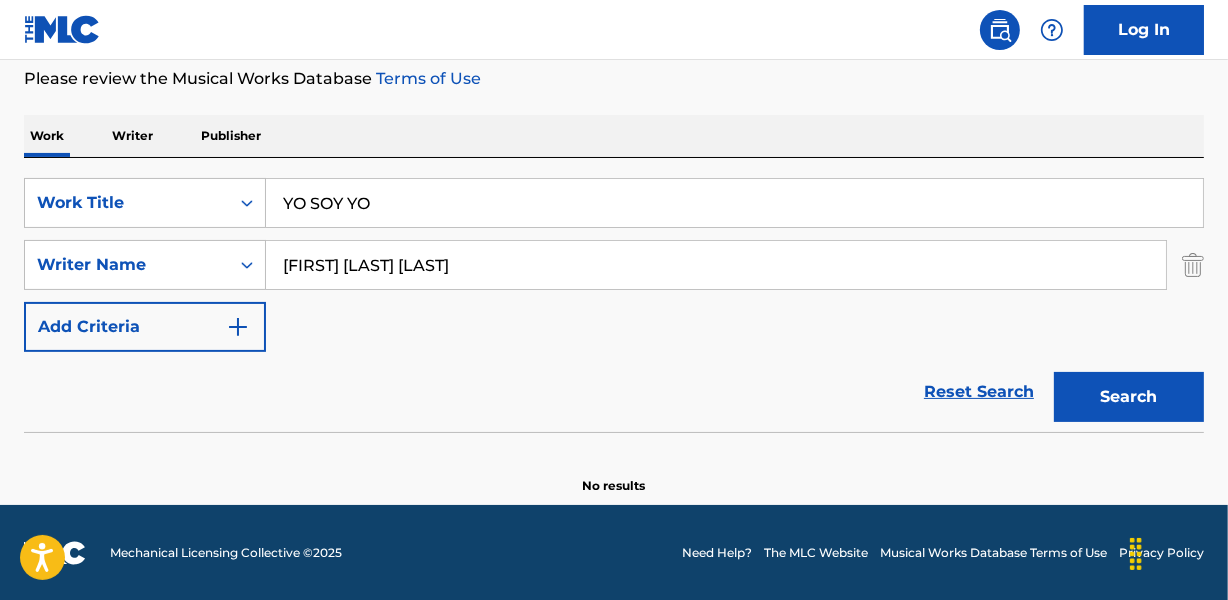 click on "MARIA ELENA SERRANO DAVALOS" at bounding box center (716, 265) 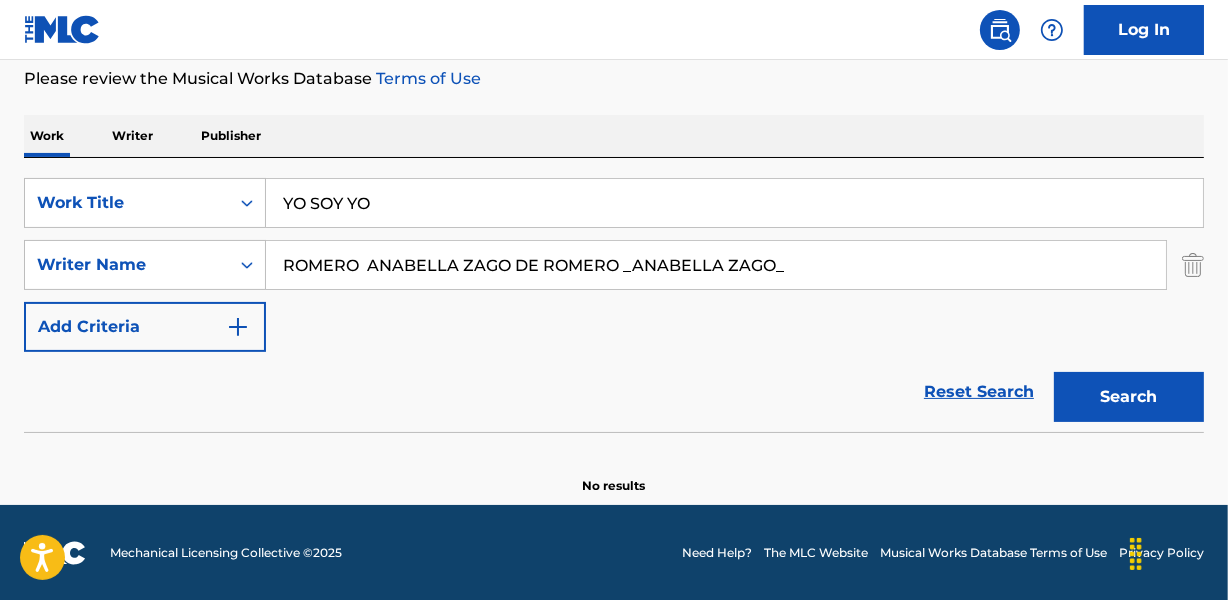 drag, startPoint x: 362, startPoint y: 260, endPoint x: 55, endPoint y: 301, distance: 309.72568 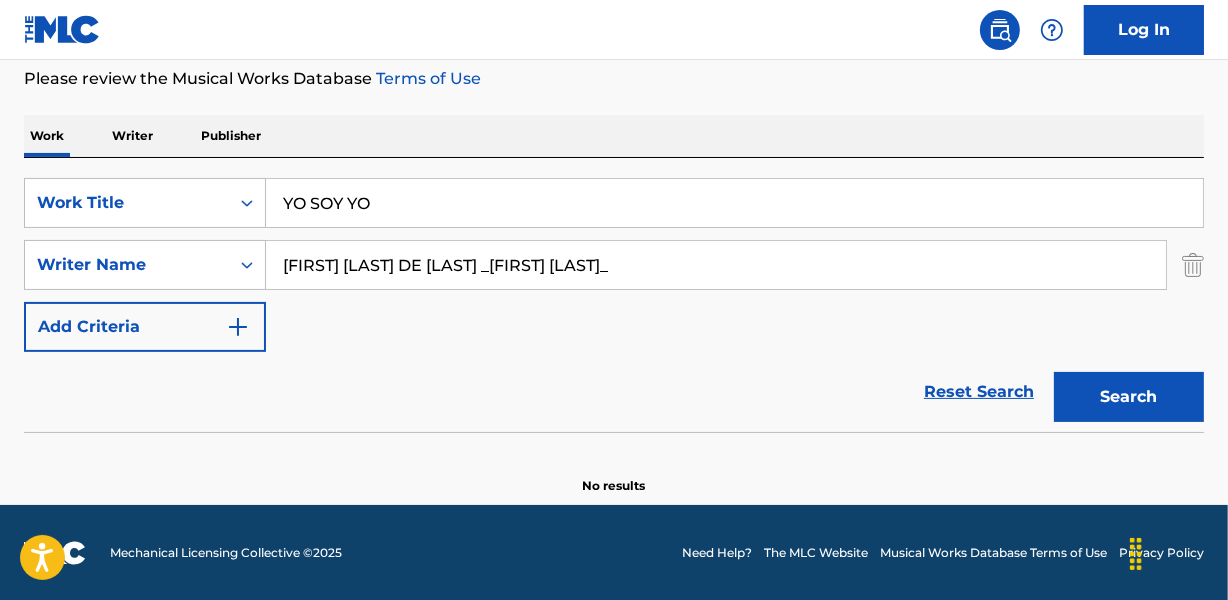 drag, startPoint x: 530, startPoint y: 265, endPoint x: 667, endPoint y: 267, distance: 137.0146 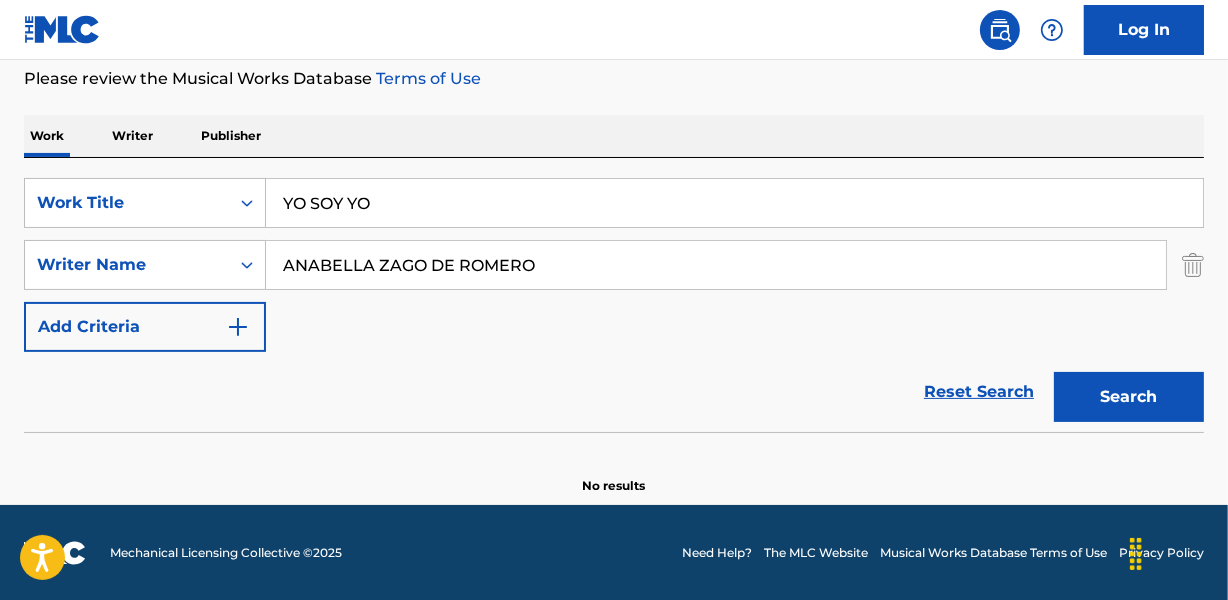 type on "ANABELLA ZAGO DE ROMERO" 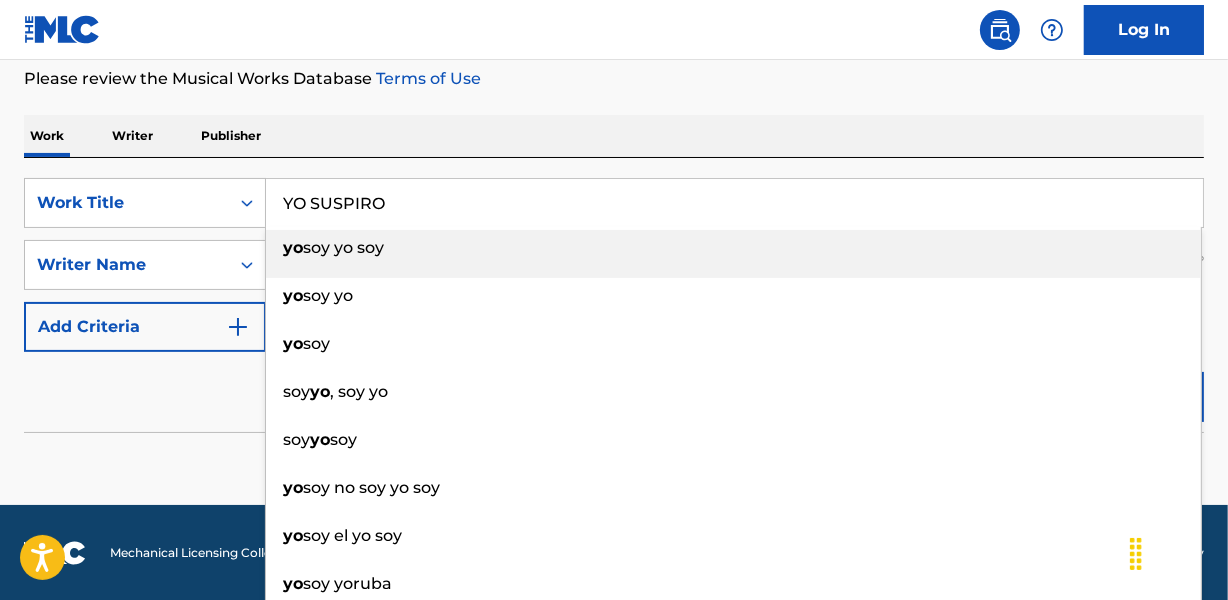 type on "YO SUSPIRO" 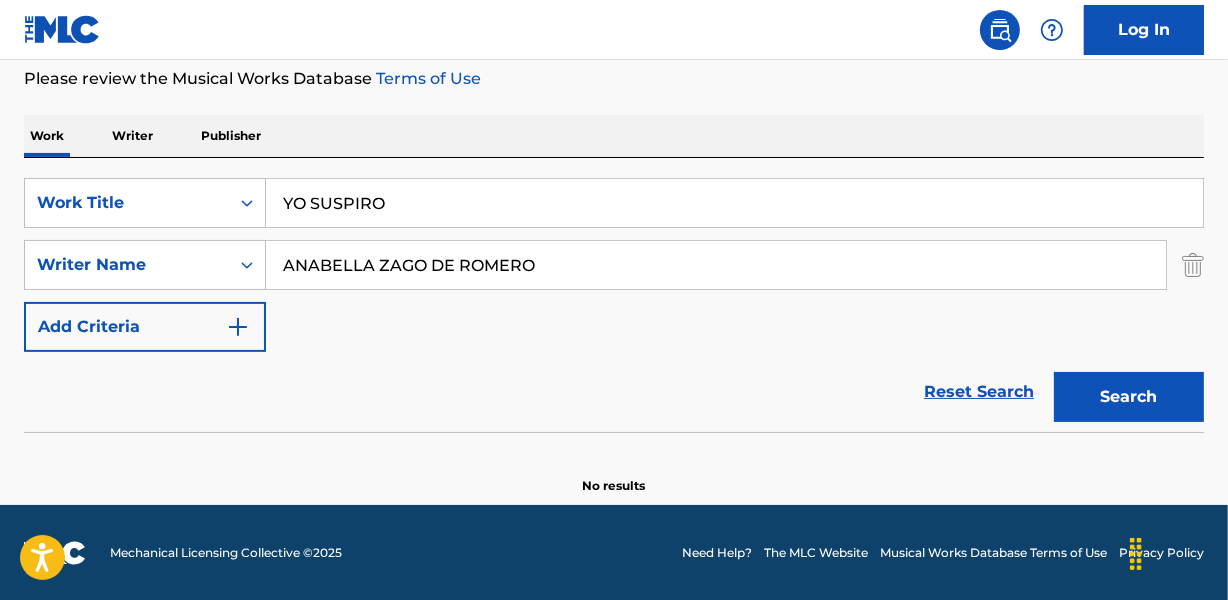 click on "Work Writer Publisher" at bounding box center [614, 136] 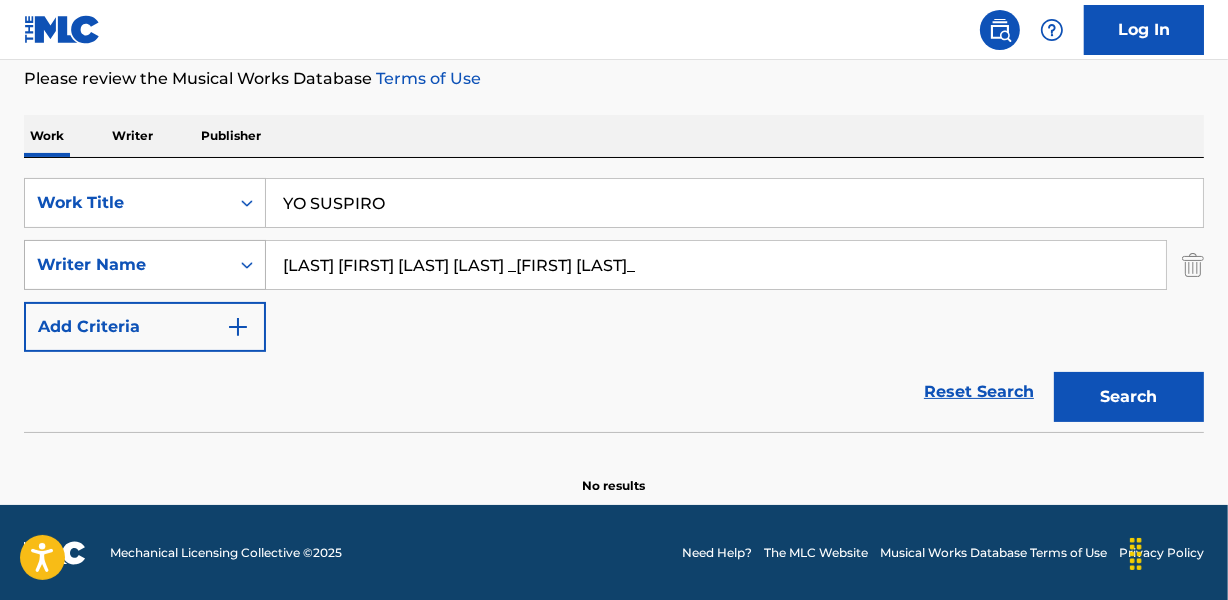 drag, startPoint x: 347, startPoint y: 261, endPoint x: 85, endPoint y: 270, distance: 262.15454 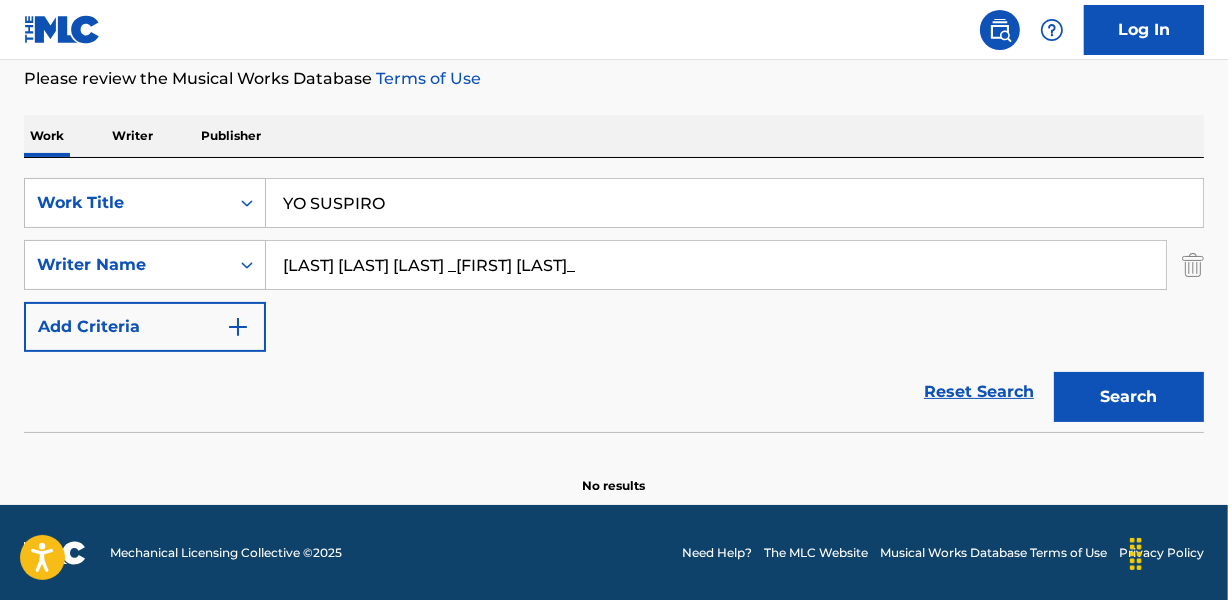 drag, startPoint x: 515, startPoint y: 267, endPoint x: 823, endPoint y: 239, distance: 309.2701 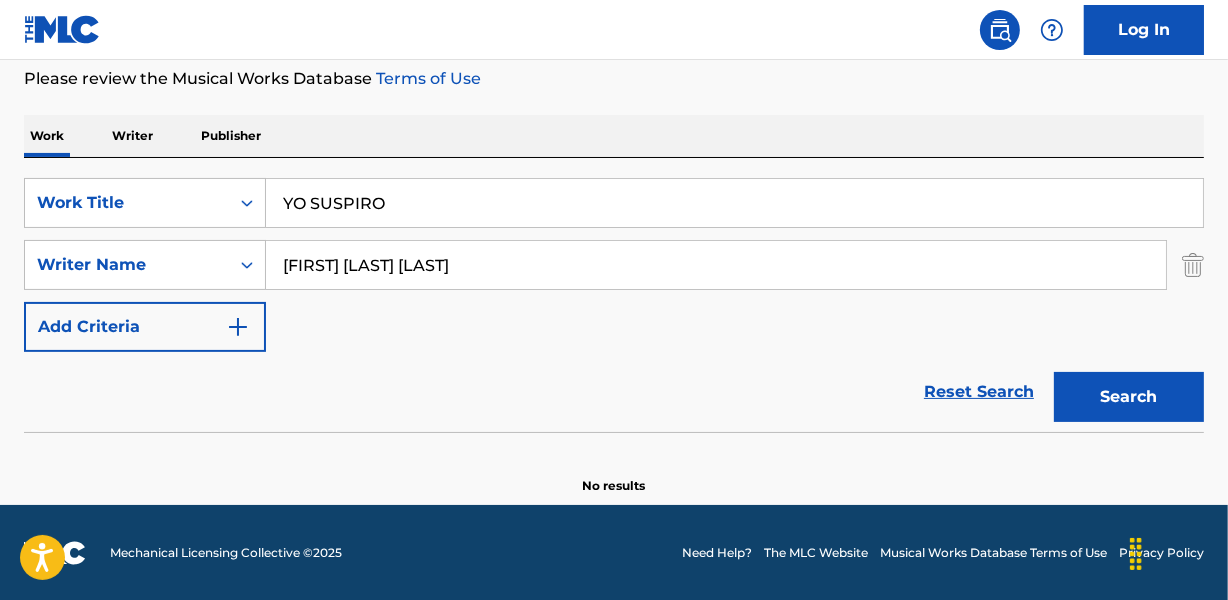 type on "ADOLFO DOMINGUEZ SALAS" 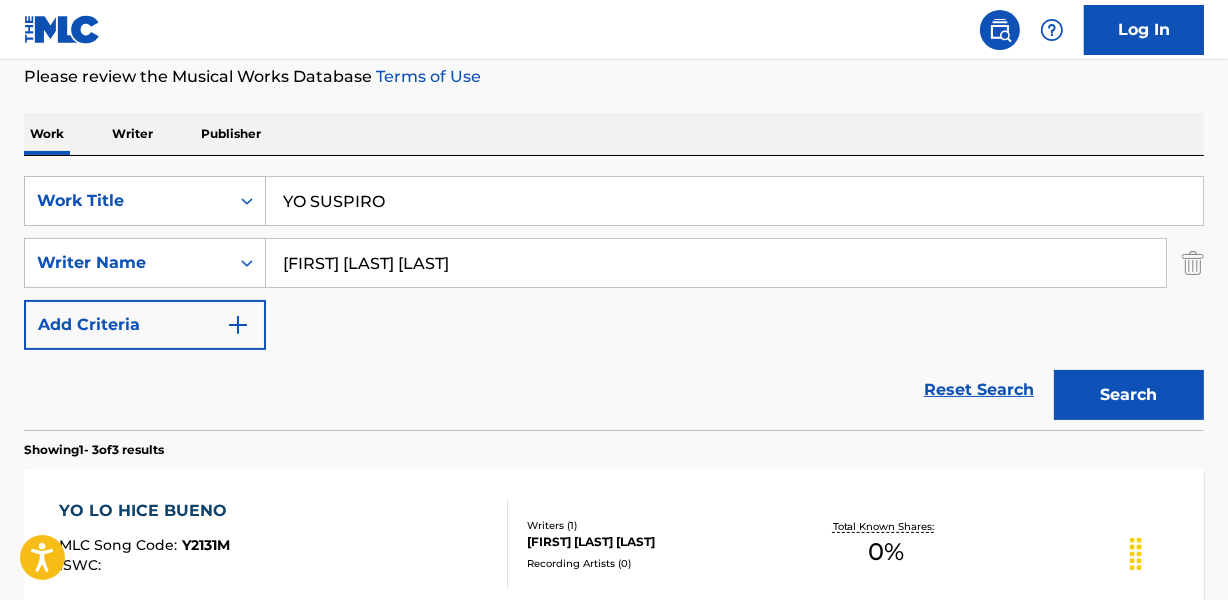 scroll, scrollTop: 267, scrollLeft: 0, axis: vertical 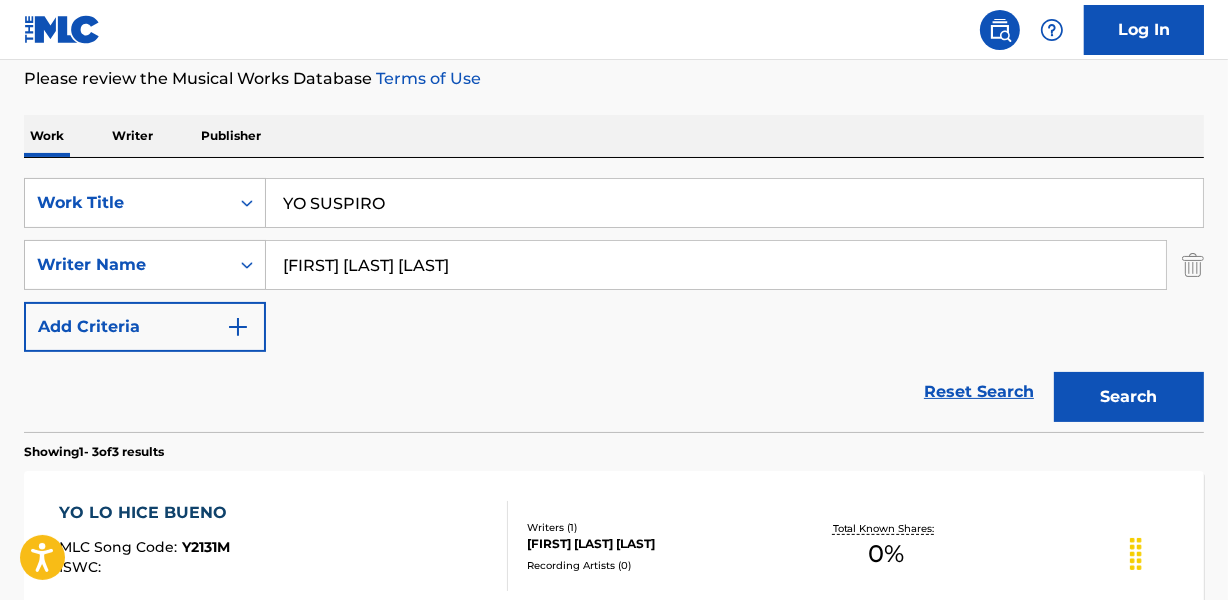click on "YO SUSPIRO" at bounding box center (734, 203) 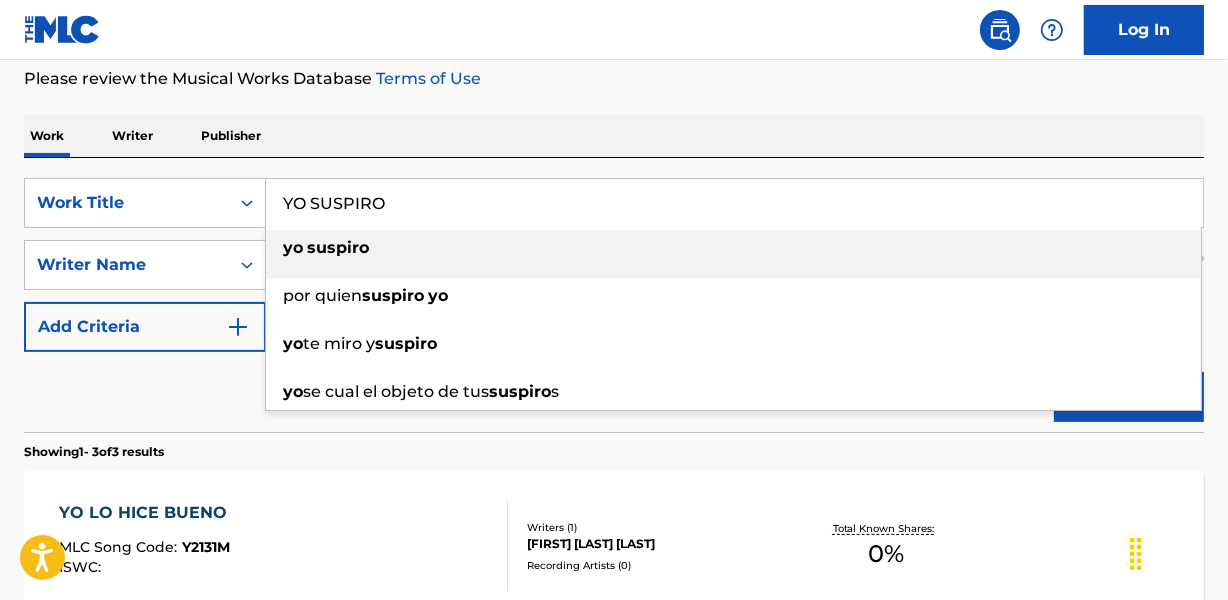 click on "YO SUSPIRO" at bounding box center (734, 203) 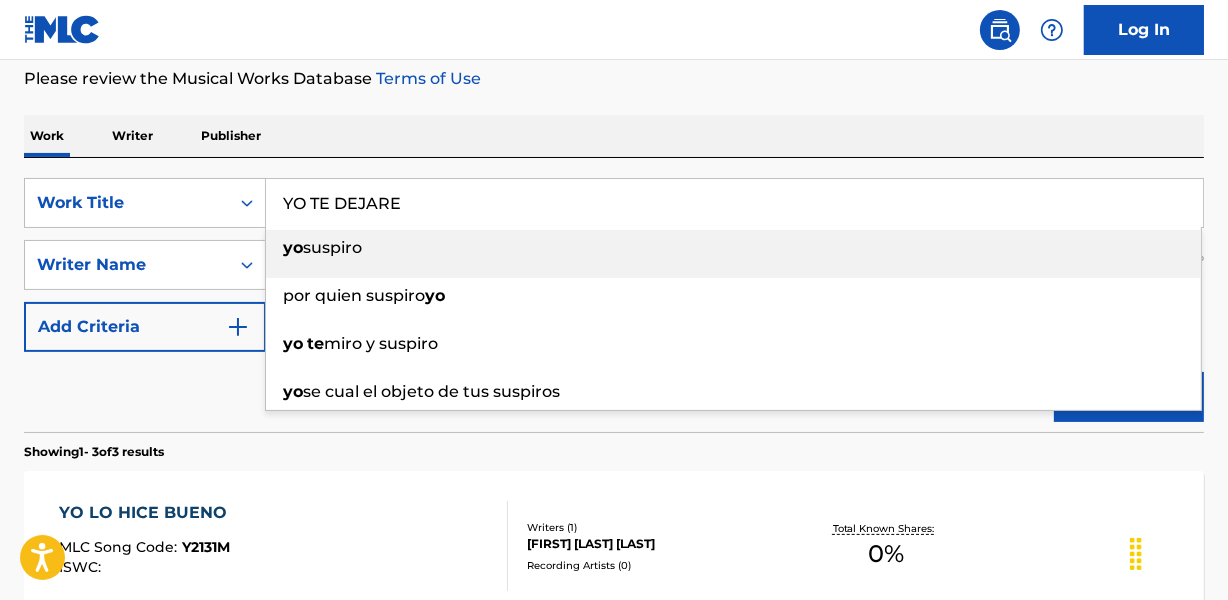 type on "YO TE DEJARE" 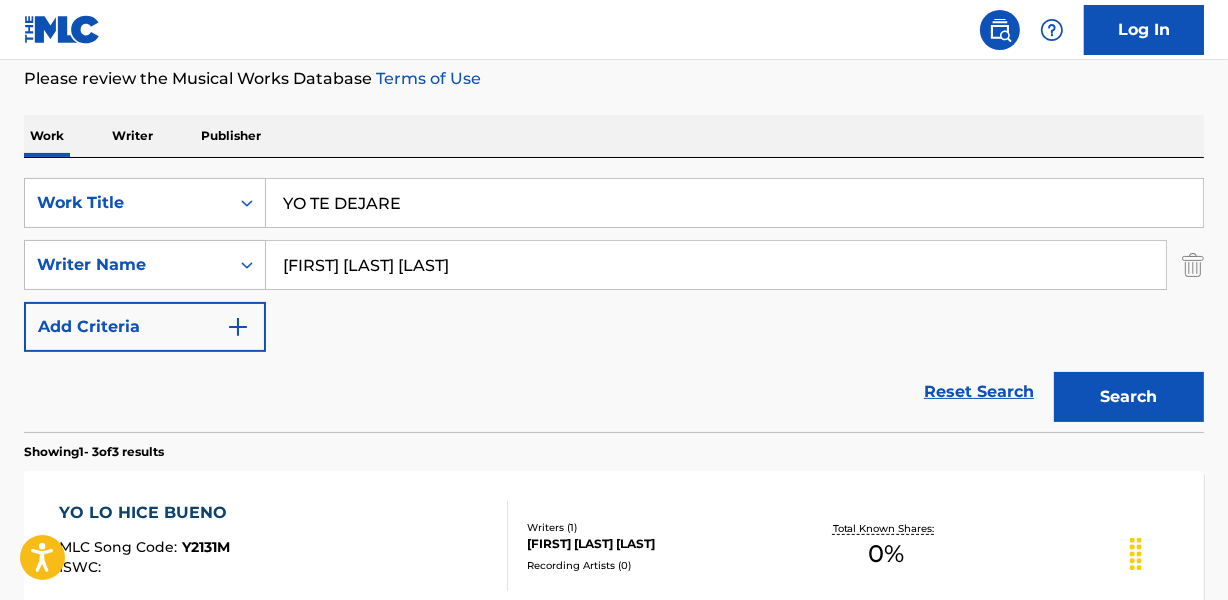 click on "Work Writer Publisher" at bounding box center [614, 136] 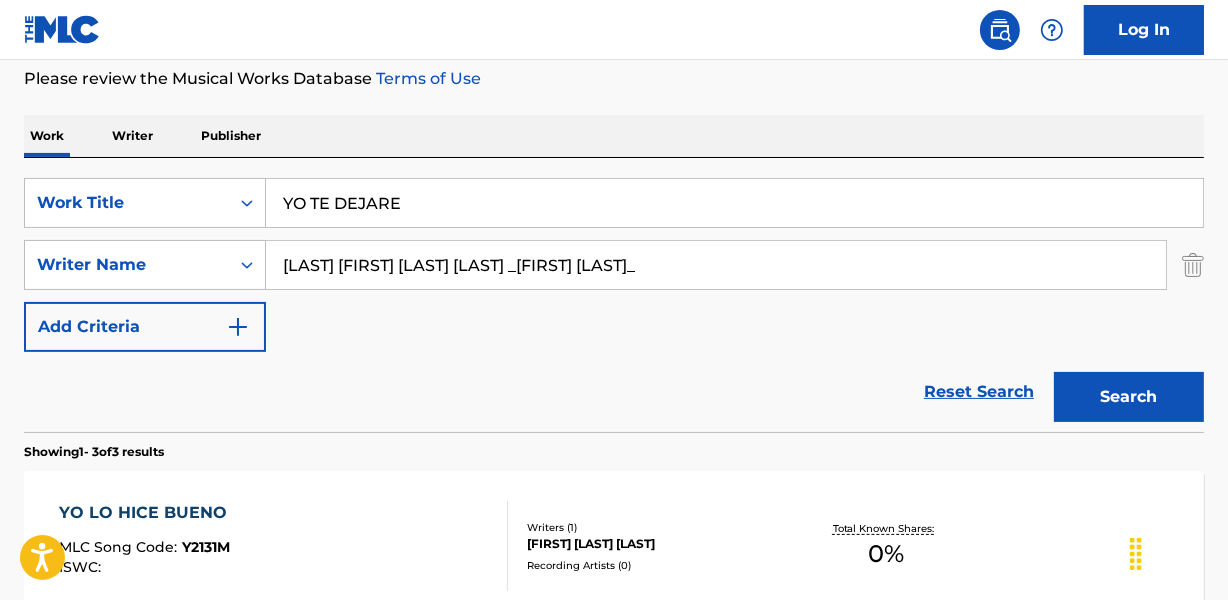 drag, startPoint x: 558, startPoint y: 266, endPoint x: 836, endPoint y: 260, distance: 278.06473 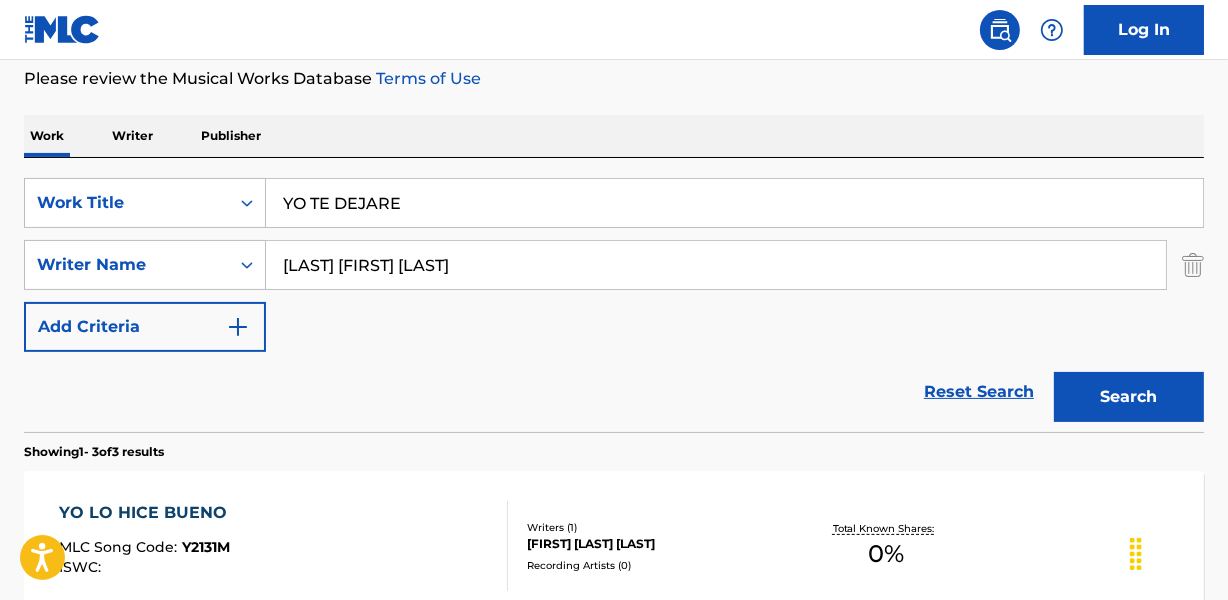 click on "Search" at bounding box center [1129, 397] 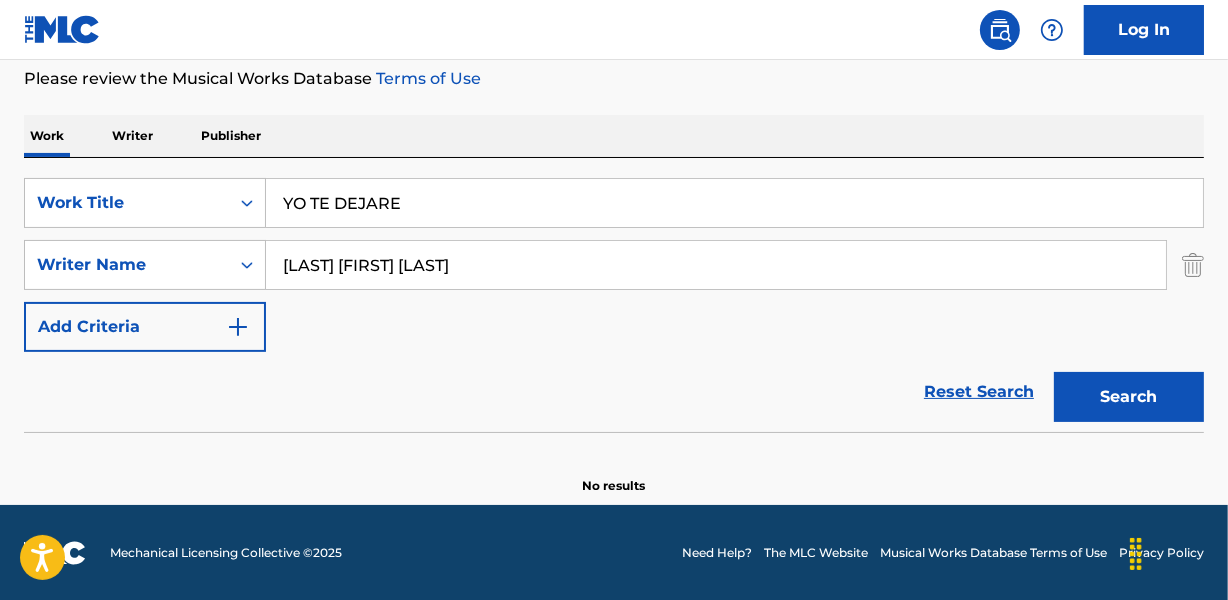 drag, startPoint x: 345, startPoint y: 265, endPoint x: 0, endPoint y: 260, distance: 345.03622 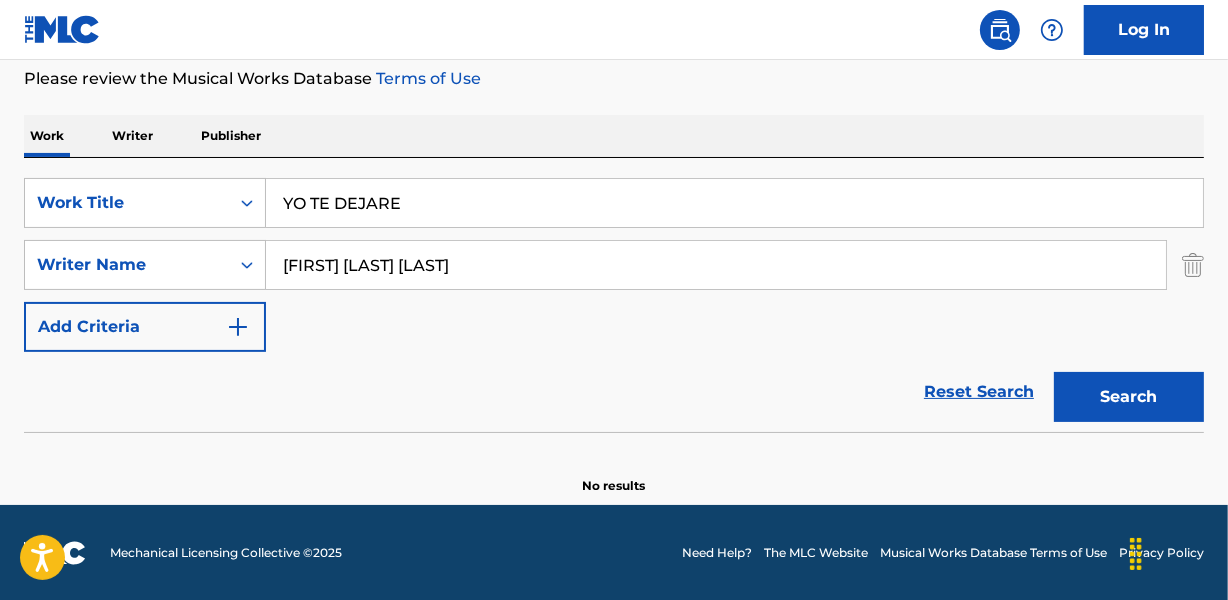 type on "[FIRST] [LAST] [LAST]" 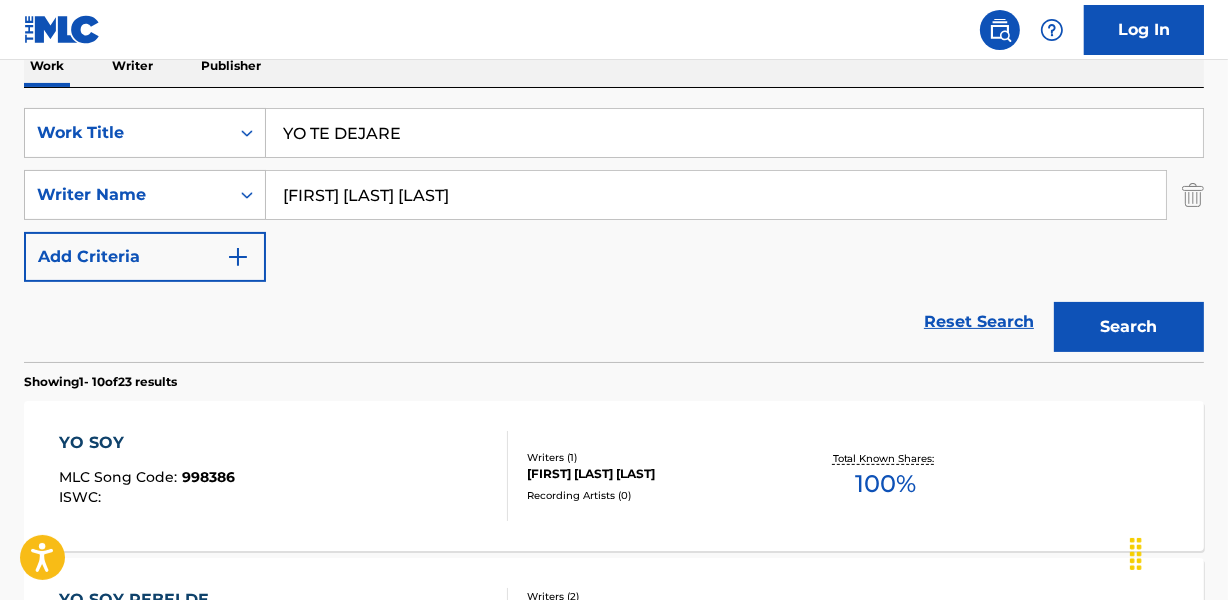 scroll, scrollTop: 358, scrollLeft: 0, axis: vertical 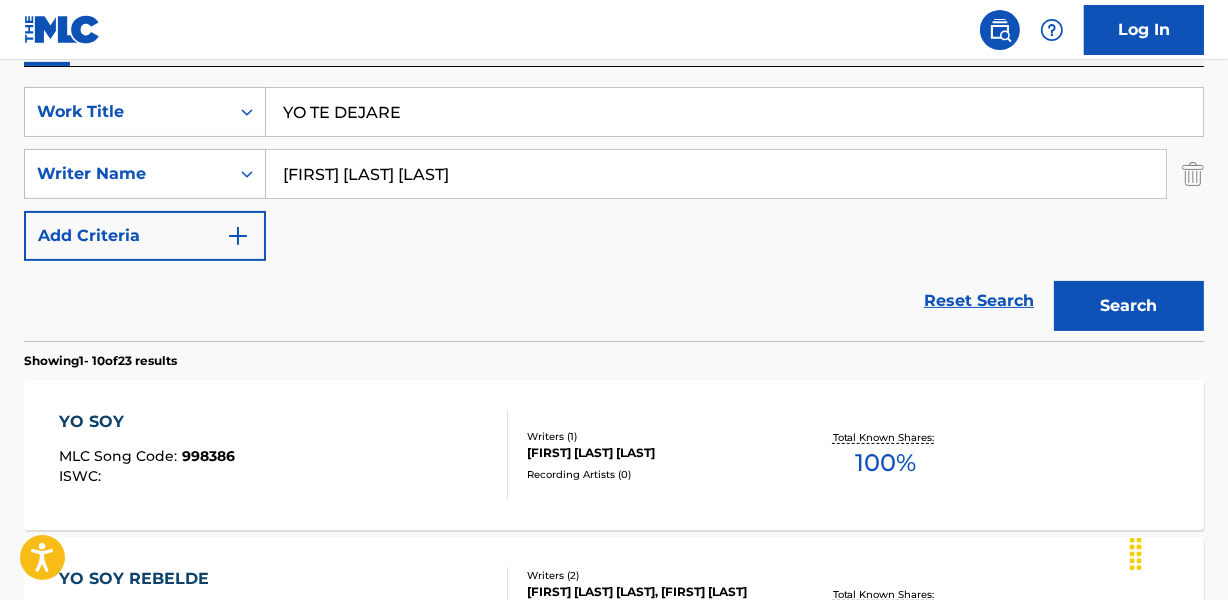 drag, startPoint x: 282, startPoint y: 112, endPoint x: 565, endPoint y: 81, distance: 284.6928 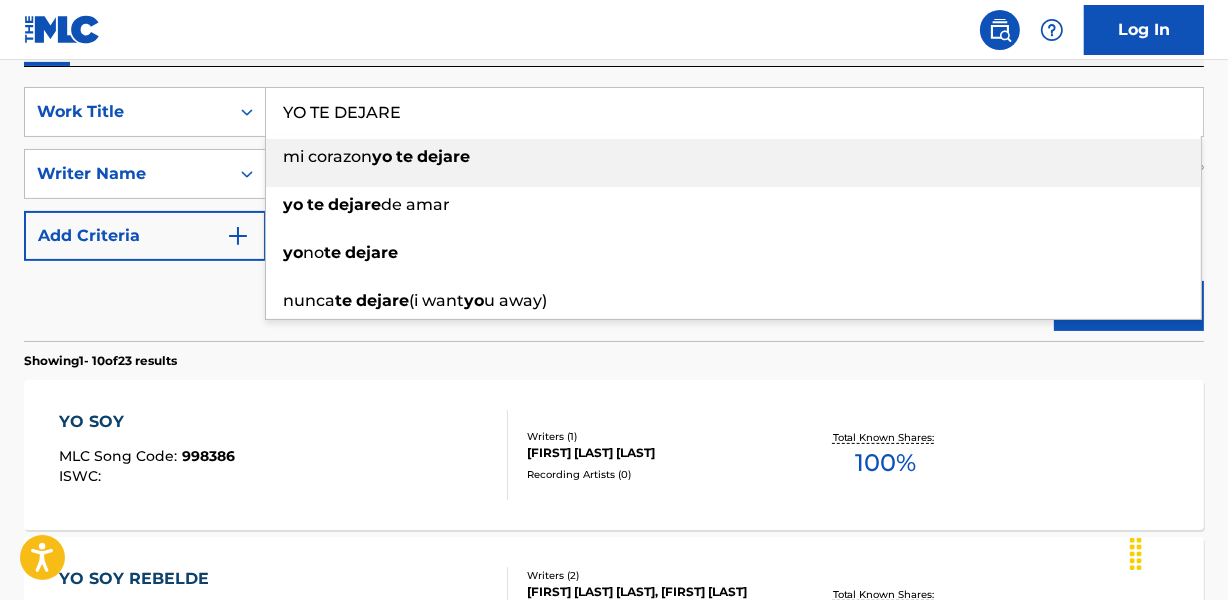 paste on "ENCONTR" 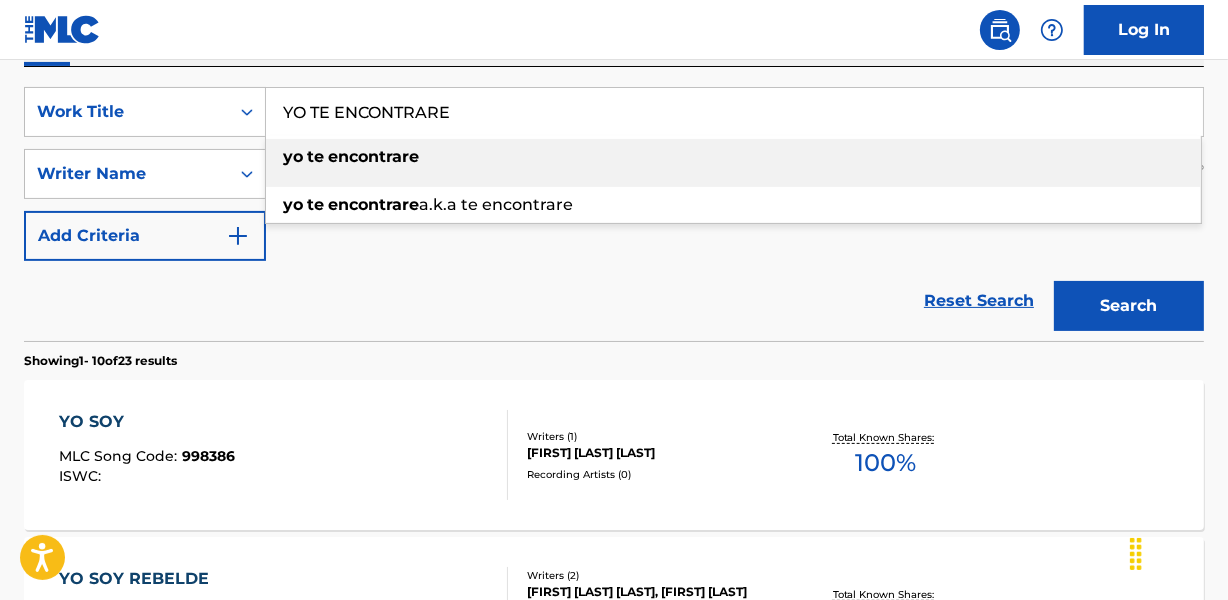 type on "YO TE ENCONTRARE" 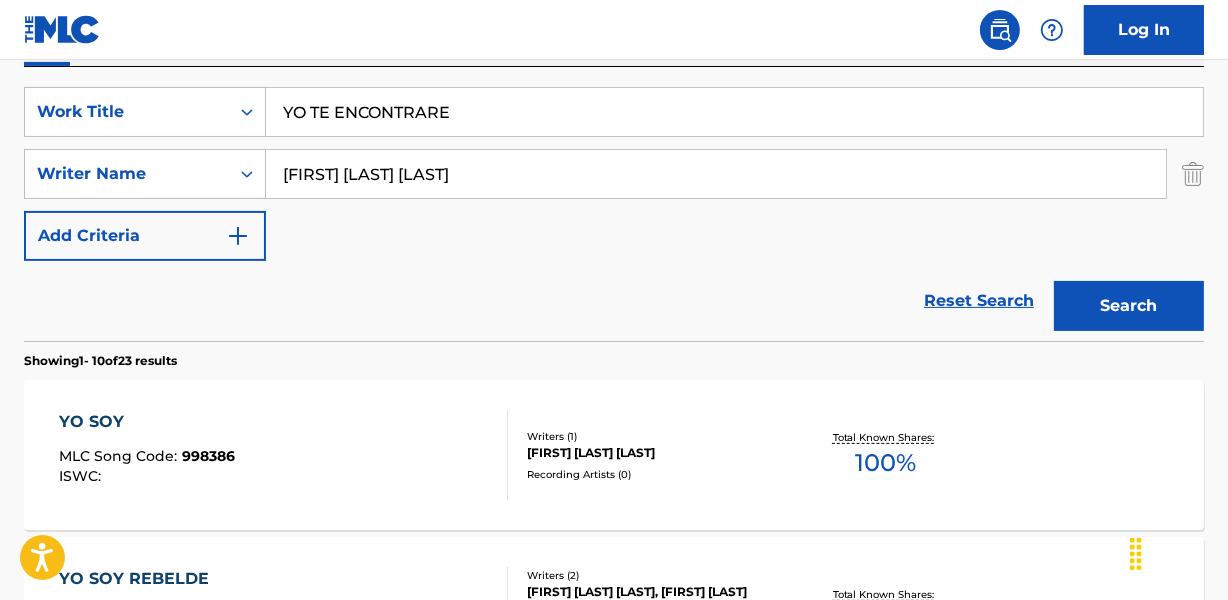 click on "Reset Search Search" at bounding box center [614, 301] 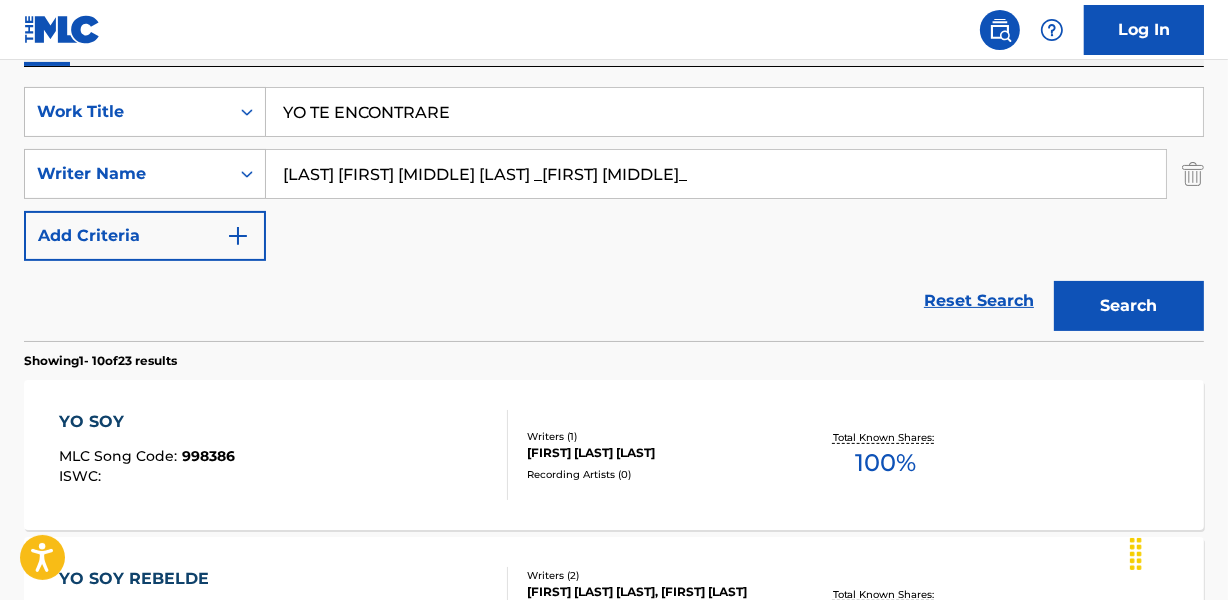 drag, startPoint x: 714, startPoint y: 169, endPoint x: 981, endPoint y: 170, distance: 267.00186 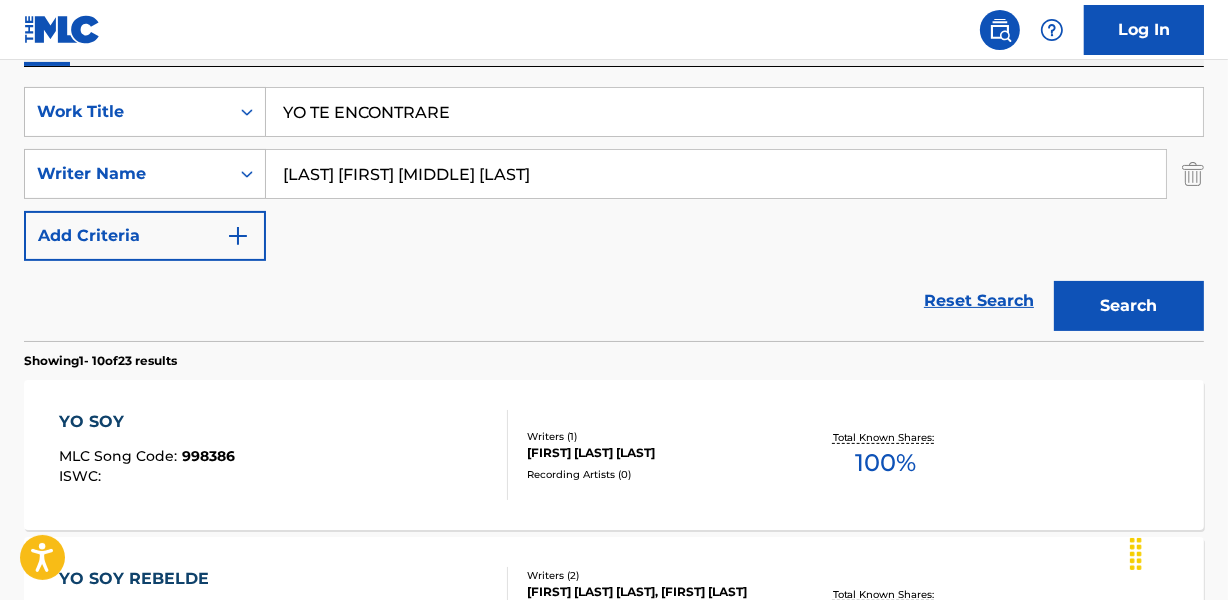 click on "Search" at bounding box center [1129, 306] 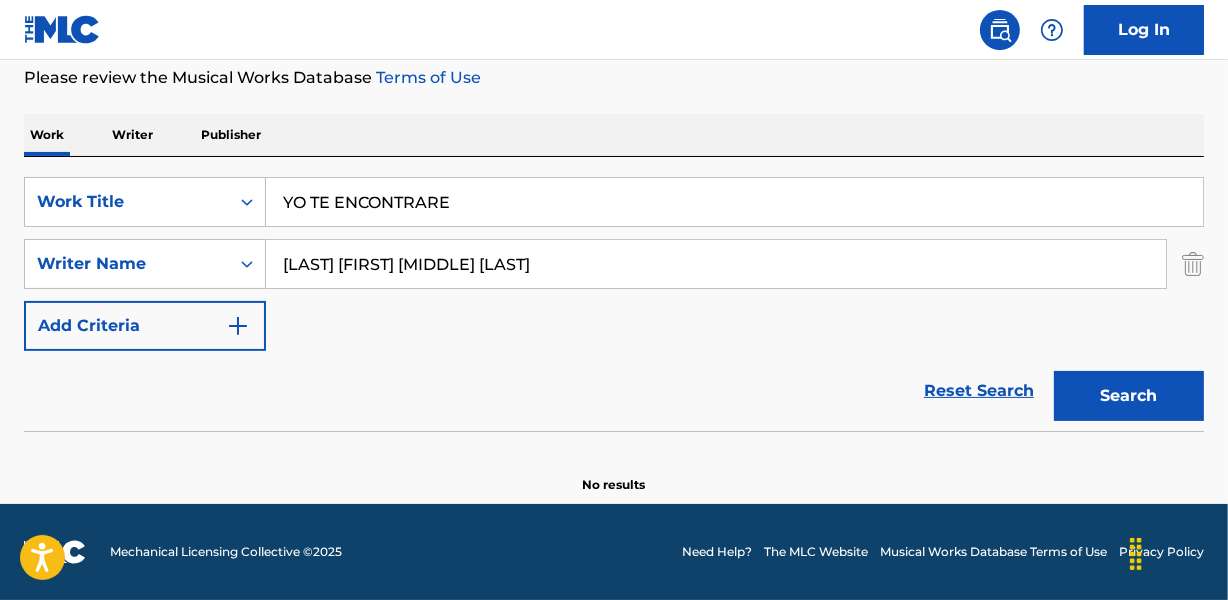 scroll, scrollTop: 267, scrollLeft: 0, axis: vertical 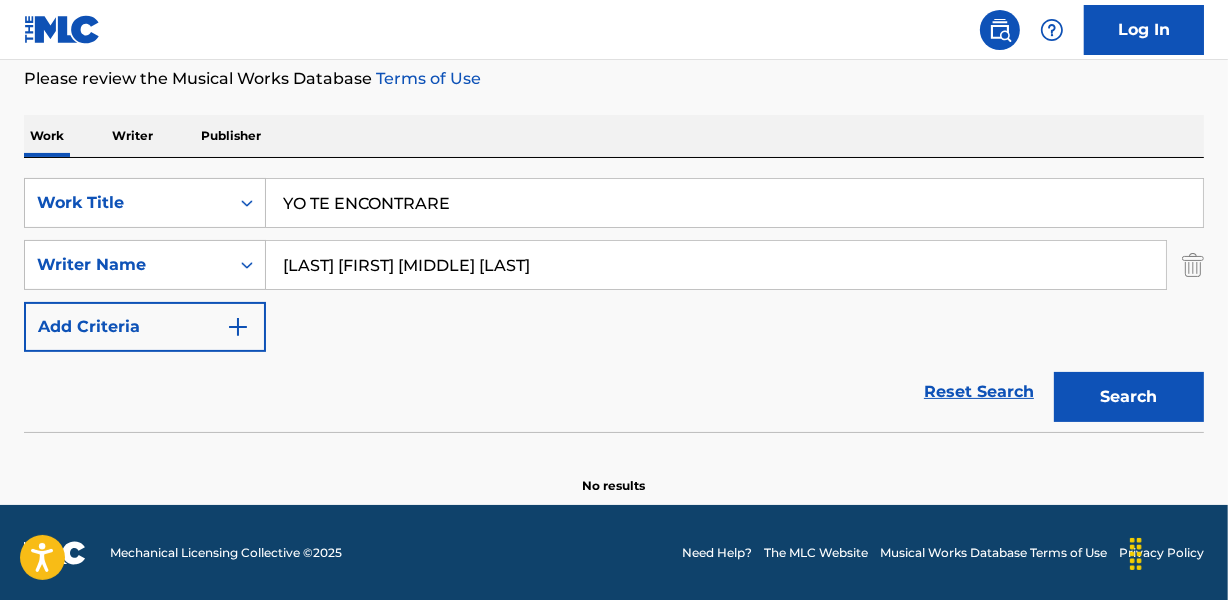 drag, startPoint x: 634, startPoint y: 416, endPoint x: 610, endPoint y: 382, distance: 41.617306 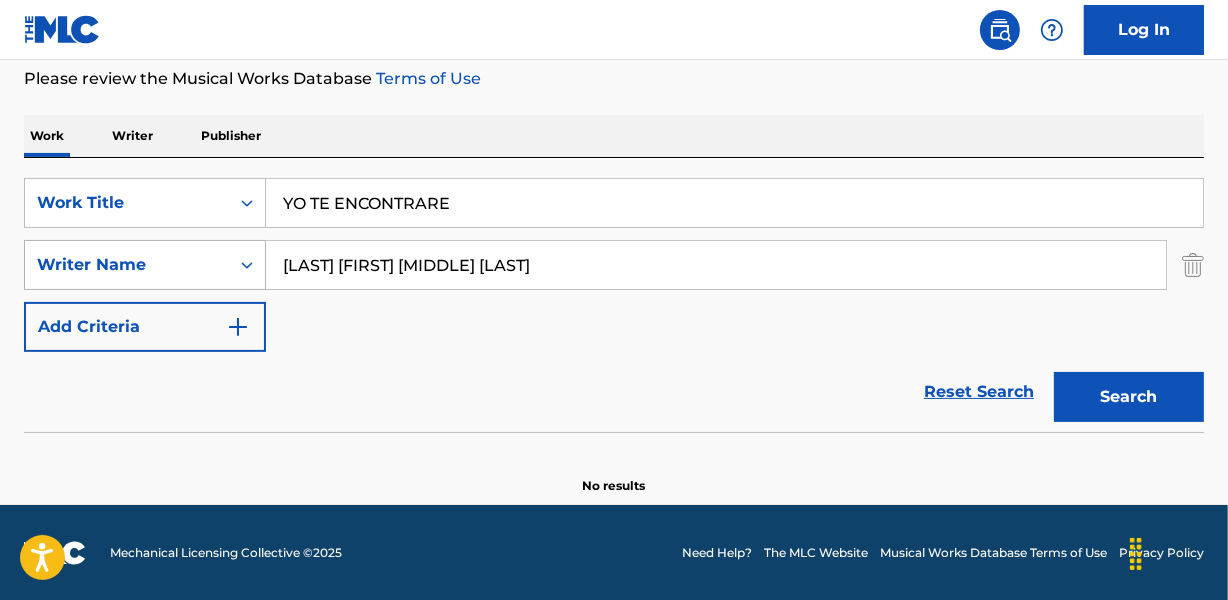 drag, startPoint x: 397, startPoint y: 267, endPoint x: 146, endPoint y: 272, distance: 251.04979 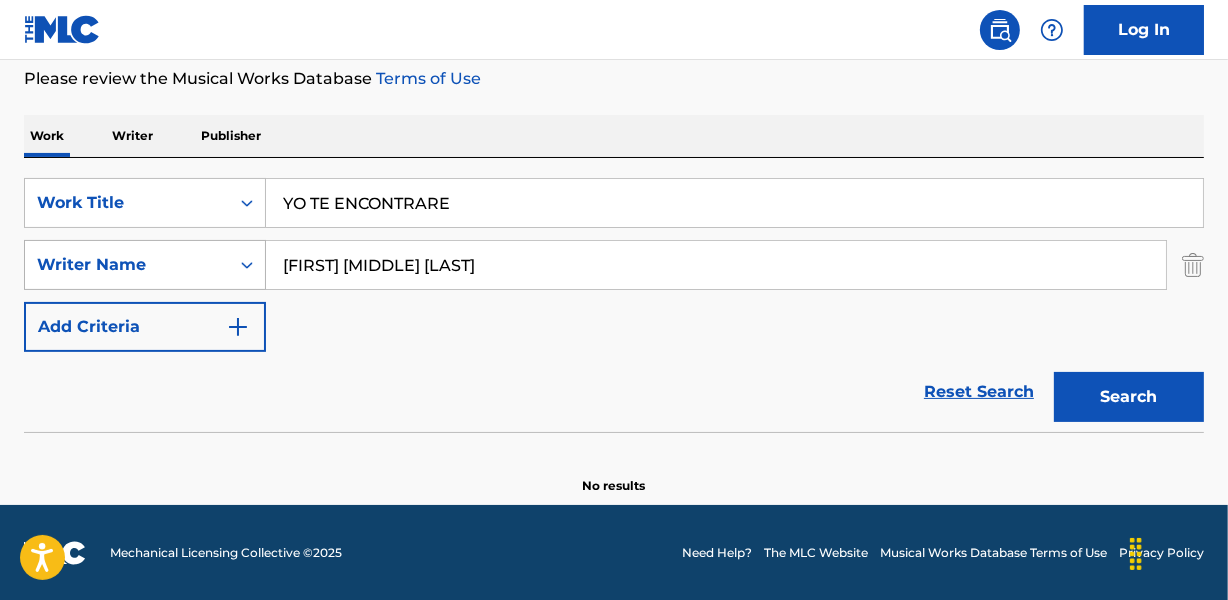 type on "JORGE DAVID MONSALVE VELAZQUEZ" 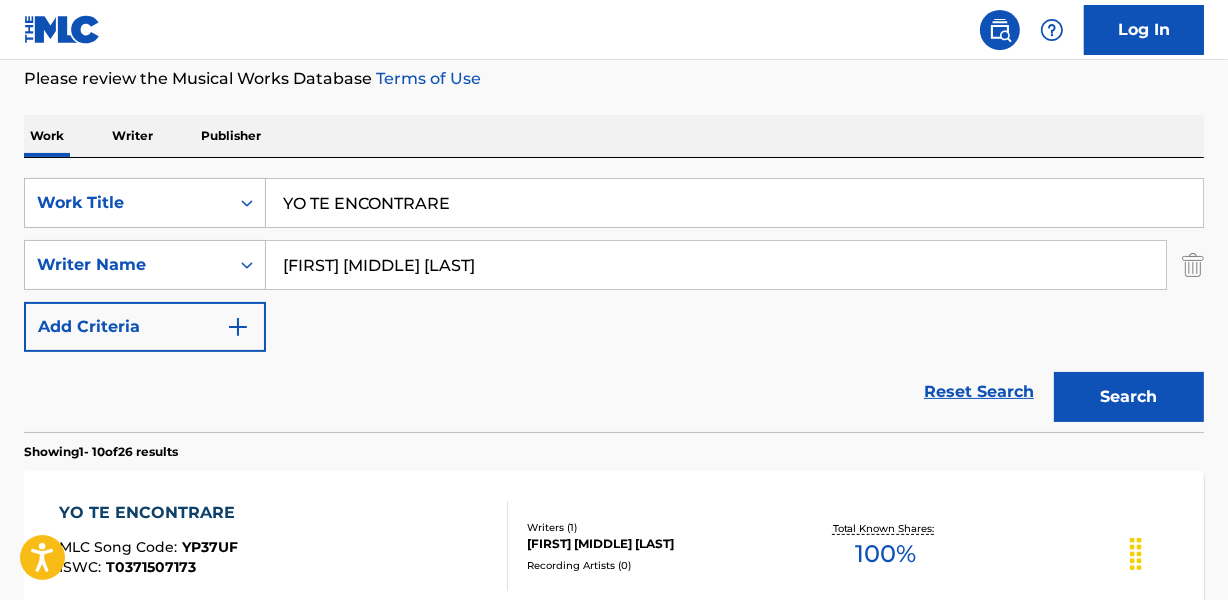 click on "YO TE ENCONTRARE" at bounding box center [734, 203] 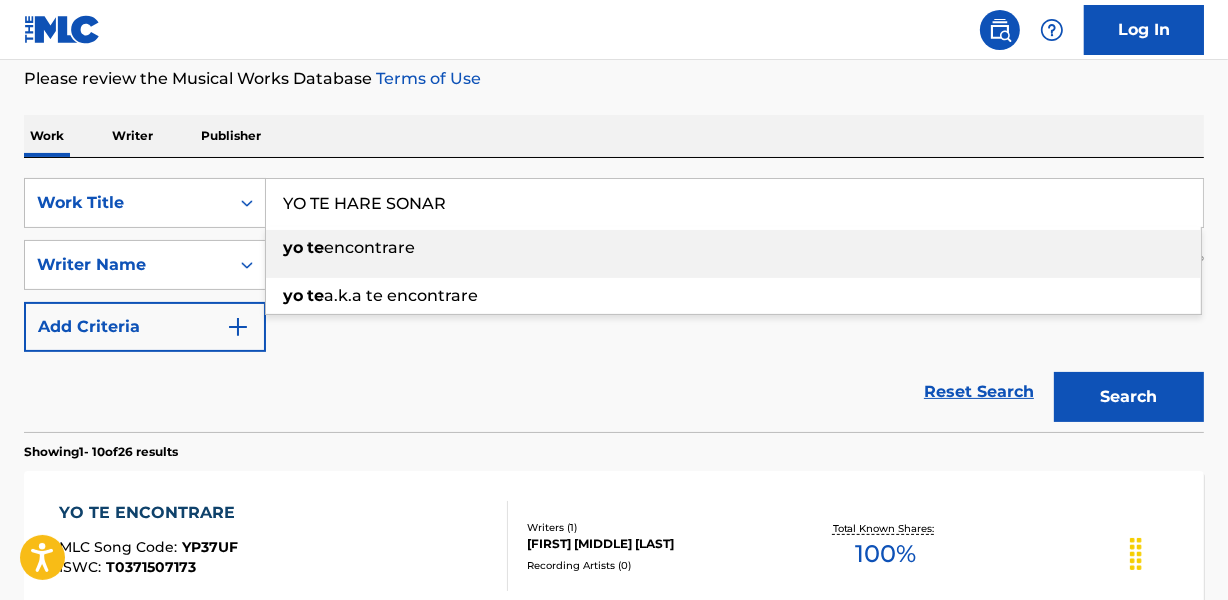 type on "YO TE HARE SONAR" 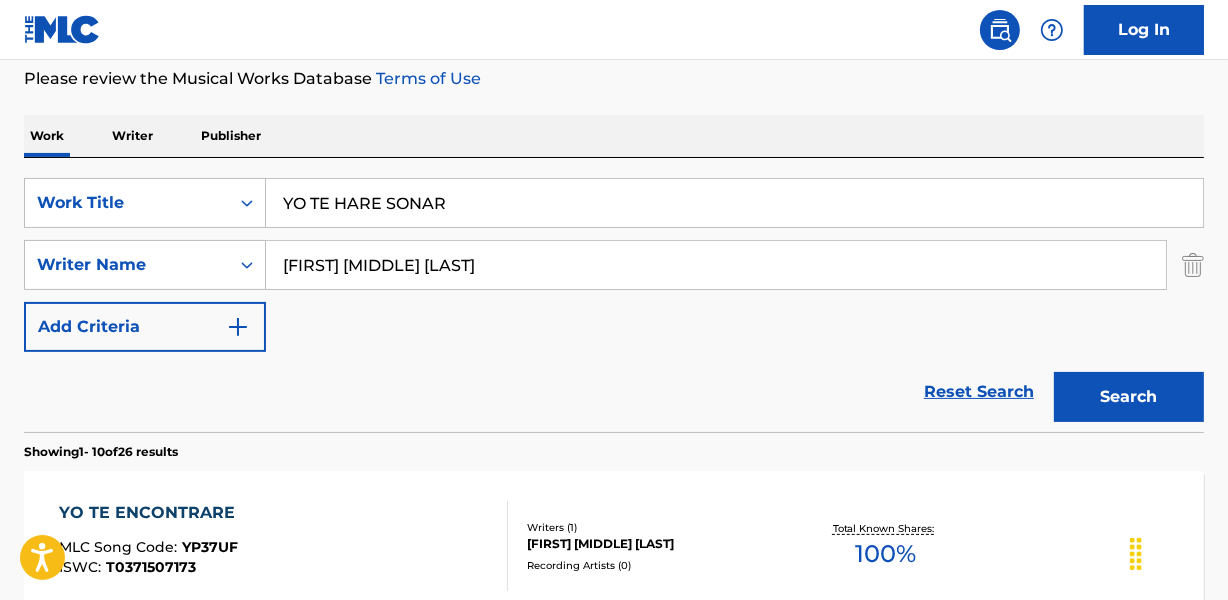 click on "Work Writer Publisher" at bounding box center (614, 136) 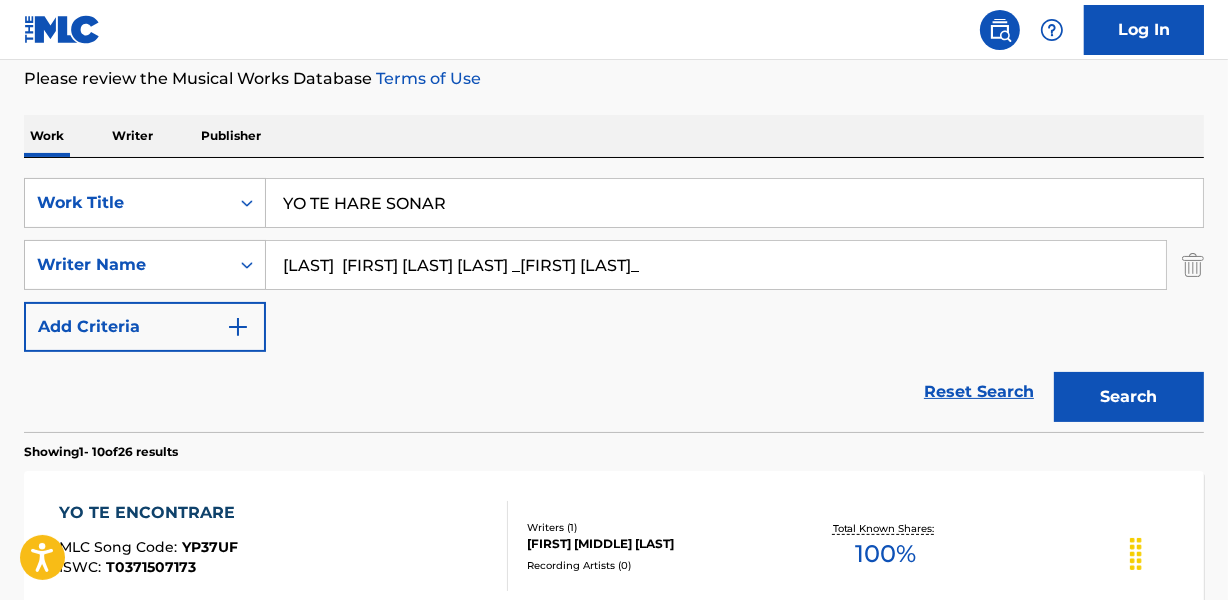 drag, startPoint x: 653, startPoint y: 260, endPoint x: 1029, endPoint y: 260, distance: 376 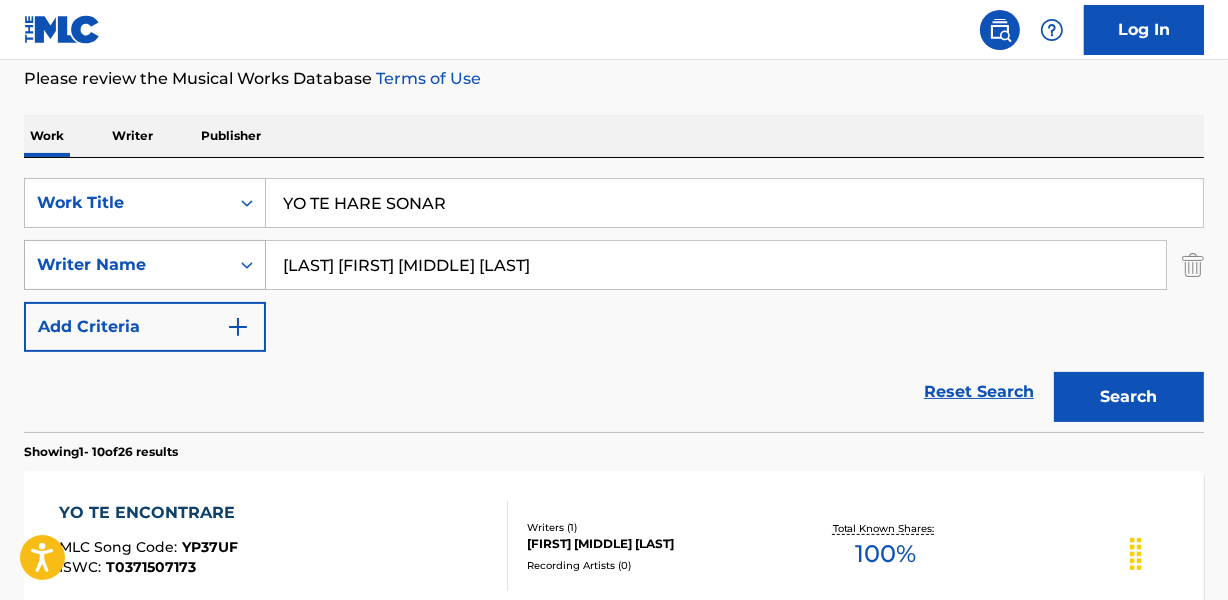drag, startPoint x: 370, startPoint y: 265, endPoint x: 121, endPoint y: 274, distance: 249.1626 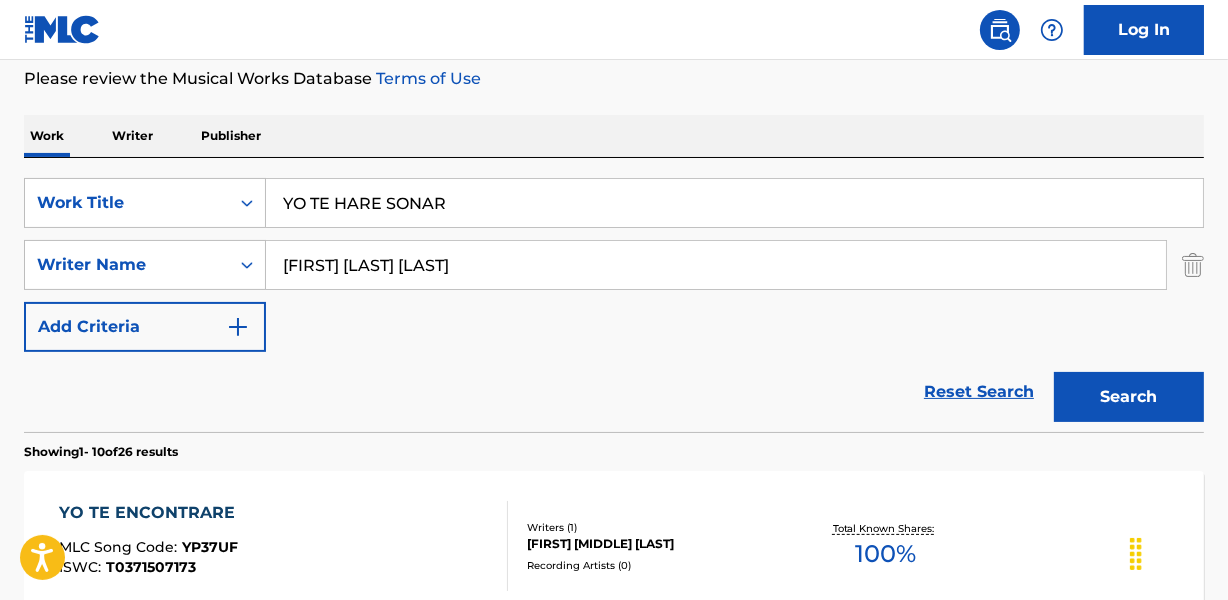 type on "MARIA ELENA SERRANO DAVALOS" 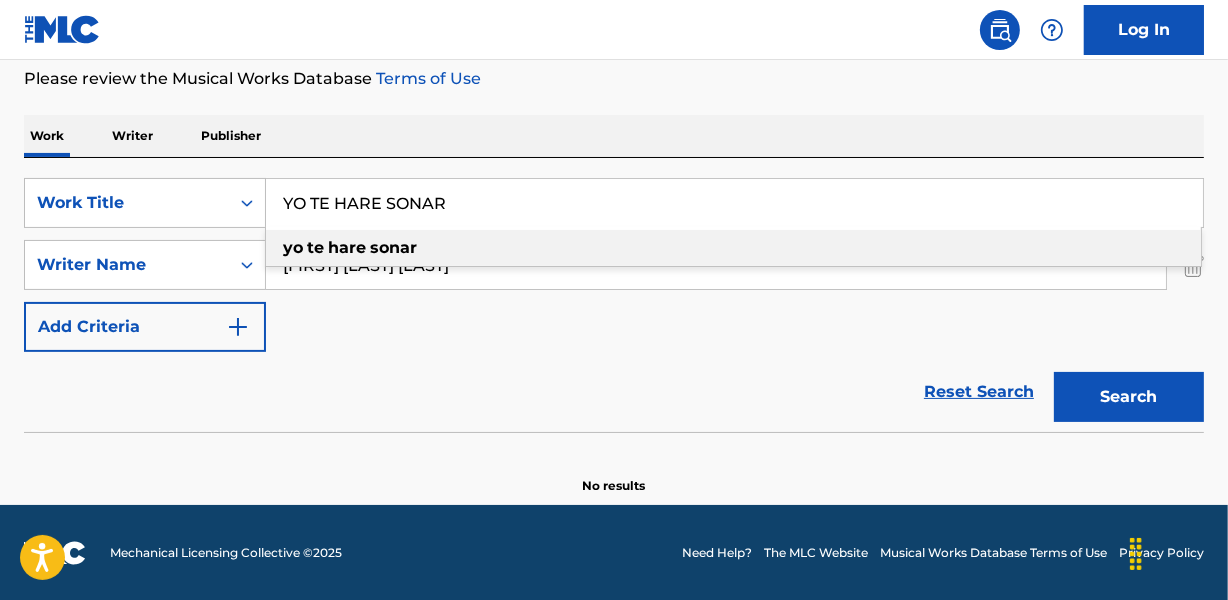 drag, startPoint x: 279, startPoint y: 201, endPoint x: 701, endPoint y: 201, distance: 422 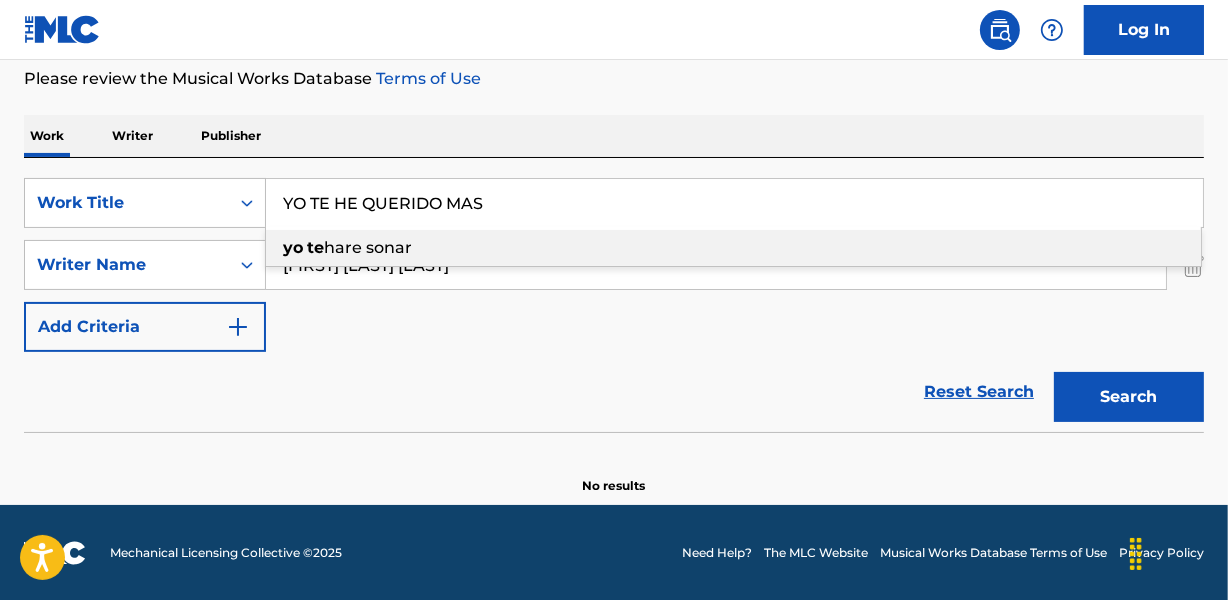 type on "YO TE HE QUERIDO MAS" 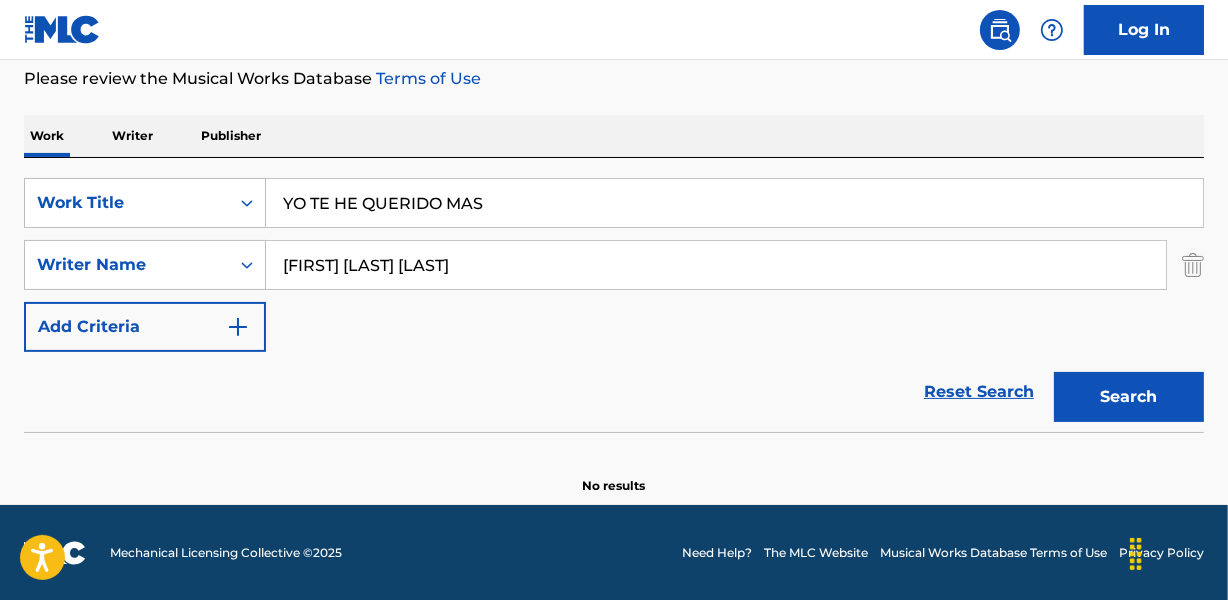 drag, startPoint x: 374, startPoint y: 260, endPoint x: 675, endPoint y: 221, distance: 303.51605 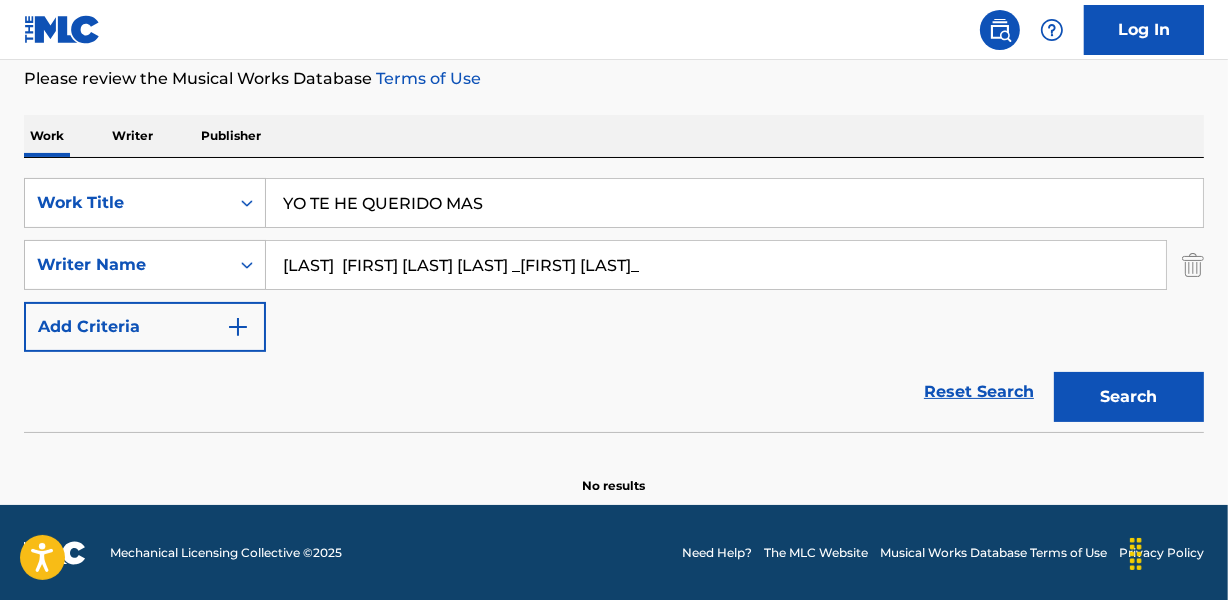 drag, startPoint x: 373, startPoint y: 263, endPoint x: 143, endPoint y: 305, distance: 233.80333 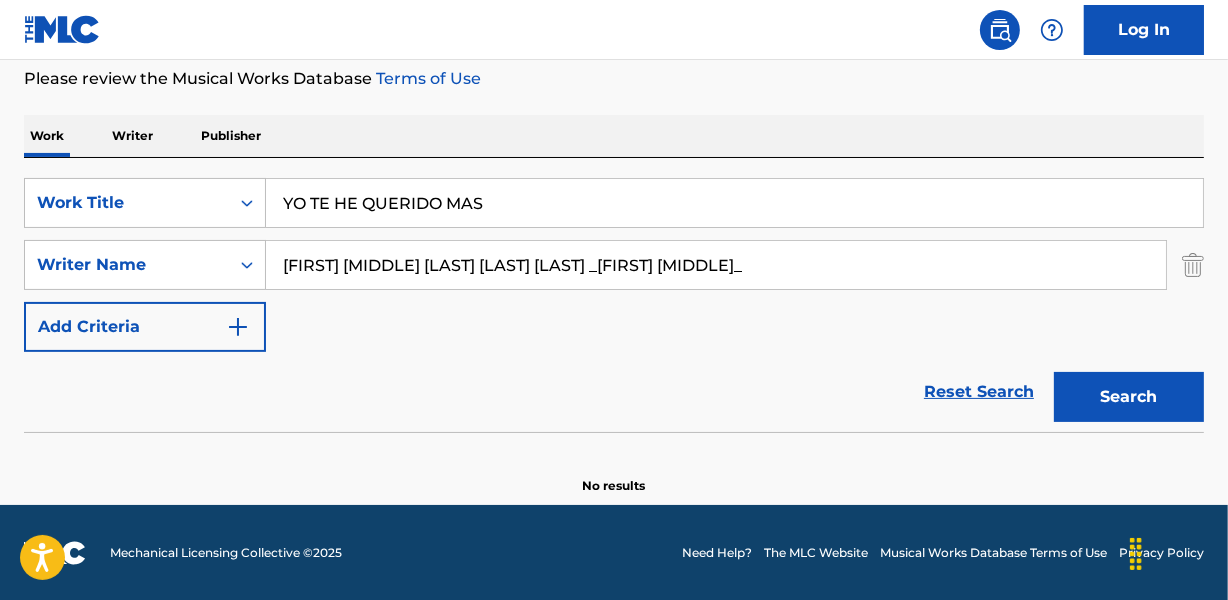 drag, startPoint x: 588, startPoint y: 260, endPoint x: 941, endPoint y: 260, distance: 353 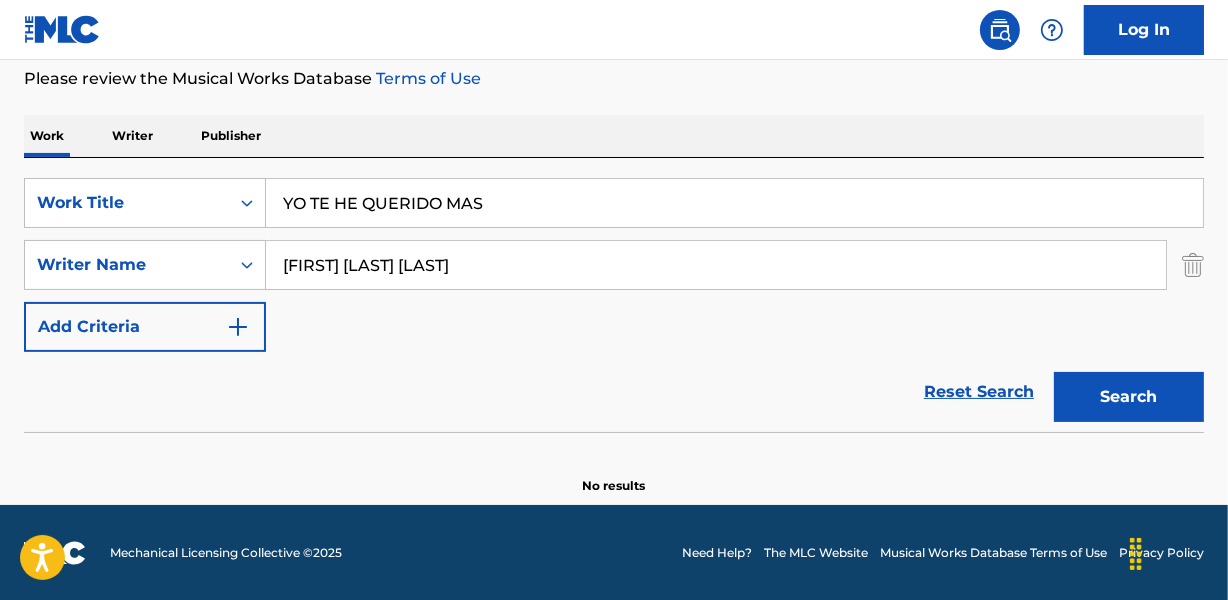 type on "HUGO CARLOS GONZALEZ CARRENO" 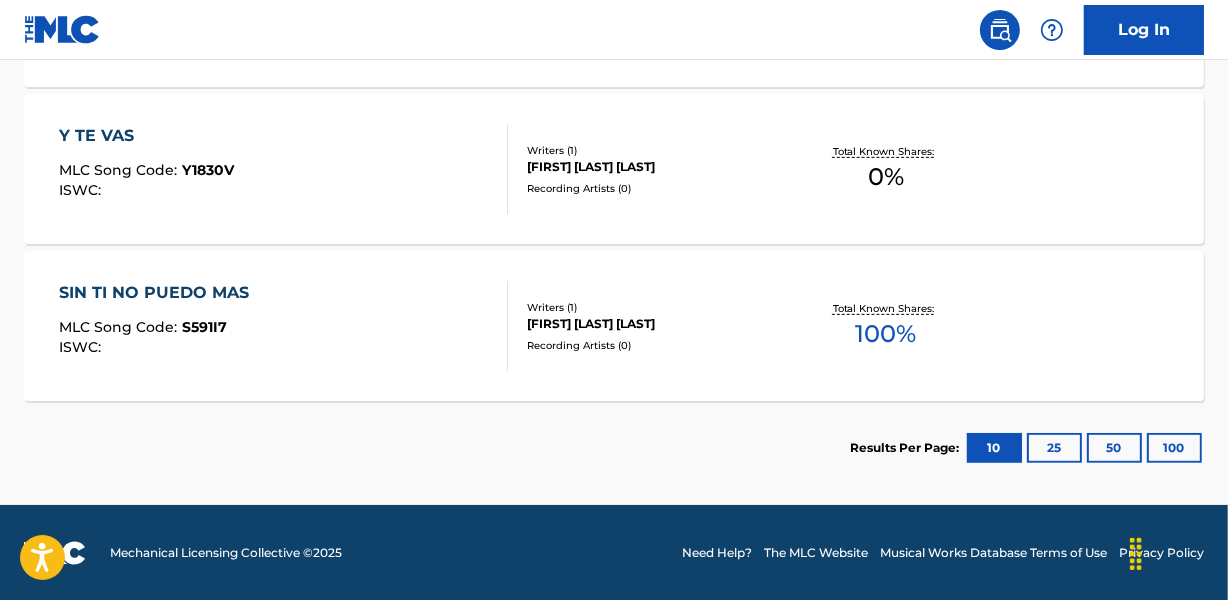 scroll, scrollTop: 347, scrollLeft: 0, axis: vertical 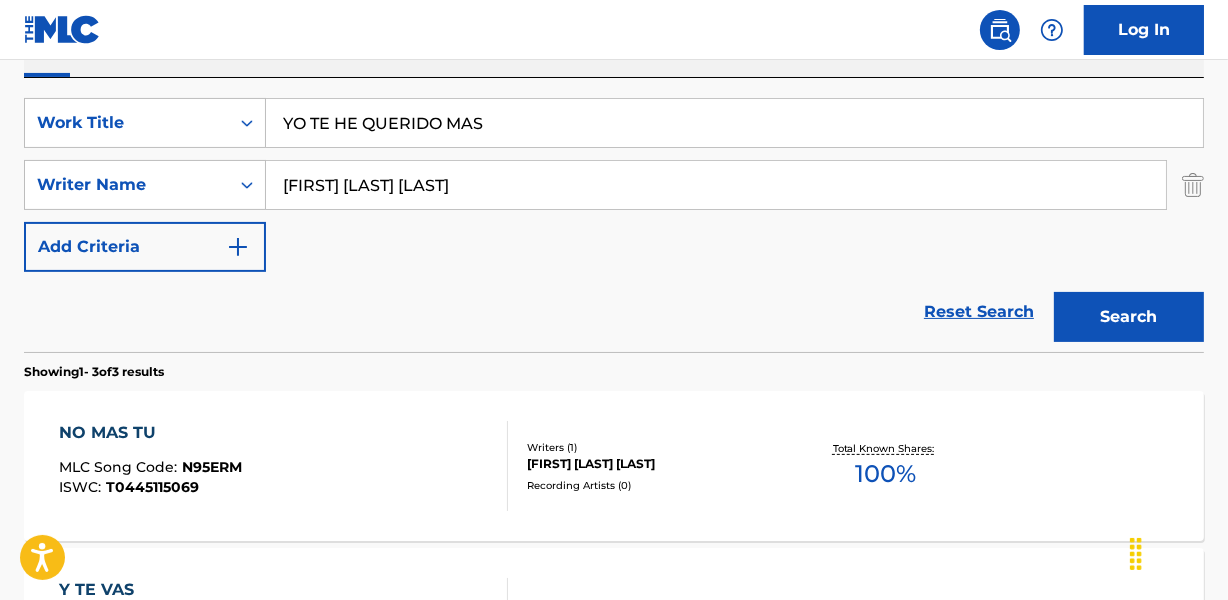 drag, startPoint x: 473, startPoint y: 113, endPoint x: 728, endPoint y: 75, distance: 257.81583 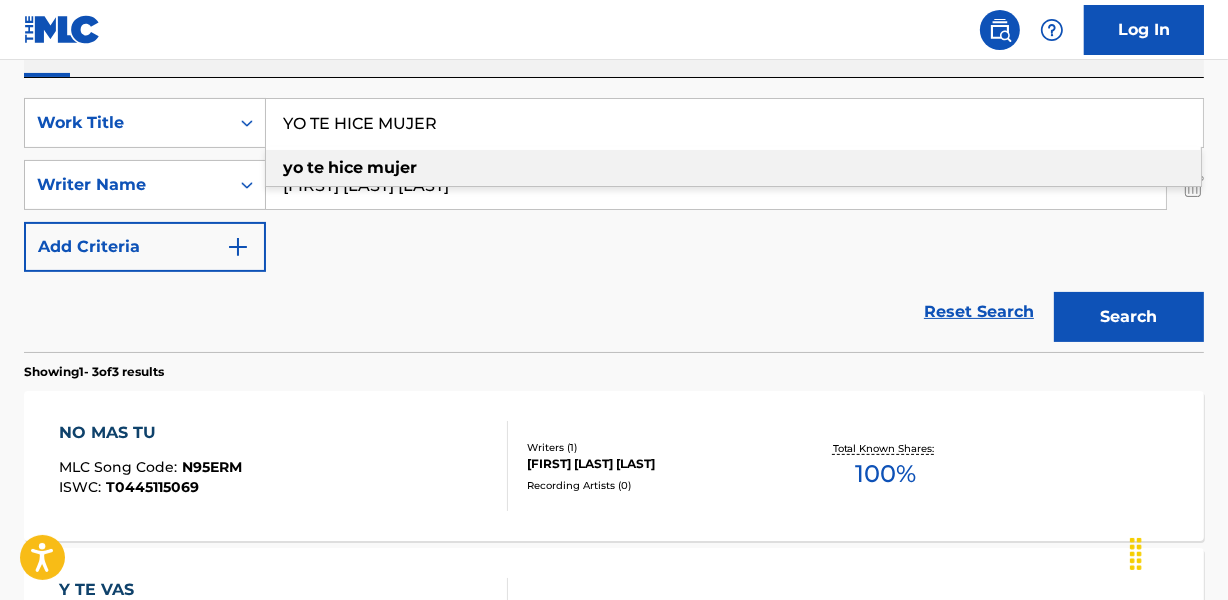 type on "YO TE HICE MUJER" 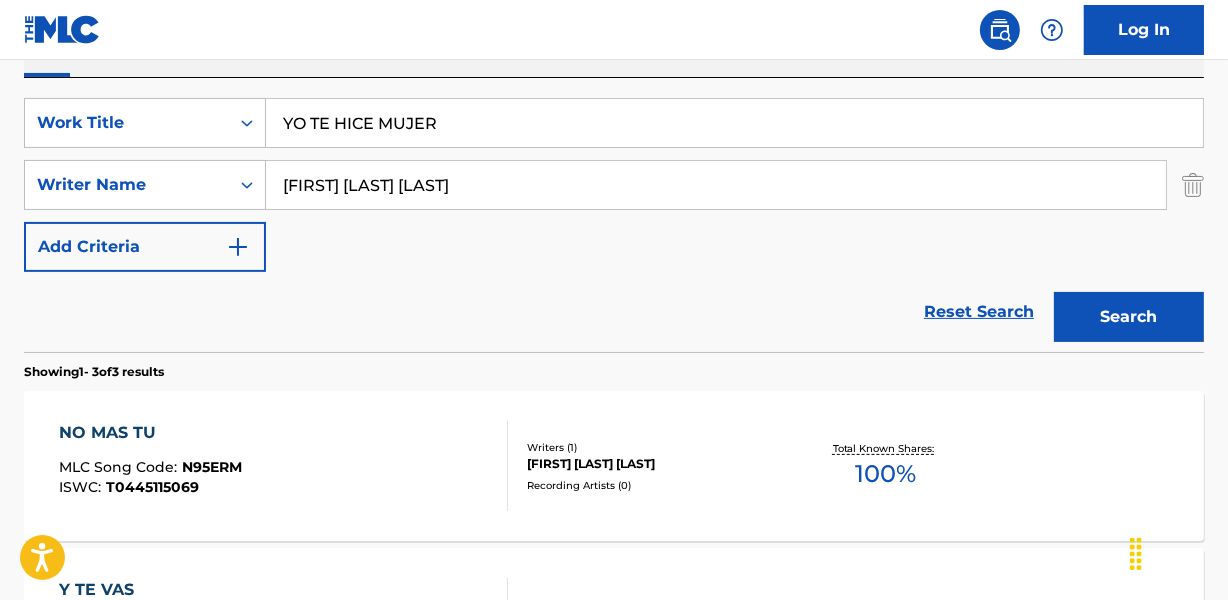 click on "SearchWithCriteria9ee9d253-20df-49a5-af06-14a382386072 Work Title YO TE HICE MUJER SearchWithCriteria8056e807-77b1-48ea-9e63-2015a25e212d Writer Name HUGO CARLOS GONZALEZ CARRENO Add Criteria Reset Search Search" at bounding box center [614, 215] 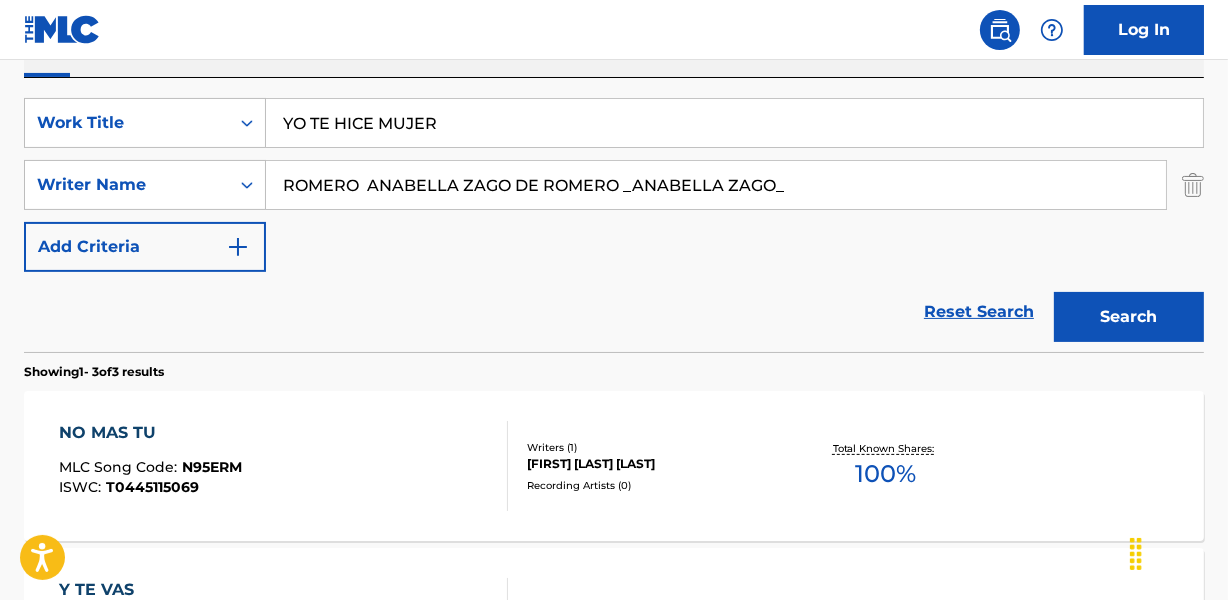 drag, startPoint x: 615, startPoint y: 185, endPoint x: 888, endPoint y: 150, distance: 275.23444 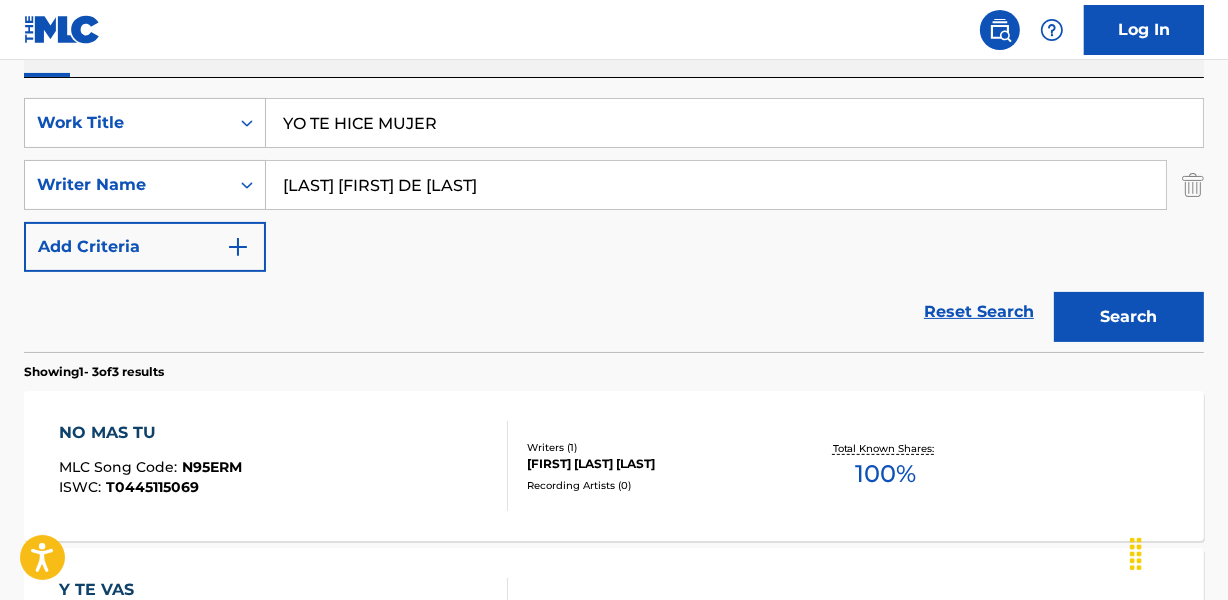 drag, startPoint x: 370, startPoint y: 180, endPoint x: 53, endPoint y: 214, distance: 318.8181 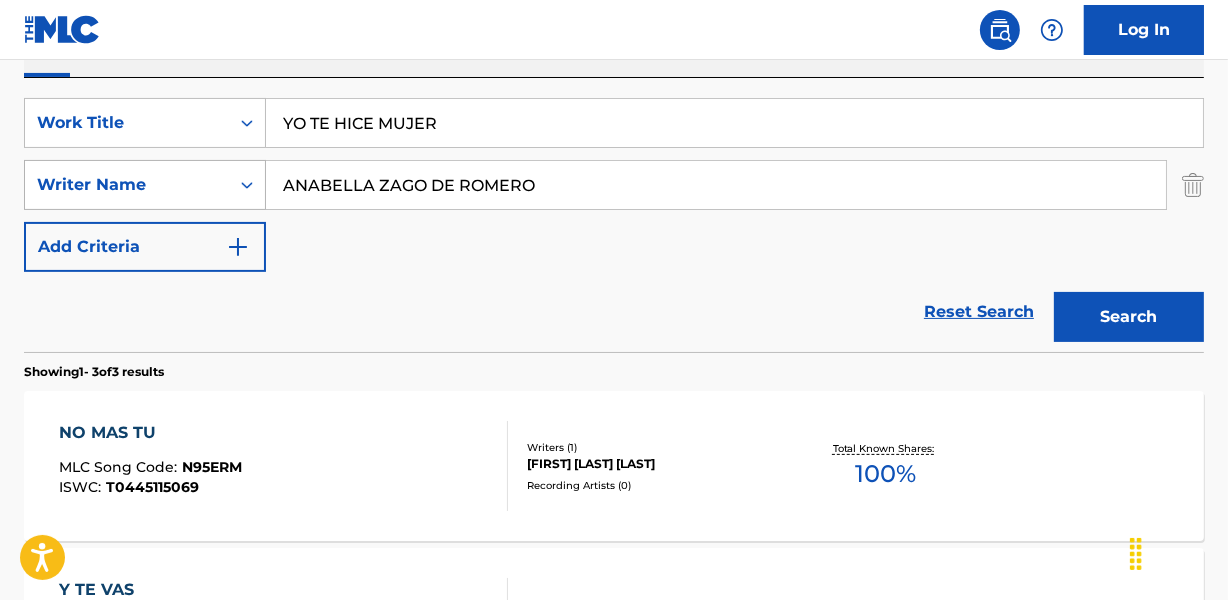 type on "ANABELLA ZAGO DE ROMERO" 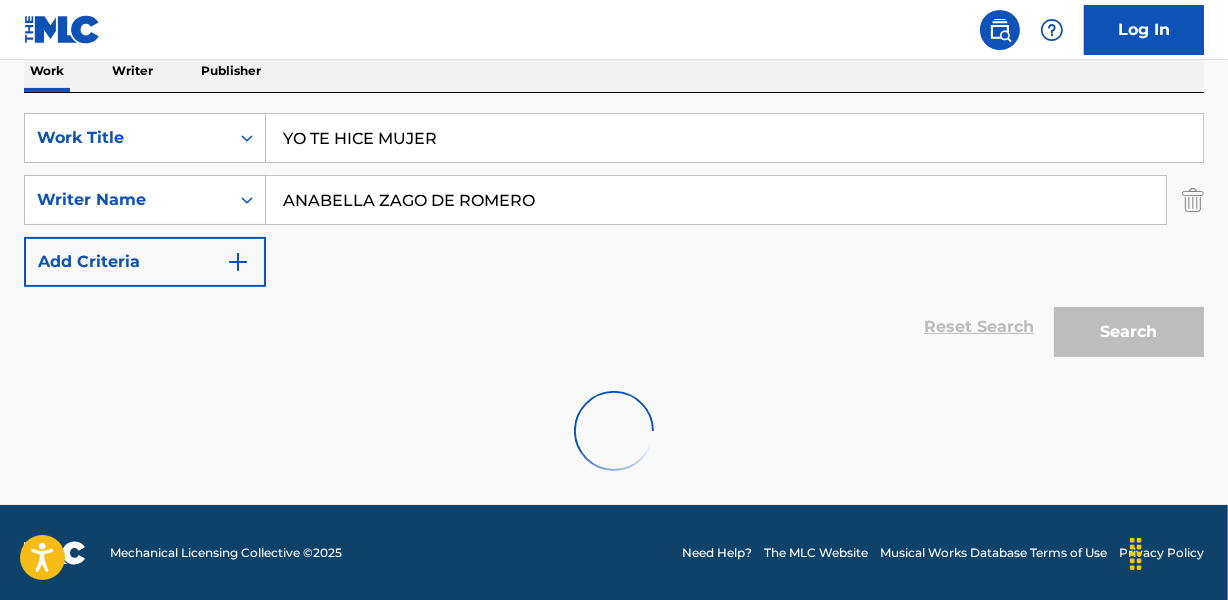 scroll, scrollTop: 267, scrollLeft: 0, axis: vertical 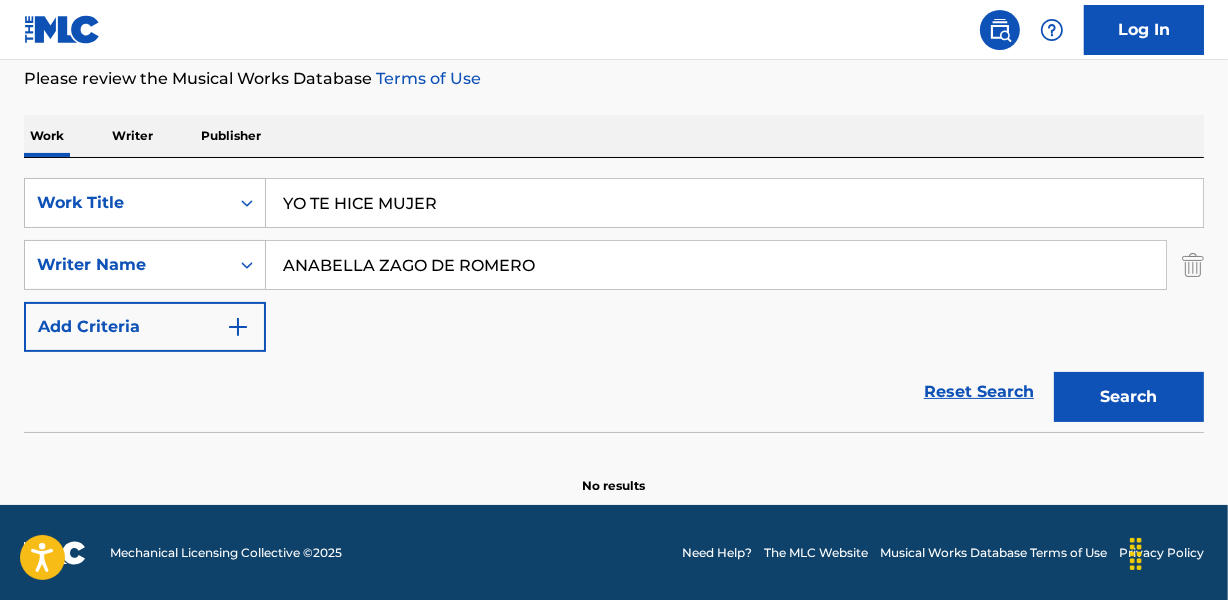 click on "Search" at bounding box center [1129, 397] 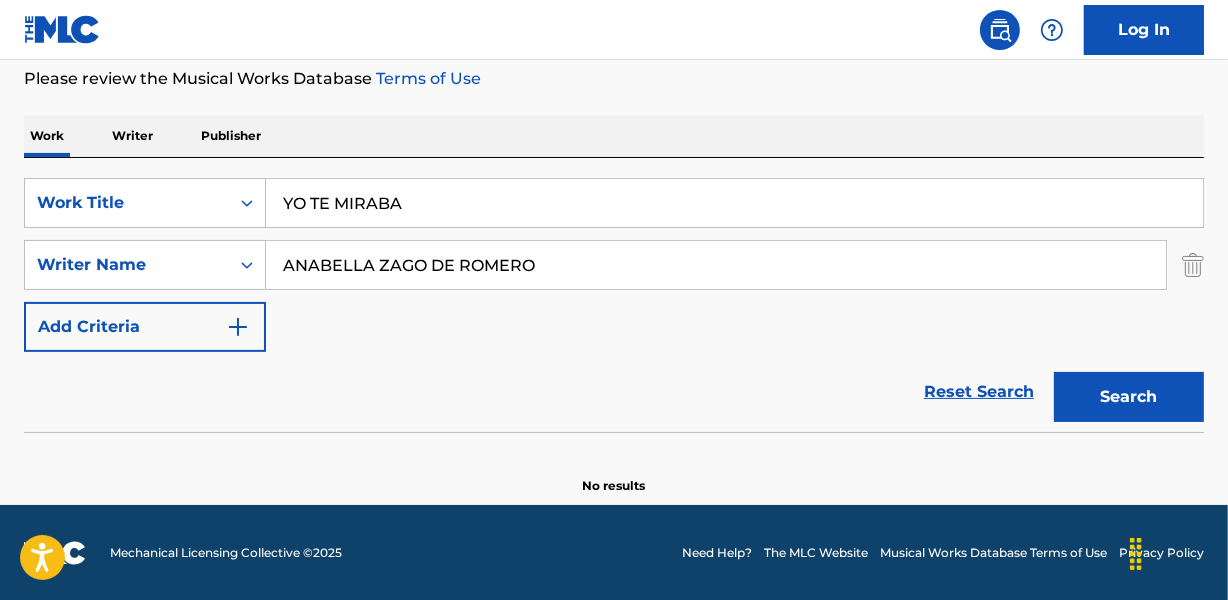 type on "YO TE MIRABA" 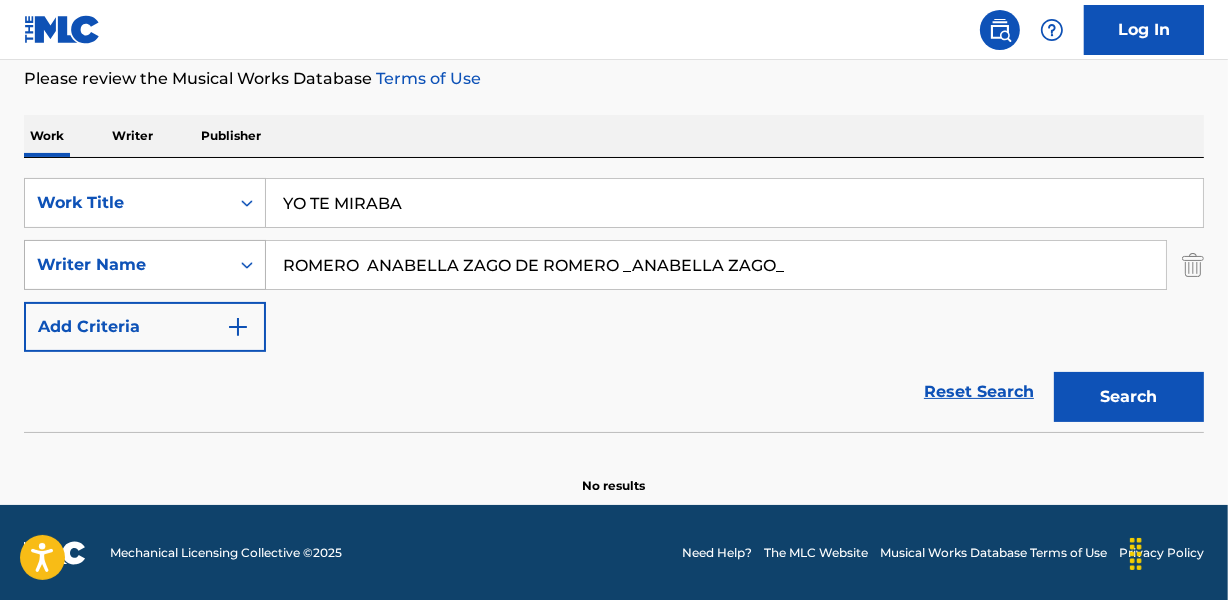 drag, startPoint x: 369, startPoint y: 260, endPoint x: 164, endPoint y: 275, distance: 205.54805 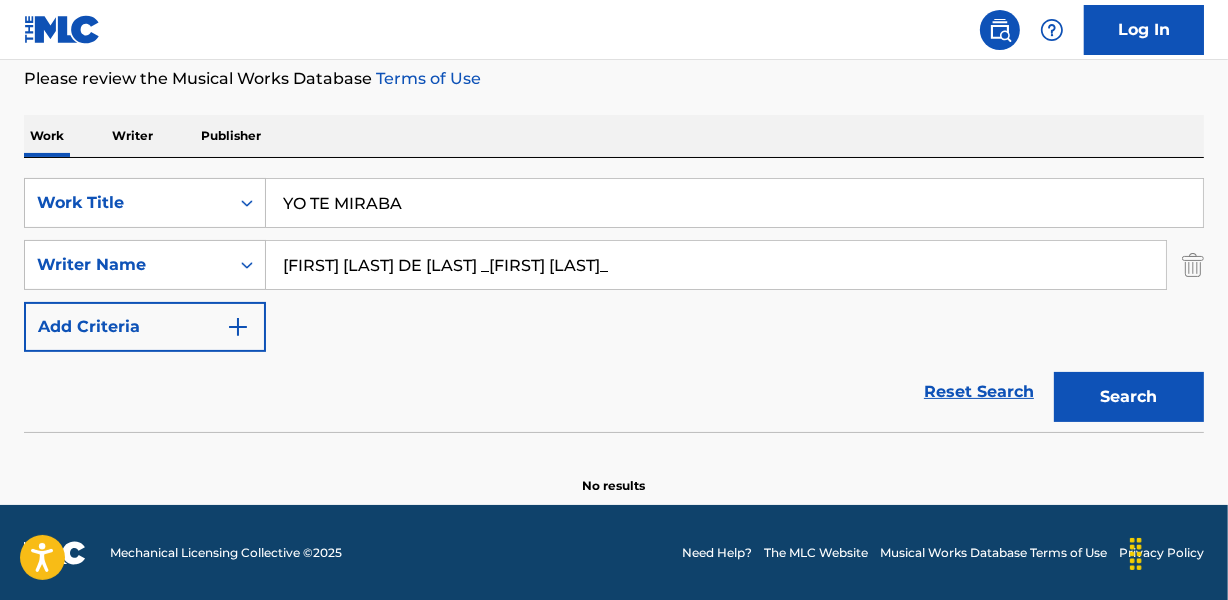 drag, startPoint x: 532, startPoint y: 267, endPoint x: 939, endPoint y: 241, distance: 407.82962 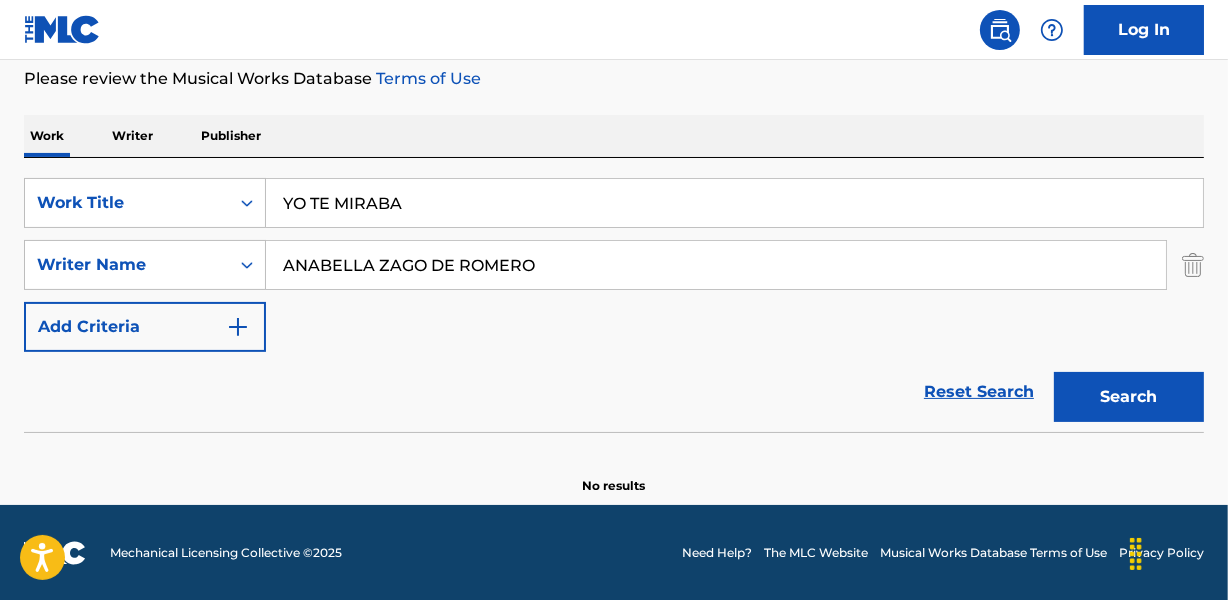 click on "Search" at bounding box center (1129, 397) 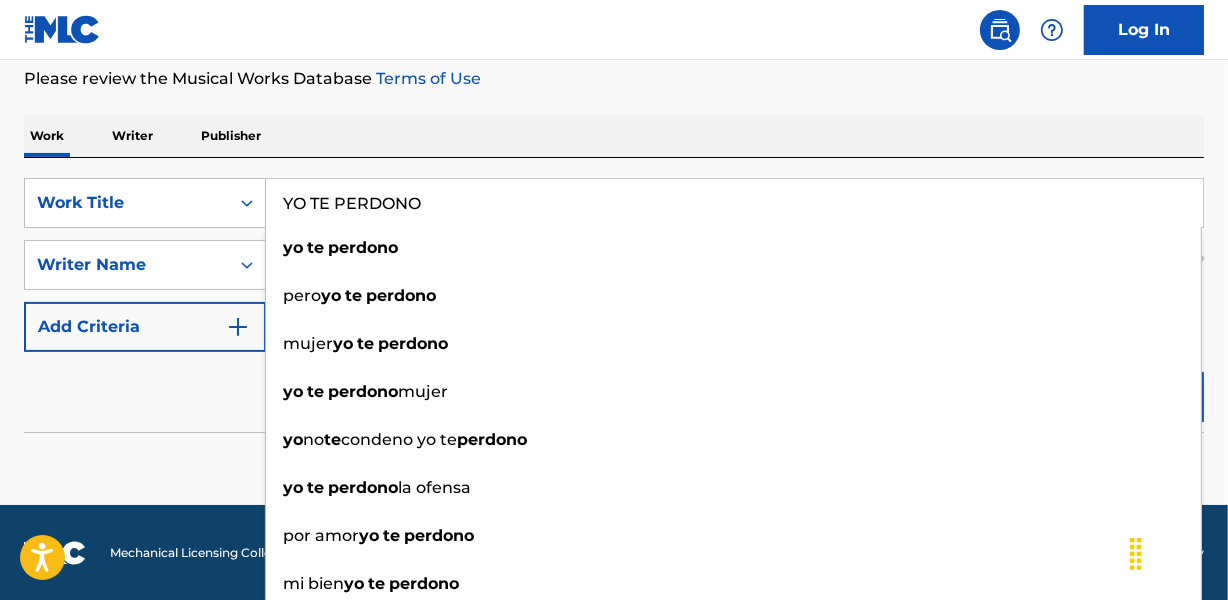 type on "YO TE PERDONO" 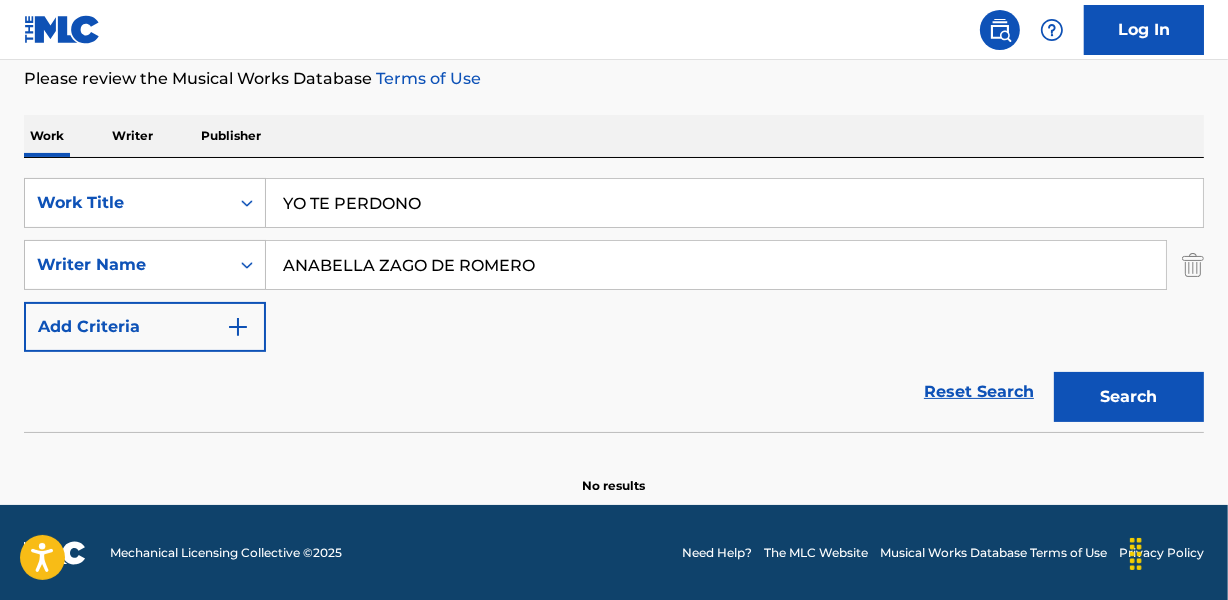 click on "Please review the Musical Works Database   Terms of Use" at bounding box center (614, 79) 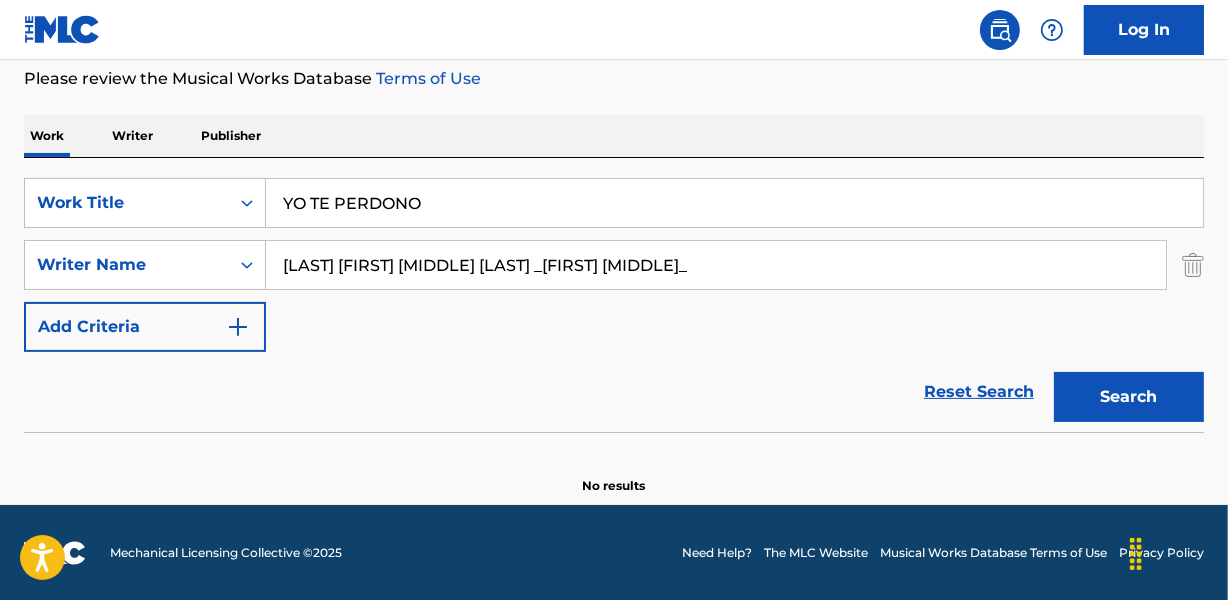 drag, startPoint x: 593, startPoint y: 270, endPoint x: 1019, endPoint y: 270, distance: 426 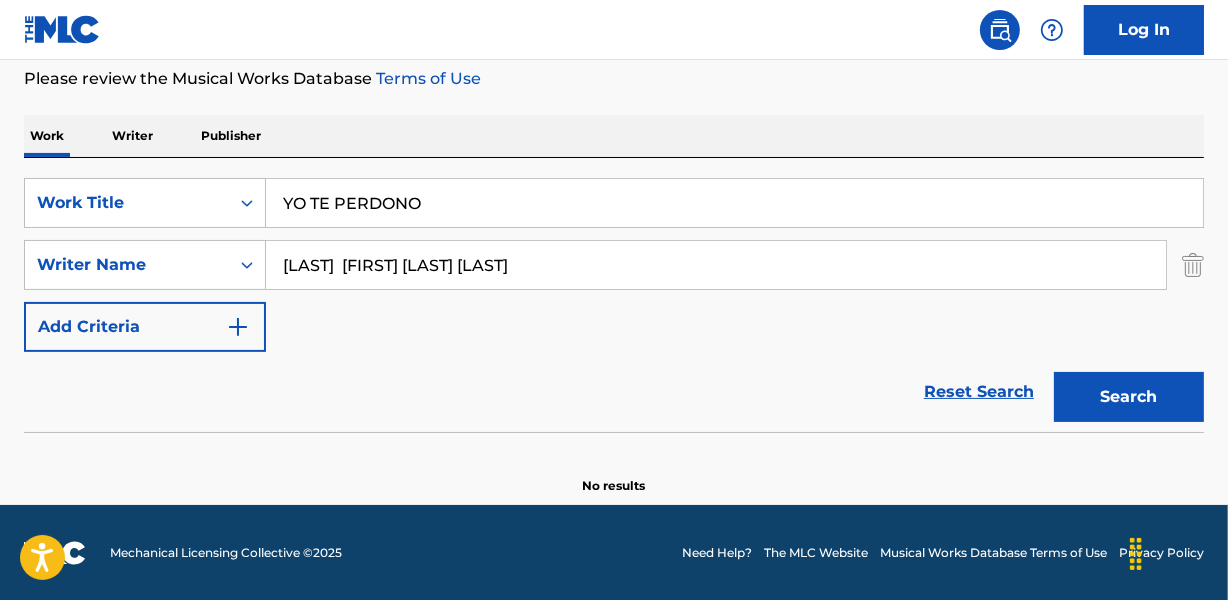click on "BARRERA  CARLOS GOMEZ BARRERA" at bounding box center [716, 265] 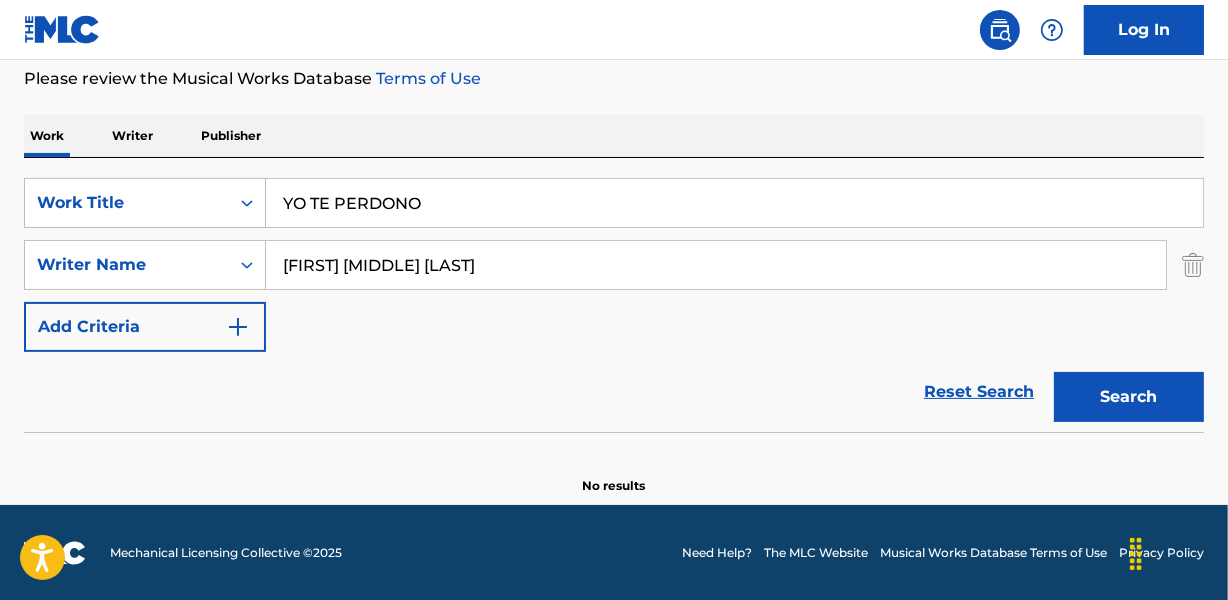 type on "CARLOS GOMEZ BARRERA" 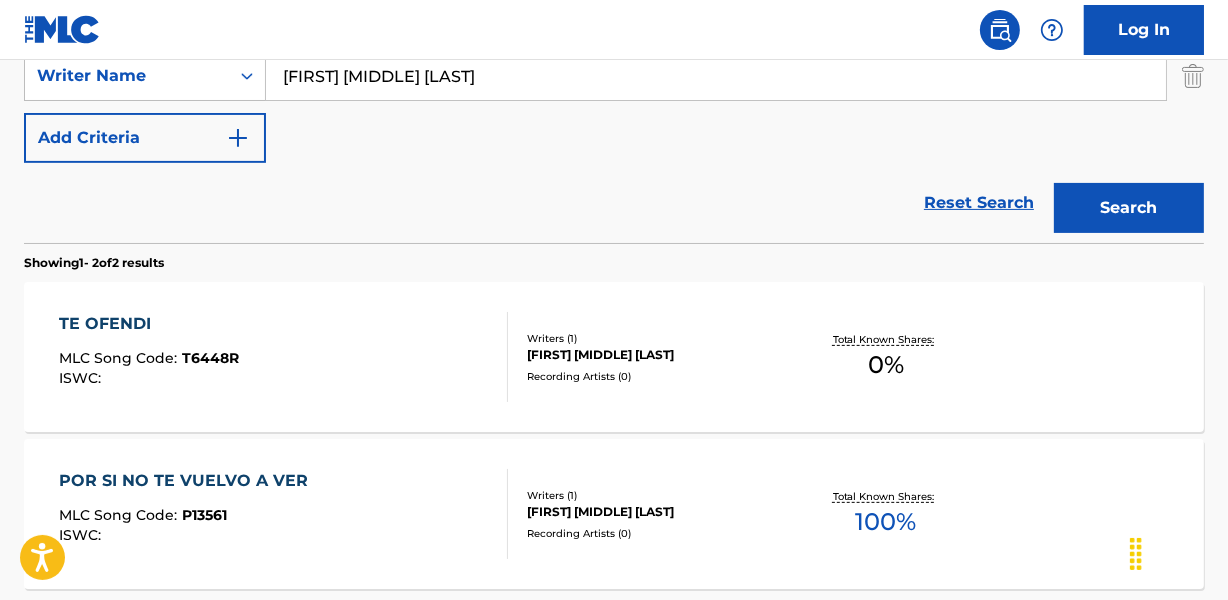 scroll, scrollTop: 605, scrollLeft: 0, axis: vertical 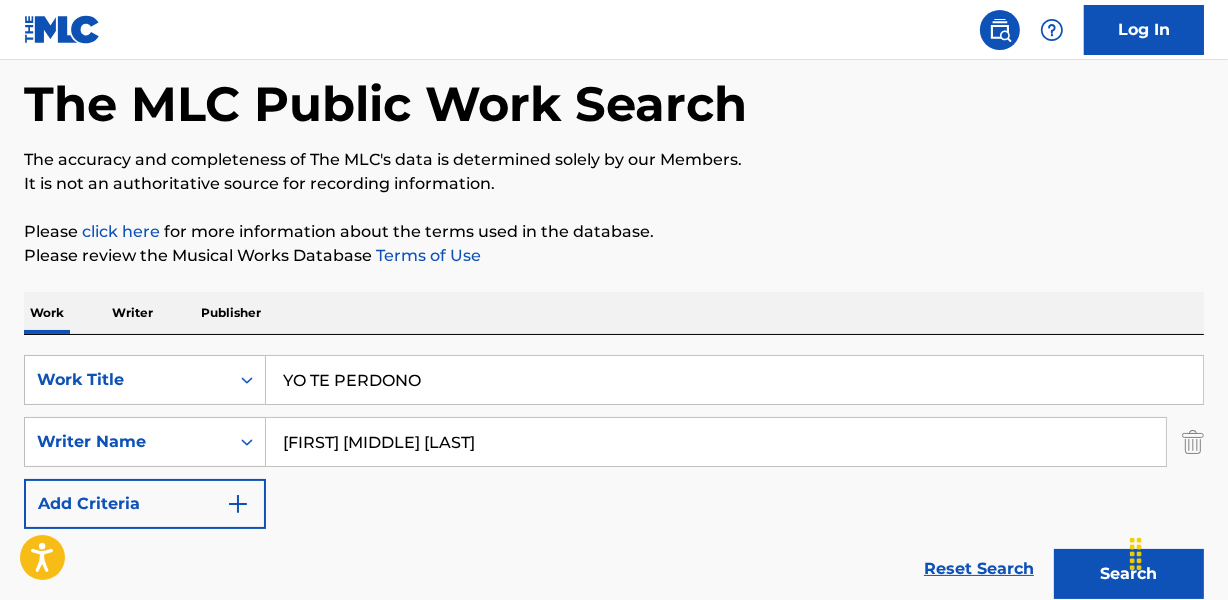 click on "YO TE PERDONO" at bounding box center [734, 380] 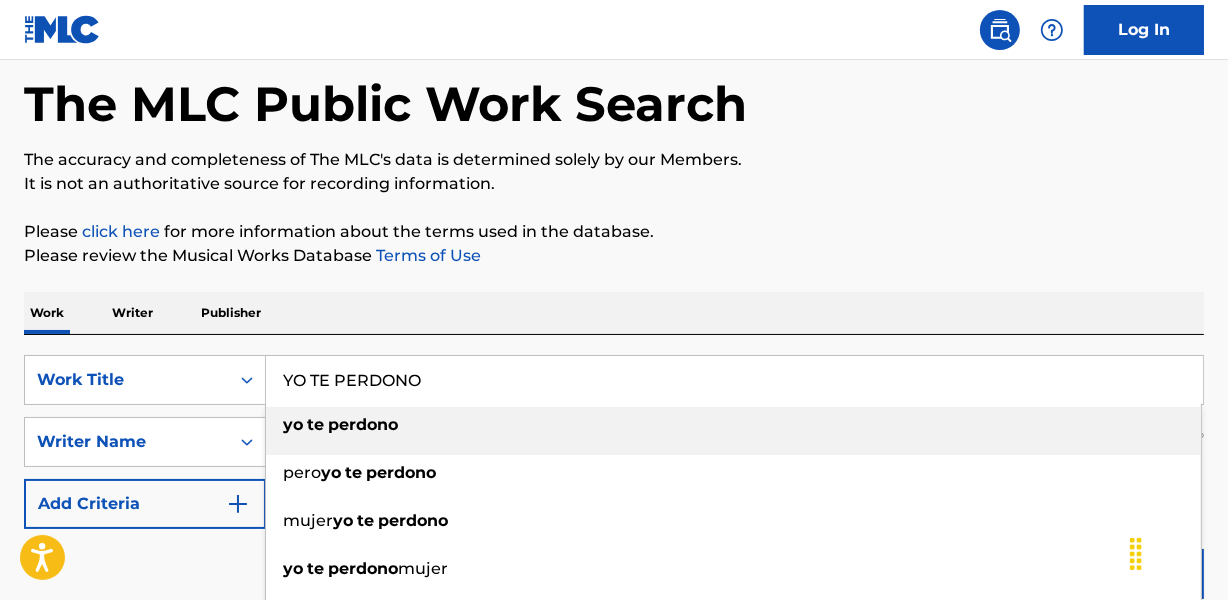 paste on "ROHIB" 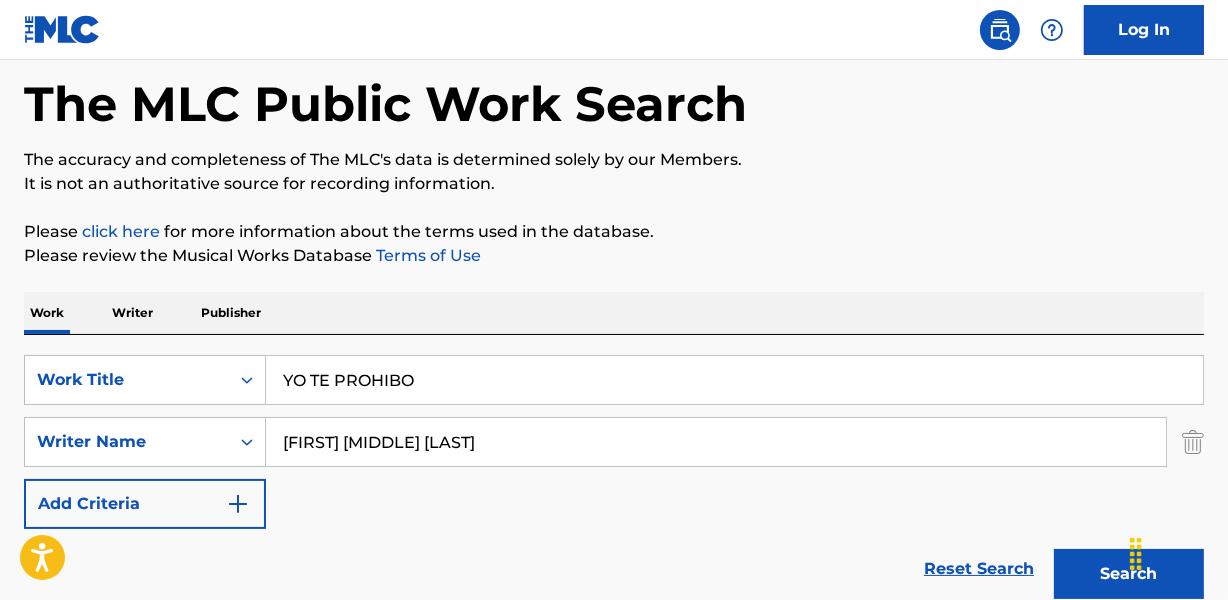 type on "YO TE PROHIBO" 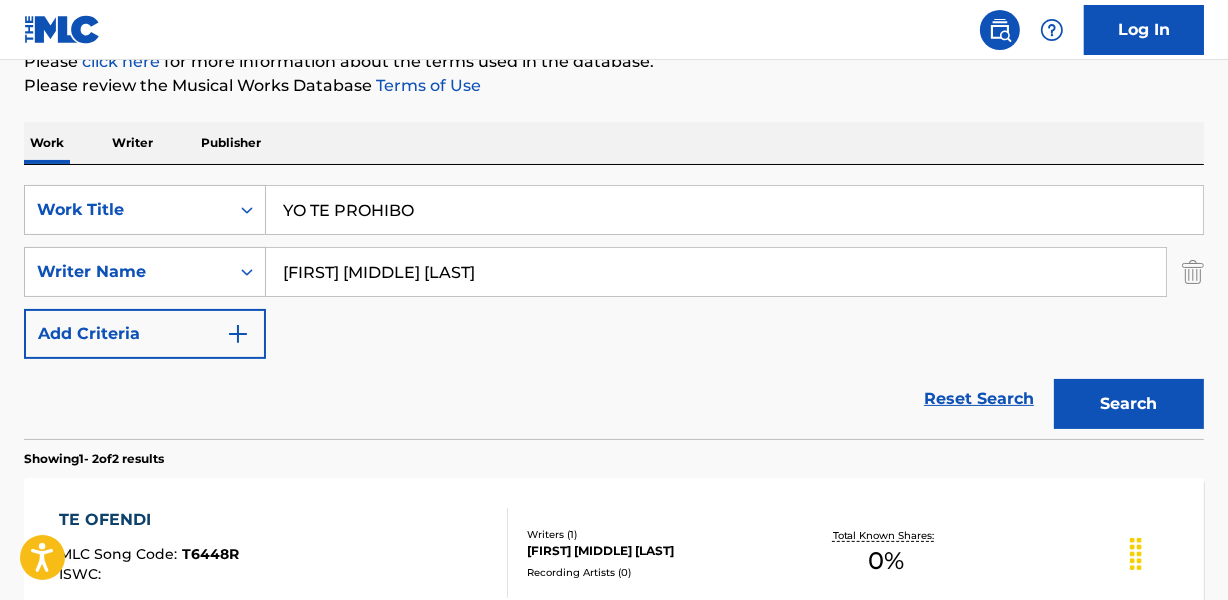 scroll, scrollTop: 272, scrollLeft: 0, axis: vertical 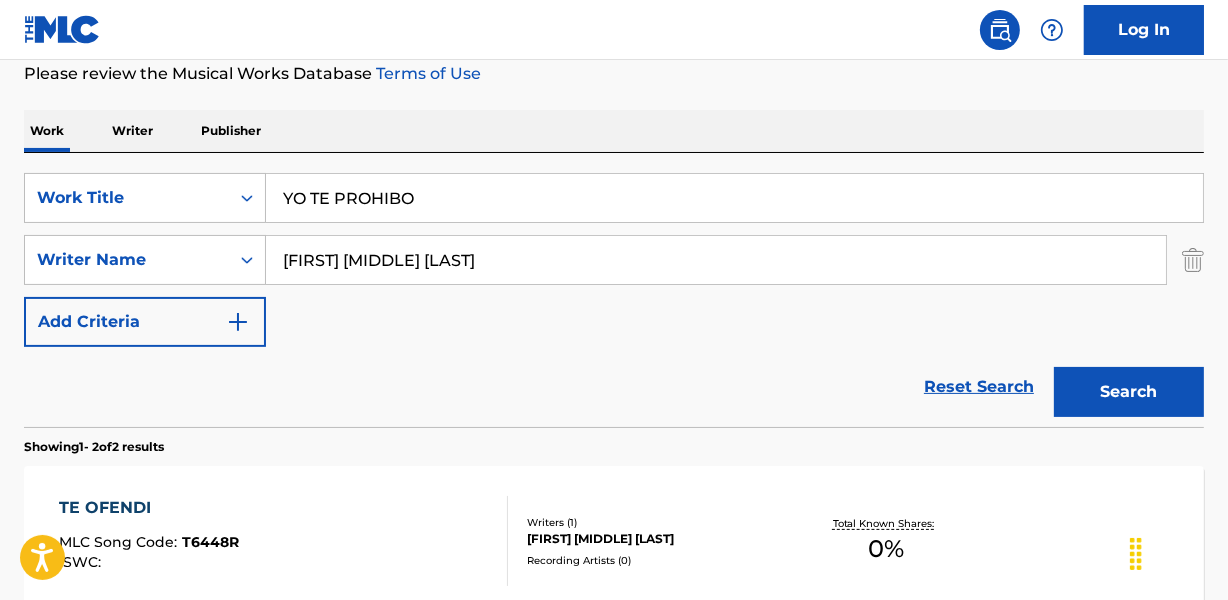 click on "CARLOS GOMEZ BARRERA" at bounding box center [716, 260] 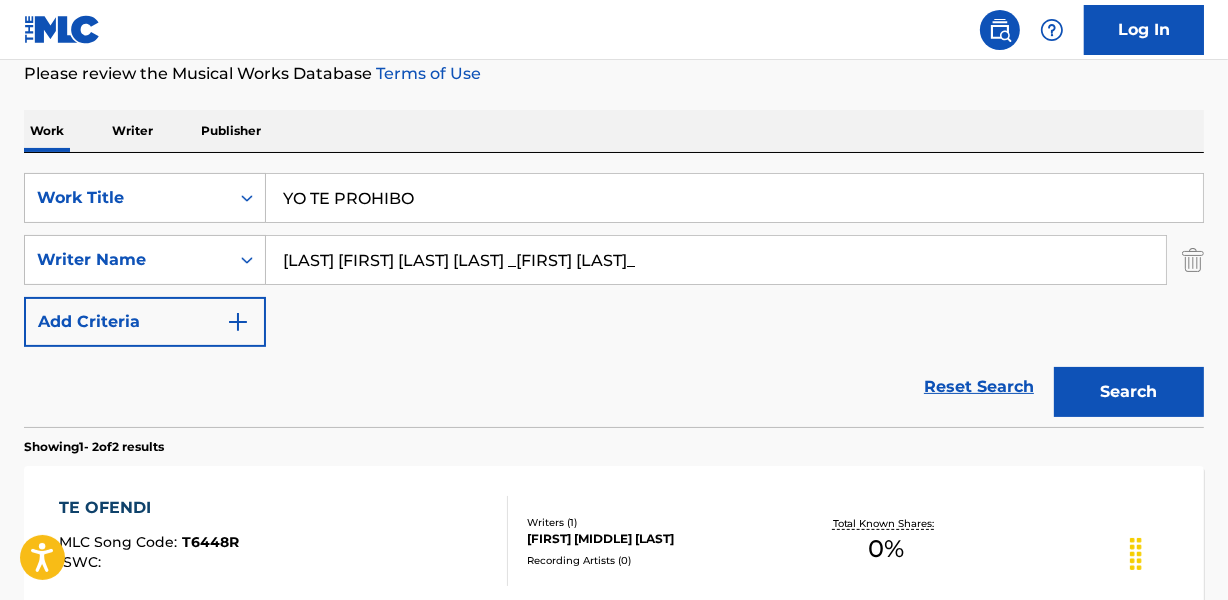 drag, startPoint x: 560, startPoint y: 259, endPoint x: 1168, endPoint y: 181, distance: 612.98285 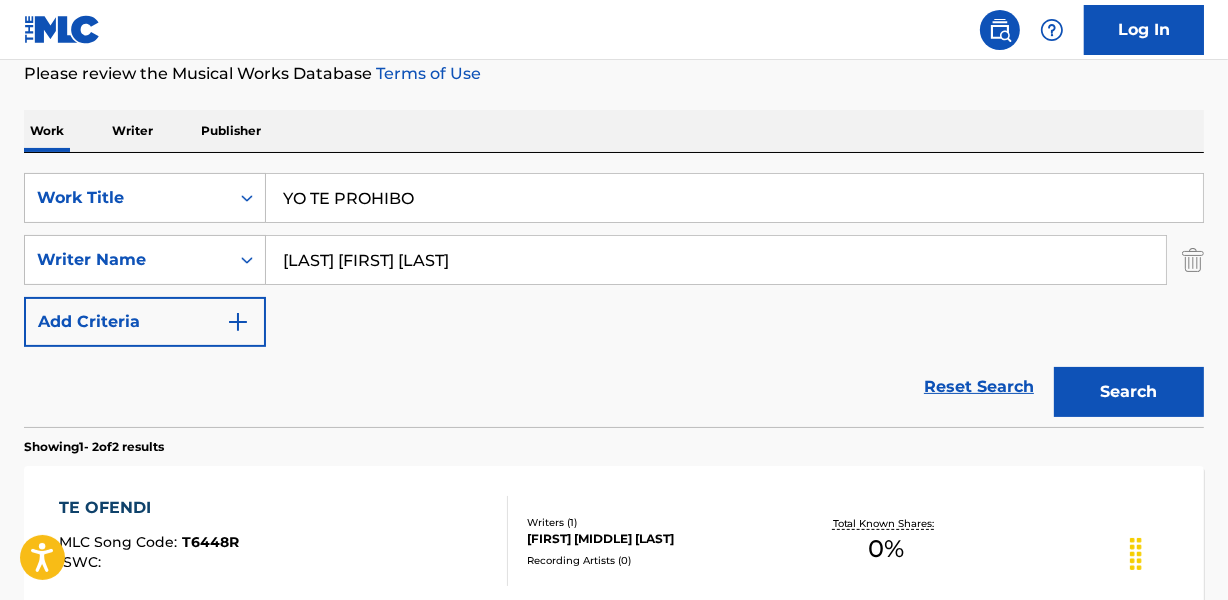 drag, startPoint x: 340, startPoint y: 257, endPoint x: 80, endPoint y: 290, distance: 262.08588 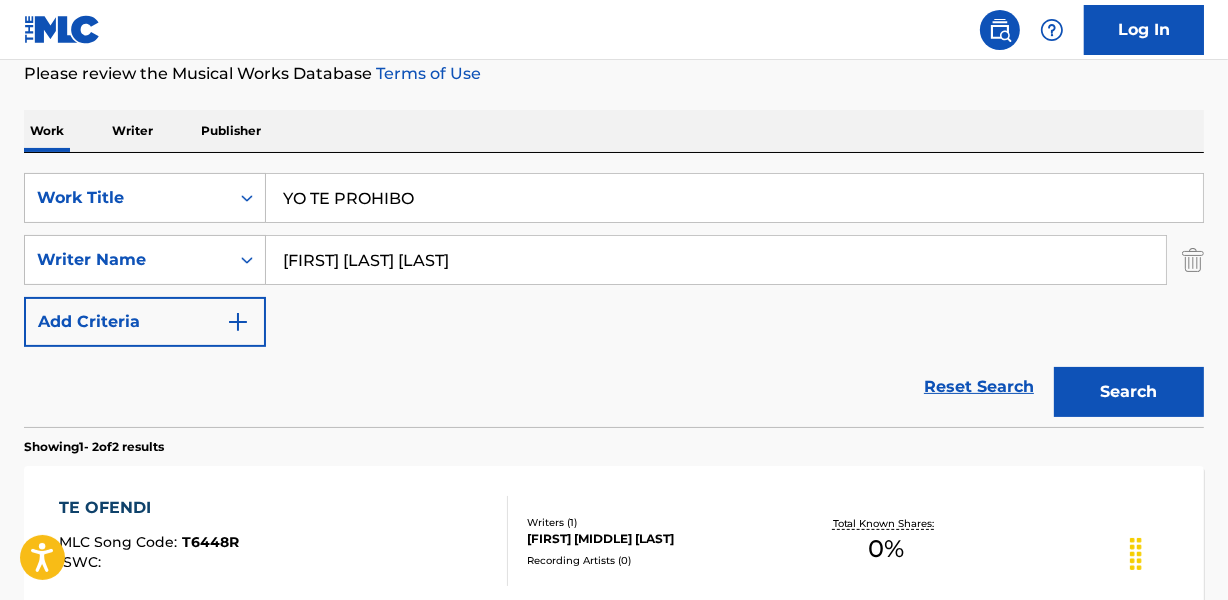 type on "[FIRST] [LAST] [LAST]" 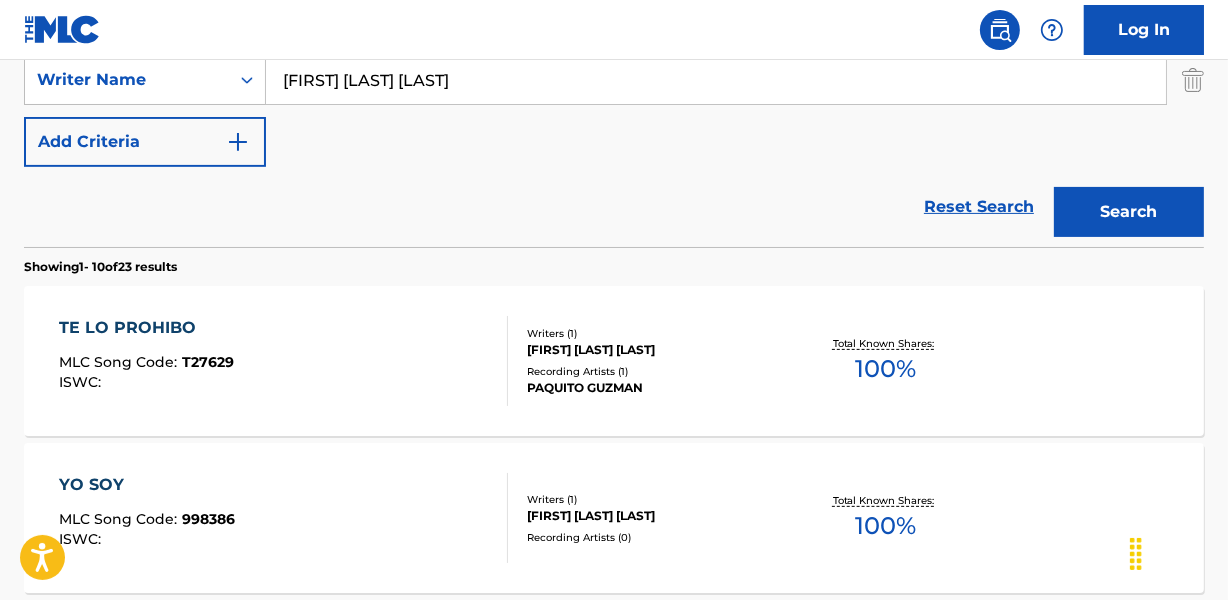 scroll, scrollTop: 454, scrollLeft: 0, axis: vertical 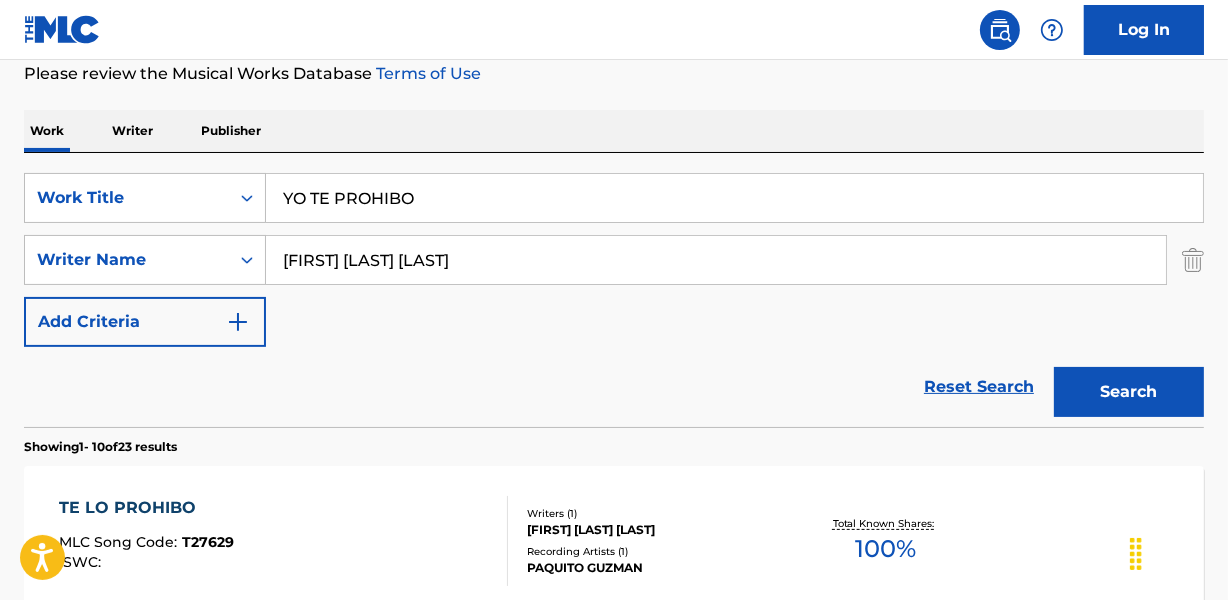 drag, startPoint x: 283, startPoint y: 200, endPoint x: 487, endPoint y: 200, distance: 204 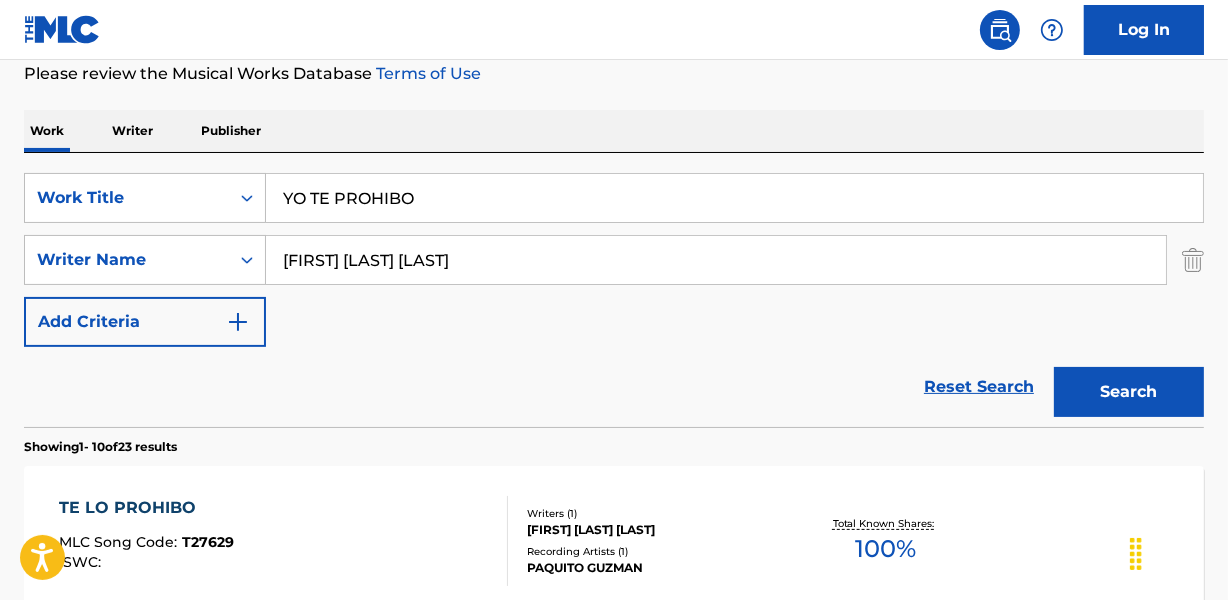 paste on "PONG" 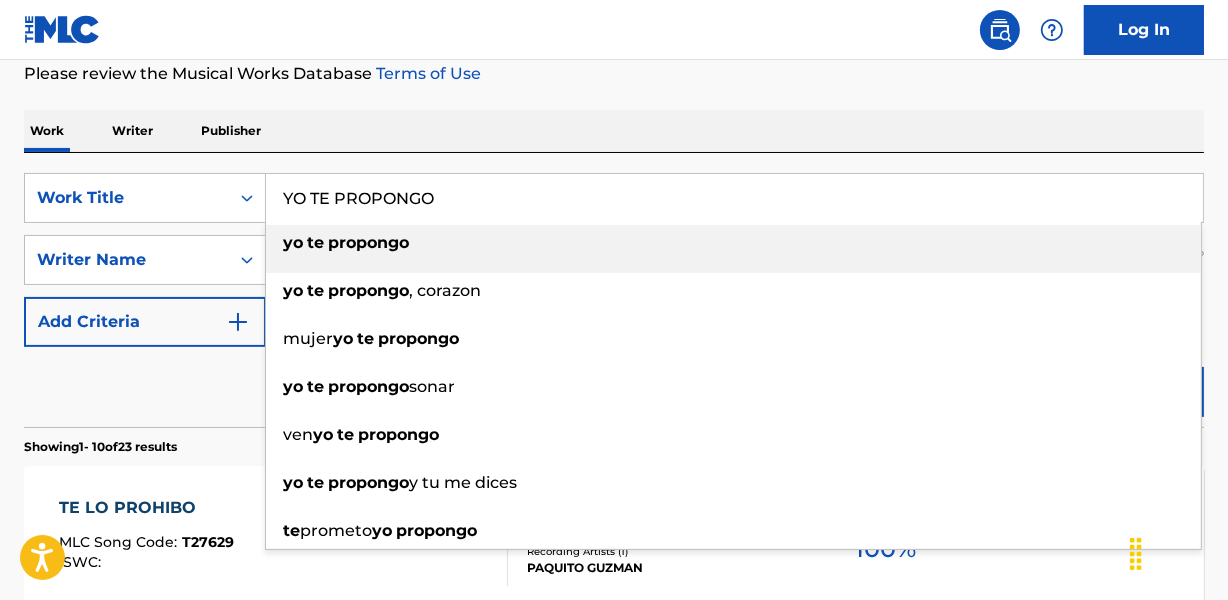 type on "YO TE PROPONGO" 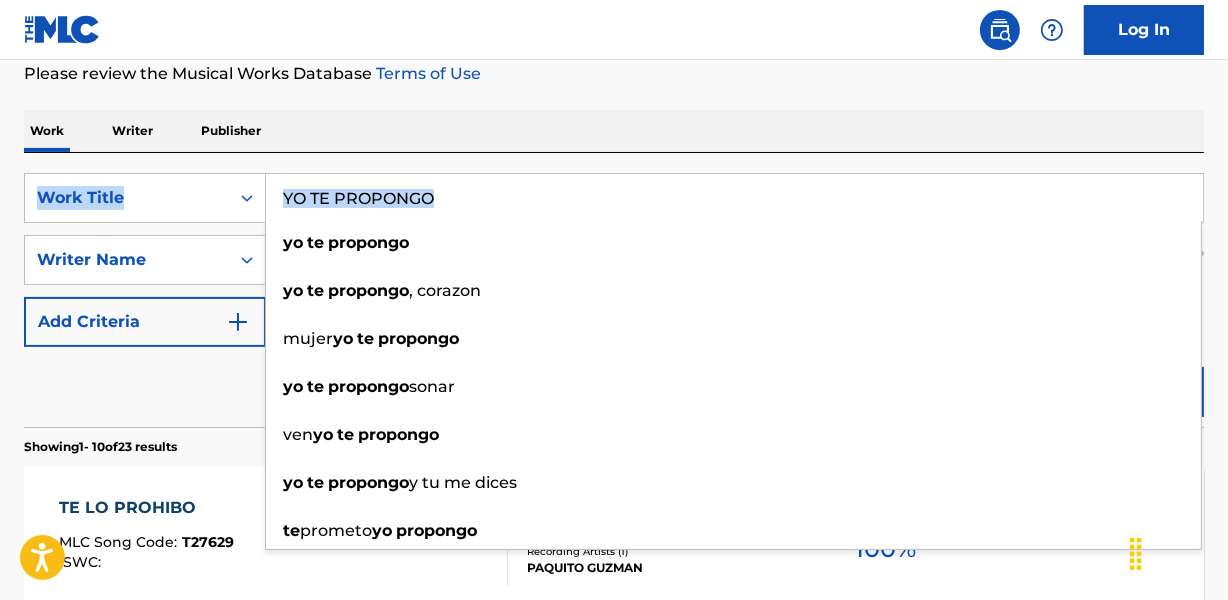 drag, startPoint x: 287, startPoint y: 252, endPoint x: 513, endPoint y: 142, distance: 251.34836 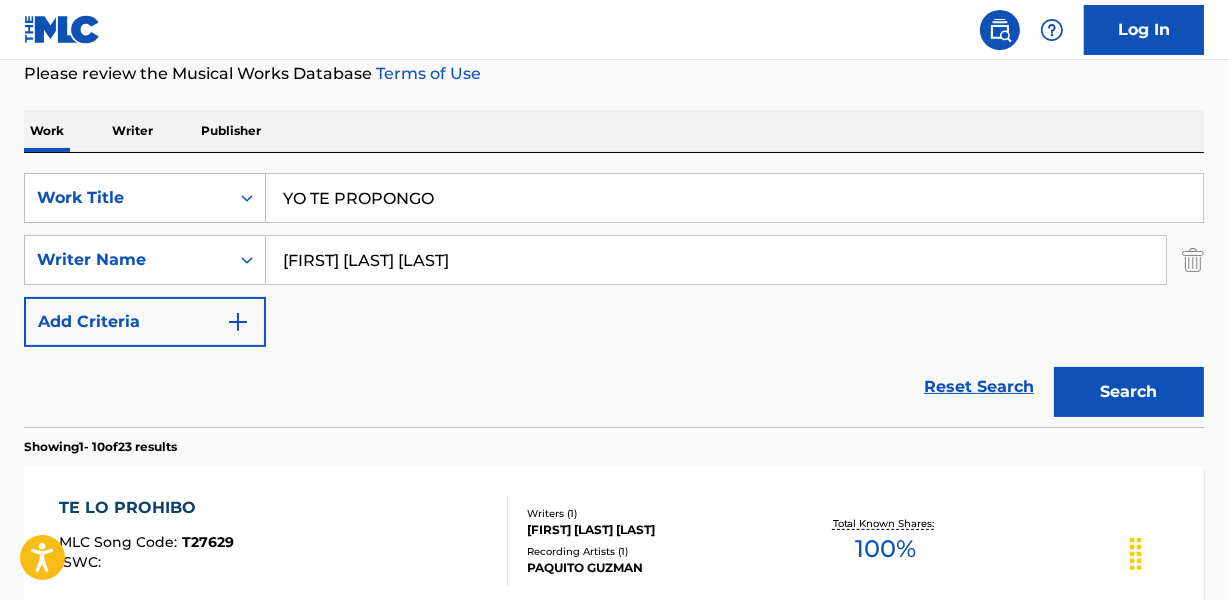 click on "Work Writer Publisher" at bounding box center [614, 131] 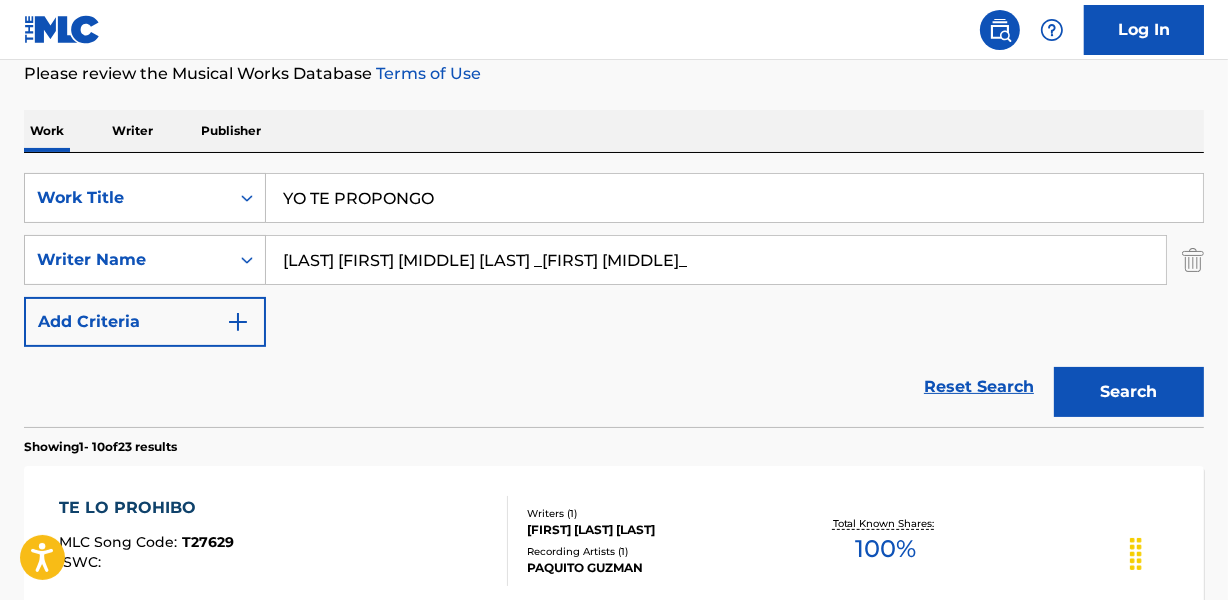 drag, startPoint x: 710, startPoint y: 261, endPoint x: 1117, endPoint y: 262, distance: 407.00122 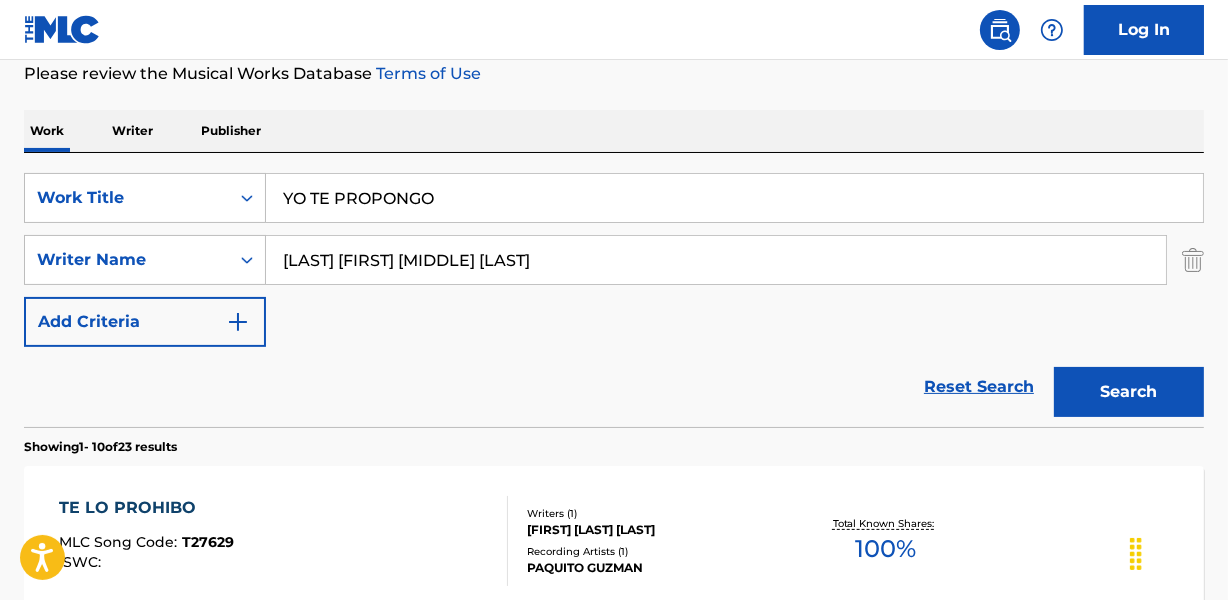 click on "Search" at bounding box center (1129, 392) 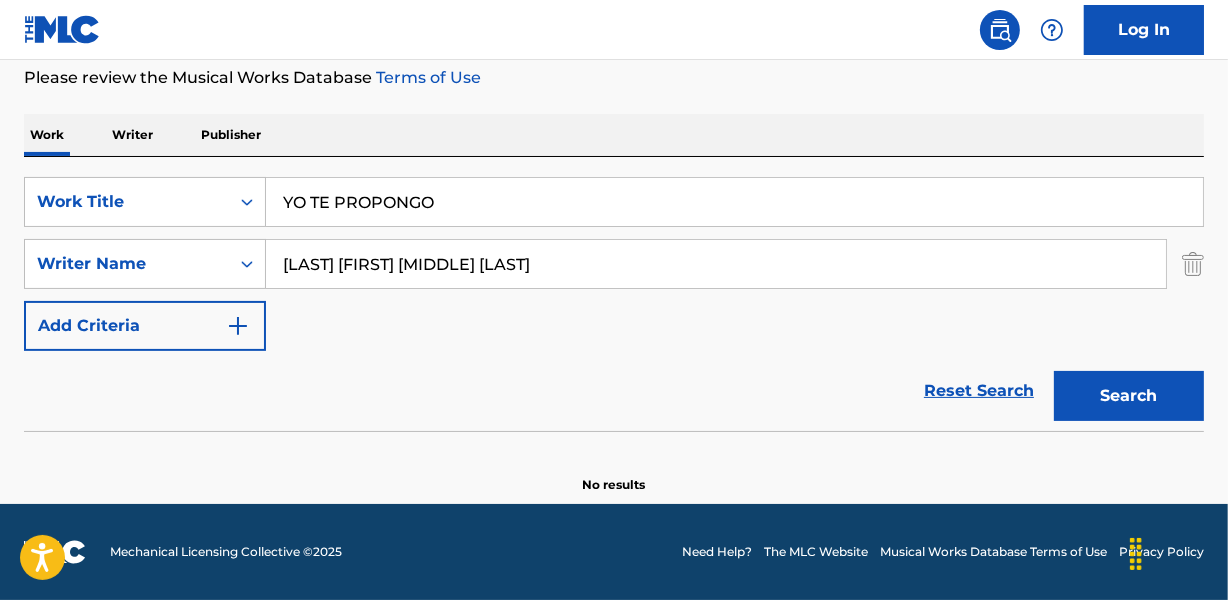 scroll, scrollTop: 267, scrollLeft: 0, axis: vertical 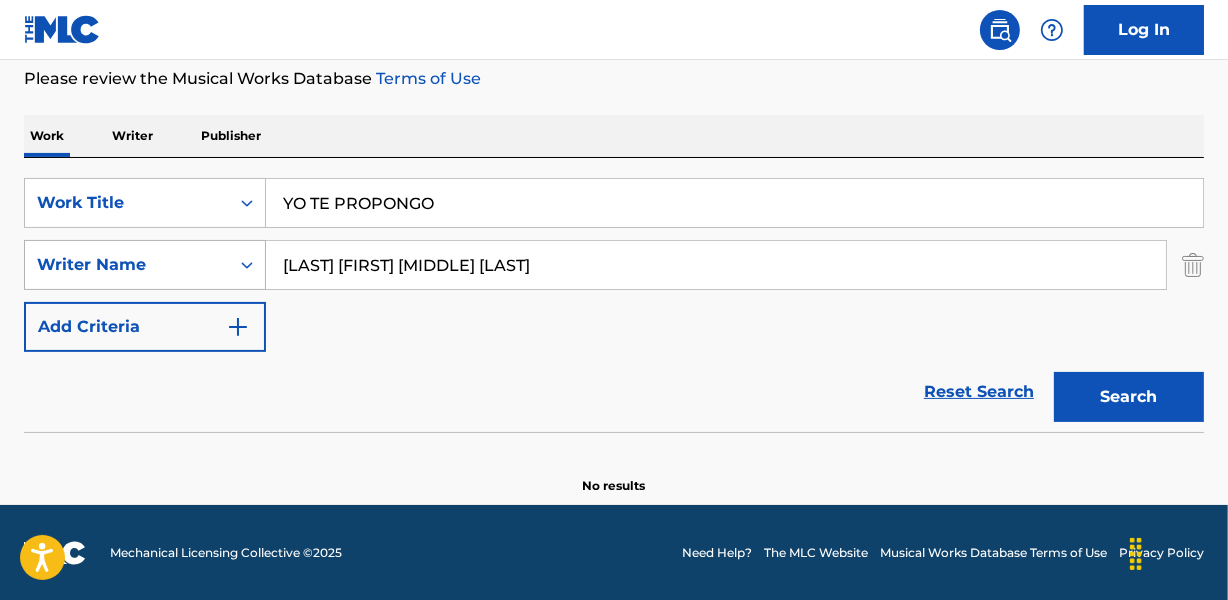 drag, startPoint x: 392, startPoint y: 268, endPoint x: 136, endPoint y: 283, distance: 256.4391 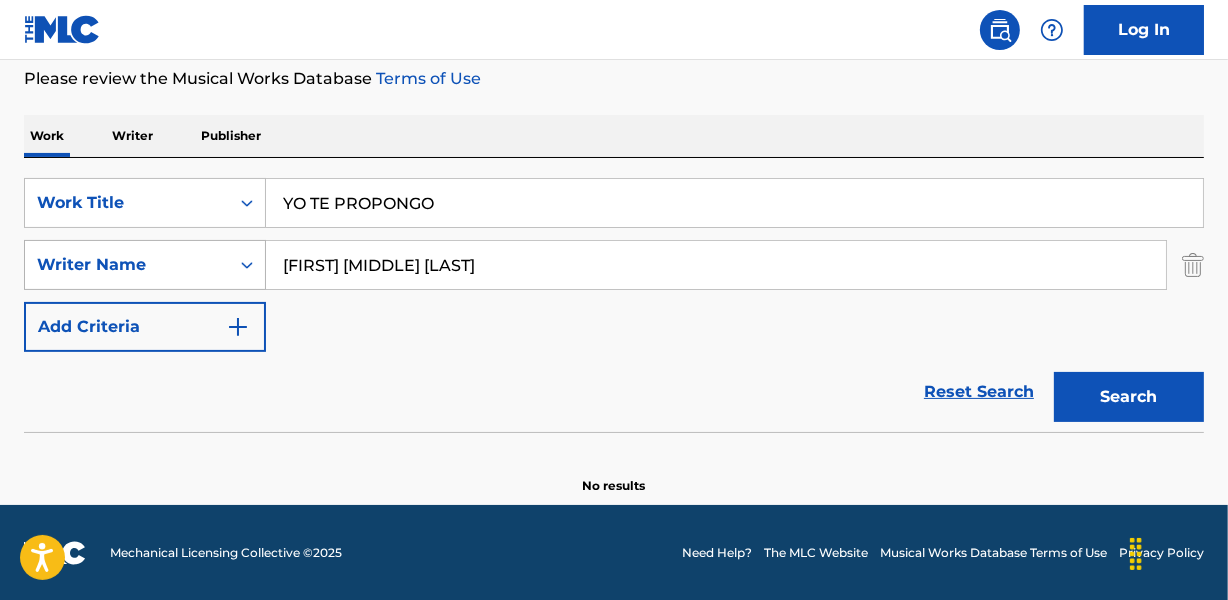type on "JORGE DAVID MONSALVE VELAZQUEZ" 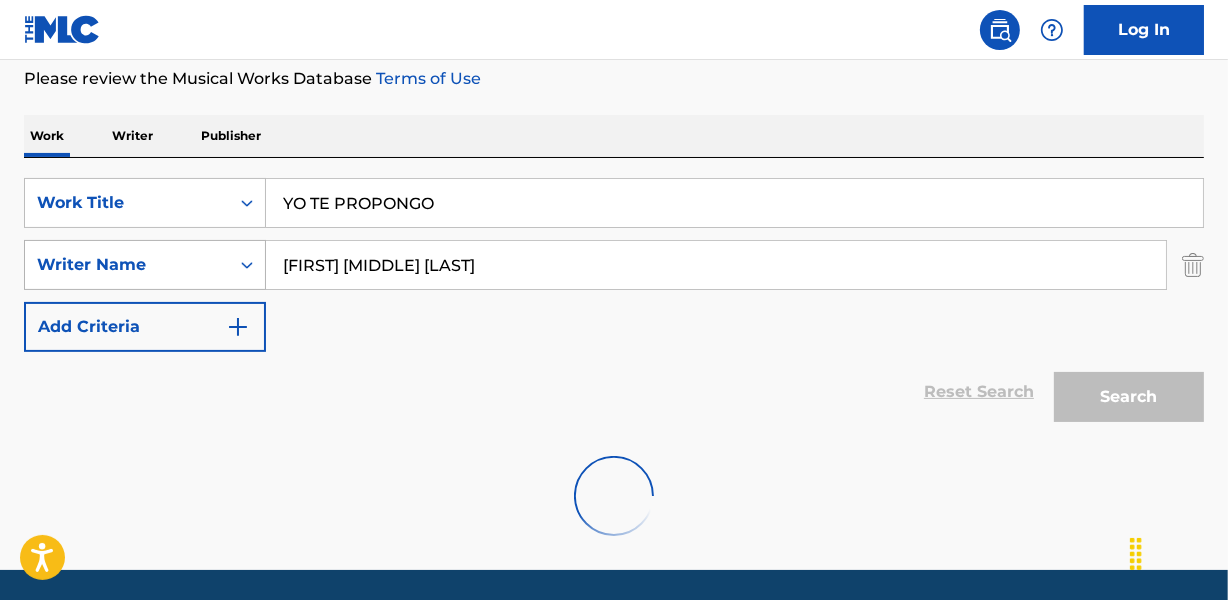 scroll, scrollTop: 272, scrollLeft: 0, axis: vertical 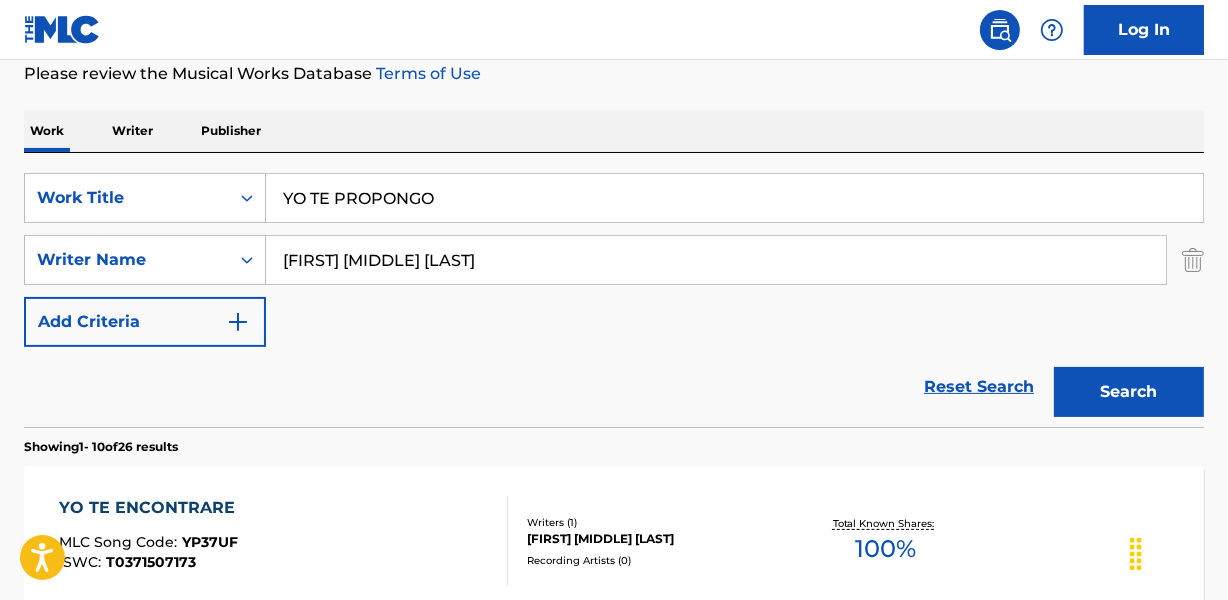 click on "Reset Search Search" at bounding box center (614, 387) 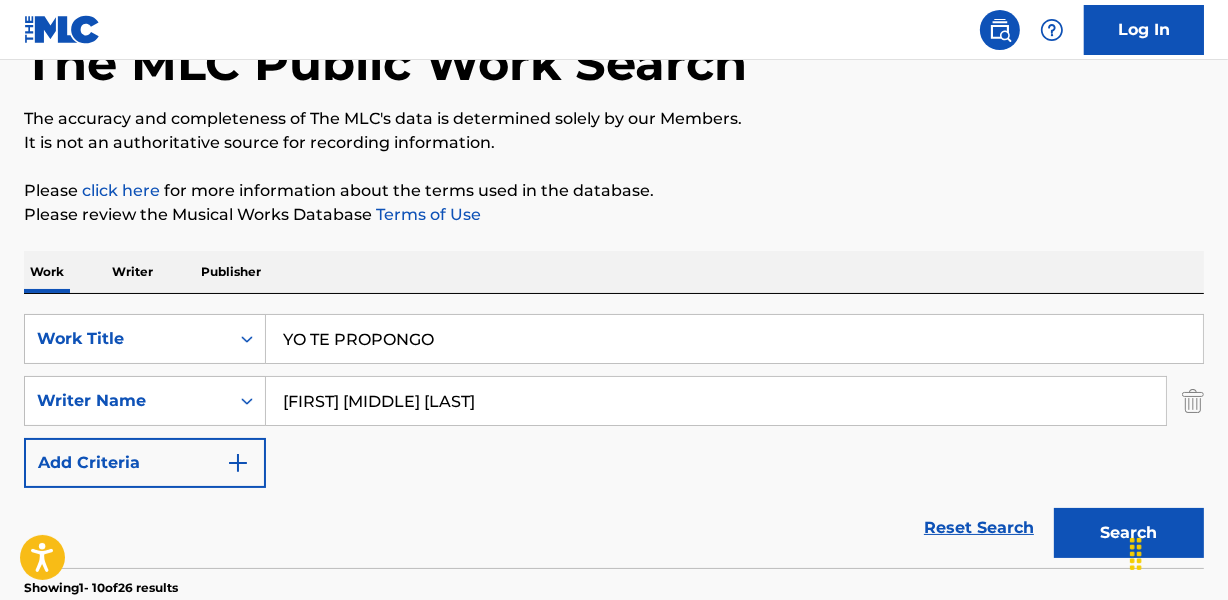 scroll, scrollTop: 181, scrollLeft: 0, axis: vertical 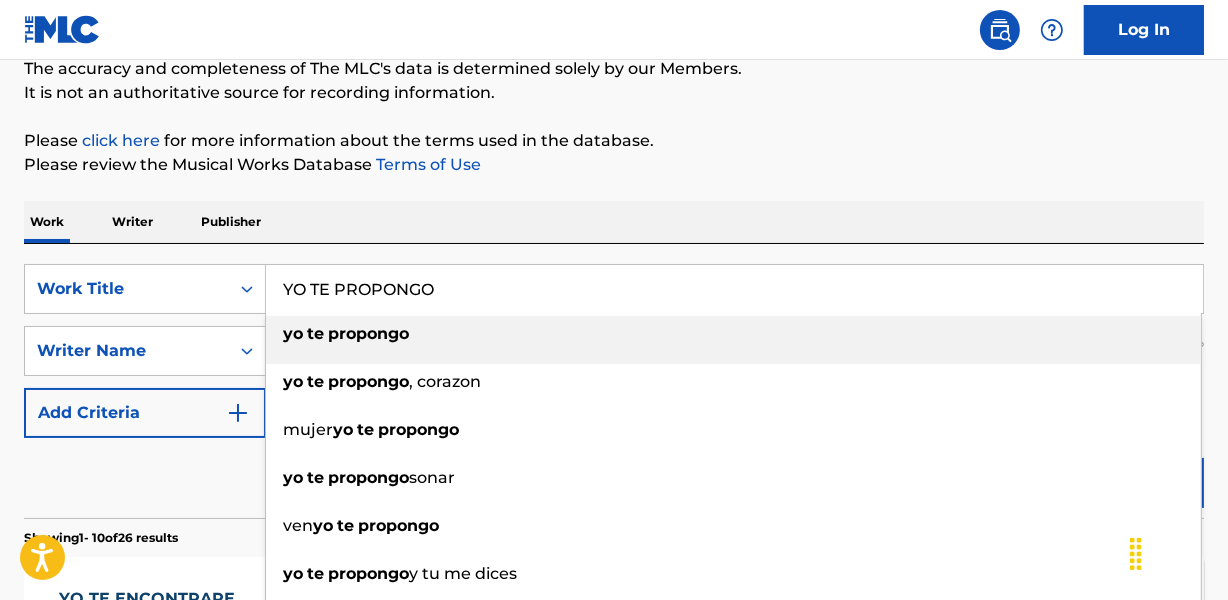 drag, startPoint x: 277, startPoint y: 292, endPoint x: 590, endPoint y: 258, distance: 314.84122 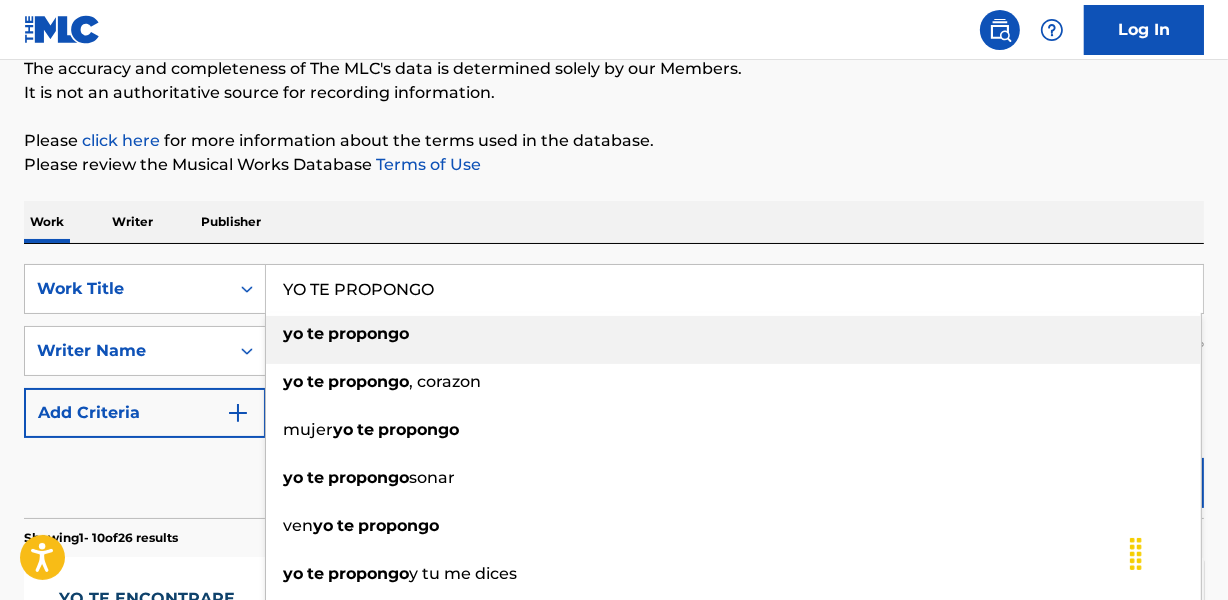 paste on "QUIER" 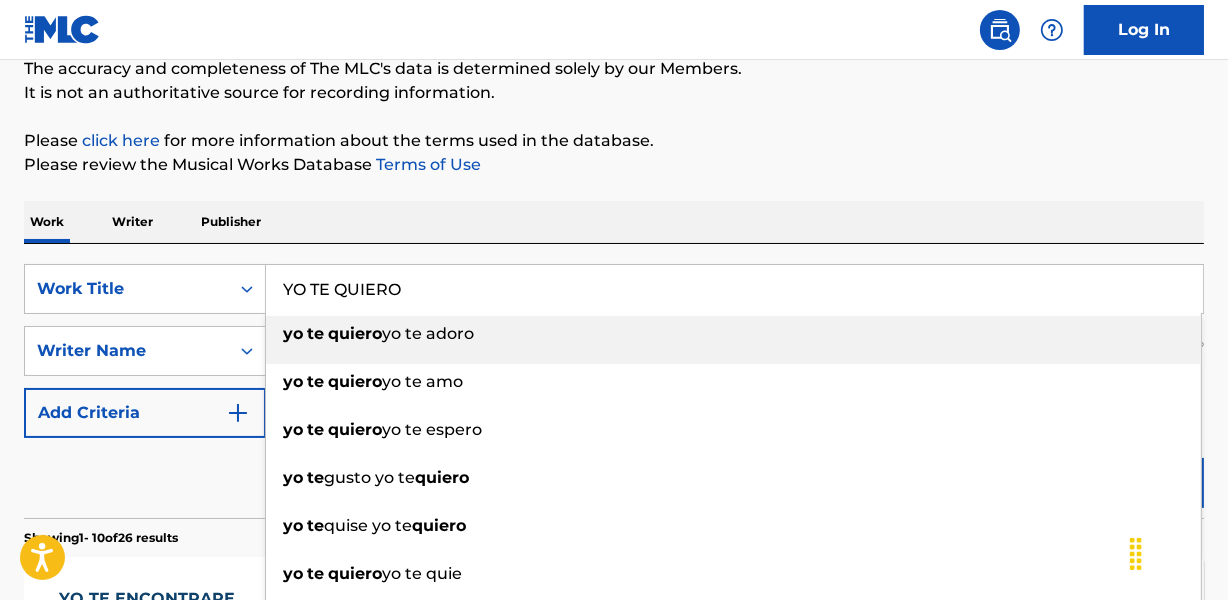 type on "YO TE QUIERO" 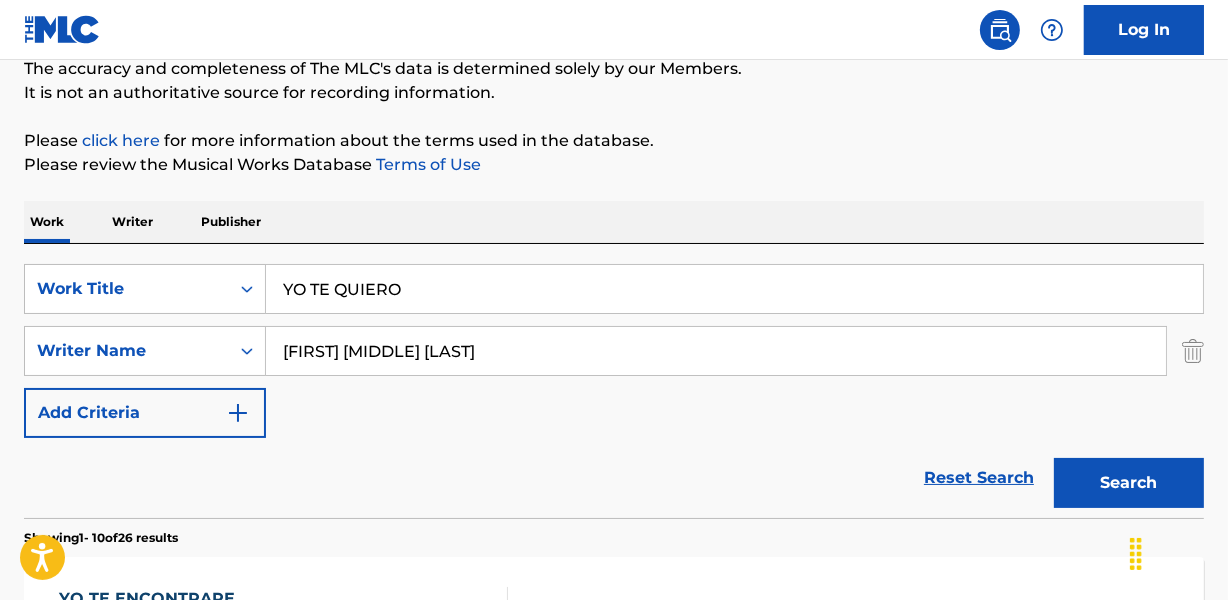 drag, startPoint x: 280, startPoint y: 350, endPoint x: 611, endPoint y: 370, distance: 331.60367 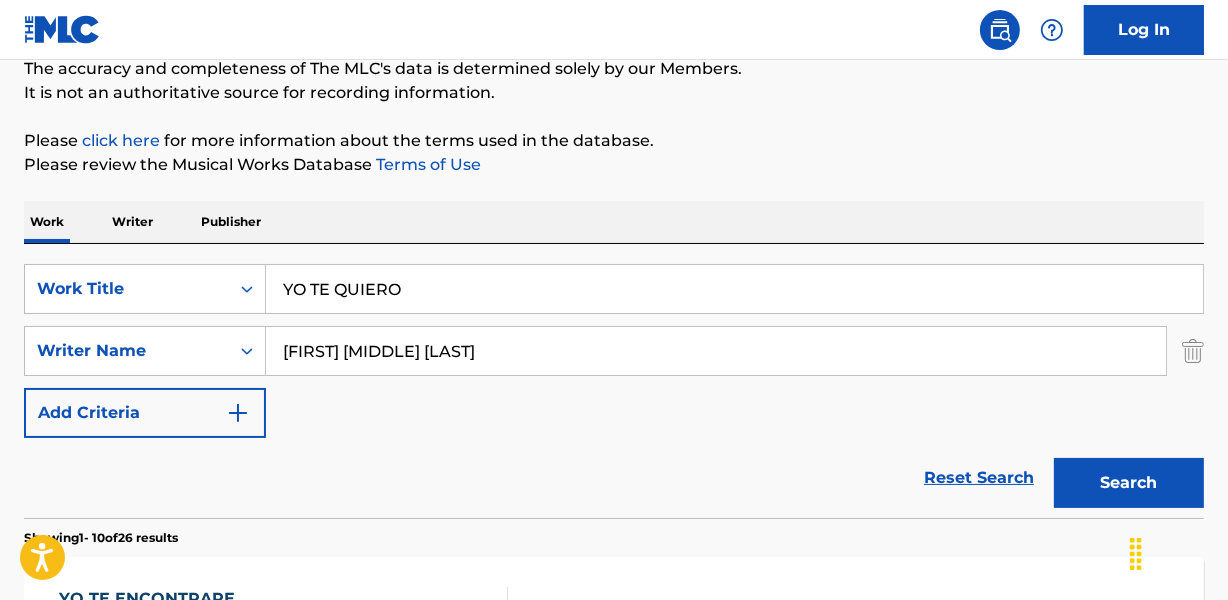paste on "DAVALOS  MARIA ELENA SERRANO DAVALOS _MARIA ELENA_" 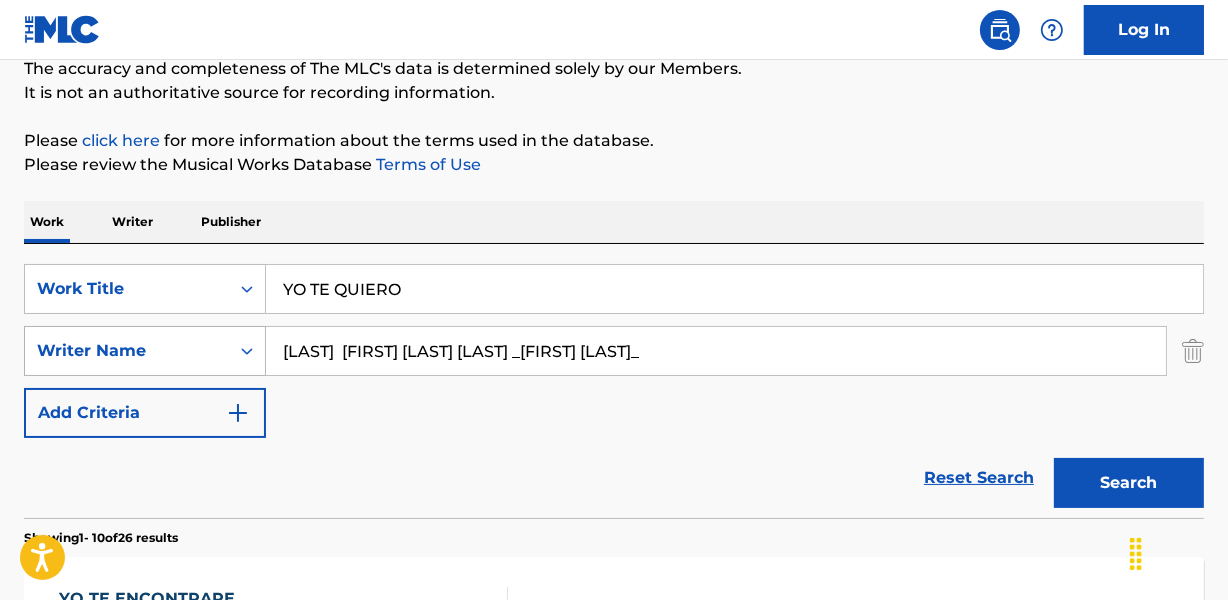 drag, startPoint x: 370, startPoint y: 350, endPoint x: 222, endPoint y: 363, distance: 148.56985 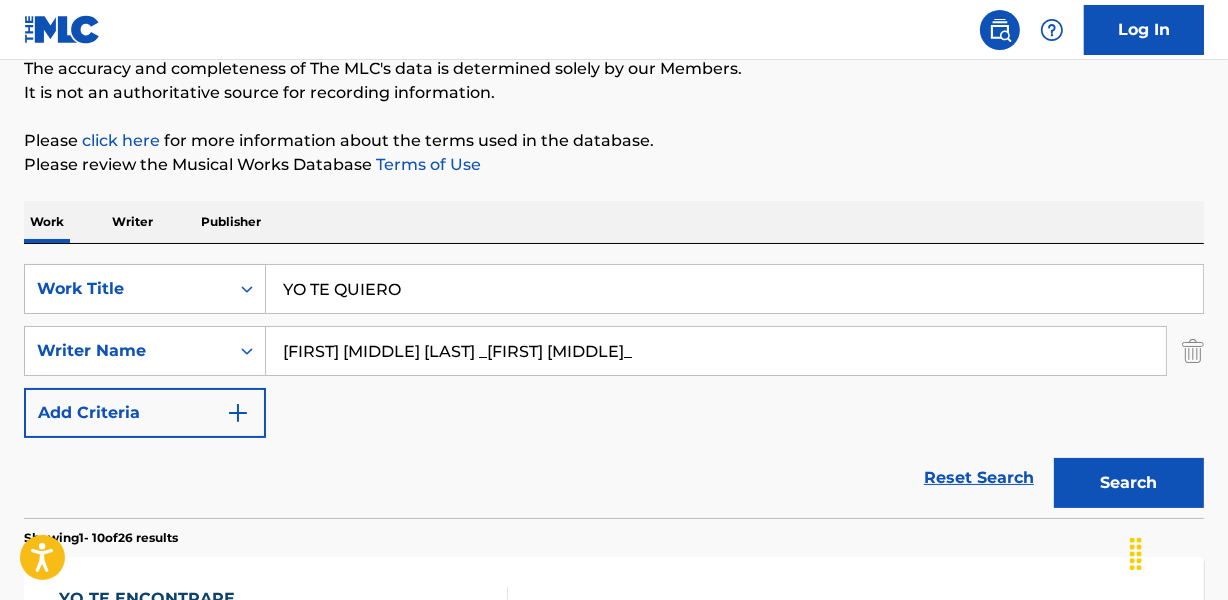 drag, startPoint x: 567, startPoint y: 348, endPoint x: 889, endPoint y: 347, distance: 322.00156 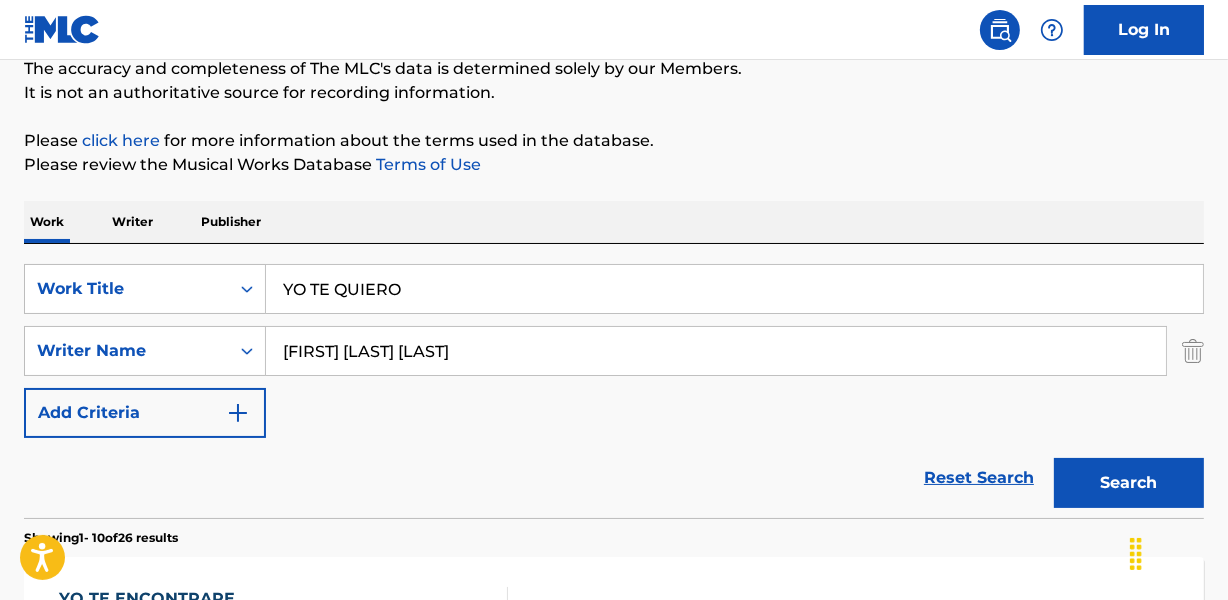 click on "Search" at bounding box center [1129, 483] 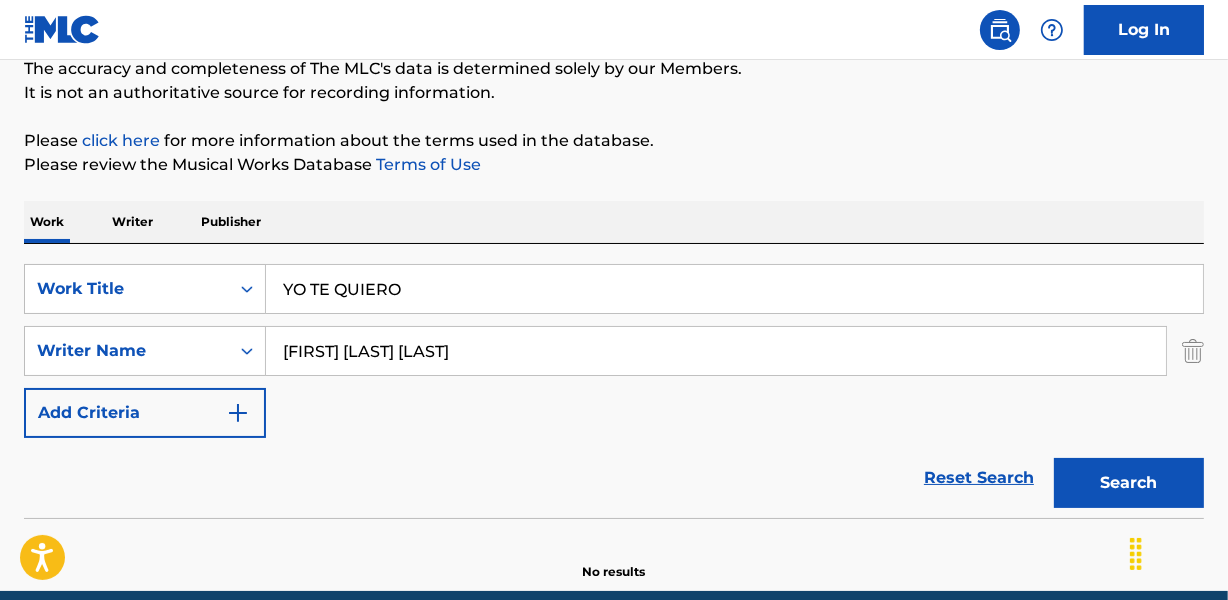 click on "No results" at bounding box center [614, 555] 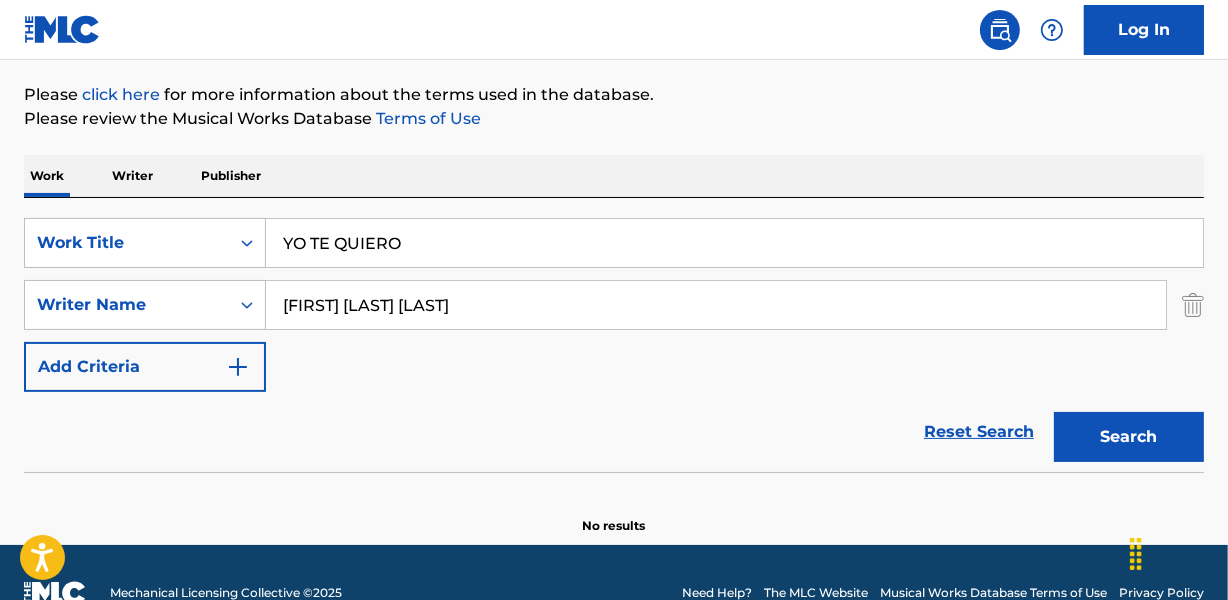 scroll, scrollTop: 267, scrollLeft: 0, axis: vertical 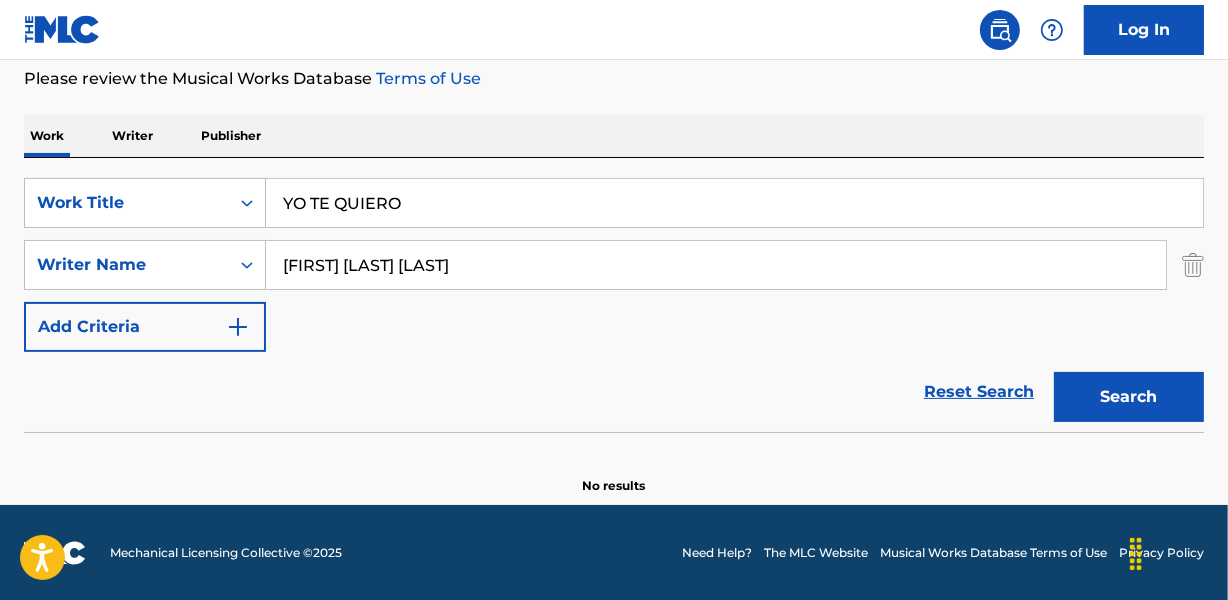 click on "YO TE QUIERO" at bounding box center [734, 203] 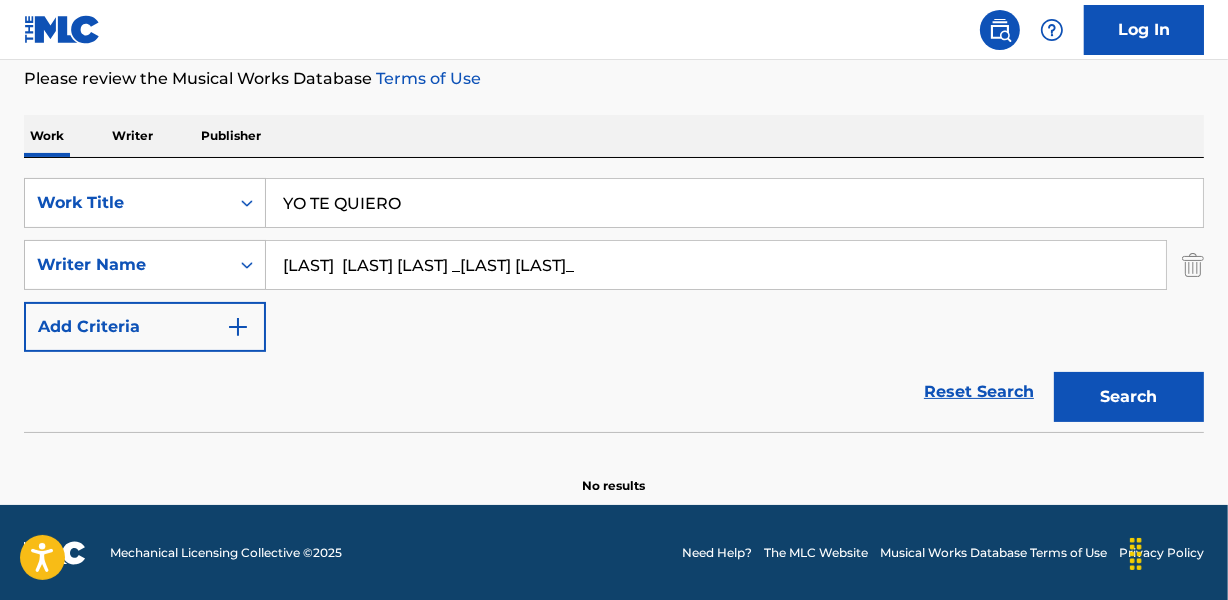 drag, startPoint x: 595, startPoint y: 271, endPoint x: 964, endPoint y: 271, distance: 369 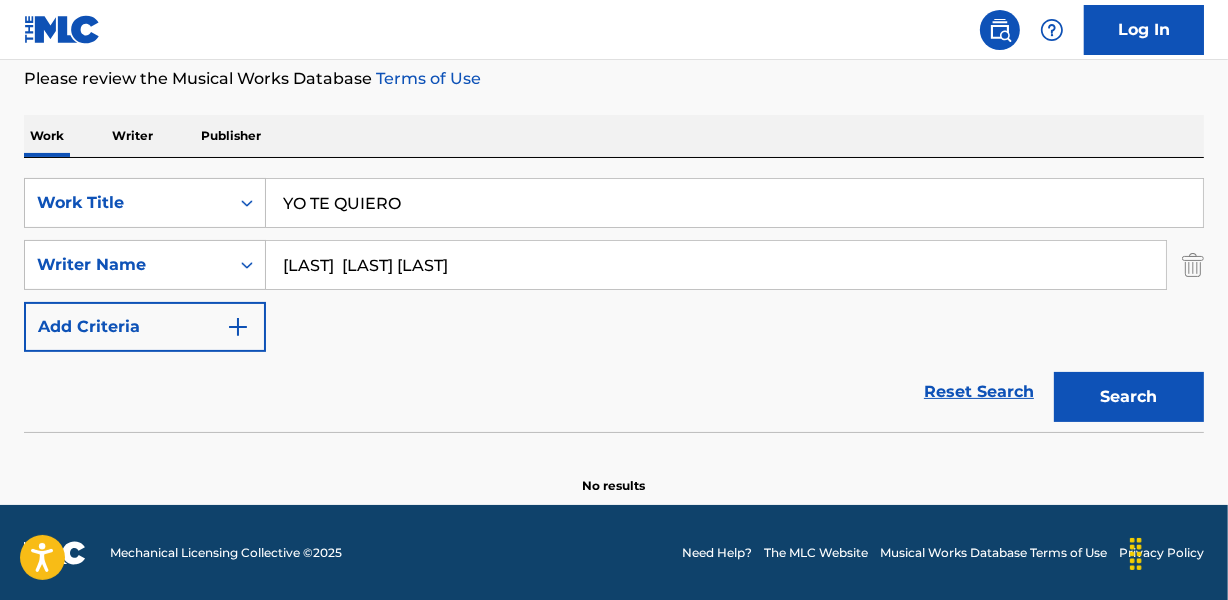 click on "Search" at bounding box center [1129, 397] 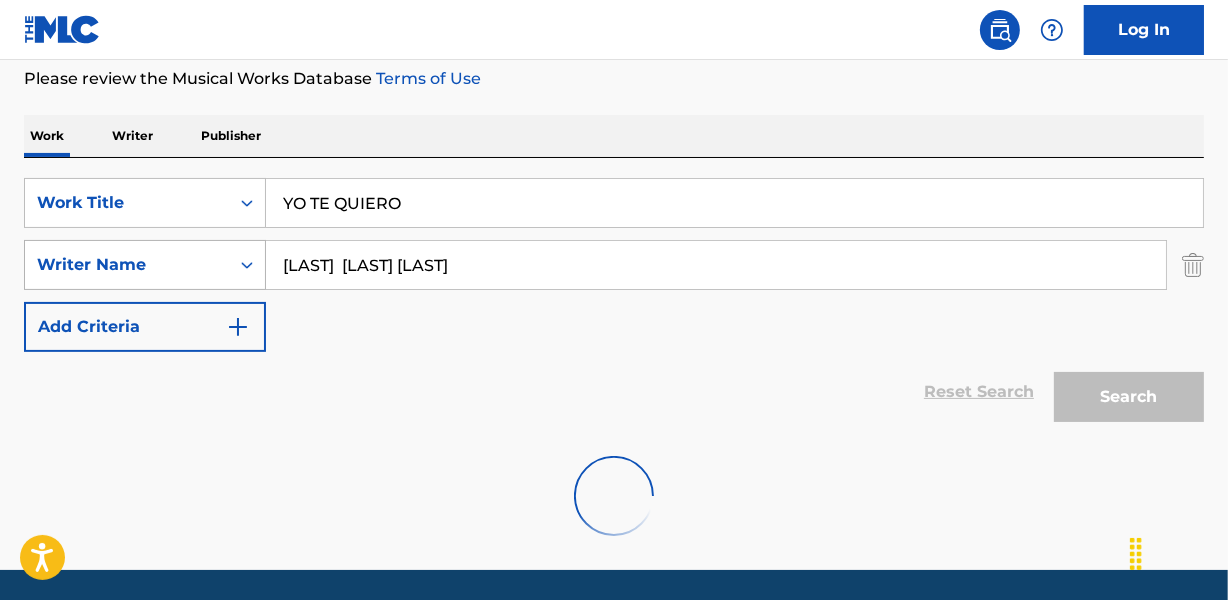 drag, startPoint x: 340, startPoint y: 256, endPoint x: 124, endPoint y: 286, distance: 218.07338 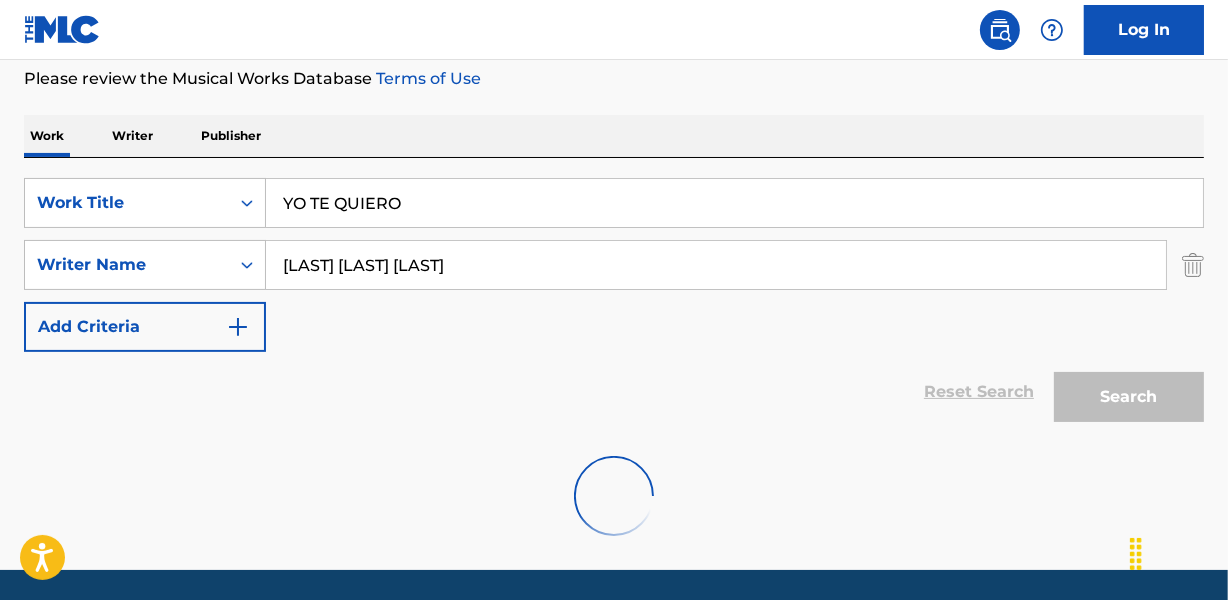 type on "LIDIA DELGADO CANTU" 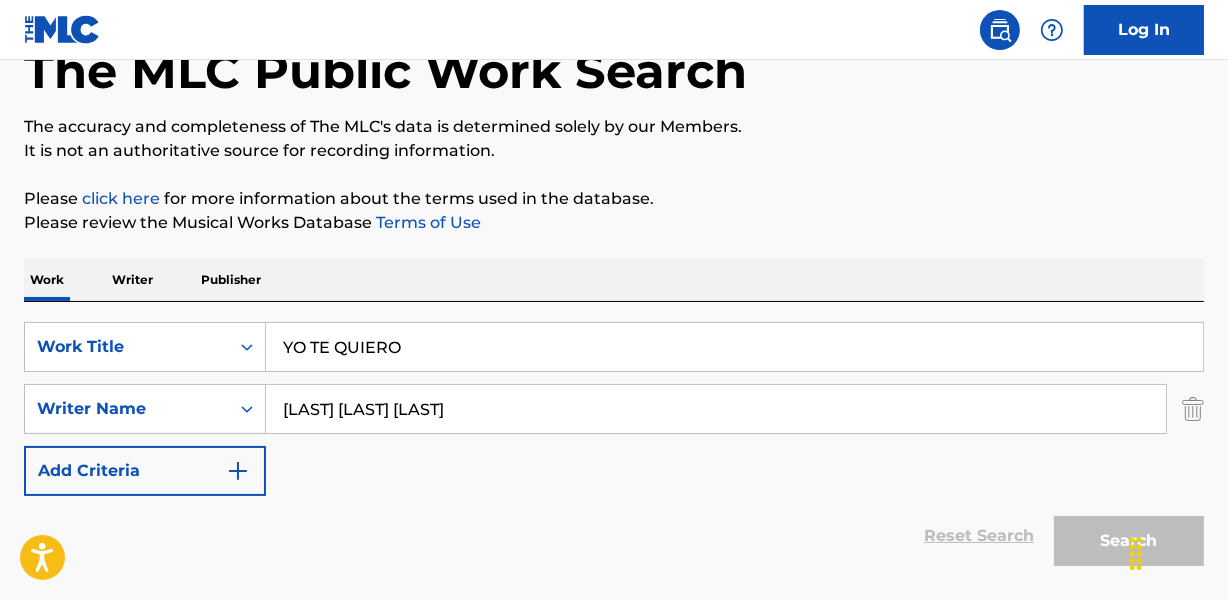 scroll, scrollTop: 241, scrollLeft: 0, axis: vertical 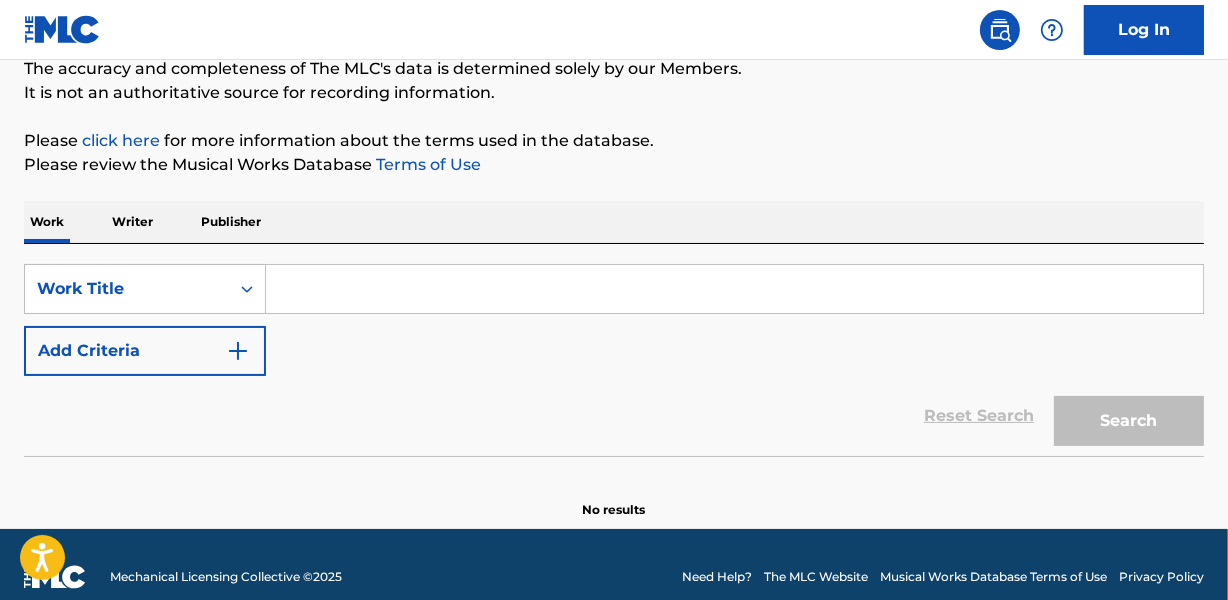 click on "Add Criteria" at bounding box center (145, 351) 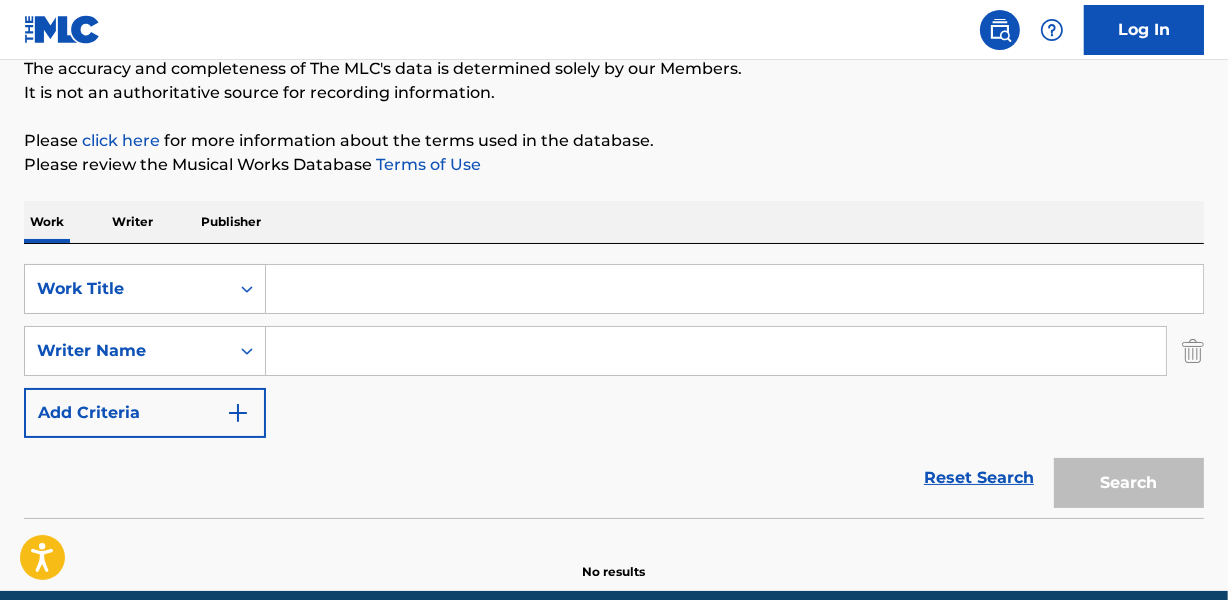 click at bounding box center [734, 289] 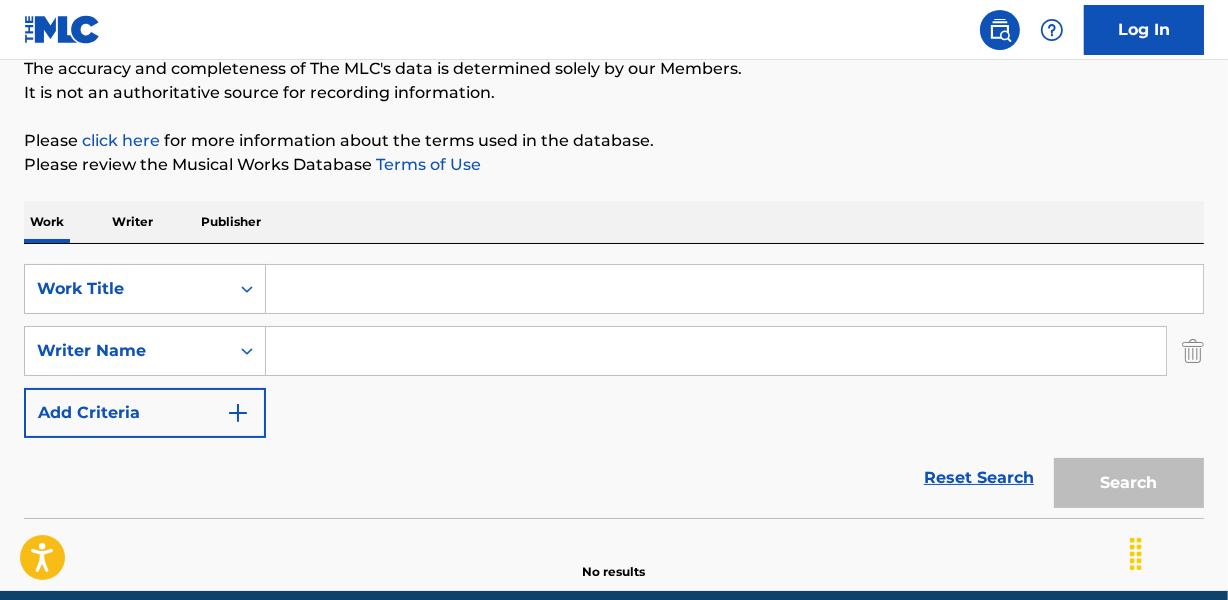 paste on "YO TE QUIERO TE QUIERO" 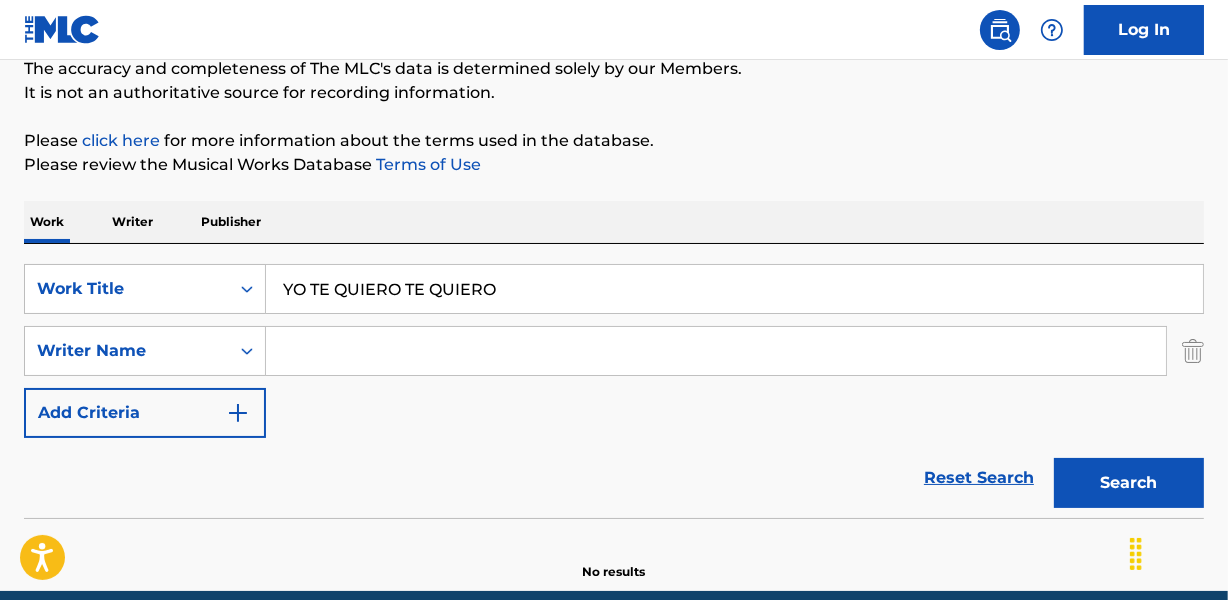 type on "YO TE QUIERO TE QUIERO" 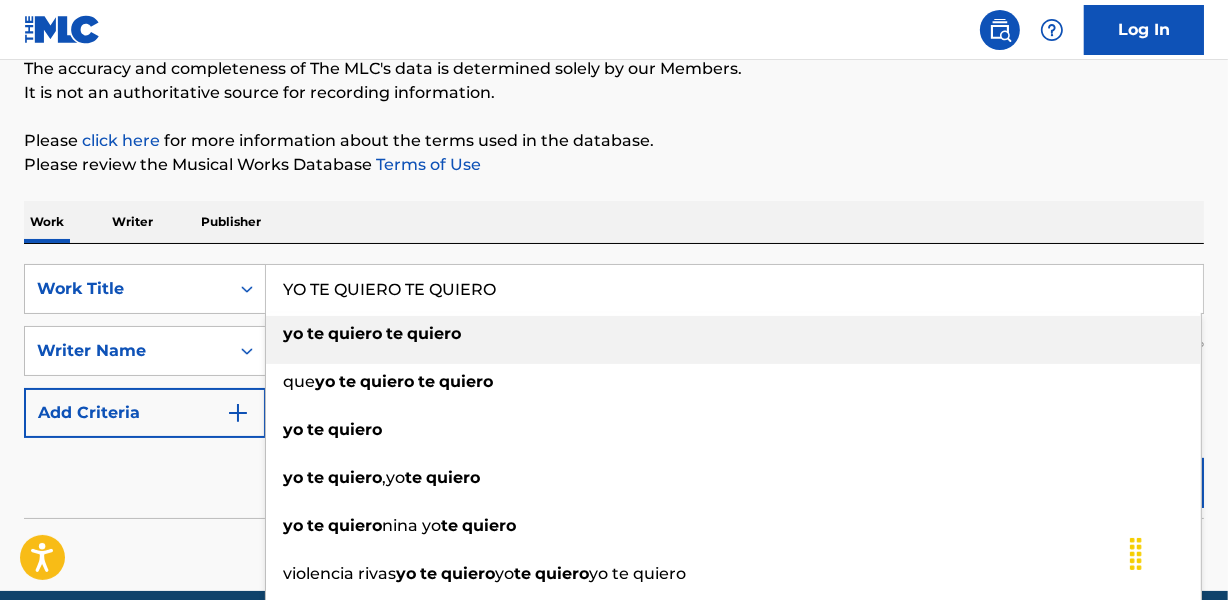 click on "Work Writer Publisher" at bounding box center [614, 222] 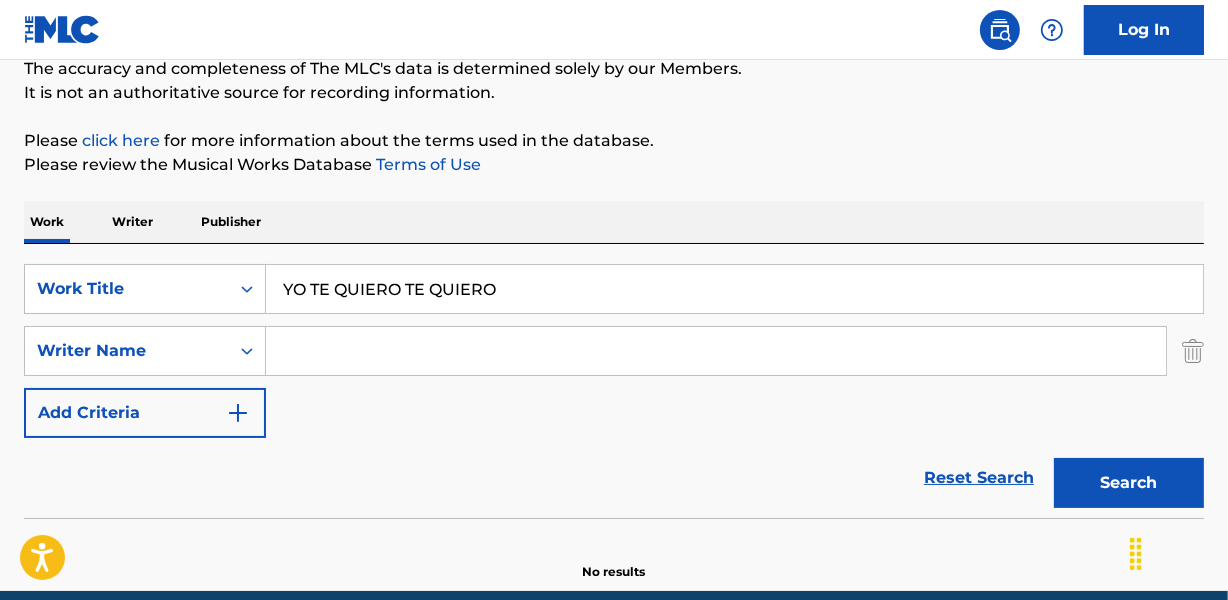 click at bounding box center [716, 351] 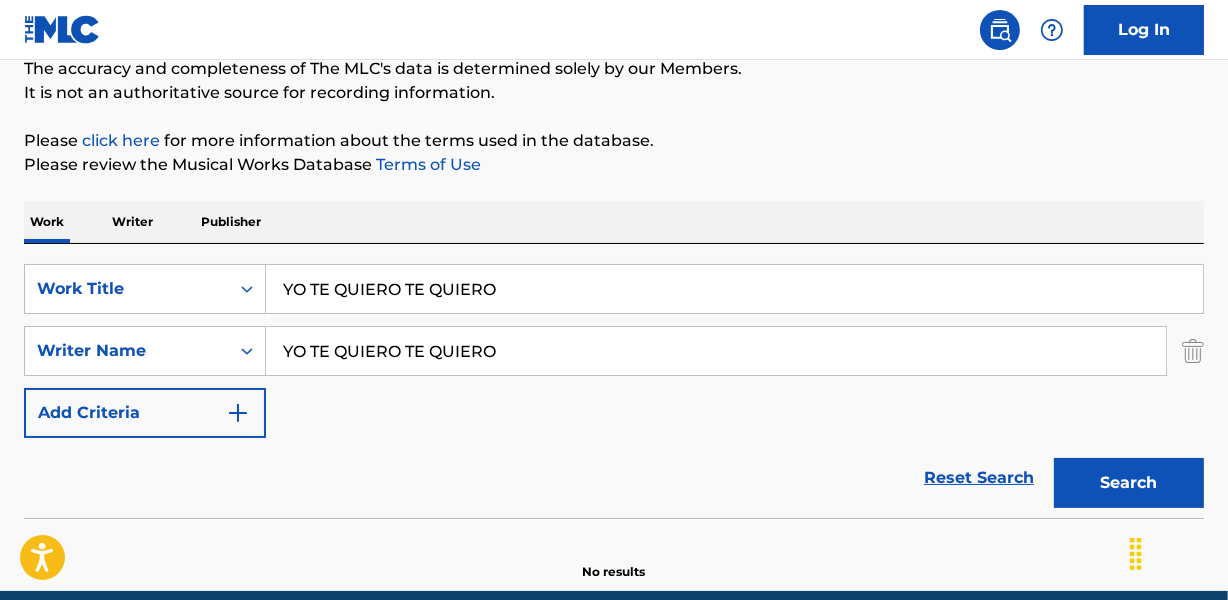 click on "YO TE QUIERO TE QUIERO" at bounding box center (716, 351) 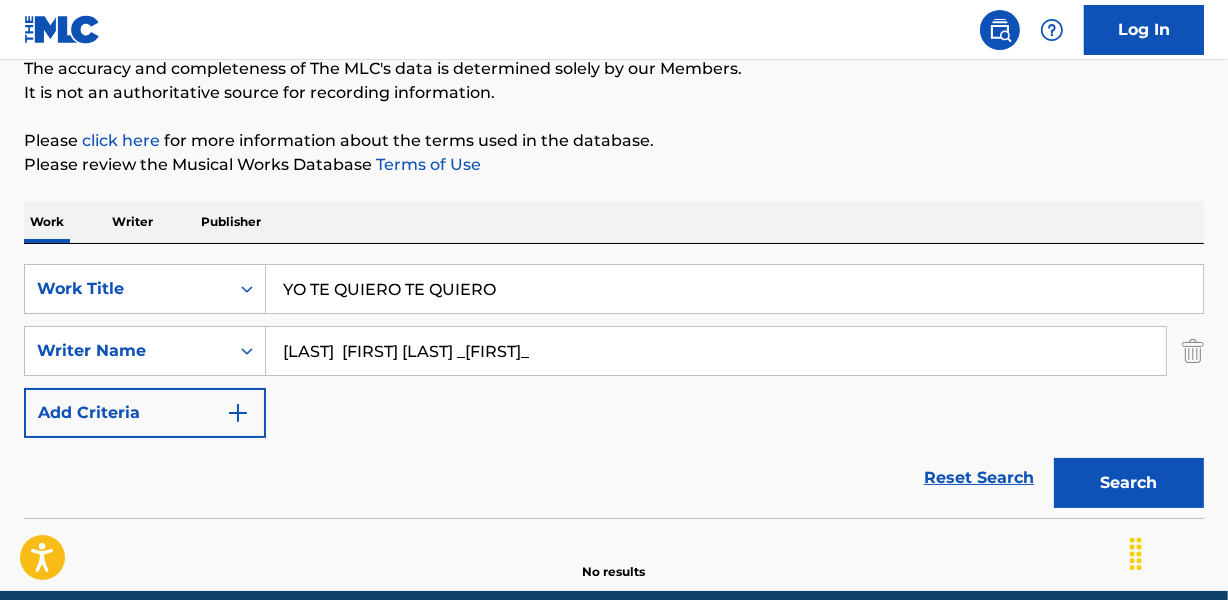 drag, startPoint x: 572, startPoint y: 349, endPoint x: 818, endPoint y: 323, distance: 247.37016 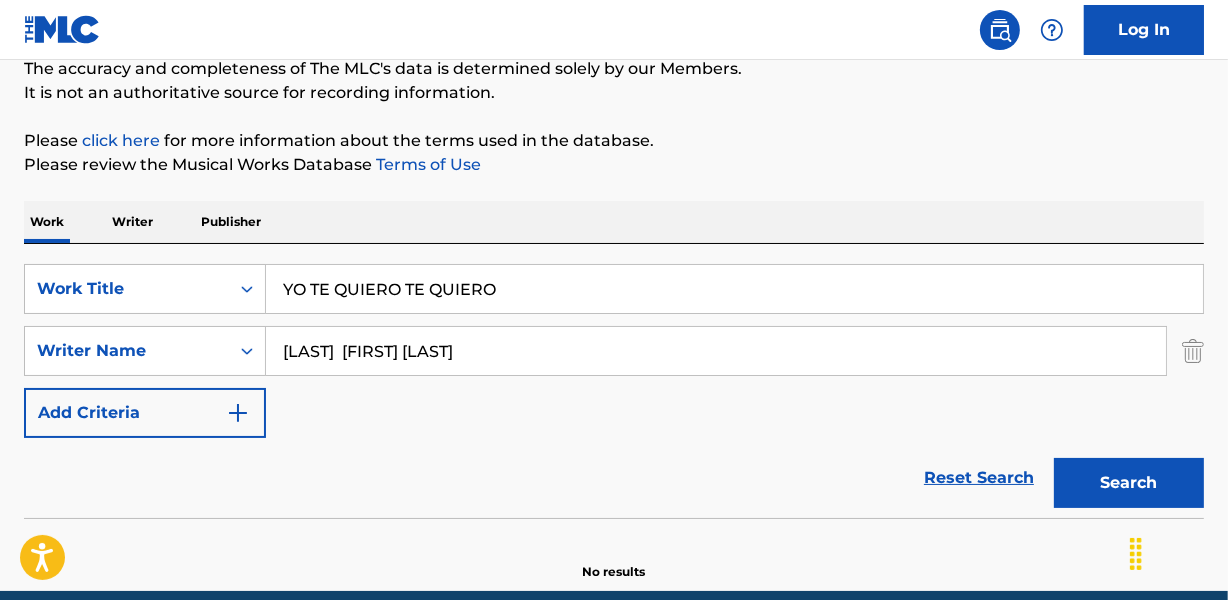 click on "Search" at bounding box center (1129, 483) 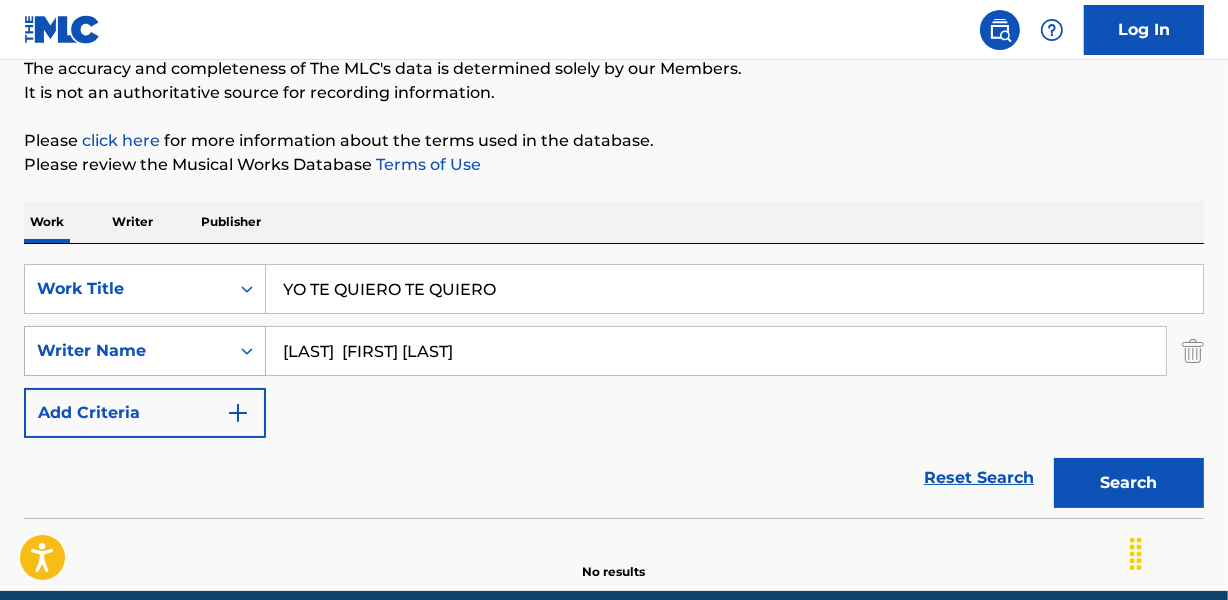 drag, startPoint x: 375, startPoint y: 353, endPoint x: 226, endPoint y: 332, distance: 150.4726 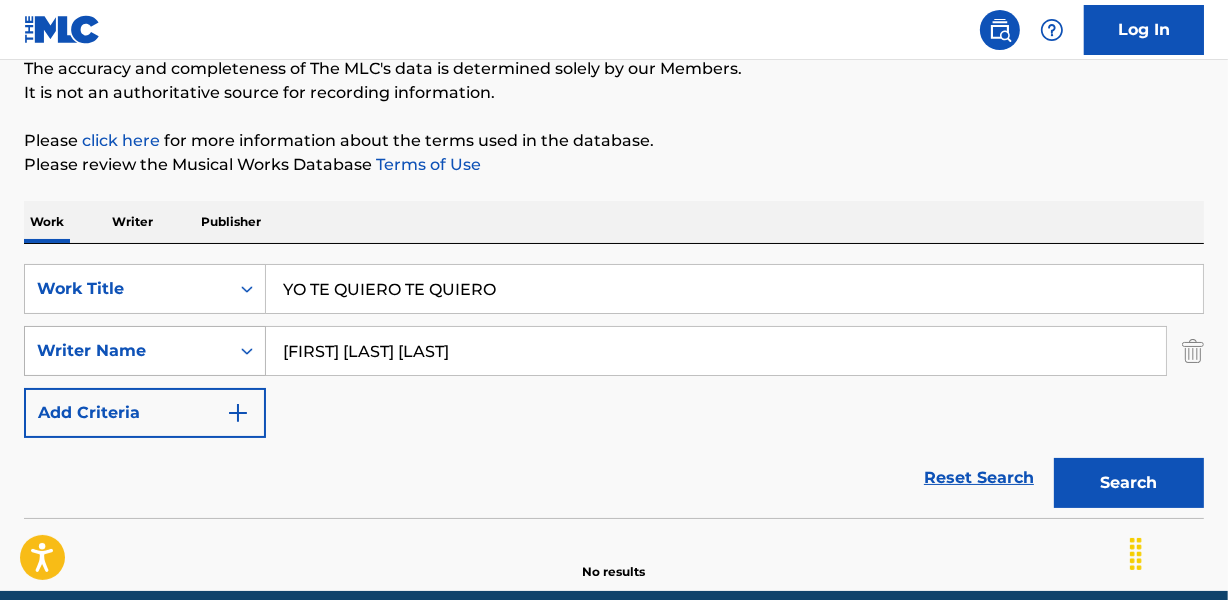 type on "[FIRST] [LAST] [LAST]" 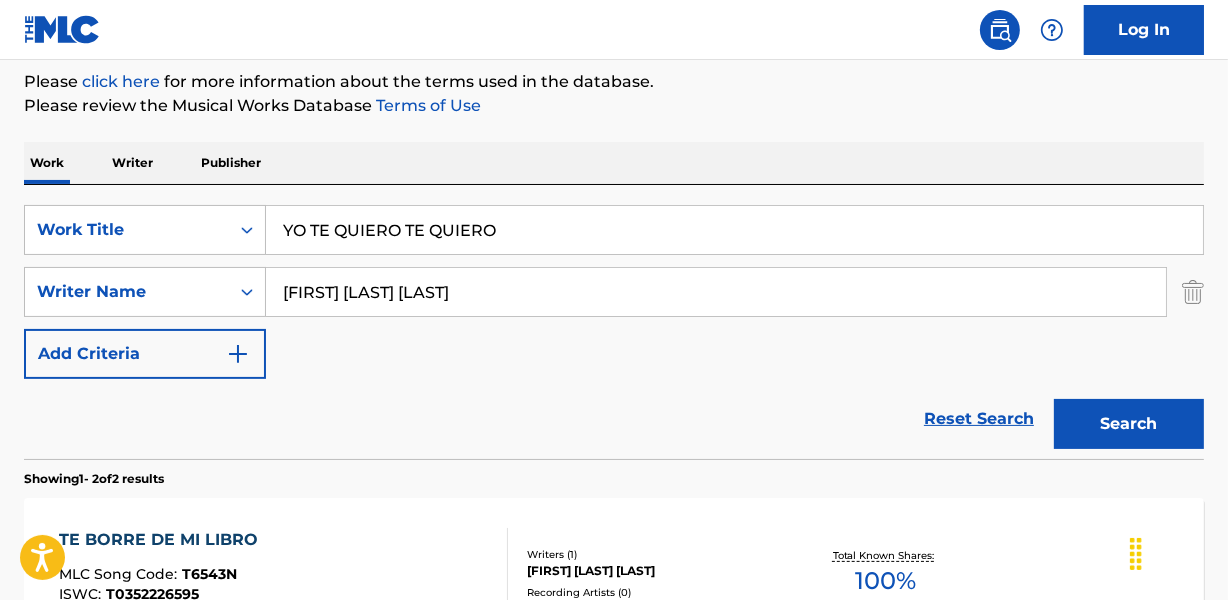 scroll, scrollTop: 181, scrollLeft: 0, axis: vertical 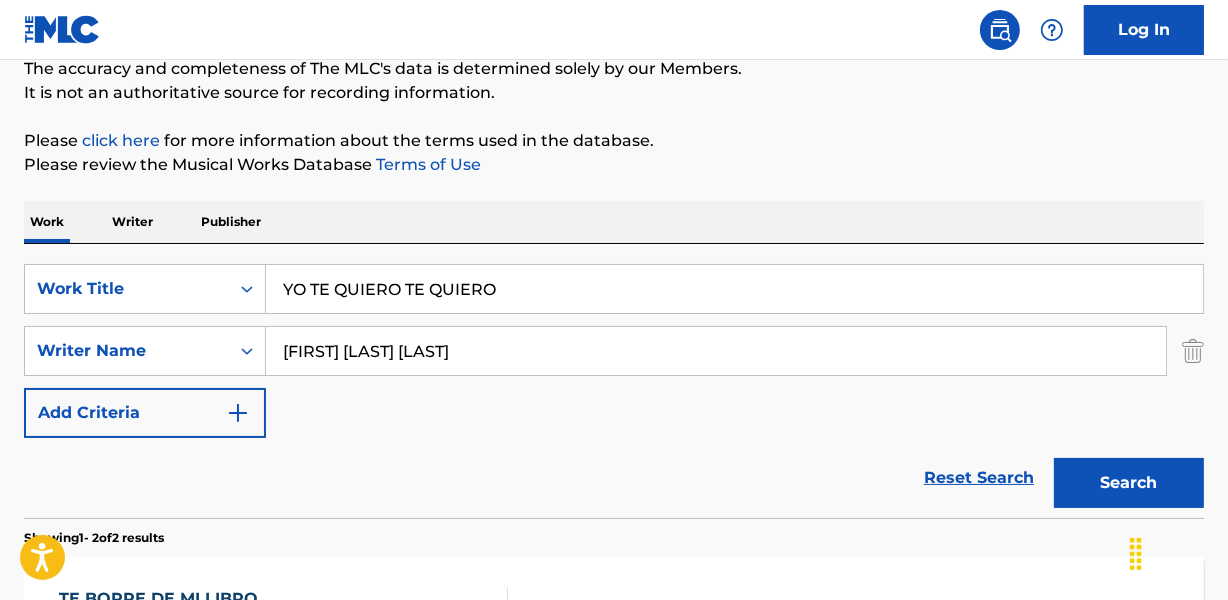 click on "YO TE QUIERO TE QUIERO" at bounding box center (734, 289) 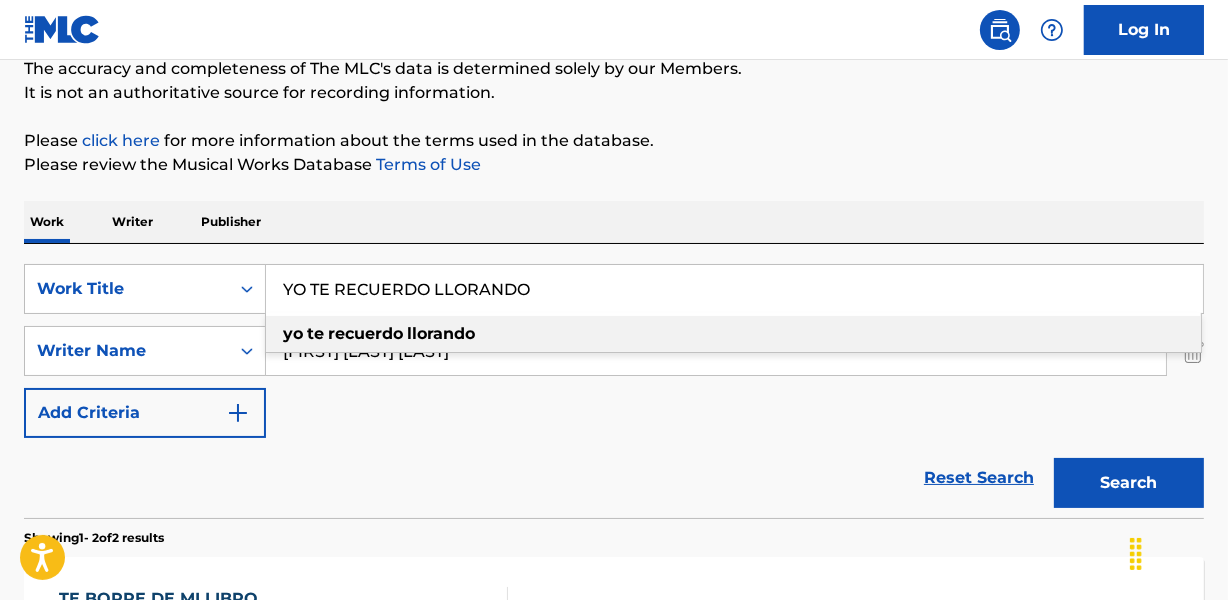 type on "YO TE RECUERDO LLORANDO" 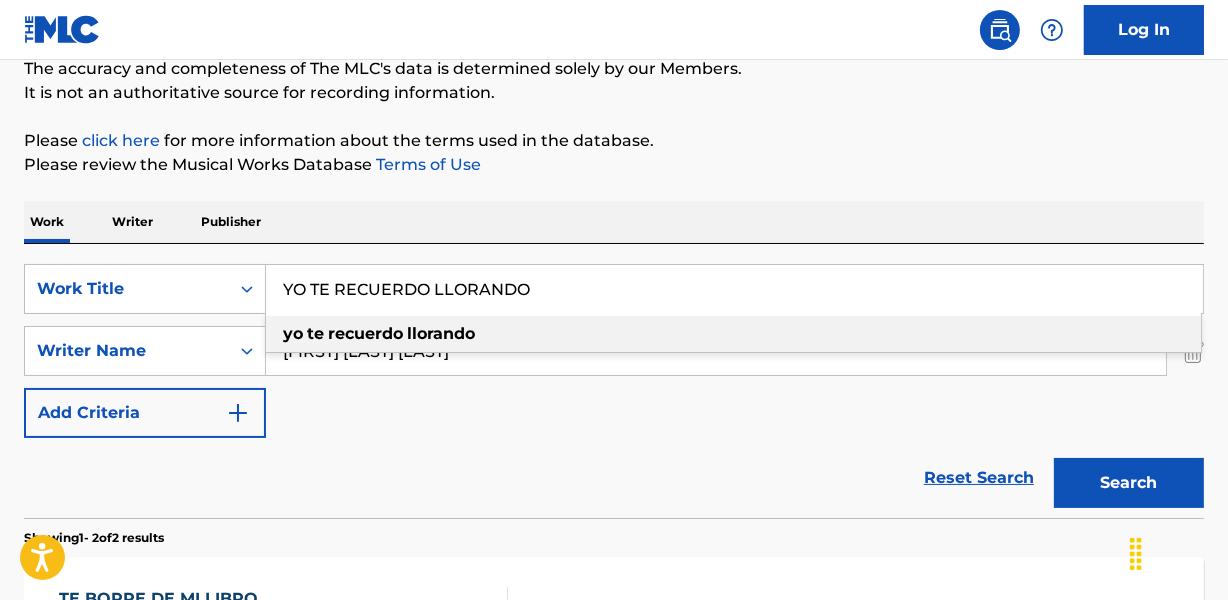 click on "Work Writer Publisher" at bounding box center [614, 222] 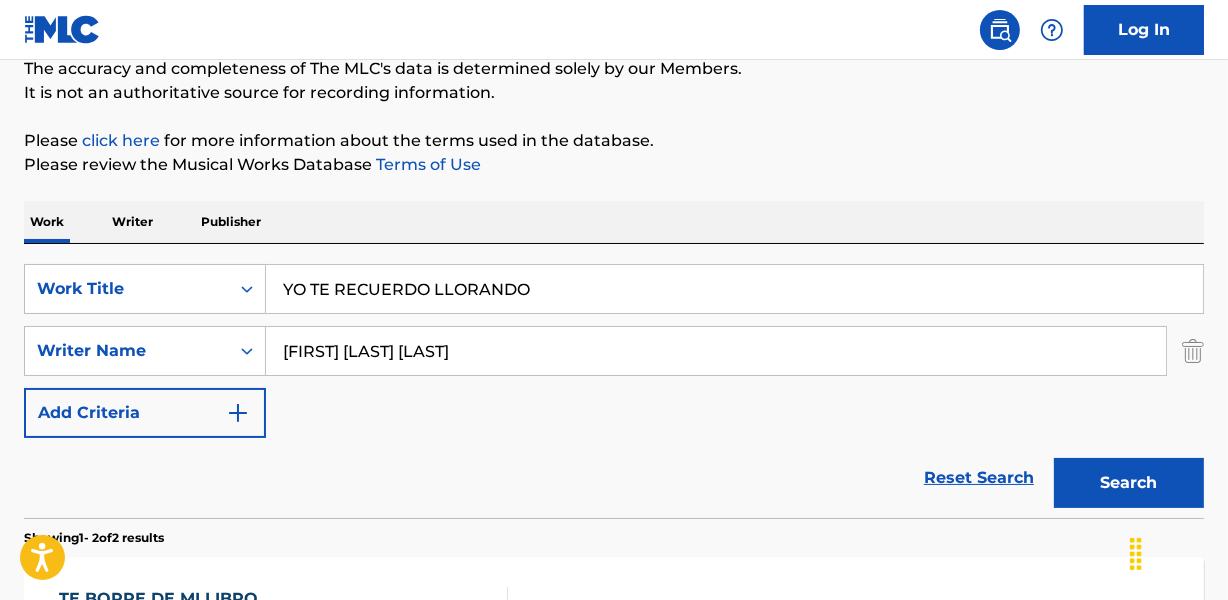 click on "[FIRST] [LAST] [LAST]" at bounding box center [716, 351] 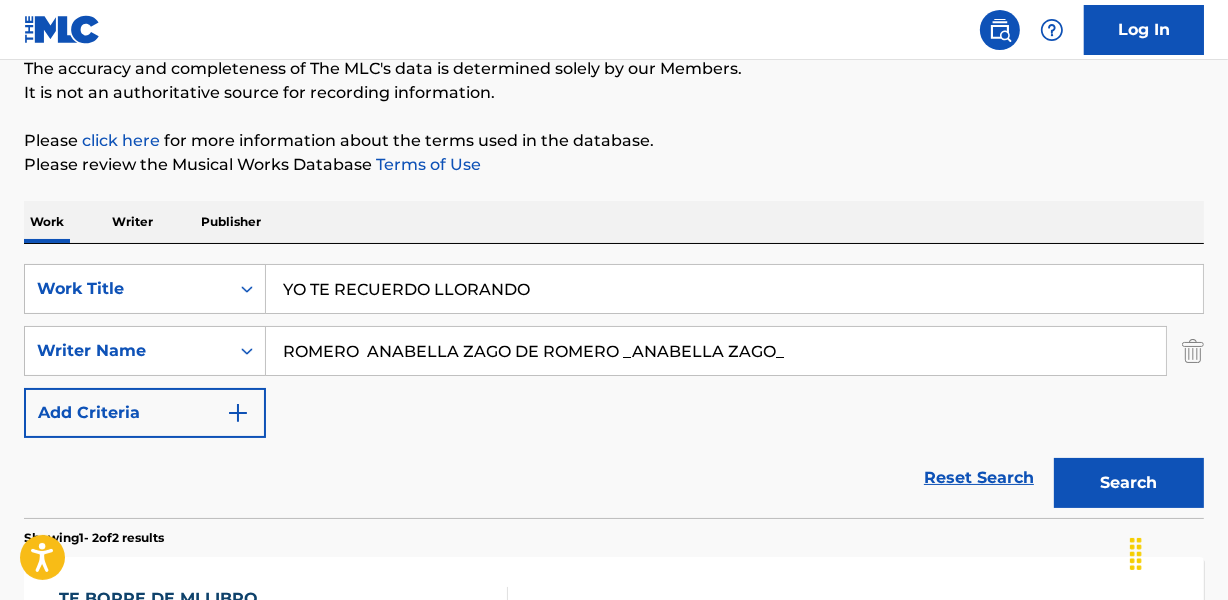 drag, startPoint x: 620, startPoint y: 344, endPoint x: 980, endPoint y: 348, distance: 360.02222 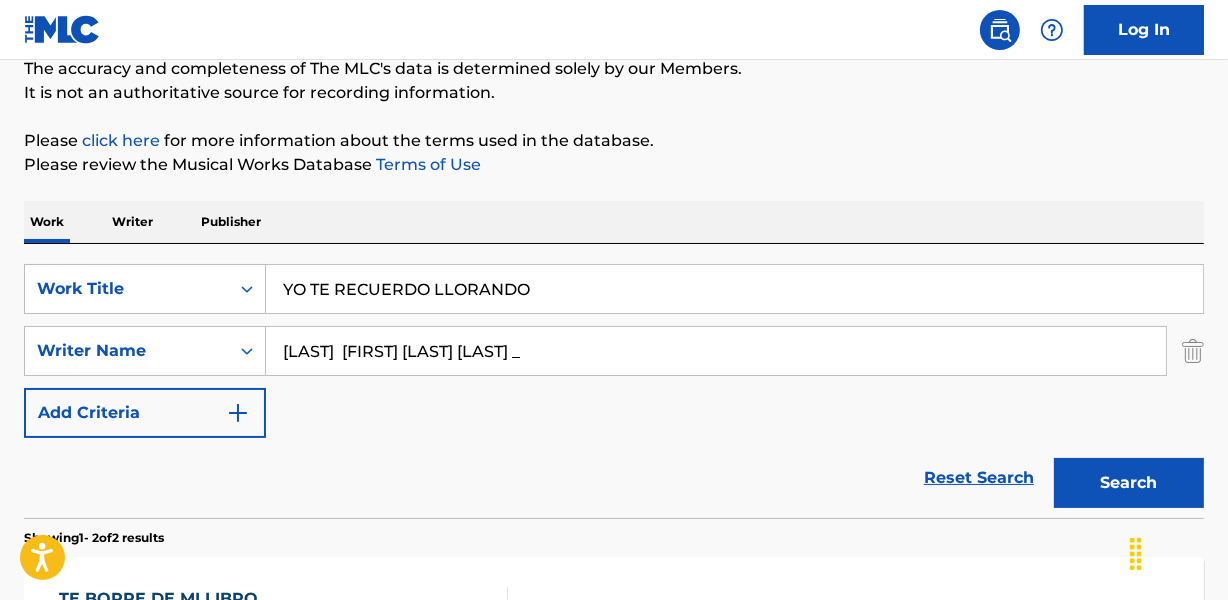 click on "Search" at bounding box center [1129, 483] 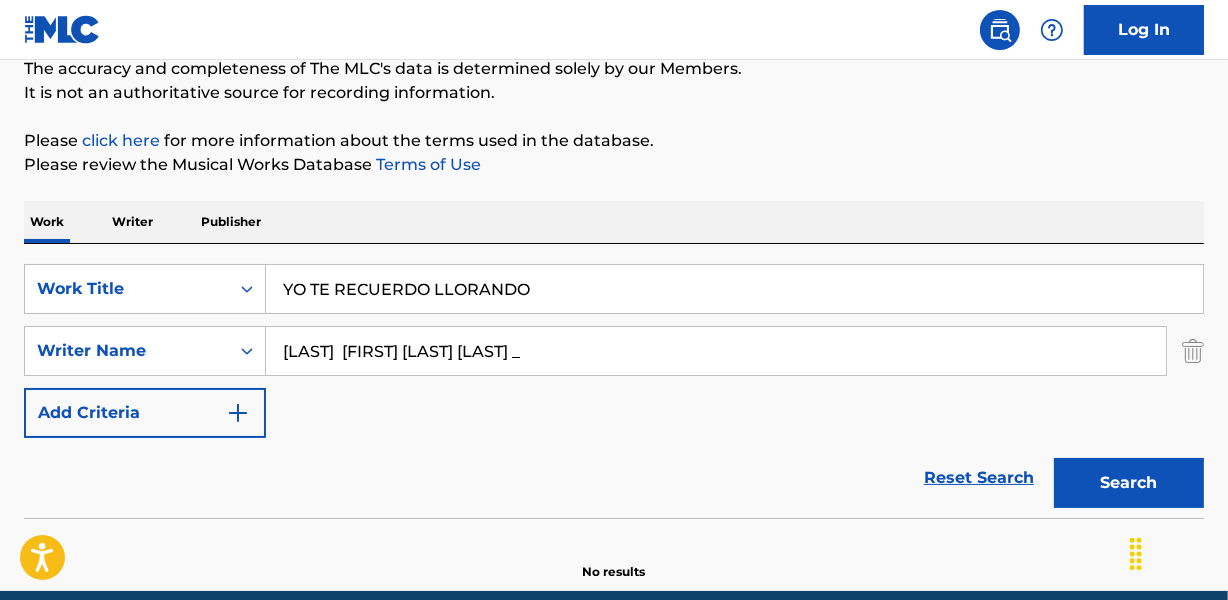 drag, startPoint x: 370, startPoint y: 348, endPoint x: 280, endPoint y: 372, distance: 93.14505 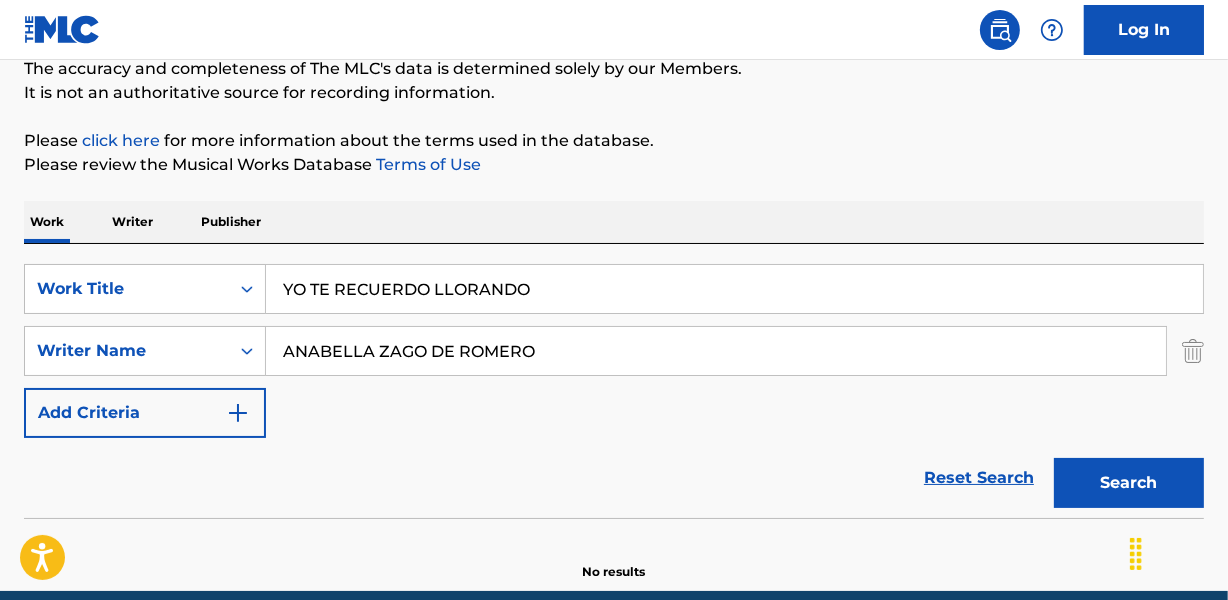 type on "ANABELLA ZAGO DE ROMERO" 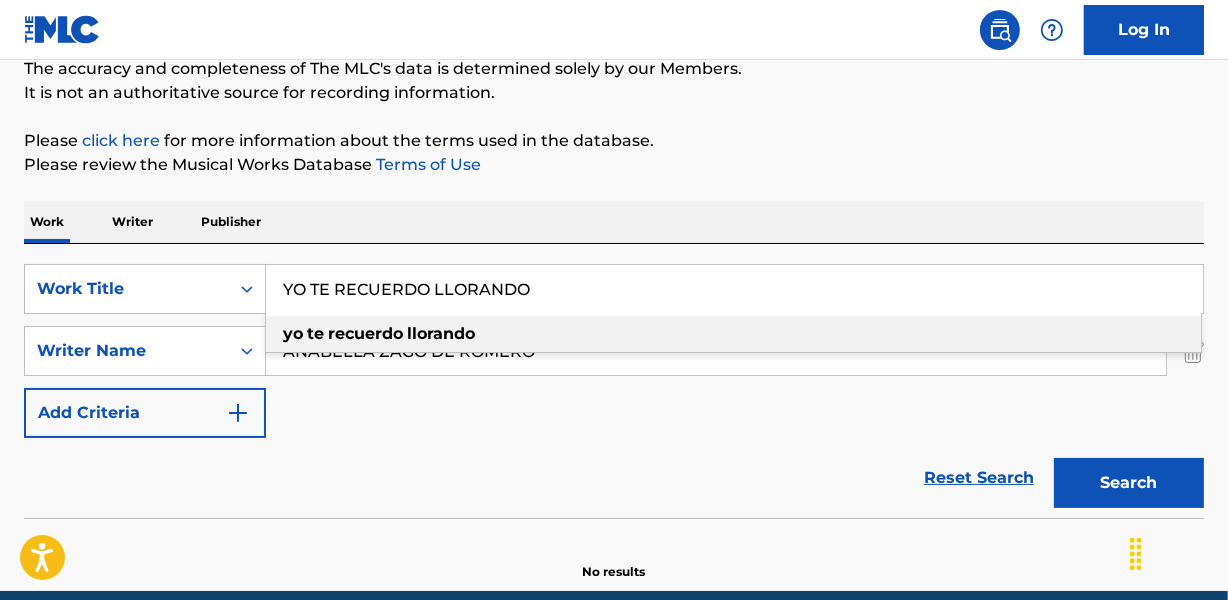 paste on "T" 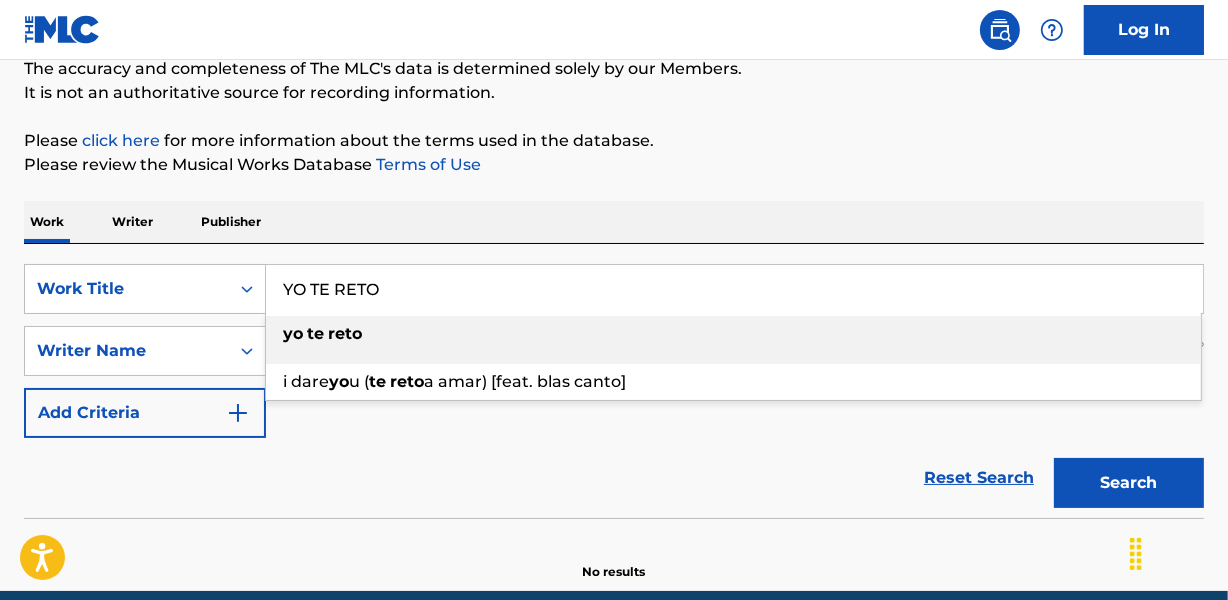 type on "YO TE RETO" 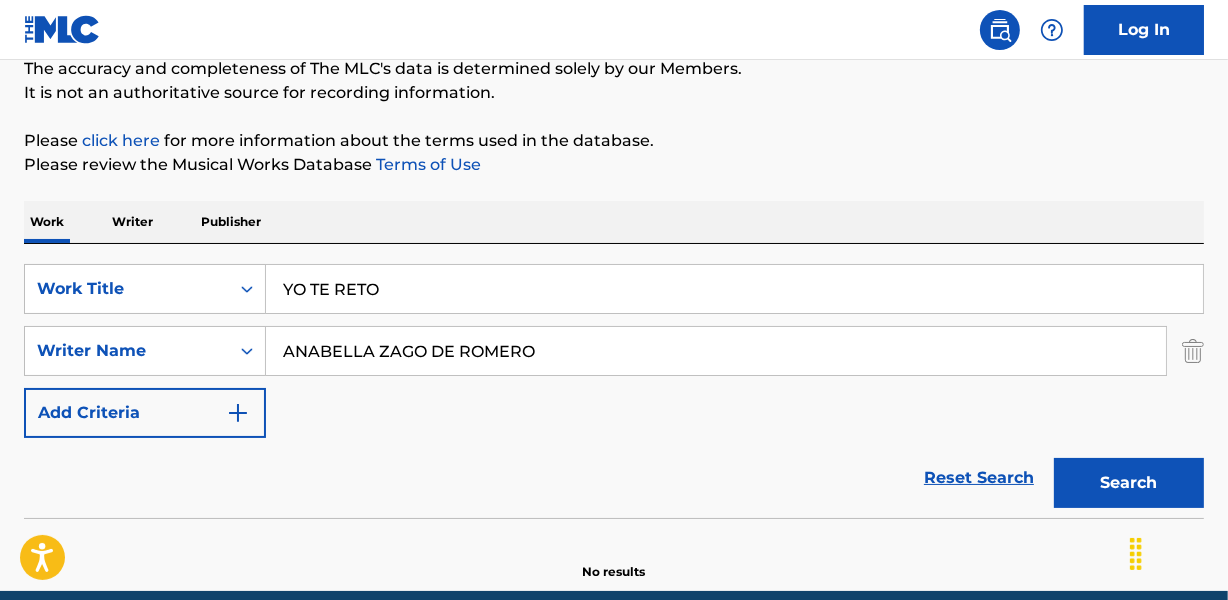 click on "The MLC Public Work Search The accuracy and completeness of The MLC's data is determined solely by our Members. It is not an authoritative source for recording information. Please   click here   for more information about the terms used in the database. Please review the Musical Works Database   Terms of Use Work Writer Publisher SearchWithCriteria471fa37d-6dfb-4e9c-9f92-404cb4f5a77d Work Title YO TE RETO SearchWithCriteriae17bcf3d-b000-4d59-afe8-6baf5a355423 Writer Name ANABELLA ZAGO DE ROMERO Add Criteria Reset Search Search No results" at bounding box center (614, 255) 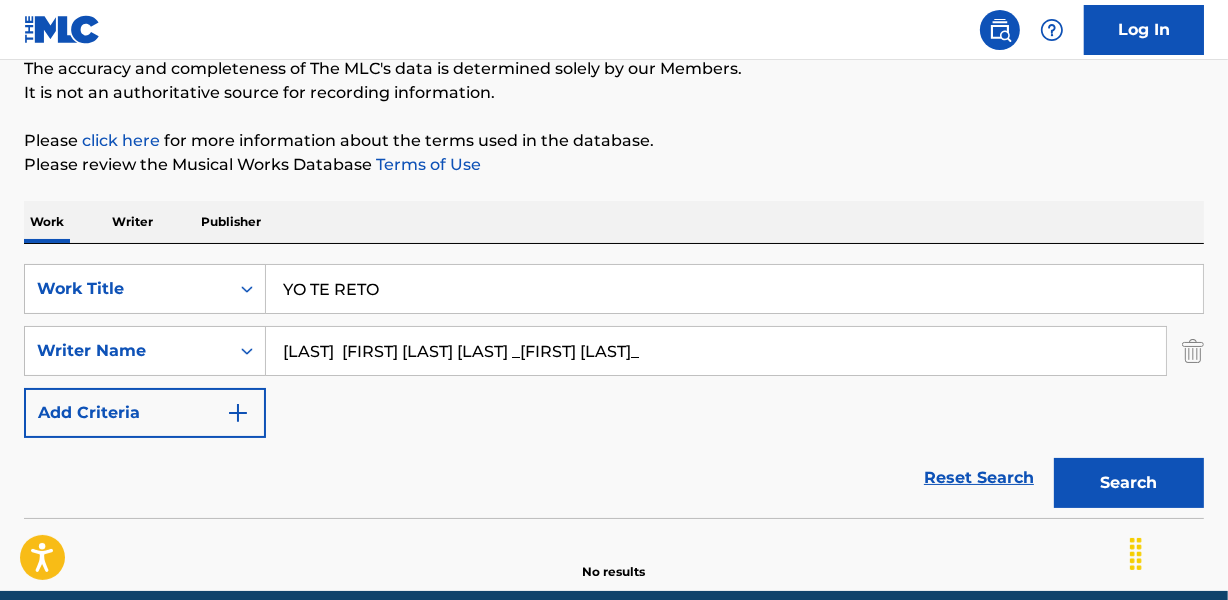 drag, startPoint x: 593, startPoint y: 357, endPoint x: 1080, endPoint y: 357, distance: 487 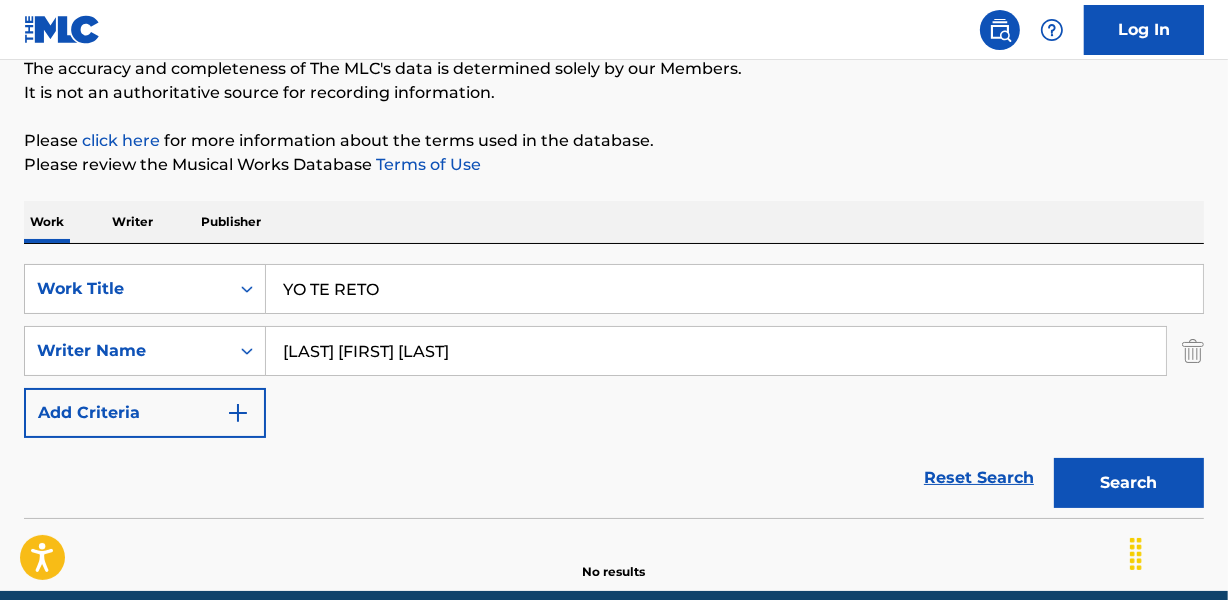 click on "Search" at bounding box center (1129, 483) 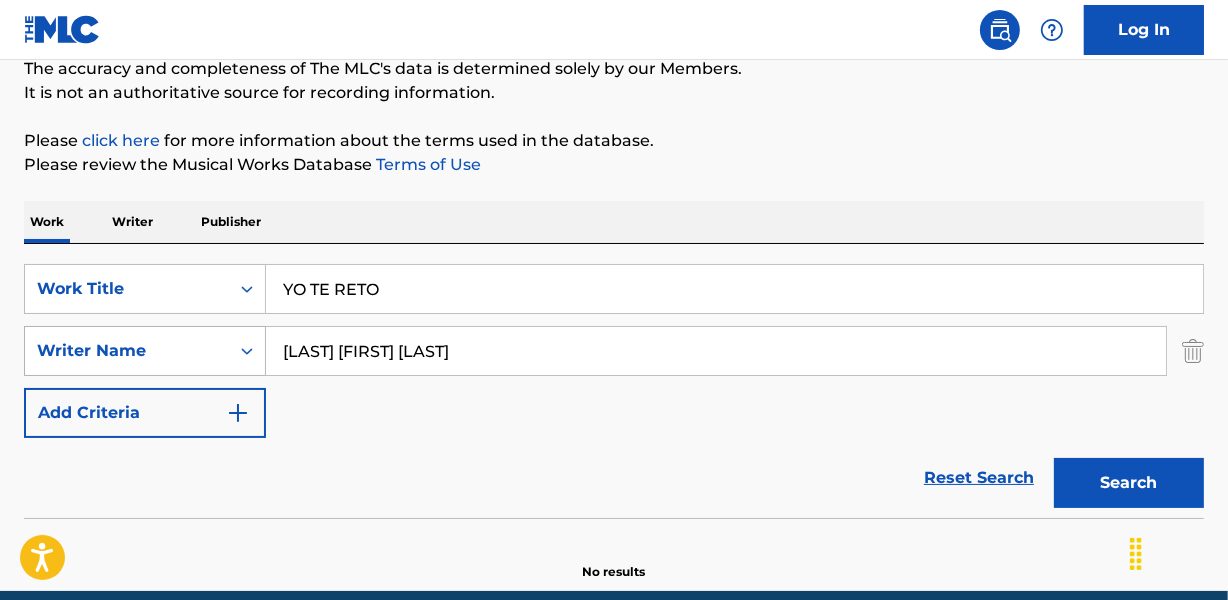 drag, startPoint x: 353, startPoint y: 349, endPoint x: 233, endPoint y: 349, distance: 120 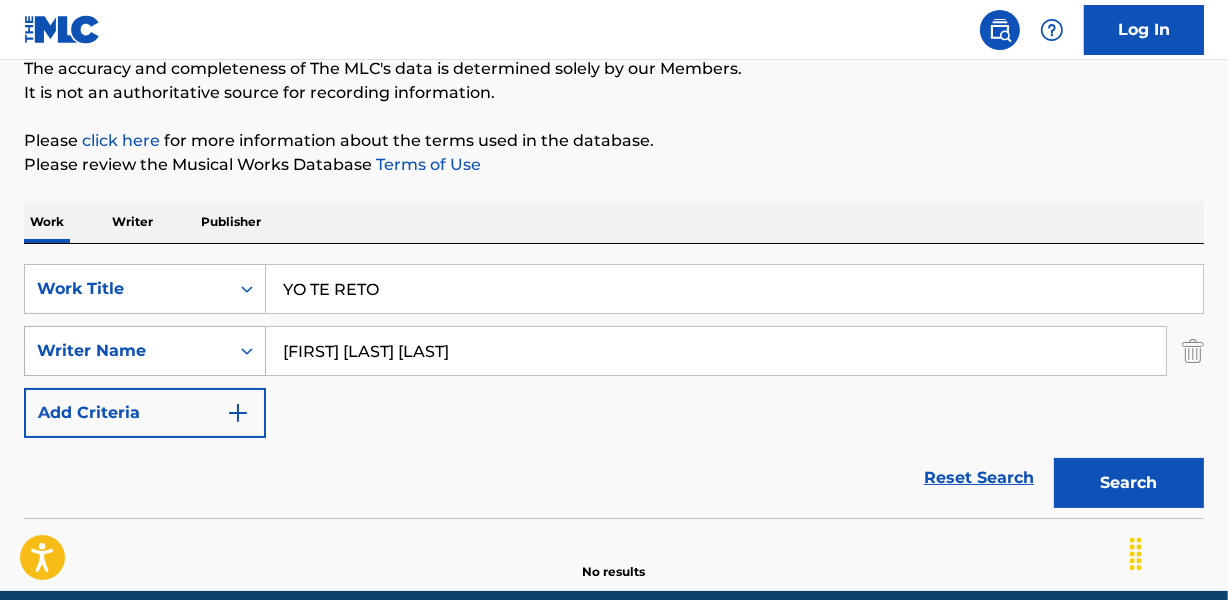 type on "[FIRST] [LAST] [LAST]" 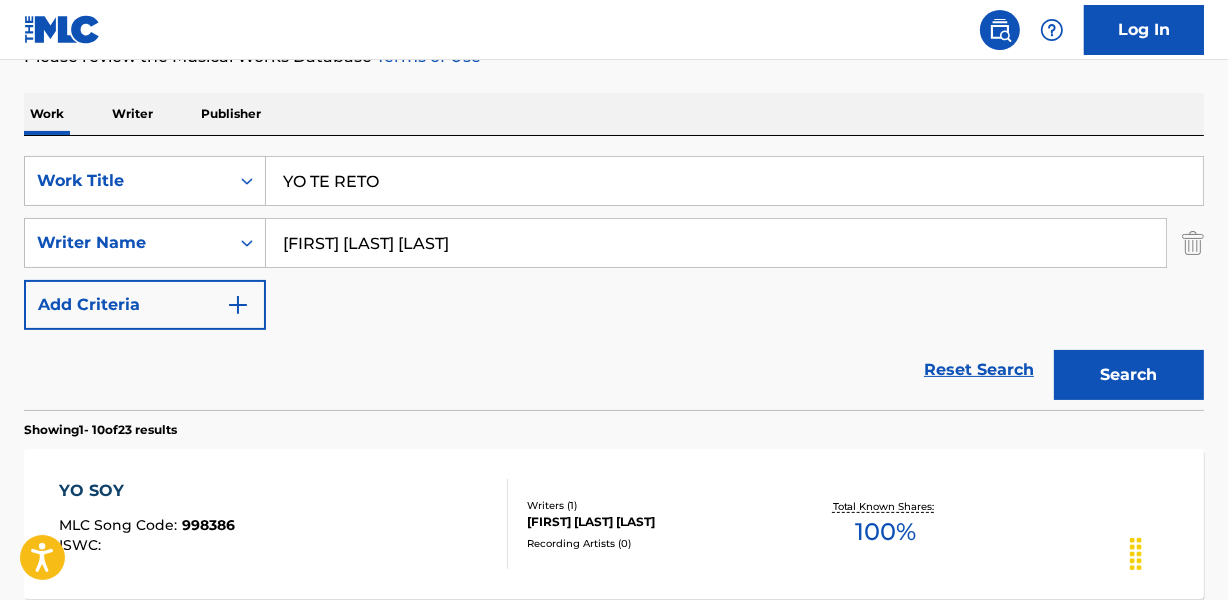 scroll, scrollTop: 273, scrollLeft: 0, axis: vertical 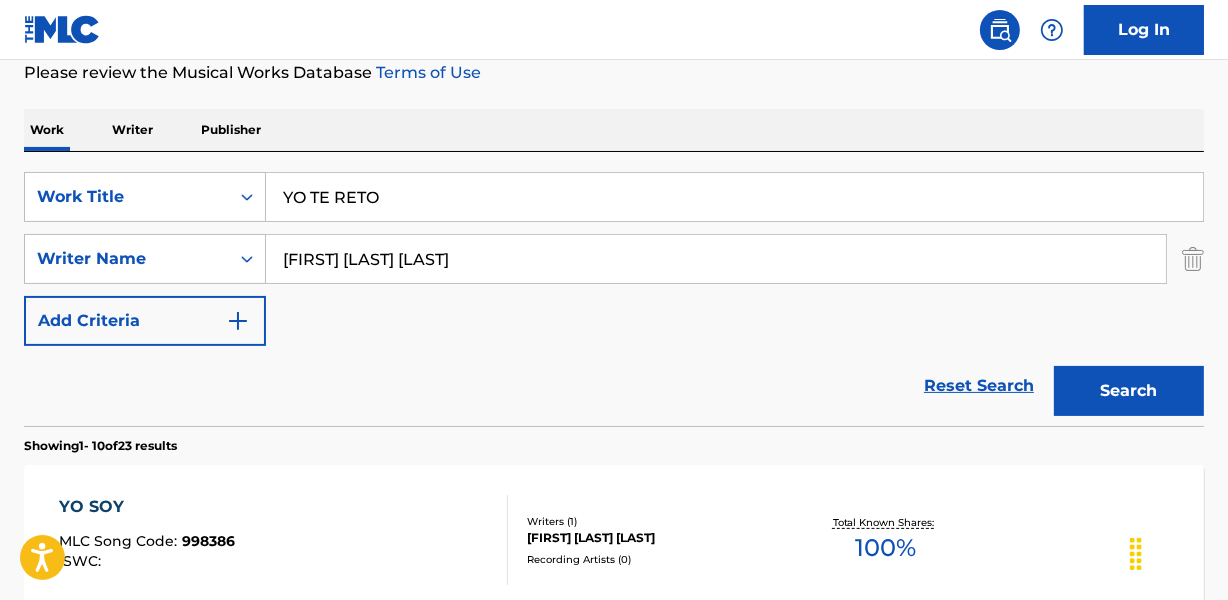 click on "YO TE RETO" at bounding box center (734, 197) 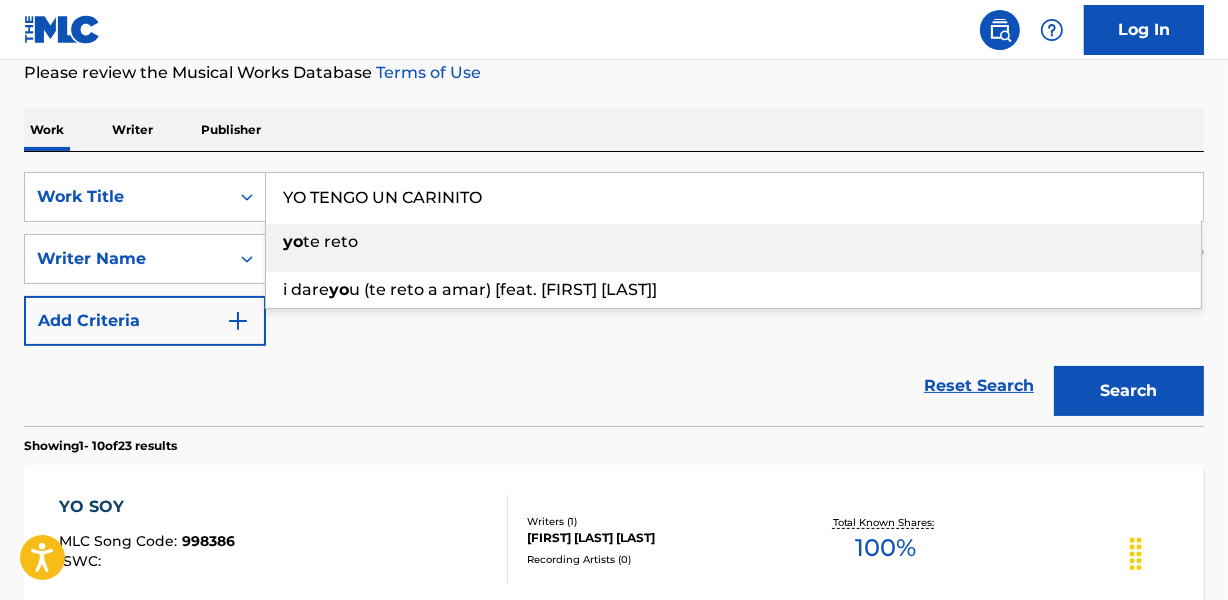 type on "YO TENGO UN CARINITO" 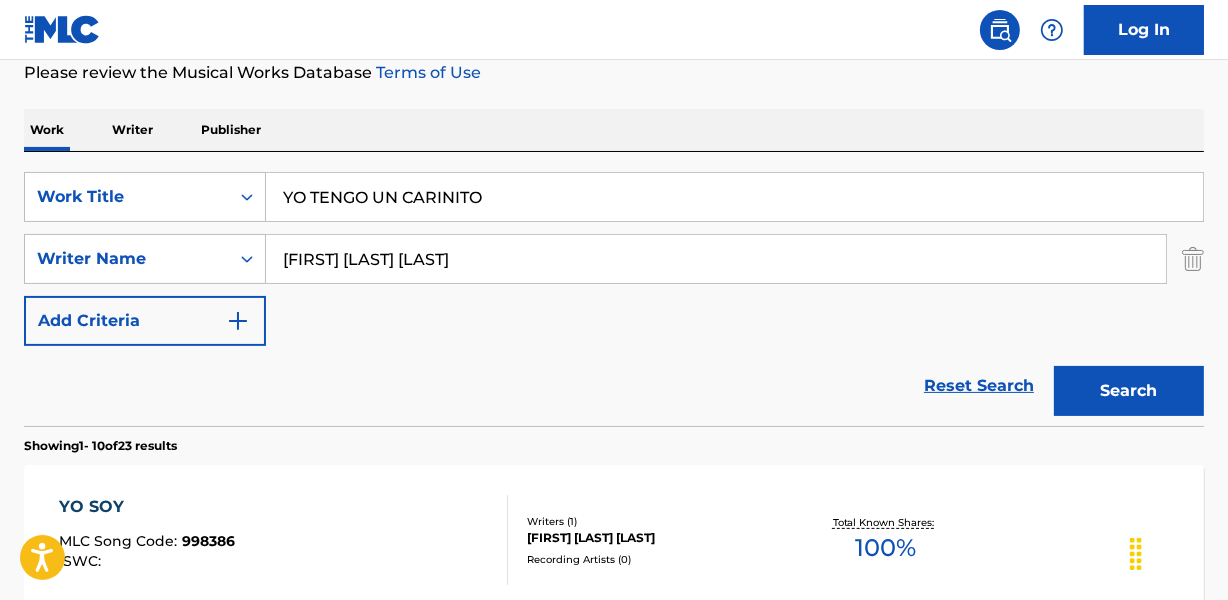 click on "Work Writer Publisher" at bounding box center (614, 130) 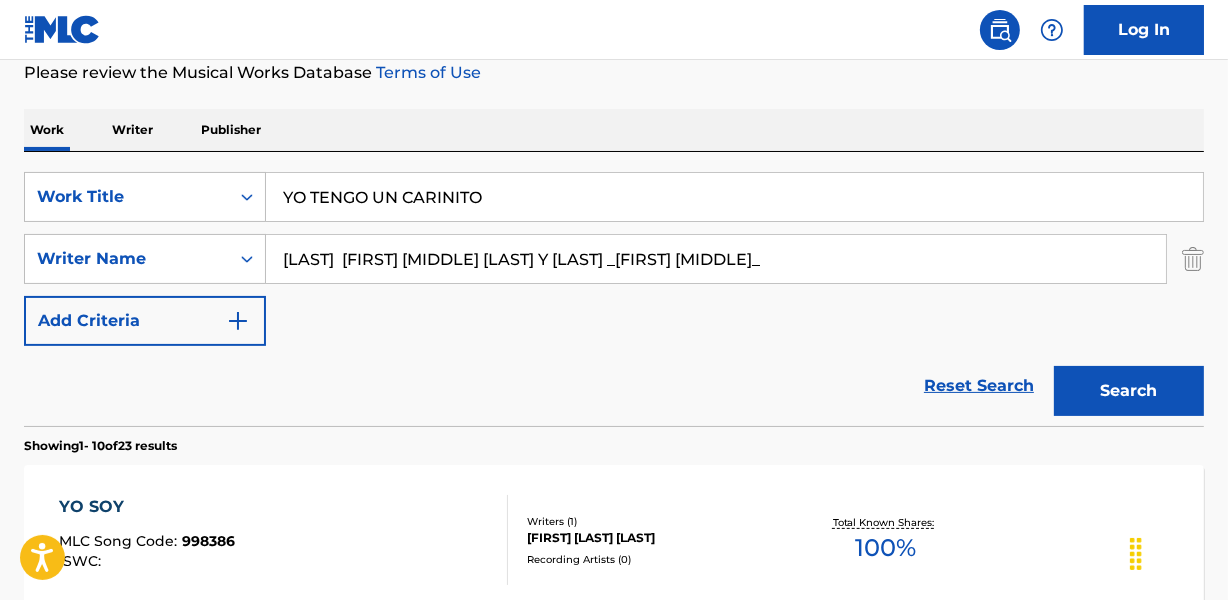 drag, startPoint x: 670, startPoint y: 257, endPoint x: 853, endPoint y: 257, distance: 183 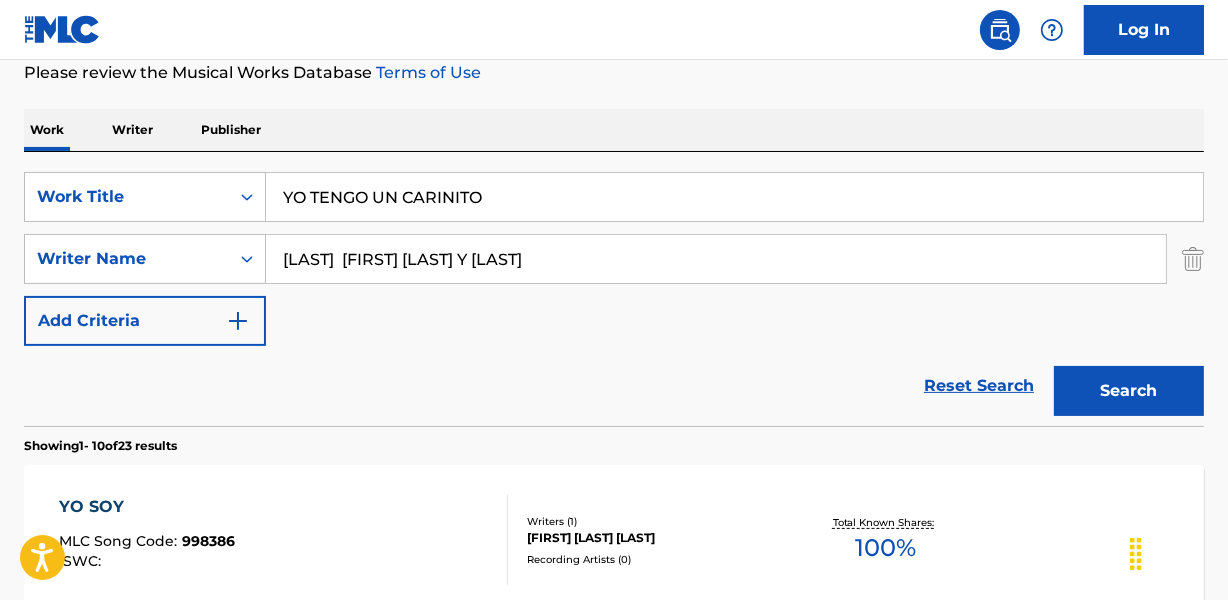 click on "Search" at bounding box center [1129, 391] 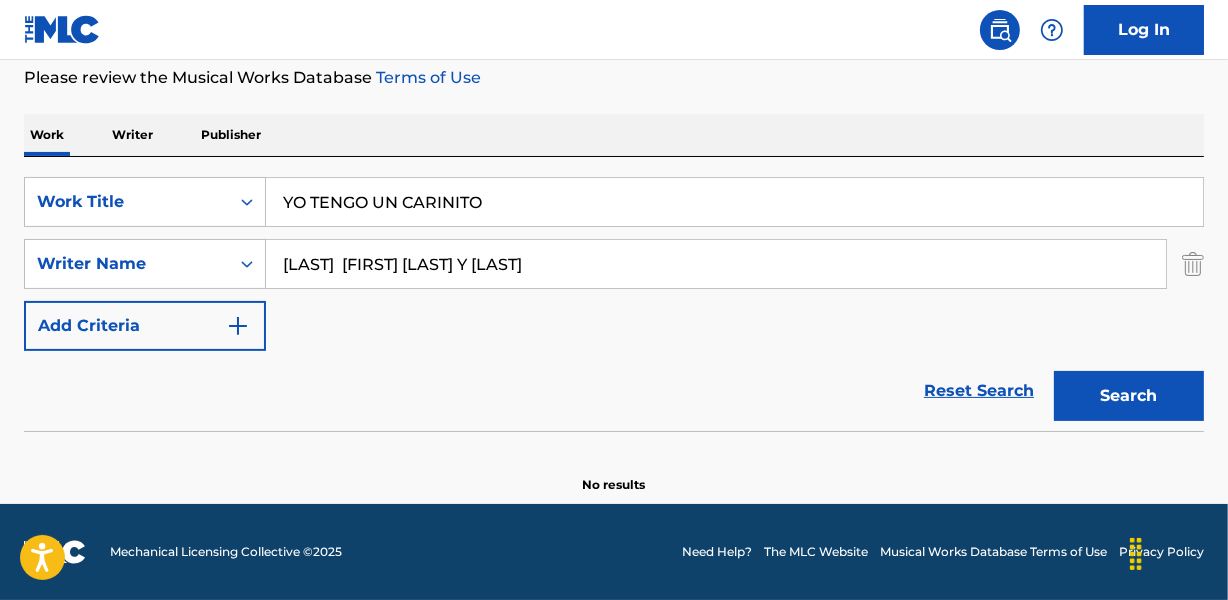 scroll, scrollTop: 267, scrollLeft: 0, axis: vertical 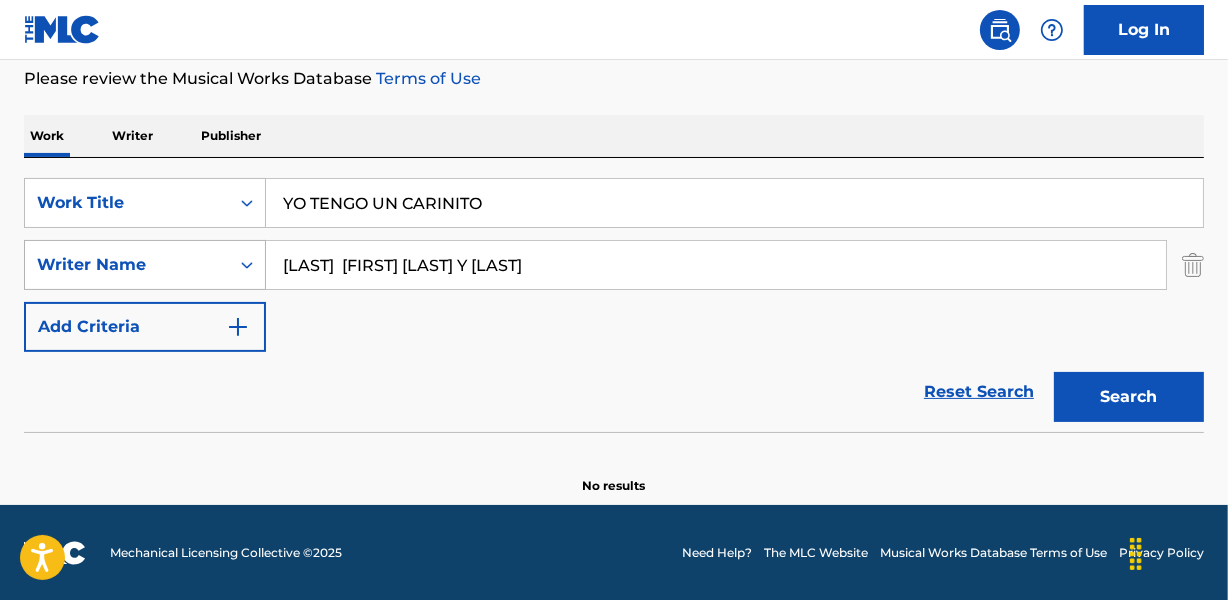 drag, startPoint x: 380, startPoint y: 263, endPoint x: 198, endPoint y: 269, distance: 182.09888 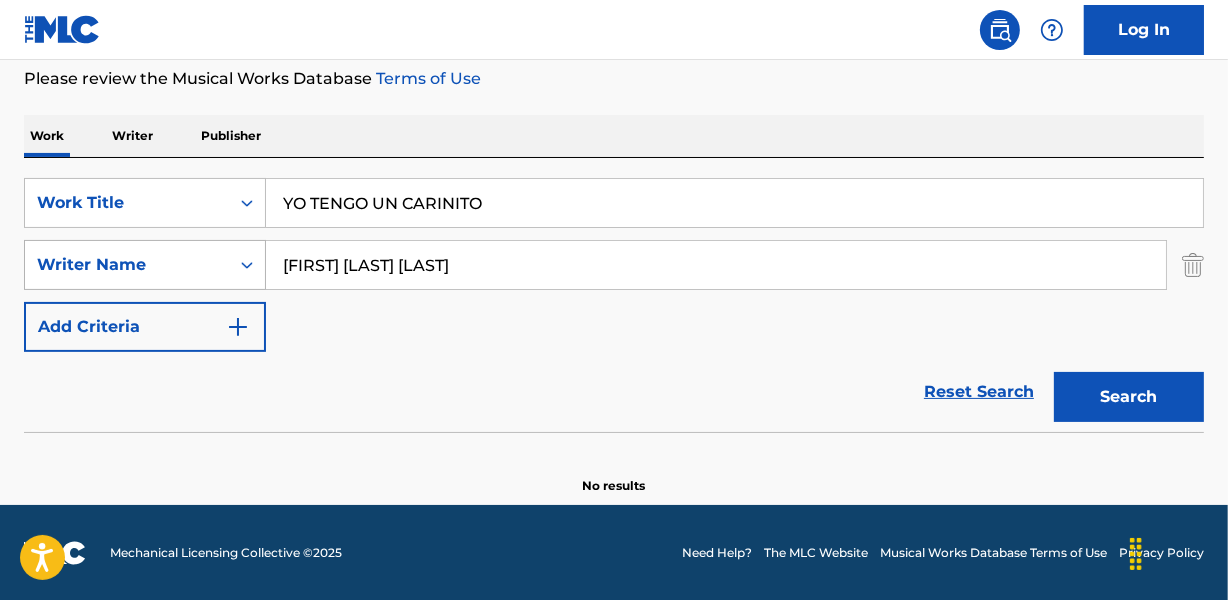 type on "[FIRST] [LAST] [LAST]" 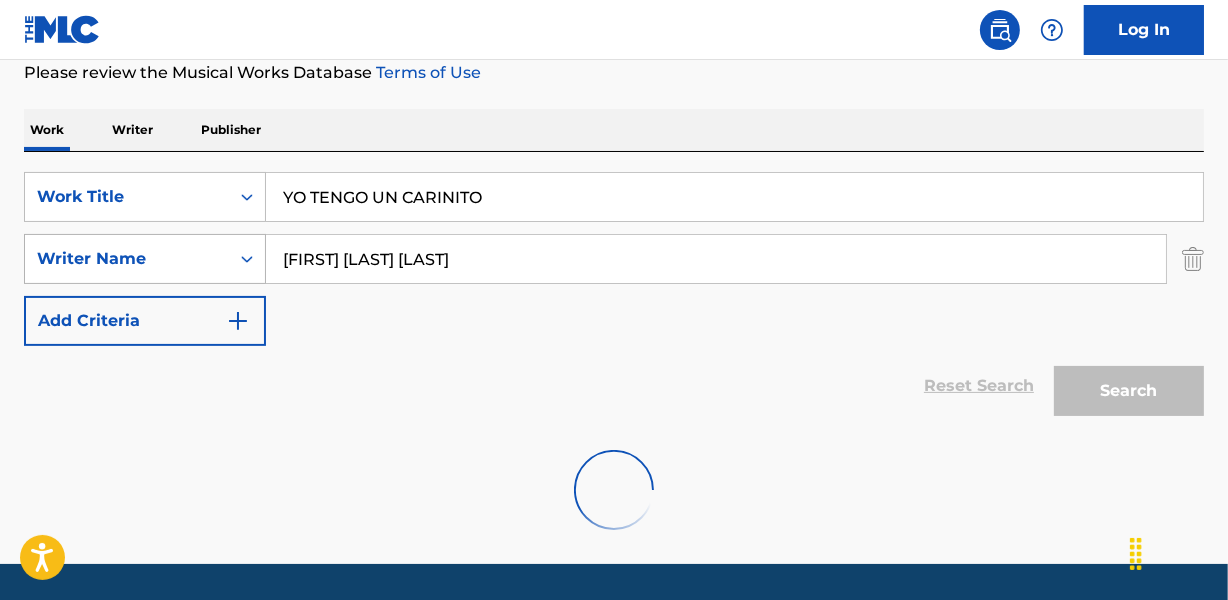 scroll, scrollTop: 267, scrollLeft: 0, axis: vertical 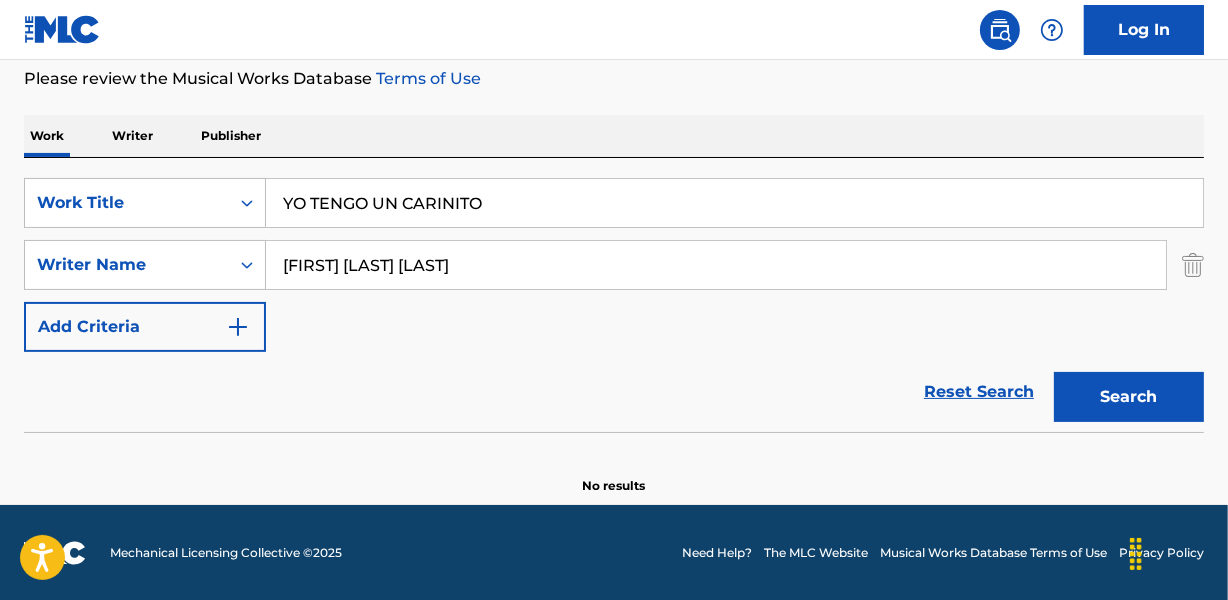 drag, startPoint x: 1051, startPoint y: 381, endPoint x: 1073, endPoint y: 389, distance: 23.409399 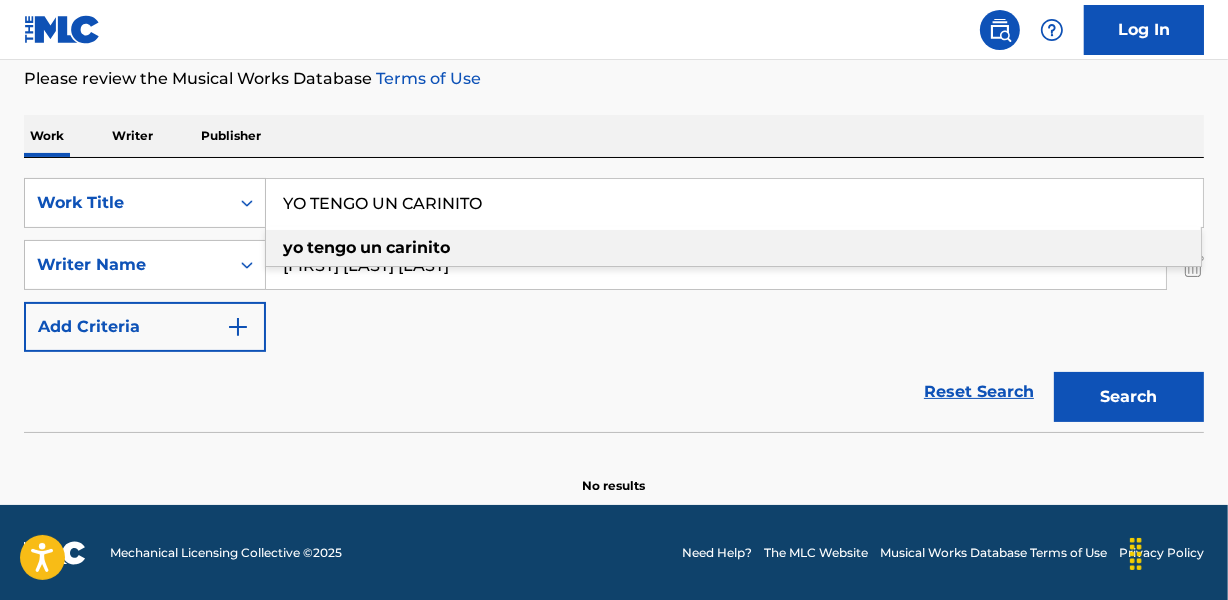 paste on "ONDOMINI" 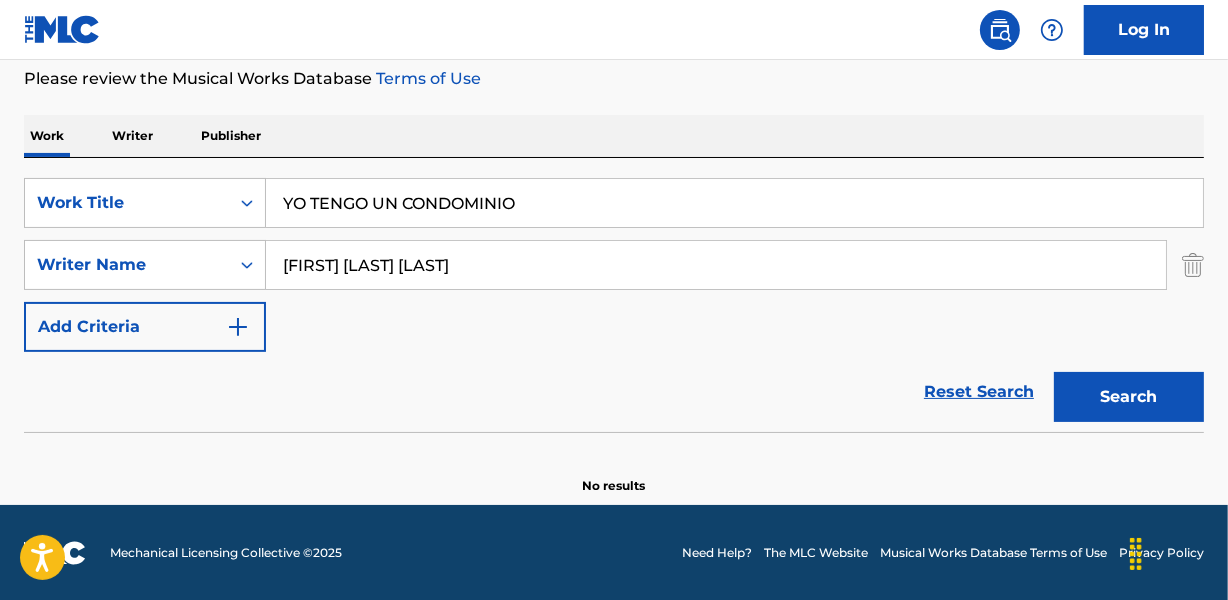 click on "Reset Search Search" at bounding box center [614, 392] 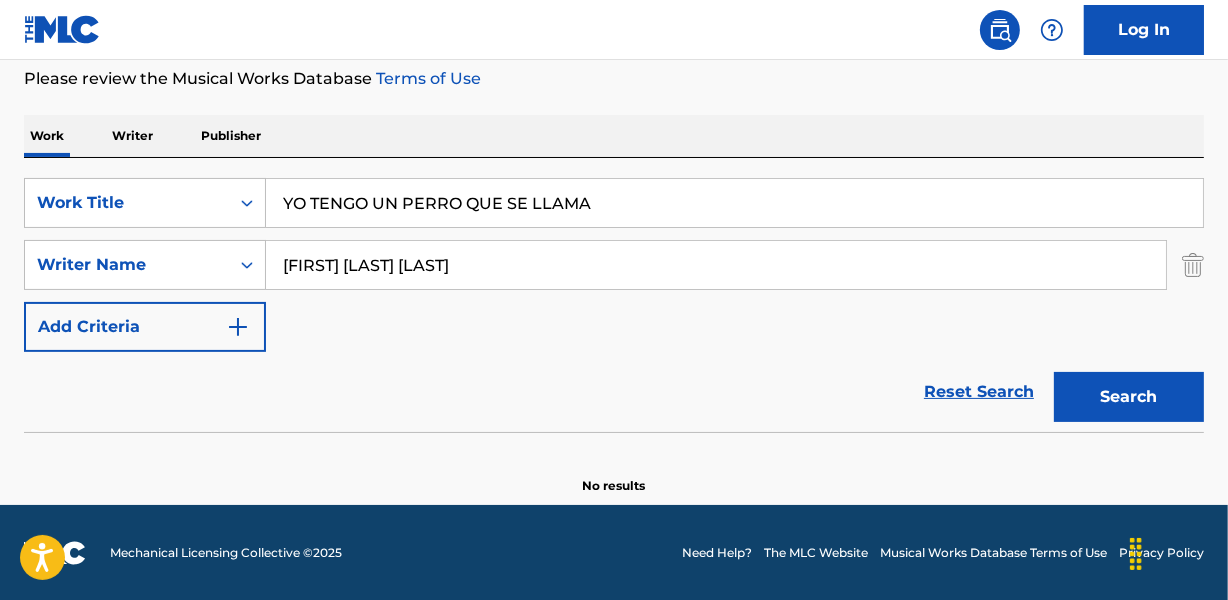 type on "YO TENGO UN PERRO QUE SE LLAMA" 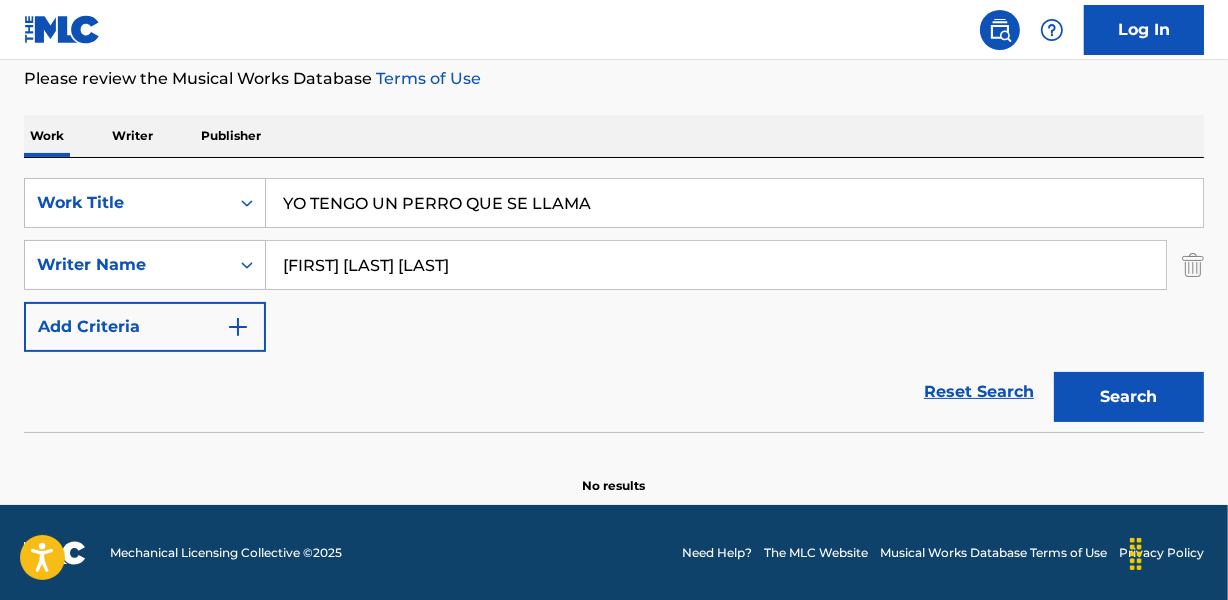 click on "[FIRST] [LAST] [LAST]" at bounding box center (716, 265) 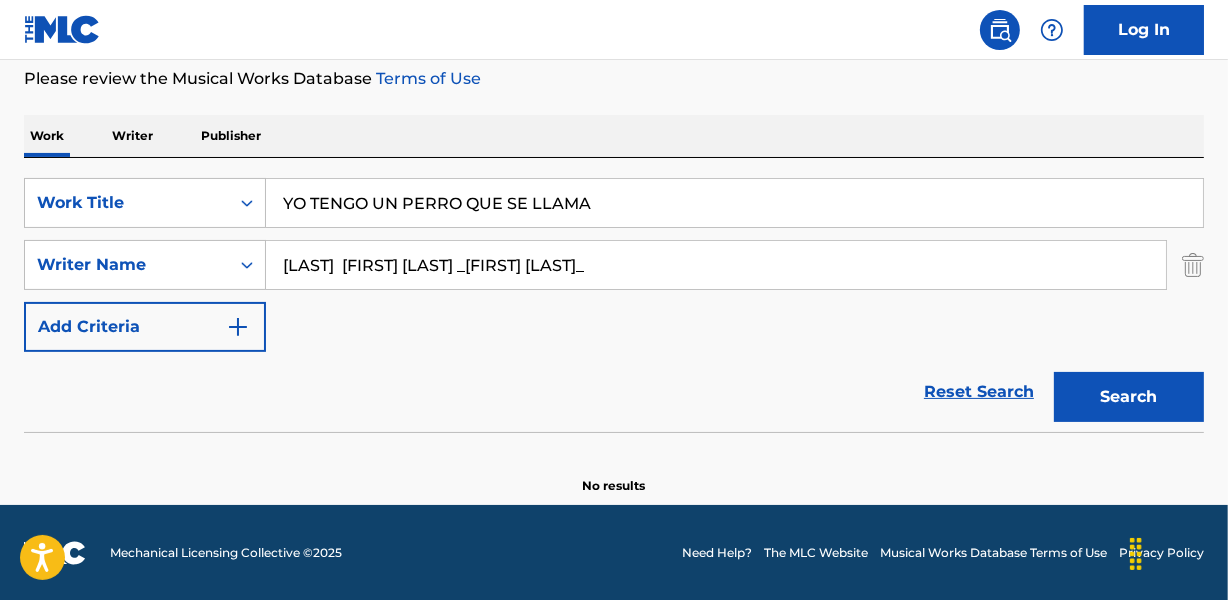 drag, startPoint x: 520, startPoint y: 261, endPoint x: 784, endPoint y: 268, distance: 264.09277 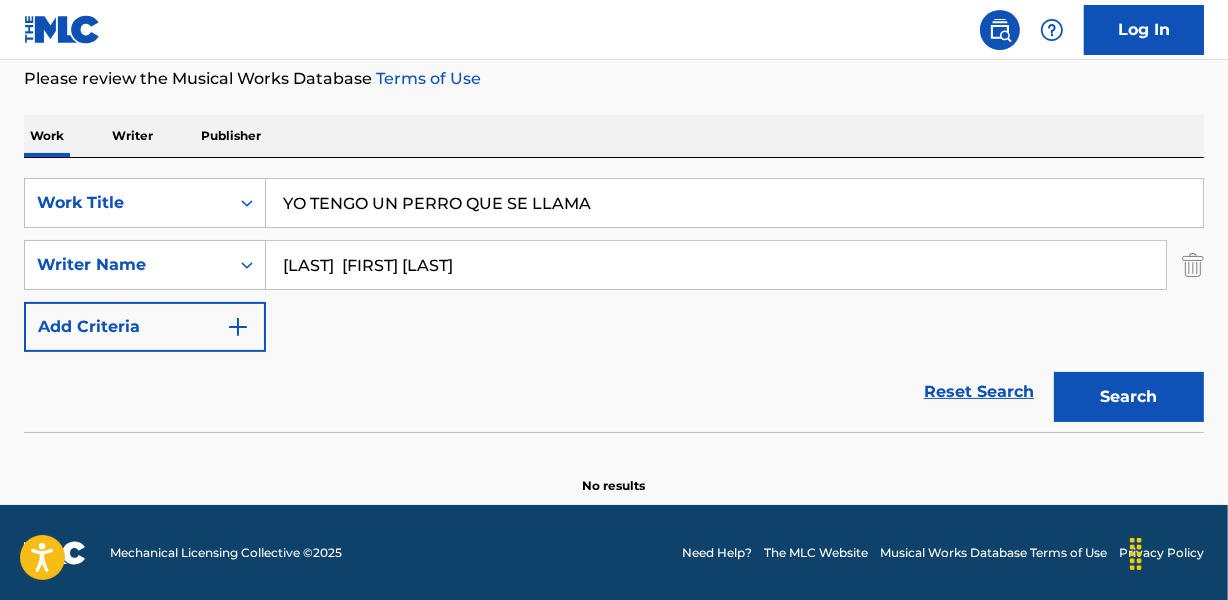 drag, startPoint x: 372, startPoint y: 262, endPoint x: 285, endPoint y: 271, distance: 87.46428 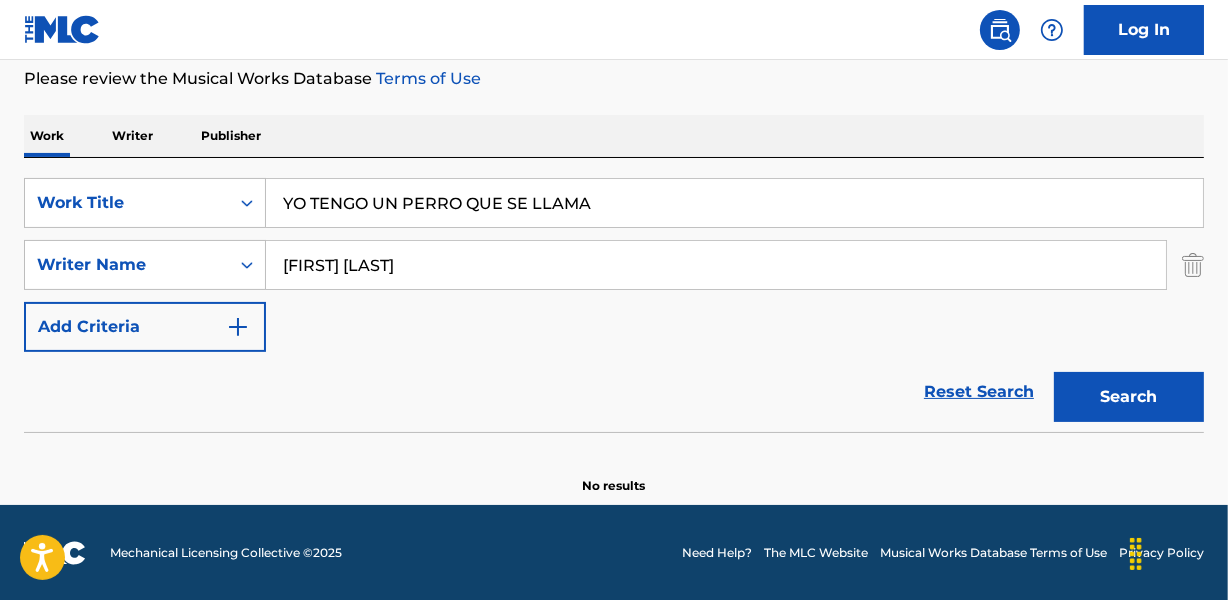 type on "[FIRST] [LAST]" 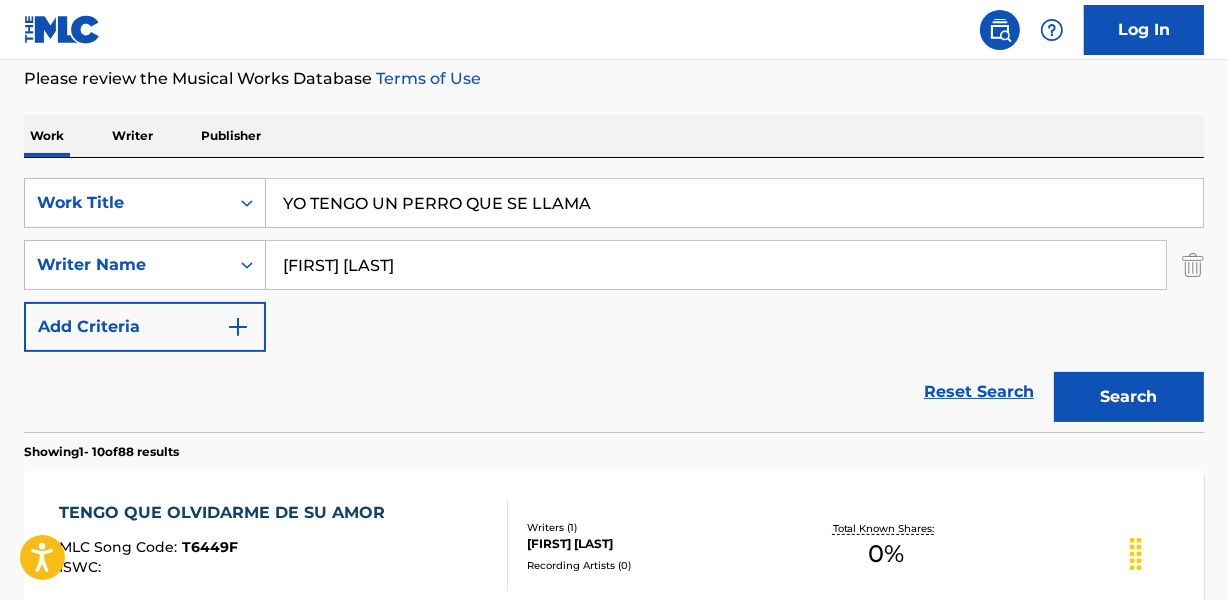click on "Reset Search Search" at bounding box center (614, 392) 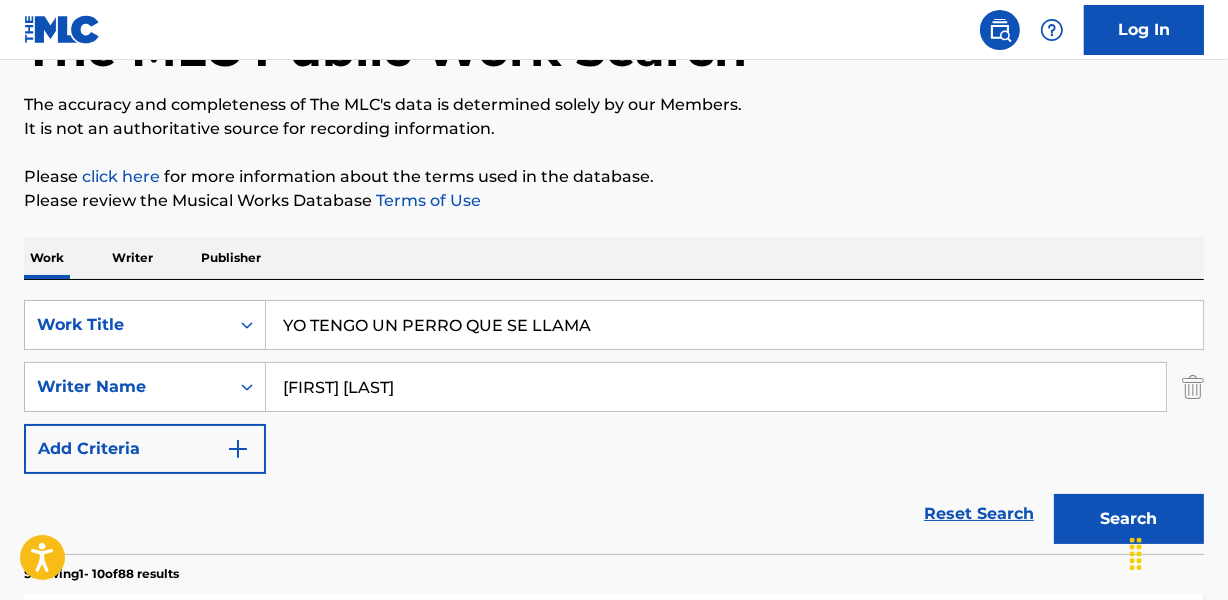 scroll, scrollTop: 176, scrollLeft: 0, axis: vertical 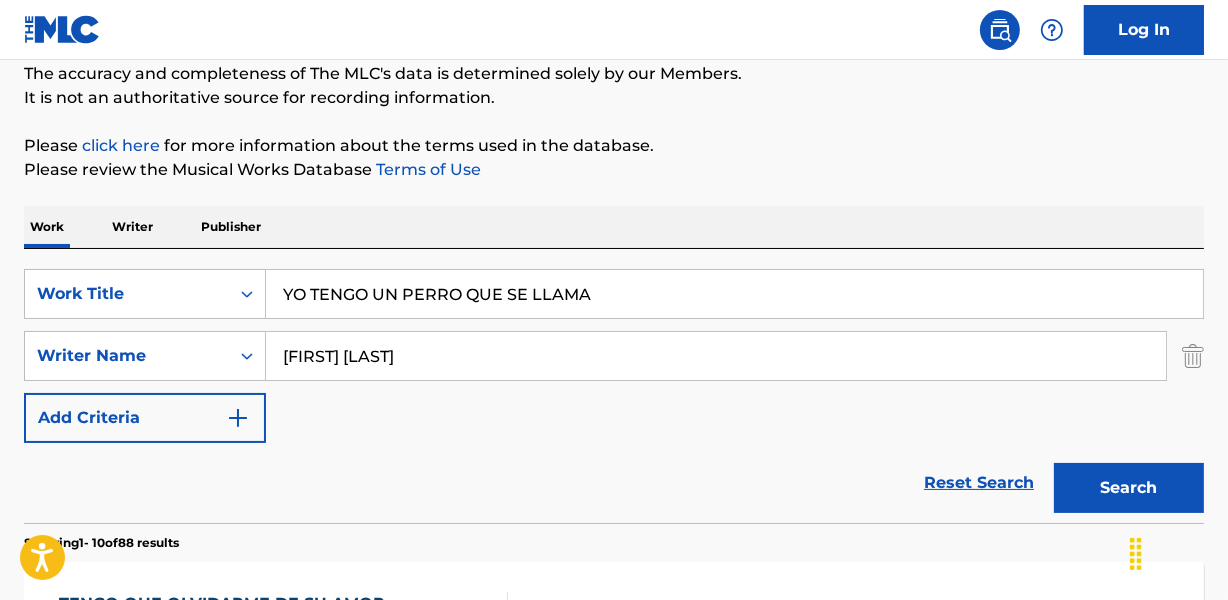 click on "YO TENGO UN PERRO QUE SE LLAMA" at bounding box center (734, 294) 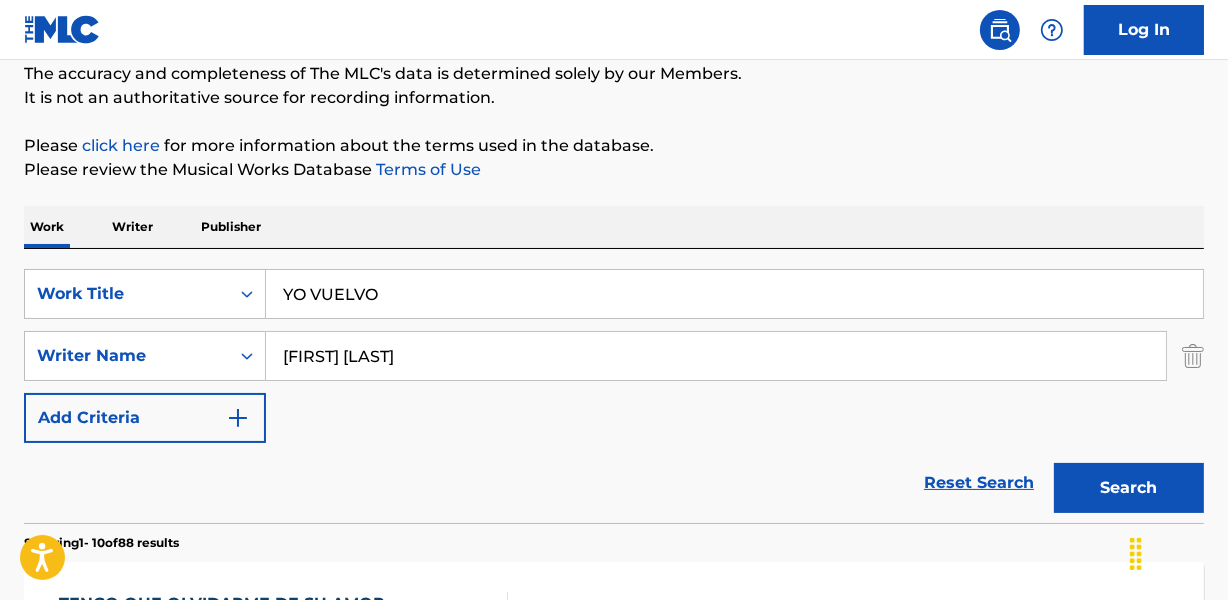 type on "YO VUELVO" 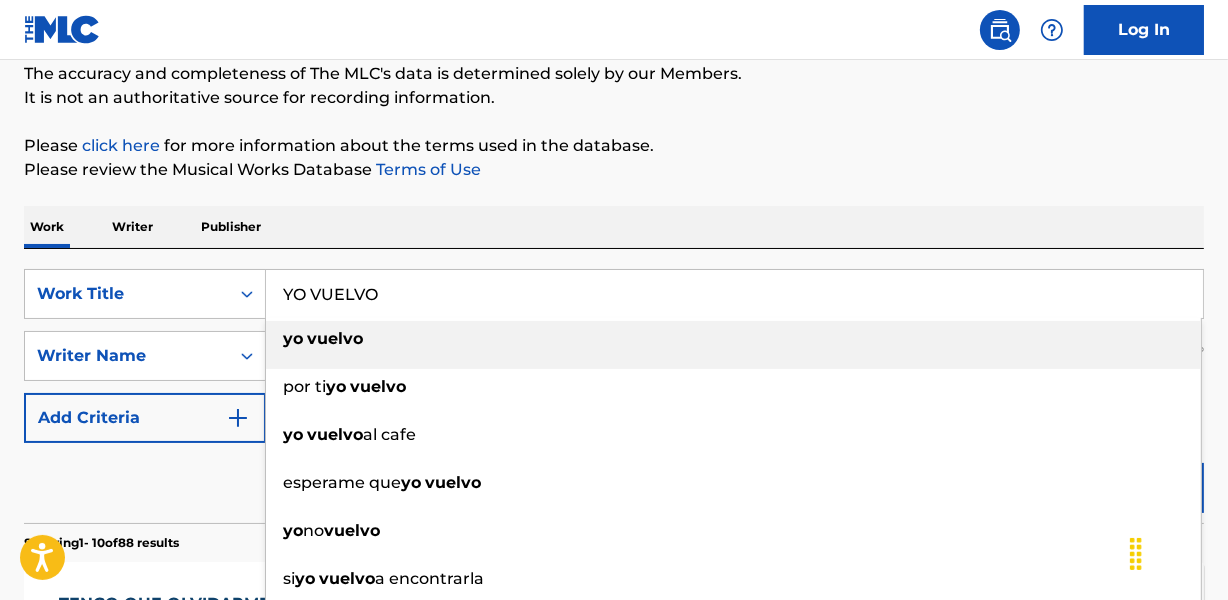 click on "Work Writer Publisher" at bounding box center (614, 227) 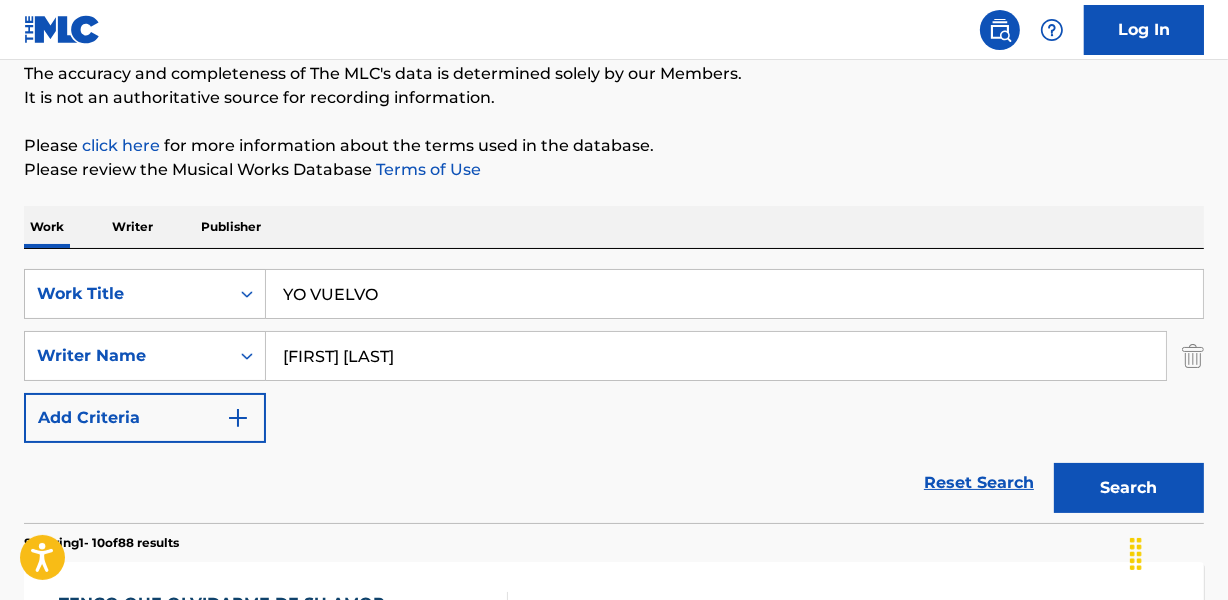 click on "[FIRST] [LAST]" at bounding box center [716, 356] 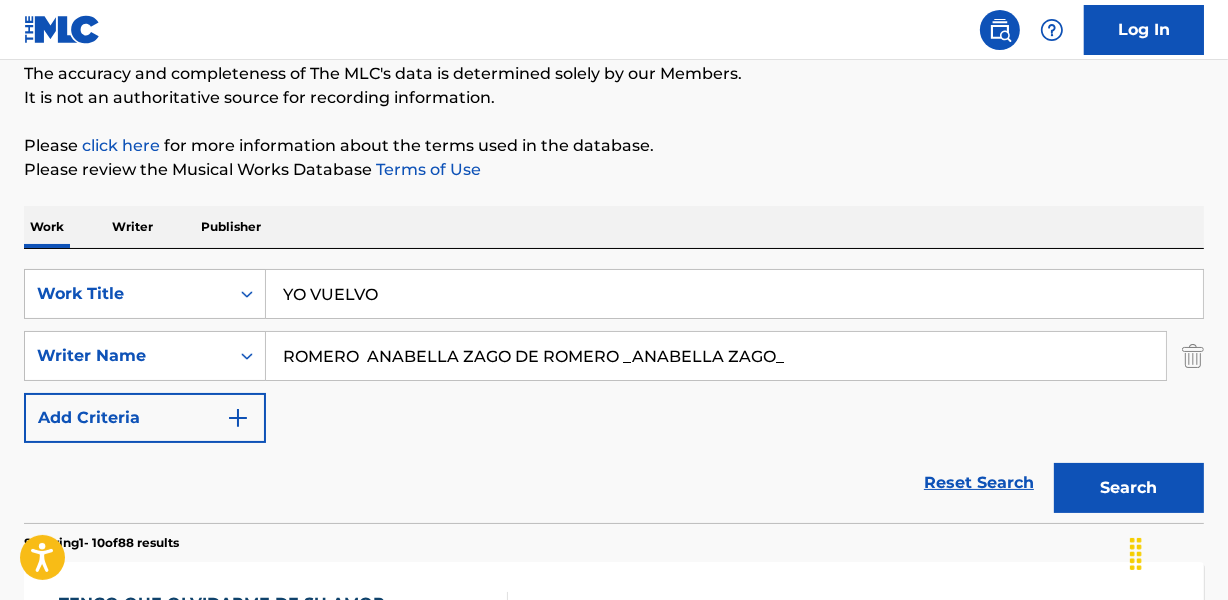 drag, startPoint x: 618, startPoint y: 361, endPoint x: 899, endPoint y: 359, distance: 281.0071 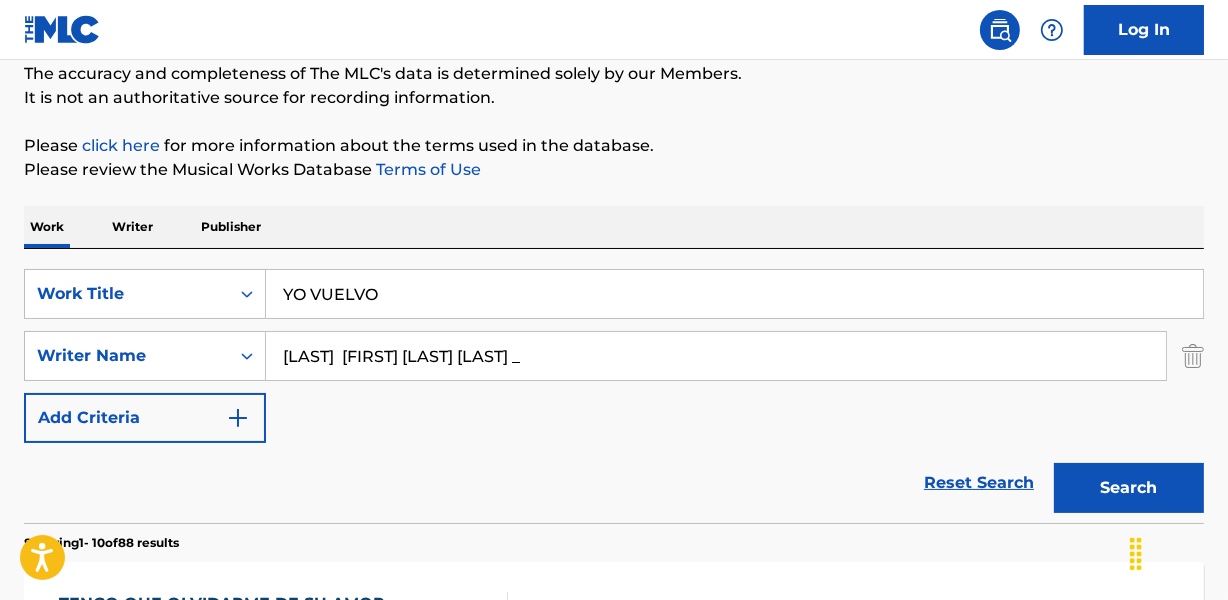 drag, startPoint x: 370, startPoint y: 354, endPoint x: 268, endPoint y: 365, distance: 102.59142 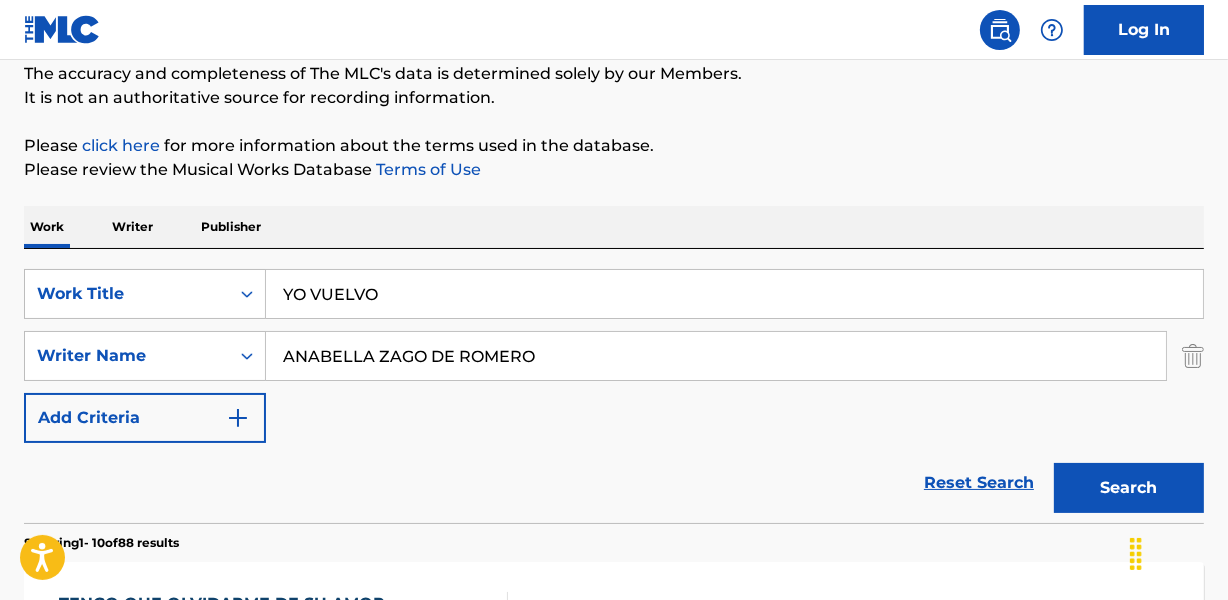 type on "ANABELLA ZAGO DE ROMERO" 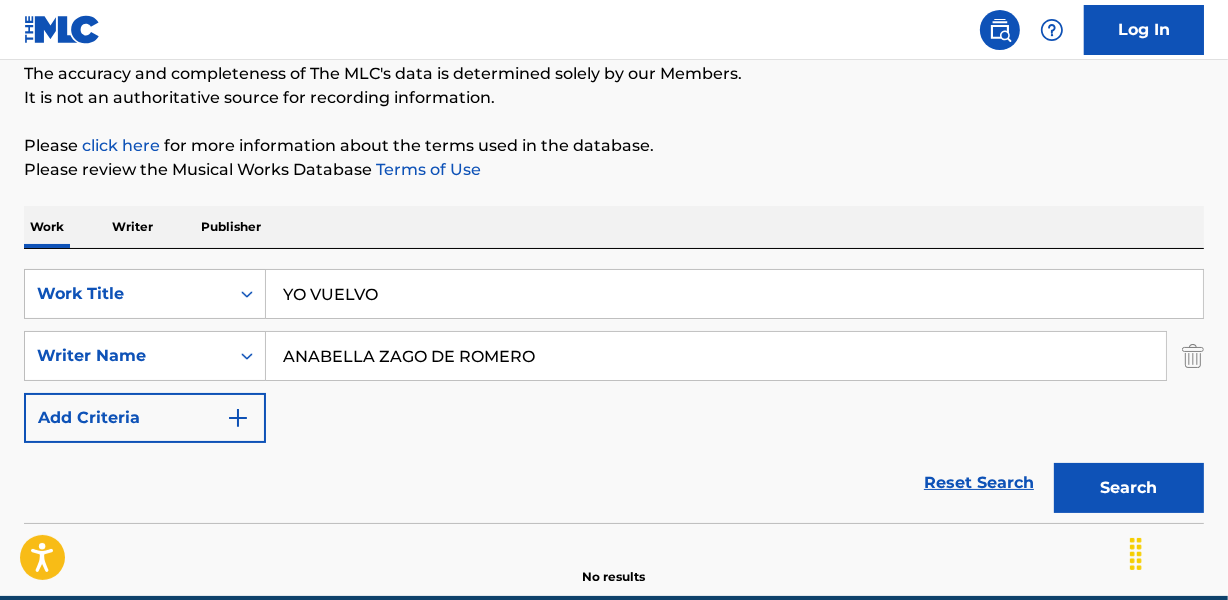 click on "Reset Search Search" at bounding box center [614, 483] 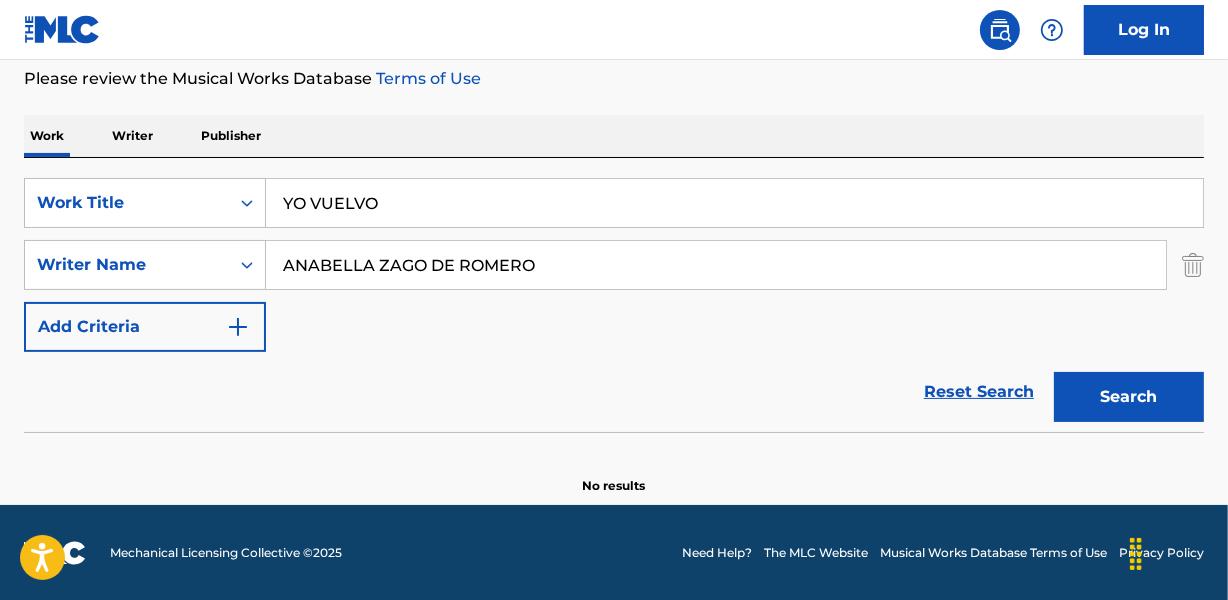 click on "YO VUELVO" at bounding box center [734, 203] 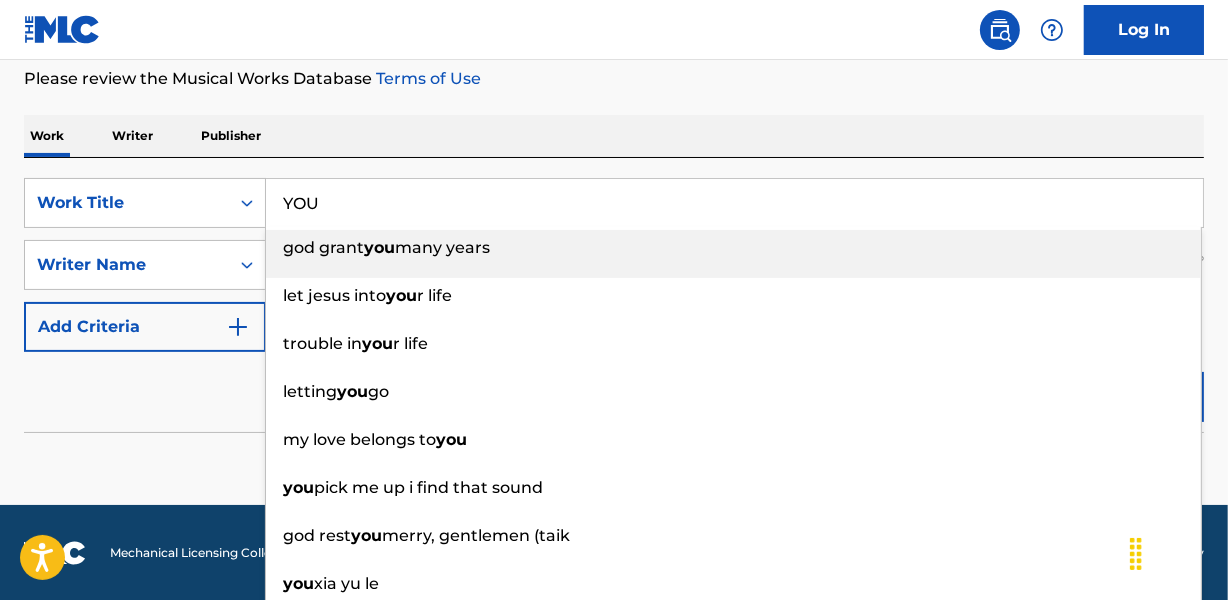 type on "YOU" 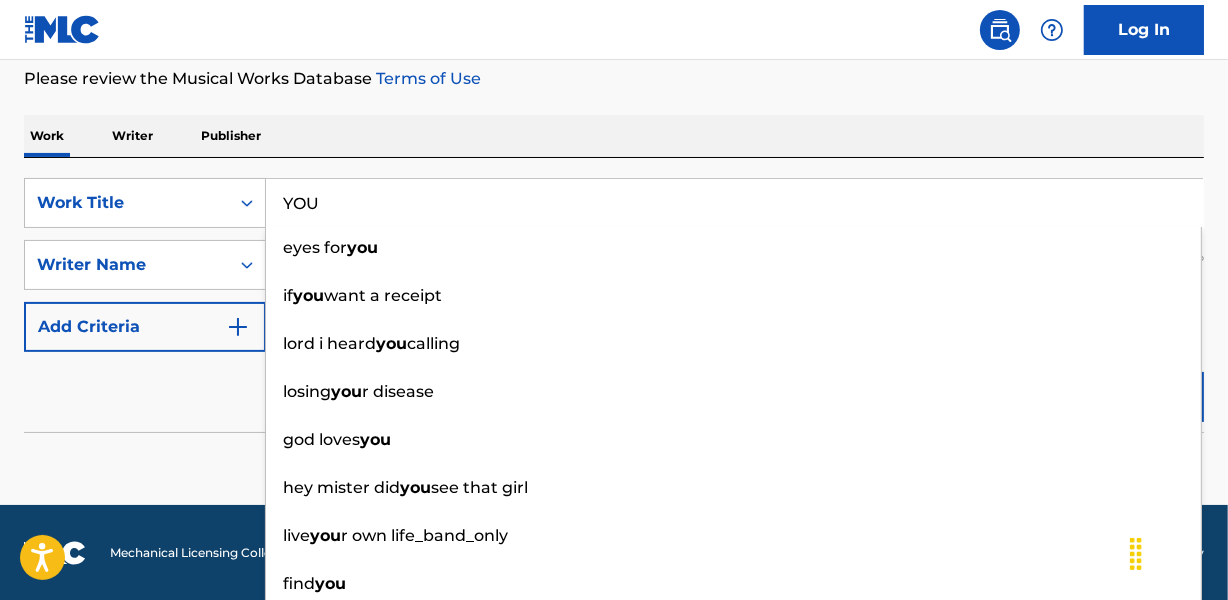 click on "SearchWithCriteria471fa37d-6dfb-4e9c-9f92-404cb4f5a77d Work Title YOU eyes for  you if  you  want a receipt lord i heard  you  calling losing  you r disease god loves  you hey mister did  you  see that girl live  you r own life_band_only find  you you r story you  in the building SearchWithCriteriae17bcf3d-b000-4d59-afe8-6baf5a355423 Writer Name ANABELLA ZAGO DE ROMERO Add Criteria Reset Search Search" at bounding box center (614, 295) 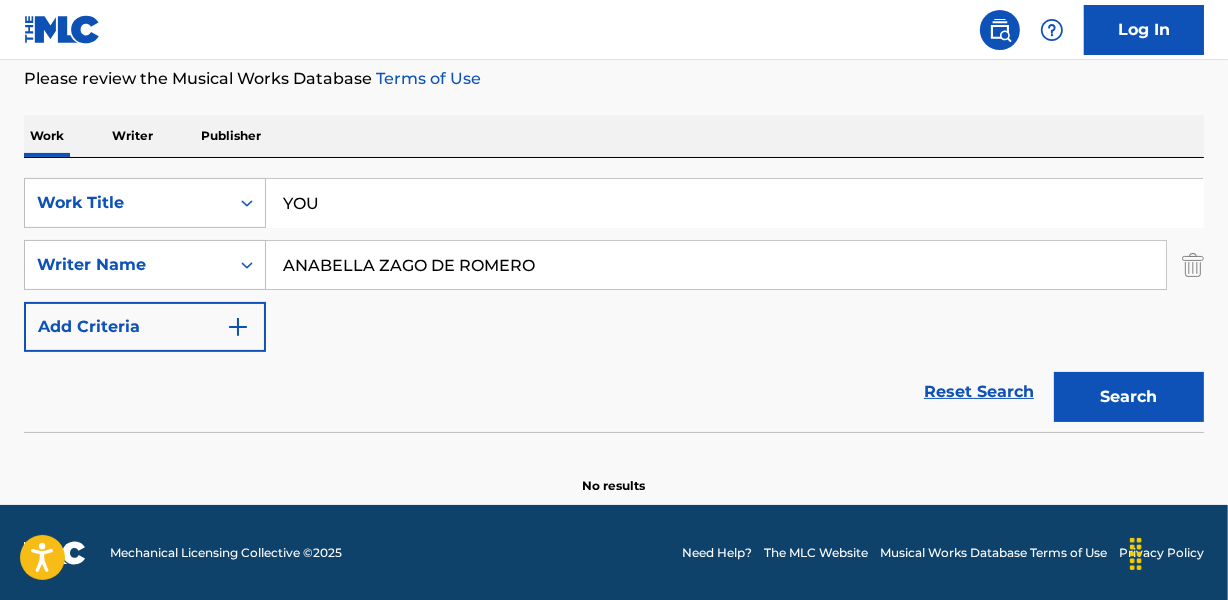 click on "ANABELLA ZAGO DE ROMERO" at bounding box center [716, 265] 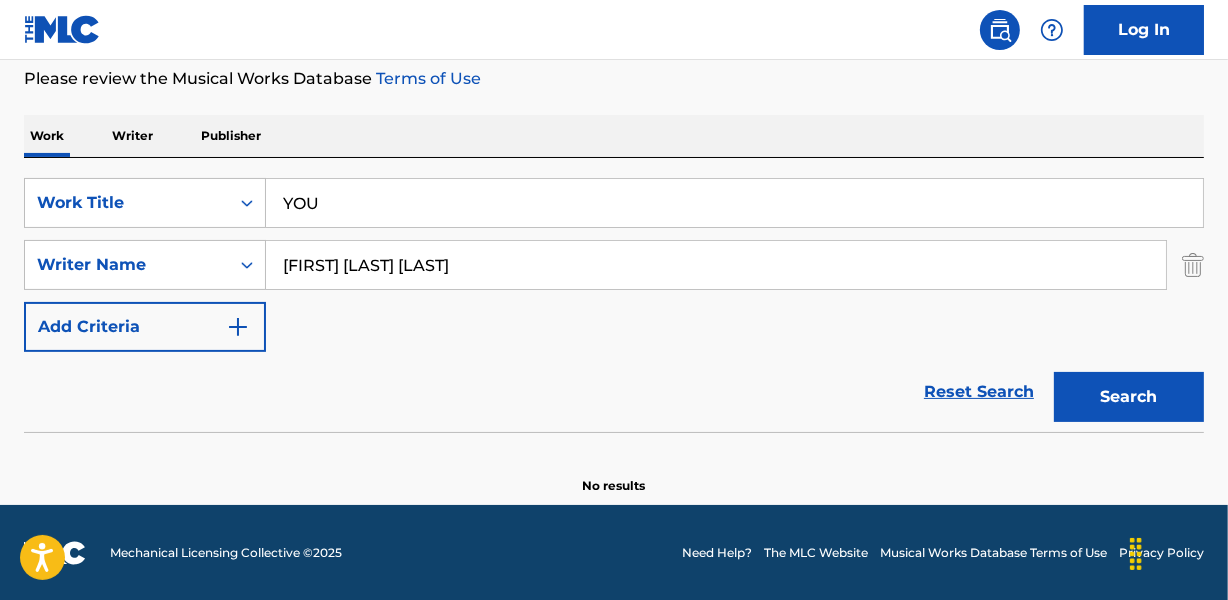 type on "[FIRST] [LAST] [LAST]" 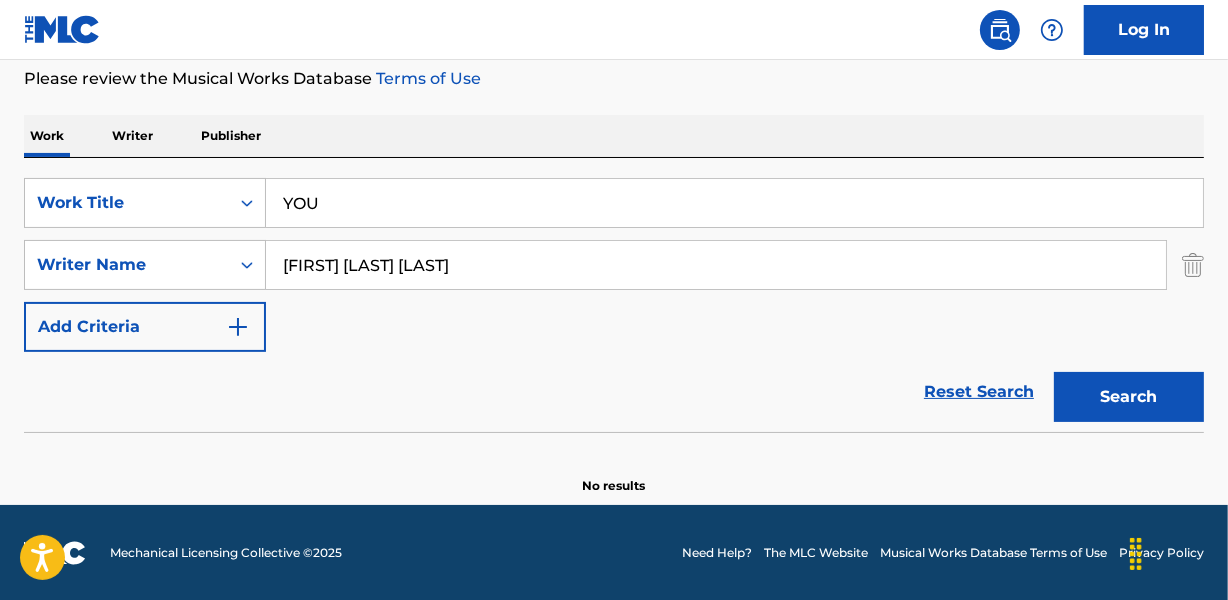 click on "YOU" at bounding box center (734, 203) 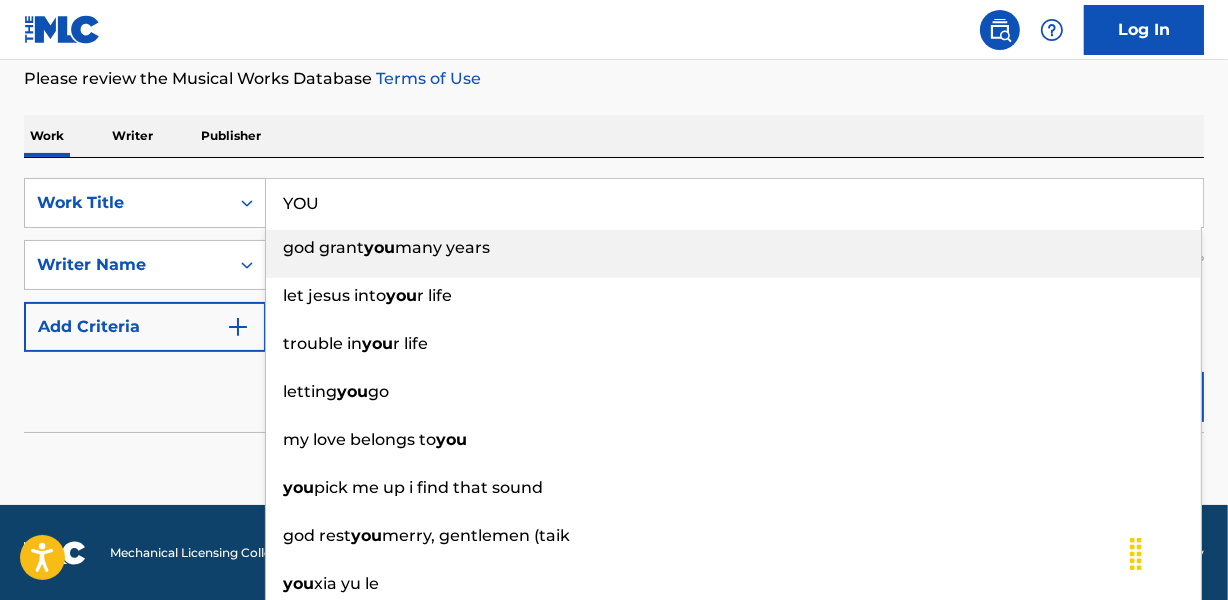 paste on "AND MY DREAMS" 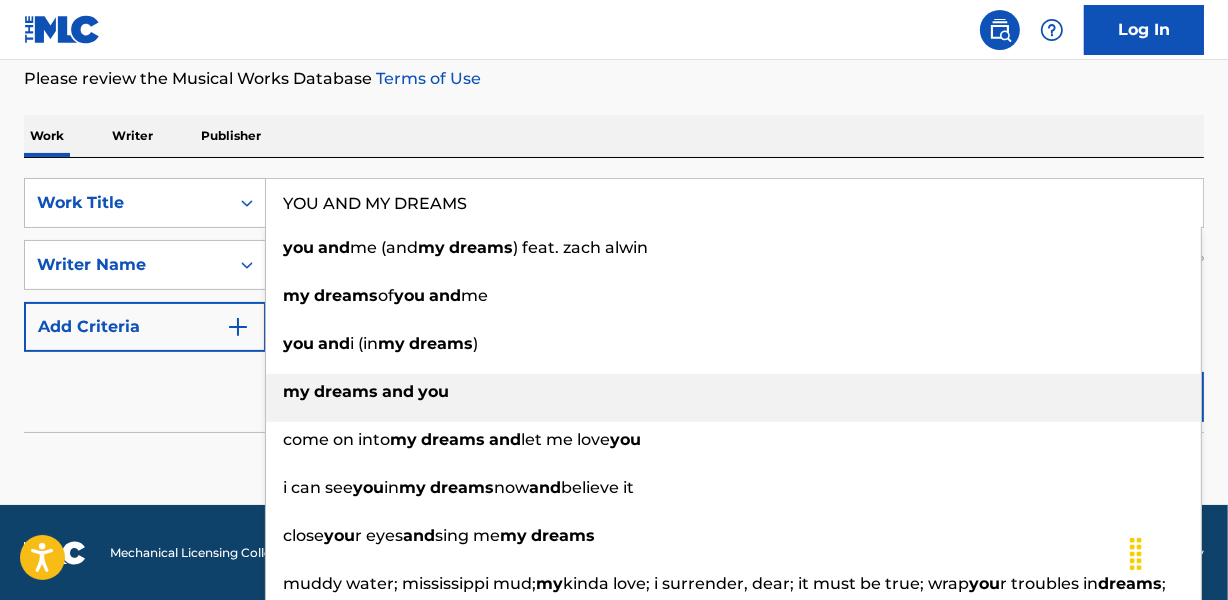 type on "YOU AND MY DREAMS" 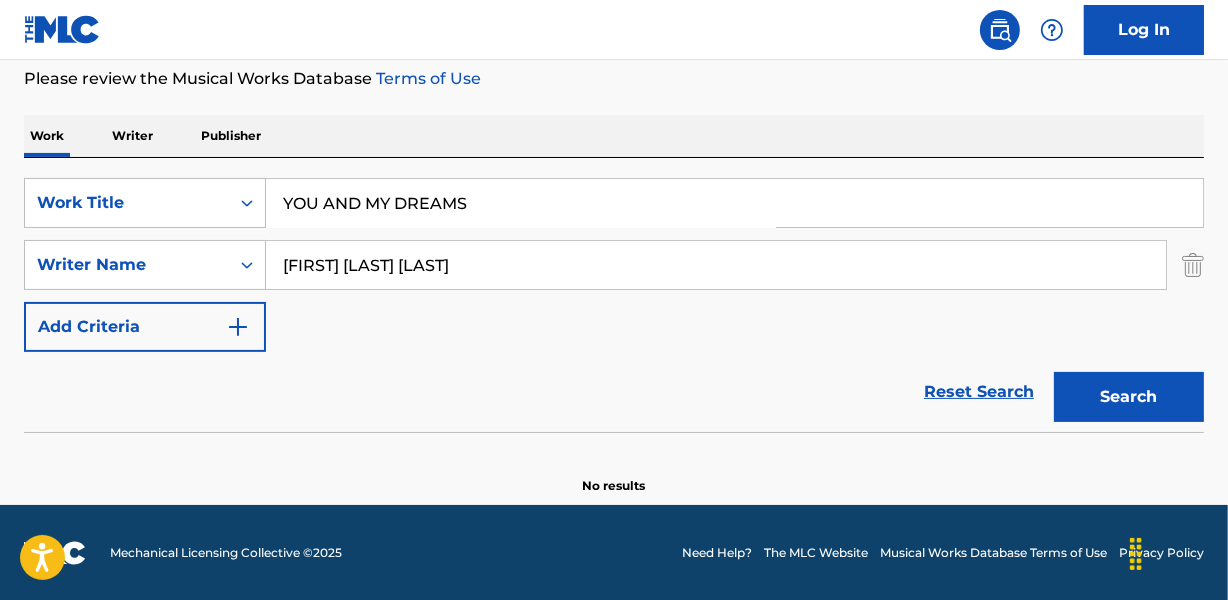 click on "Reset Search Search" at bounding box center [614, 392] 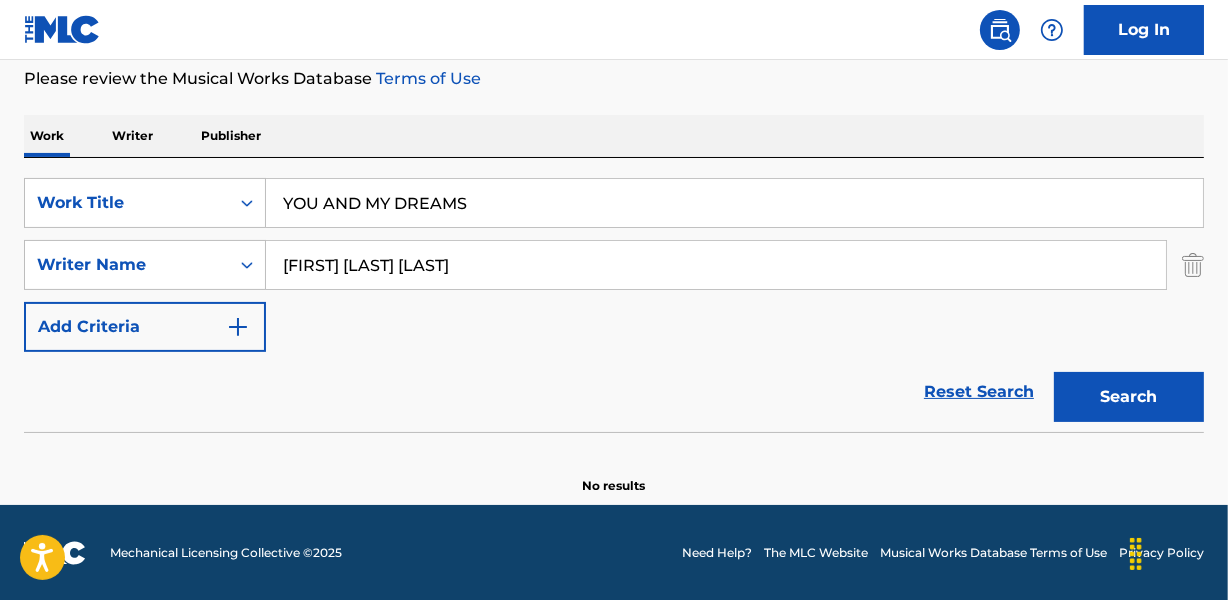 click on "[FIRST] [LAST] [LAST]" at bounding box center [716, 265] 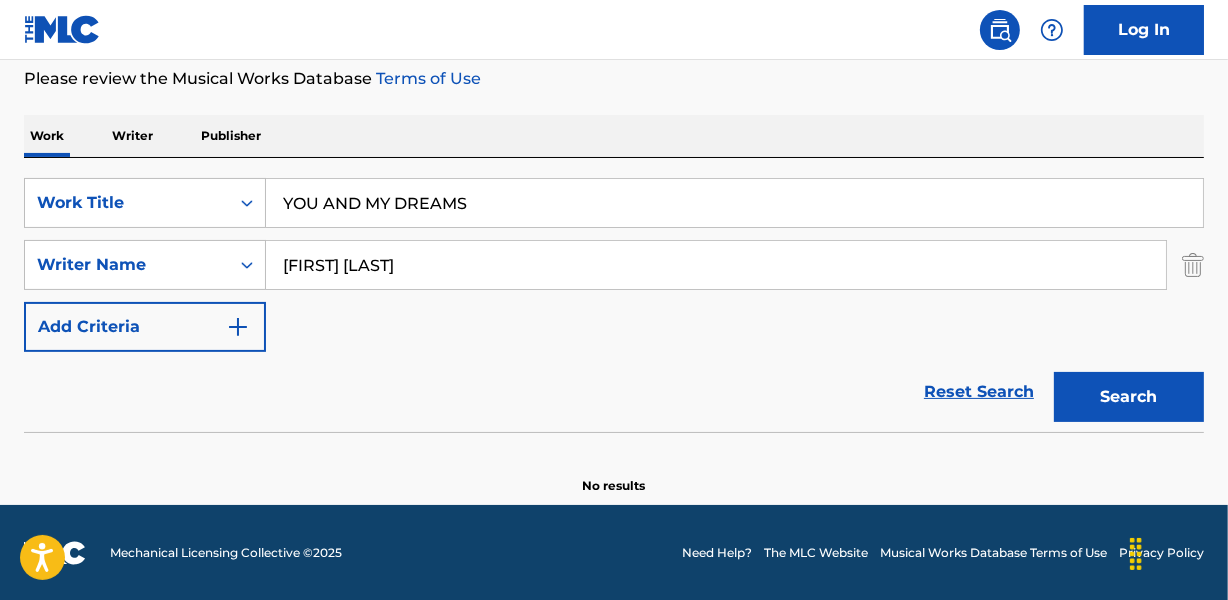 type on "[FIRST] [LAST]" 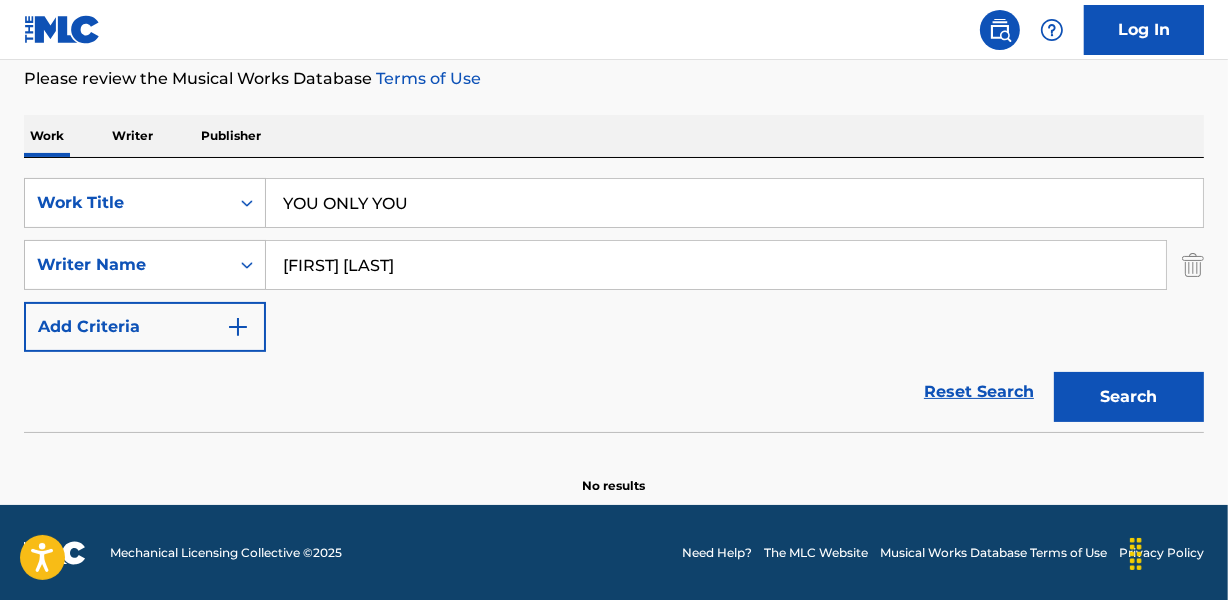 type on "YOU ONLY YOU" 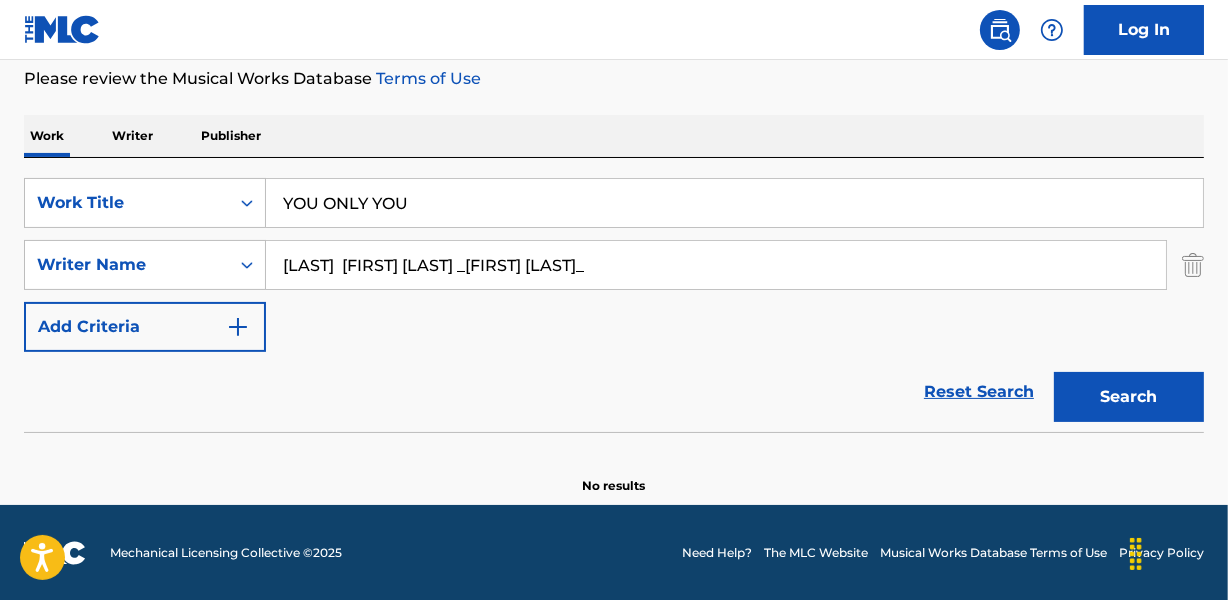 drag, startPoint x: 541, startPoint y: 267, endPoint x: 1082, endPoint y: 266, distance: 541.0009 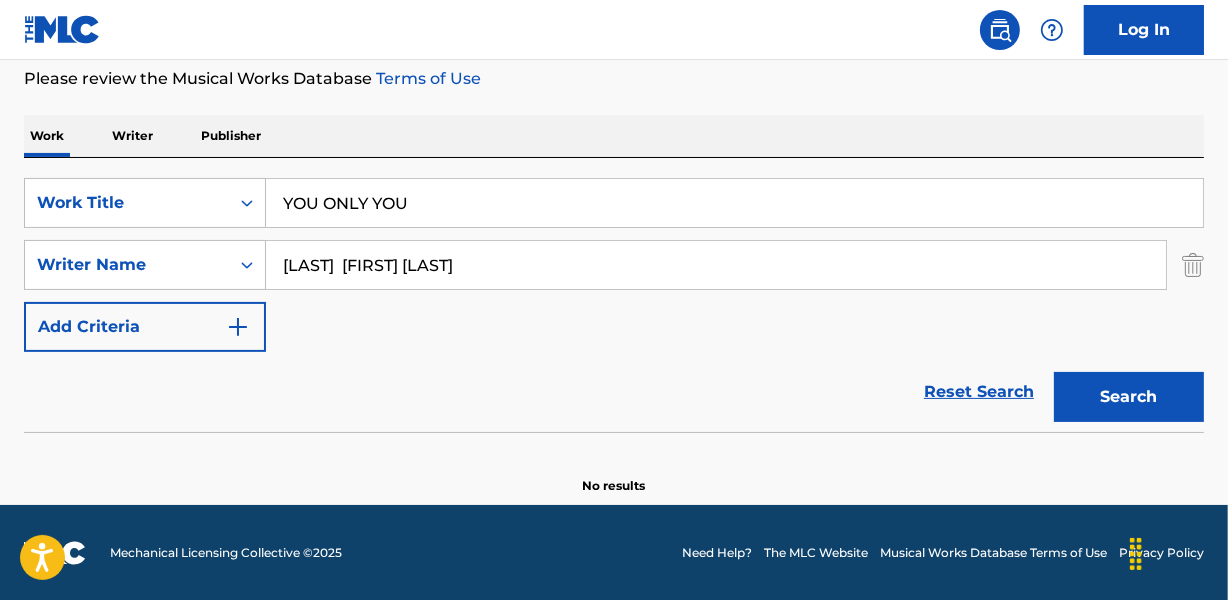 click on "Search" at bounding box center [1129, 397] 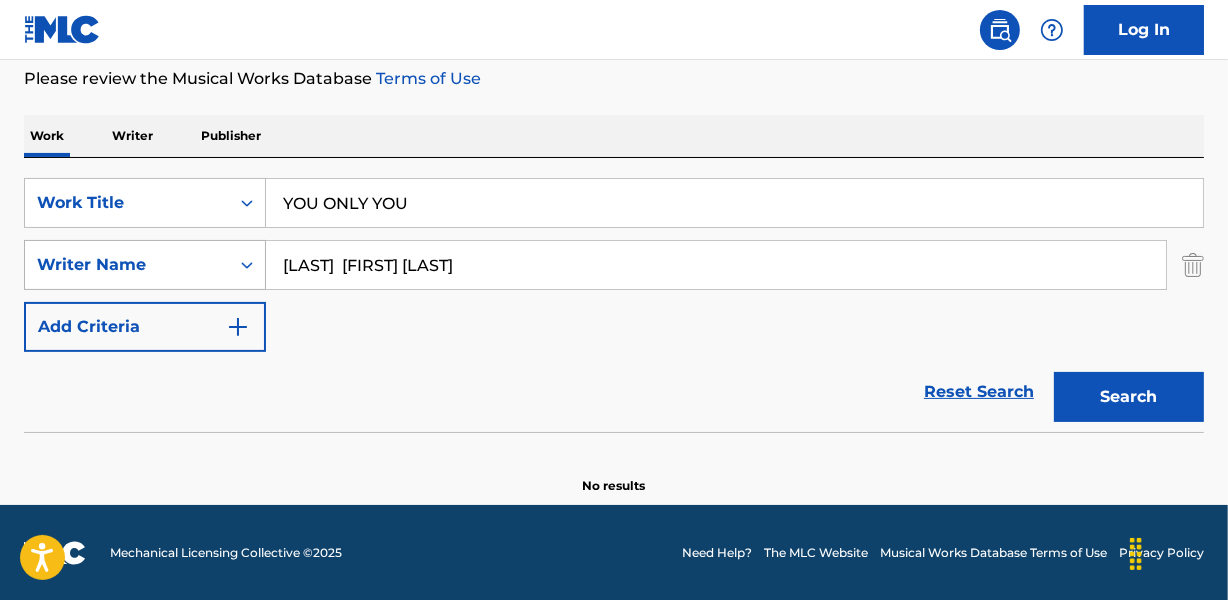 drag, startPoint x: 385, startPoint y: 266, endPoint x: 219, endPoint y: 287, distance: 167.32304 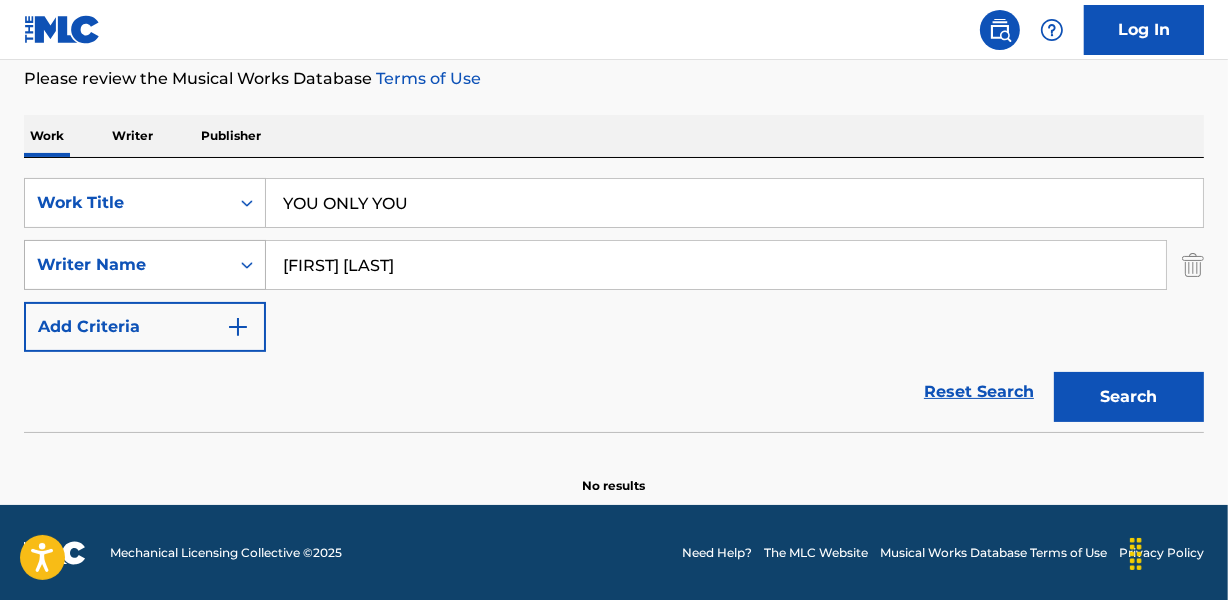 type on "[FIRST] [LAST]" 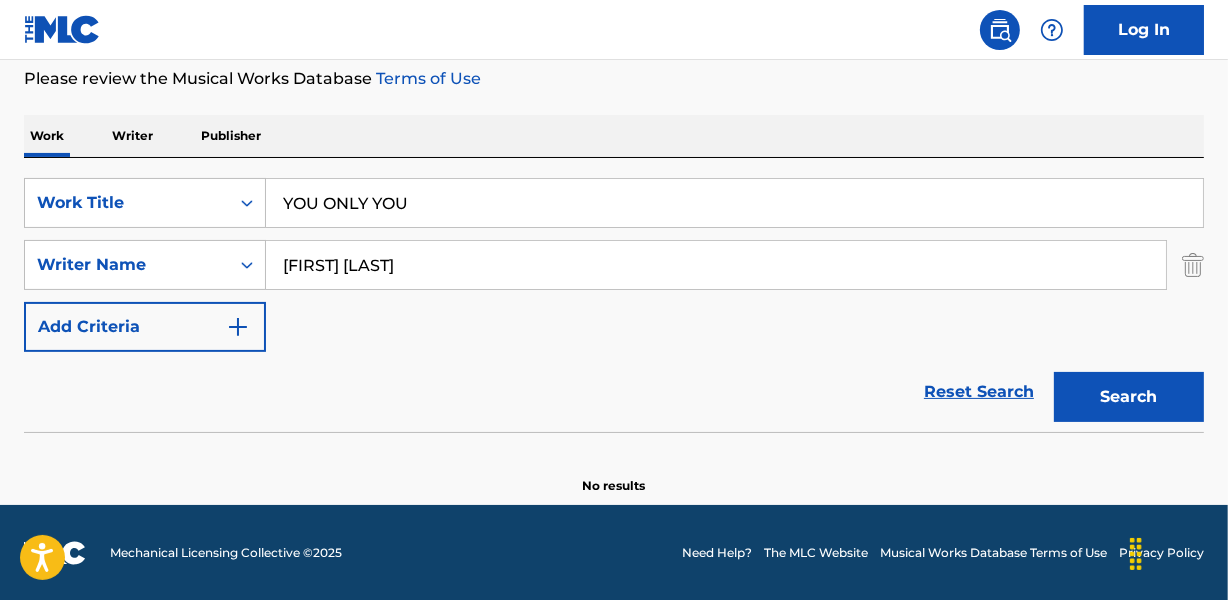 click on "YOU ONLY YOU" at bounding box center (734, 203) 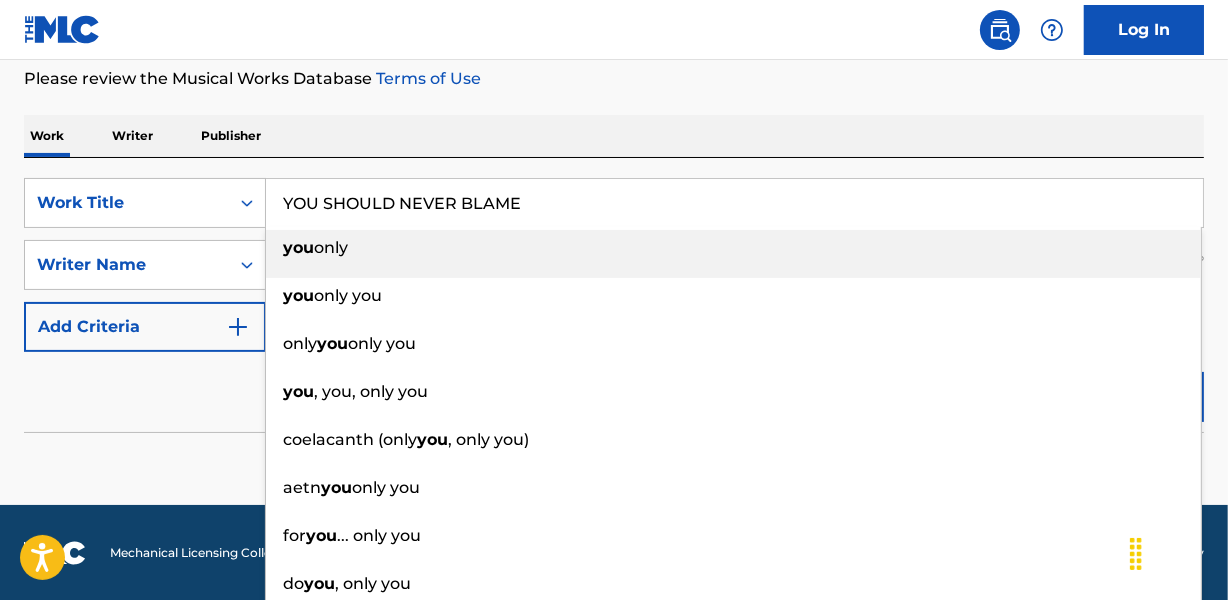 type on "YOU SHOULD NEVER BLAME" 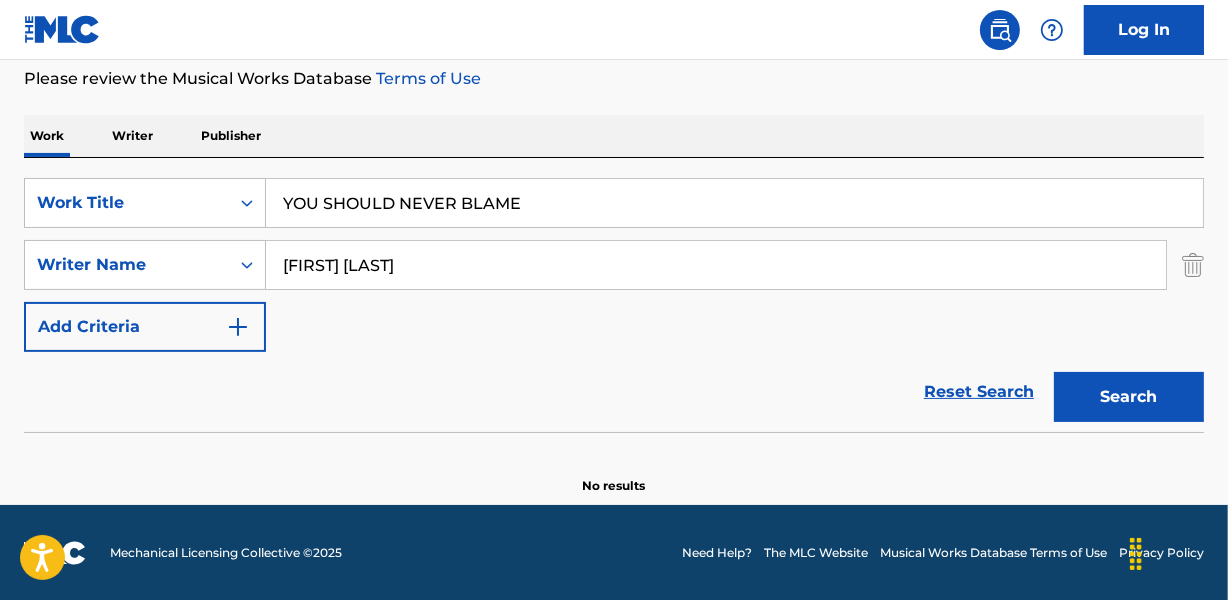click on "[FIRST] [LAST]" at bounding box center (716, 265) 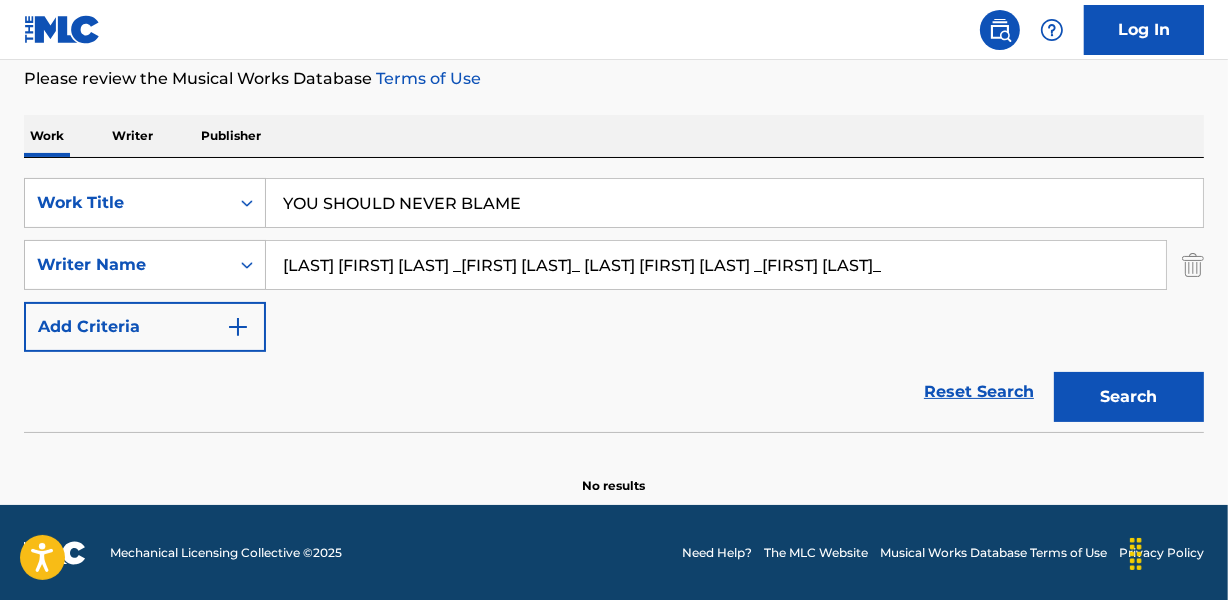 drag, startPoint x: 720, startPoint y: 264, endPoint x: 1233, endPoint y: 265, distance: 513.001 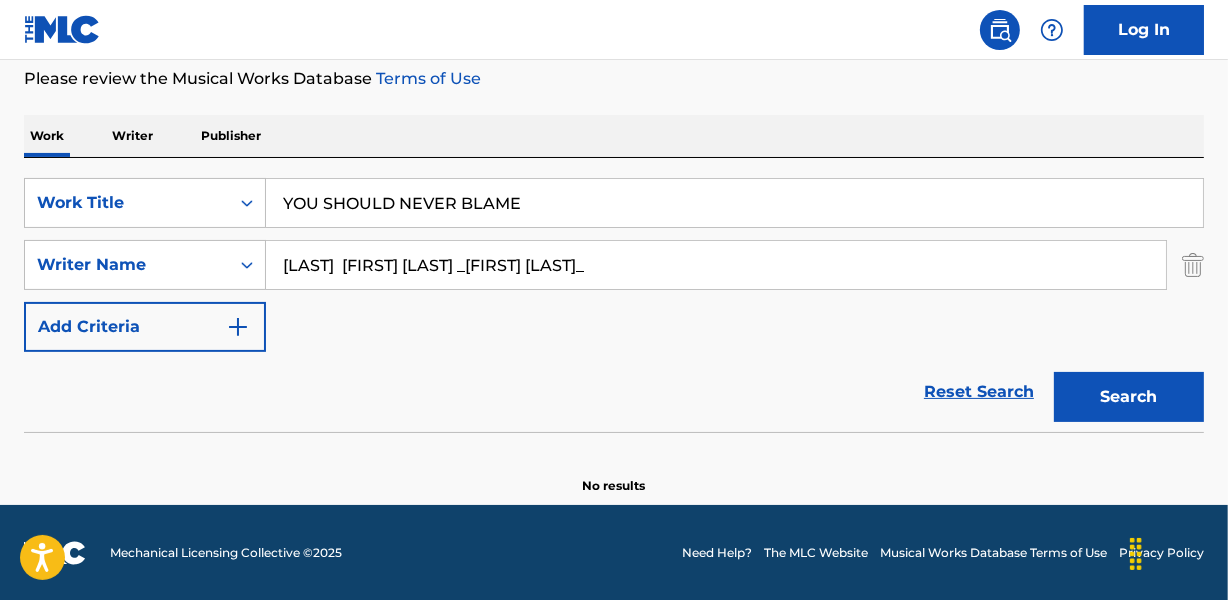 drag, startPoint x: 540, startPoint y: 272, endPoint x: 1106, endPoint y: 262, distance: 566.0883 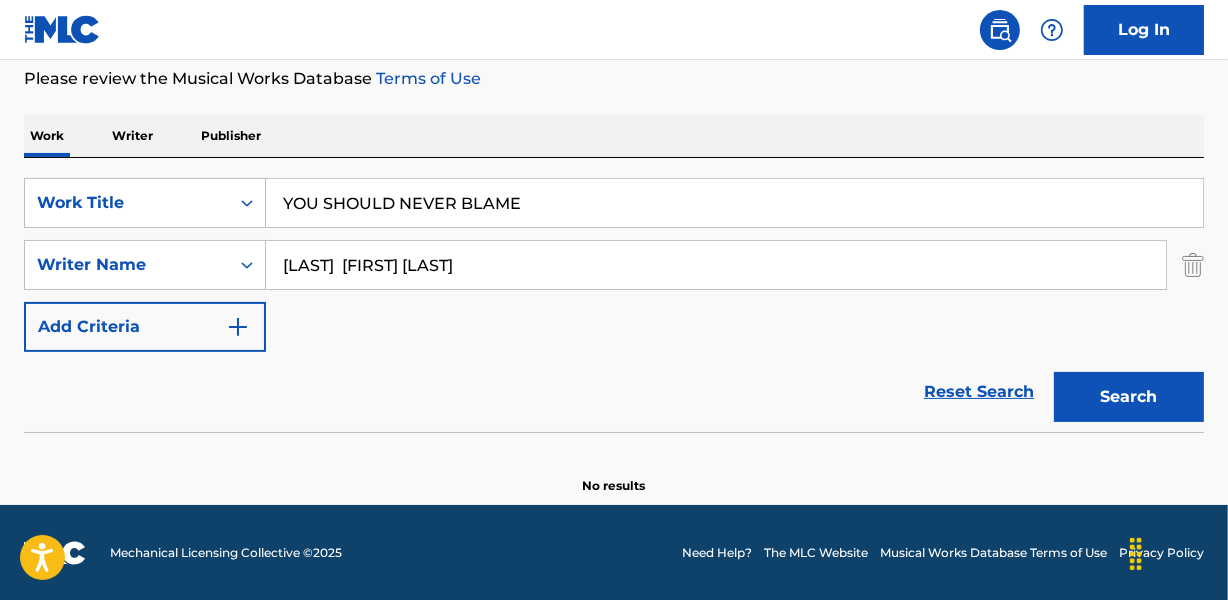 click on "Search" at bounding box center (1129, 397) 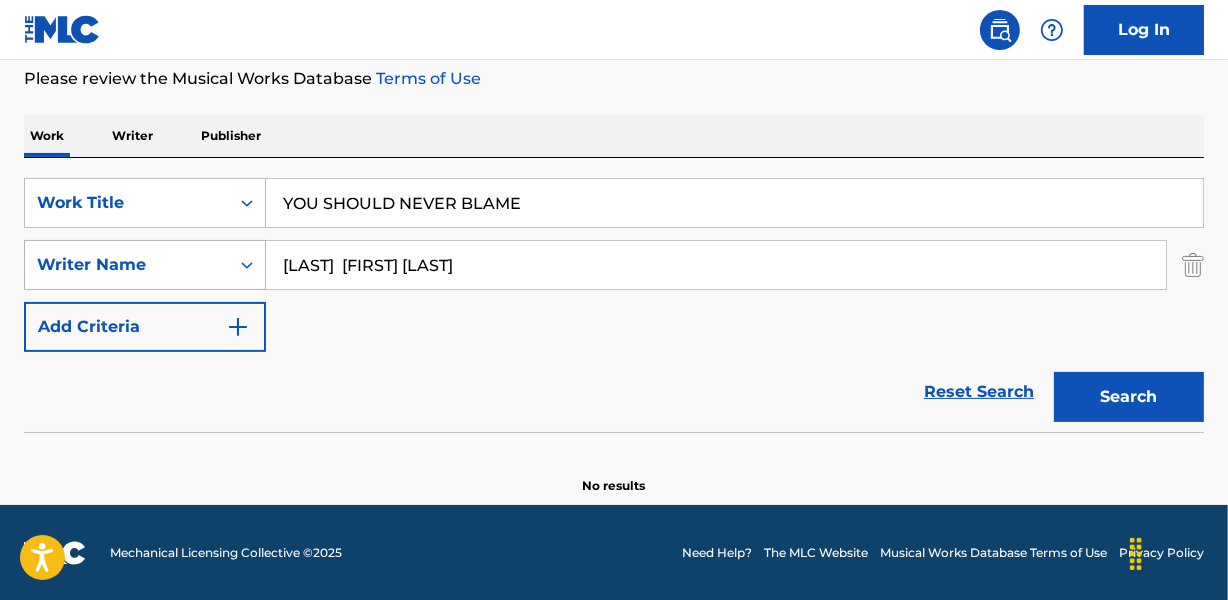 drag, startPoint x: 370, startPoint y: 277, endPoint x: 219, endPoint y: 274, distance: 151.0298 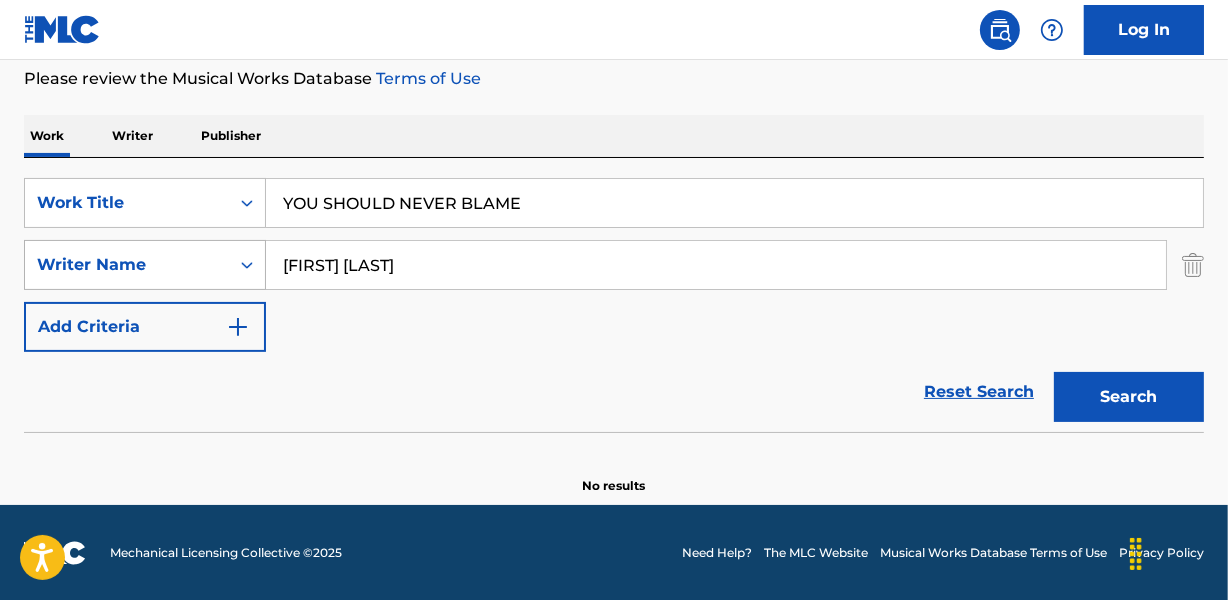 click on "Search" at bounding box center (1129, 397) 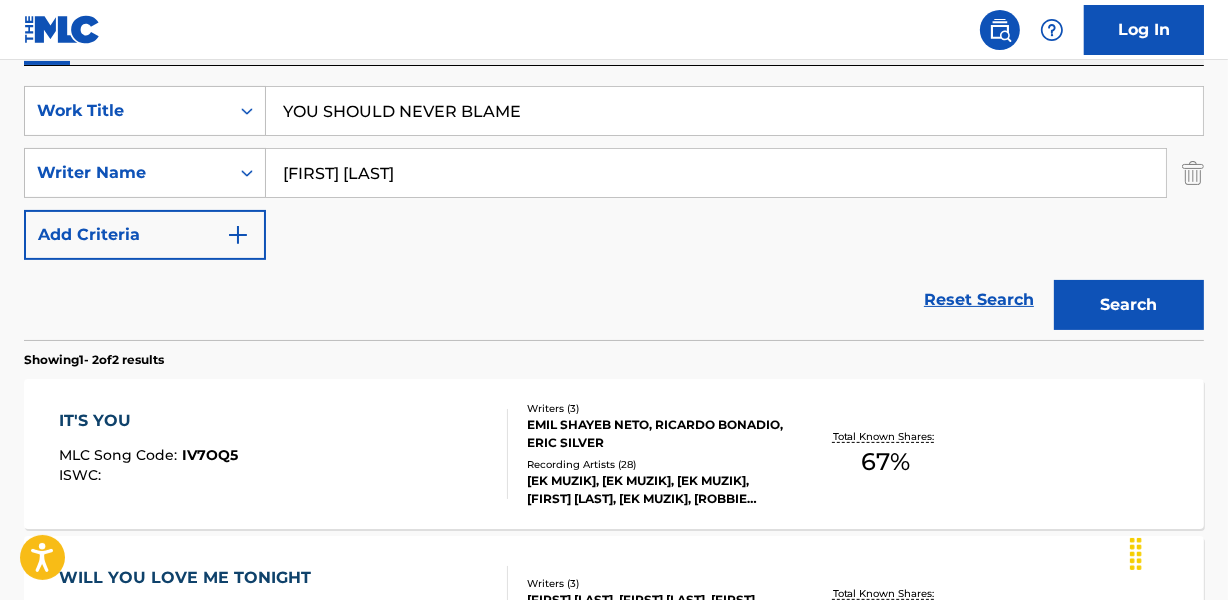 scroll, scrollTop: 358, scrollLeft: 0, axis: vertical 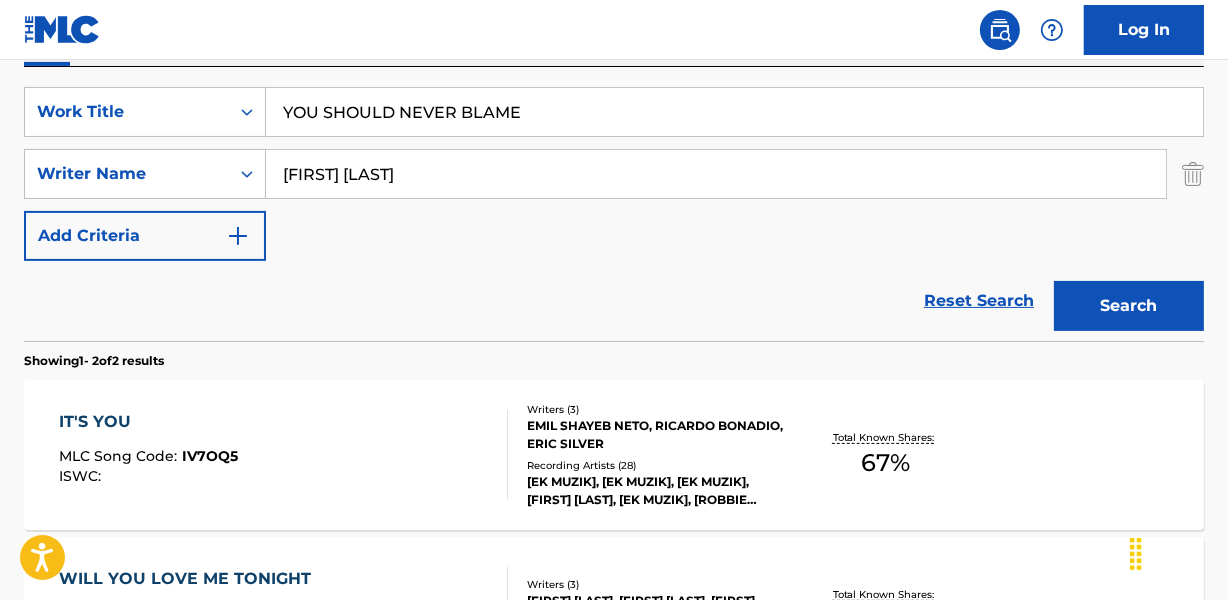 click on "[FIRST] [LAST]" at bounding box center (716, 174) 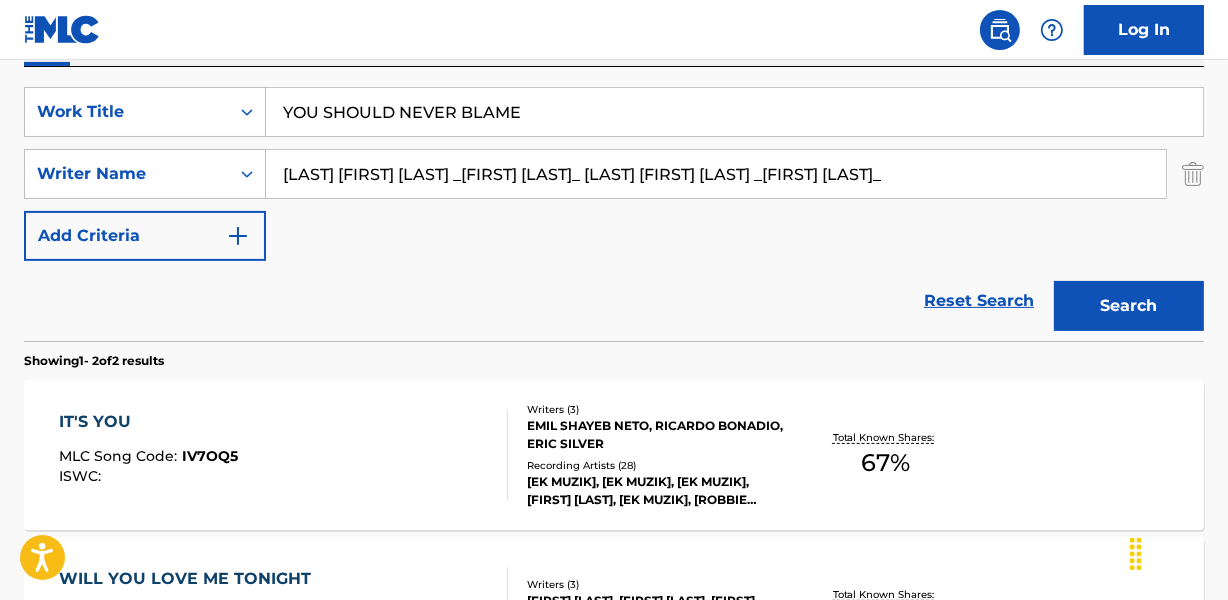 drag, startPoint x: 733, startPoint y: 169, endPoint x: -4, endPoint y: 200, distance: 737.6517 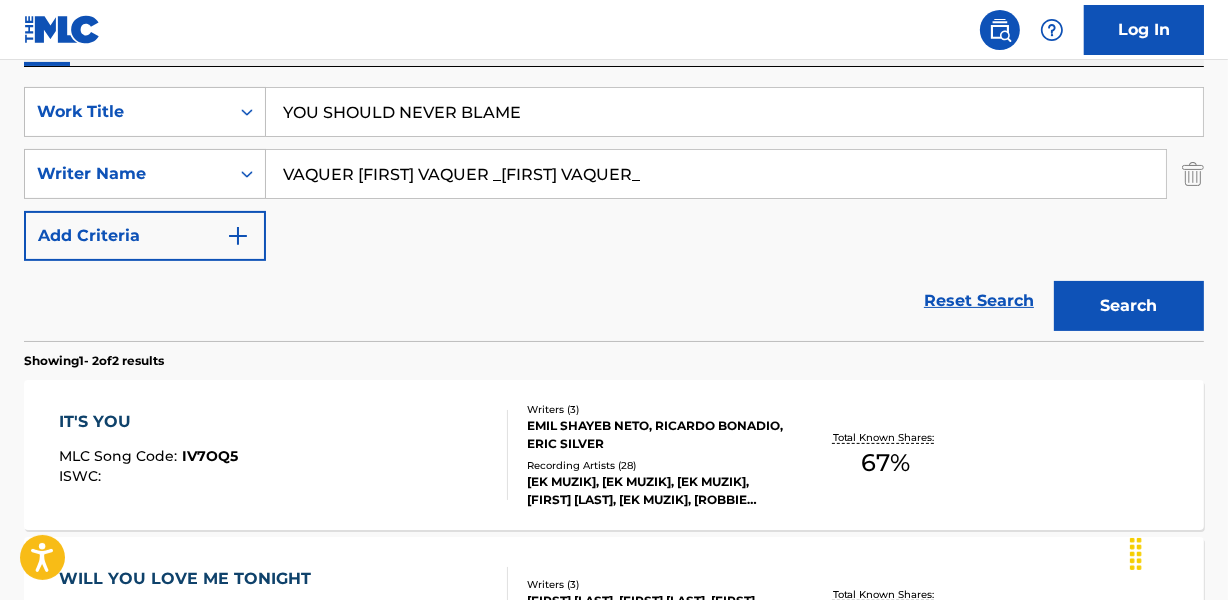 drag, startPoint x: 350, startPoint y: 168, endPoint x: 0, endPoint y: 165, distance: 350.01285 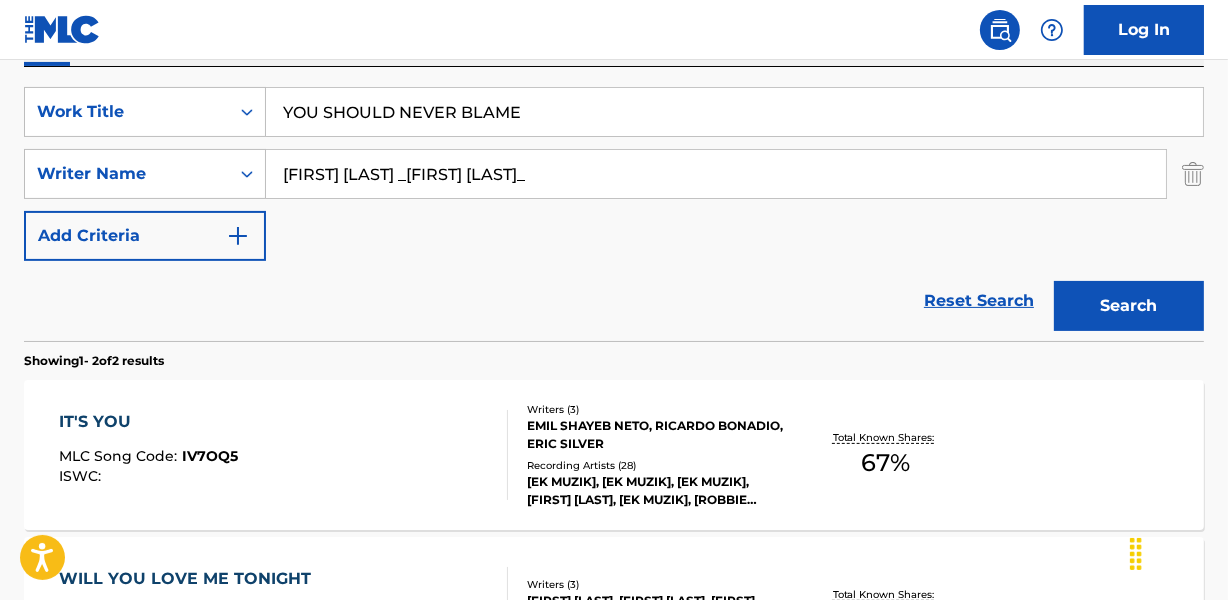 drag, startPoint x: 381, startPoint y: 170, endPoint x: 828, endPoint y: 173, distance: 447.01007 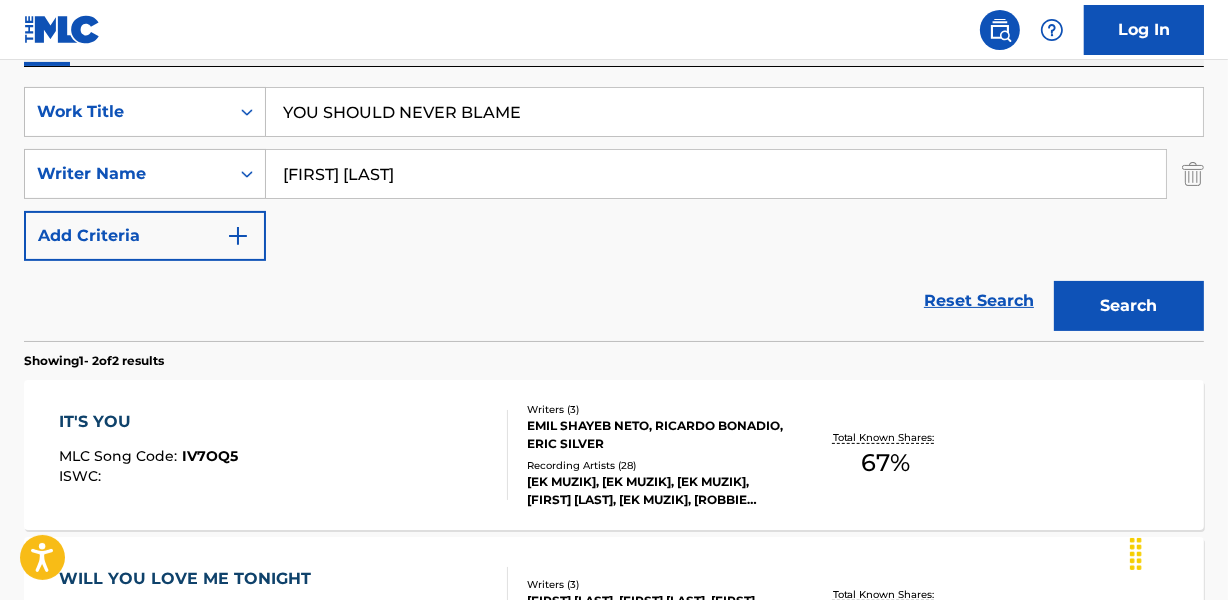 type on "[FIRST] [LAST]" 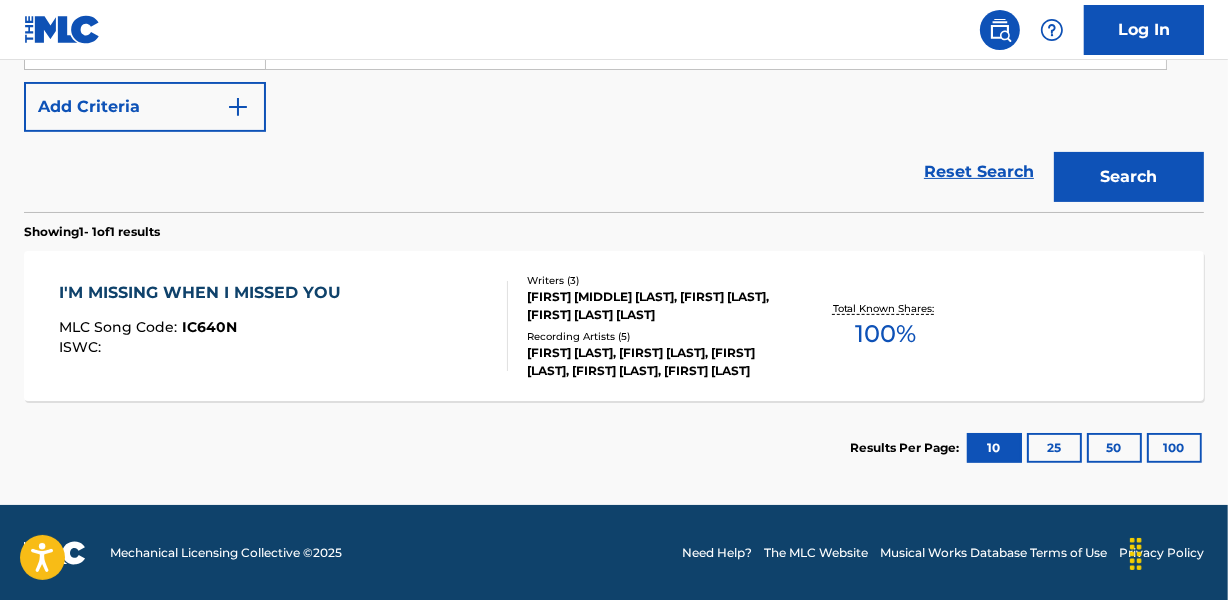 scroll, scrollTop: 396, scrollLeft: 0, axis: vertical 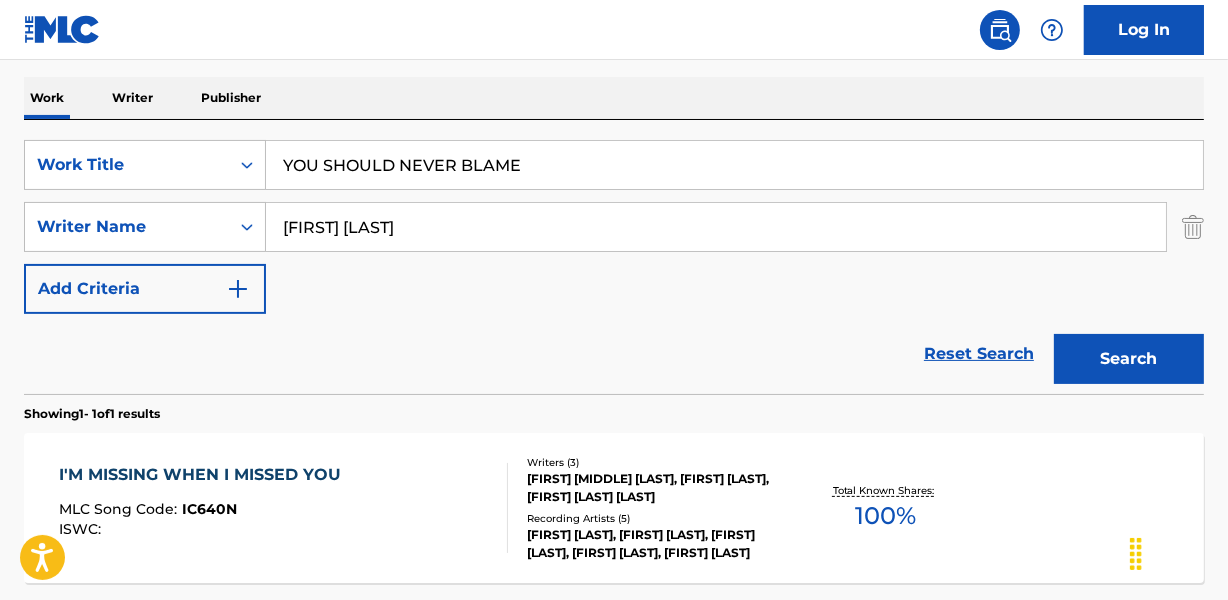 click on "YOU SHOULD NEVER BLAME" at bounding box center (734, 165) 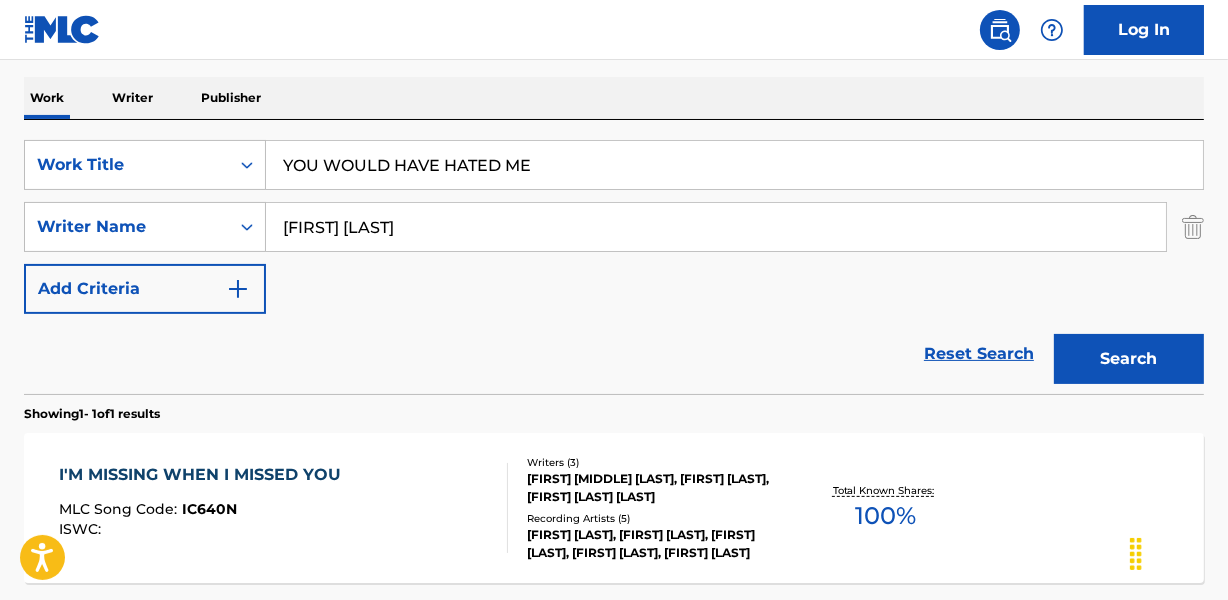 type on "YOU WOULD HAVE HATED ME" 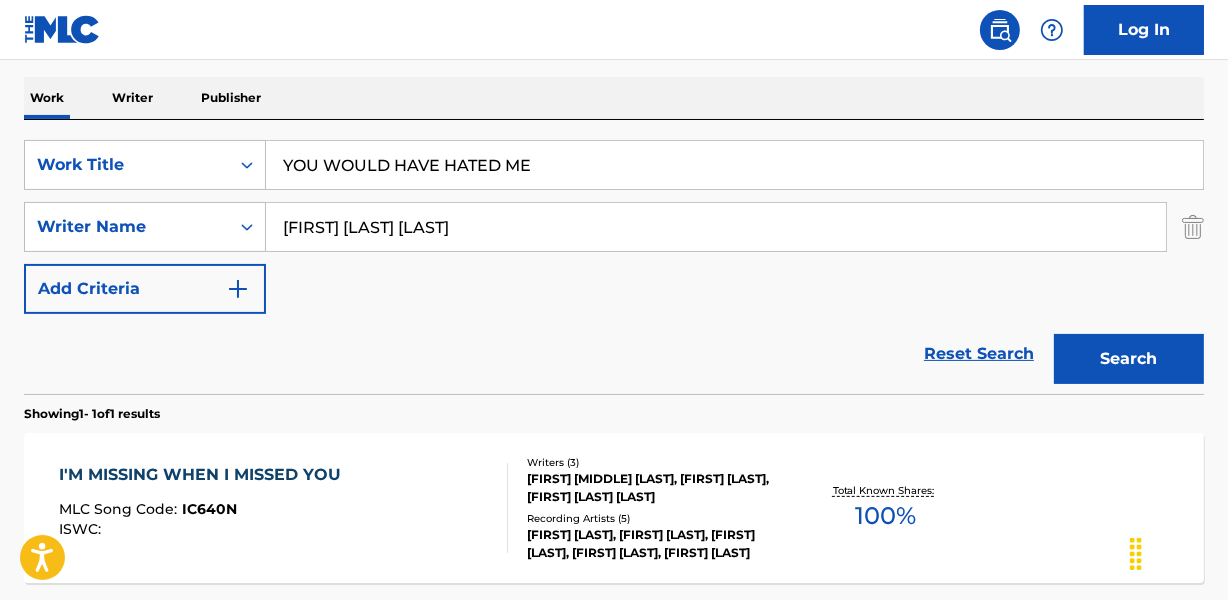 type on "[FIRST] [LAST] [LAST]" 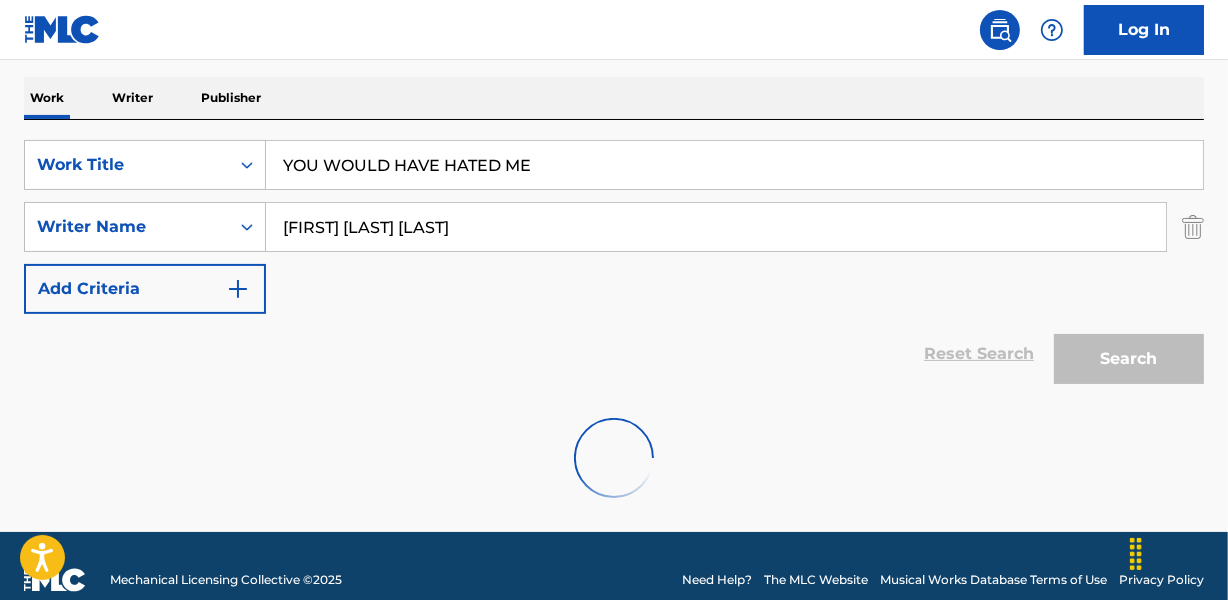 scroll, scrollTop: 267, scrollLeft: 0, axis: vertical 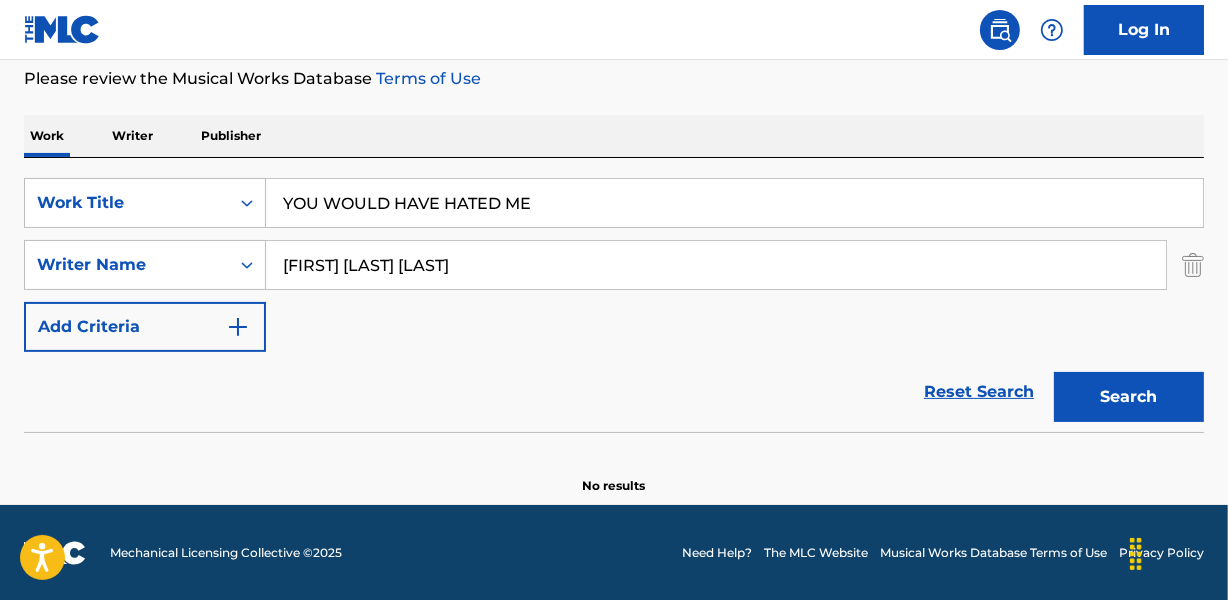 click on "YOU WOULD HAVE HATED ME" at bounding box center (734, 203) 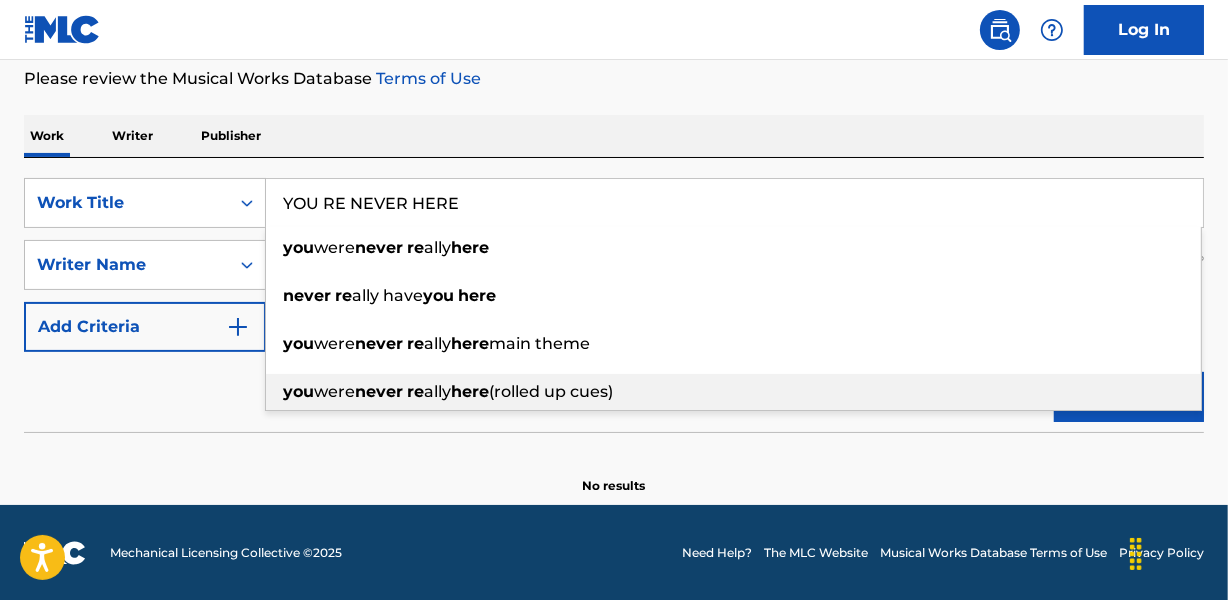 click on "you were never really here (rolled up cues)" at bounding box center (733, 392) 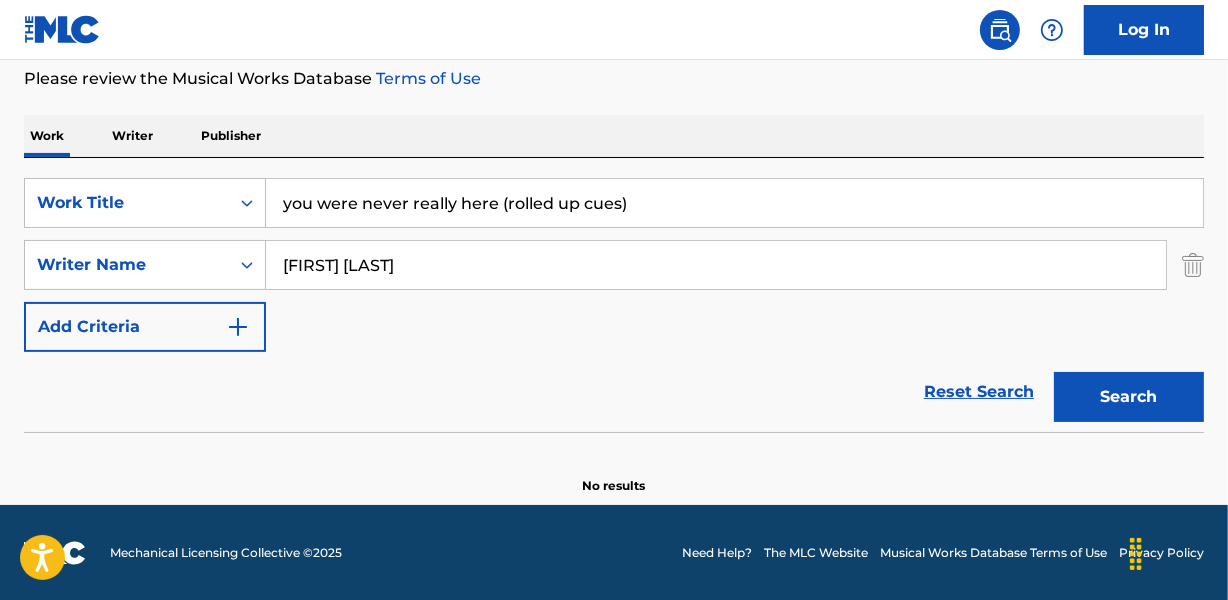type on "[FIRST] [LAST]" 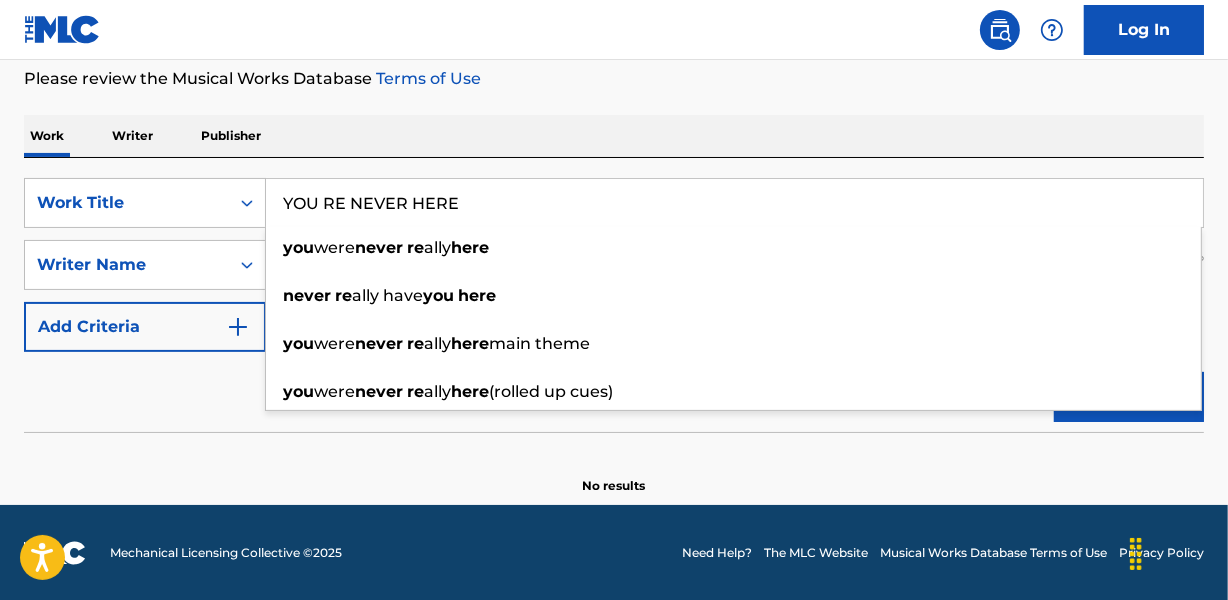click on "Search" at bounding box center [1129, 397] 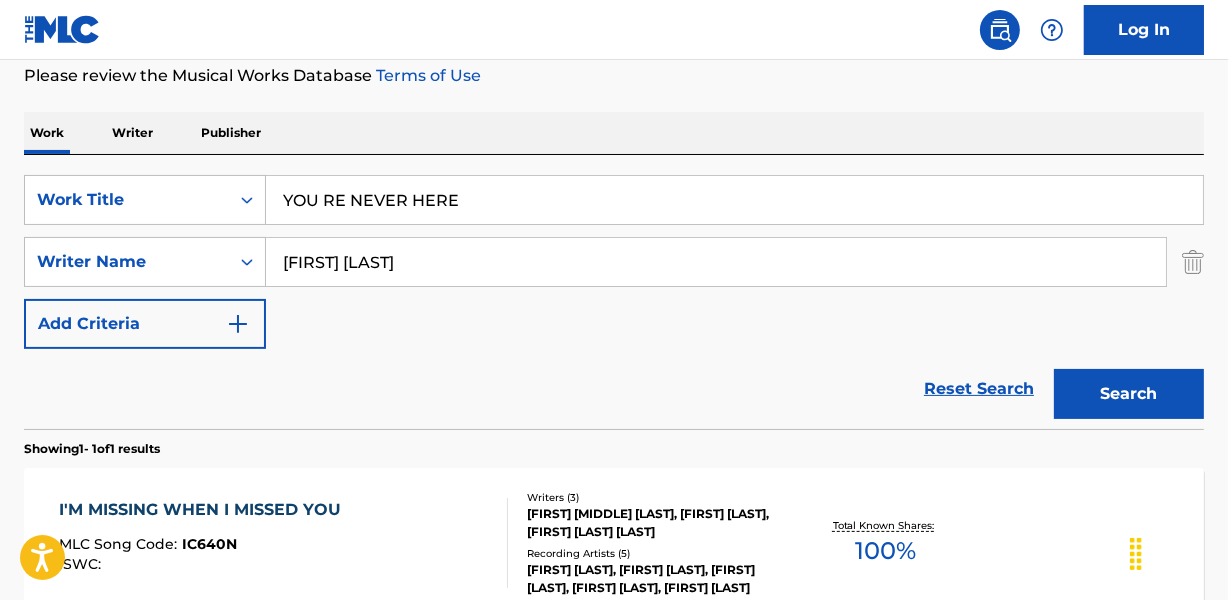 scroll, scrollTop: 214, scrollLeft: 0, axis: vertical 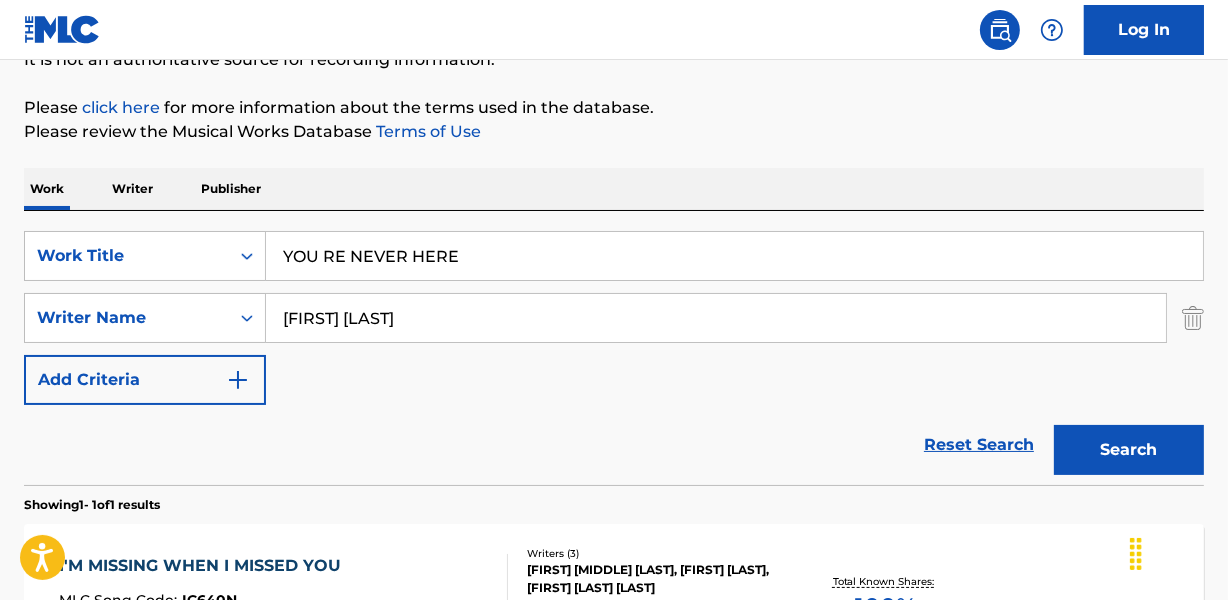click on "YOU RE NEVER HERE" at bounding box center (734, 256) 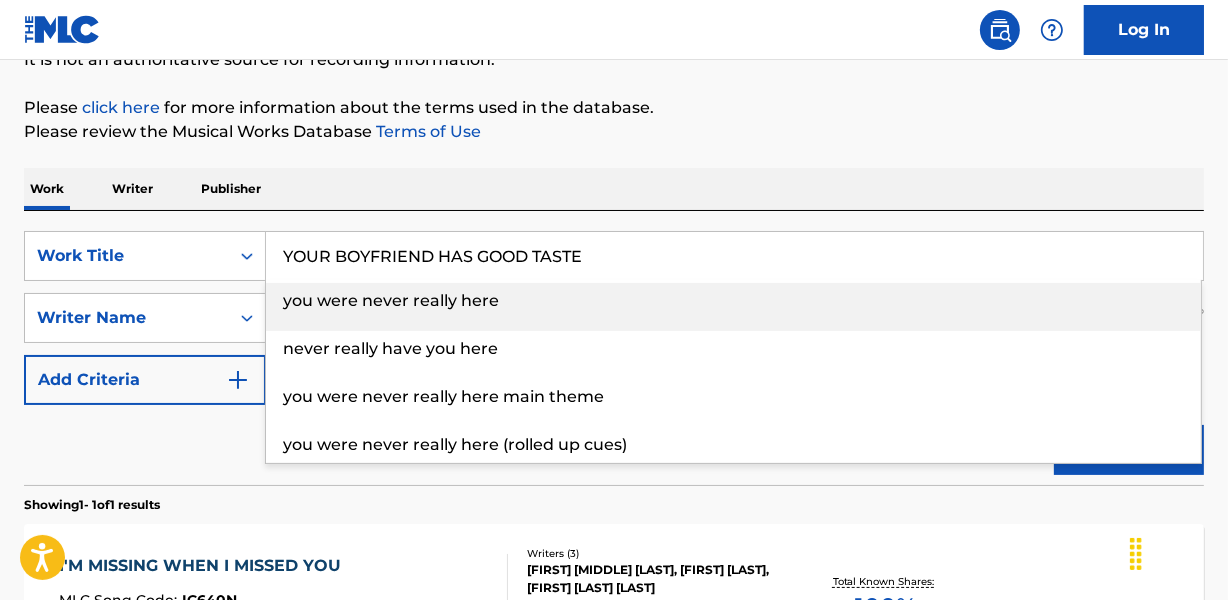 type on "YOUR BOYFRIEND HAS GOOD TASTE" 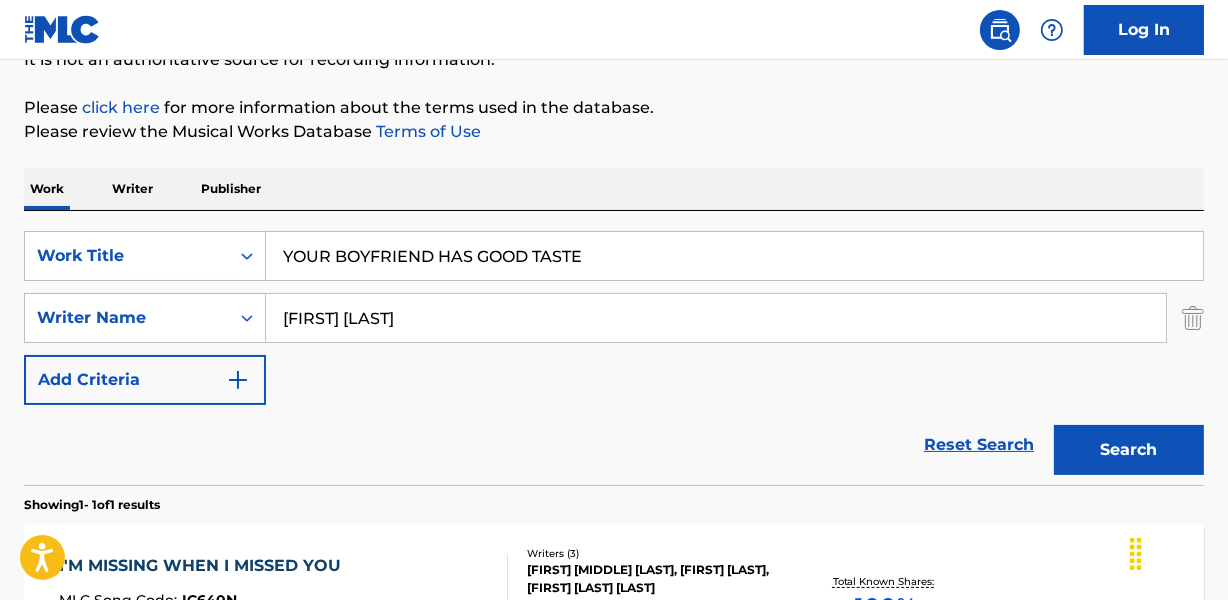 click on "[FIRST] [LAST]" at bounding box center [716, 318] 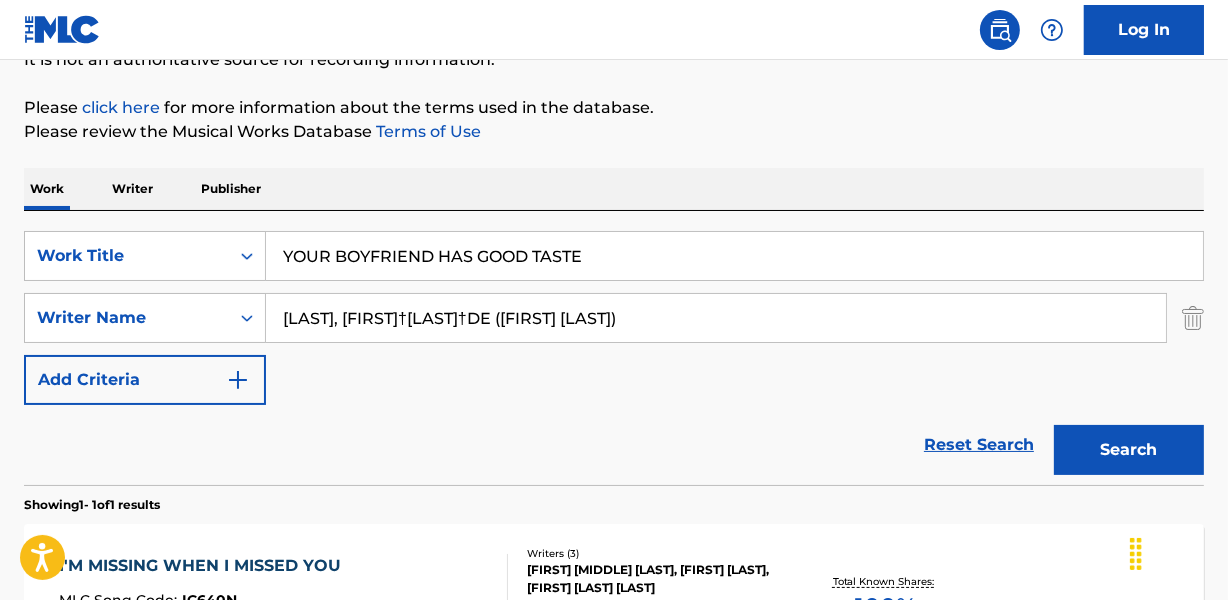 drag, startPoint x: 364, startPoint y: 318, endPoint x: -4, endPoint y: 318, distance: 368 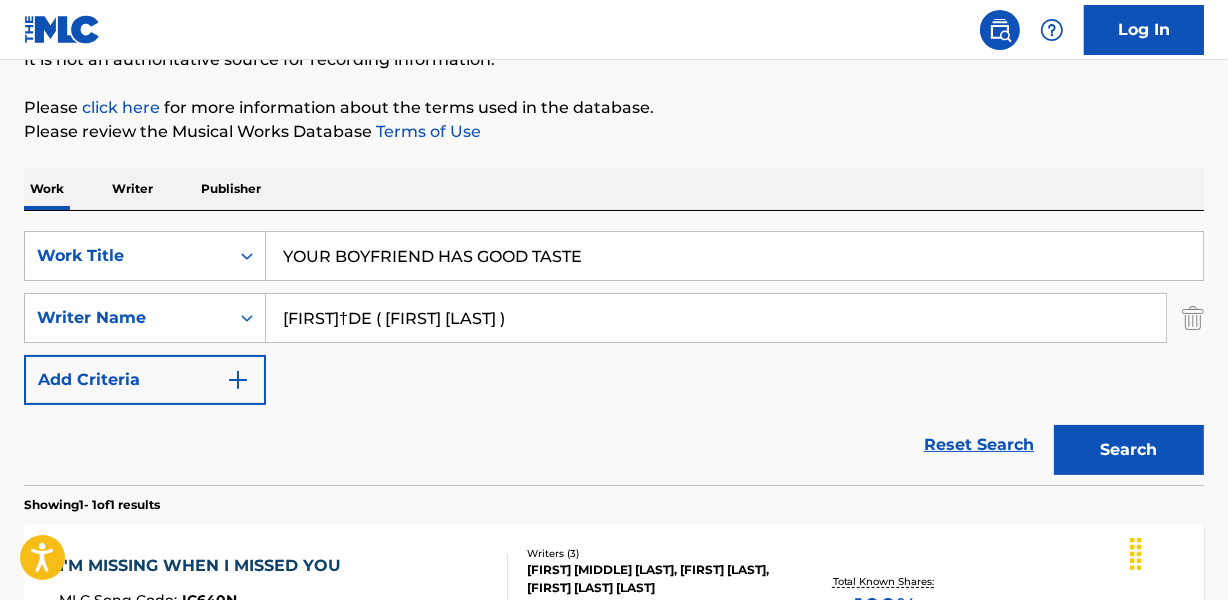 drag, startPoint x: 489, startPoint y: 315, endPoint x: -4, endPoint y: 293, distance: 493.49063 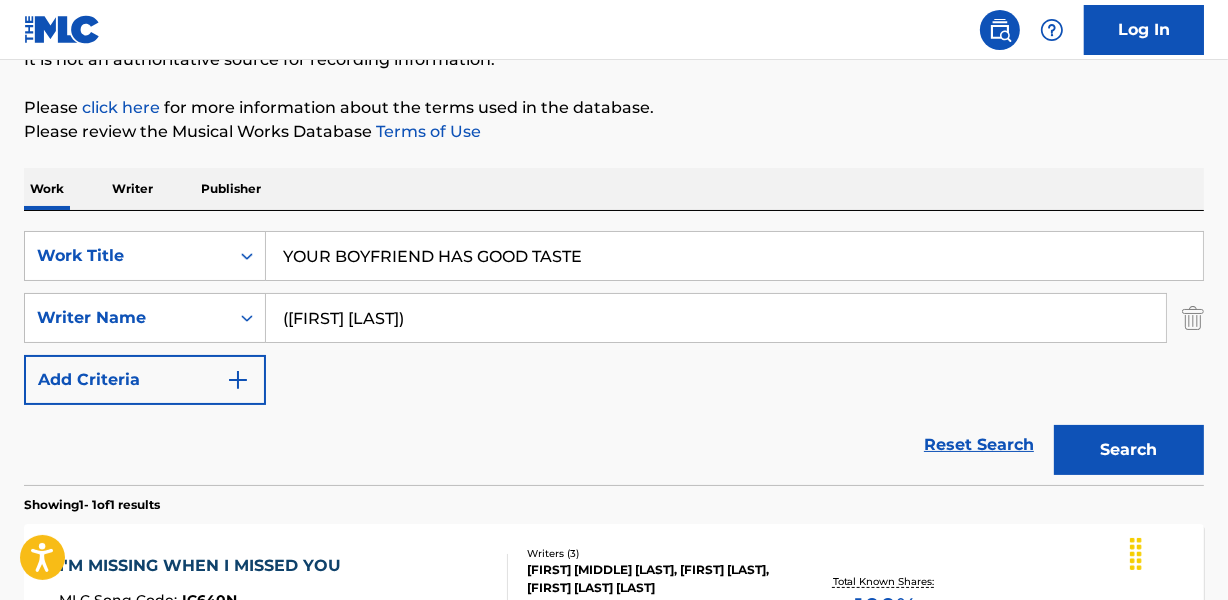 click on "([FIRST] [LAST])" at bounding box center (716, 318) 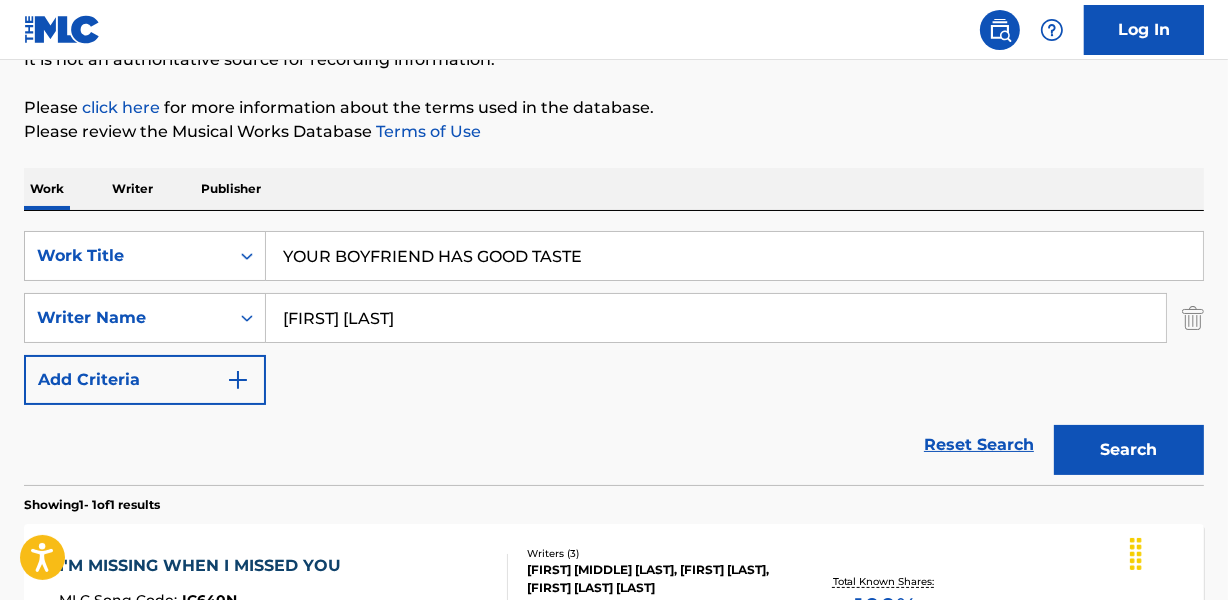 type on "[FIRST] [LAST]" 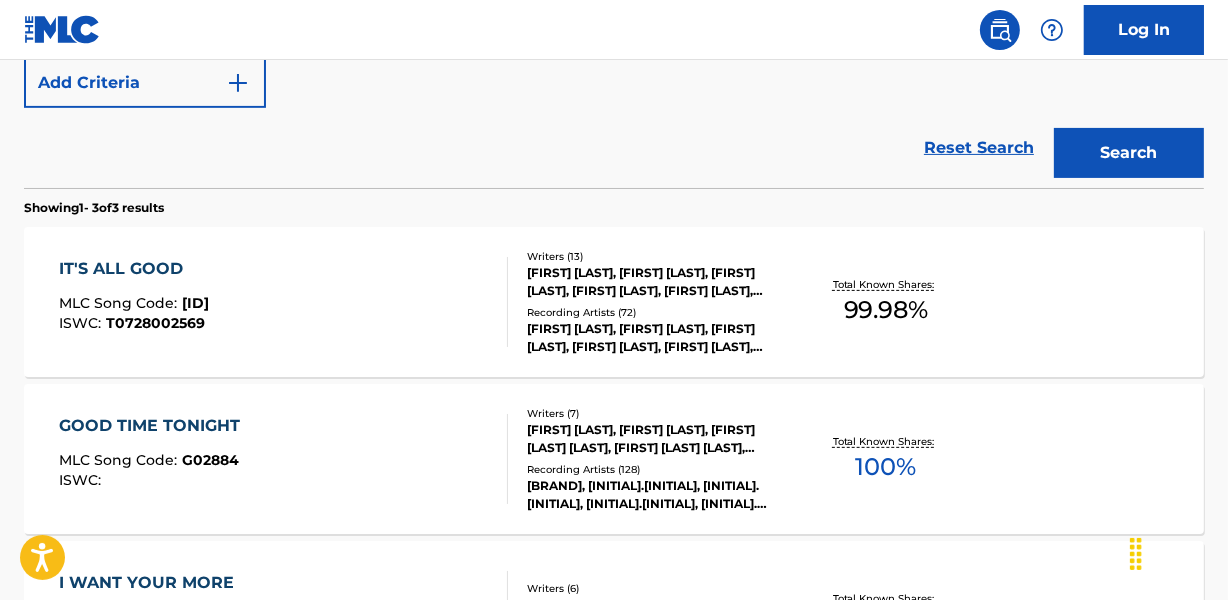 scroll, scrollTop: 438, scrollLeft: 0, axis: vertical 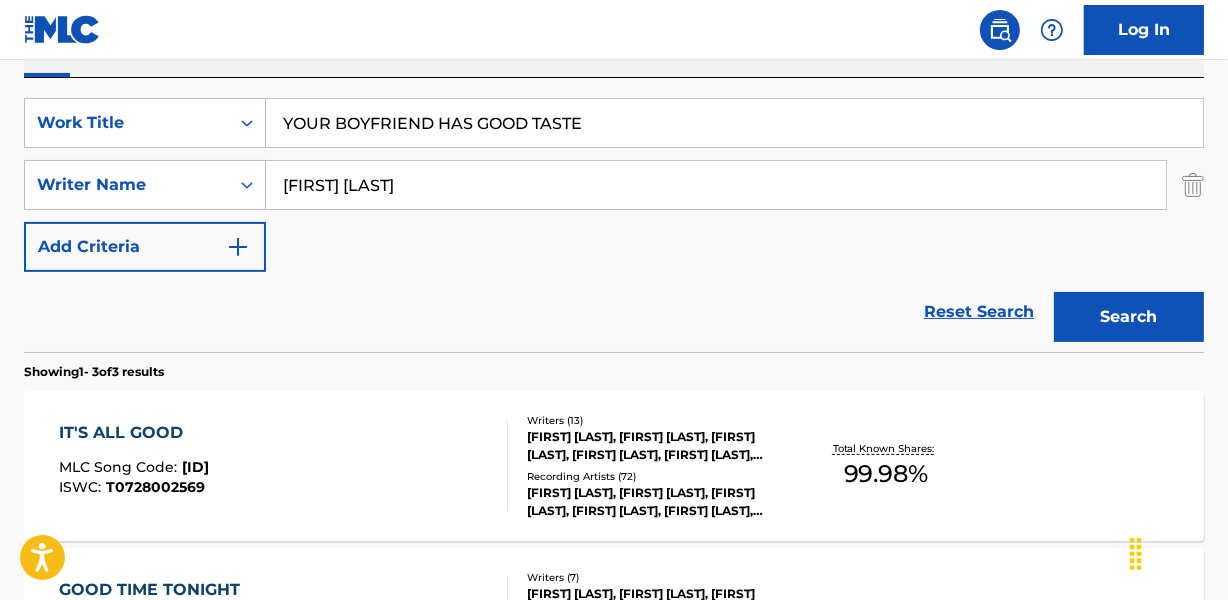 click on "YOUR BOYFRIEND HAS GOOD TASTE" at bounding box center [734, 123] 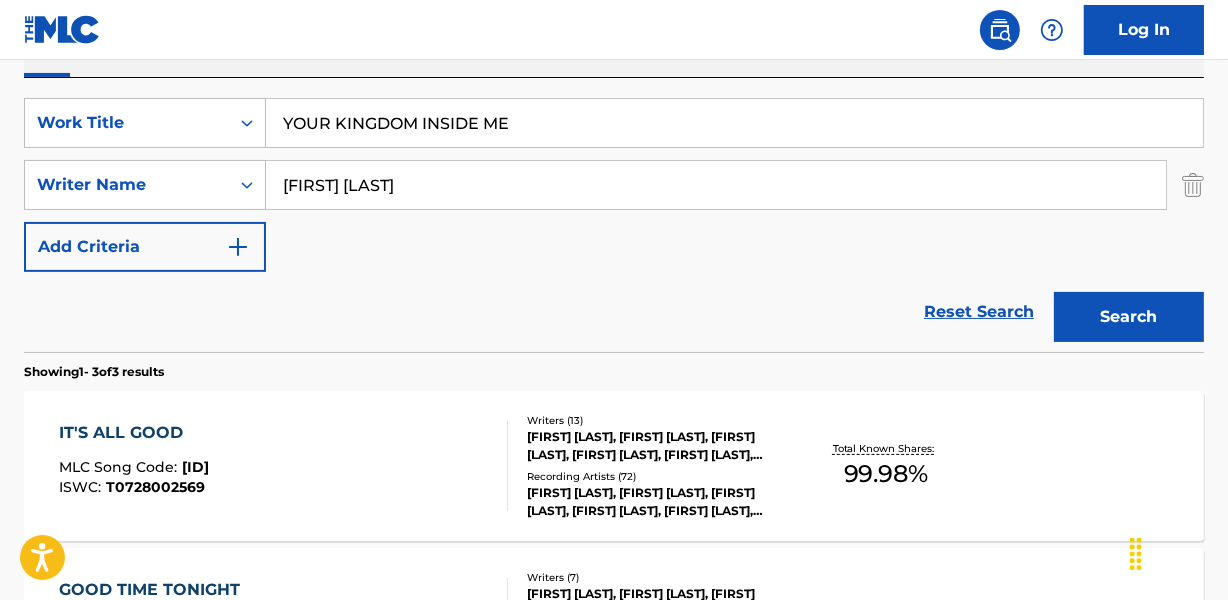 type on "YOUR KINGDOM INSIDE ME" 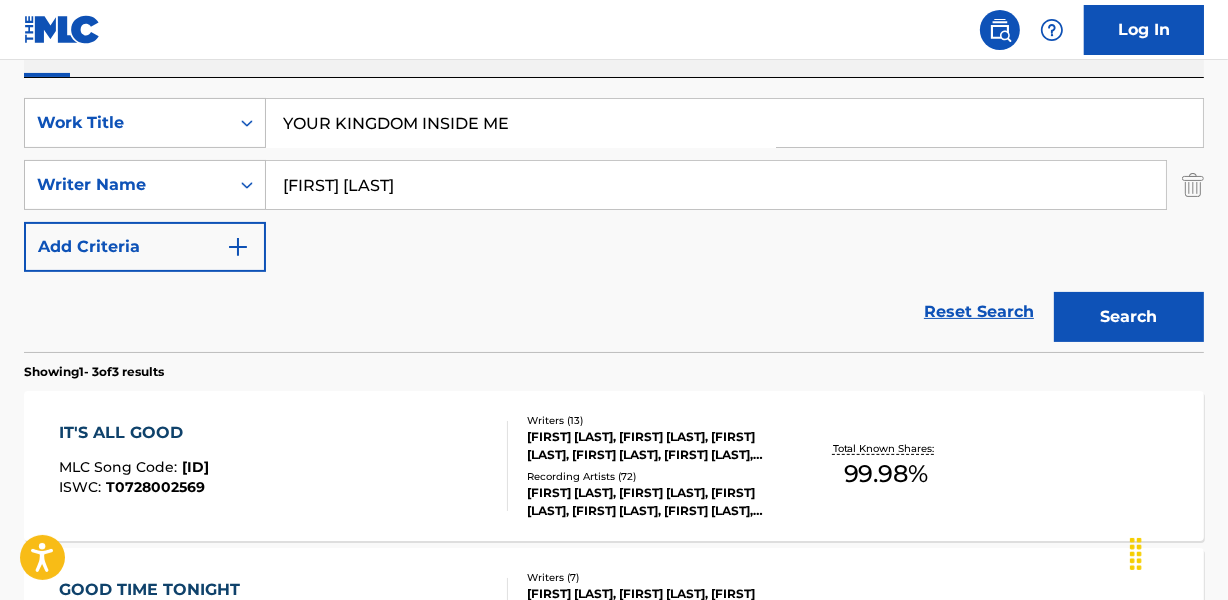 click on "[FIRST] [LAST]" at bounding box center [716, 185] 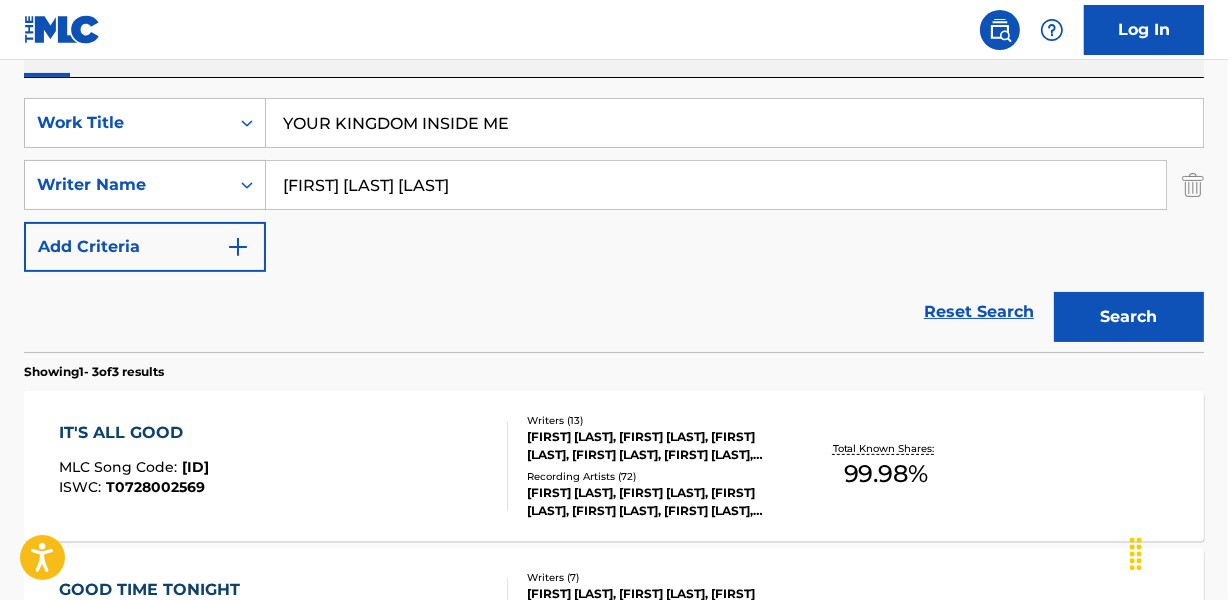 type on "[FIRST] [LAST] [LAST]" 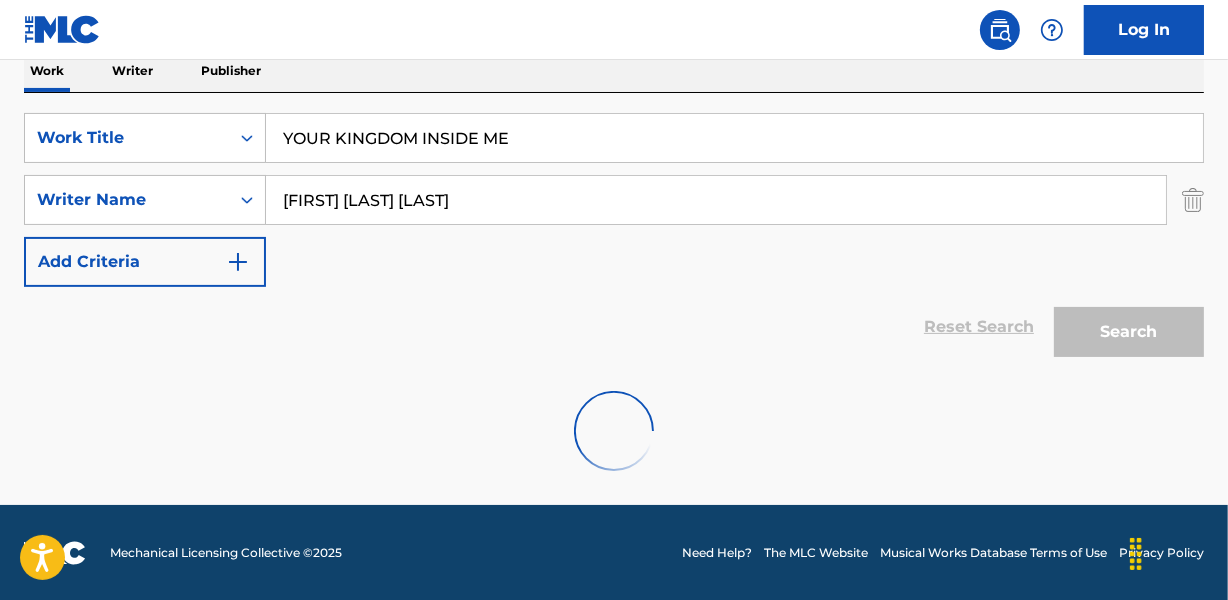 scroll, scrollTop: 267, scrollLeft: 0, axis: vertical 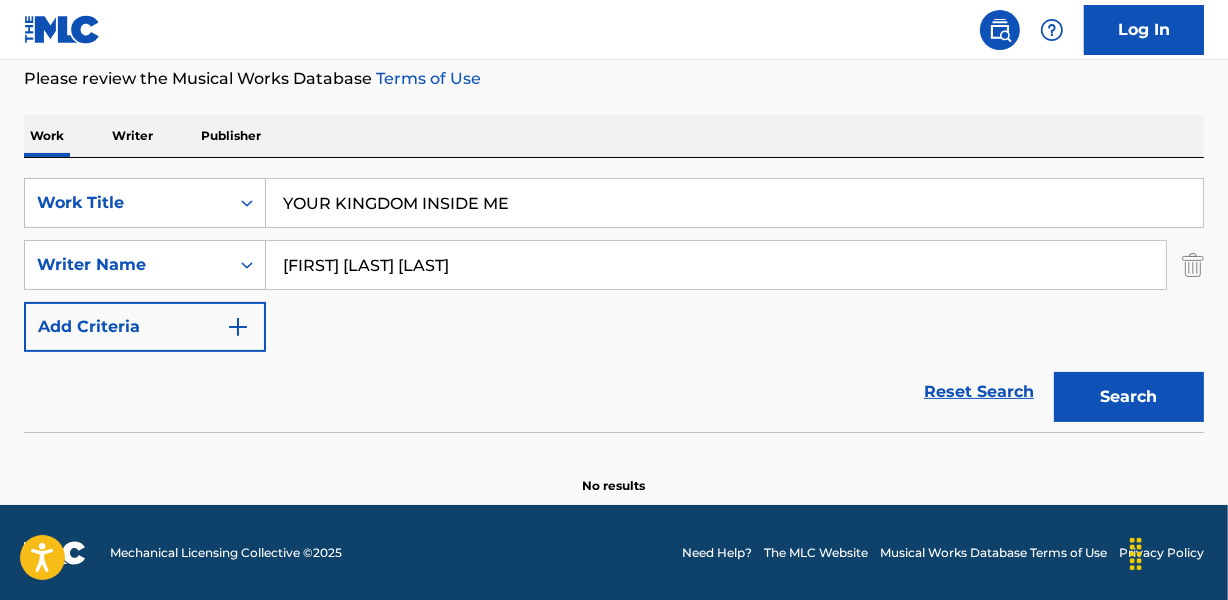 click on "YOUR KINGDOM INSIDE ME" at bounding box center (734, 203) 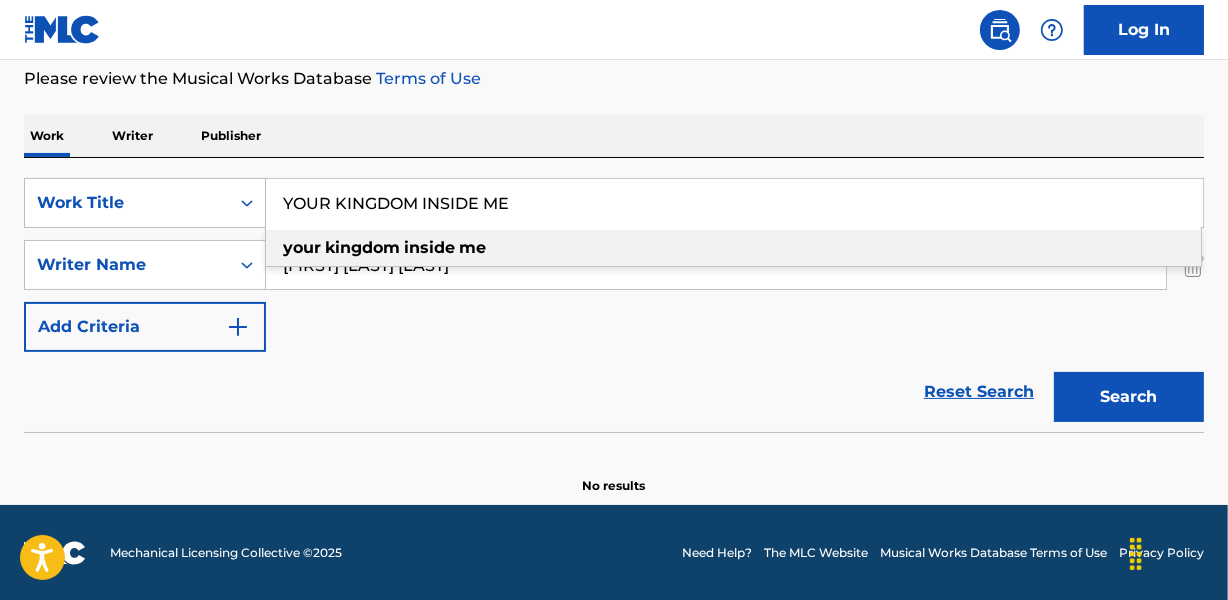 click on "YOUR KINGDOM INSIDE ME" at bounding box center (734, 203) 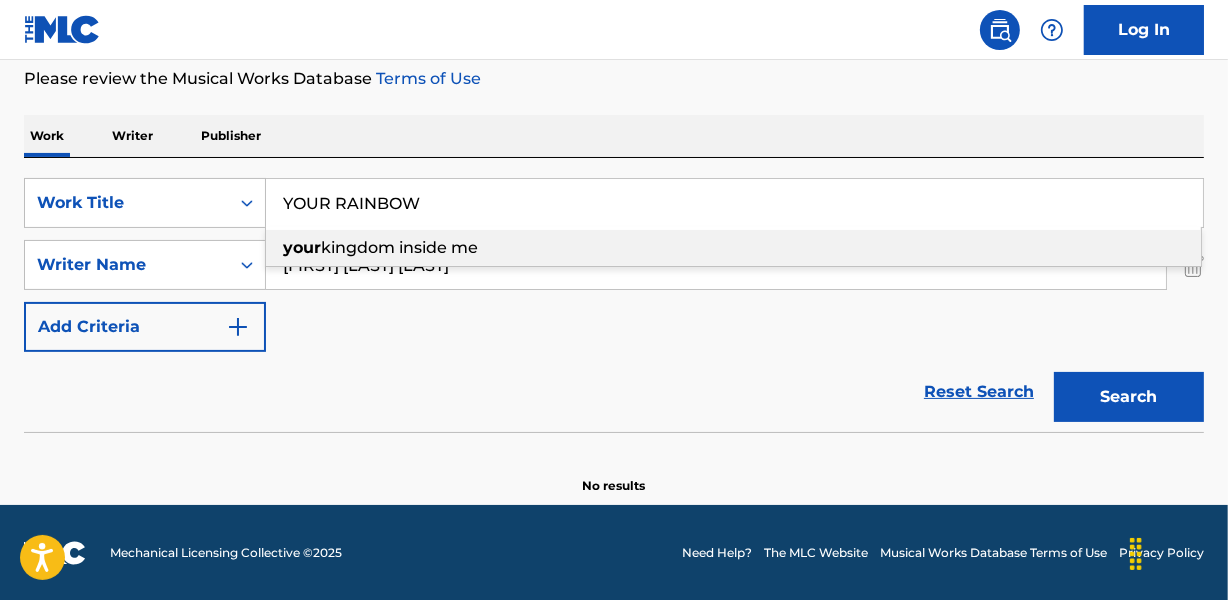 type on "YOUR RAINBOW" 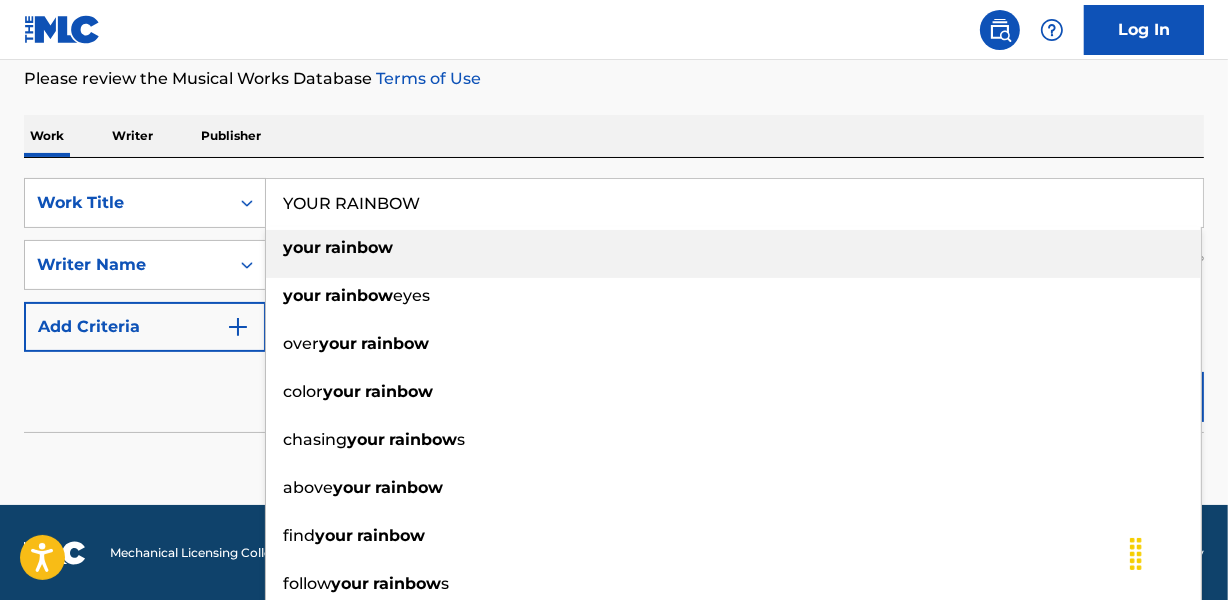 click on "SearchWithCriteria471fa37d-6dfb-4e9c-9f92-404cb4f5a77d Work Title YOUR RAINBOW your   rainbow your   rainbow eyes over  your   rainbow color  your   rainbow chasing  your   rainbow s above  your   rainbow find  your   rainbow follow  your   rainbow s follow  your   rainbow chase  your   rainbow s SearchWithCriteriae17bcf3d-b000-4d59-afe8-6baf5a355423 Writer Name [FIRST] [LAST] [LAST] Add Criteria Reset Search Search" at bounding box center (614, 295) 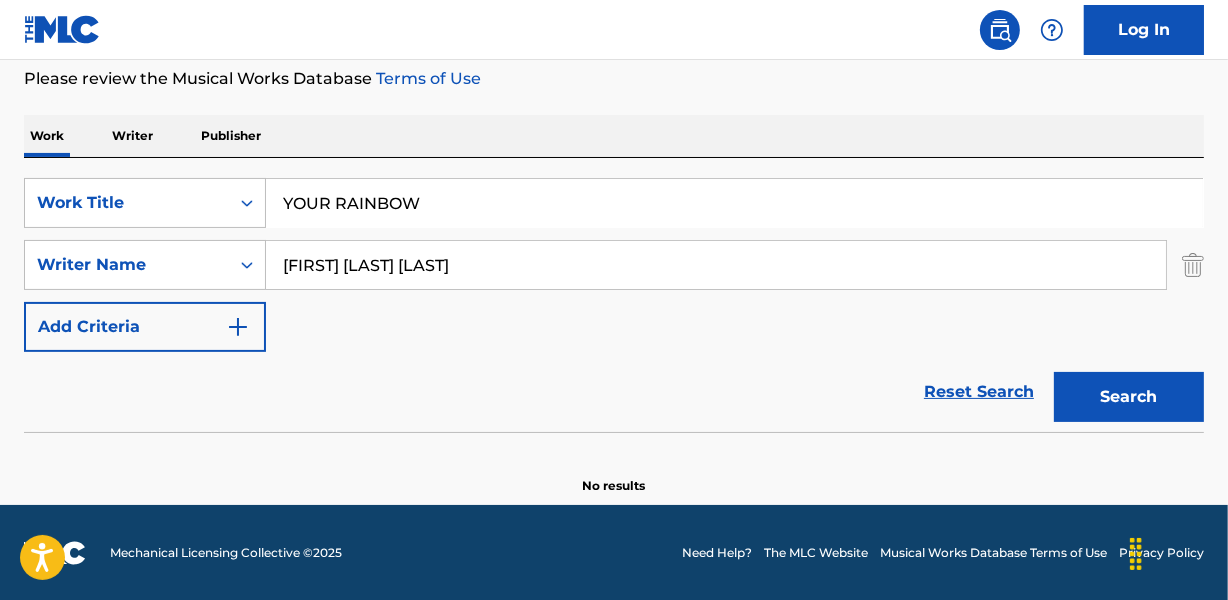 drag, startPoint x: 552, startPoint y: 291, endPoint x: 540, endPoint y: 265, distance: 28.635643 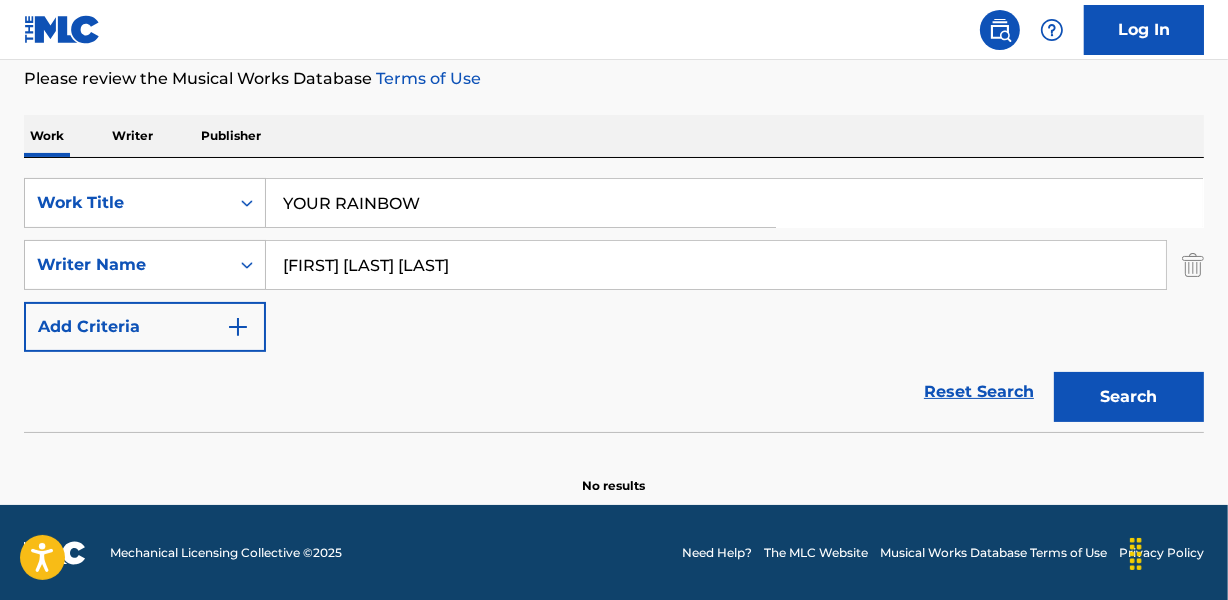 click on "[FIRST] [LAST] [LAST]" at bounding box center (716, 265) 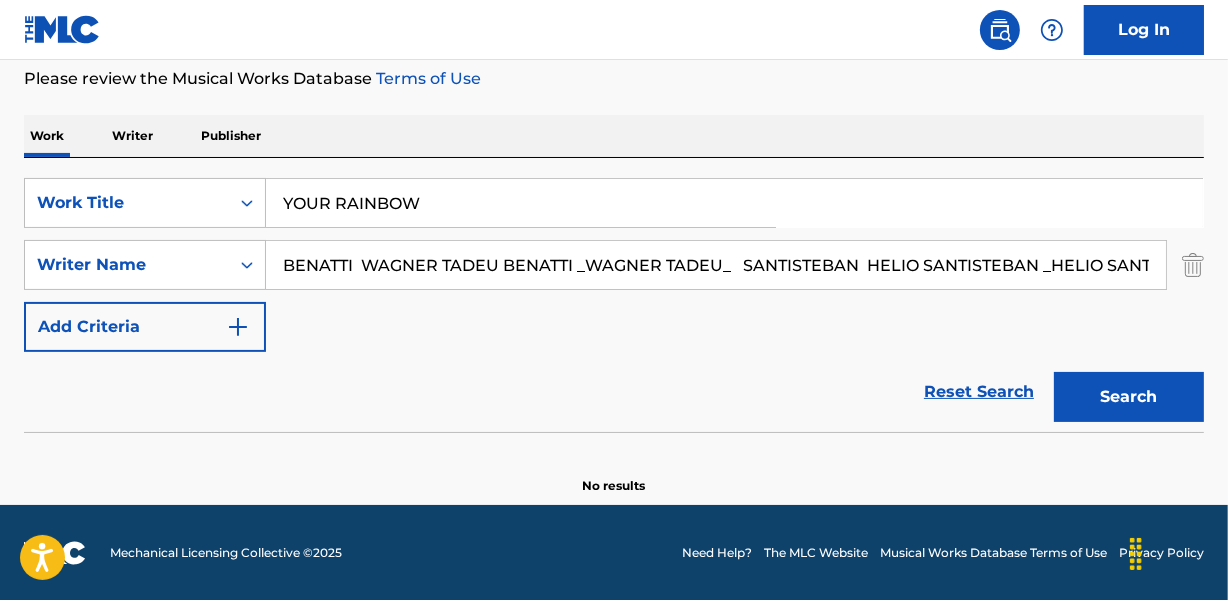 scroll, scrollTop: 0, scrollLeft: 717, axis: horizontal 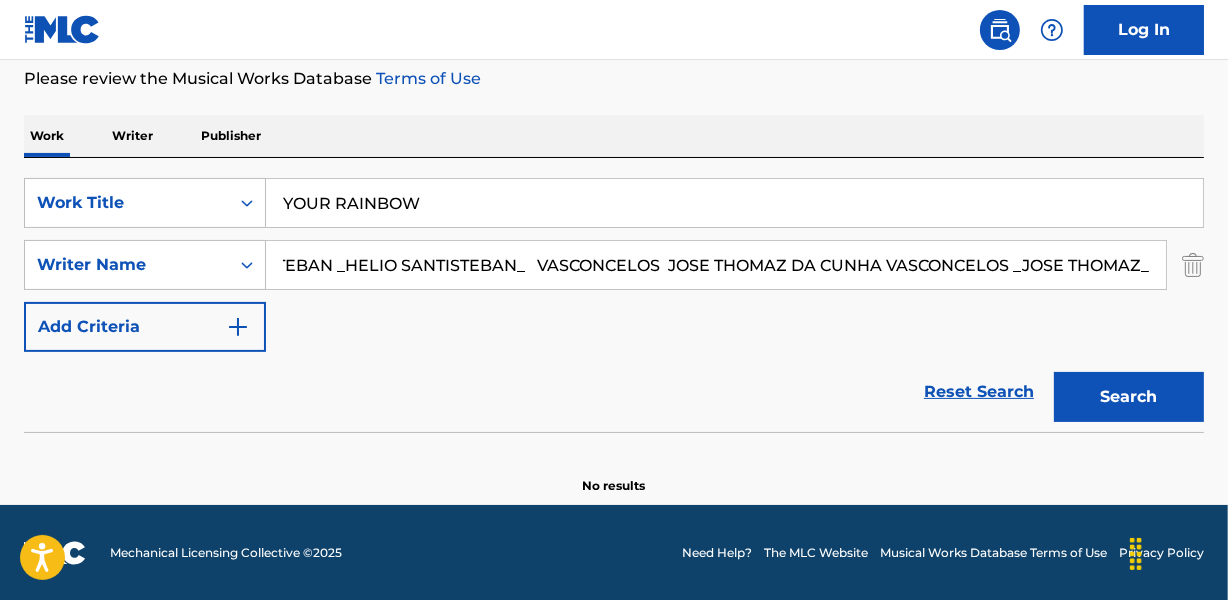 drag, startPoint x: 527, startPoint y: 266, endPoint x: 1233, endPoint y: 263, distance: 706.00635 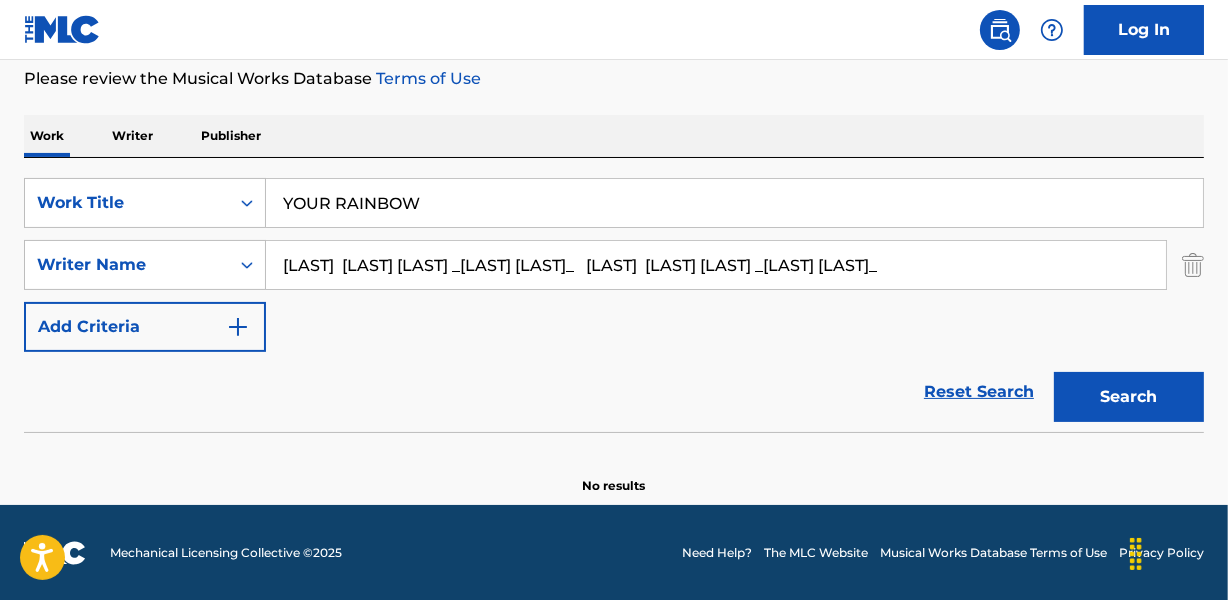 click on "Search" at bounding box center (1129, 397) 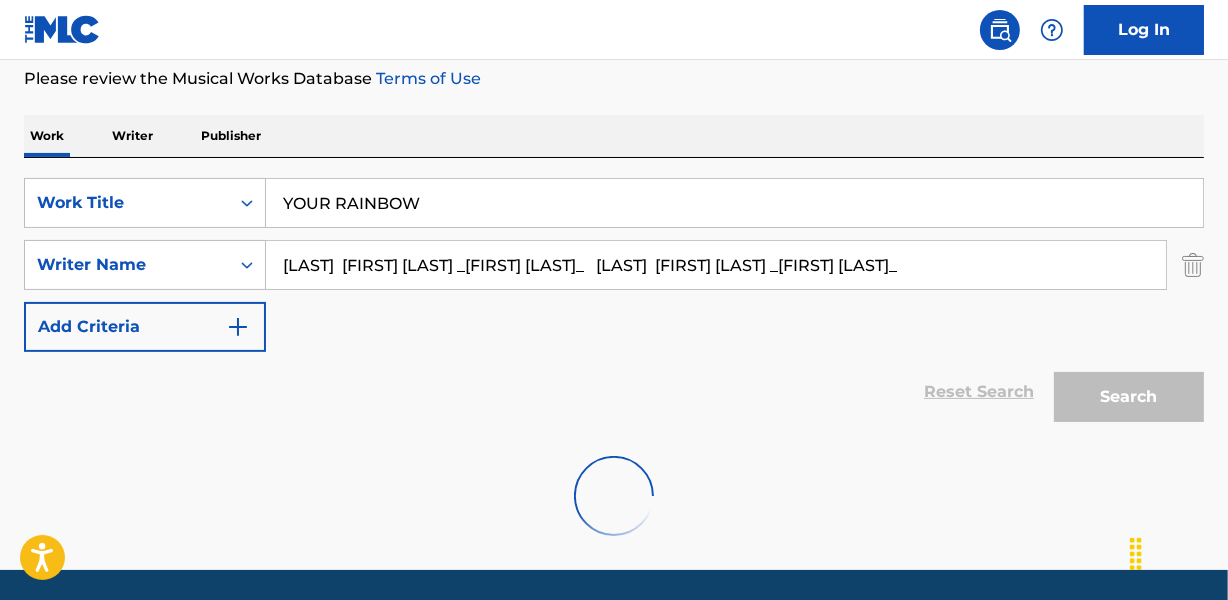 scroll, scrollTop: 0, scrollLeft: 77, axis: horizontal 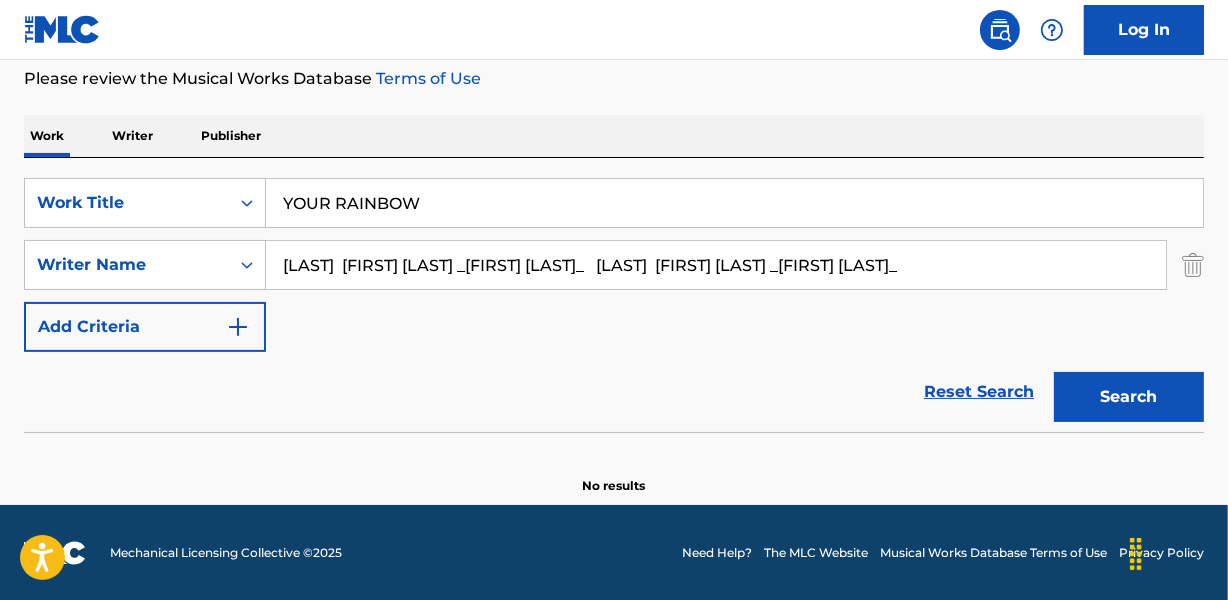 drag, startPoint x: 504, startPoint y: 263, endPoint x: 1237, endPoint y: 263, distance: 733 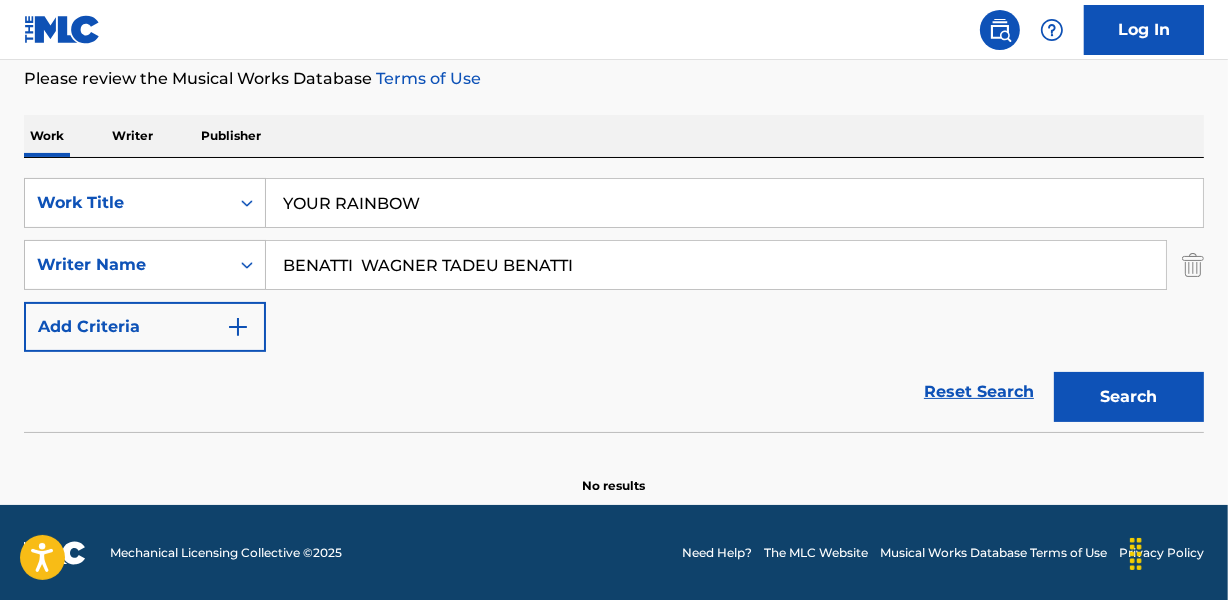 scroll, scrollTop: 0, scrollLeft: 0, axis: both 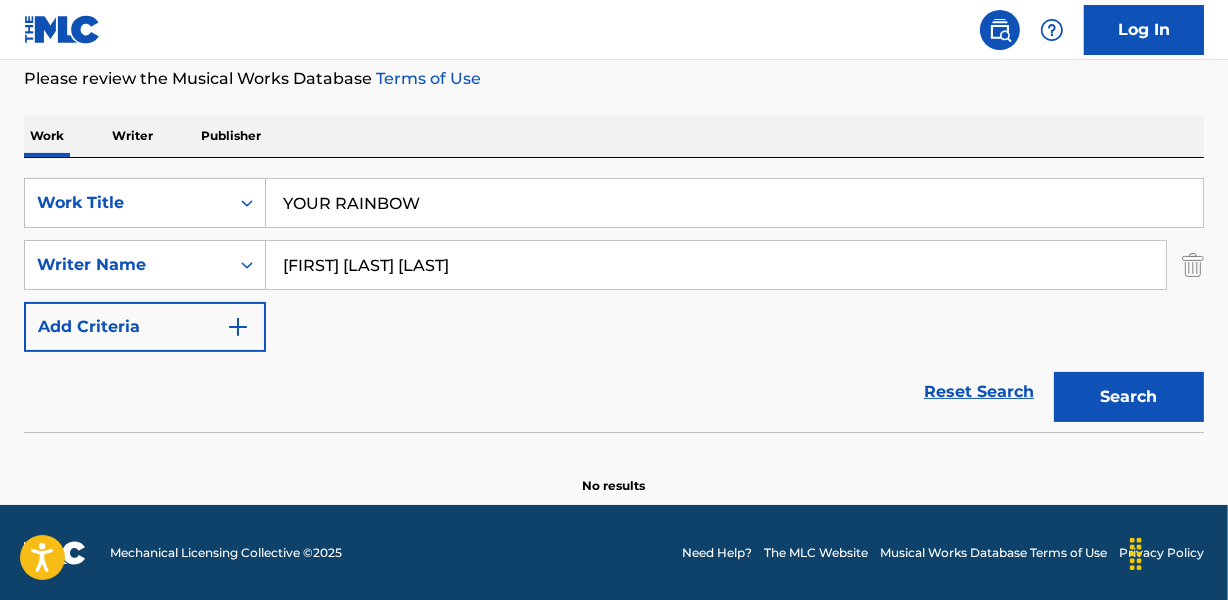 type on "[FIRST] [LAST] [LAST]" 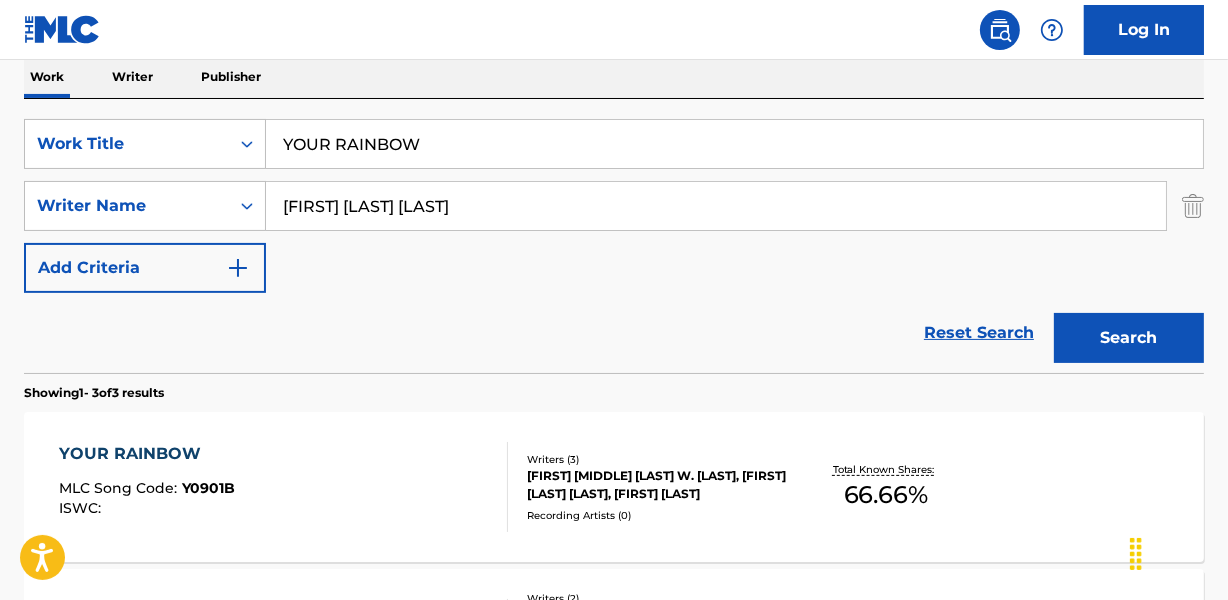 scroll, scrollTop: 358, scrollLeft: 0, axis: vertical 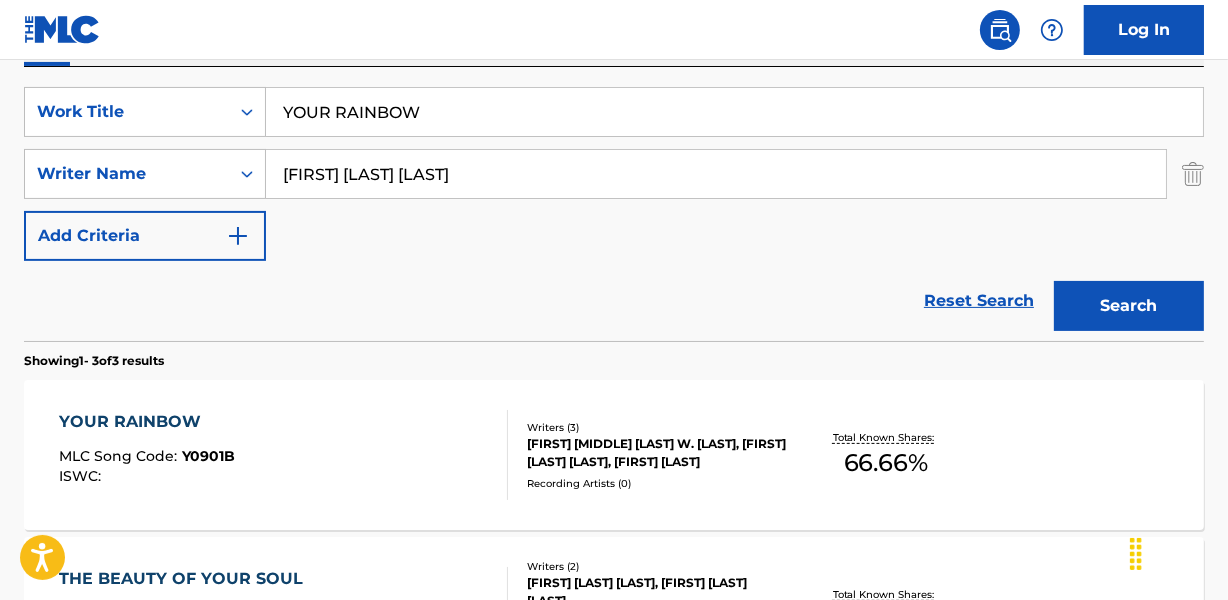 click on "[FIRST] [MIDDLE] [LAST] W. [LAST], [FIRST] [LAST] [LAST], [FIRST] [LAST]" at bounding box center [657, 453] 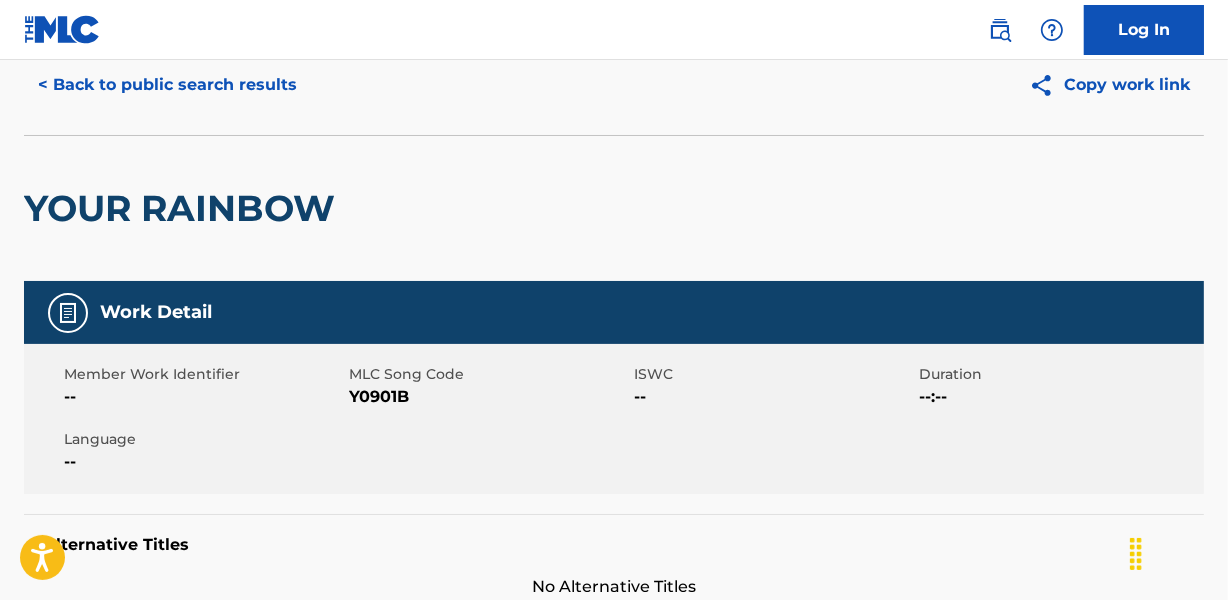 scroll, scrollTop: 0, scrollLeft: 0, axis: both 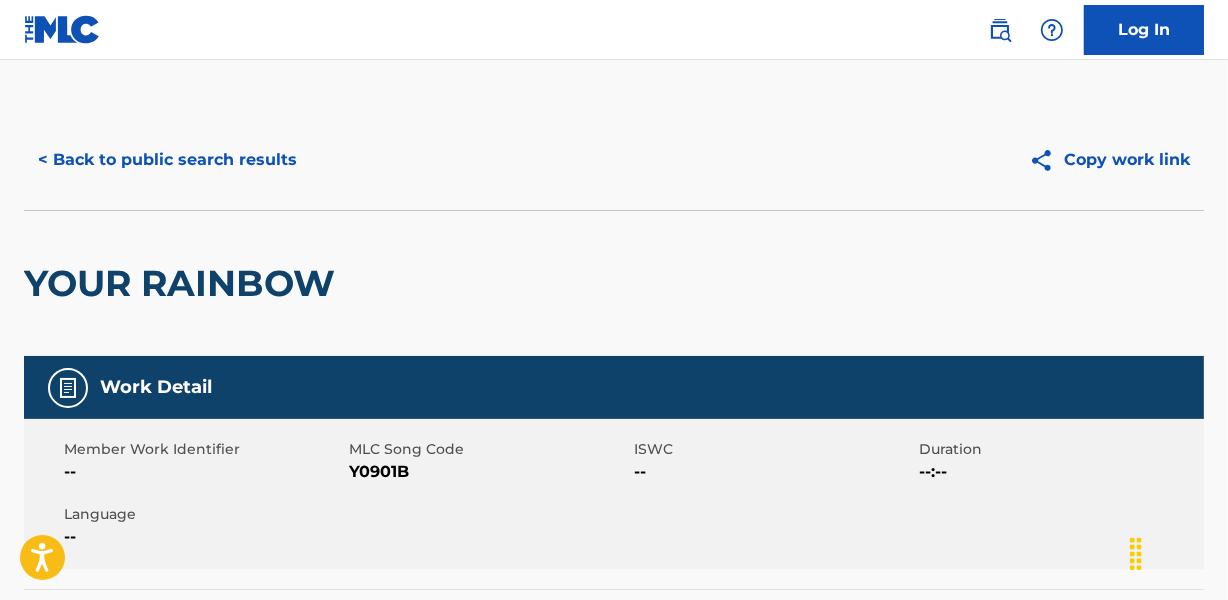 click on "< Back to public search results" at bounding box center [167, 160] 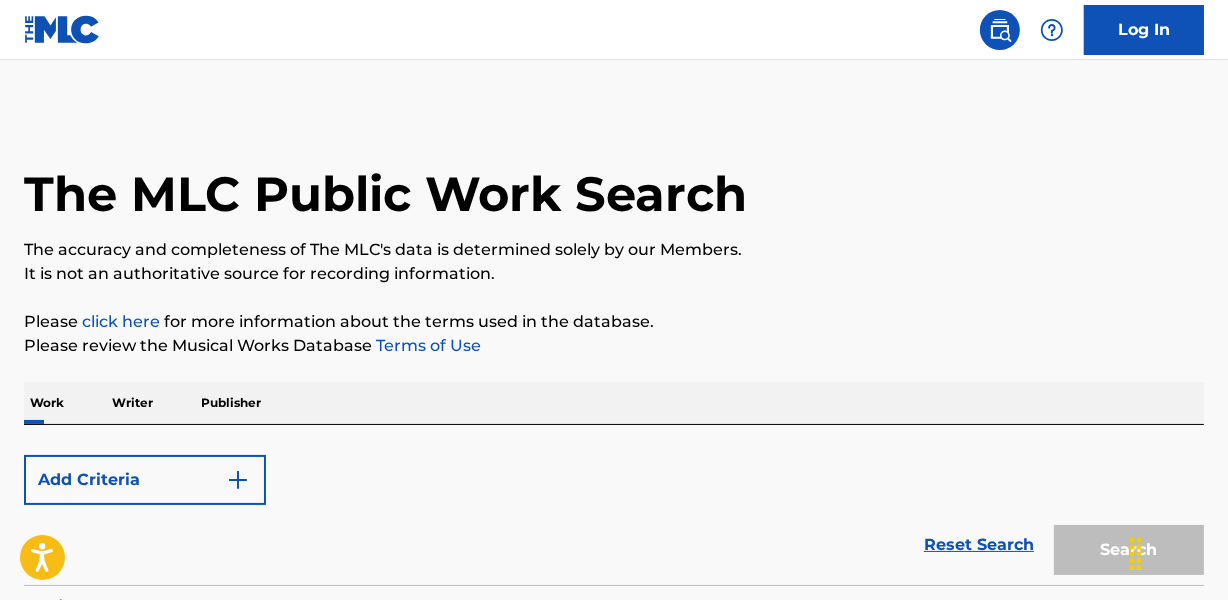 scroll, scrollTop: 358, scrollLeft: 0, axis: vertical 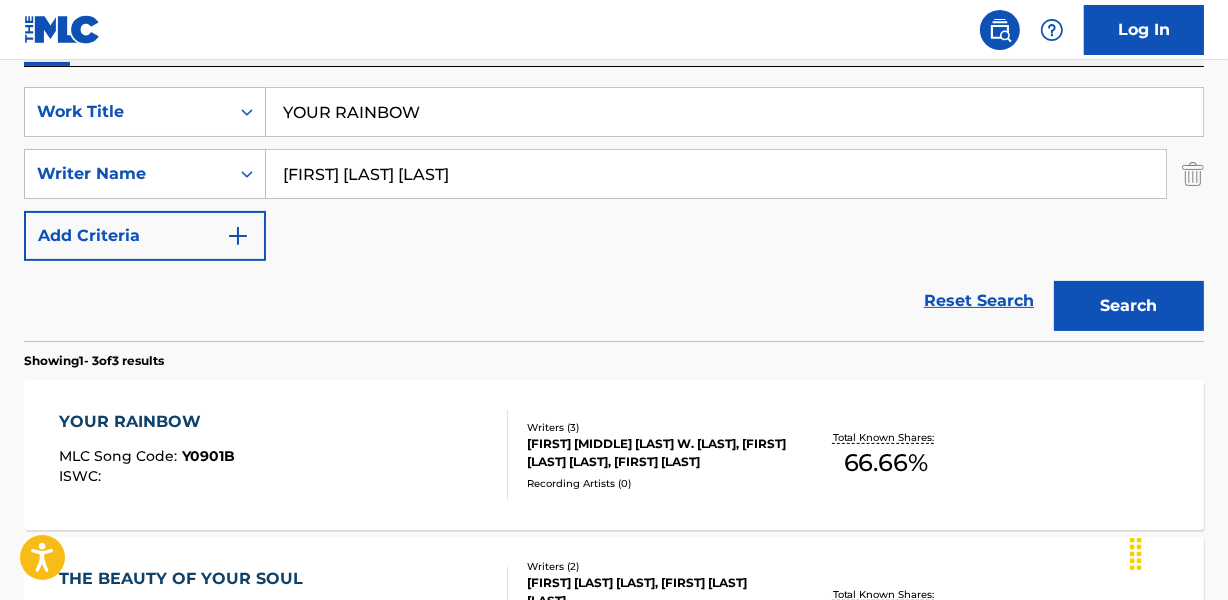 click on "[FIRST] [LAST] [LAST]" at bounding box center [716, 174] 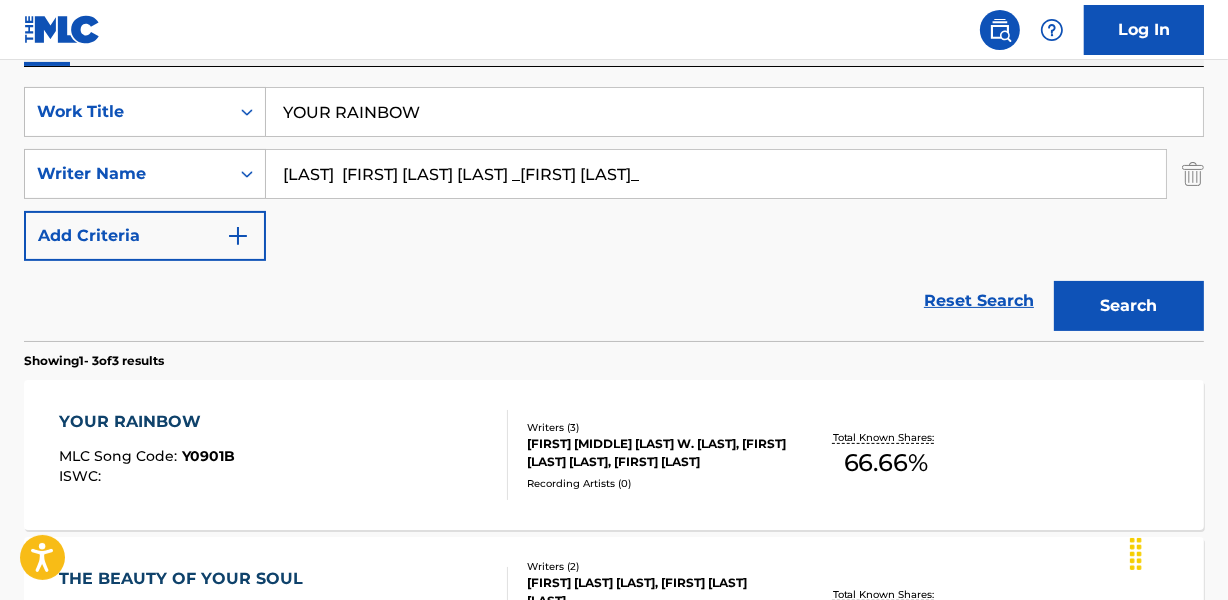 drag, startPoint x: 755, startPoint y: 162, endPoint x: 1006, endPoint y: 170, distance: 251.12746 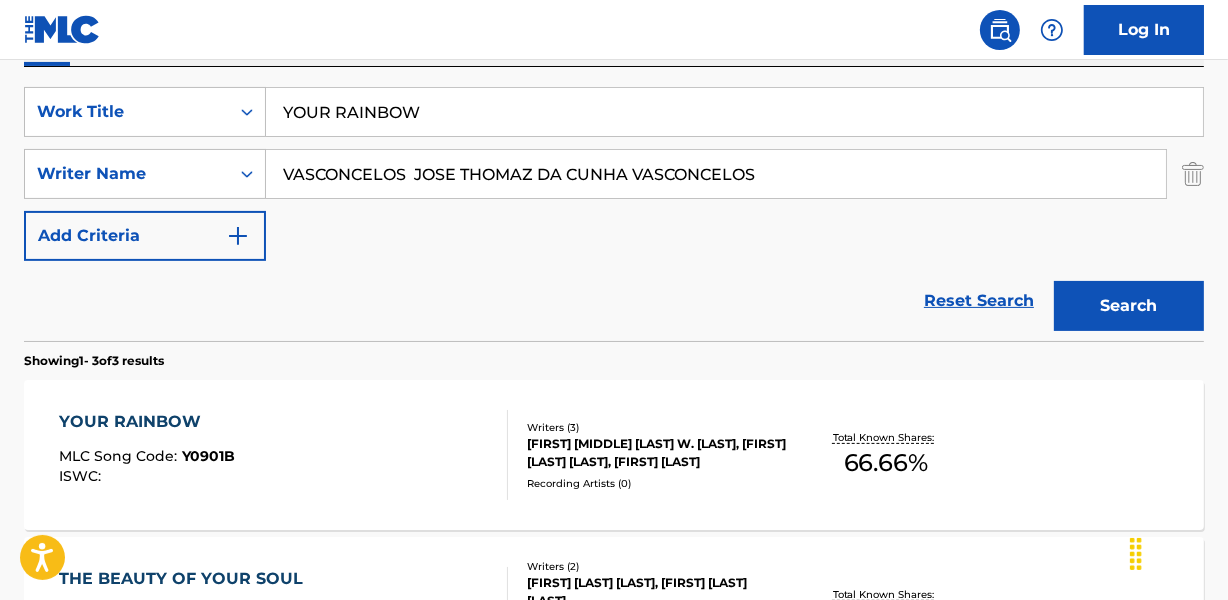click on "Search" at bounding box center [1129, 306] 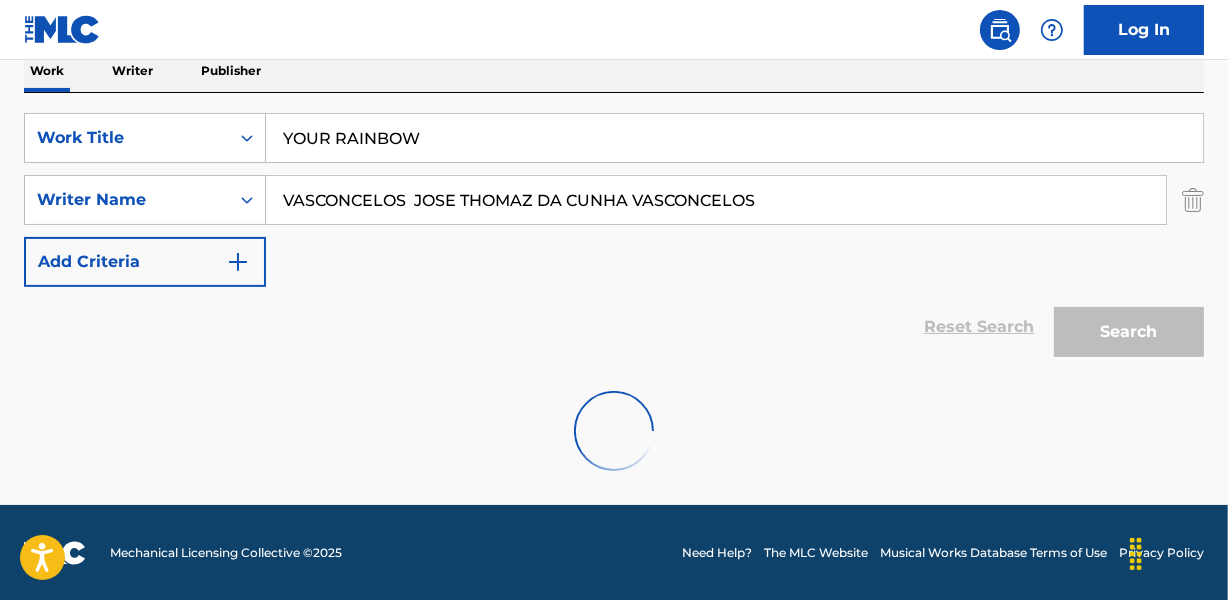 scroll, scrollTop: 267, scrollLeft: 0, axis: vertical 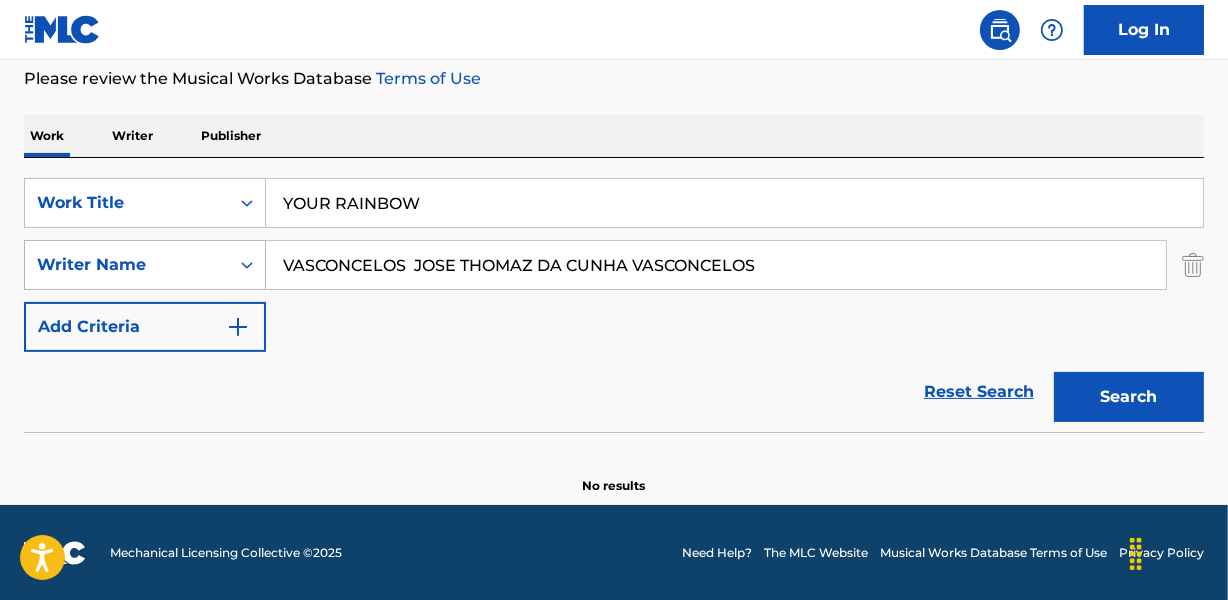 drag, startPoint x: 423, startPoint y: 264, endPoint x: 56, endPoint y: 255, distance: 367.11035 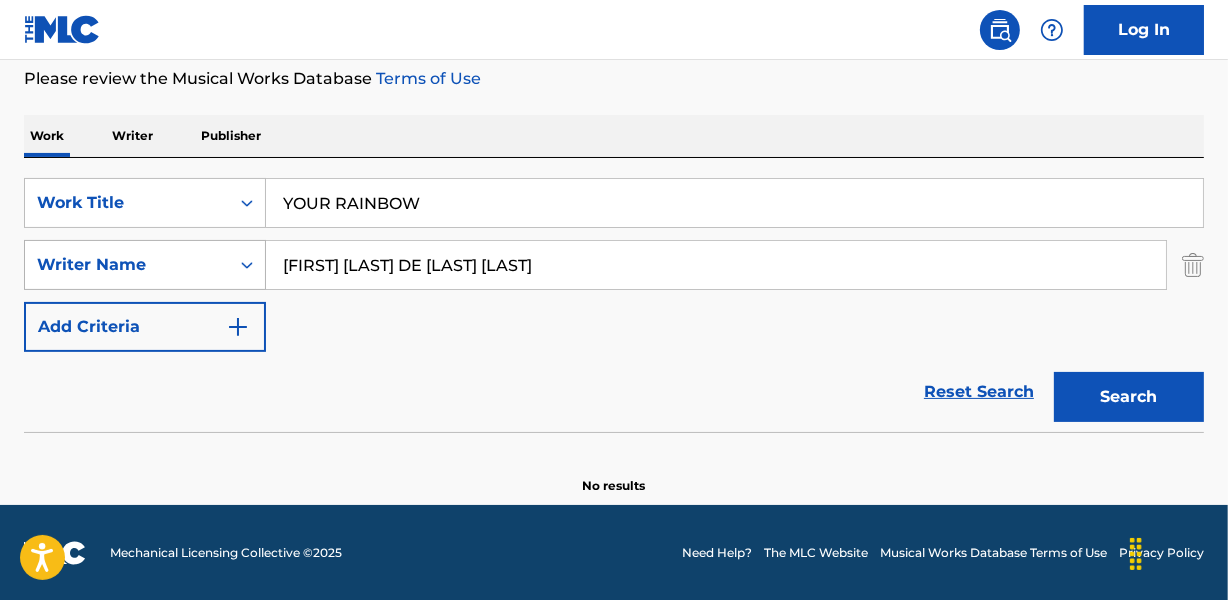 type on "[FIRST] [LAST] DE [LAST] [LAST]" 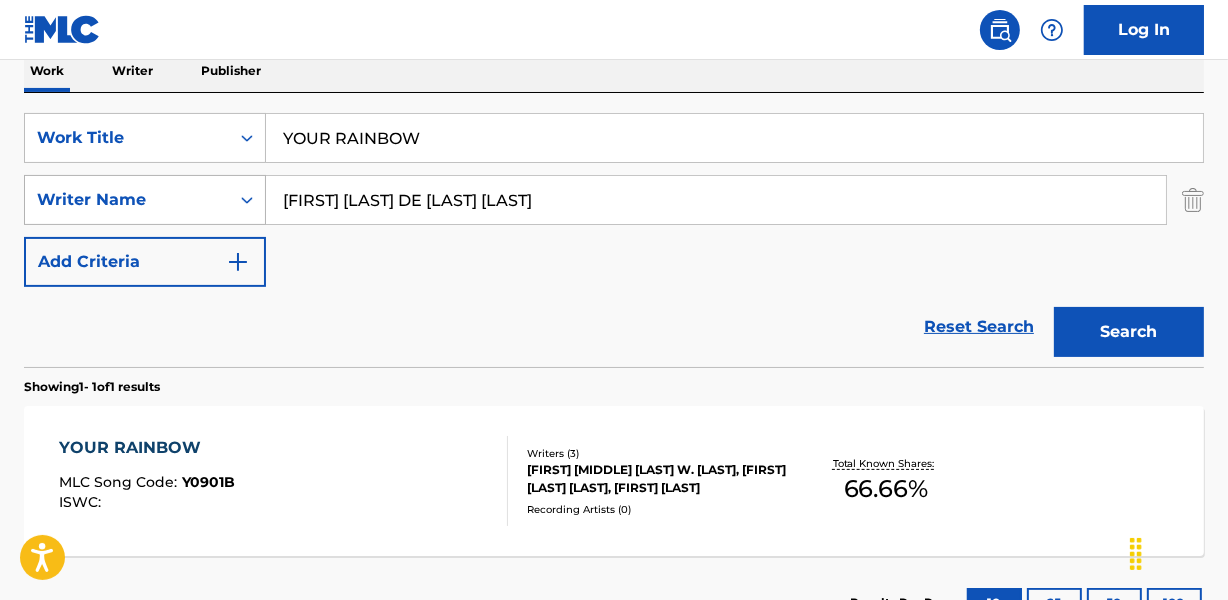scroll, scrollTop: 358, scrollLeft: 0, axis: vertical 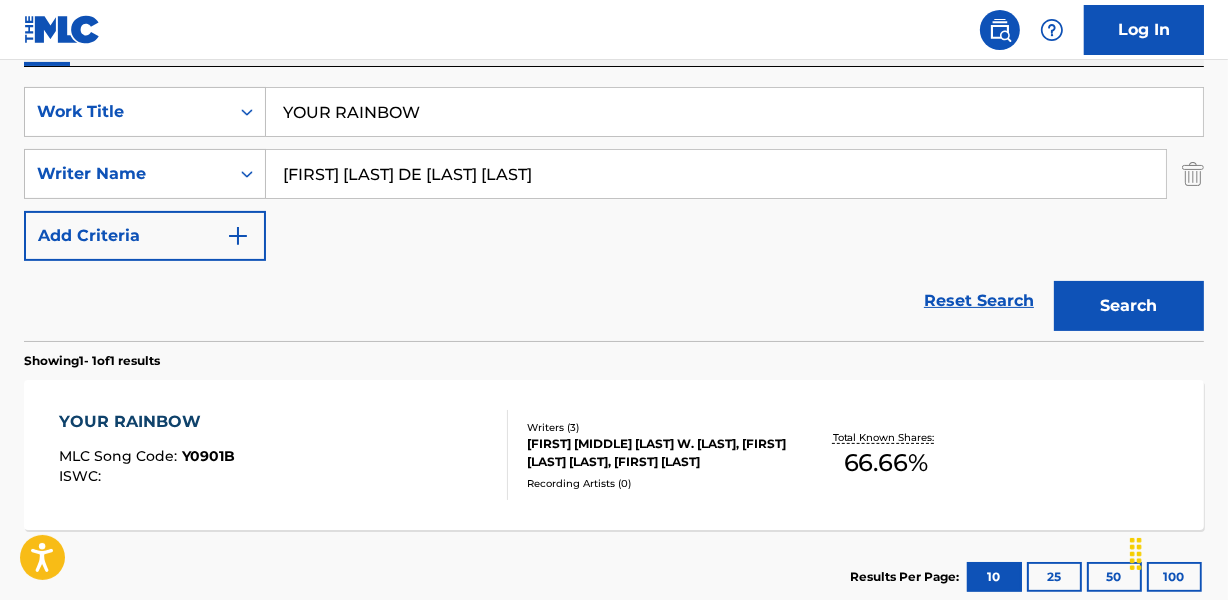 click on "[FIRST] [MIDDLE] [LAST] W. [LAST], [FIRST] [LAST] [LAST], [FIRST] [LAST]" at bounding box center [657, 453] 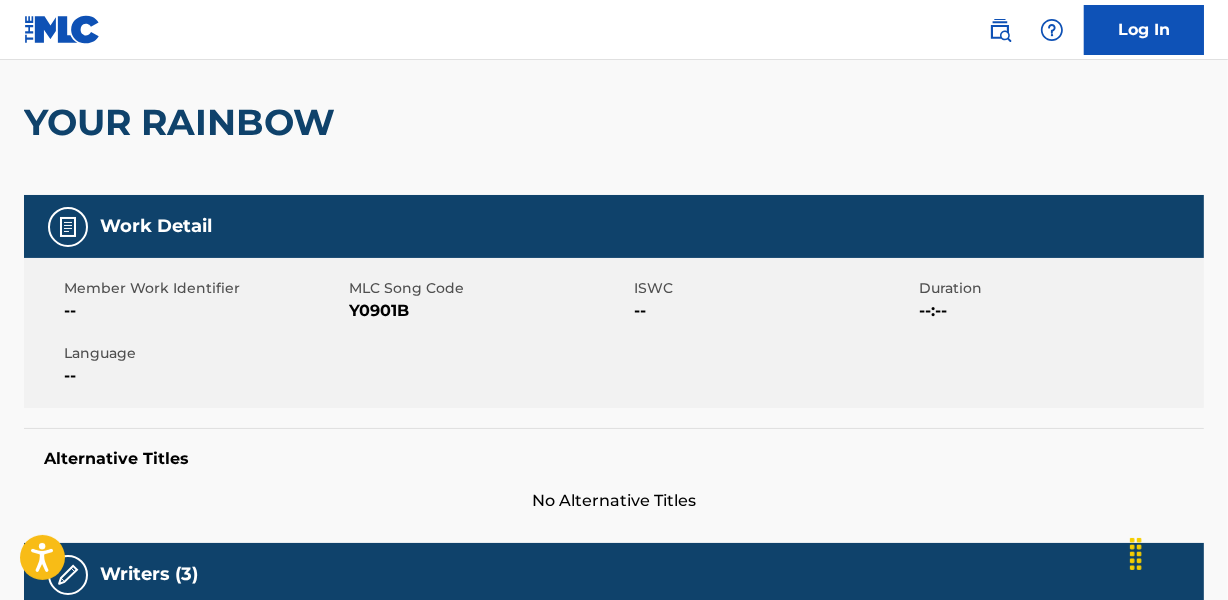 scroll, scrollTop: 0, scrollLeft: 0, axis: both 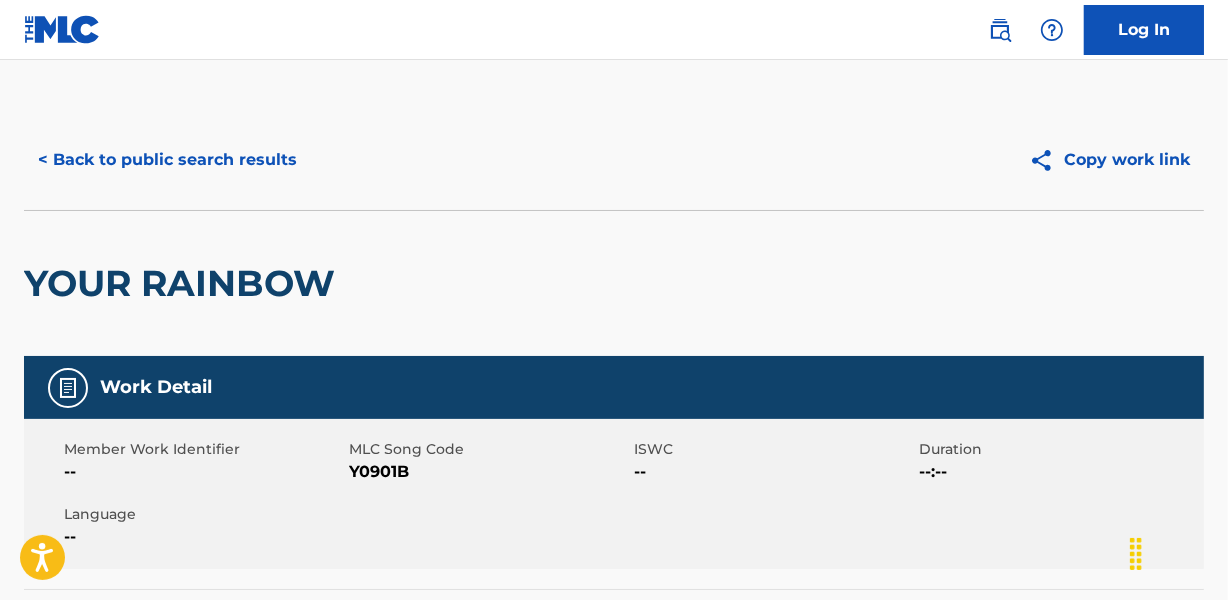 click on "< Back to public search results" at bounding box center [167, 160] 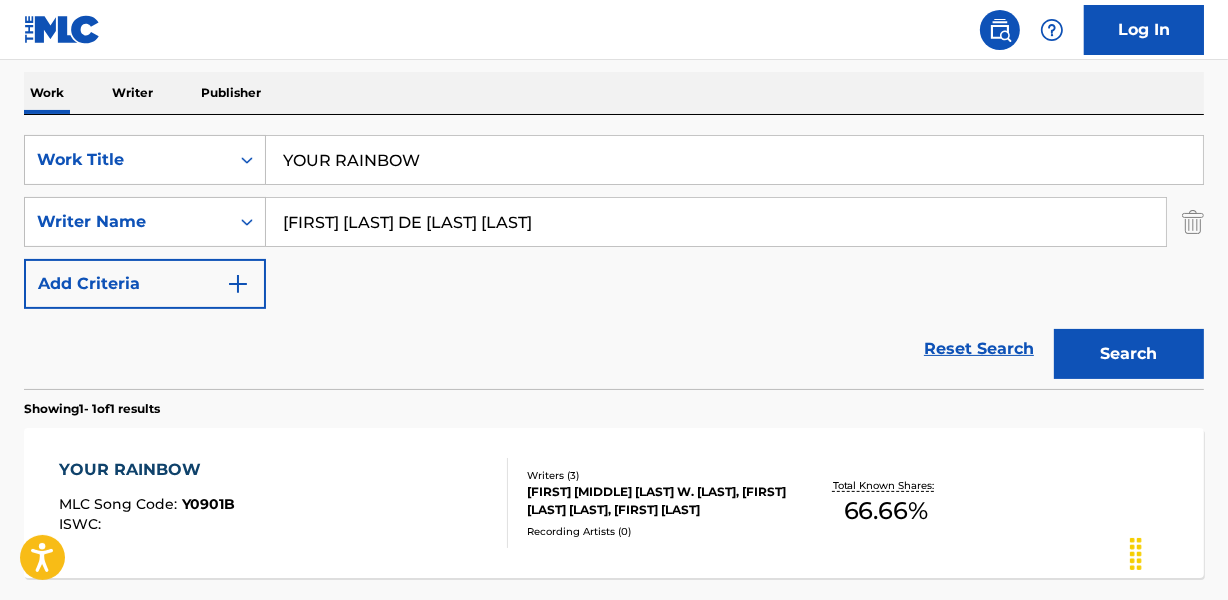scroll, scrollTop: 267, scrollLeft: 0, axis: vertical 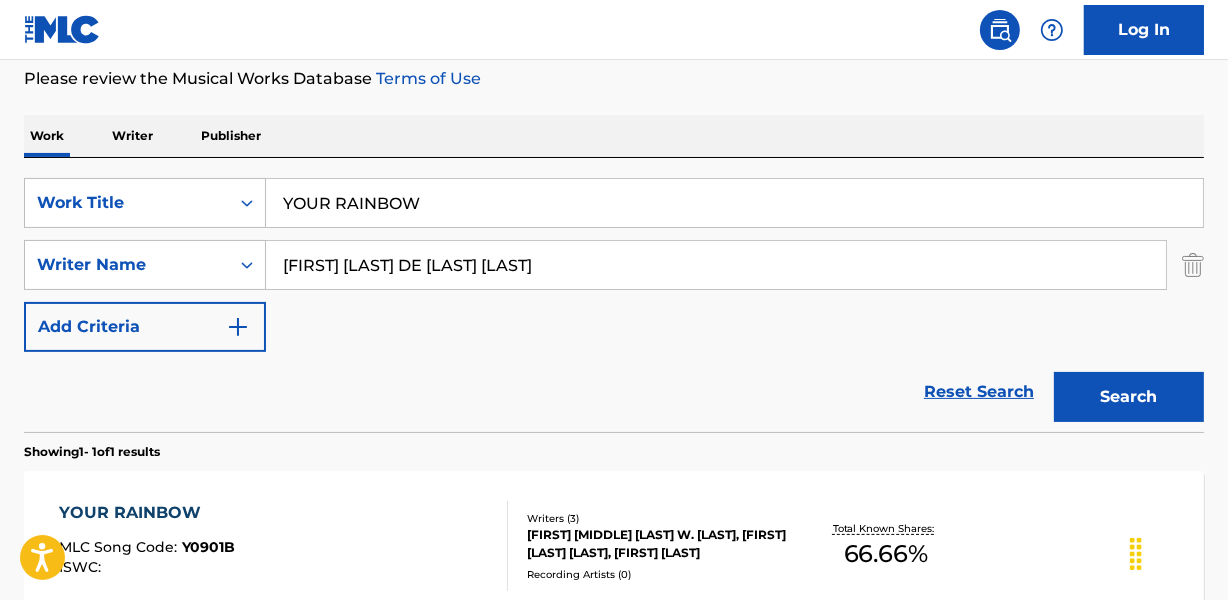 click on "YOUR RAINBOW" at bounding box center (734, 203) 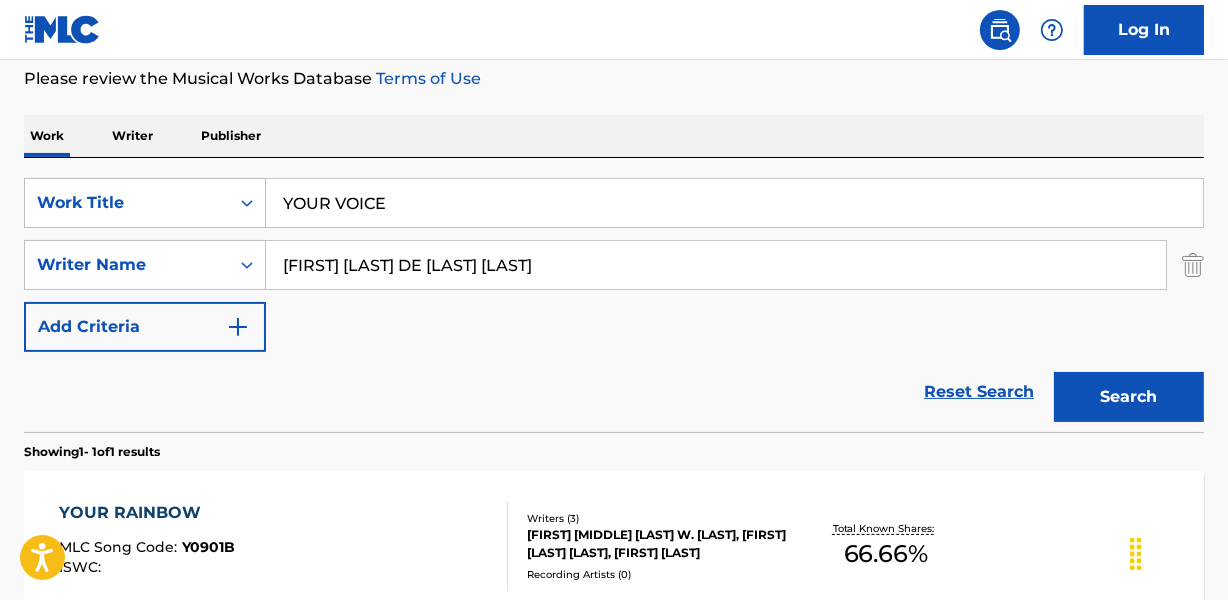 type on "your vote, your voice" 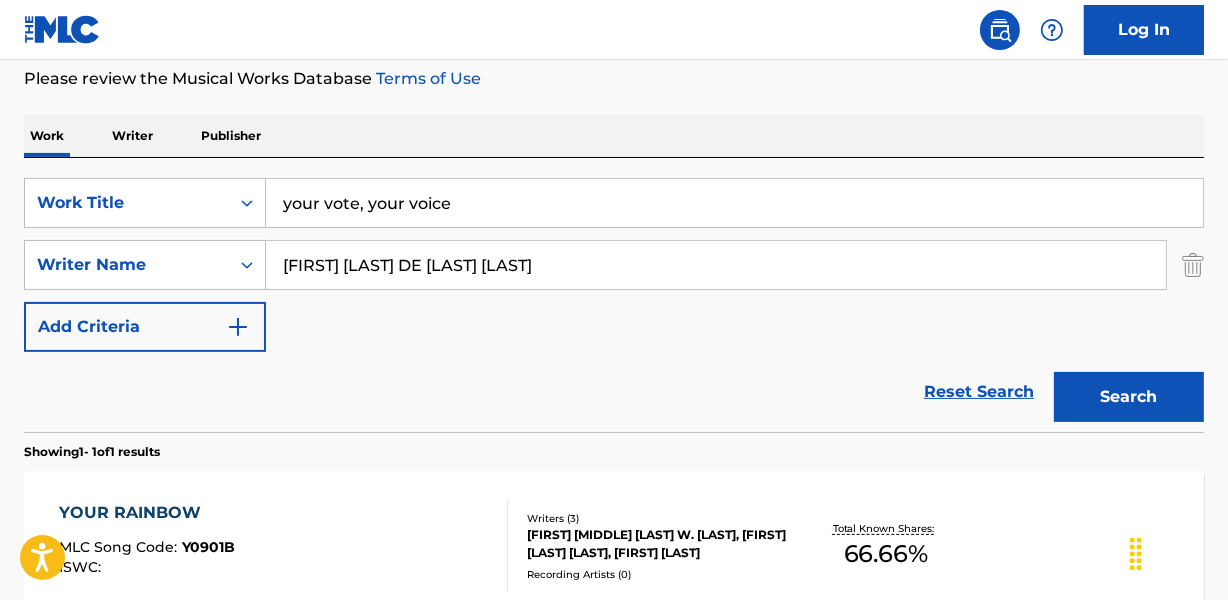 click on "[FIRST] [LAST] DE [LAST] [LAST]" at bounding box center (716, 265) 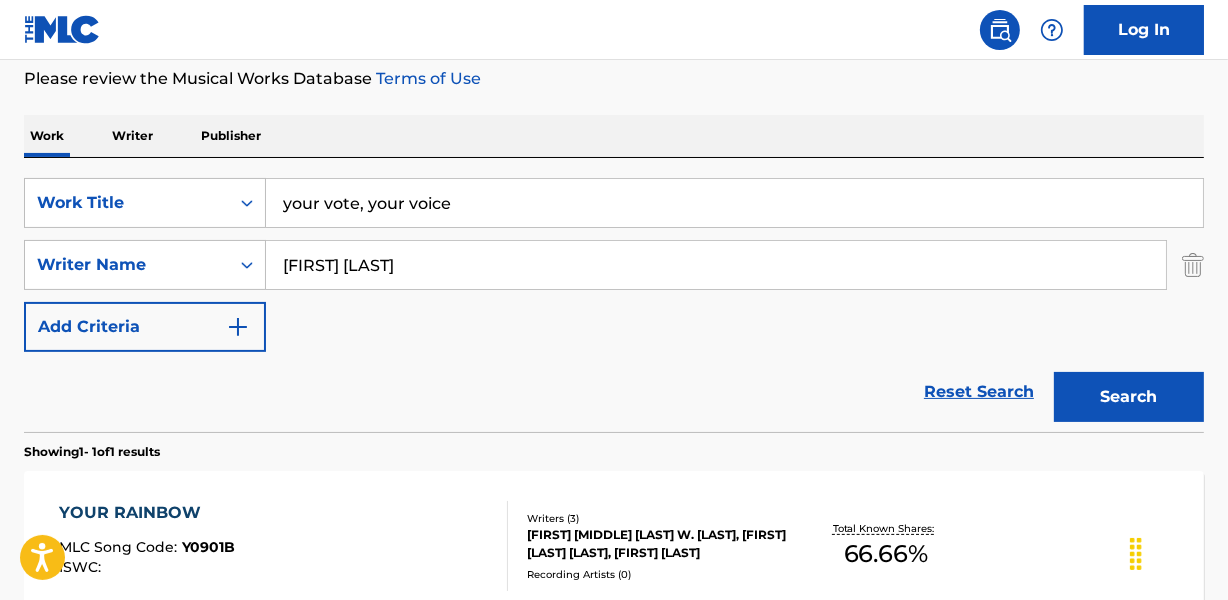 type on "[FIRST] [LAST]" 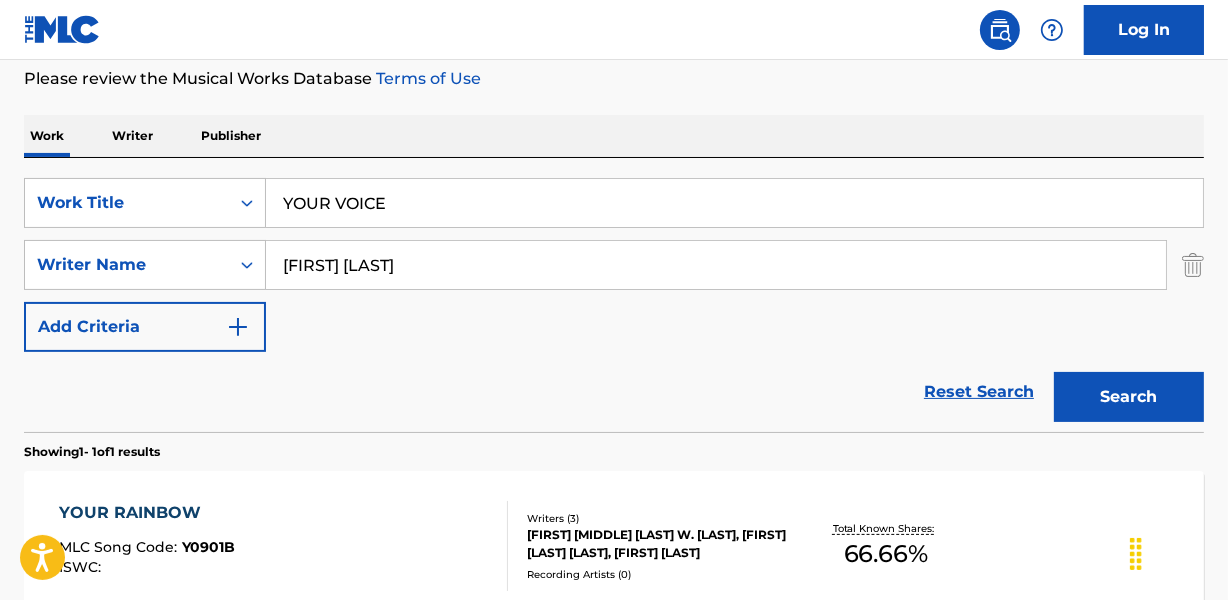 click on "SearchWithCriteria471fa37d-6dfb-4e9c-9f92-404cb4f5a77d Work Title YOUR VOICE SearchWithCriteriae17bcf3d-b000-4d59-afe8-6baf5a355423 Writer Name [FIRST] [LAST] Add Criteria Reset Search Search" at bounding box center (614, 295) 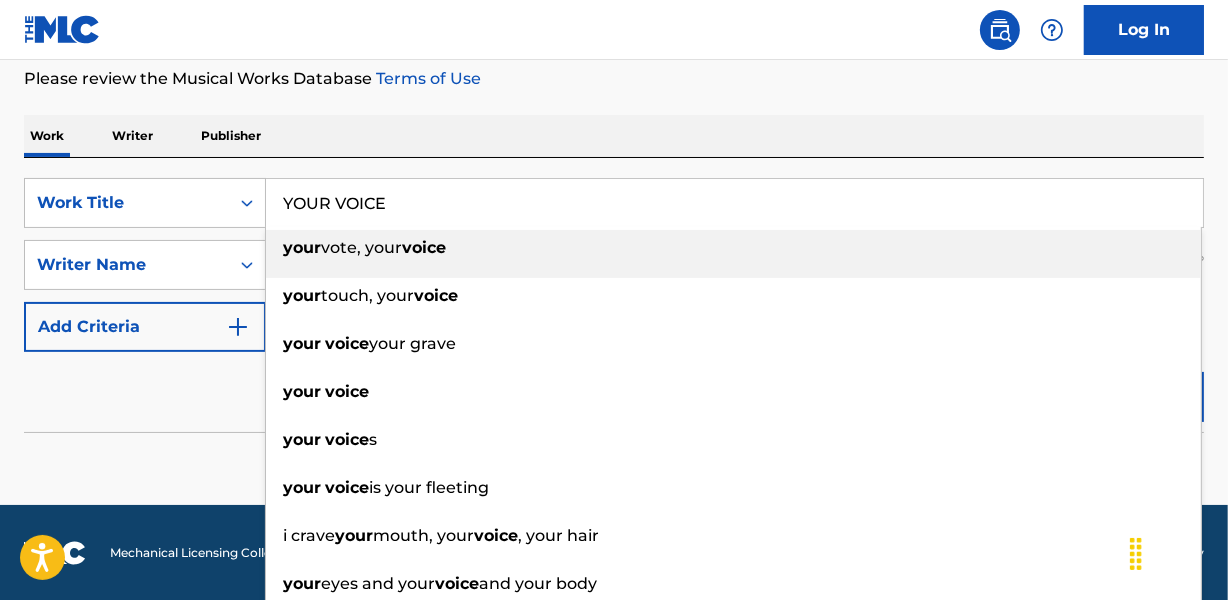 click on "YOUR VOICE" at bounding box center [734, 203] 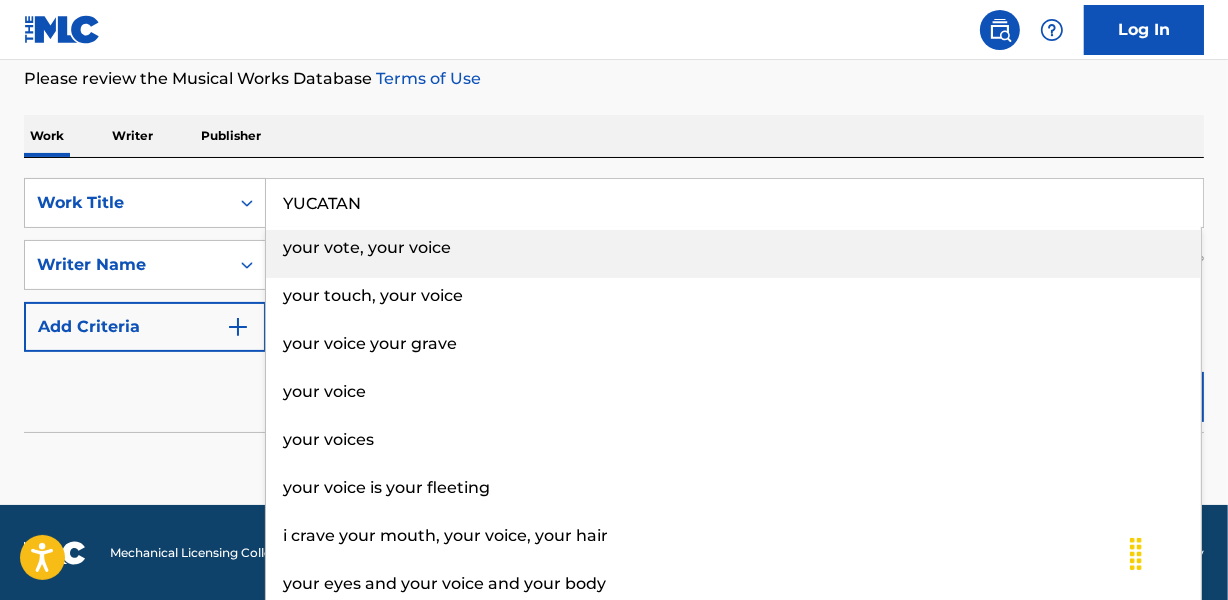 type on "YUCATAN" 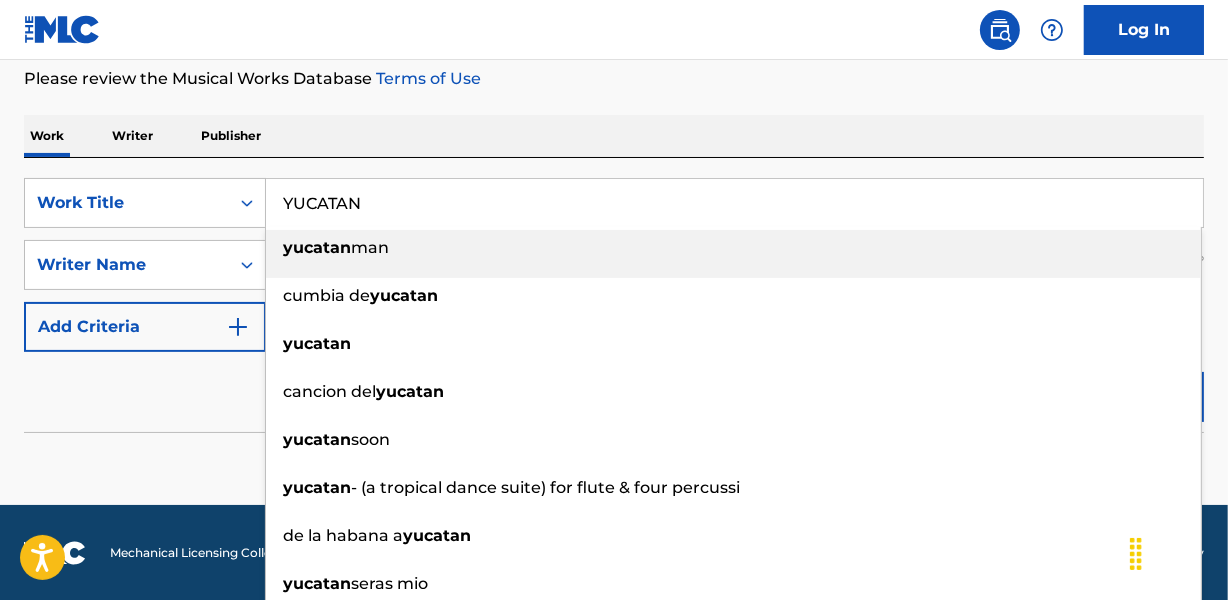click on "SearchWithCriteria471fa37d-6dfb-4e9c-9f92-404cb4f5a77d Work Title YUCATAN yucatan  man cumbia de  yucatan yucatan cancion del  yucatan yucatan  soon yucatan  - (a tropical dance suite) for flute & four percussi de la habana a  yucatan yucatan  seras mio yucatan  02 yucatan cero dos it came to broadcast the  yucatan  a SearchWithCriteriae17bcf3d-b000-4d59-afe8-6baf5a355423 Writer Name [LAST] [LAST] Add Criteria Reset Search Search" at bounding box center [614, 295] 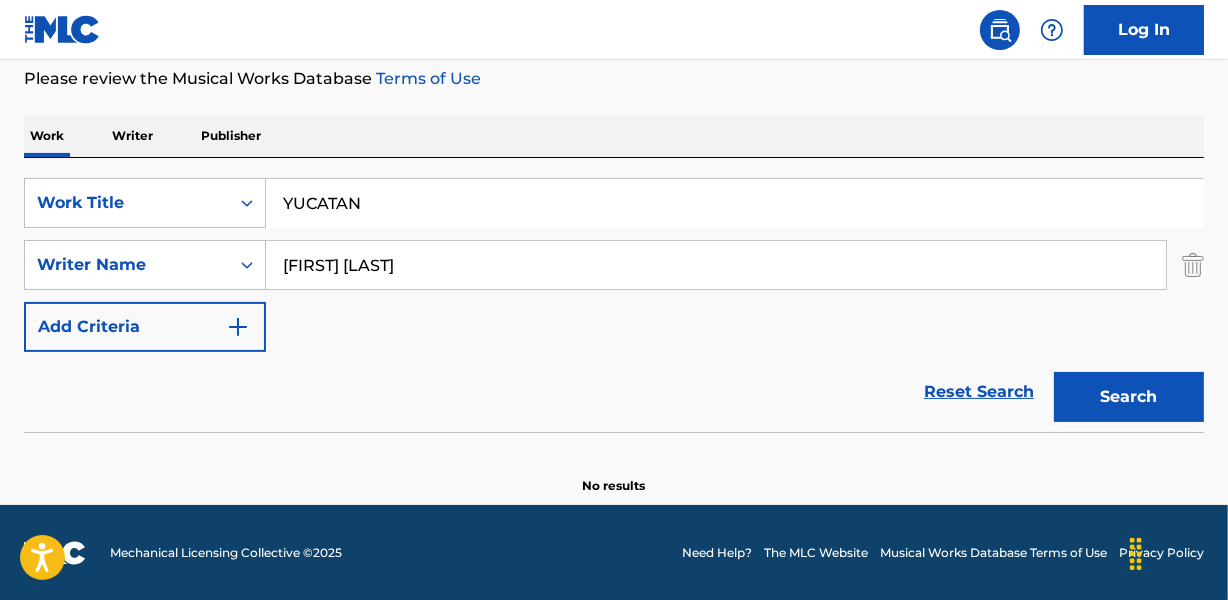 click on "[FIRST] [LAST]" at bounding box center [716, 265] 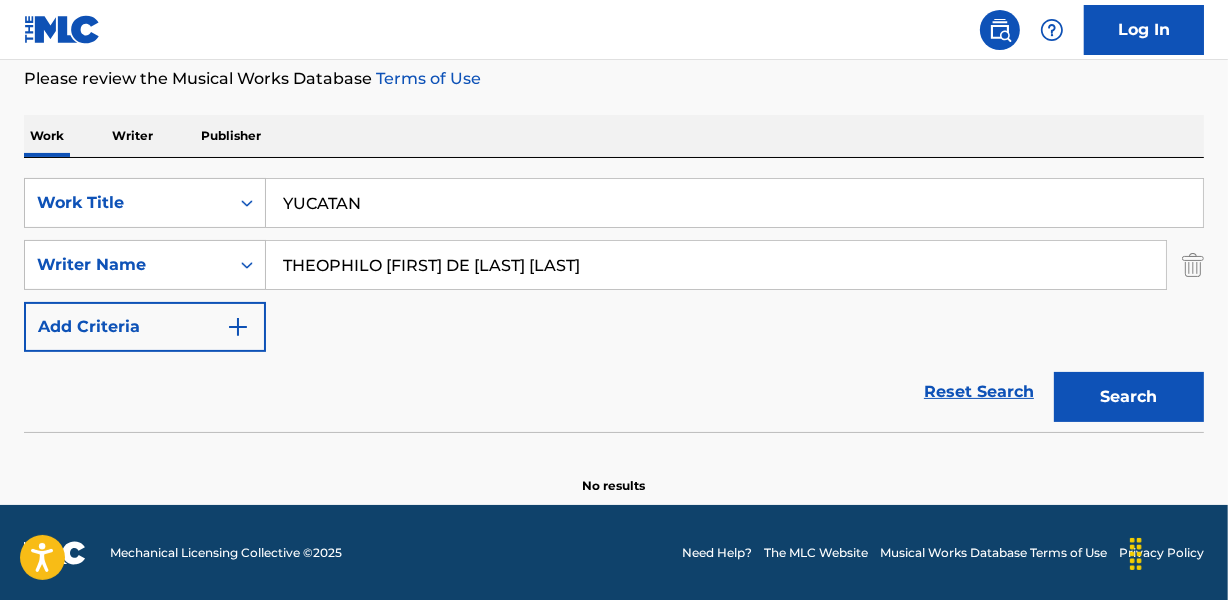 type on "THEOPHILO [FIRST] DE [LAST] [LAST]" 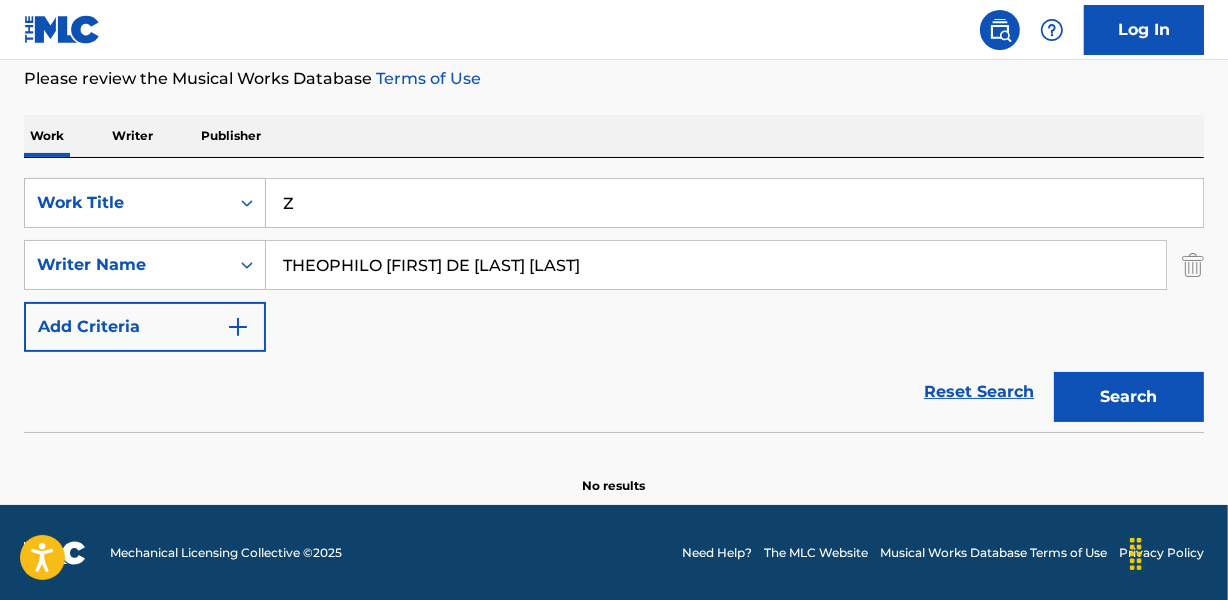 type on "Z" 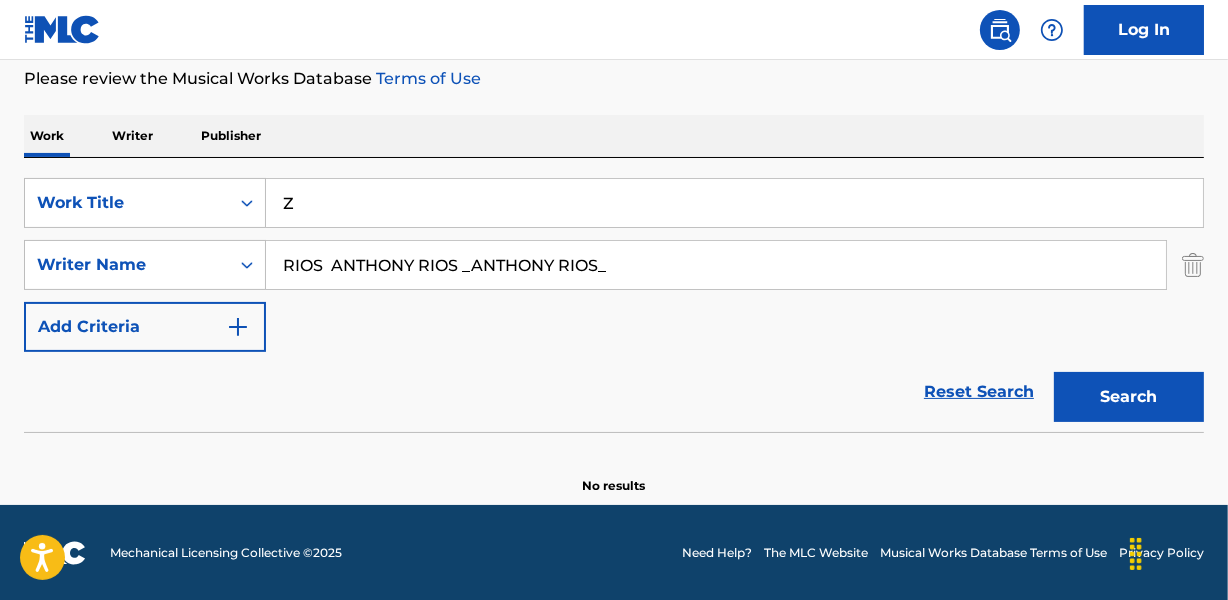 drag, startPoint x: 463, startPoint y: 266, endPoint x: 1030, endPoint y: 266, distance: 567 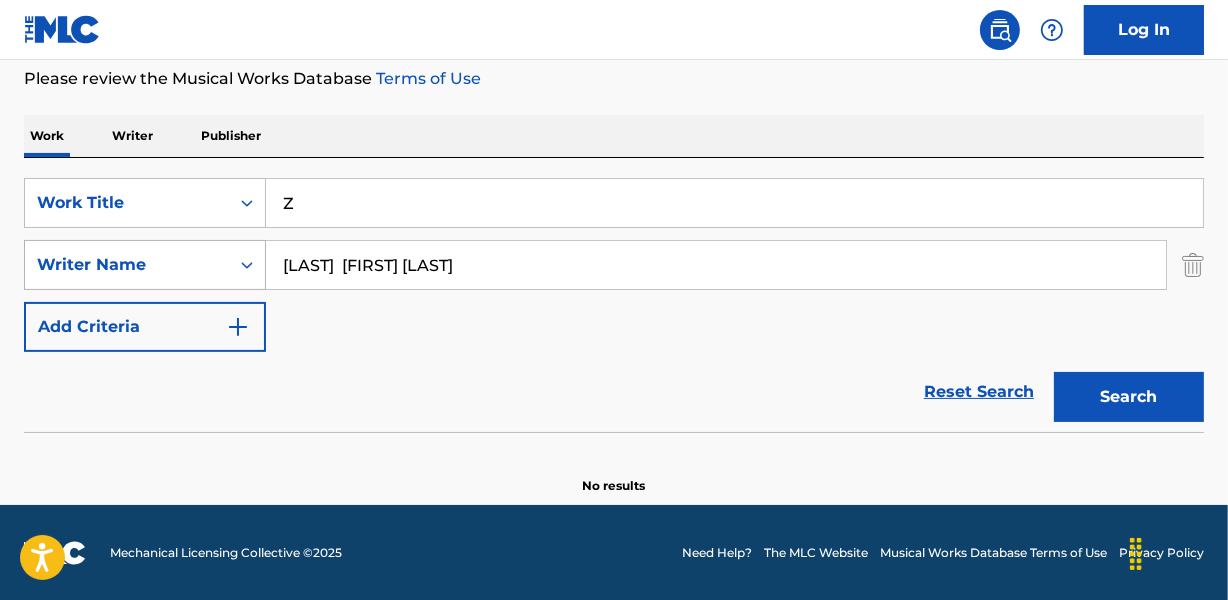 drag, startPoint x: 330, startPoint y: 265, endPoint x: 206, endPoint y: 264, distance: 124.004036 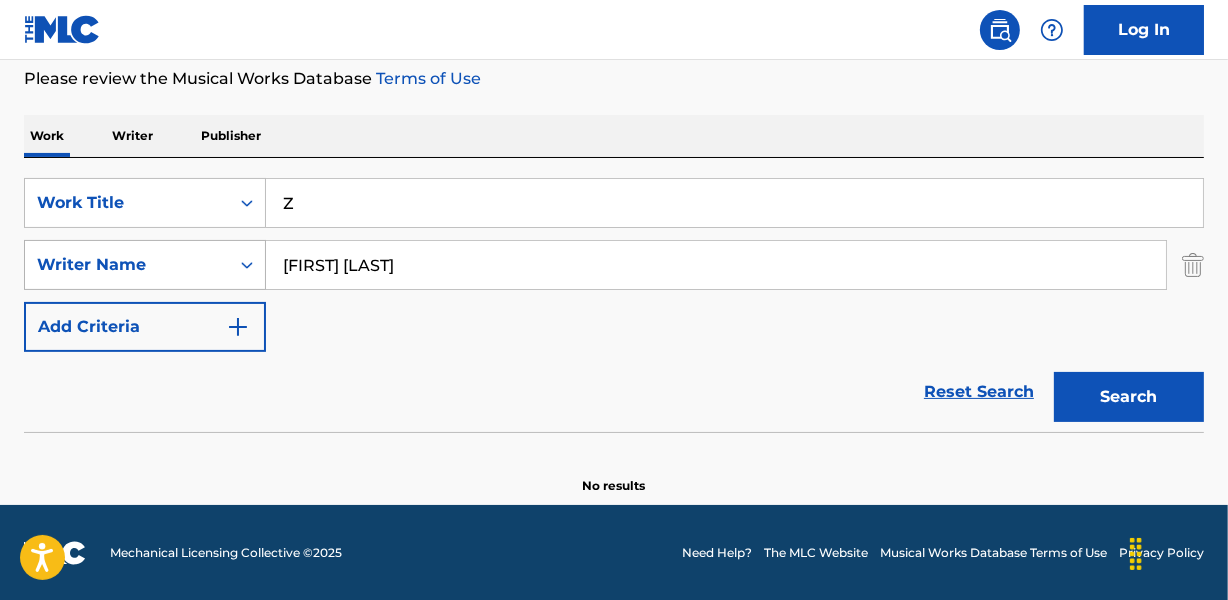 type on "[FIRST] [LAST]" 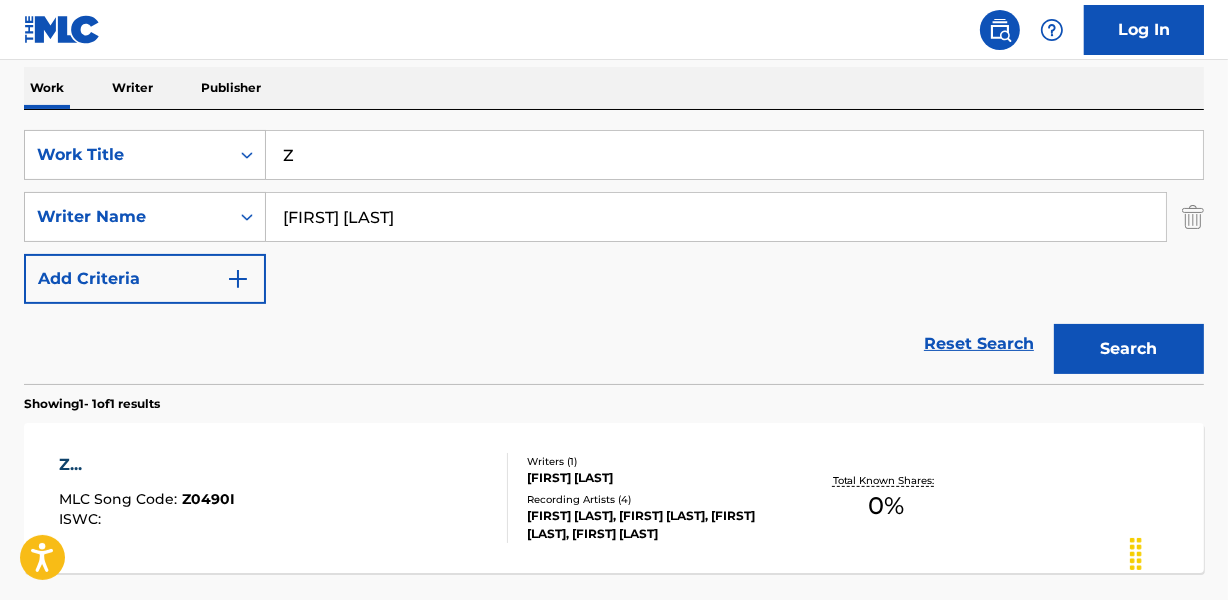 scroll, scrollTop: 358, scrollLeft: 0, axis: vertical 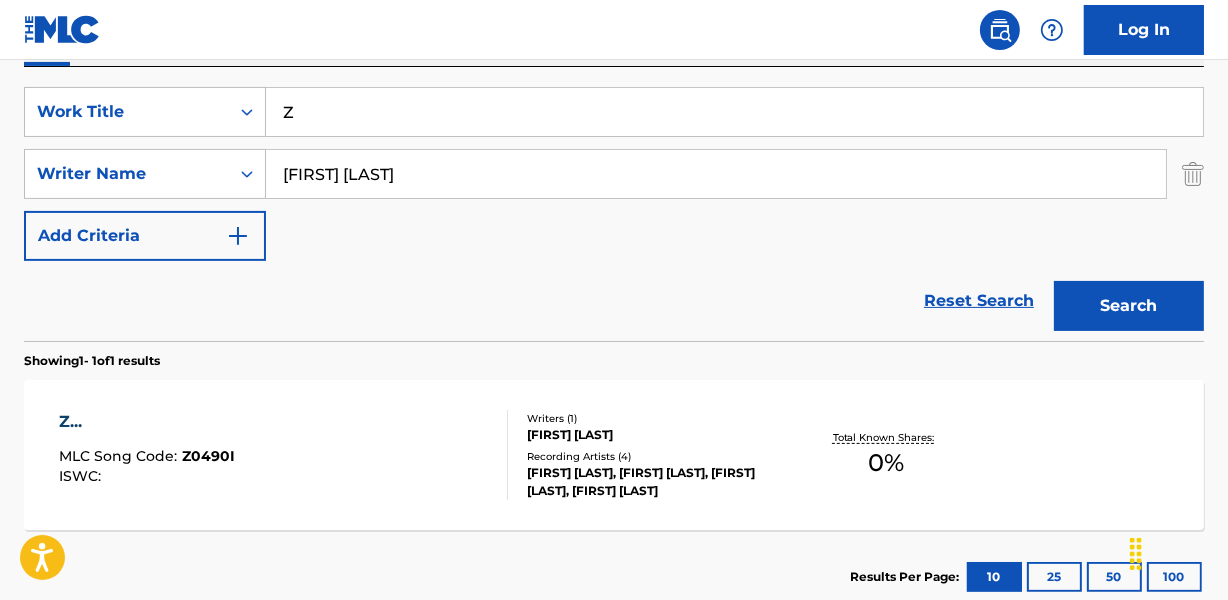 click on "[FIRST] [LAST]" at bounding box center (657, 435) 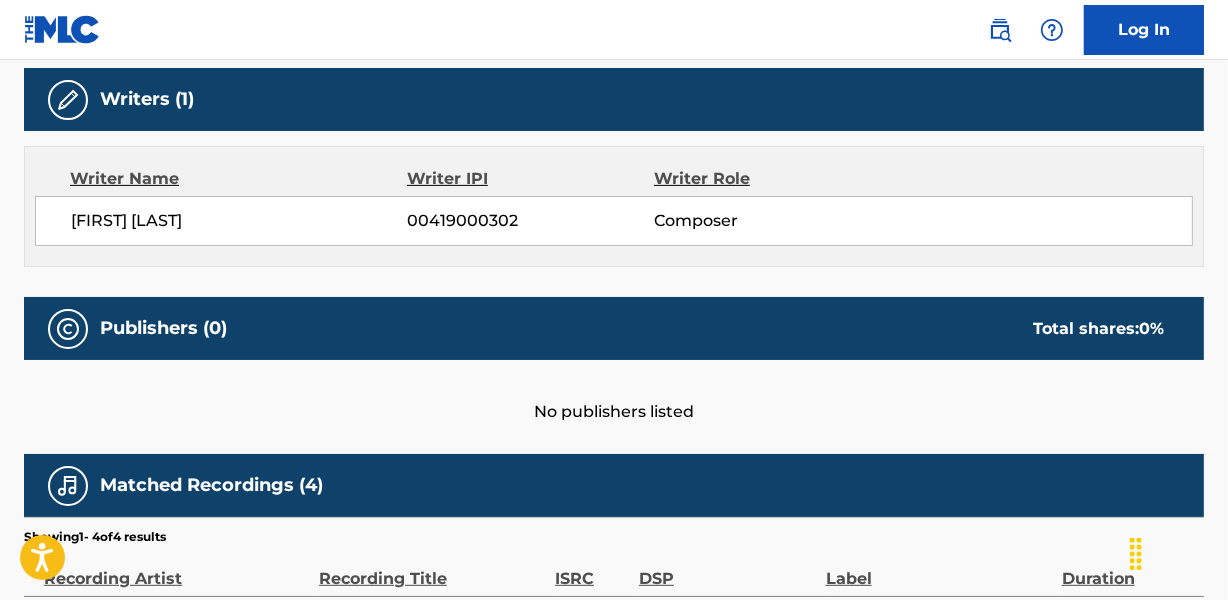 scroll, scrollTop: 958, scrollLeft: 0, axis: vertical 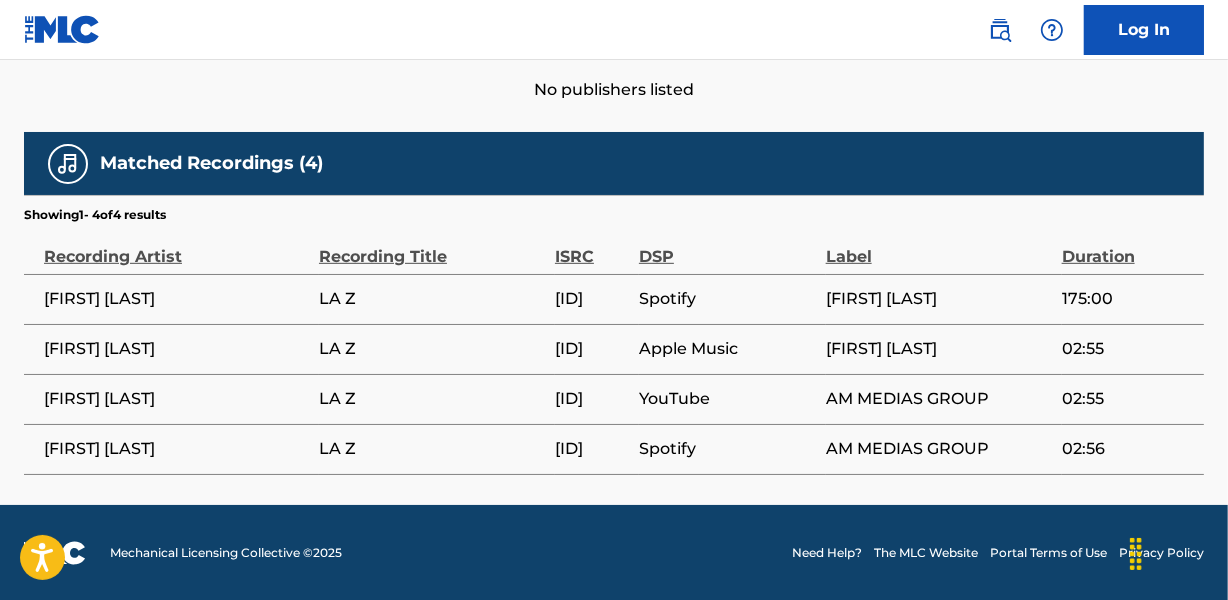 click on "[ID]" at bounding box center (592, 299) 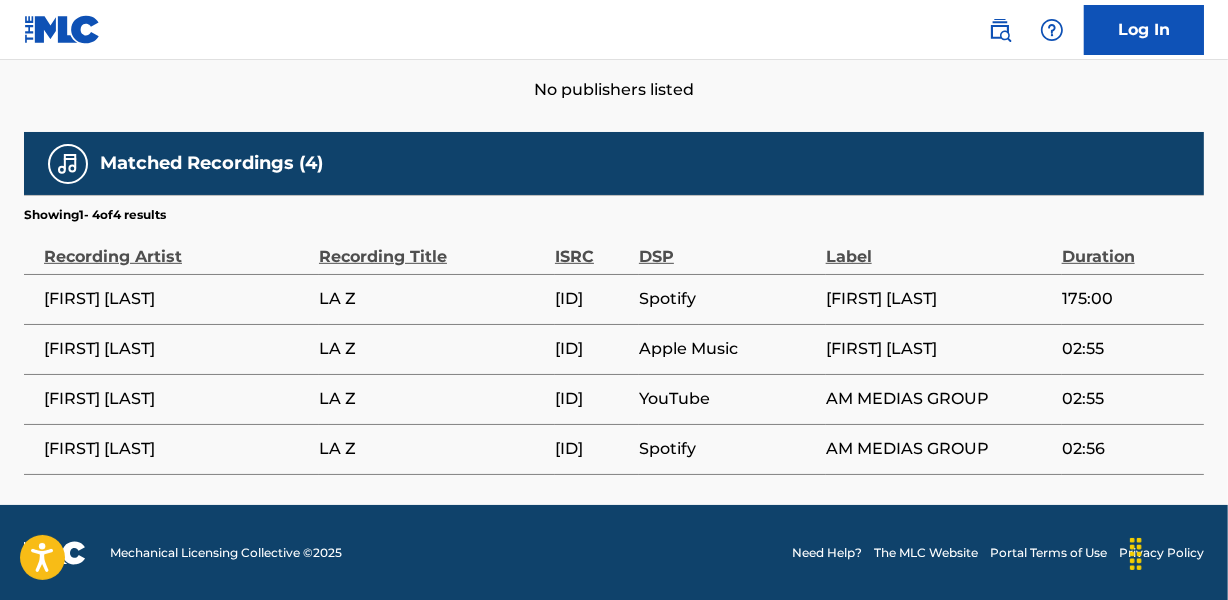 click on "[FIRST] [LAST]" at bounding box center (176, 299) 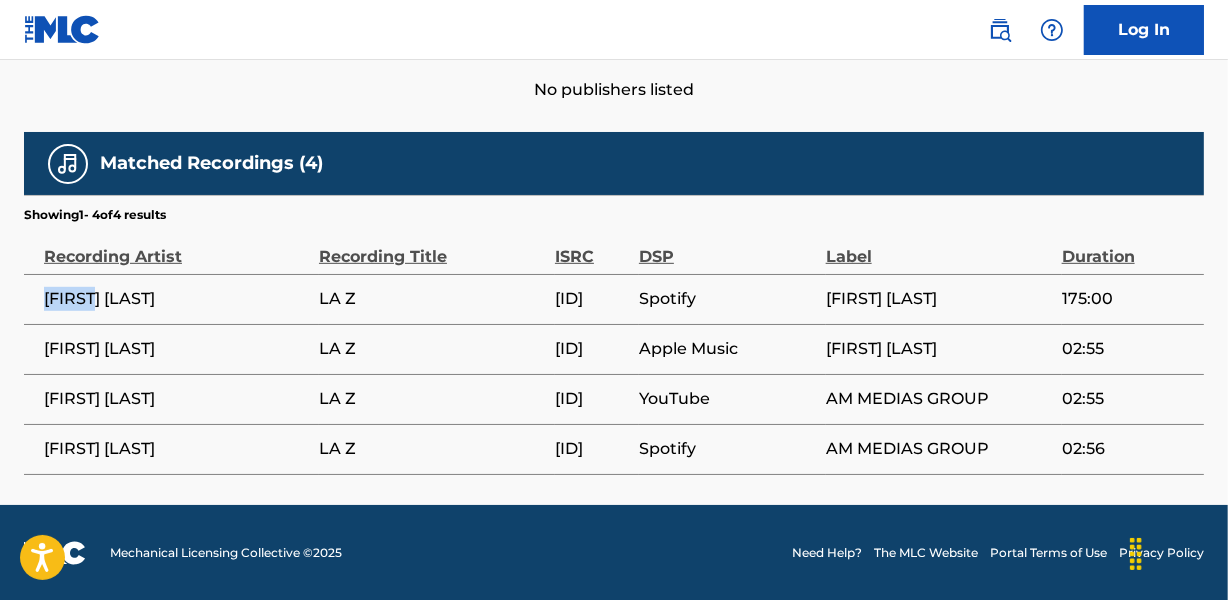 click on "[FIRST] [LAST]" at bounding box center (176, 299) 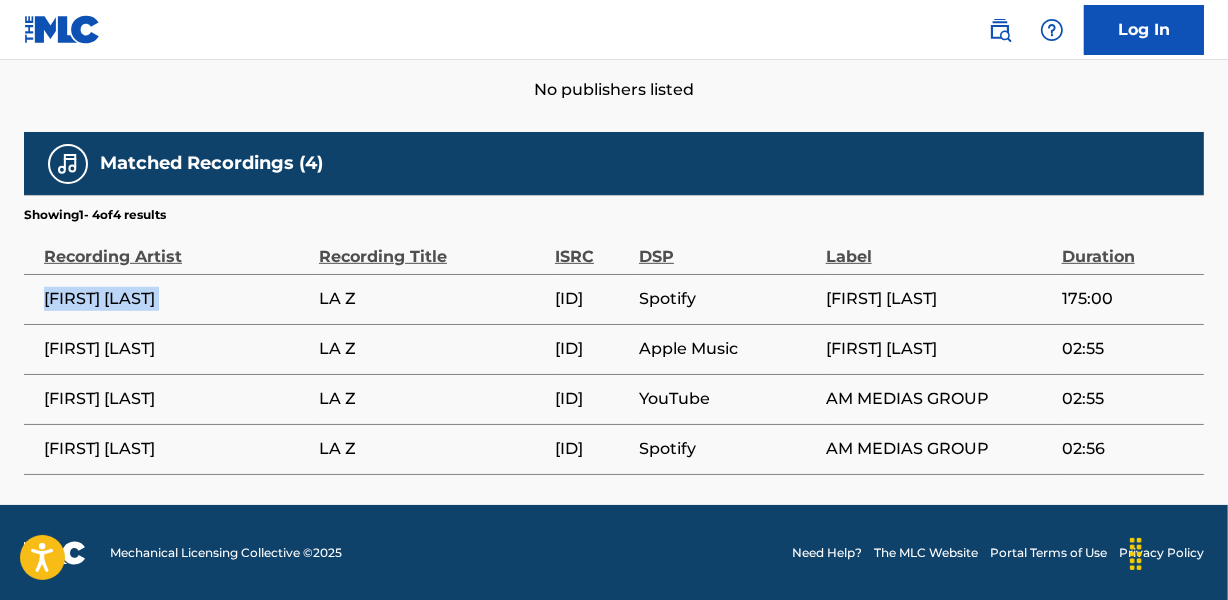click on "[FIRST] [LAST]" at bounding box center (176, 299) 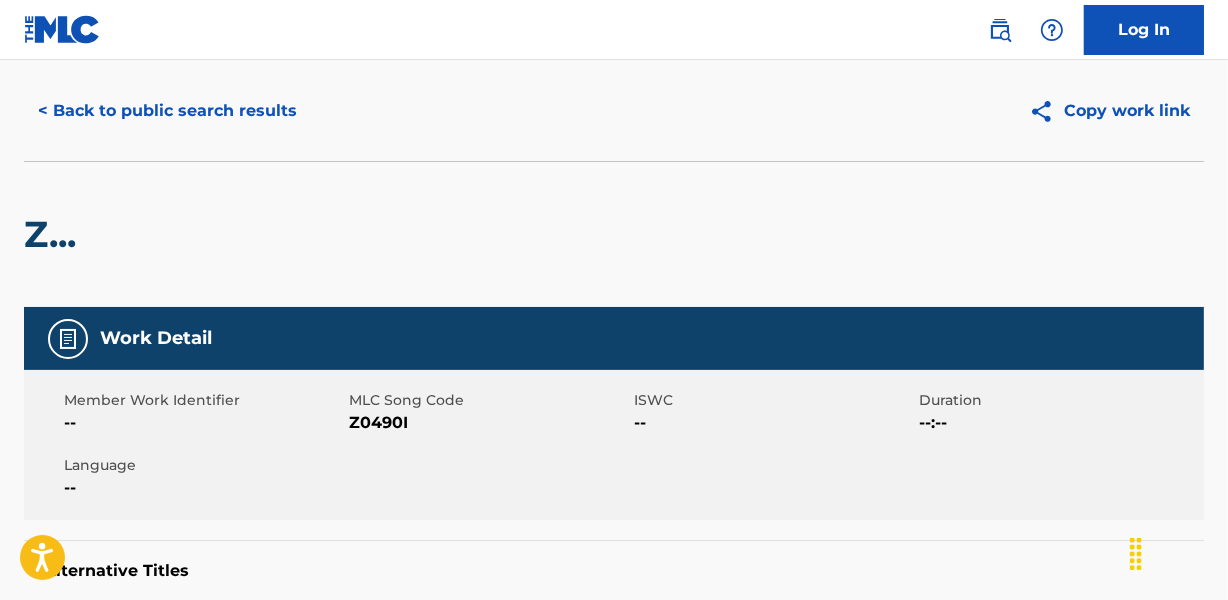 scroll, scrollTop: 0, scrollLeft: 0, axis: both 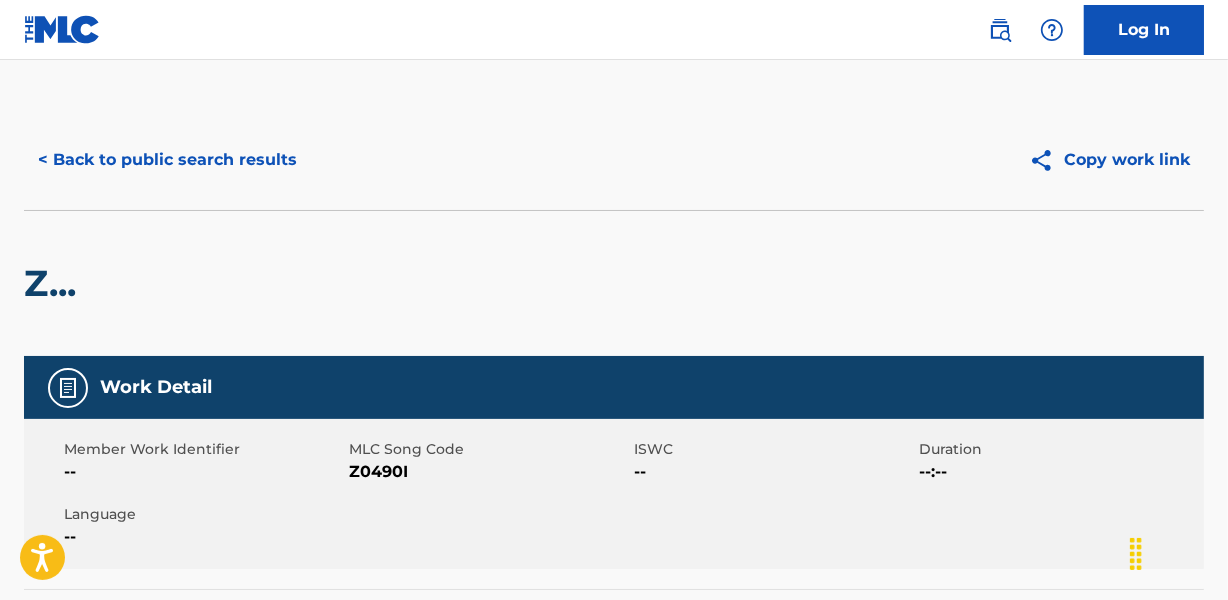 click on "< Back to public search results" at bounding box center [167, 160] 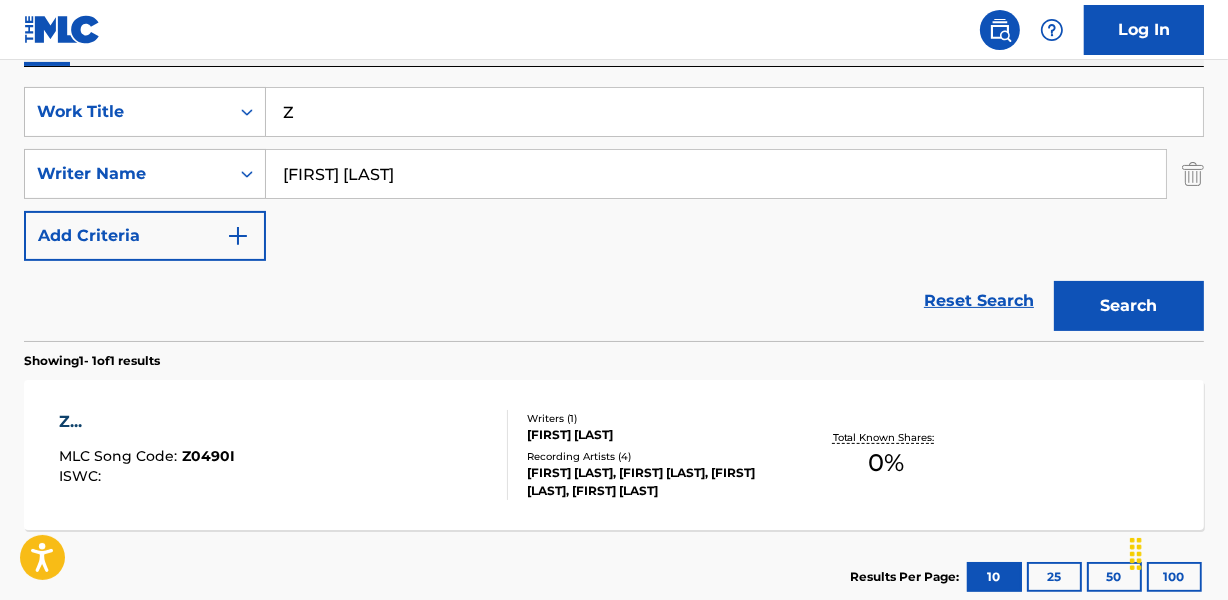 click on "Z" at bounding box center (734, 112) 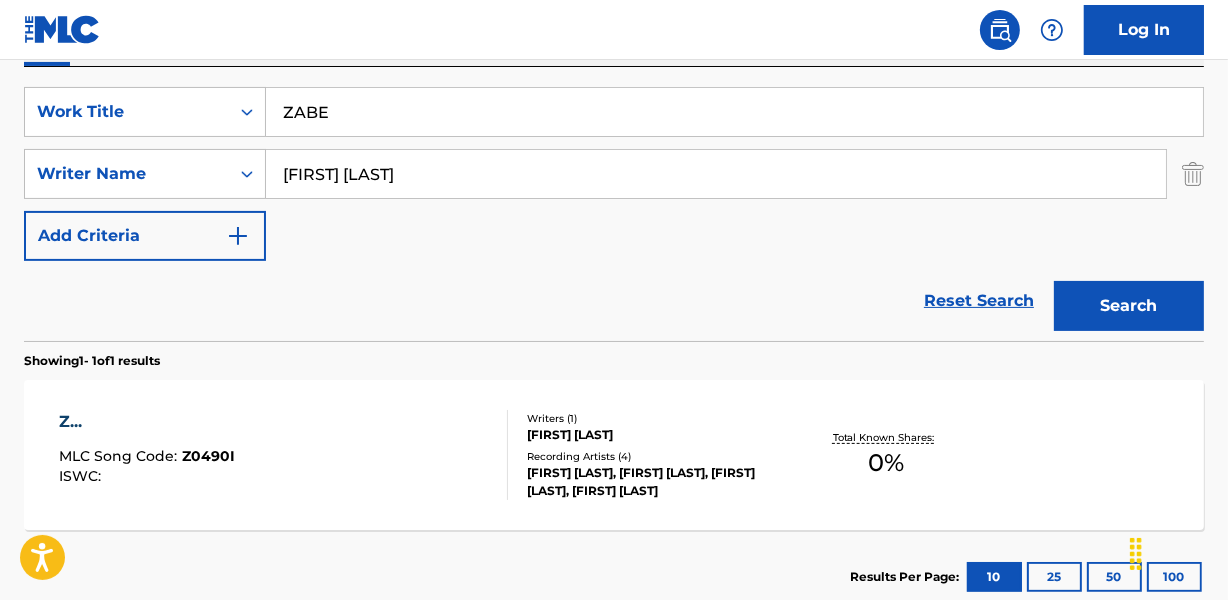 type on "ZABE" 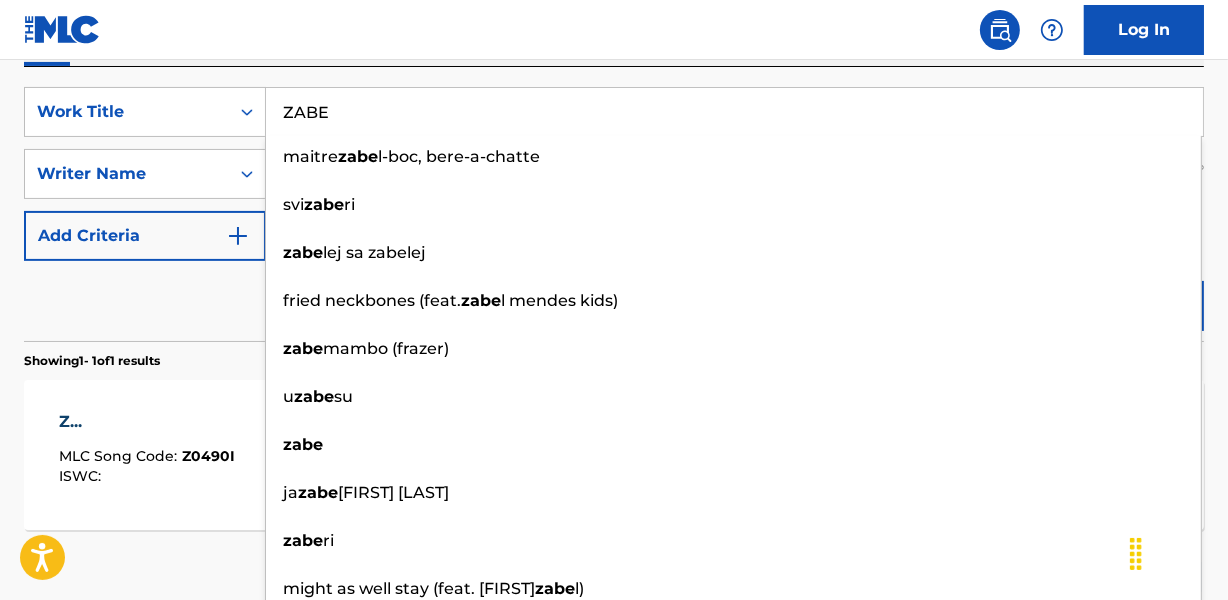 click on "Reset Search Search" at bounding box center (614, 301) 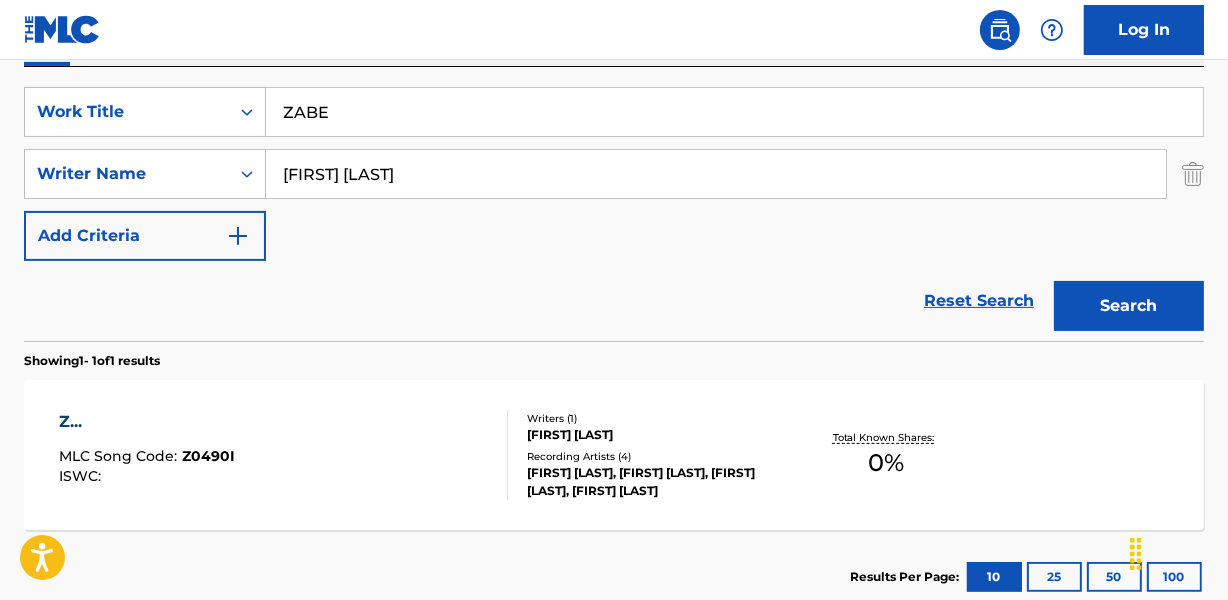 click on "[FIRST] [LAST]" at bounding box center [716, 174] 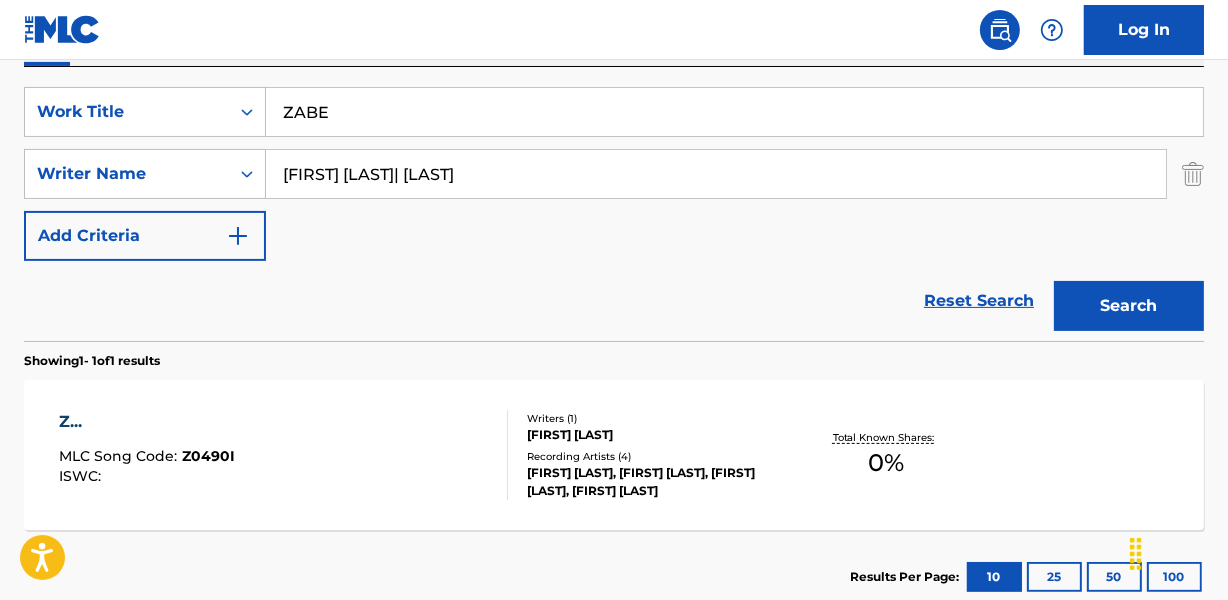 drag, startPoint x: 442, startPoint y: 174, endPoint x: 782, endPoint y: 170, distance: 340.02353 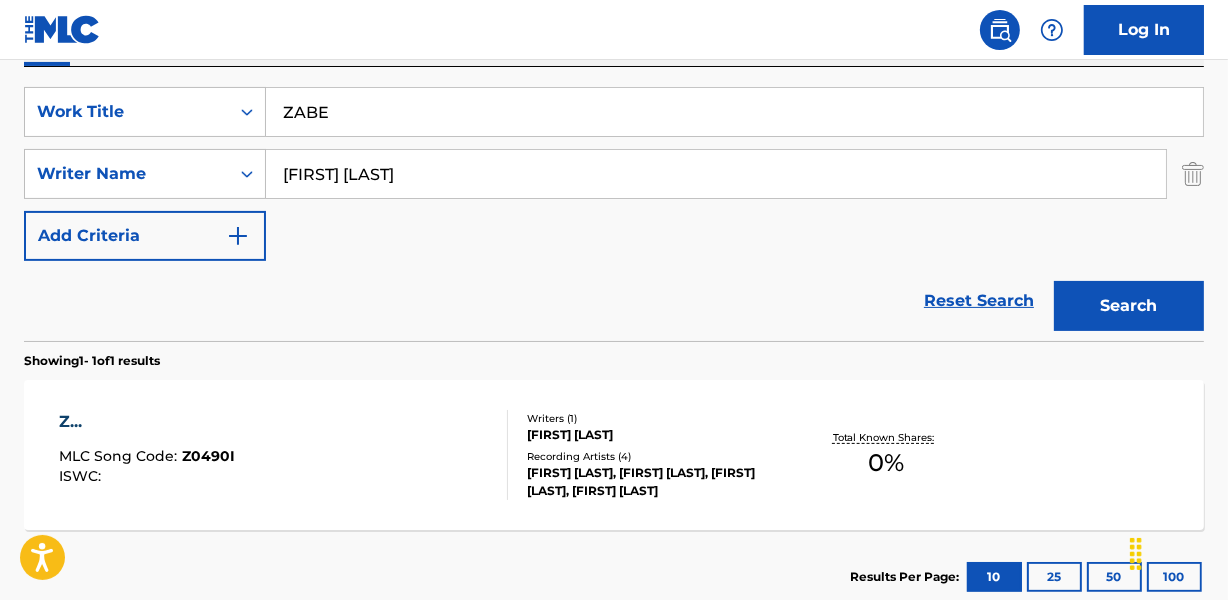 click on "Search" at bounding box center (1129, 306) 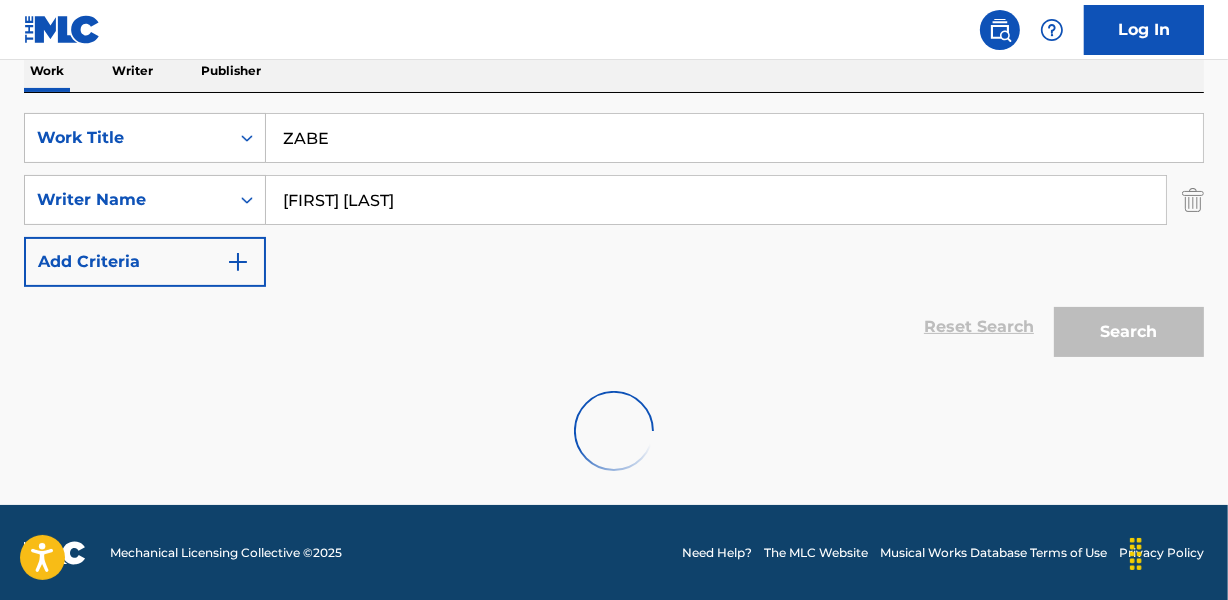 scroll, scrollTop: 267, scrollLeft: 0, axis: vertical 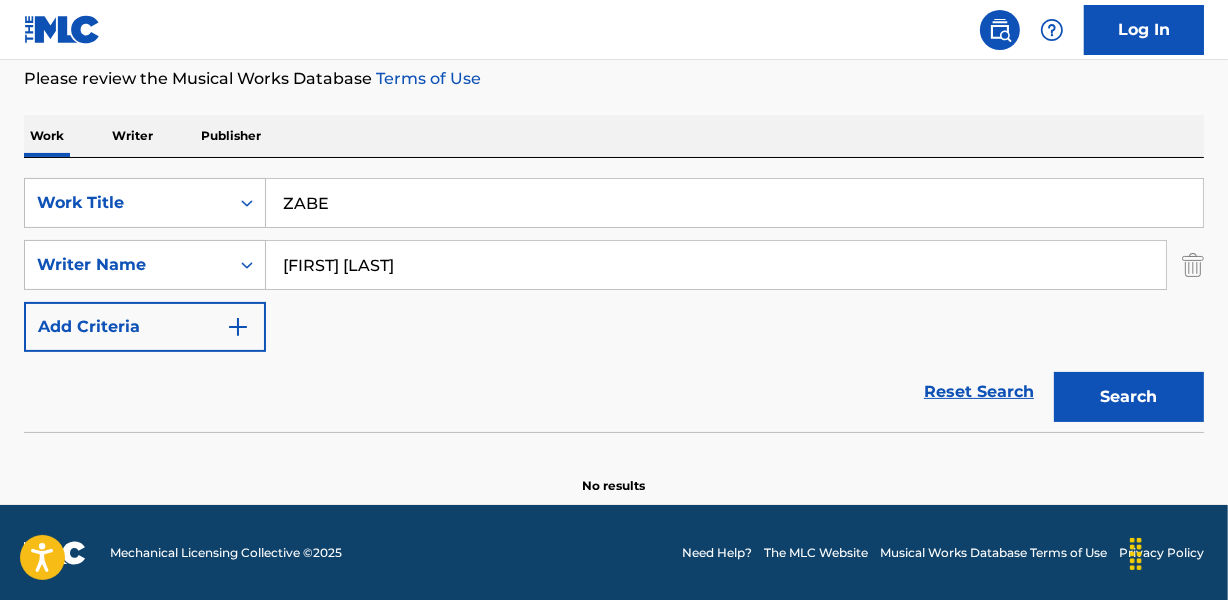 click on "[FIRST] [LAST]" at bounding box center [716, 265] 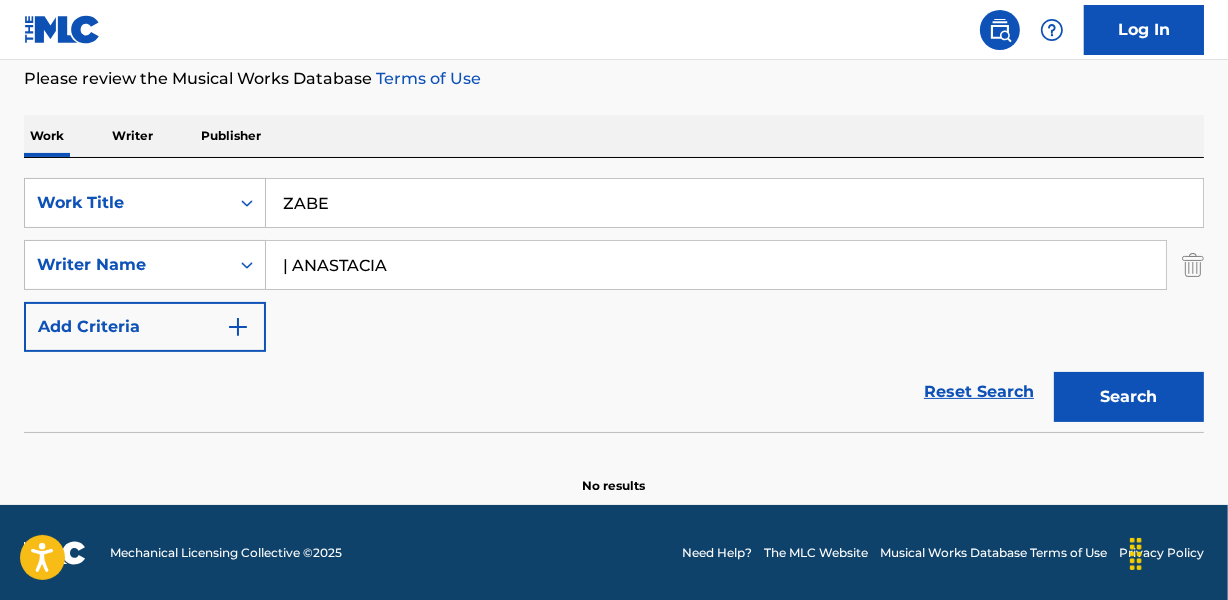 click on "Search" at bounding box center (1129, 397) 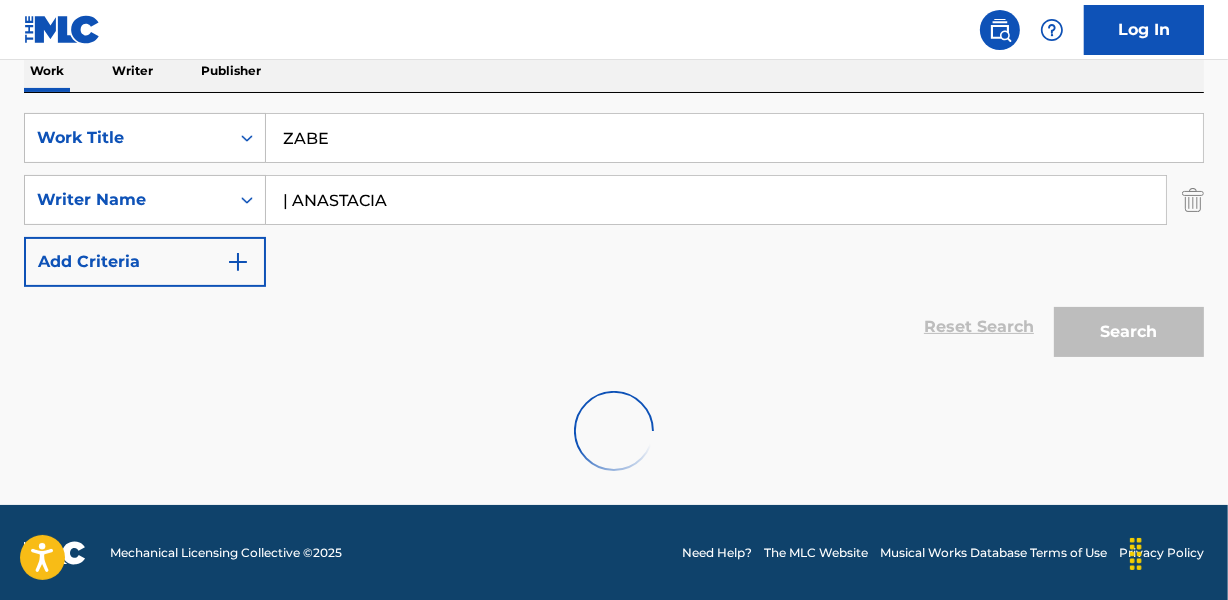 scroll, scrollTop: 267, scrollLeft: 0, axis: vertical 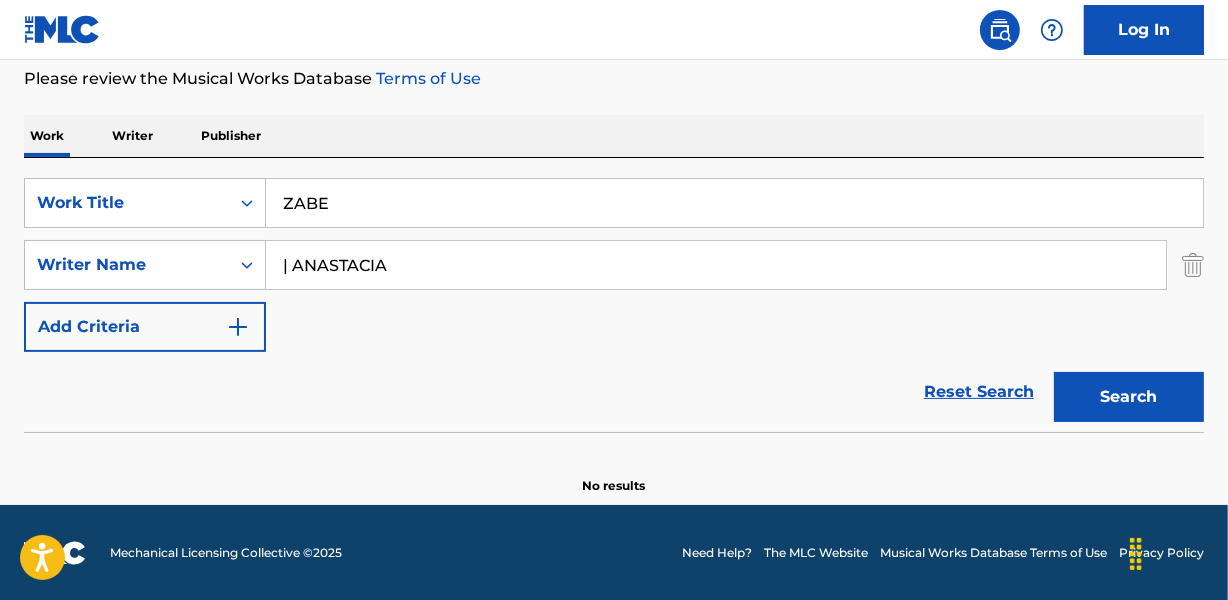 click on "| ANASTACIA" at bounding box center (716, 265) 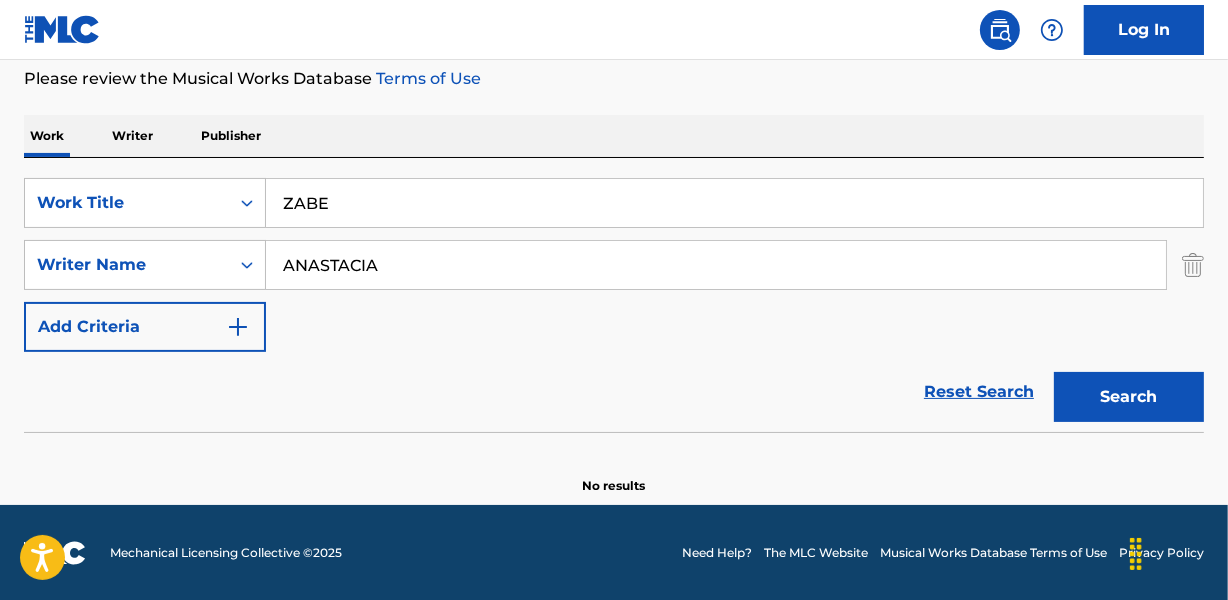 type on "ANASTACIA" 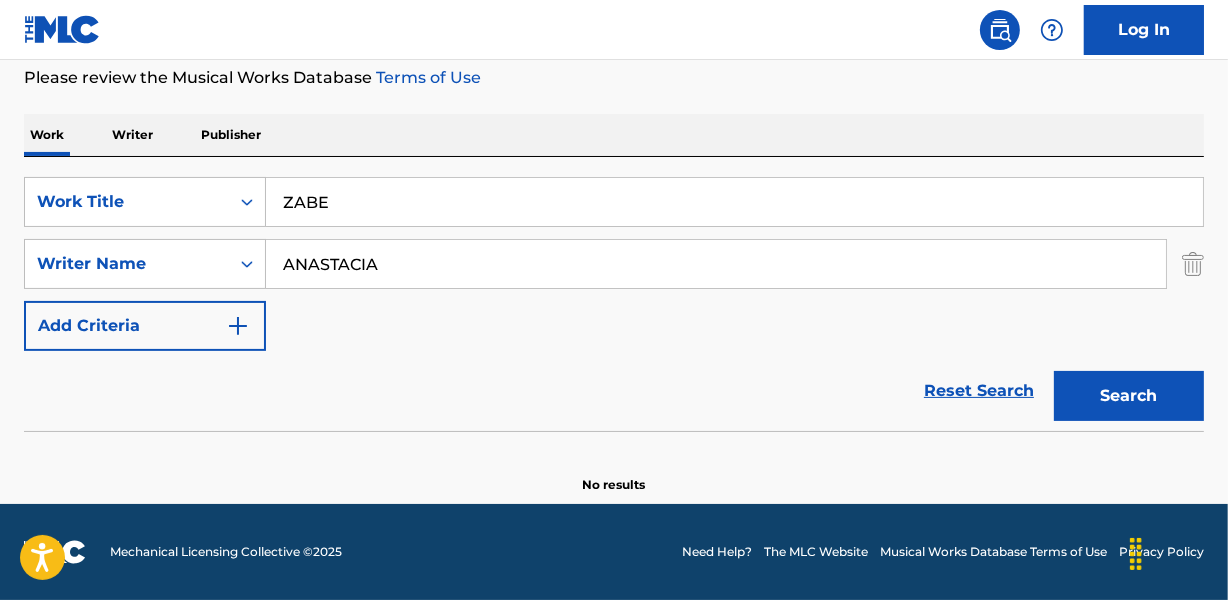 scroll, scrollTop: 267, scrollLeft: 0, axis: vertical 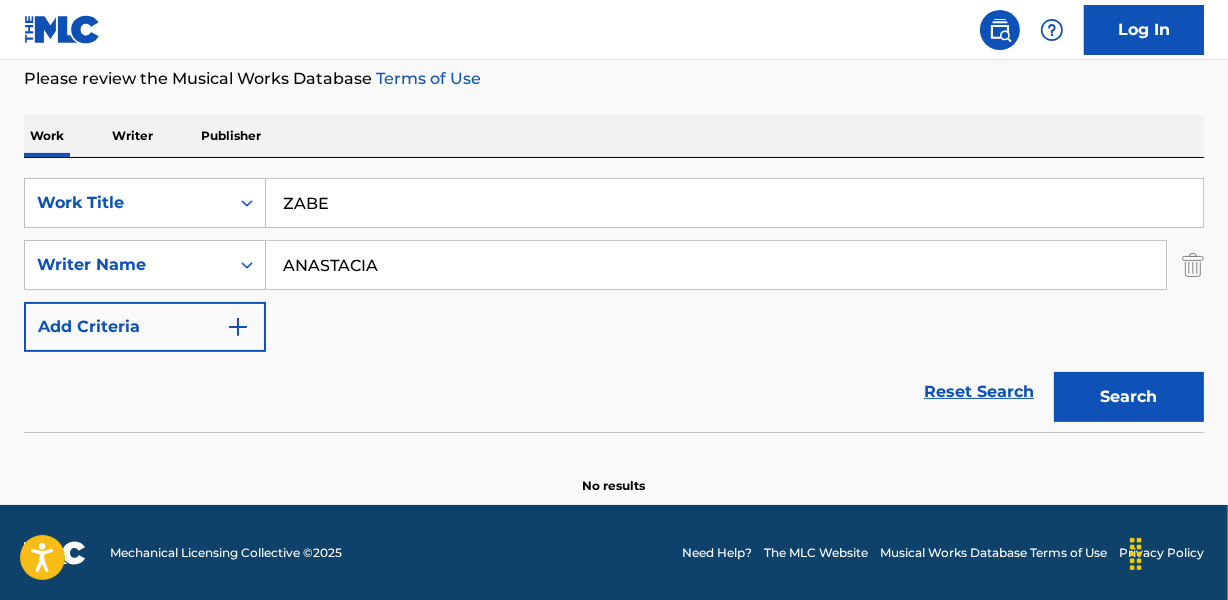 click on "ZABE" at bounding box center [734, 203] 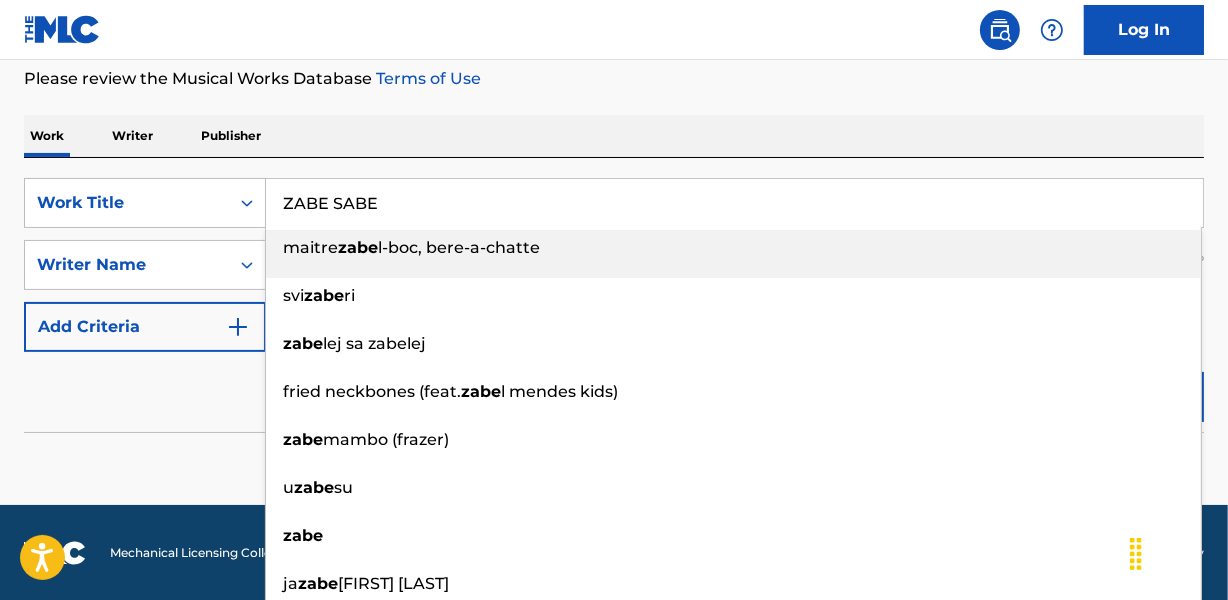 type on "ZABE SABE" 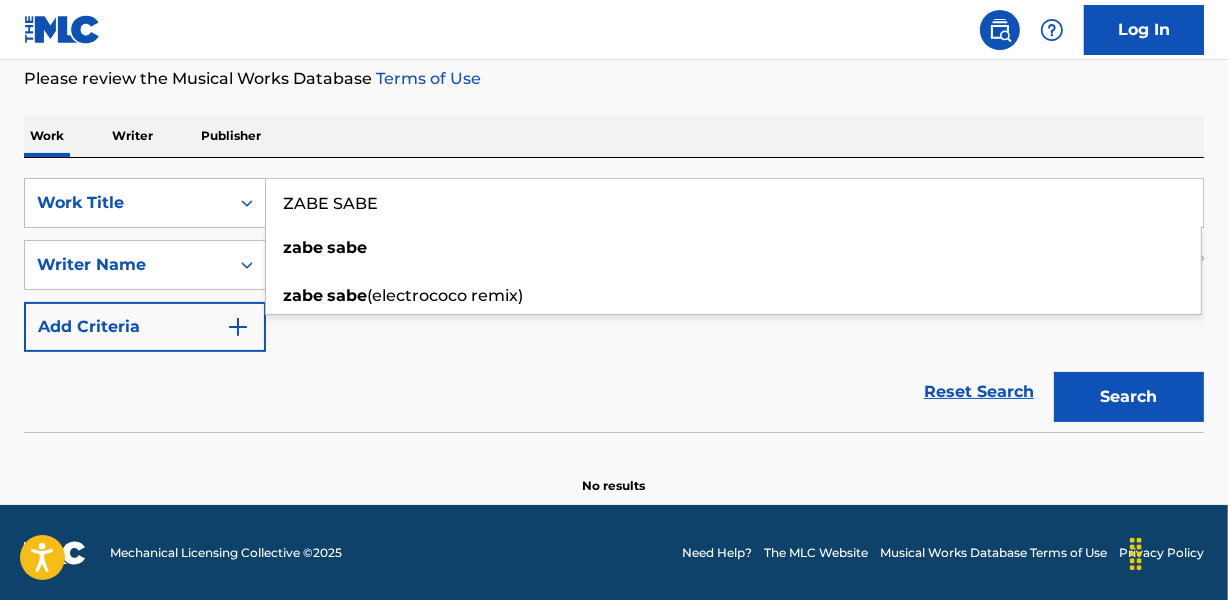 click on "SearchWithCriteria471fa37d-6dfb-4e9c-9f92-404cb4f5a77d Work Title ZABE SABE zabe   sabe zabe   sabe  (electrococo remix) SearchWithCriteriae17bcf3d-b000-4d59-afe8-6baf5a355423 Writer Name ANASTACIA Add Criteria Reset Search Search" at bounding box center [614, 295] 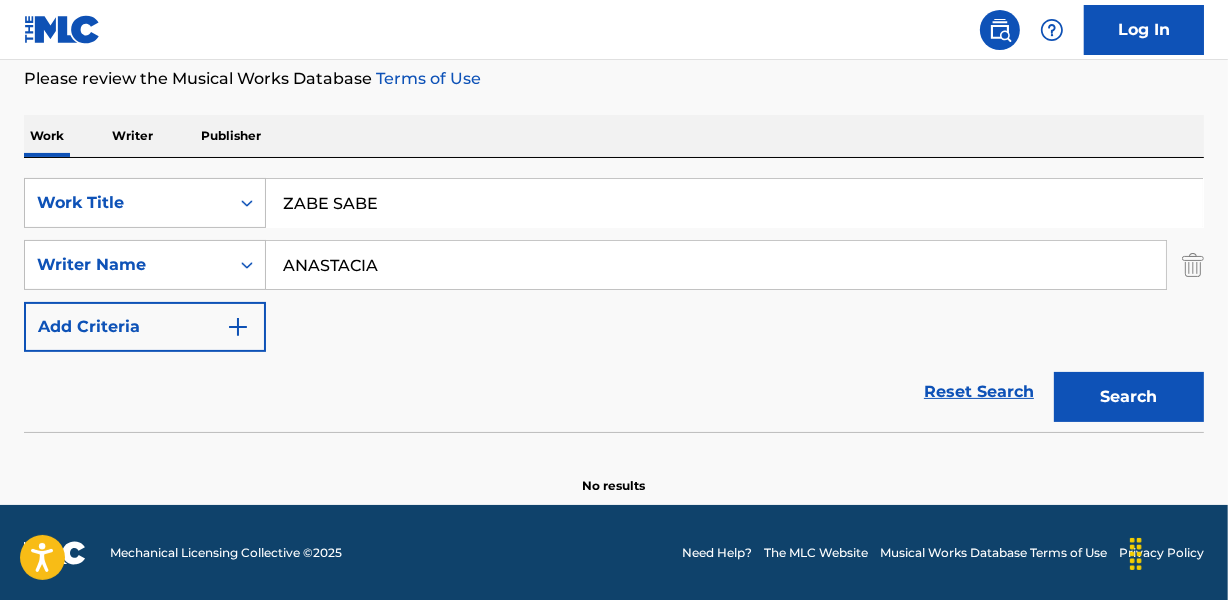 click on "ANASTACIA" at bounding box center (716, 265) 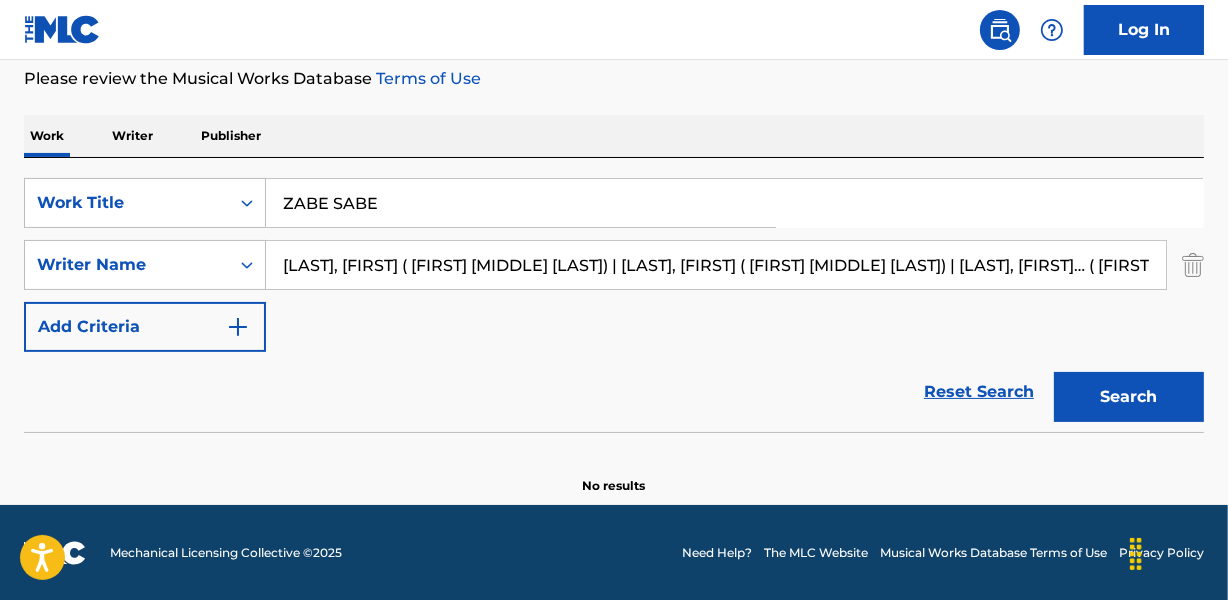 scroll, scrollTop: 0, scrollLeft: 803, axis: horizontal 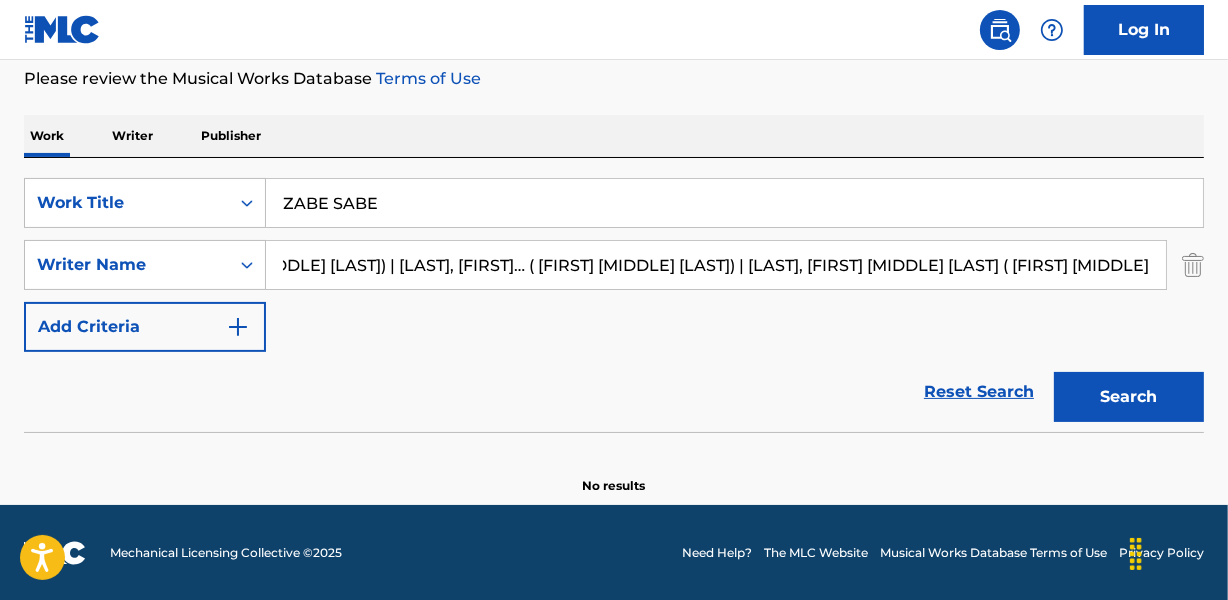 click on "Search" at bounding box center (1129, 397) 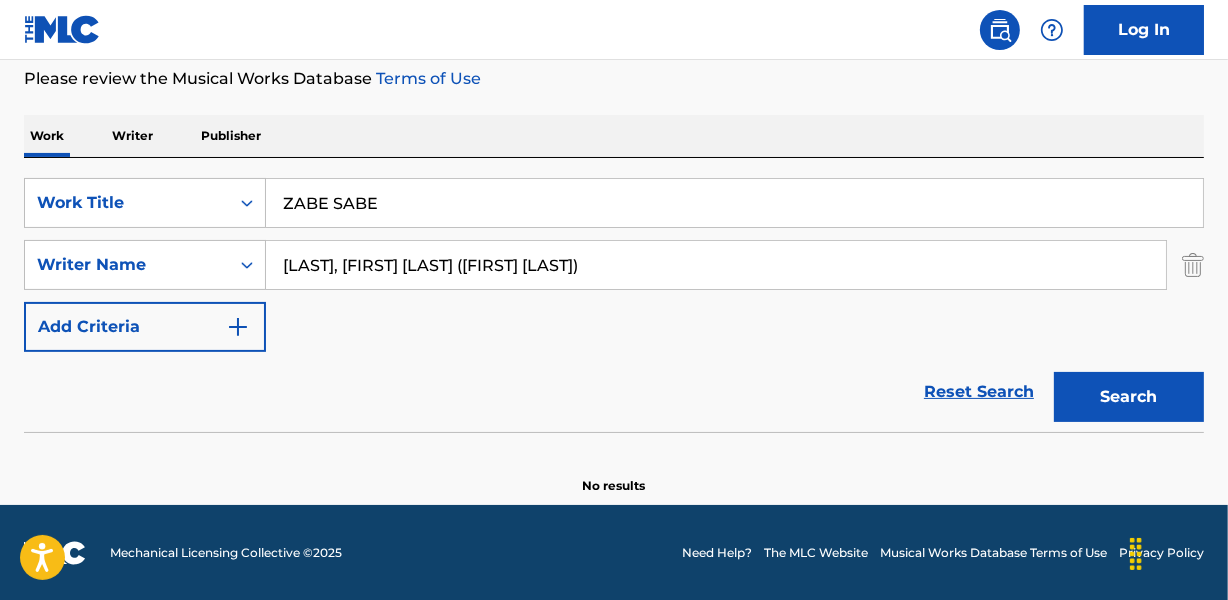scroll, scrollTop: 0, scrollLeft: 0, axis: both 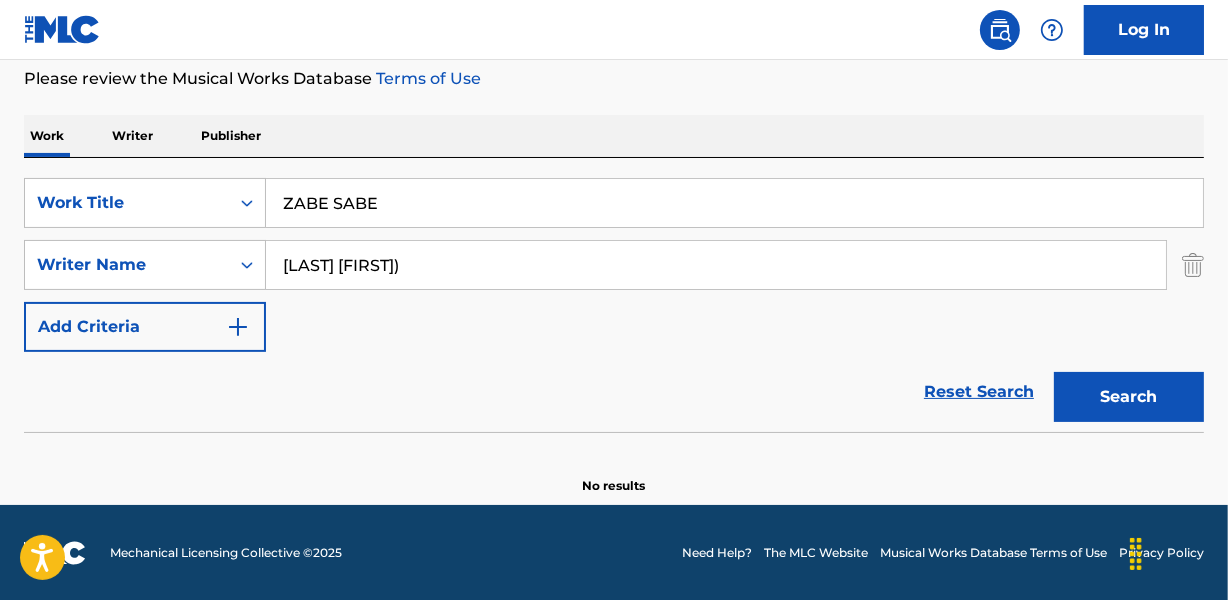 click on "[LAST] [FIRST])" at bounding box center (716, 265) 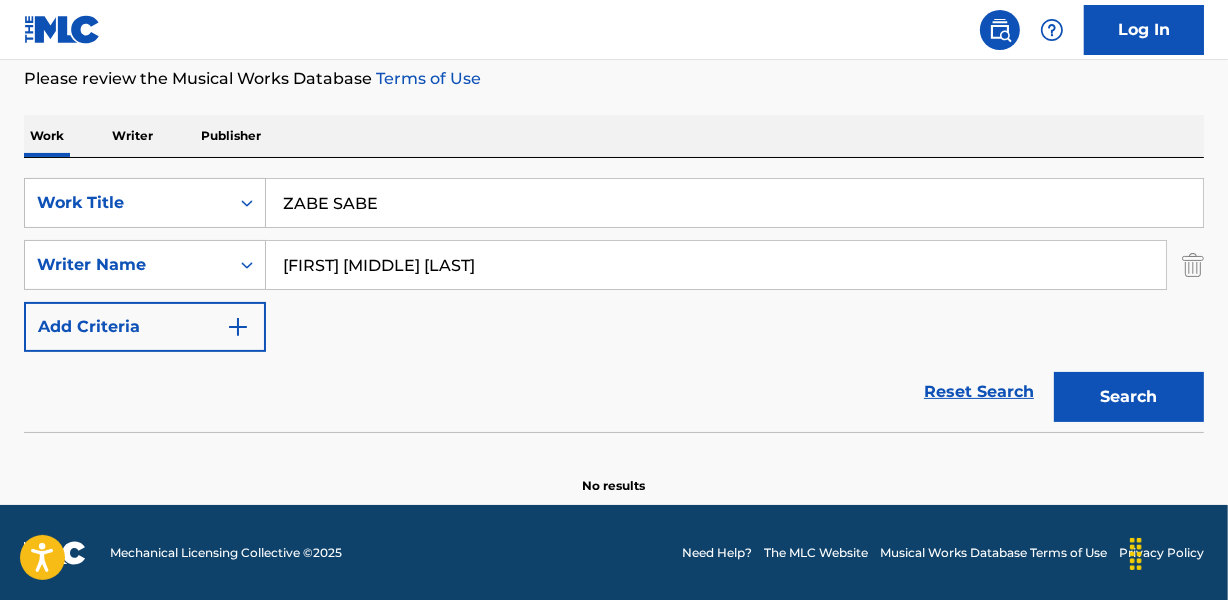 click on "Search" at bounding box center (1129, 397) 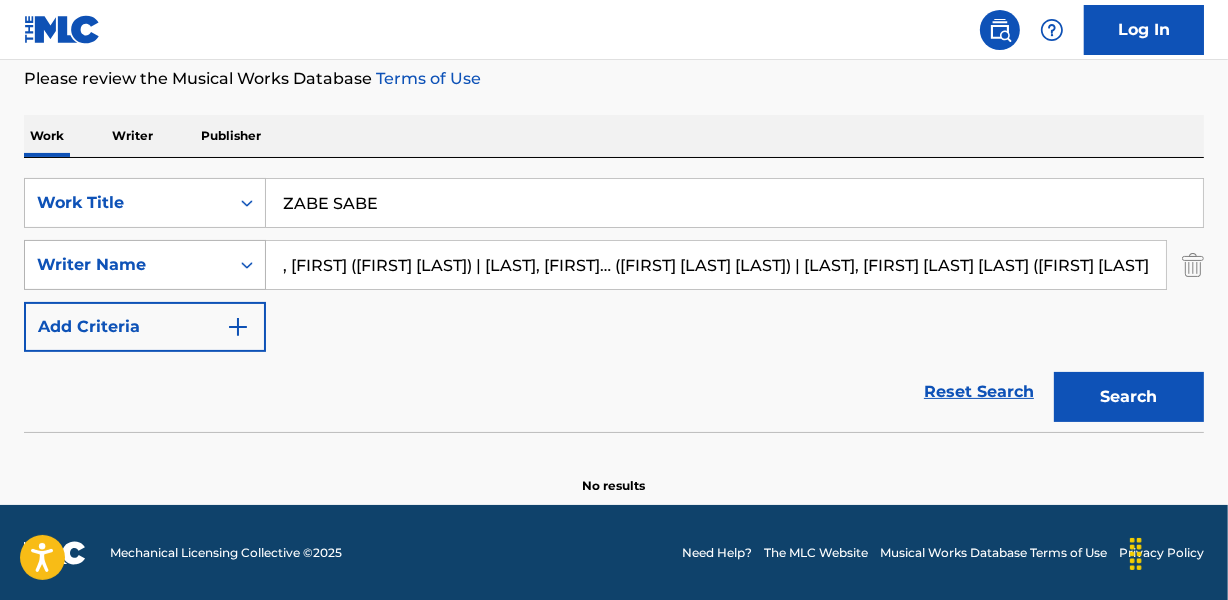 scroll, scrollTop: 0, scrollLeft: 136, axis: horizontal 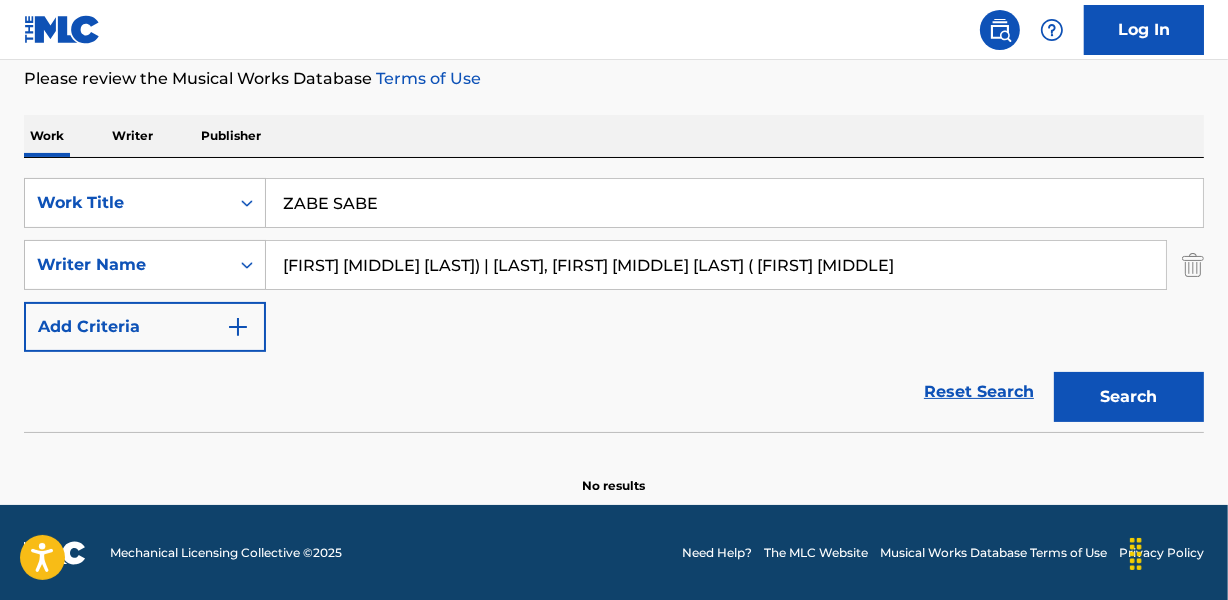 drag, startPoint x: 642, startPoint y: 266, endPoint x: 1237, endPoint y: 266, distance: 595 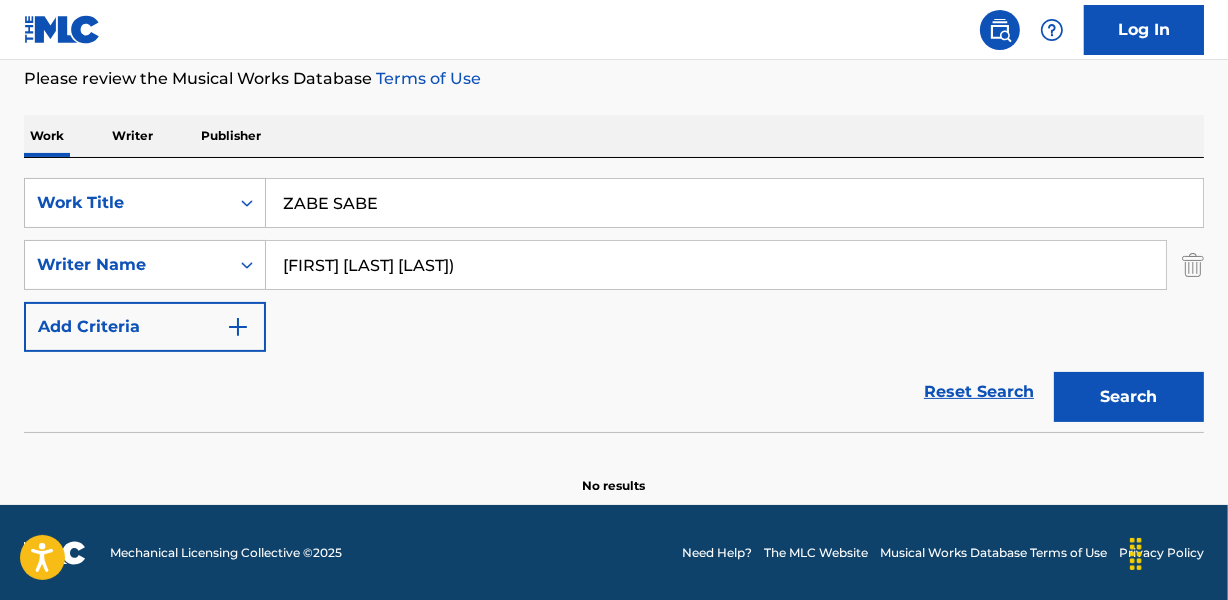 click on "Search" at bounding box center [1129, 397] 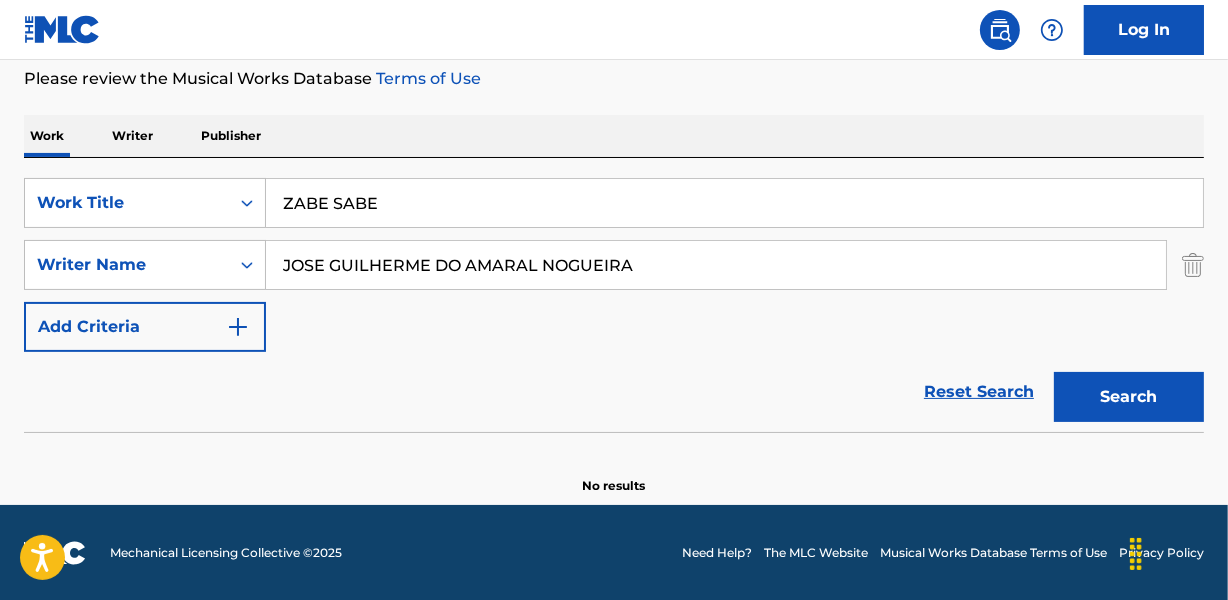 click on "Search" at bounding box center [1129, 397] 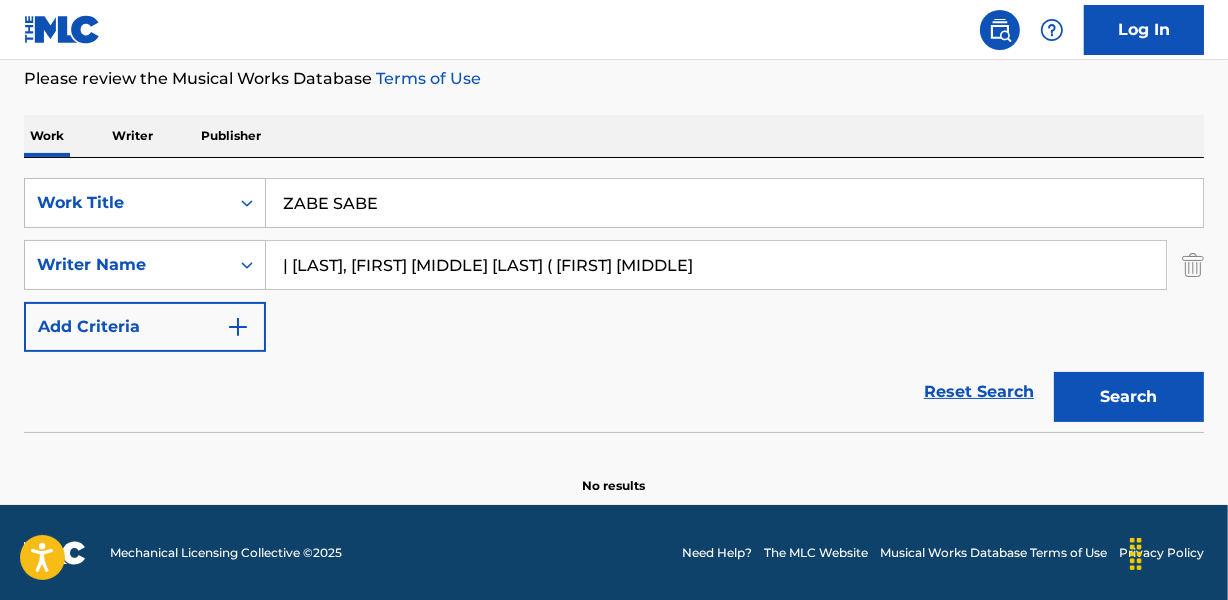 drag, startPoint x: 552, startPoint y: 261, endPoint x: 1233, endPoint y: 261, distance: 681 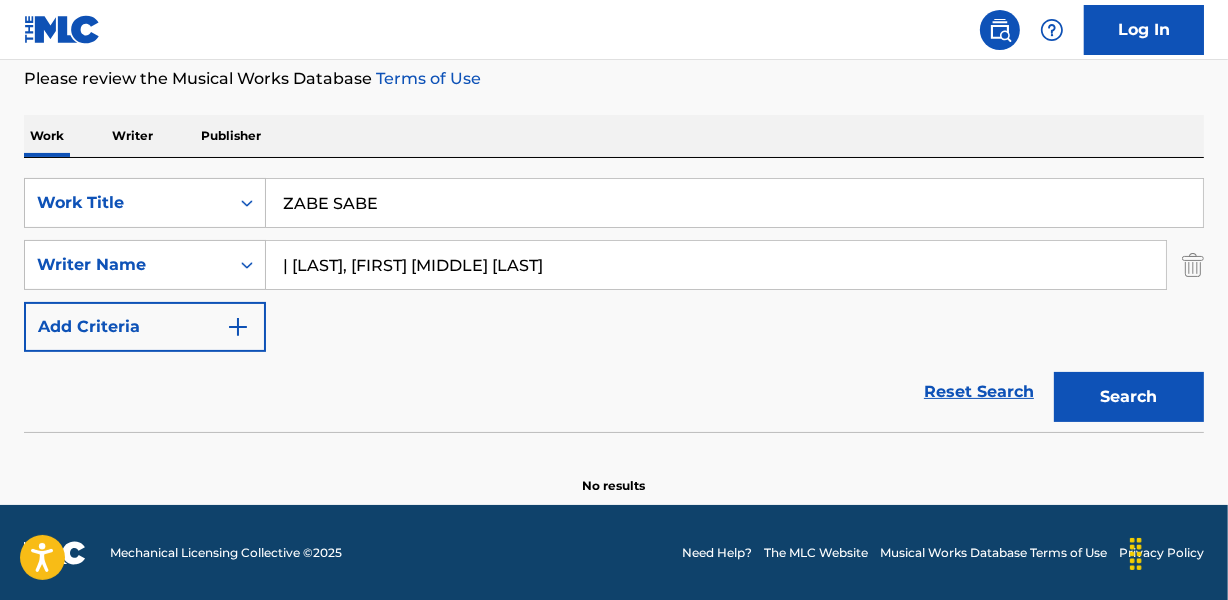 type on "| [LAST], [FIRST] [MIDDLE] [LAST]" 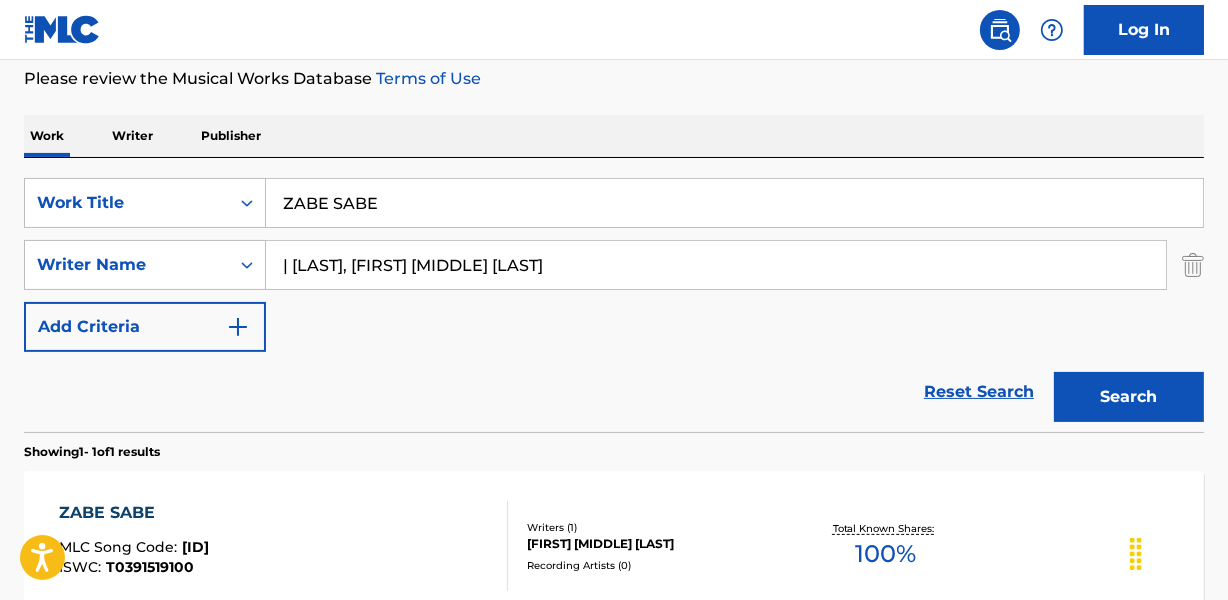 click on "[FIRST] [MIDDLE] [LAST]" at bounding box center [657, 544] 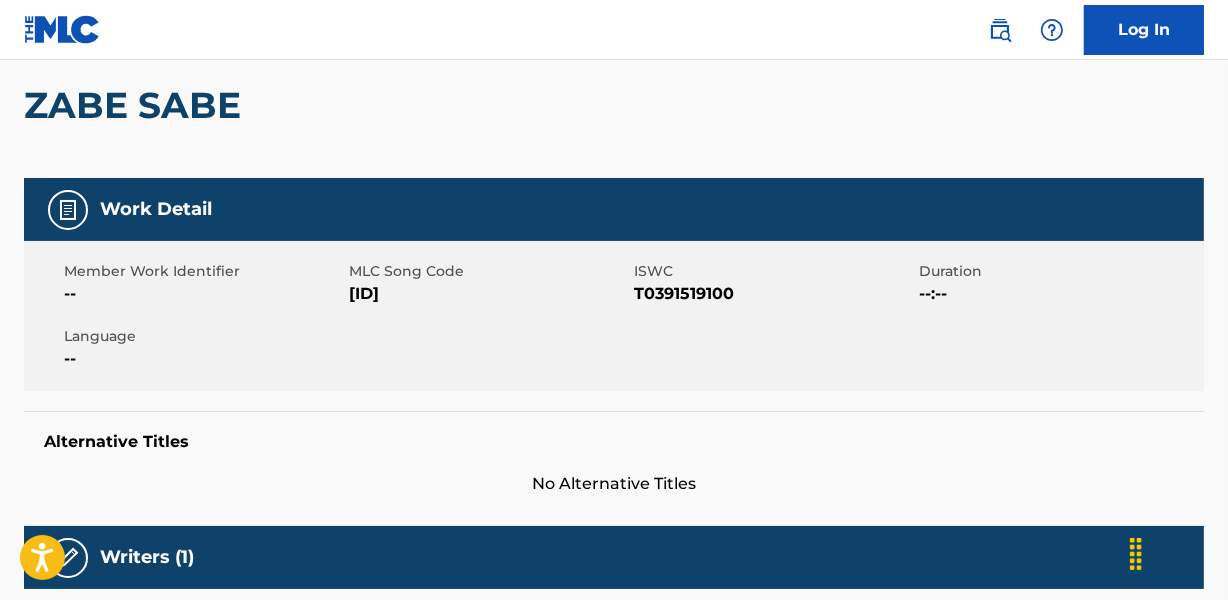 scroll, scrollTop: 0, scrollLeft: 0, axis: both 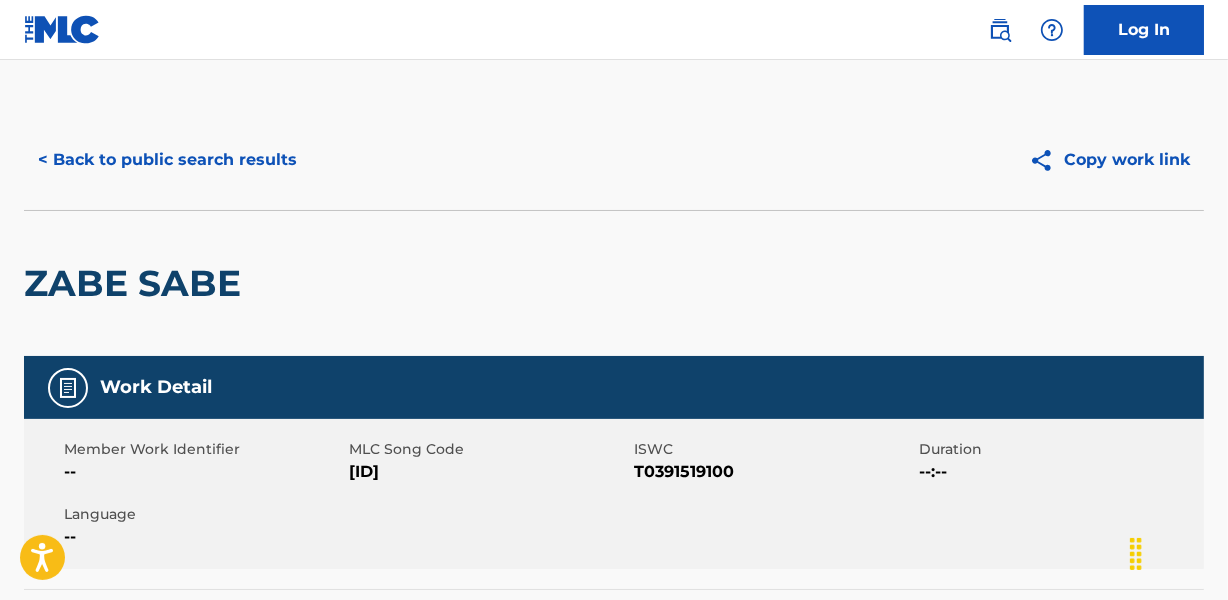 click on "< Back to public search results" at bounding box center (167, 160) 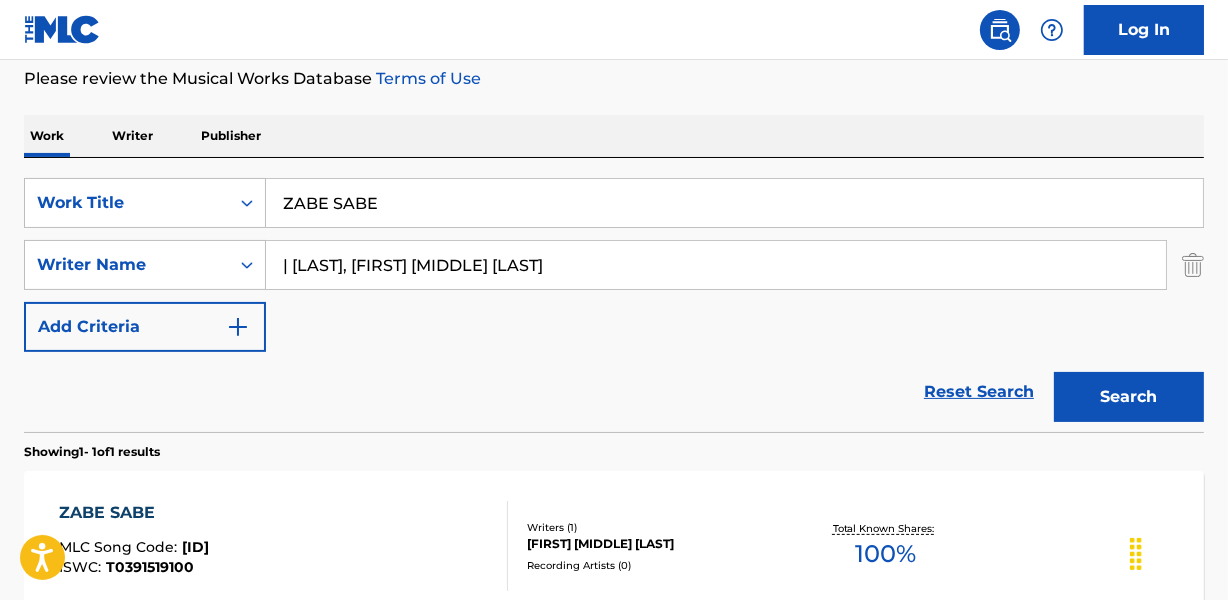 click on "ZABE SABE" at bounding box center [734, 203] 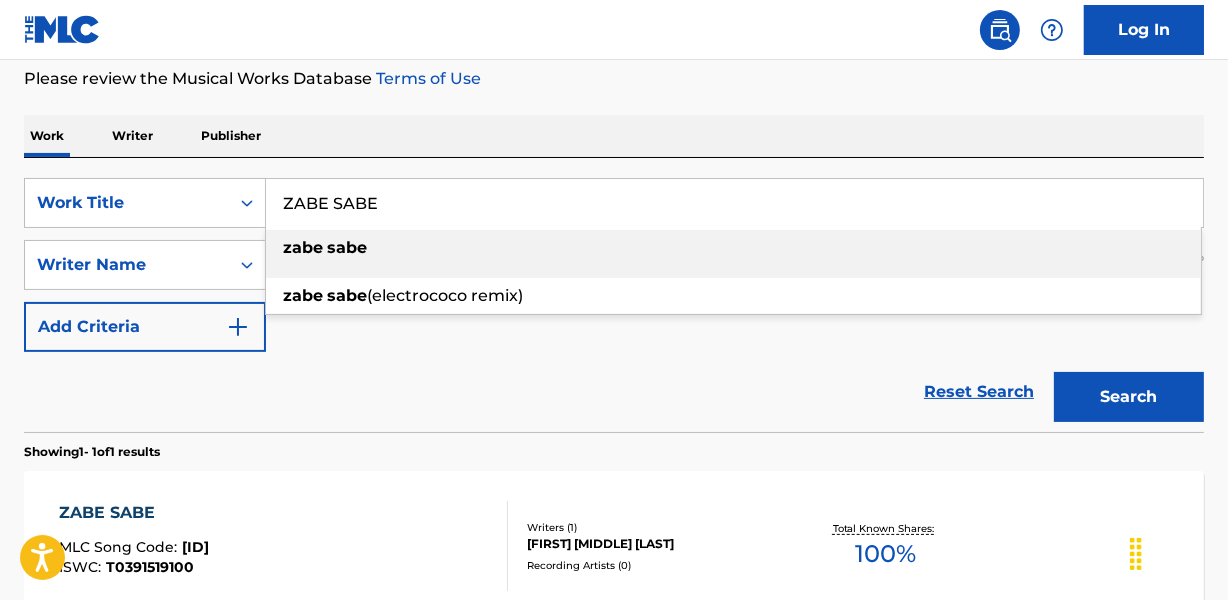 click on "ZABE SABE" at bounding box center (734, 203) 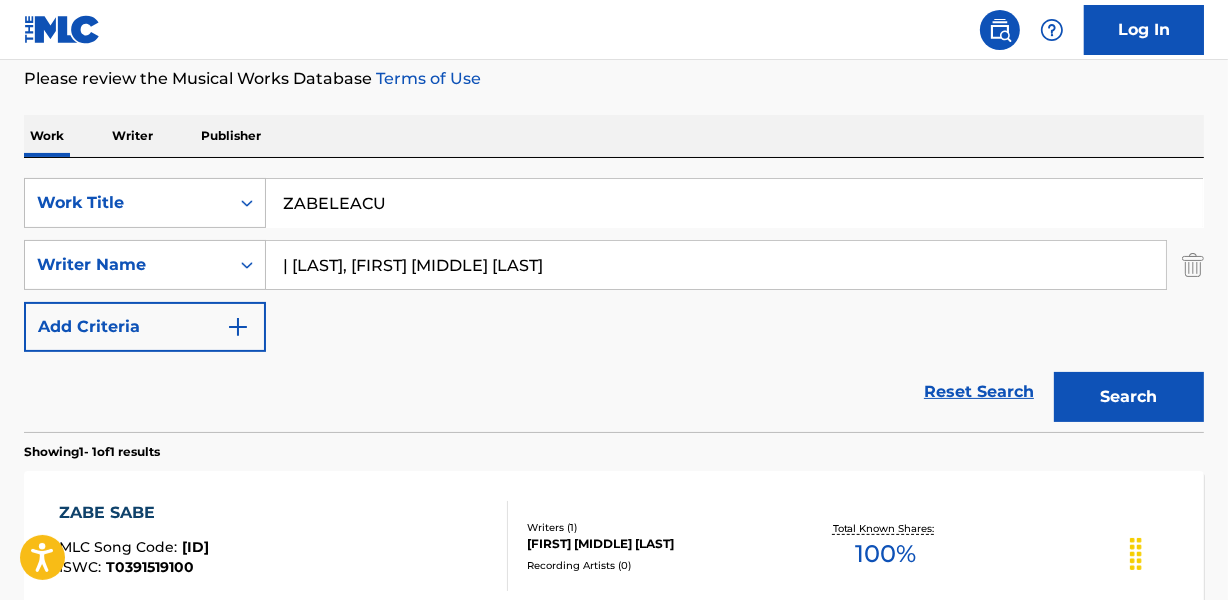 type on "ZABELEACU" 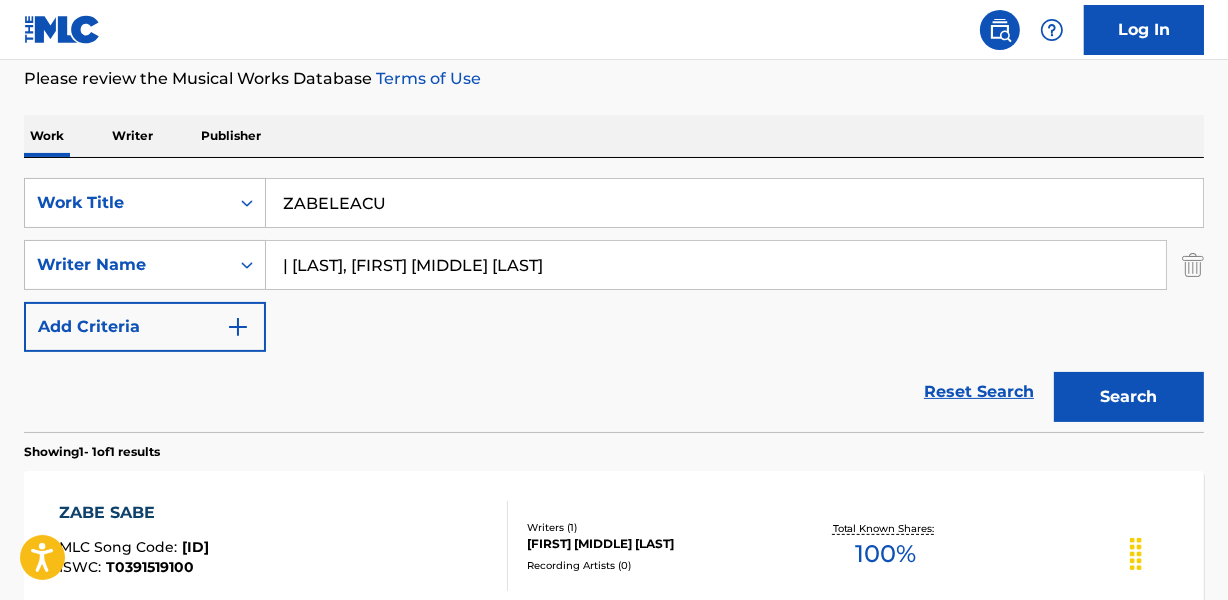 click on "| [LAST], [FIRST] [MIDDLE] [LAST]" at bounding box center [716, 265] 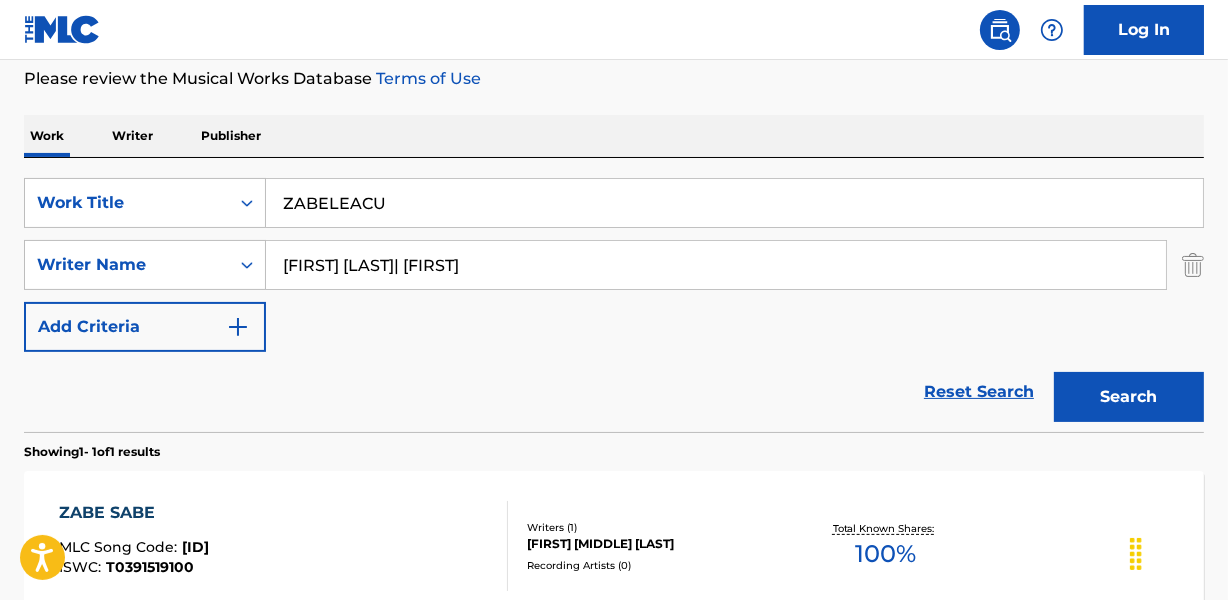 drag, startPoint x: 459, startPoint y: 257, endPoint x: 689, endPoint y: 257, distance: 230 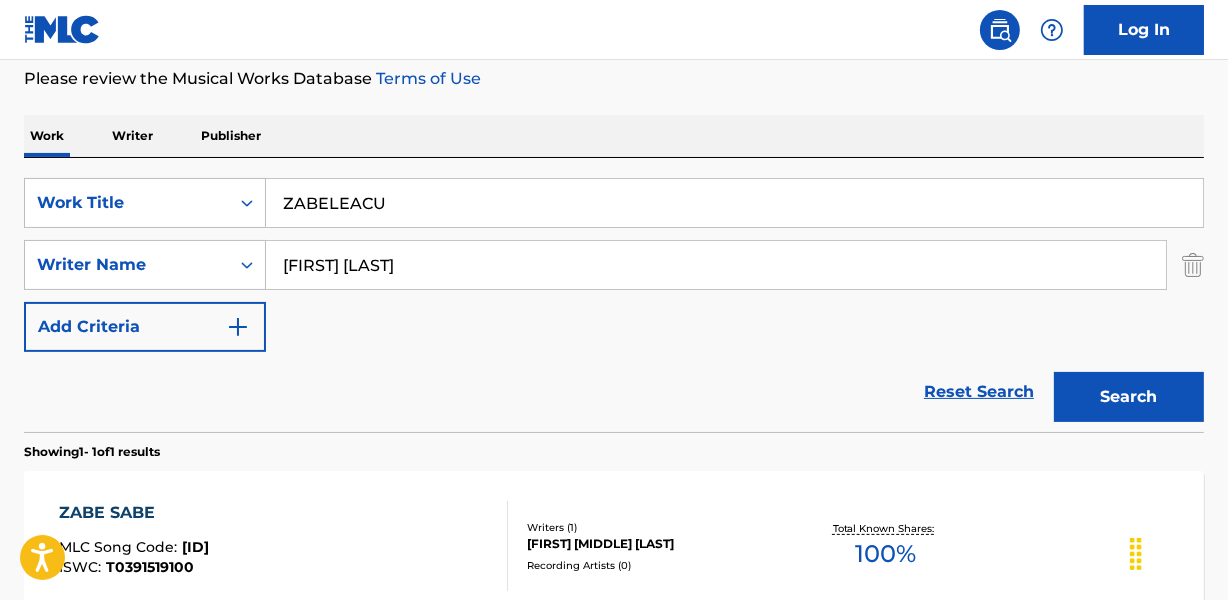 click on "Search" at bounding box center [1129, 397] 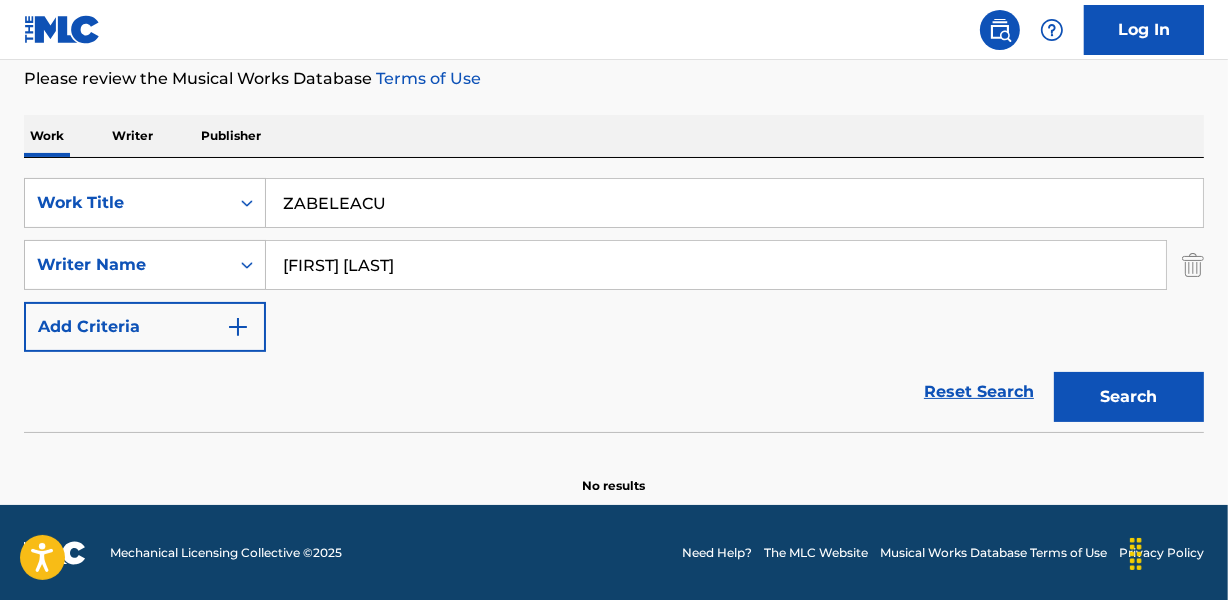 click on "[FIRST] [LAST]" at bounding box center [716, 265] 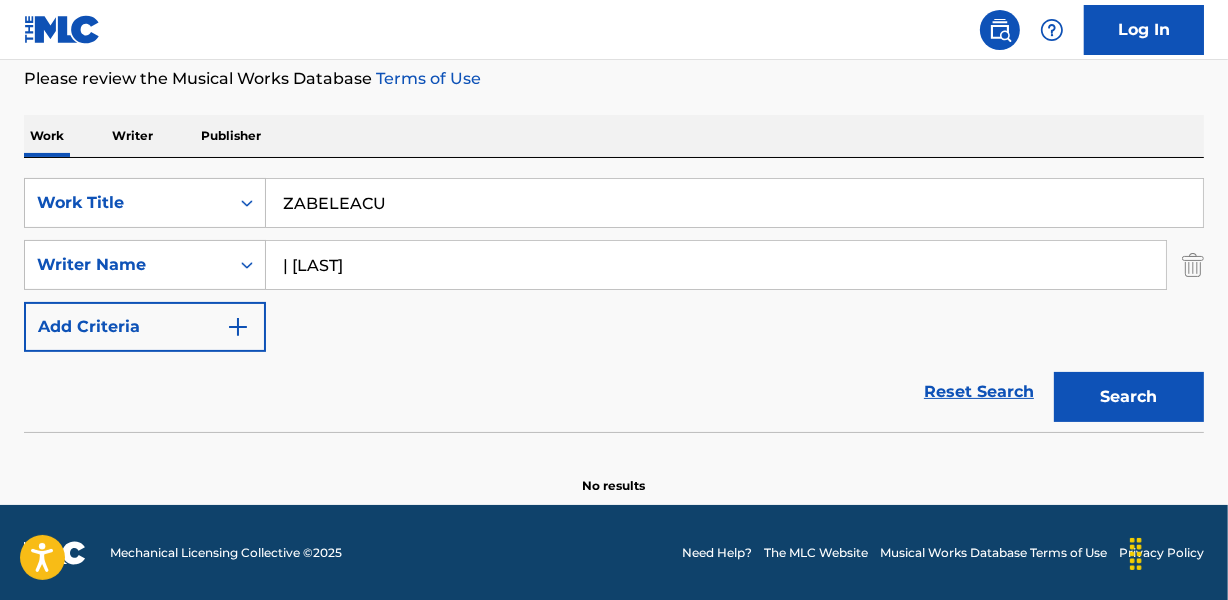 click on "| [LAST]" at bounding box center (716, 265) 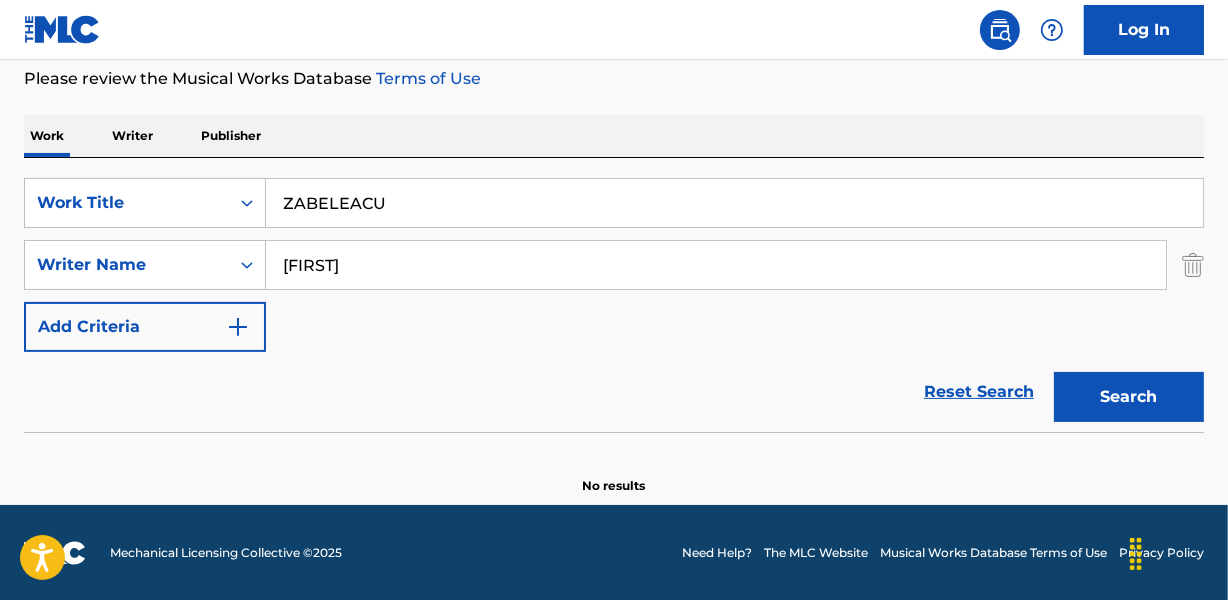 type on "[FIRST]" 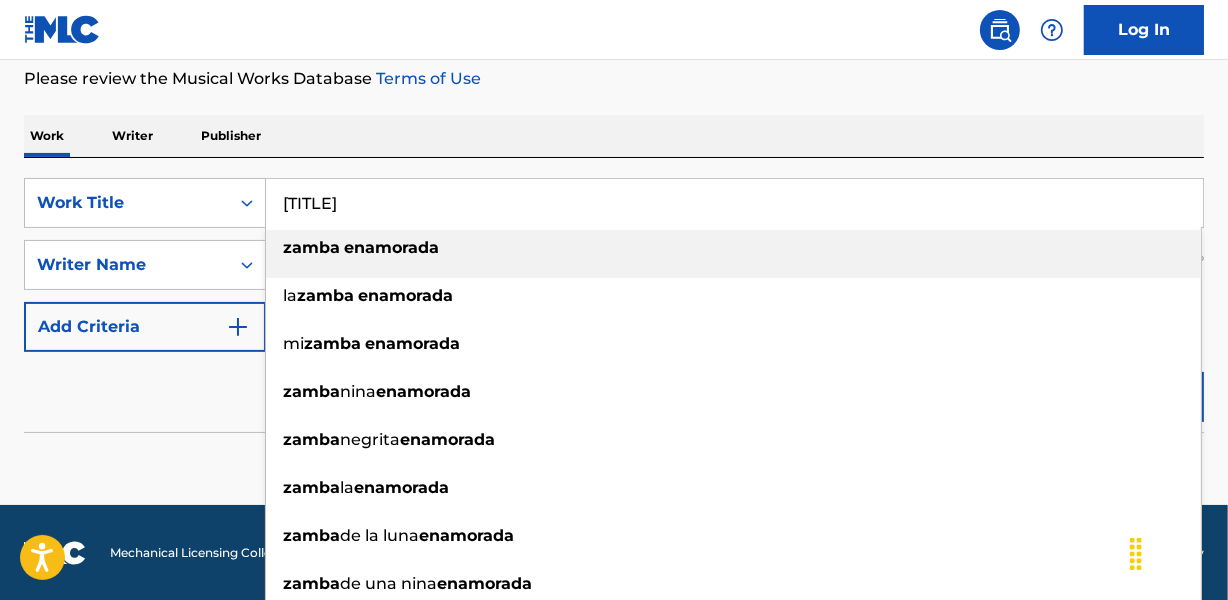 type on "[TITLE]" 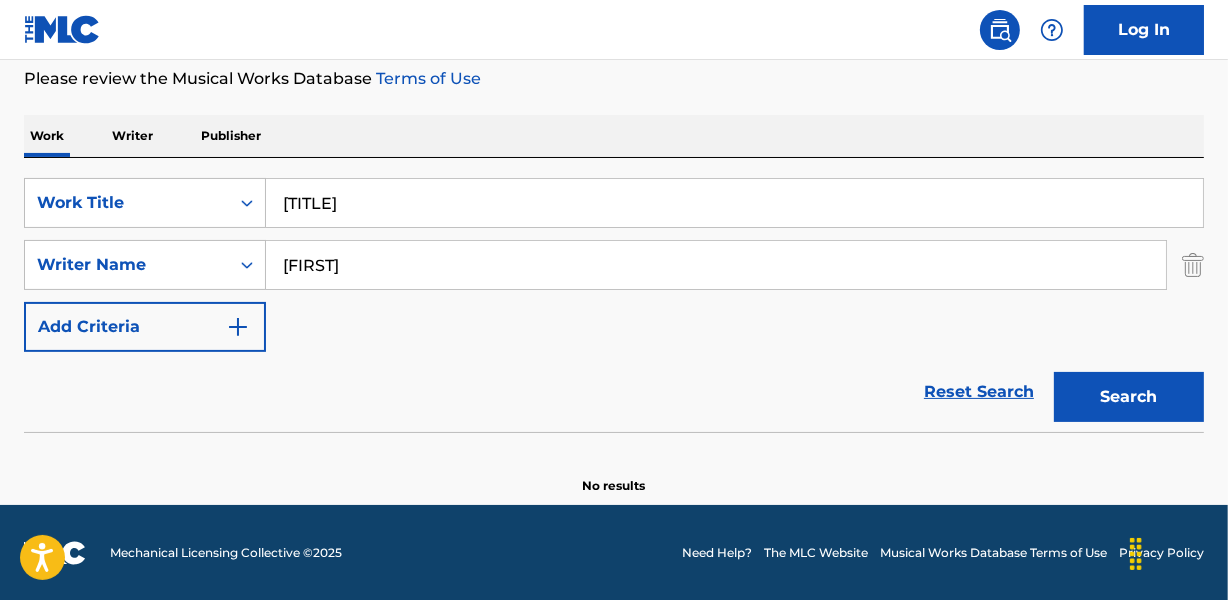 click on "SearchWithCriteria471fa37d-6dfb-4e9c-9f92-404cb4f5a77d Work Title ZAMBA ENAMORADA SearchWithCriteriae17bcf3d-b000-4d59-afe8-6baf5a355423 Writer Name [LAST] Add Criteria Reset Search Search" at bounding box center (614, 295) 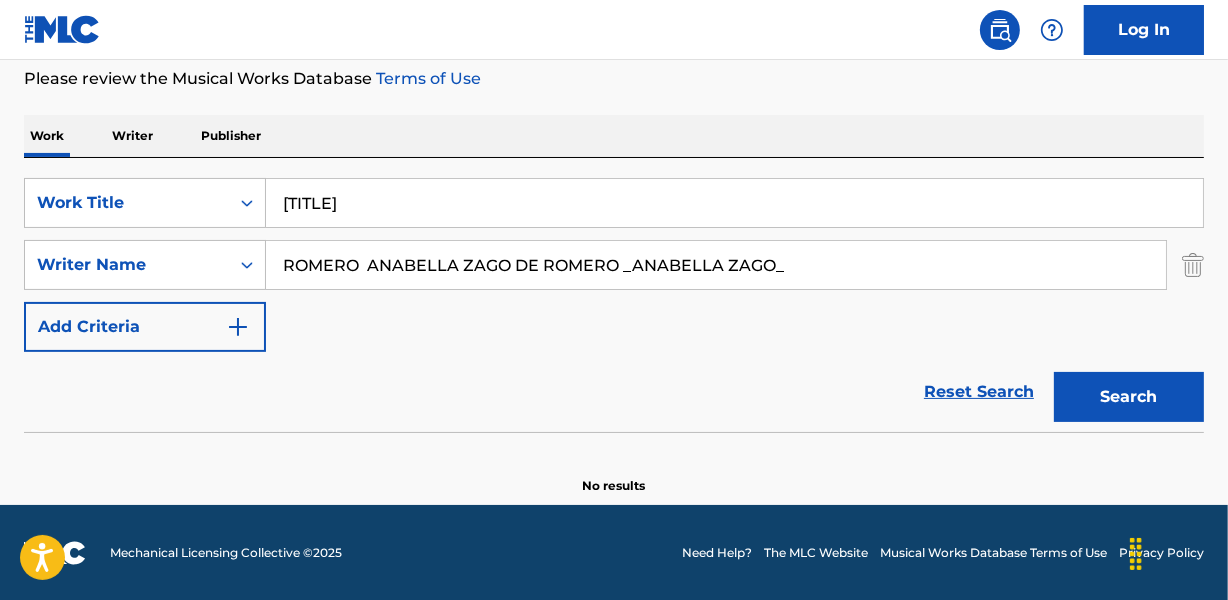 drag, startPoint x: 622, startPoint y: 265, endPoint x: 828, endPoint y: 267, distance: 206.0097 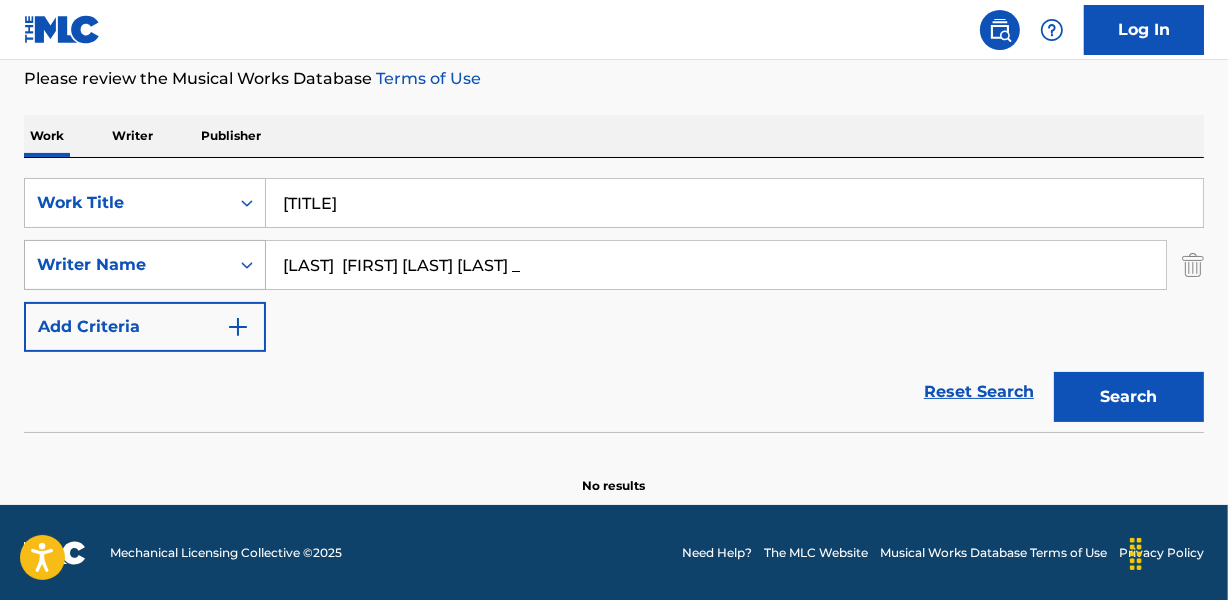 drag, startPoint x: 368, startPoint y: 272, endPoint x: 179, endPoint y: 269, distance: 189.0238 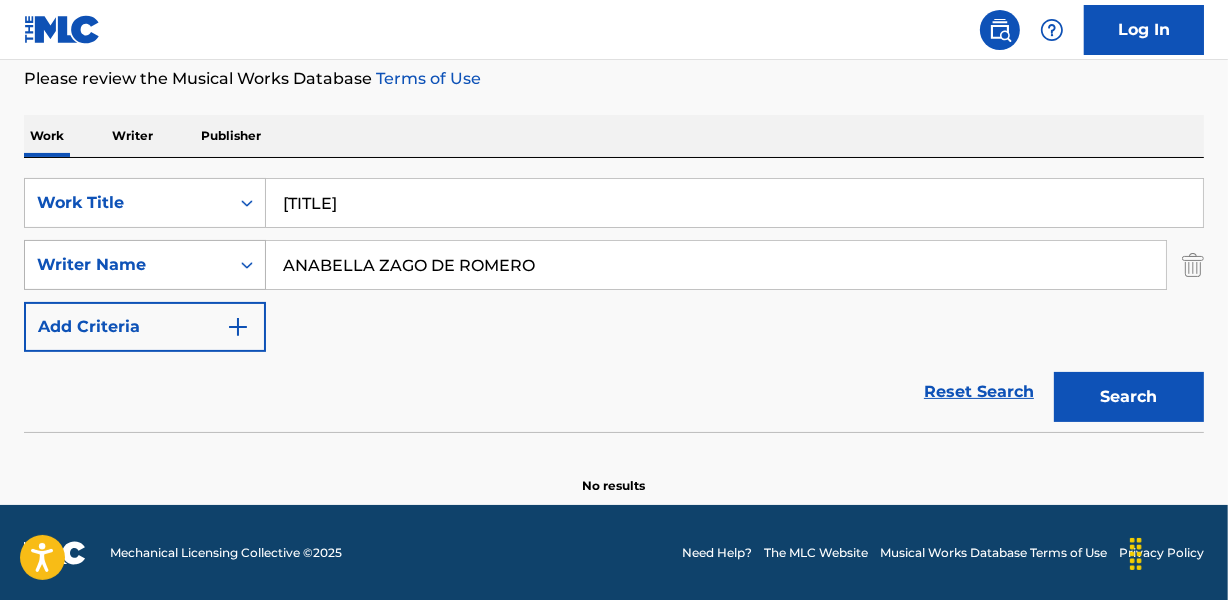 type on "ANABELLA ZAGO DE ROMERO" 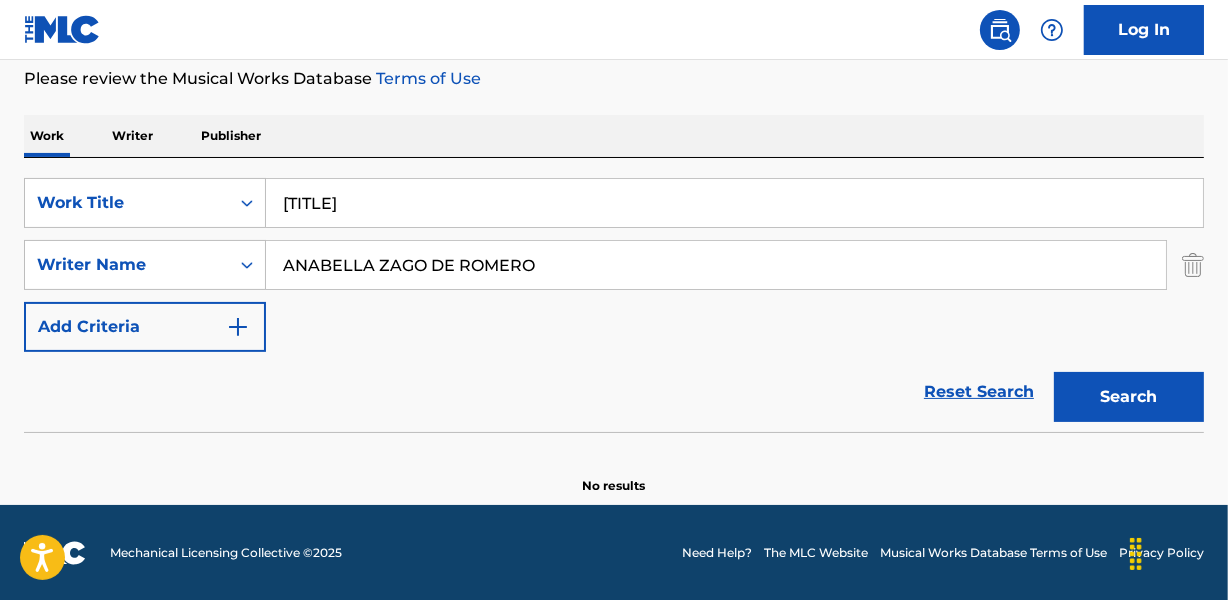 click on "[TITLE]" at bounding box center [734, 203] 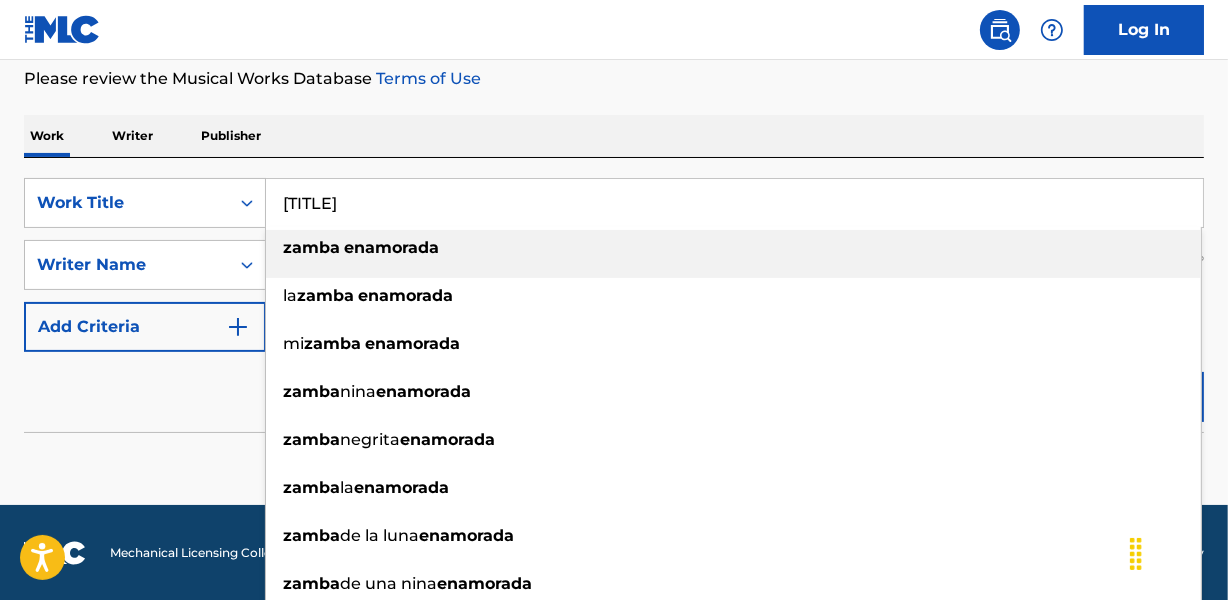 click on "[TITLE]" at bounding box center [734, 203] 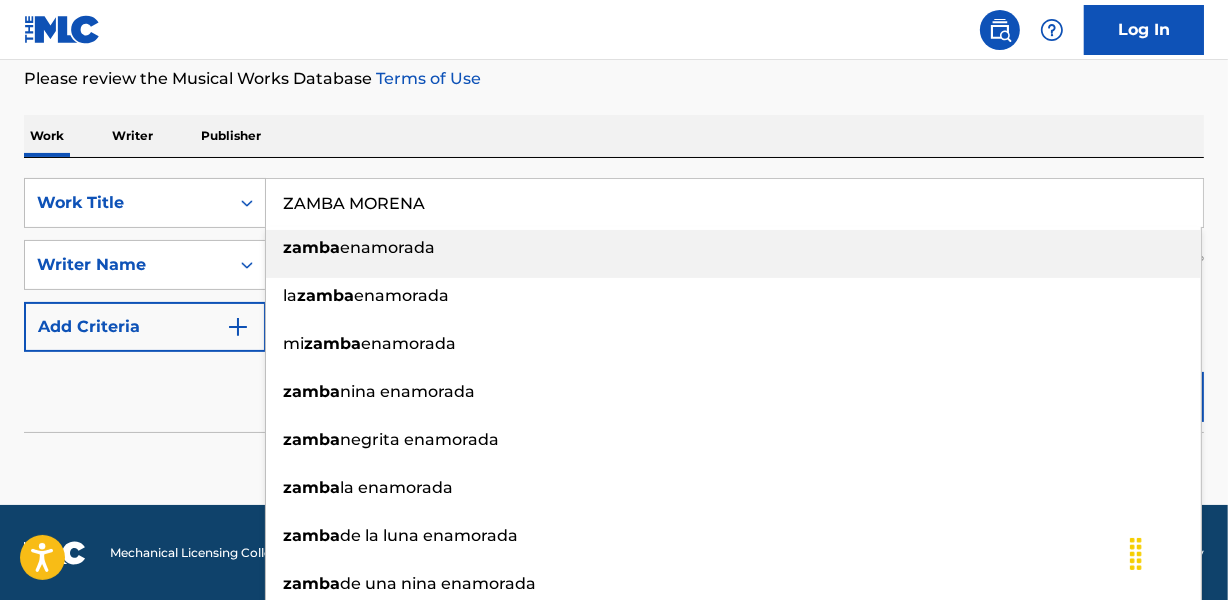 type on "ZAMBA MORENA" 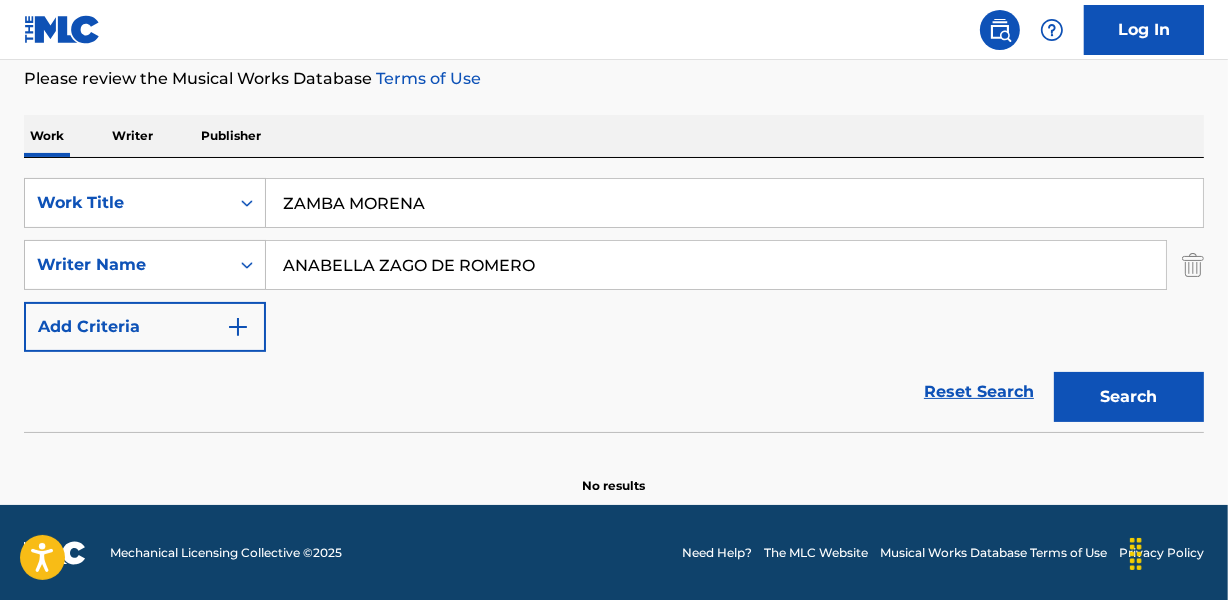 click on "Work Writer Publisher" at bounding box center (614, 136) 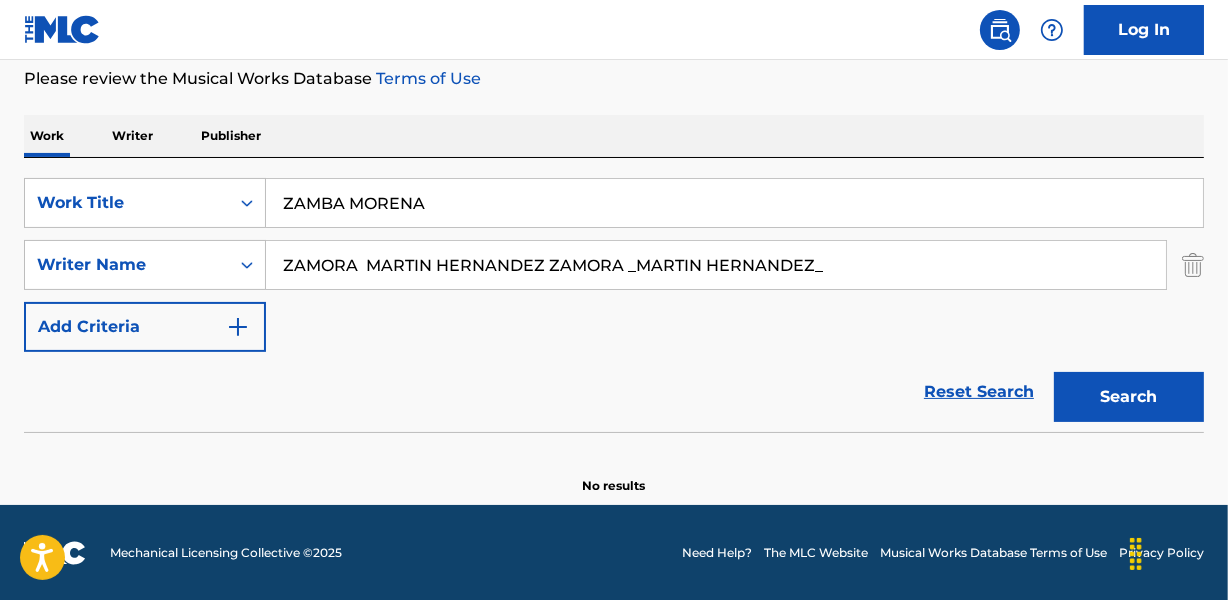 drag, startPoint x: 624, startPoint y: 255, endPoint x: 1102, endPoint y: 258, distance: 478.0094 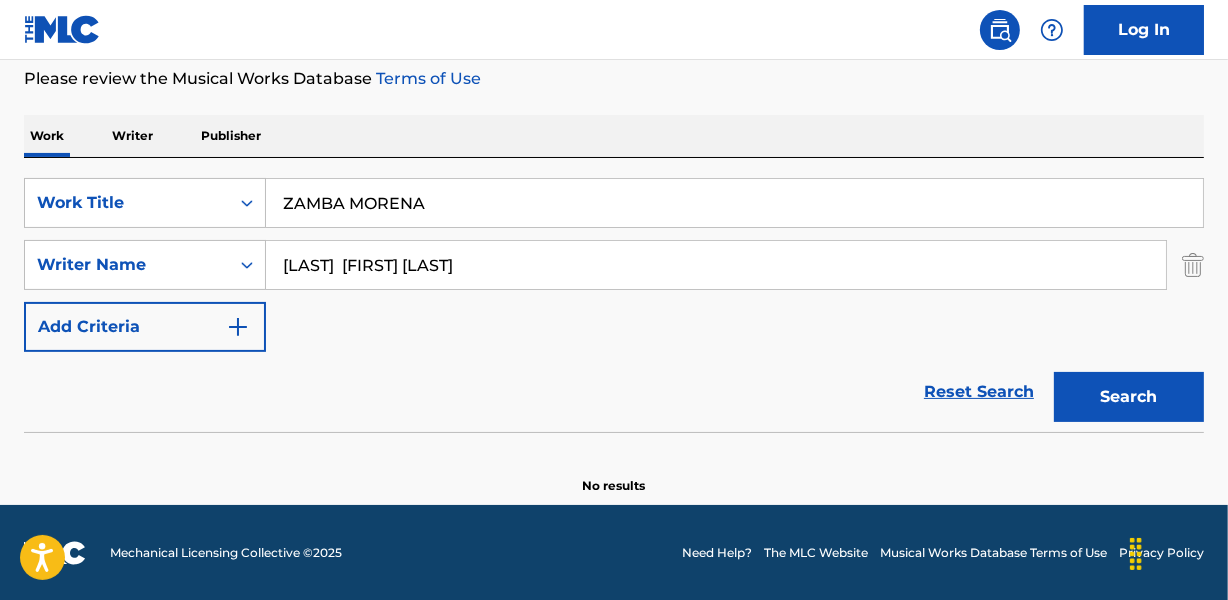 drag, startPoint x: 368, startPoint y: 262, endPoint x: -4, endPoint y: 264, distance: 372.00537 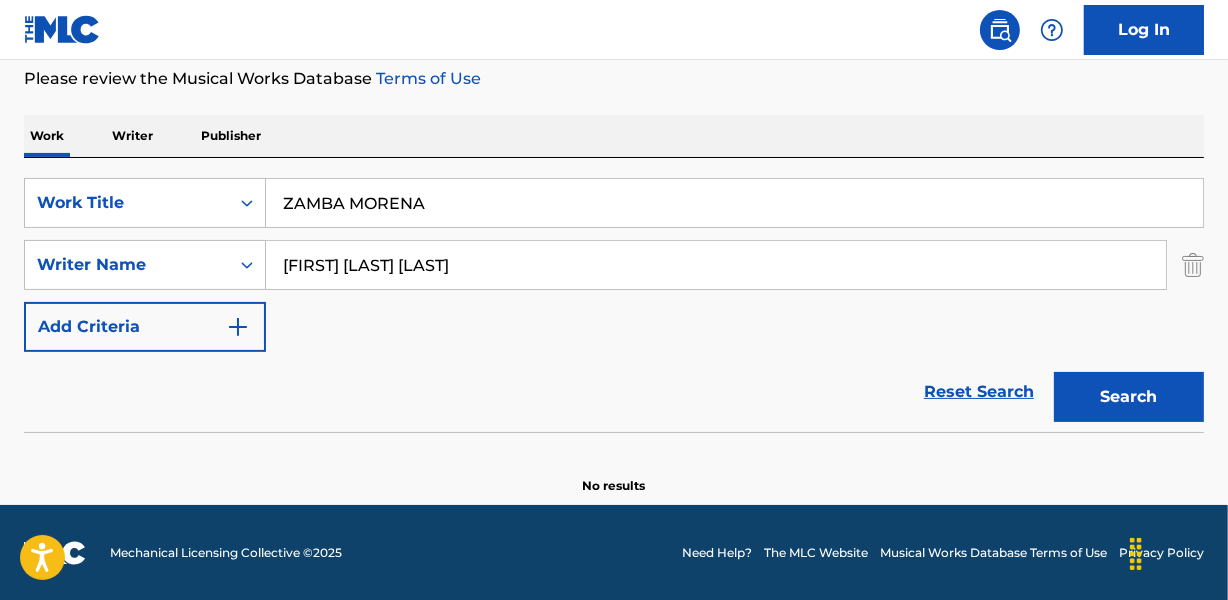 type on "[FIRST] [LAST] [LAST]" 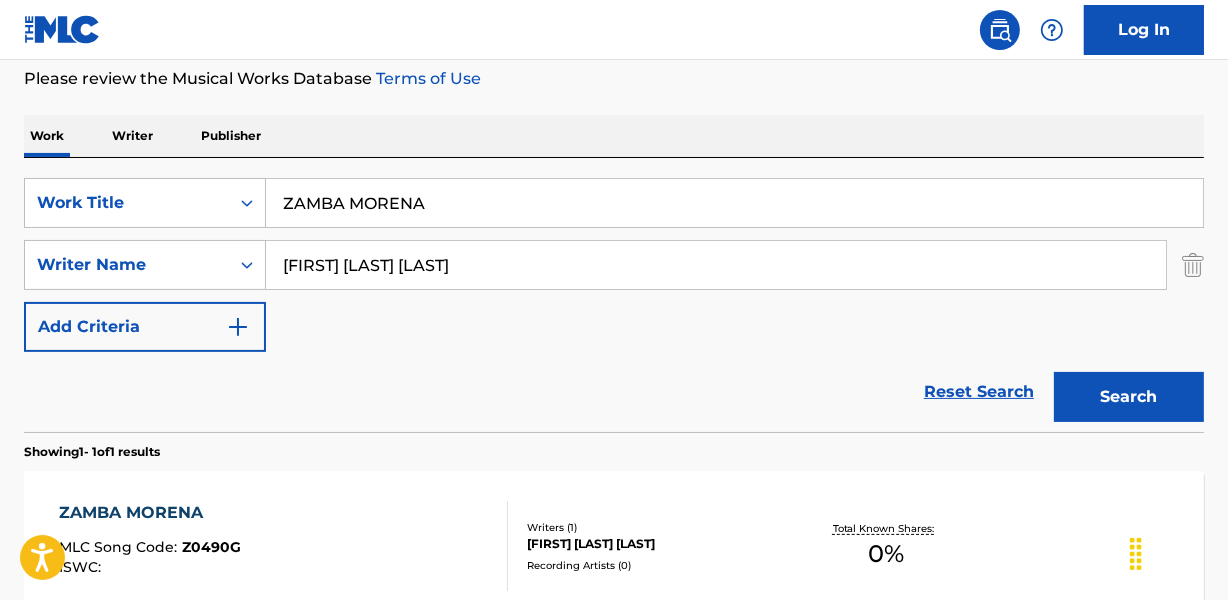 click on "[FIRST] [LAST] [LAST]" at bounding box center (657, 544) 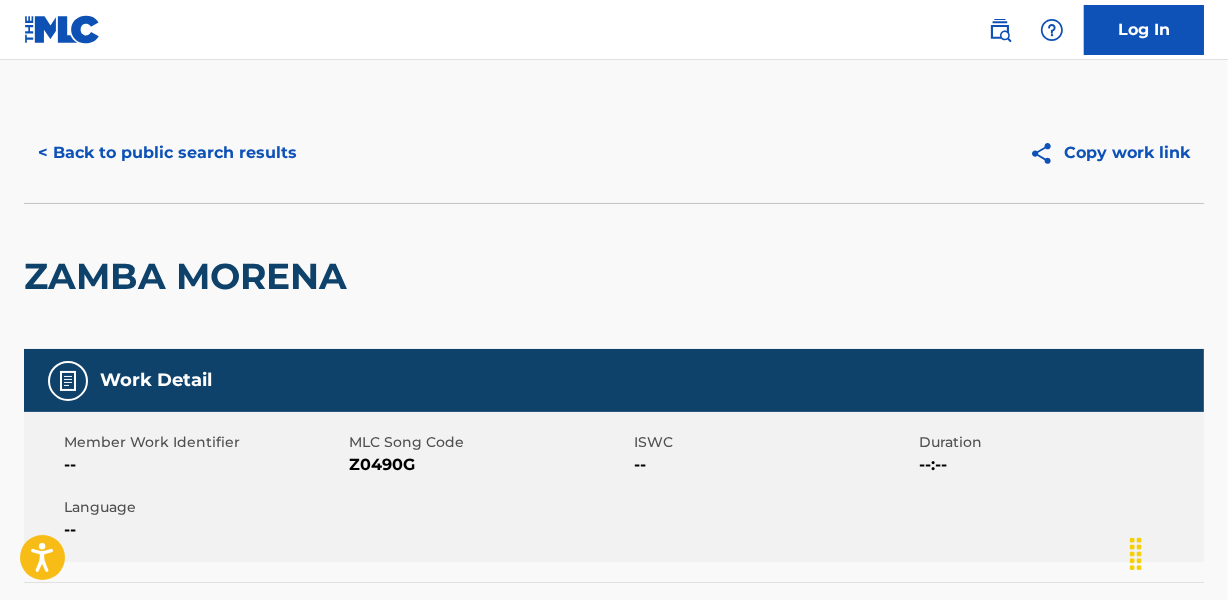 scroll, scrollTop: 0, scrollLeft: 0, axis: both 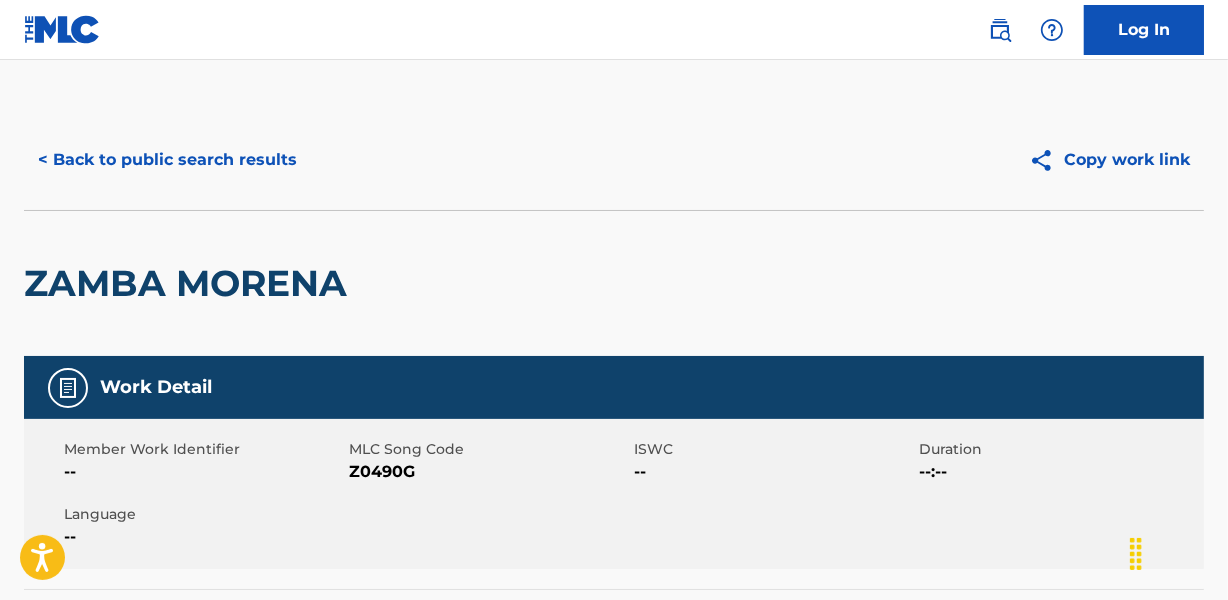 click on "< Back to public search results" at bounding box center (167, 160) 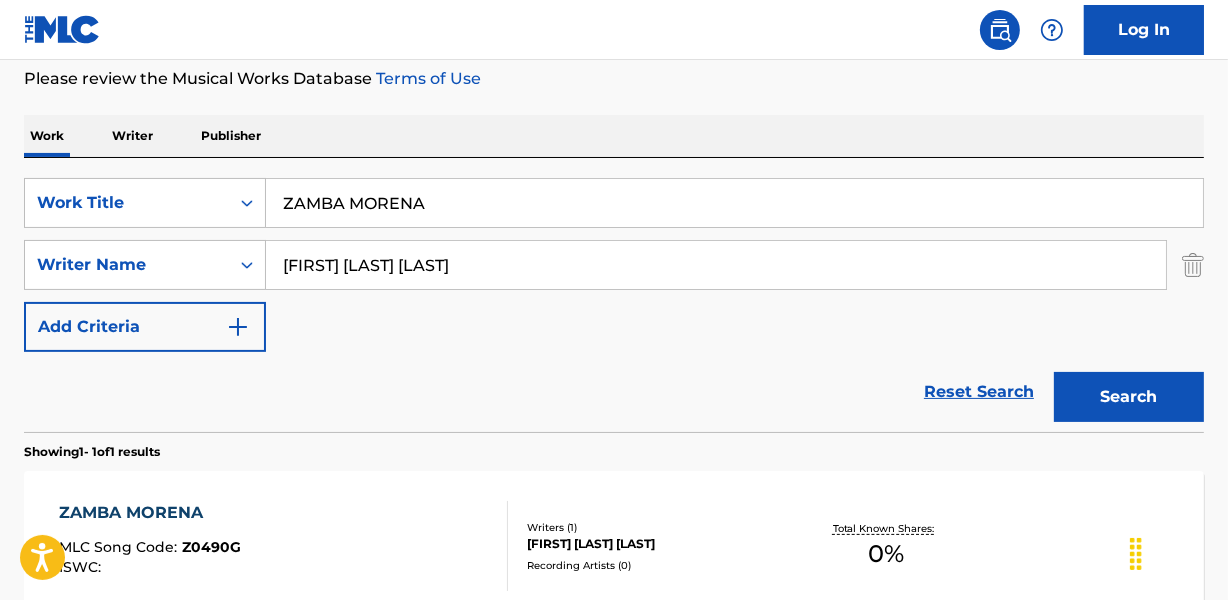click on "ZAMBA MORENA" at bounding box center [734, 203] 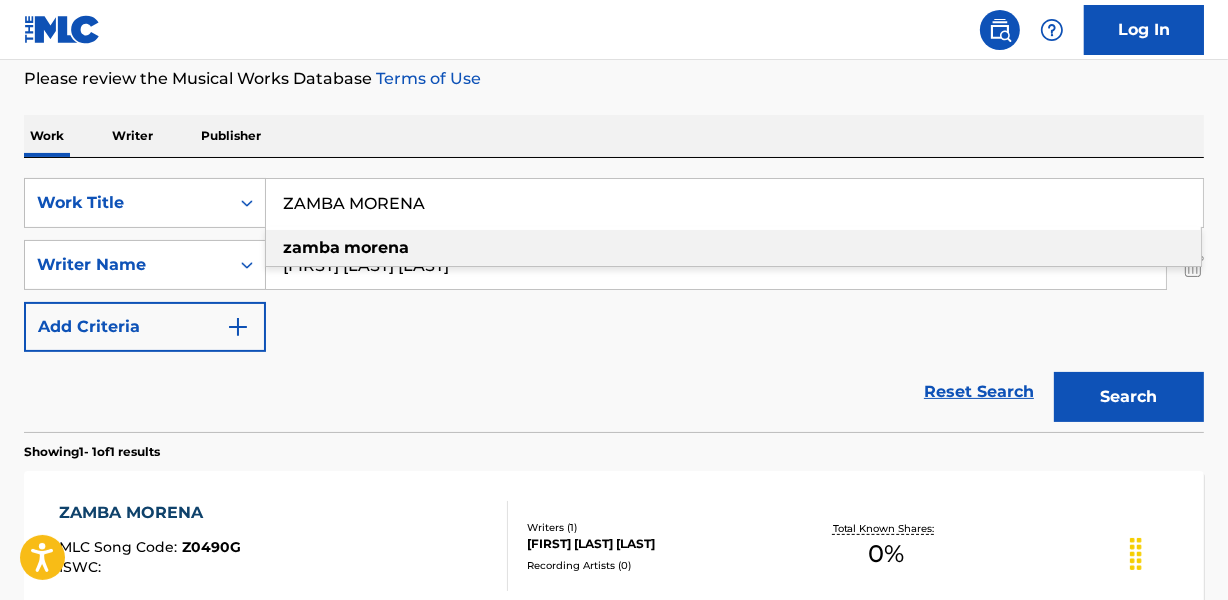 click on "ZAMBA MORENA" at bounding box center (734, 203) 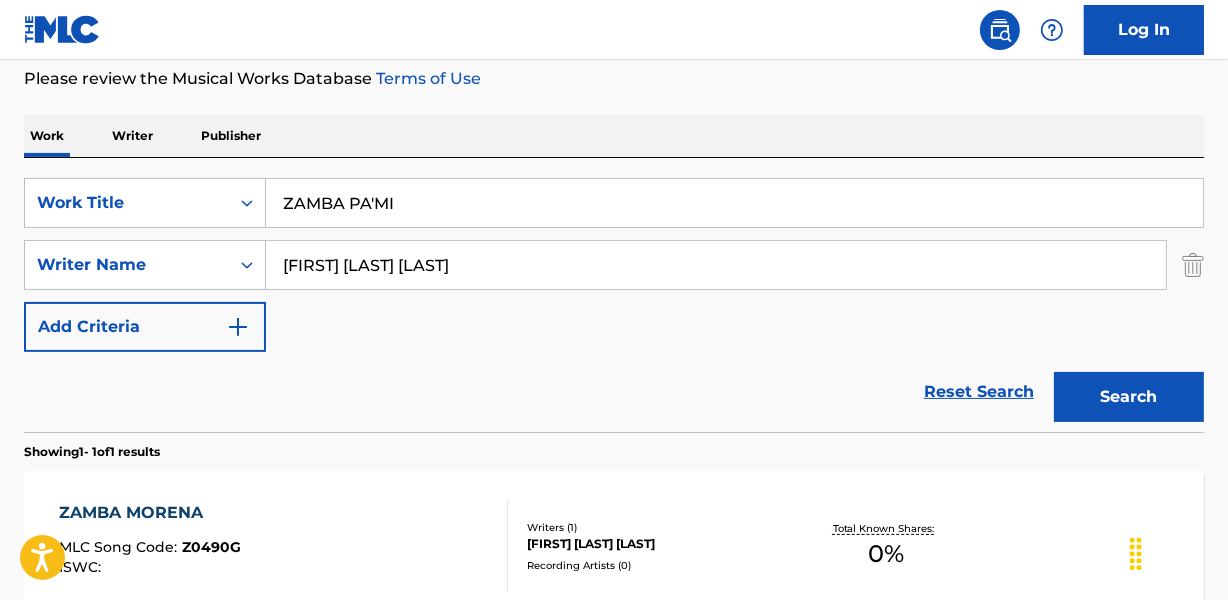 type on "ZAMBA PA'MI" 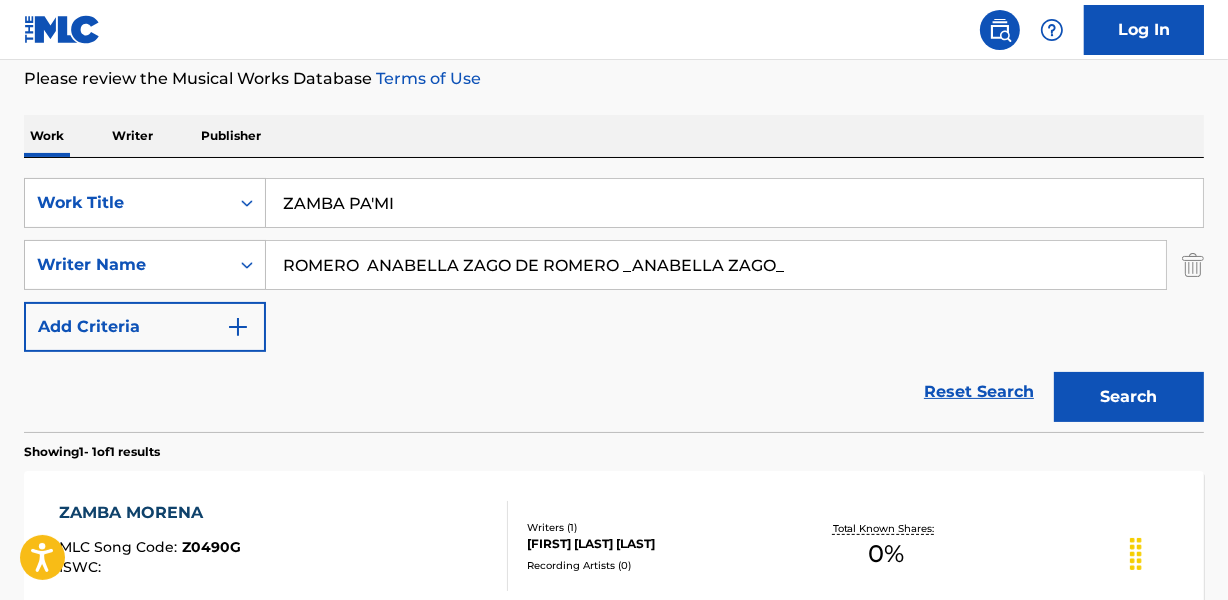 drag, startPoint x: 1072, startPoint y: 382, endPoint x: 521, endPoint y: 299, distance: 557.2163 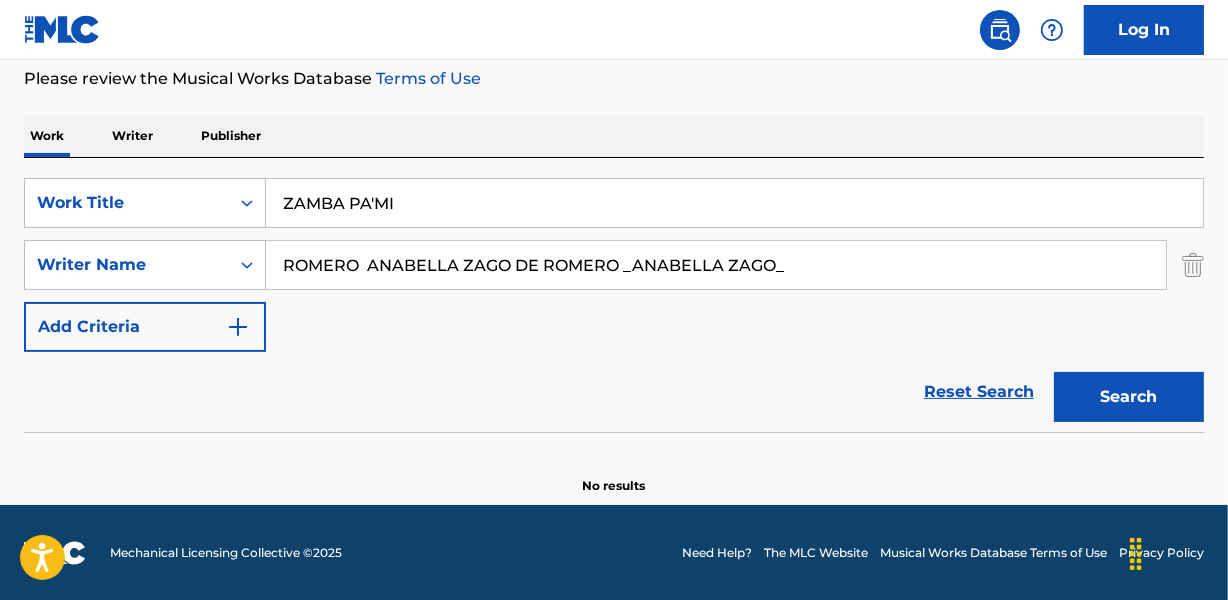 drag, startPoint x: 629, startPoint y: 260, endPoint x: 1044, endPoint y: 261, distance: 415.0012 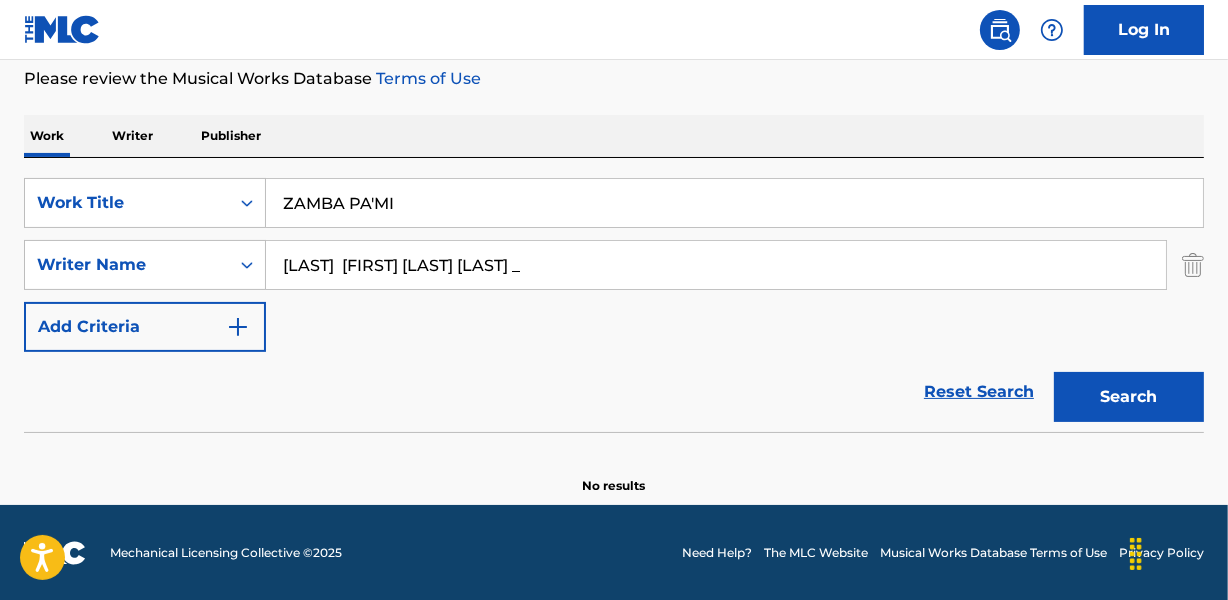 click on "Search" at bounding box center [1129, 397] 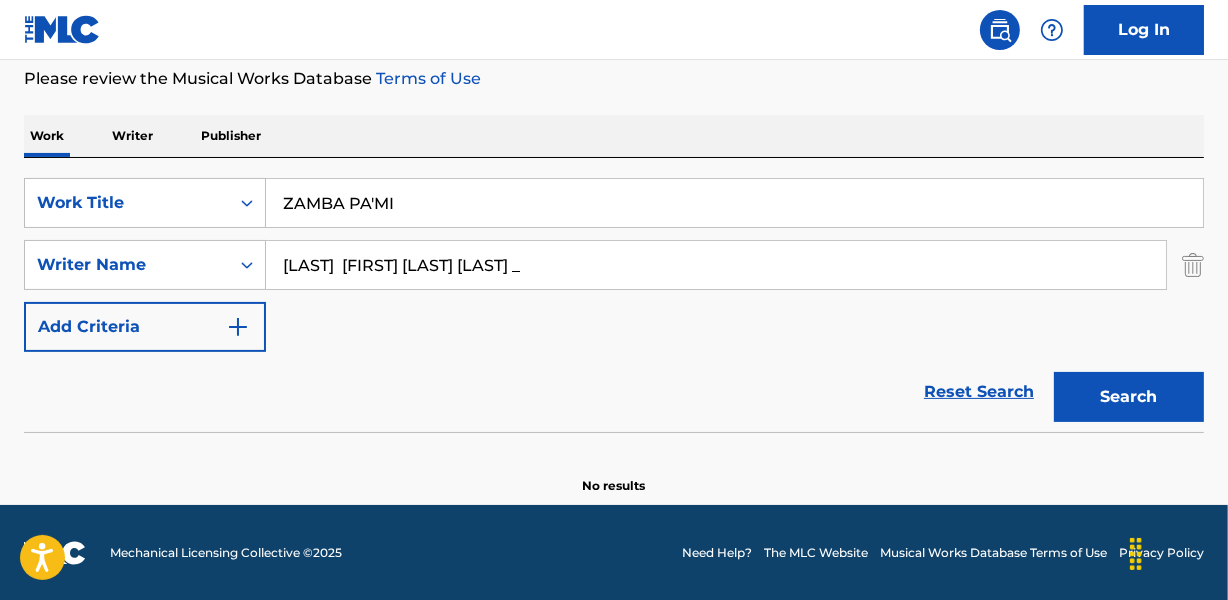 drag, startPoint x: 372, startPoint y: 260, endPoint x: 61, endPoint y: 296, distance: 313.07666 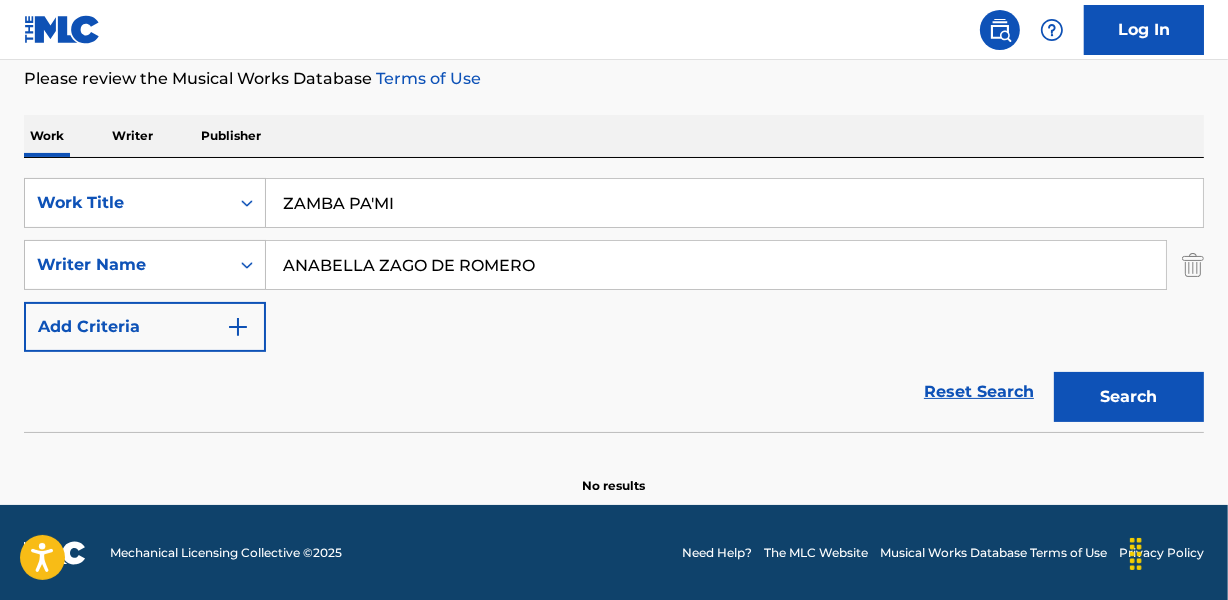 type on "ANABELLA ZAGO DE ROMERO" 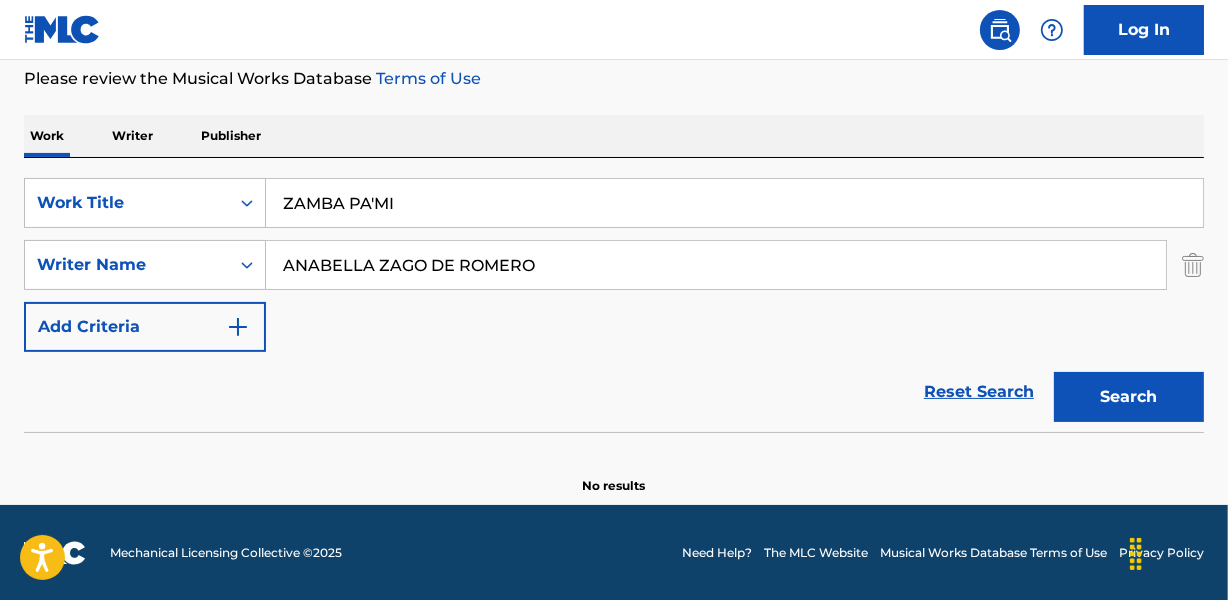 click on "ZAMBA PA'MI" at bounding box center [734, 203] 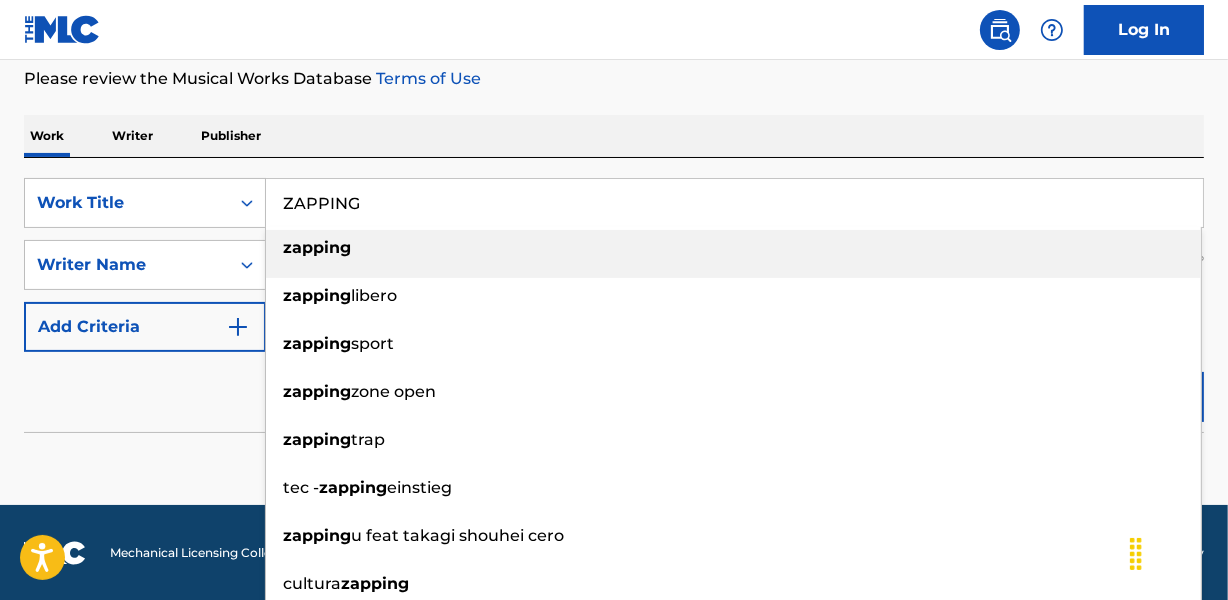 type on "ZAPPING" 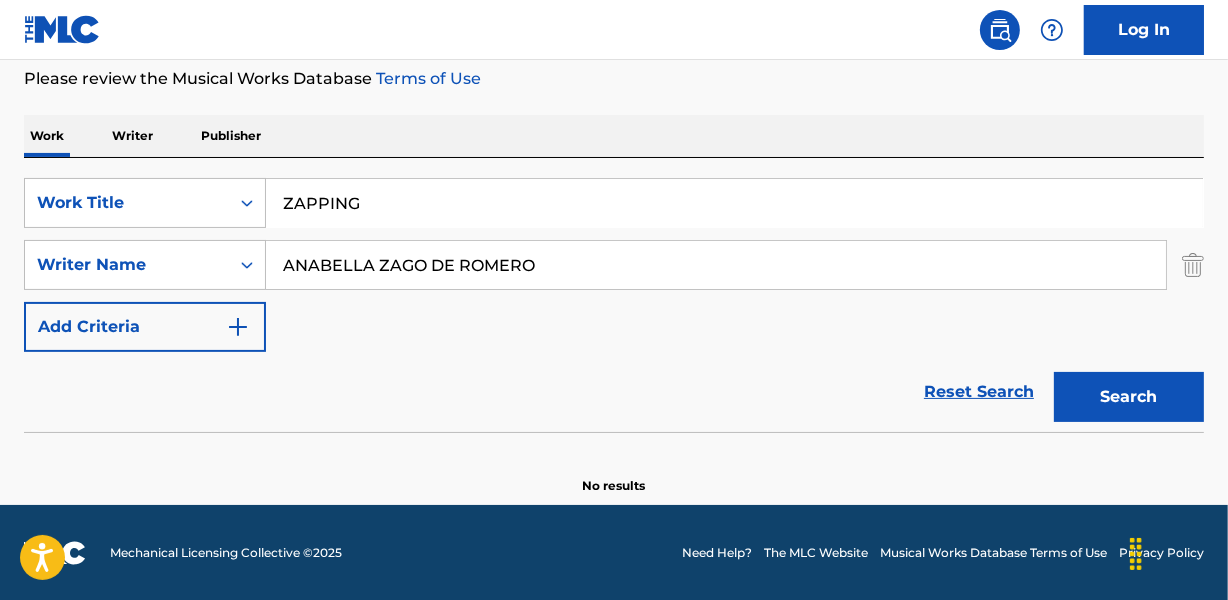 click on "SearchWithCriteria471fa37d-6dfb-4e9c-9f92-404cb4f5a77d Work Title ZAPPING SearchWithCriteriae17bcf3d-b000-4d59-afe8-6baf5a355423 Writer Name [FIRST] [LAST] [LAST] Add Criteria Reset Search Search" at bounding box center (614, 295) 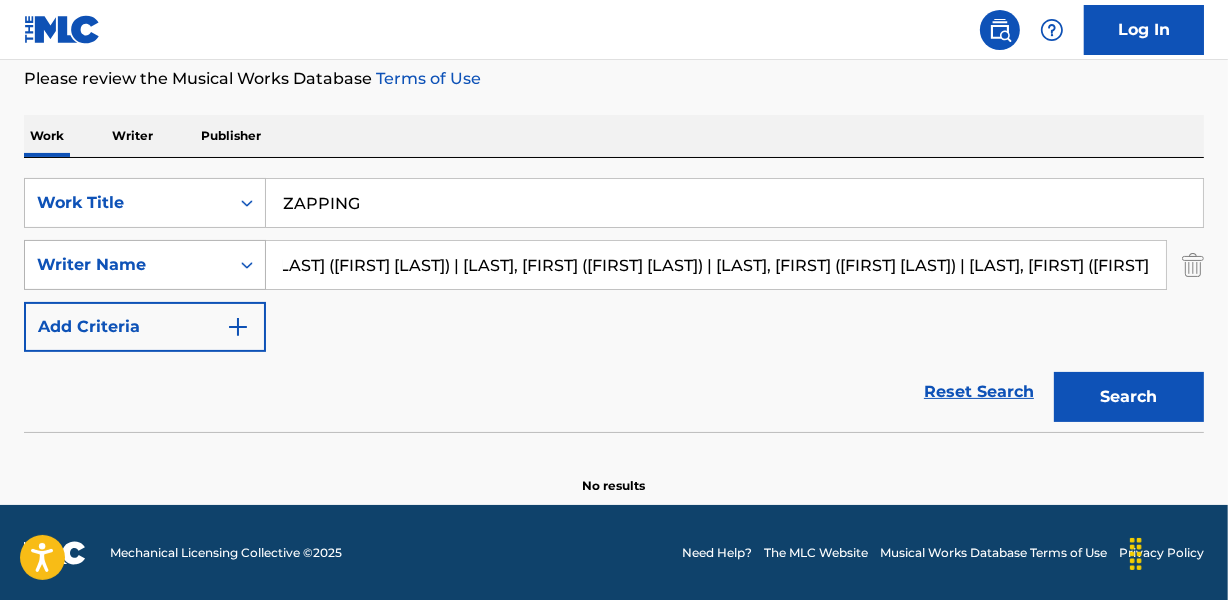 scroll, scrollTop: 0, scrollLeft: 0, axis: both 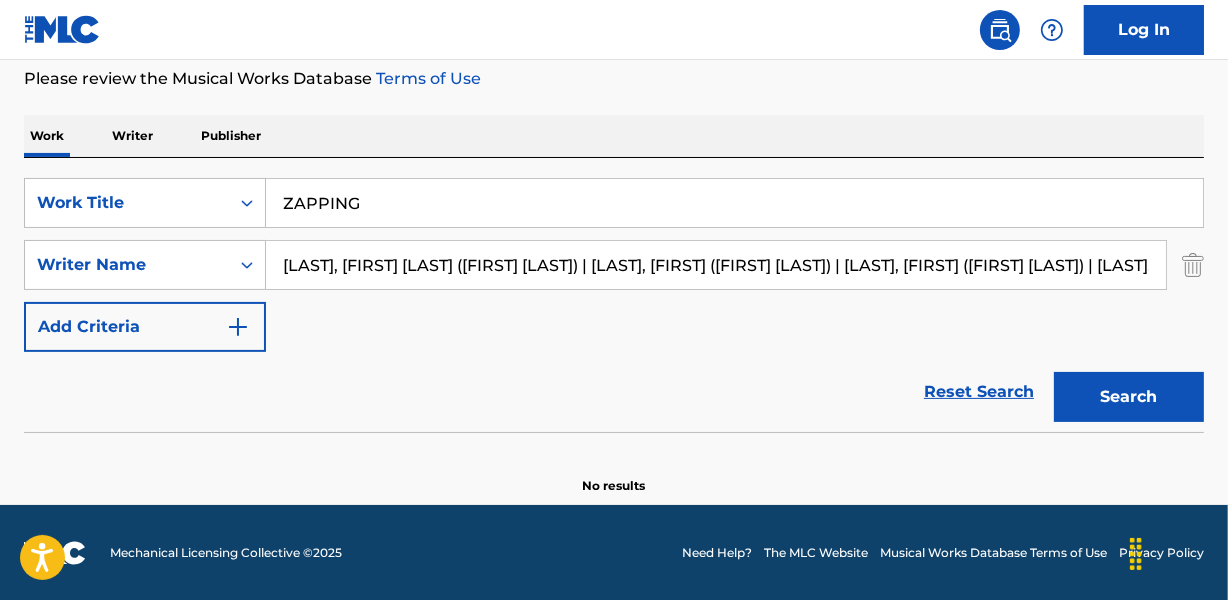 drag, startPoint x: 390, startPoint y: 265, endPoint x: -4, endPoint y: 268, distance: 394.0114 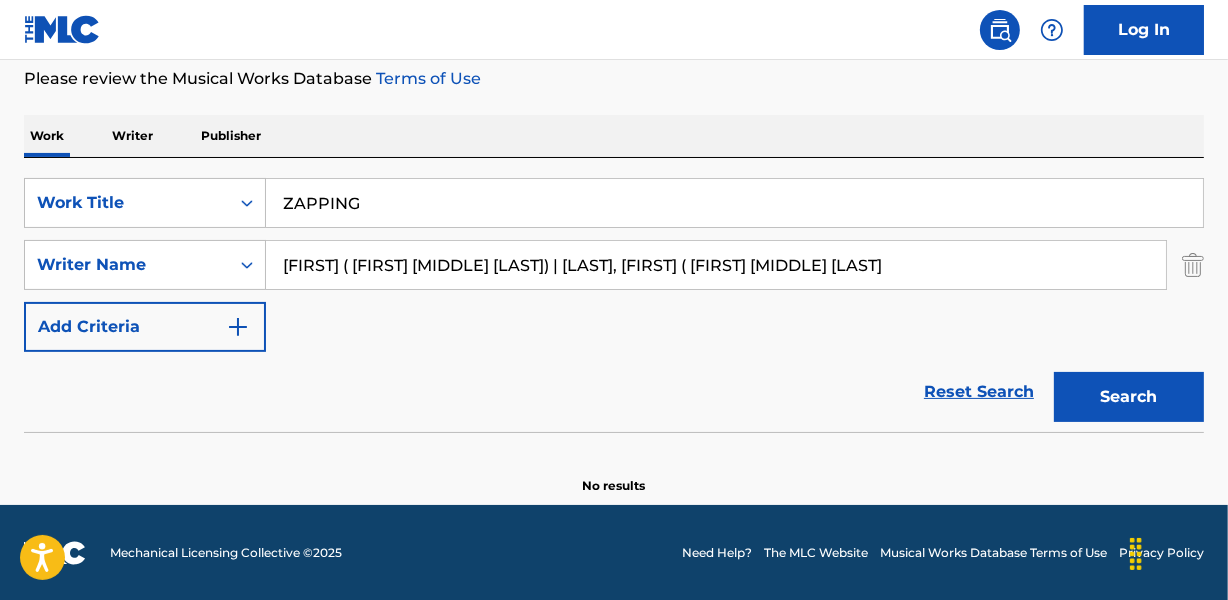 click on "Search" at bounding box center [1129, 397] 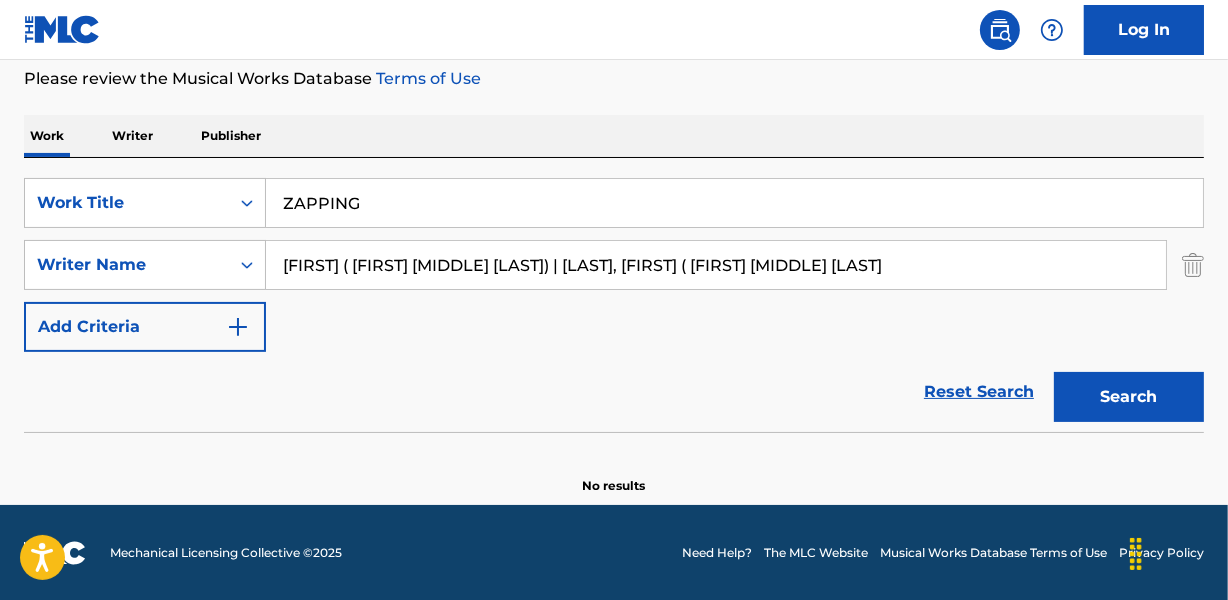 drag, startPoint x: 383, startPoint y: 264, endPoint x: -4, endPoint y: 281, distance: 387.3732 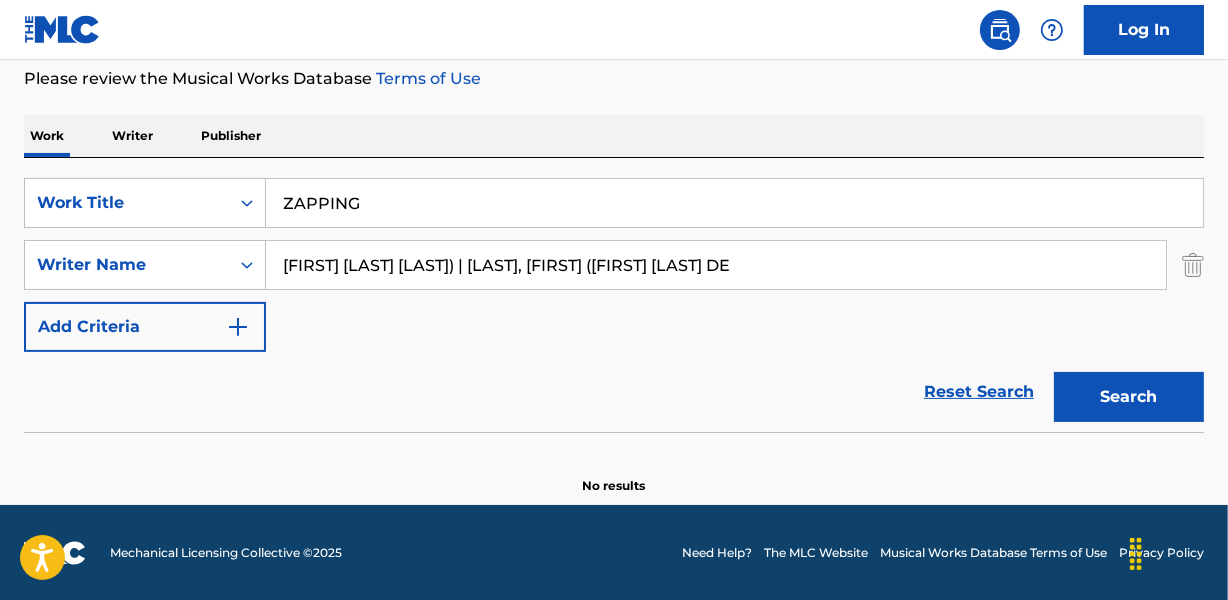 drag, startPoint x: 570, startPoint y: 263, endPoint x: 1237, endPoint y: 264, distance: 667.00073 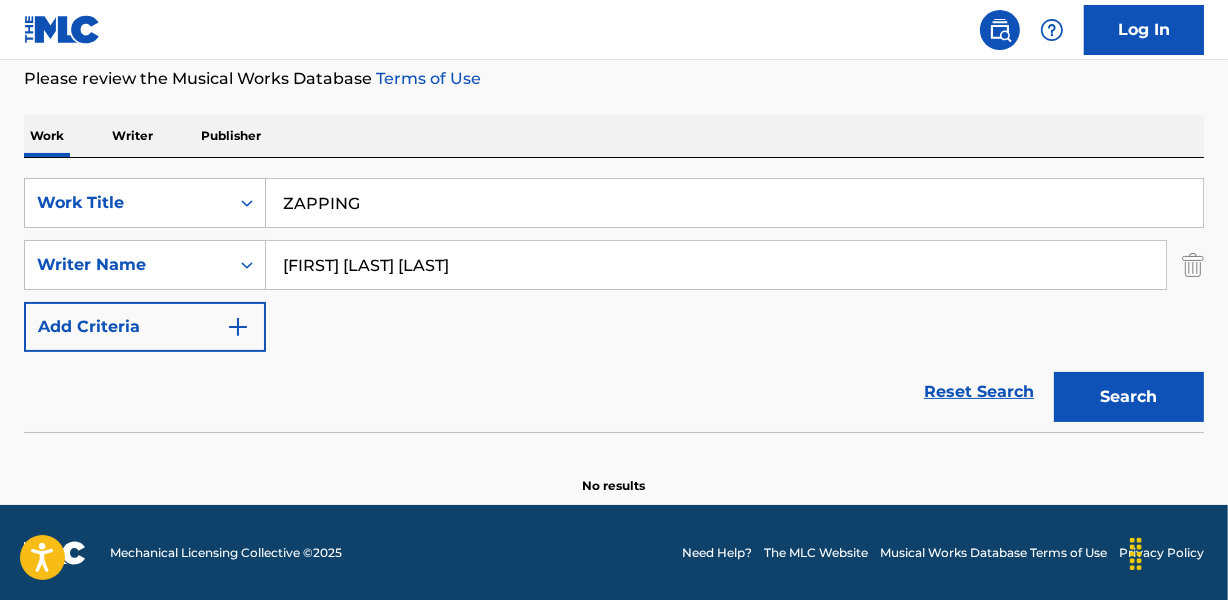 click on "Search" at bounding box center (1129, 397) 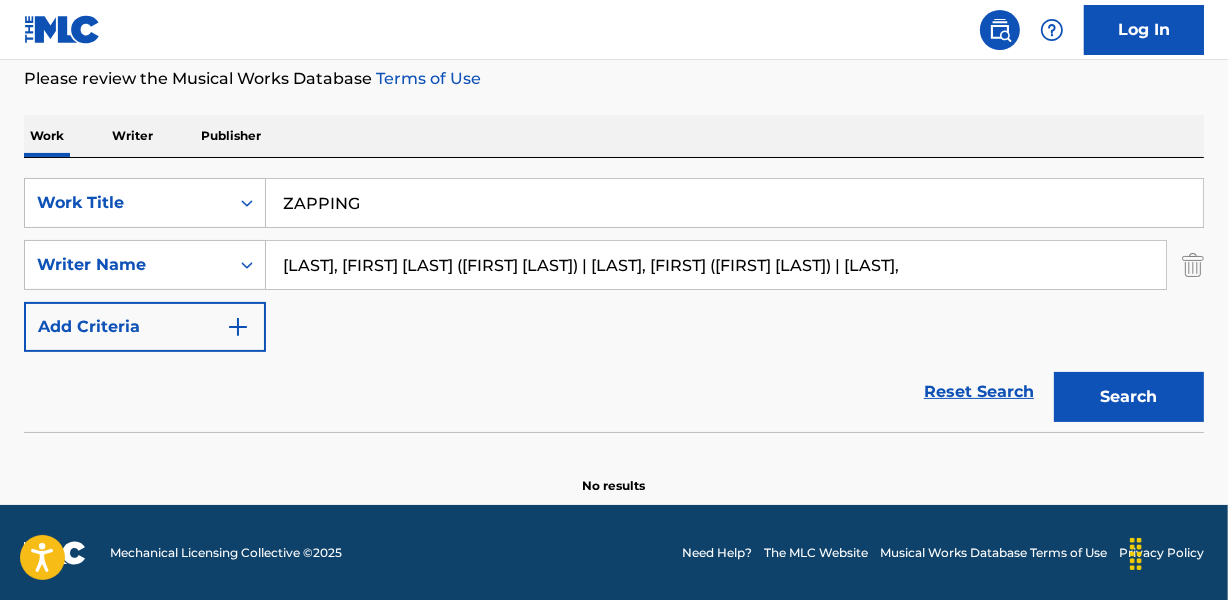 scroll, scrollTop: 0, scrollLeft: 53, axis: horizontal 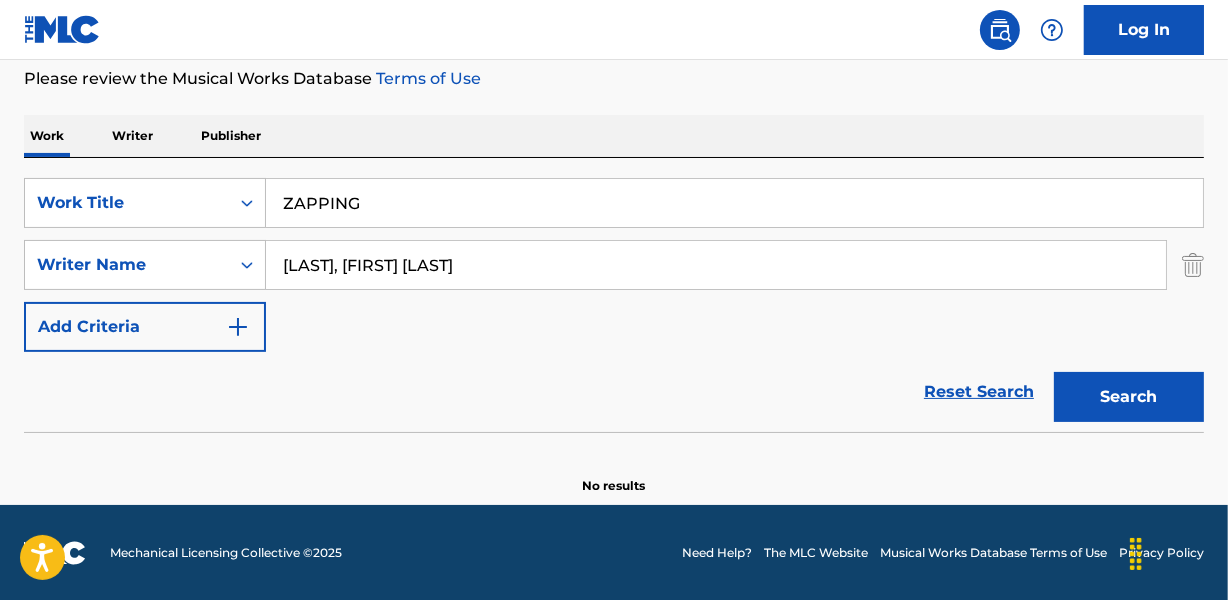 click on "Search" at bounding box center [1129, 397] 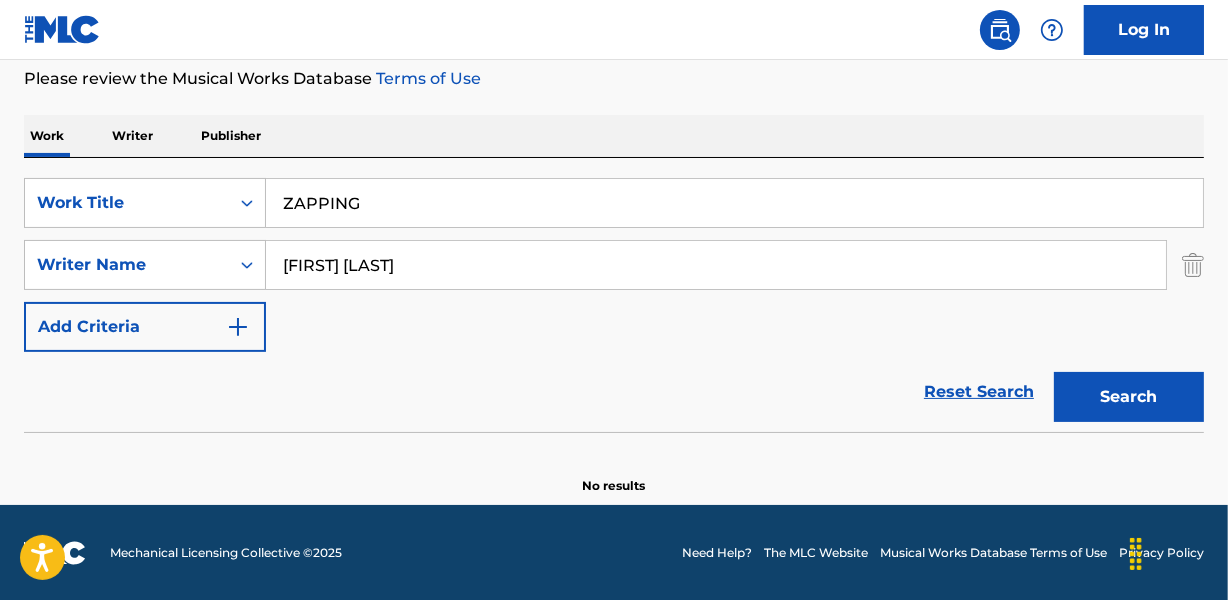 click on "Search" at bounding box center [1129, 397] 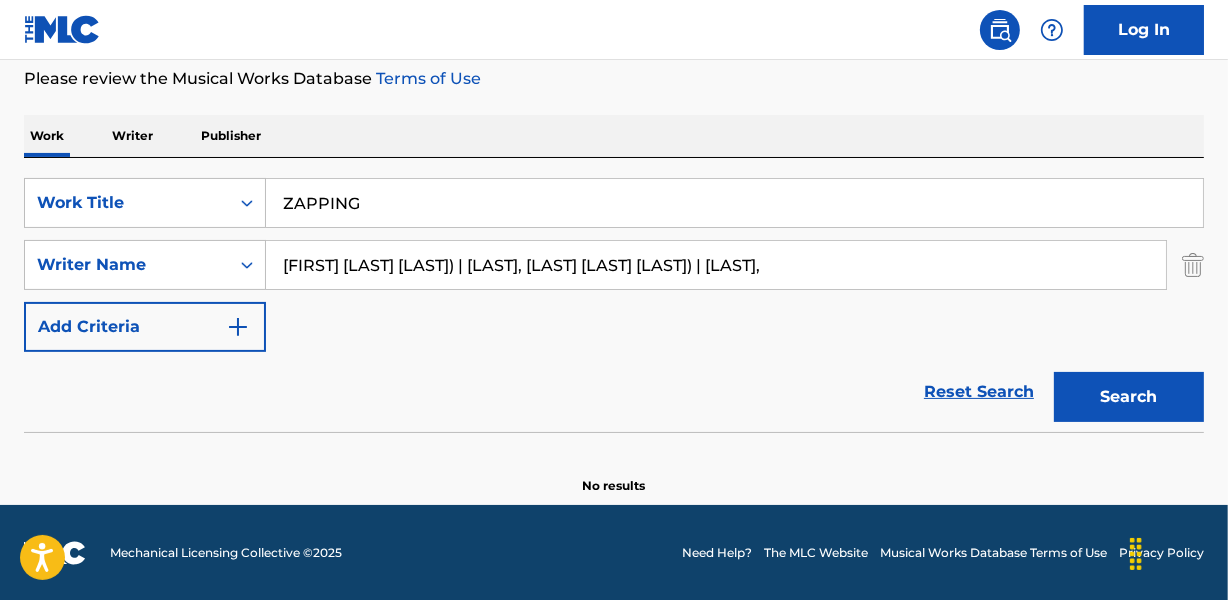 drag, startPoint x: 515, startPoint y: 262, endPoint x: 1237, endPoint y: 263, distance: 722.0007 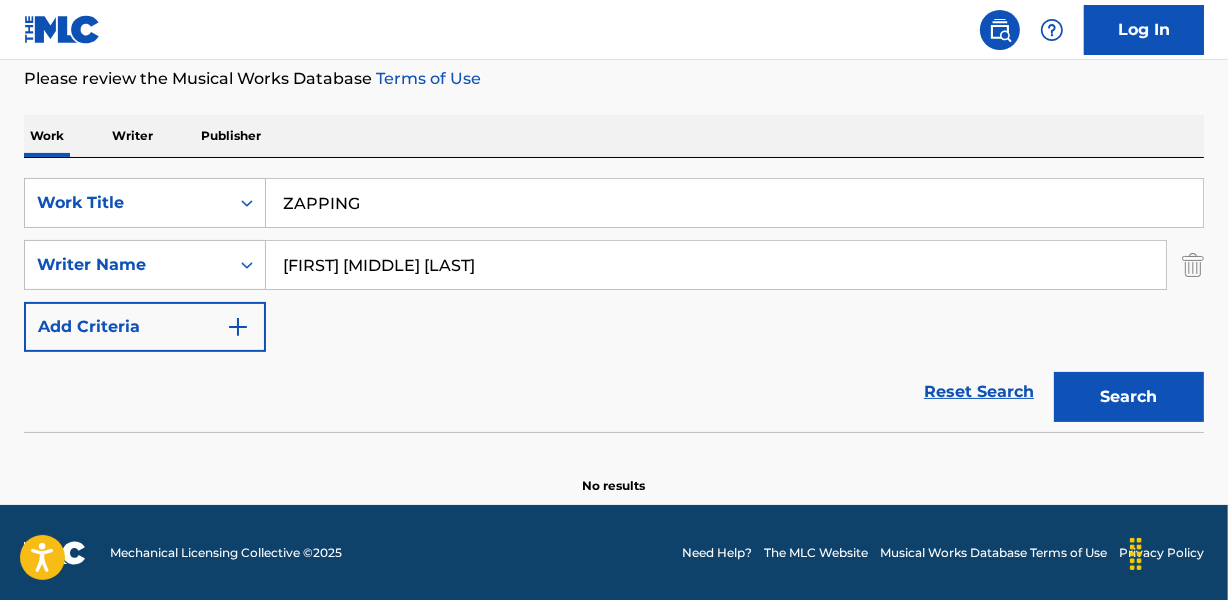 click on "Search" at bounding box center [1129, 397] 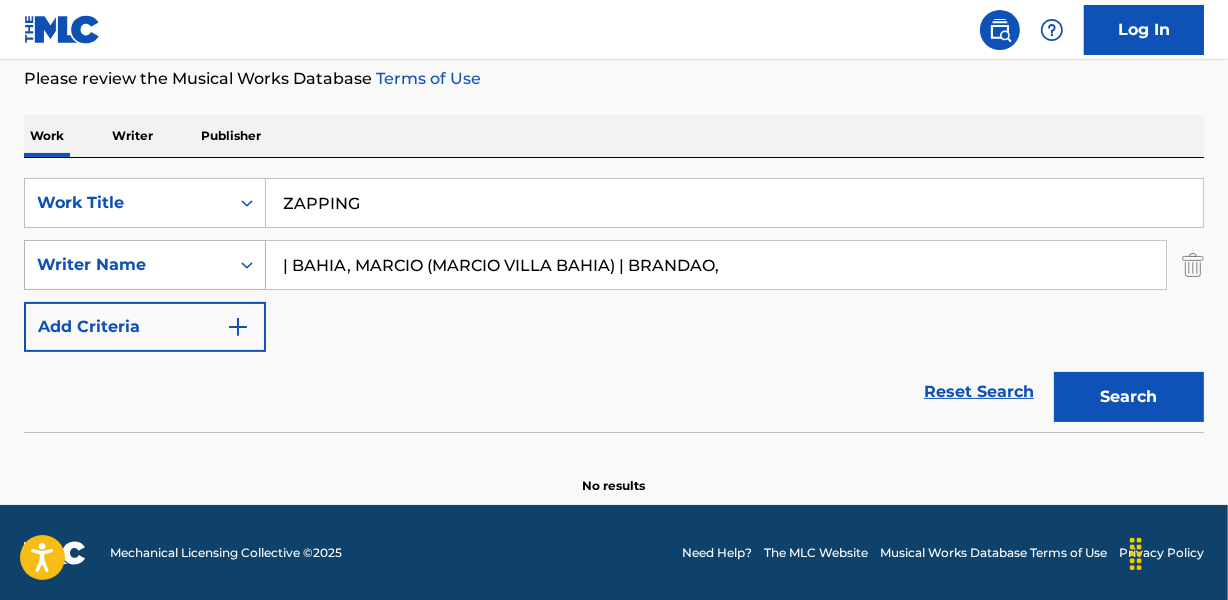 drag, startPoint x: 362, startPoint y: 278, endPoint x: 113, endPoint y: 276, distance: 249.00803 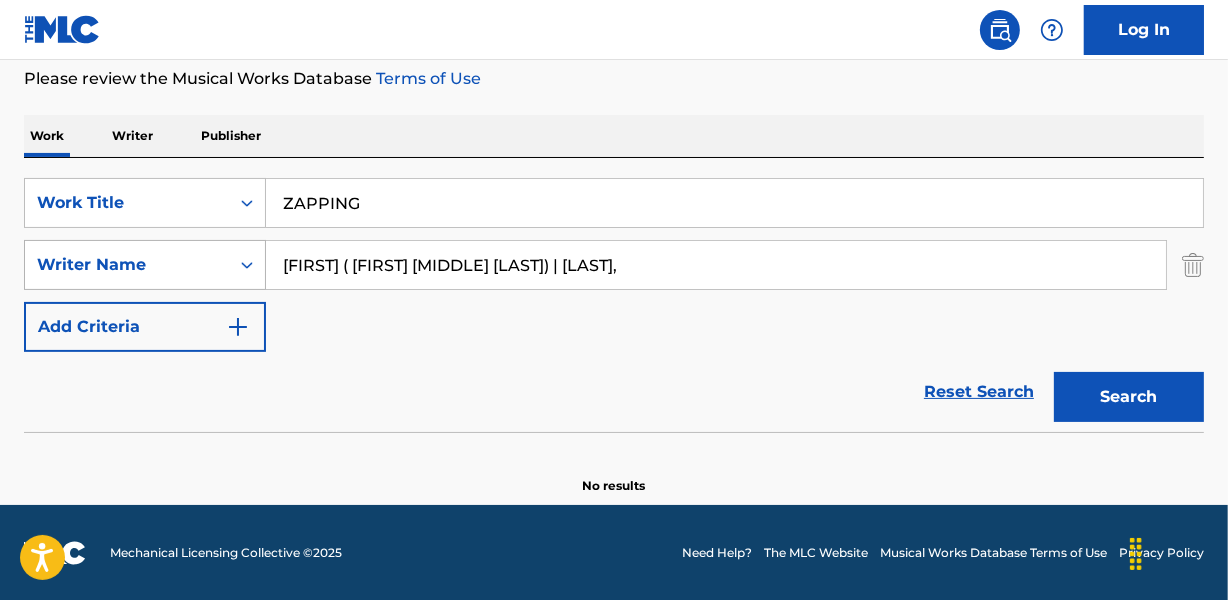 click on "Search" at bounding box center [1129, 397] 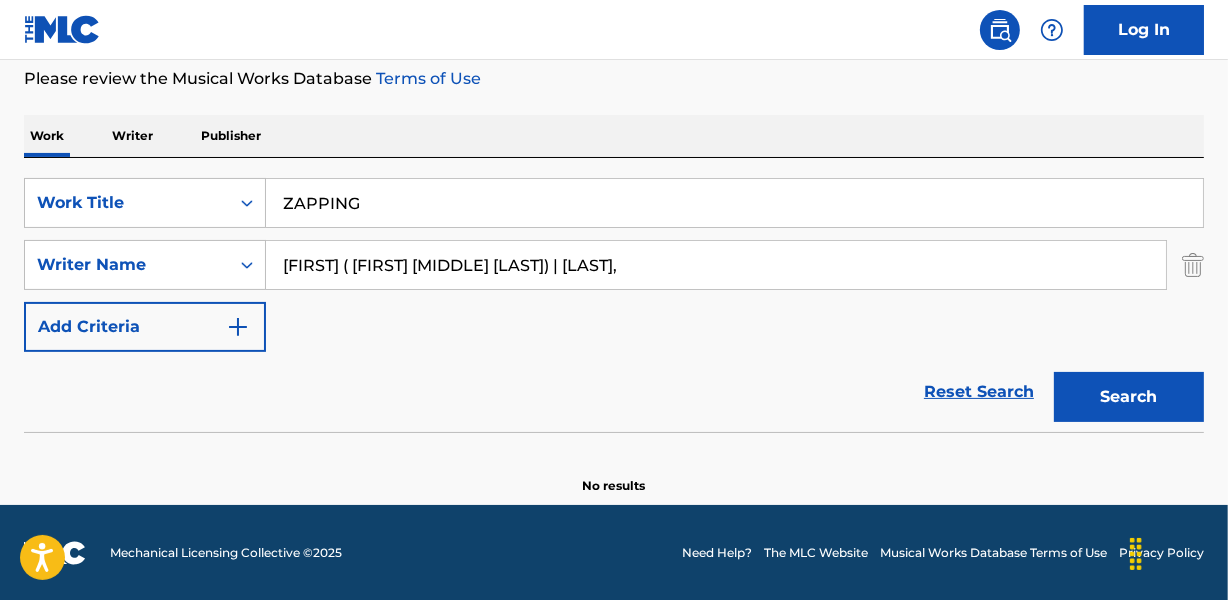 drag, startPoint x: 359, startPoint y: 275, endPoint x: -4, endPoint y: 282, distance: 363.06747 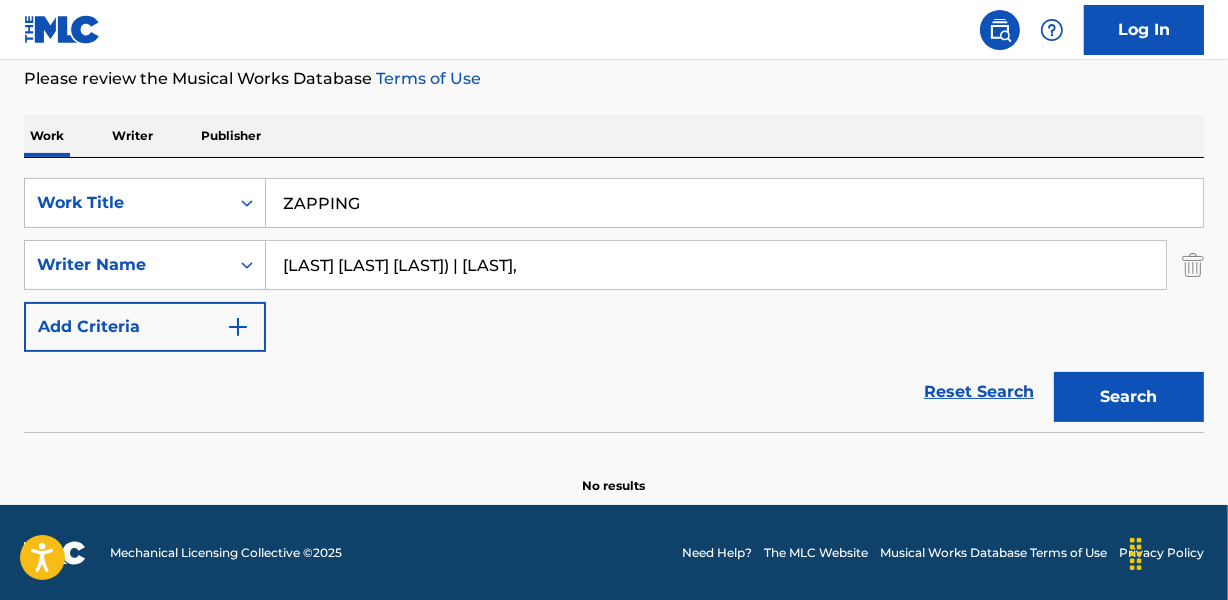 drag, startPoint x: 463, startPoint y: 265, endPoint x: 673, endPoint y: 278, distance: 210.402 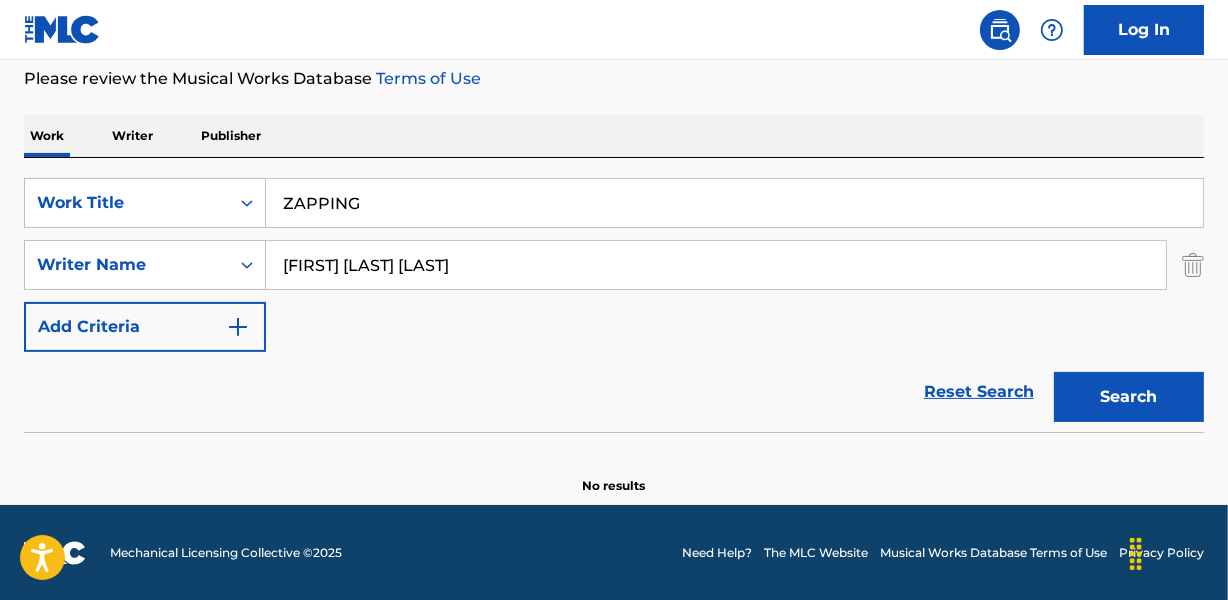 type on "[FIRST] [LAST] [LAST]" 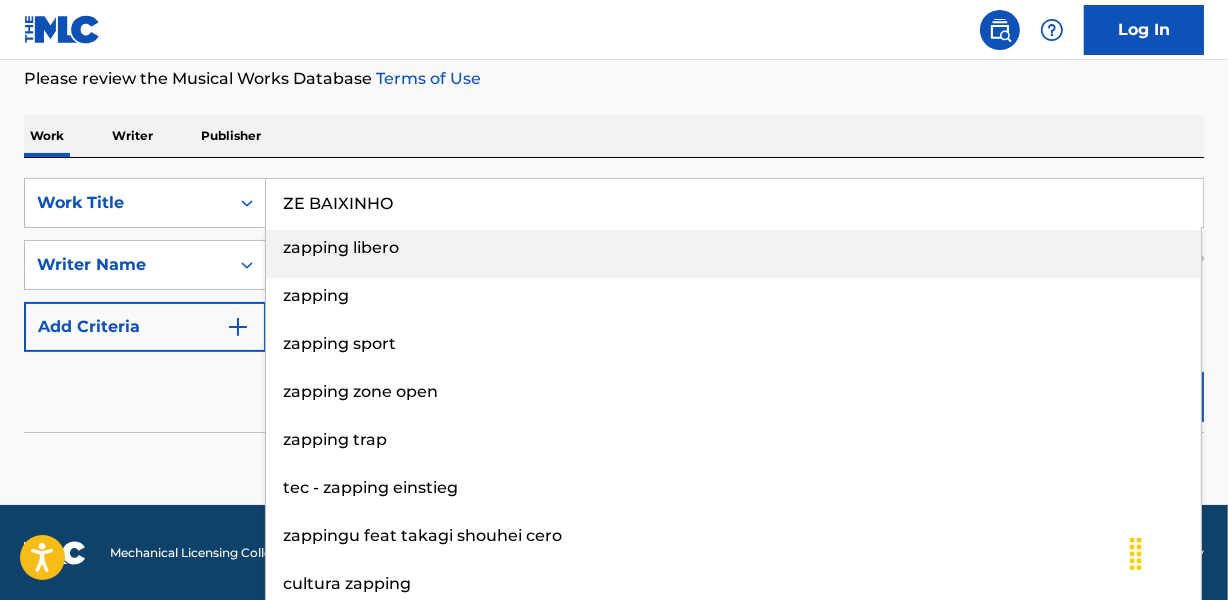 type on "ZE BAIXINHO" 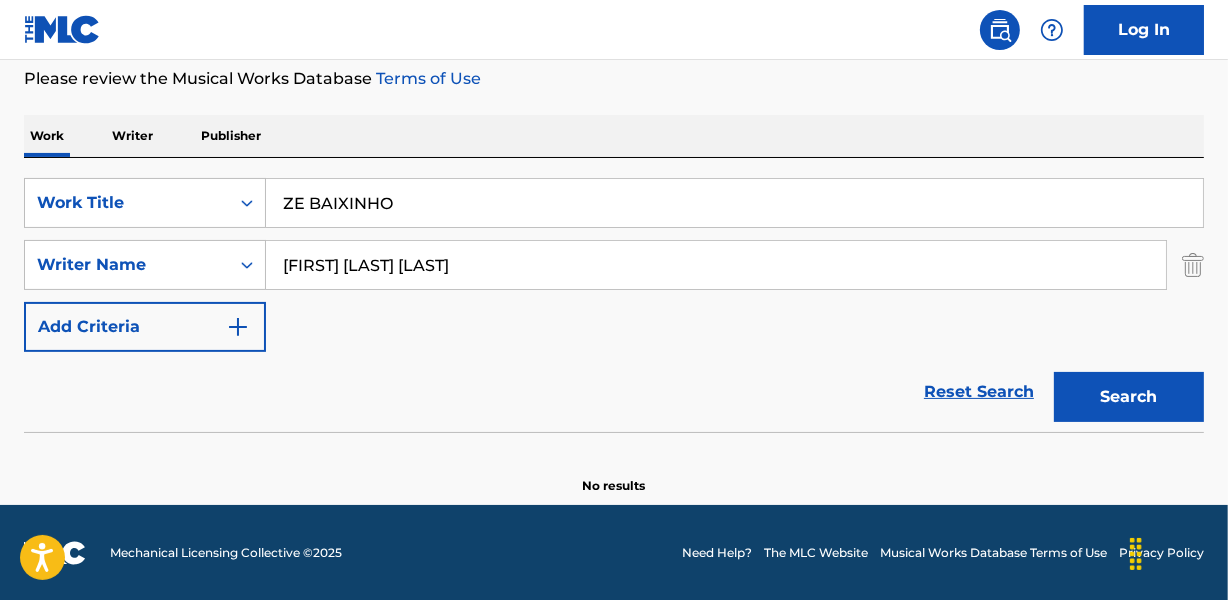 click on "SearchWithCriteria471fa37d-6dfb-4e9c-9f92-404cb4f5a77d Work Title ZE BAIXINHO SearchWithCriteriae17bcf3d-b000-4d59-afe8-6baf5a355423 Writer Name [FIRST] [LAST] Add Criteria Reset Search Search" at bounding box center (614, 295) 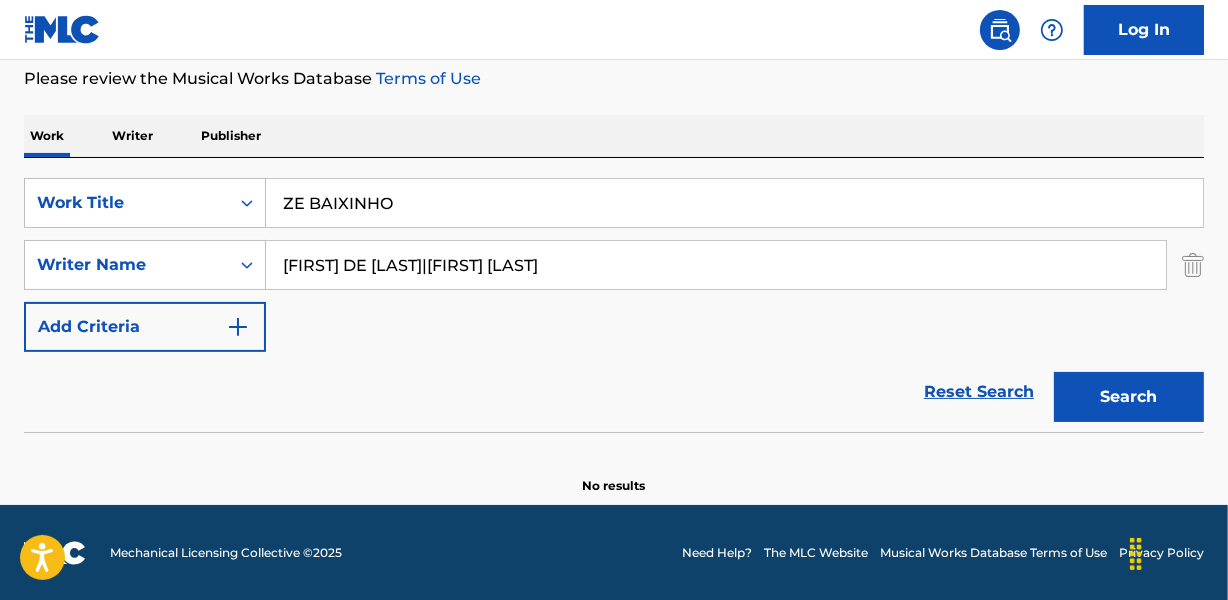 drag, startPoint x: 465, startPoint y: 262, endPoint x: 775, endPoint y: 270, distance: 310.1032 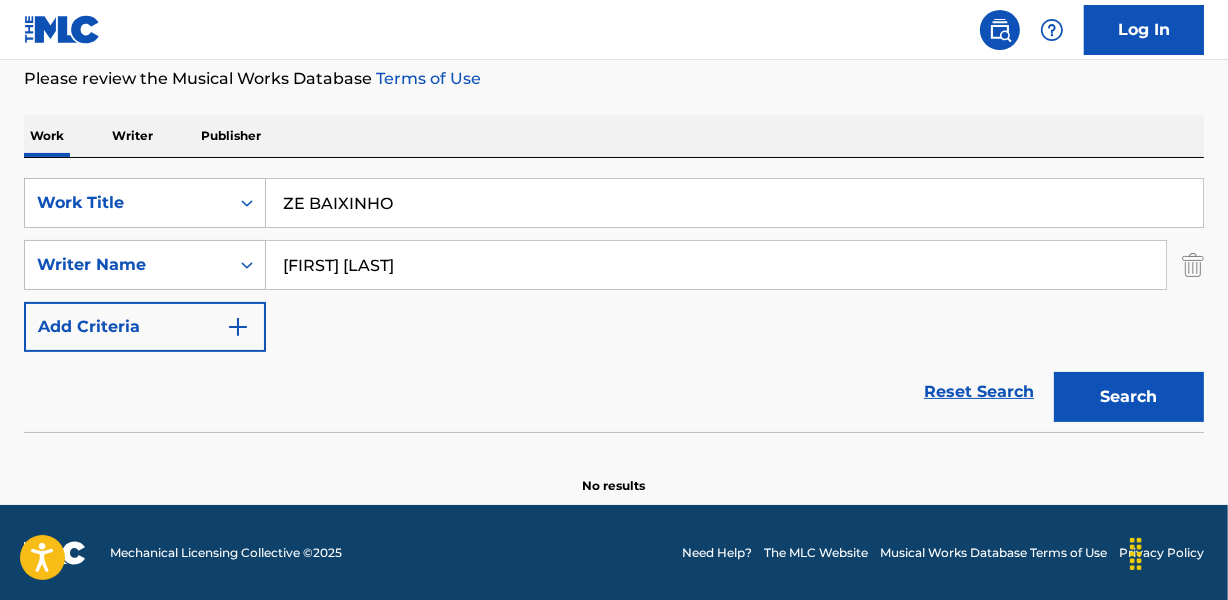click on "Search" at bounding box center (1129, 397) 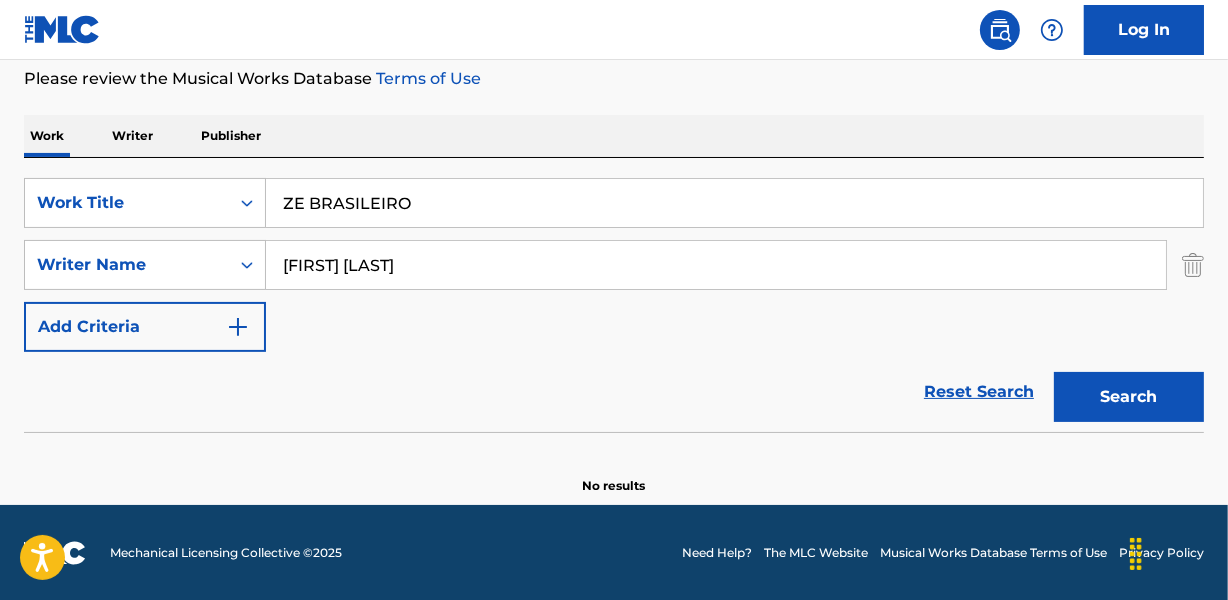 type on "ZE BRASILEIRO" 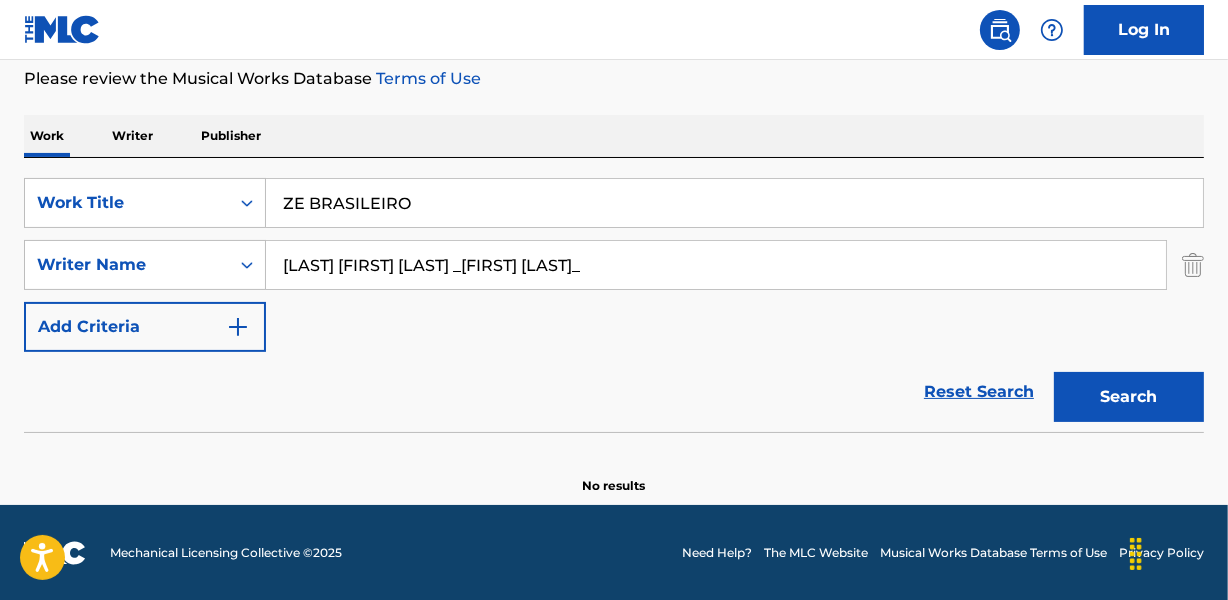 drag, startPoint x: 565, startPoint y: 258, endPoint x: 1237, endPoint y: 262, distance: 672.0119 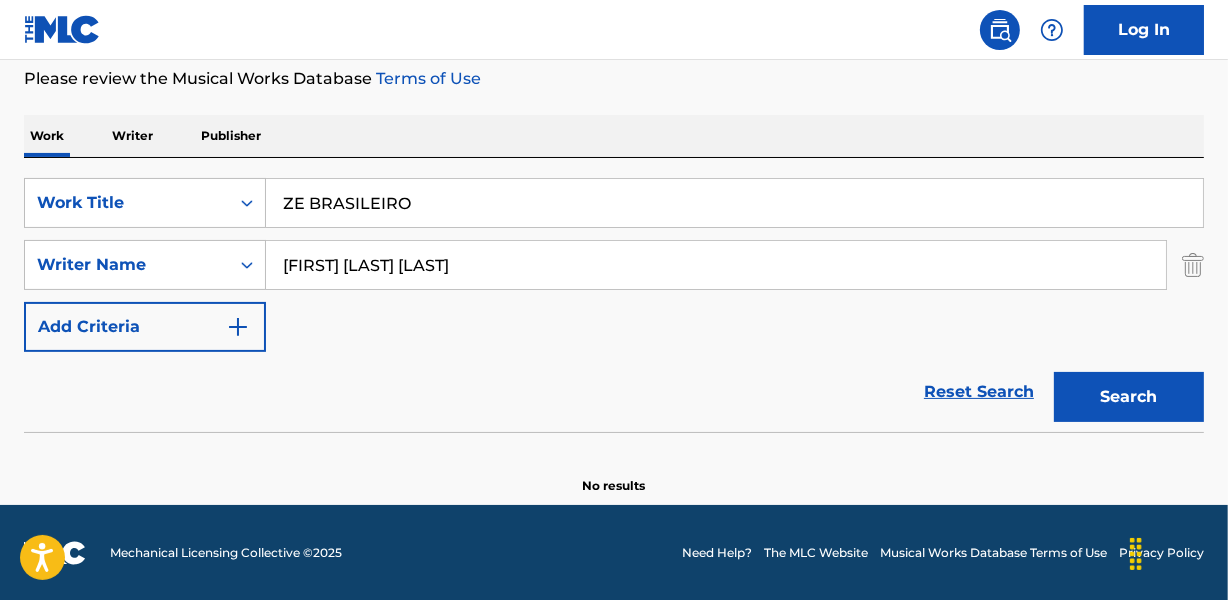type on "[FIRST] [LAST] [LAST]" 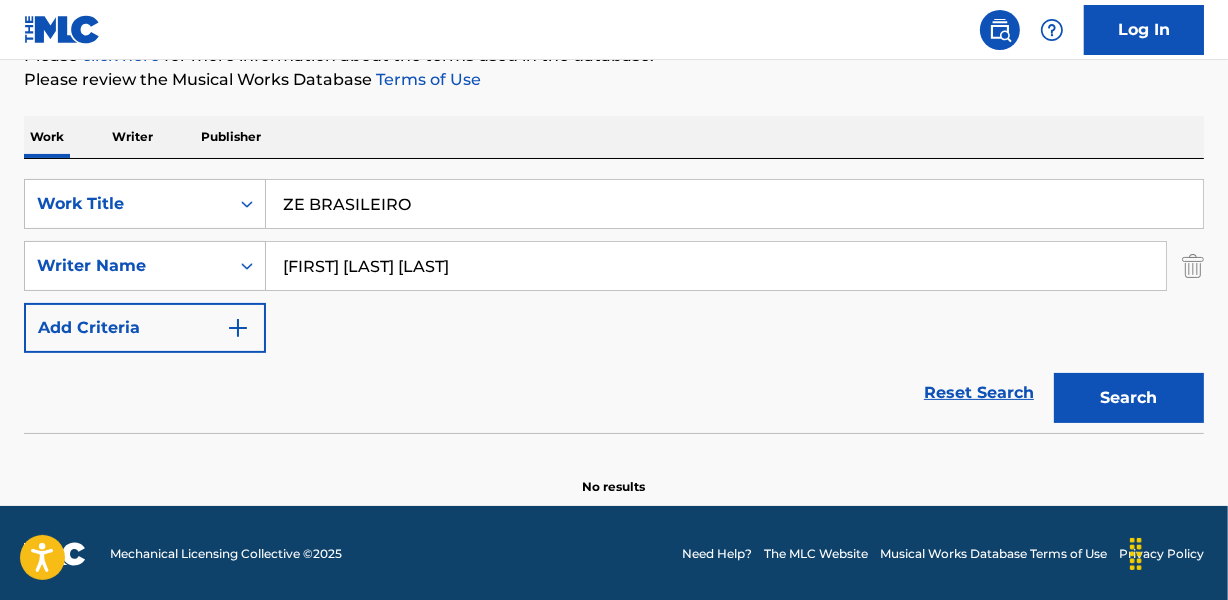 click on "ZE BRASILEIRO" at bounding box center (734, 204) 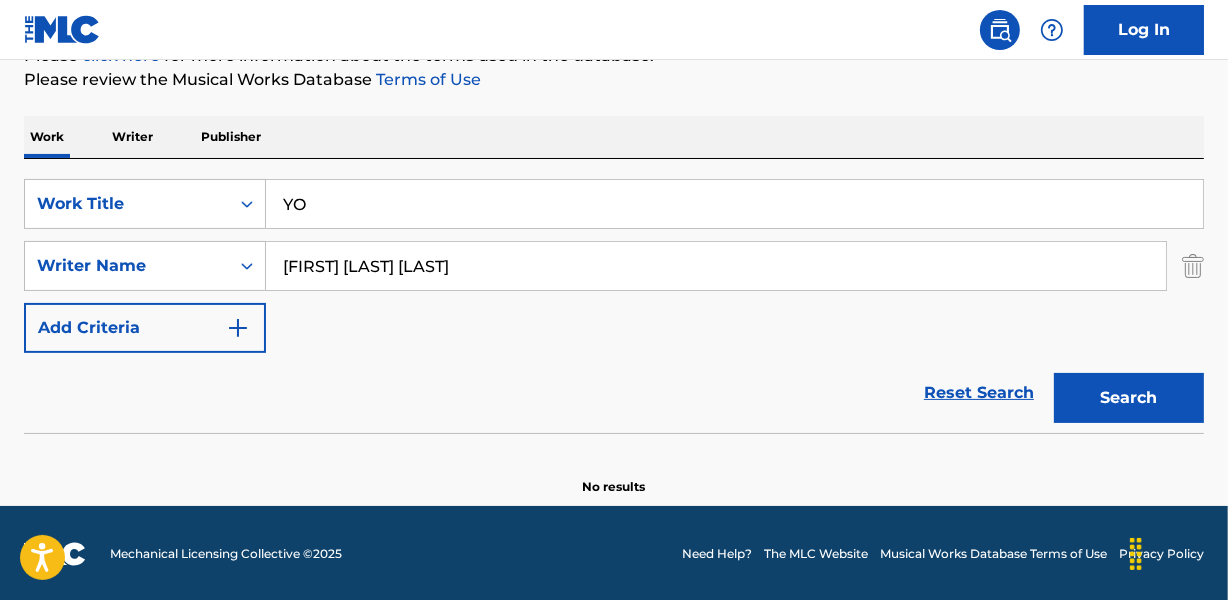 click on "Search" at bounding box center [1129, 398] 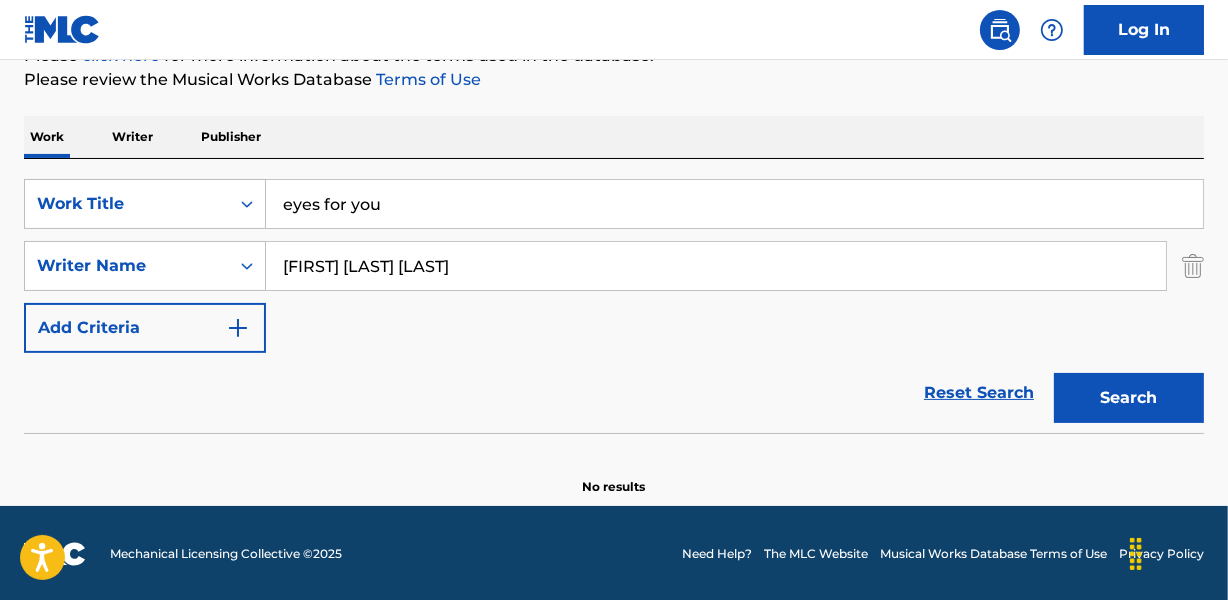 click on "Search" at bounding box center [1129, 398] 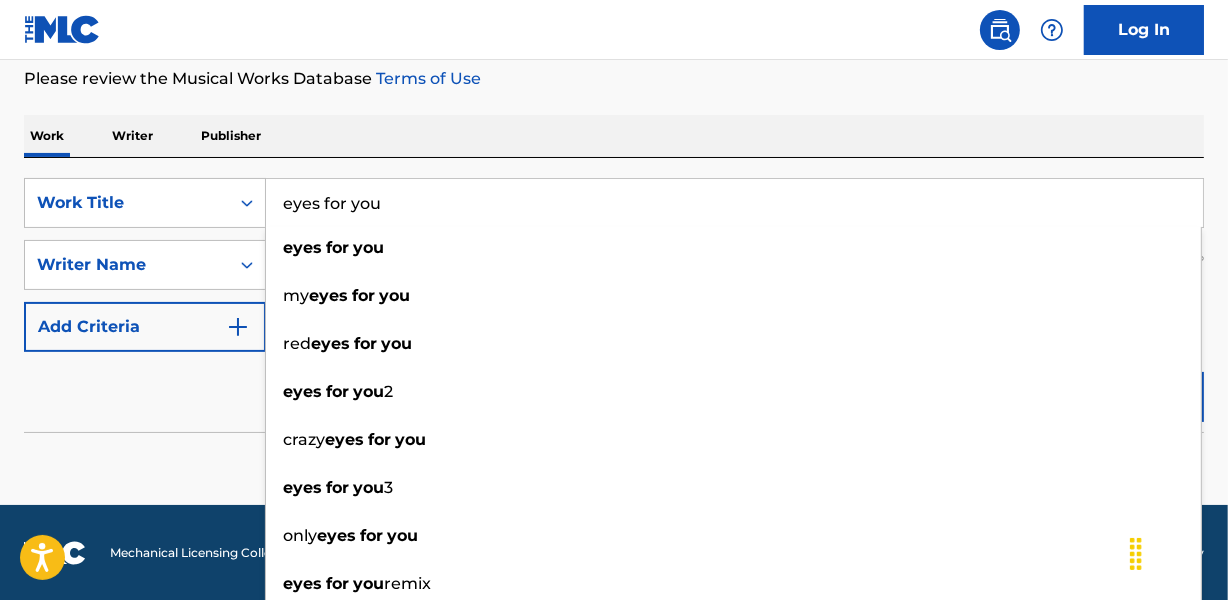 drag, startPoint x: 566, startPoint y: 129, endPoint x: 608, endPoint y: 132, distance: 42.107006 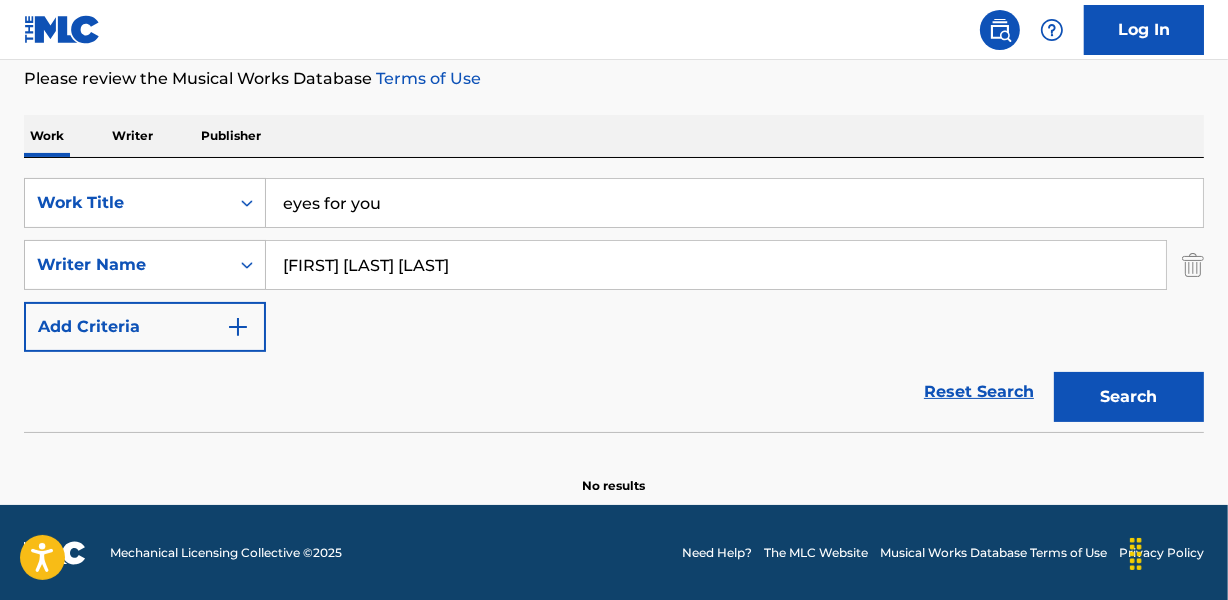 click on "eyes for you" at bounding box center (734, 203) 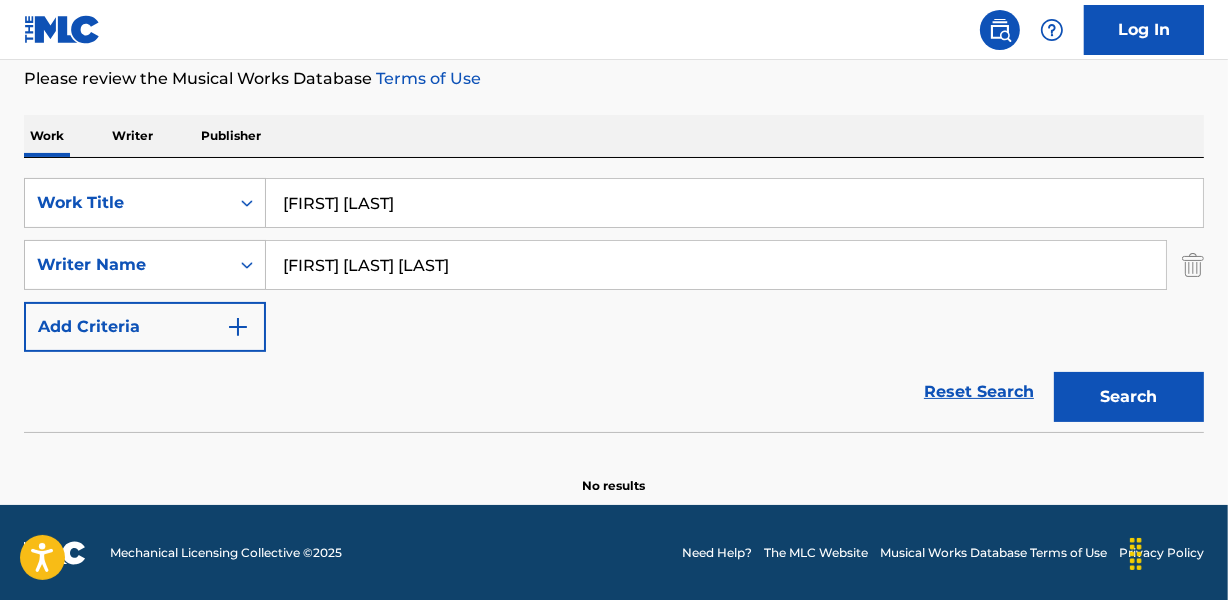 type on "[FIRST] [LAST]" 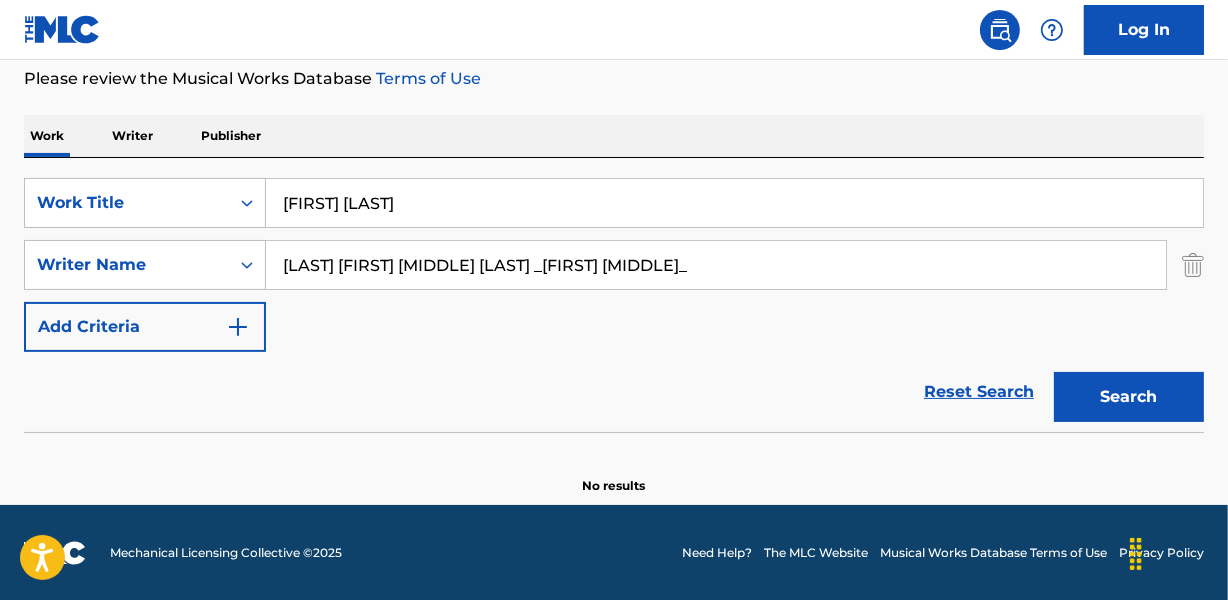 drag, startPoint x: 521, startPoint y: 262, endPoint x: 1028, endPoint y: 252, distance: 507.0986 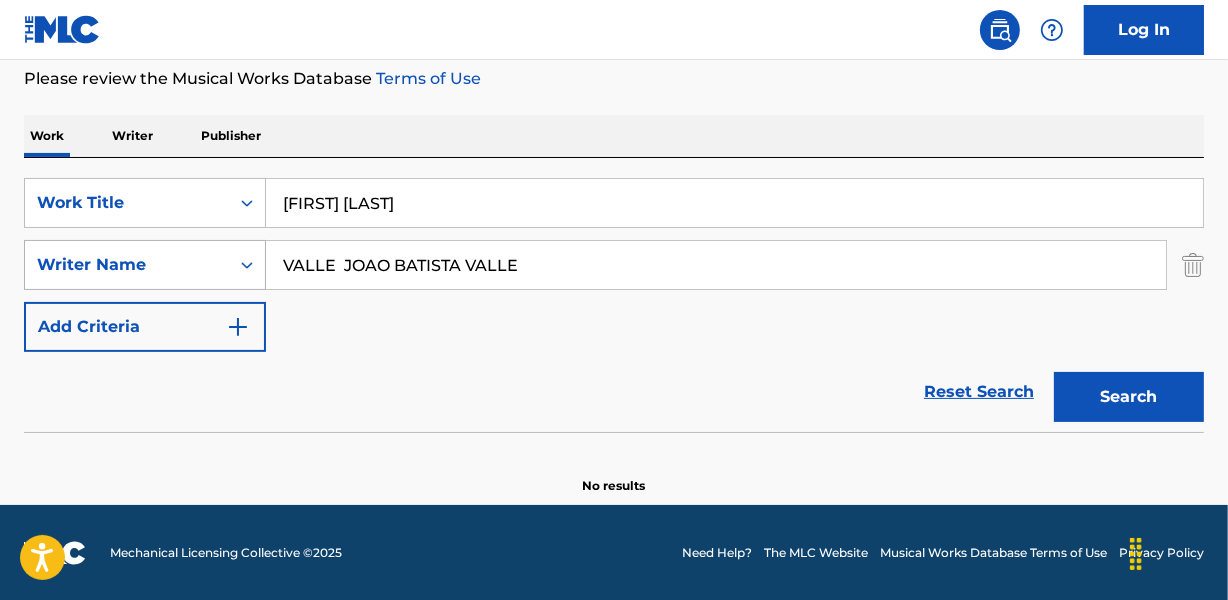 drag, startPoint x: 340, startPoint y: 268, endPoint x: 236, endPoint y: 244, distance: 106.733315 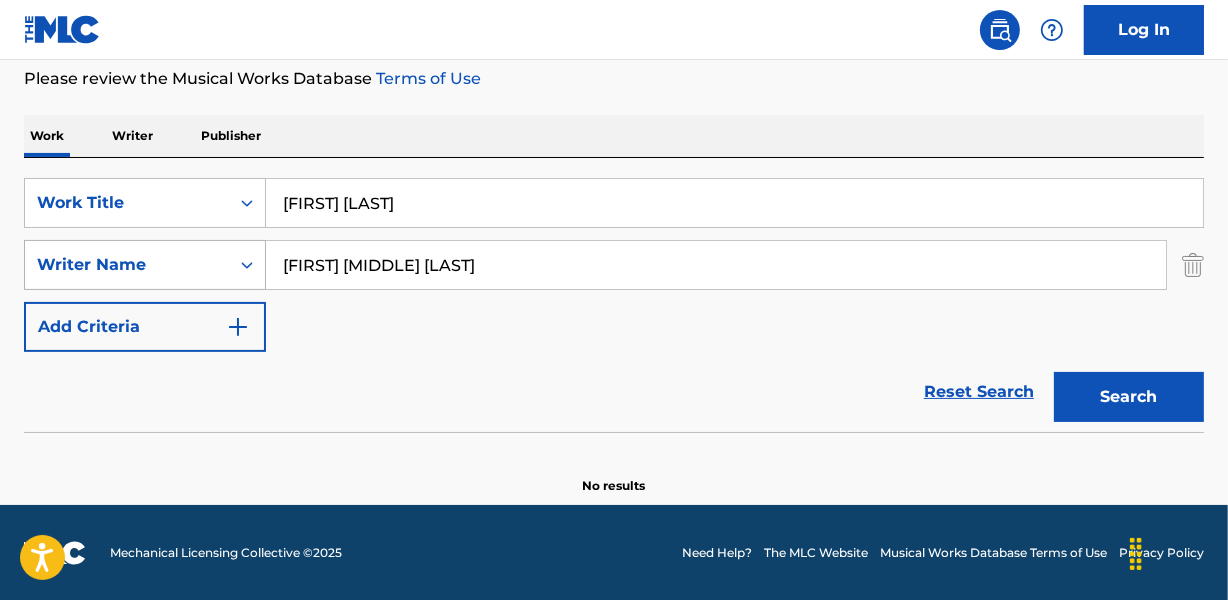click on "Search" at bounding box center [1129, 397] 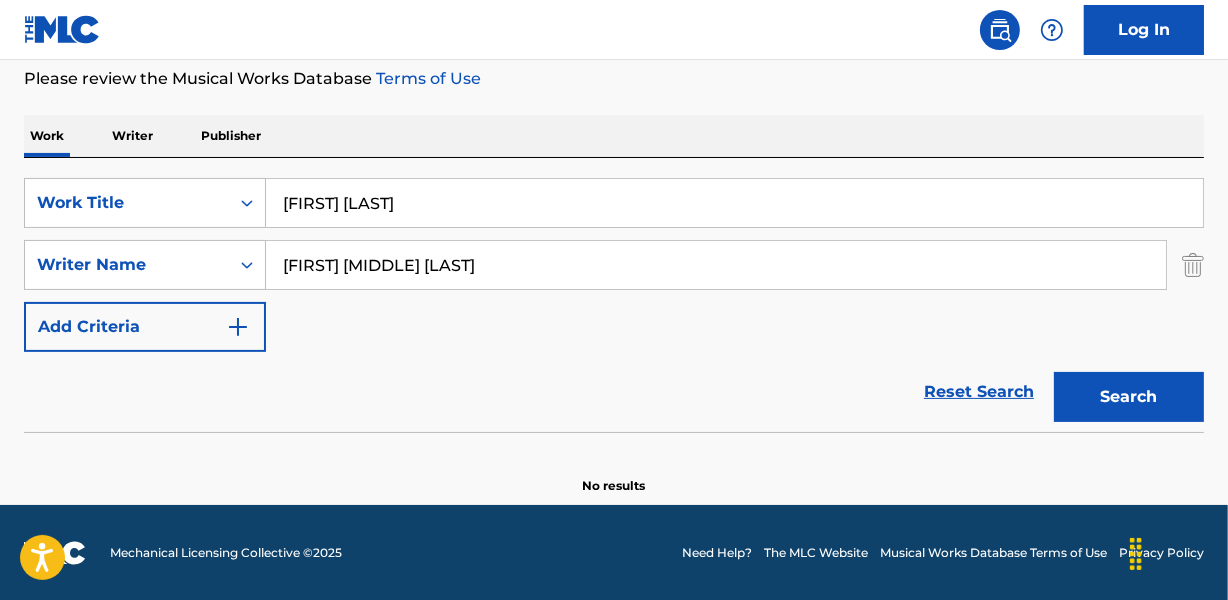 click on "[FIRST] [MIDDLE] [LAST]" at bounding box center (716, 265) 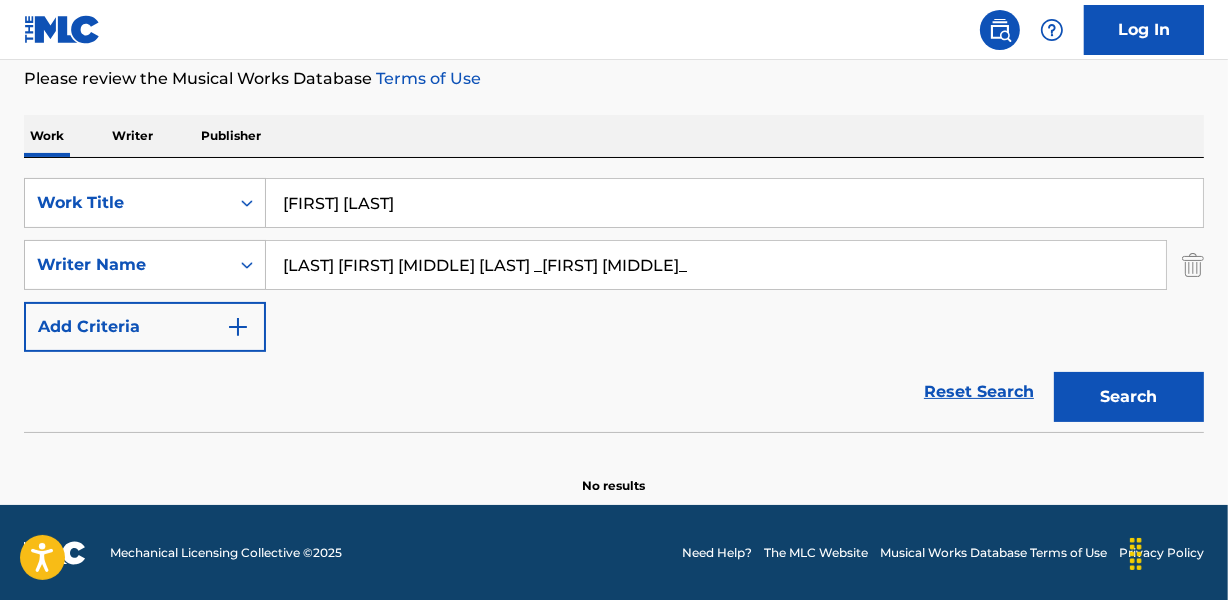 type on "[LAST] [FIRST] [MIDDLE] [LAST] _[FIRST] [MIDDLE]_" 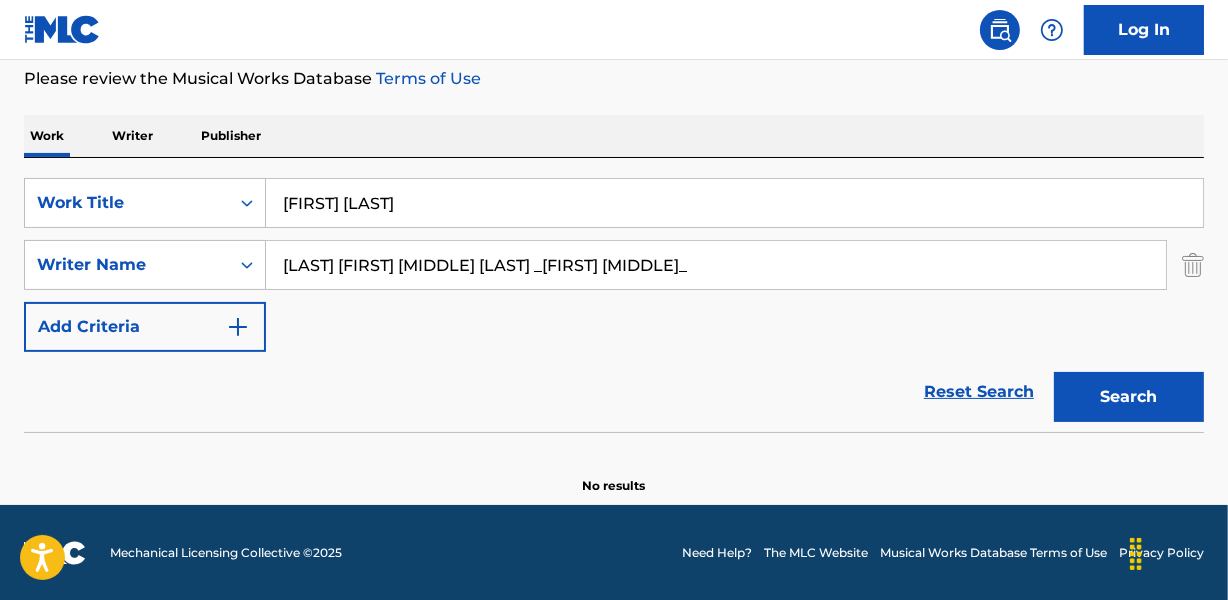 drag, startPoint x: 277, startPoint y: 211, endPoint x: 578, endPoint y: 211, distance: 301 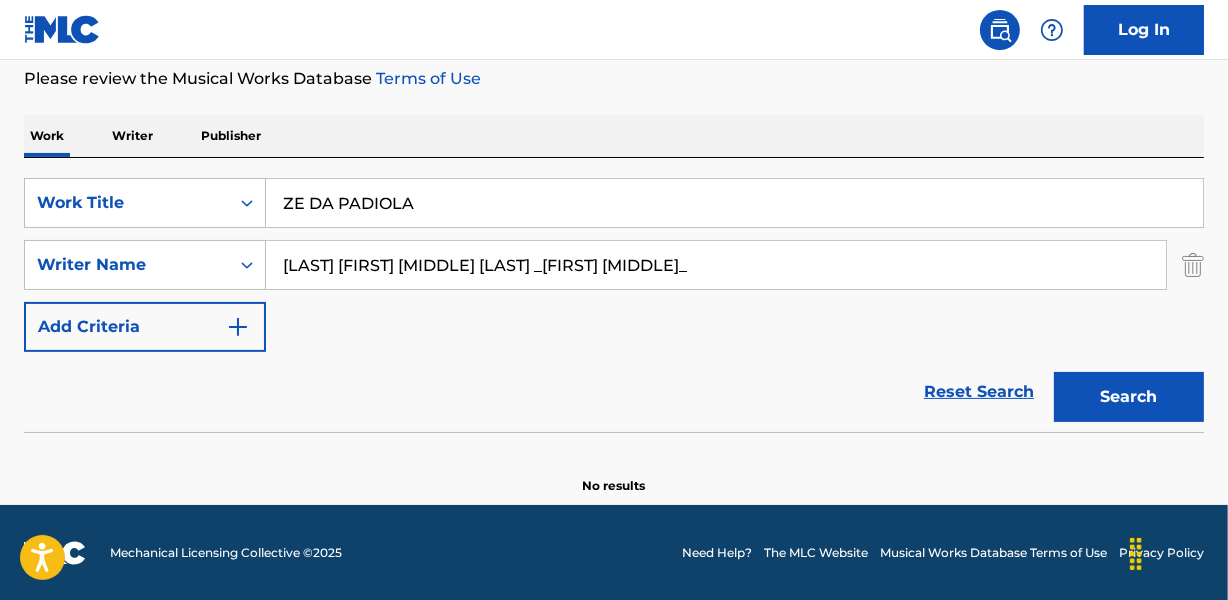 type on "ZE DA PADIOLA" 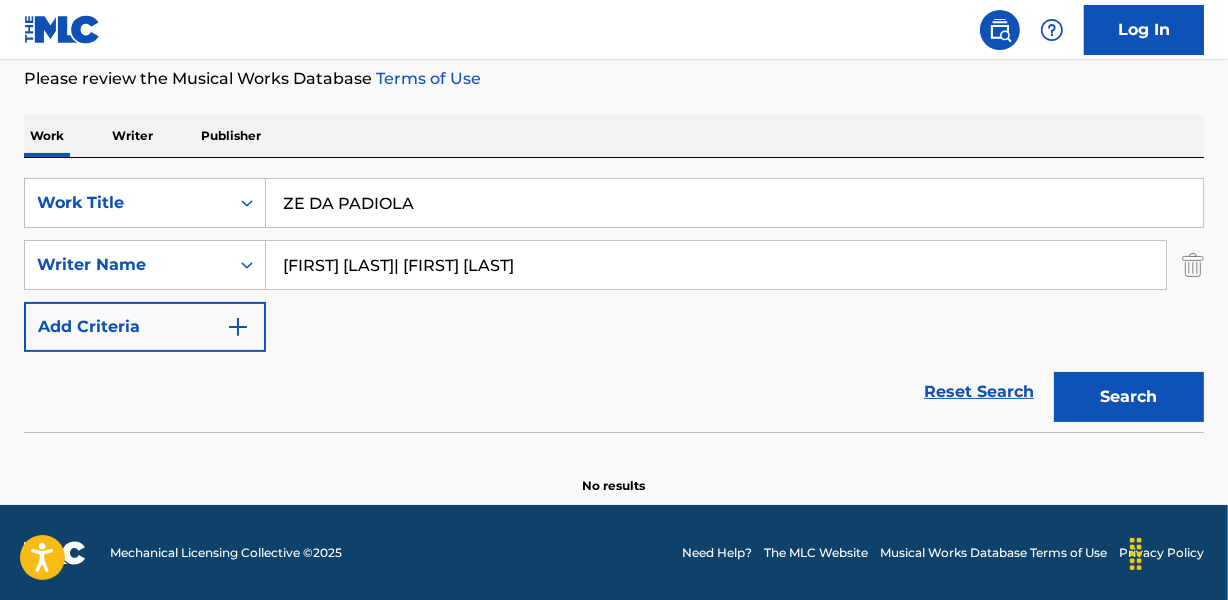 drag, startPoint x: 411, startPoint y: 260, endPoint x: 764, endPoint y: 269, distance: 353.11472 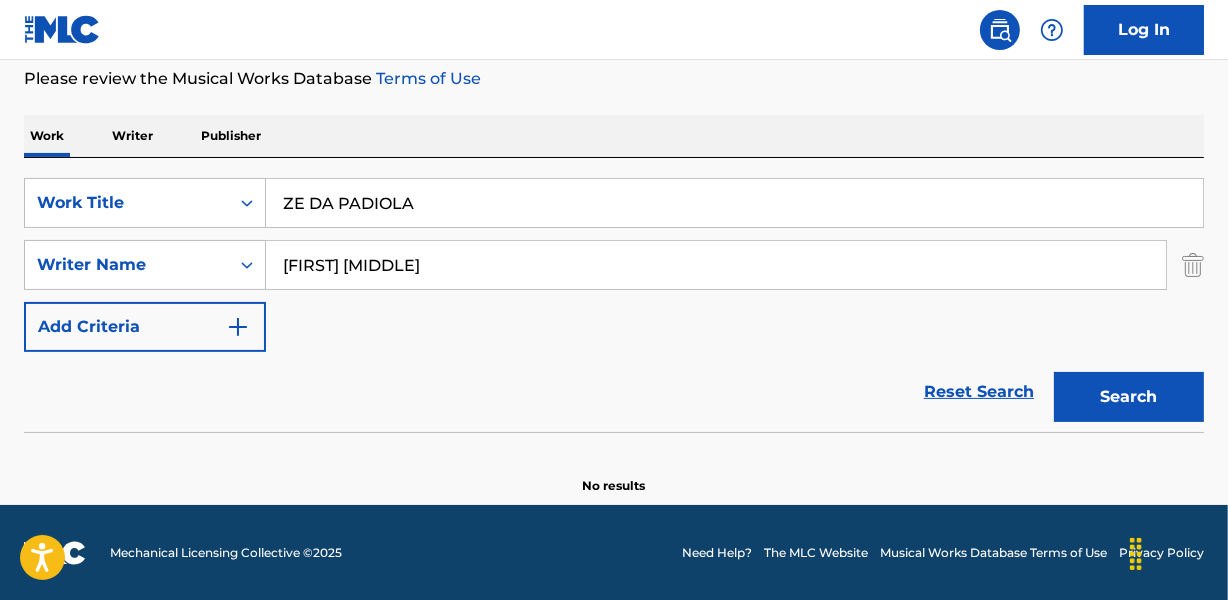 click on "Search" at bounding box center (1129, 397) 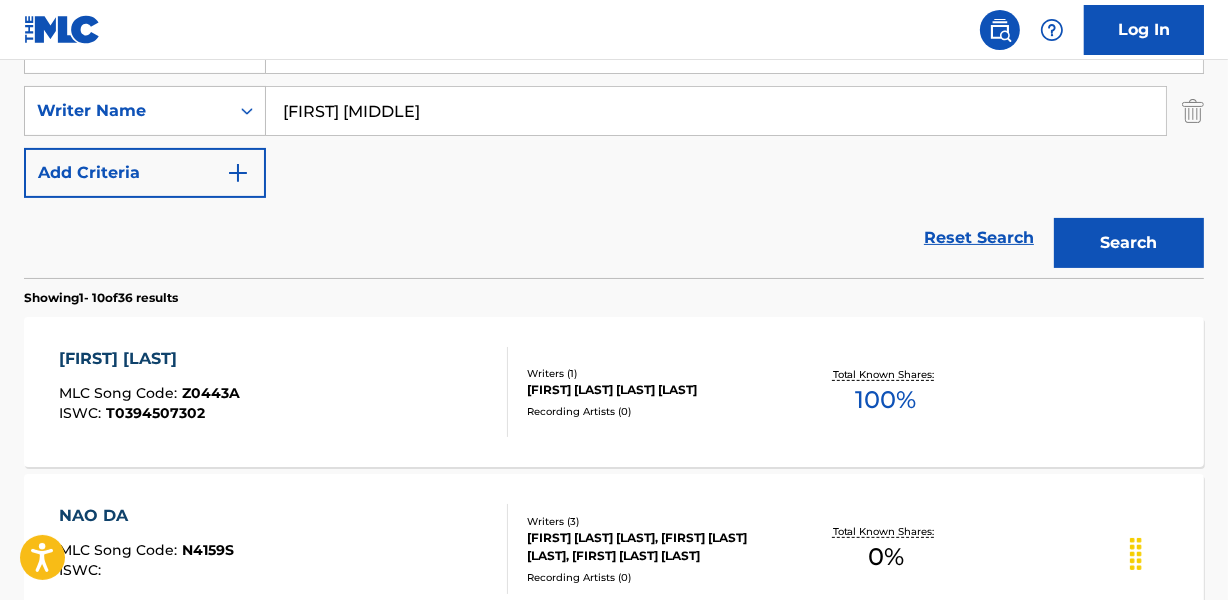 scroll, scrollTop: 176, scrollLeft: 0, axis: vertical 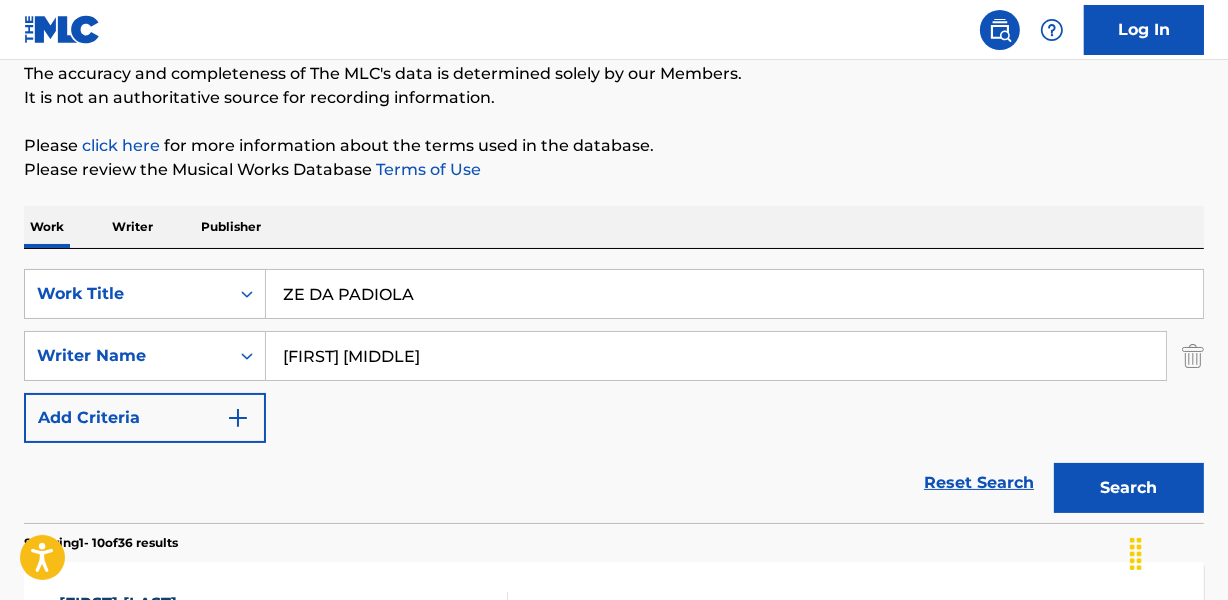click on "[FIRST] [MIDDLE]" at bounding box center [716, 356] 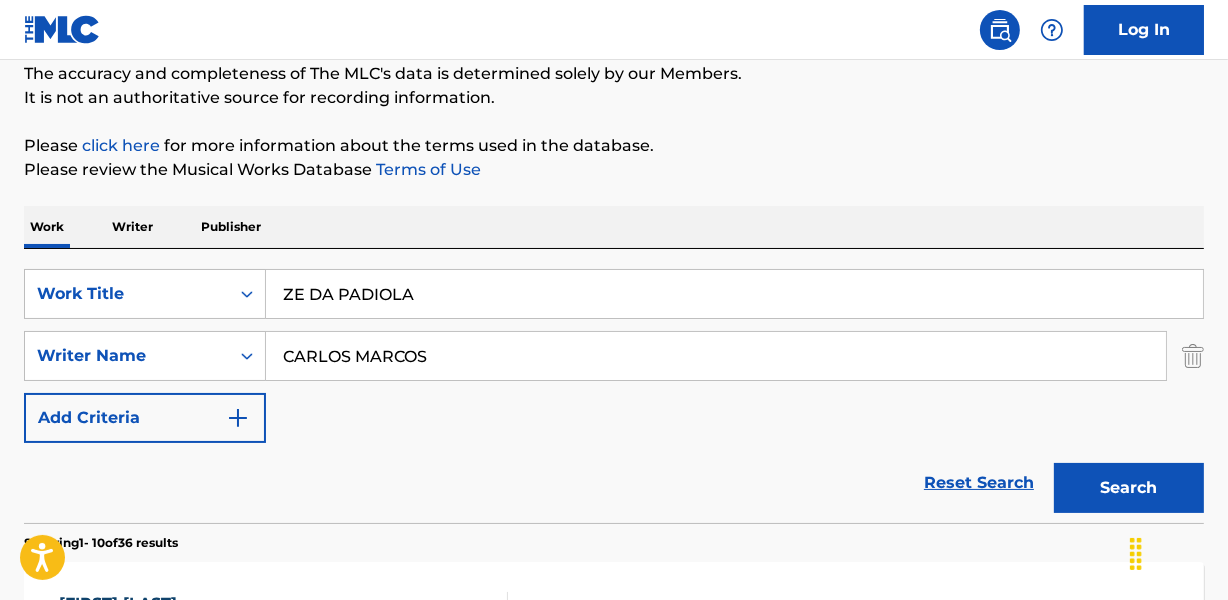 type on "CARLOS MARCOS" 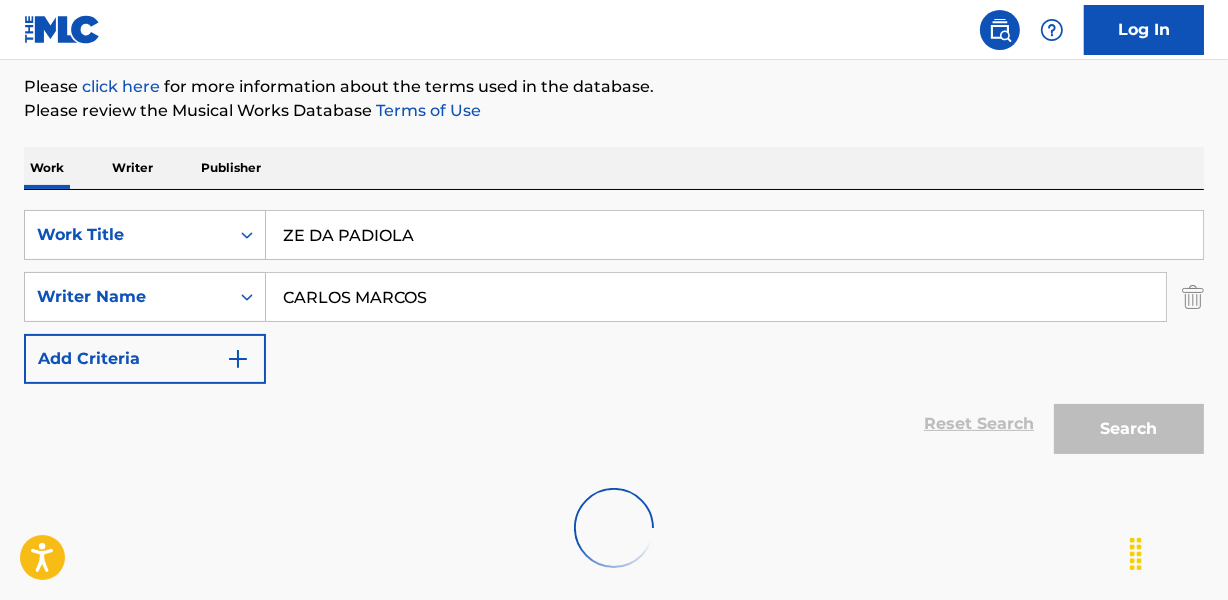 scroll, scrollTop: 267, scrollLeft: 0, axis: vertical 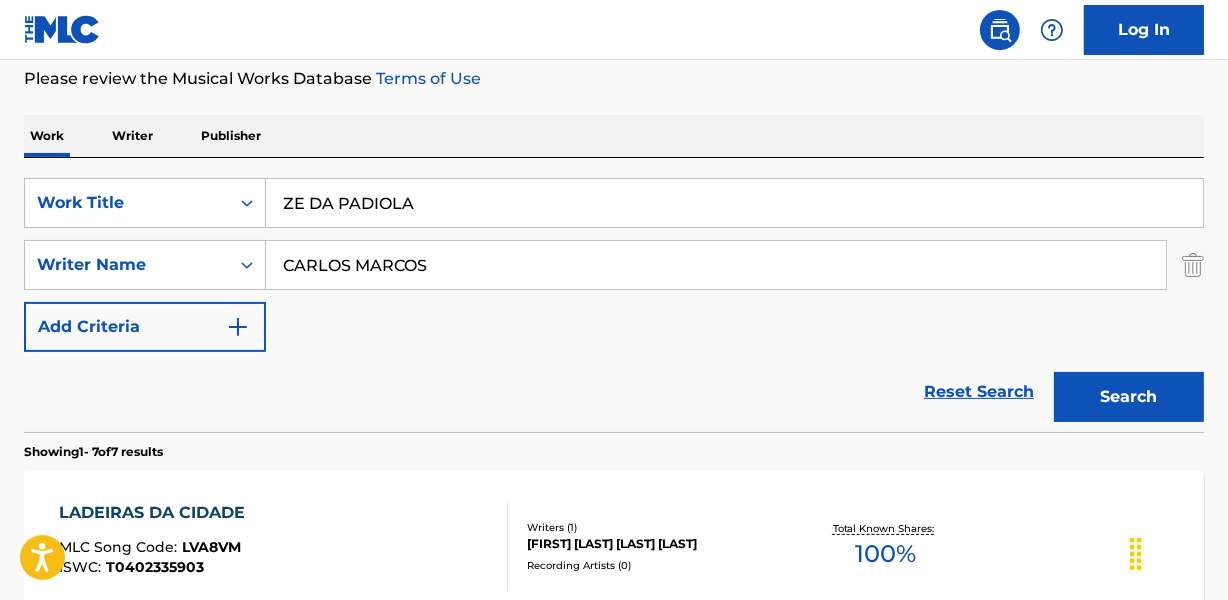 click on "ZE DA PADIOLA" at bounding box center (734, 203) 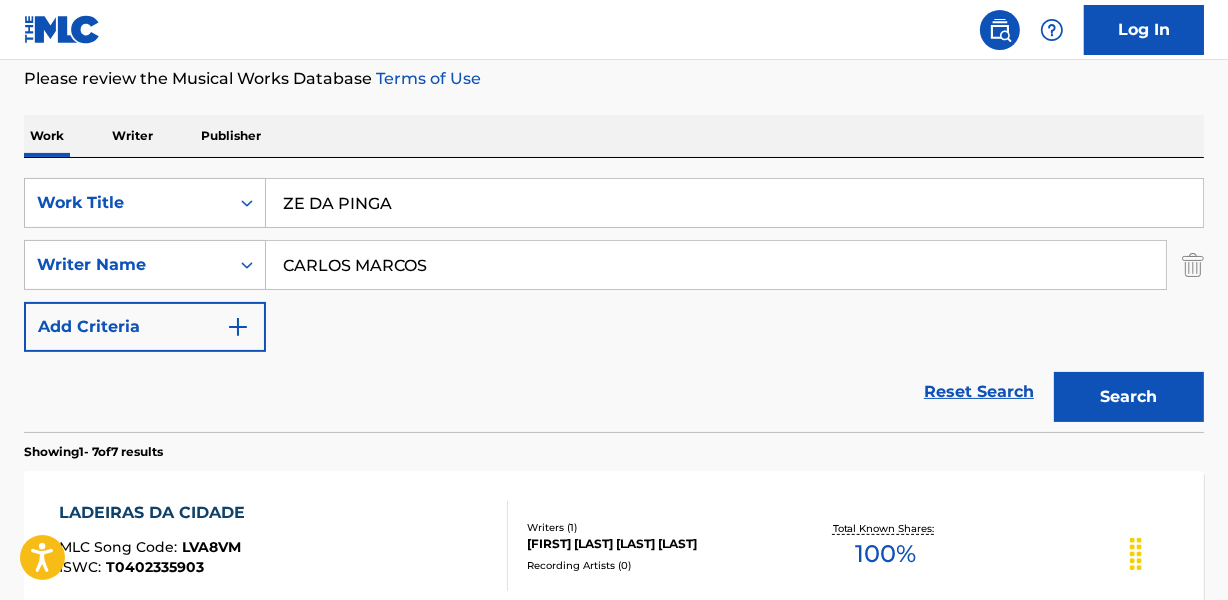 type on "ZE DA PINGA" 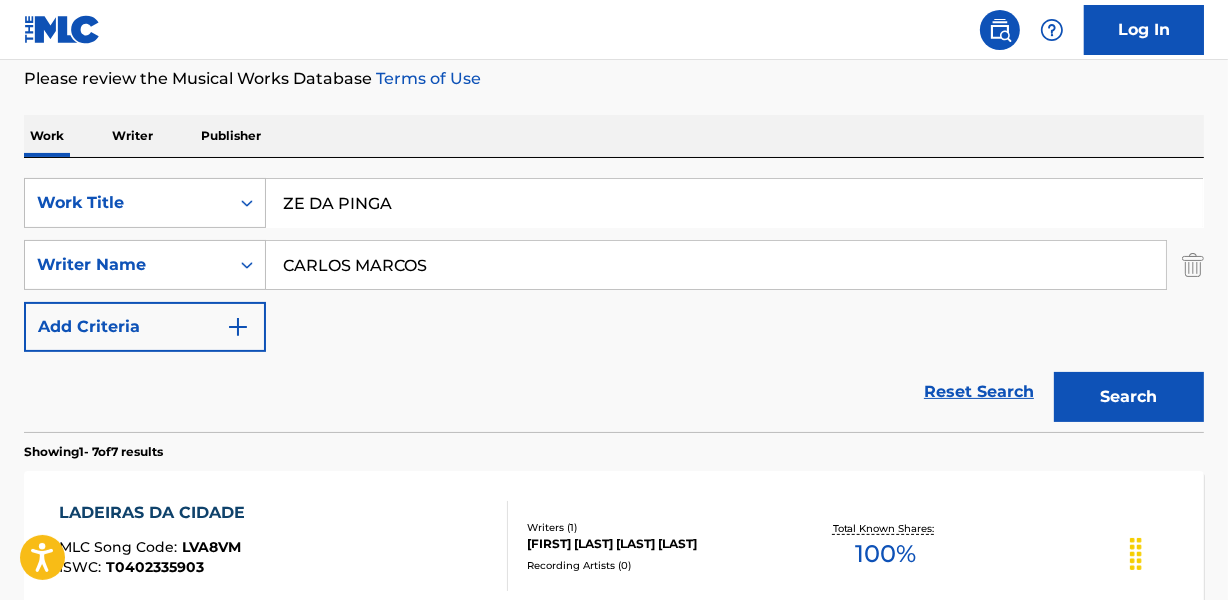 drag, startPoint x: 286, startPoint y: 274, endPoint x: 669, endPoint y: 274, distance: 383 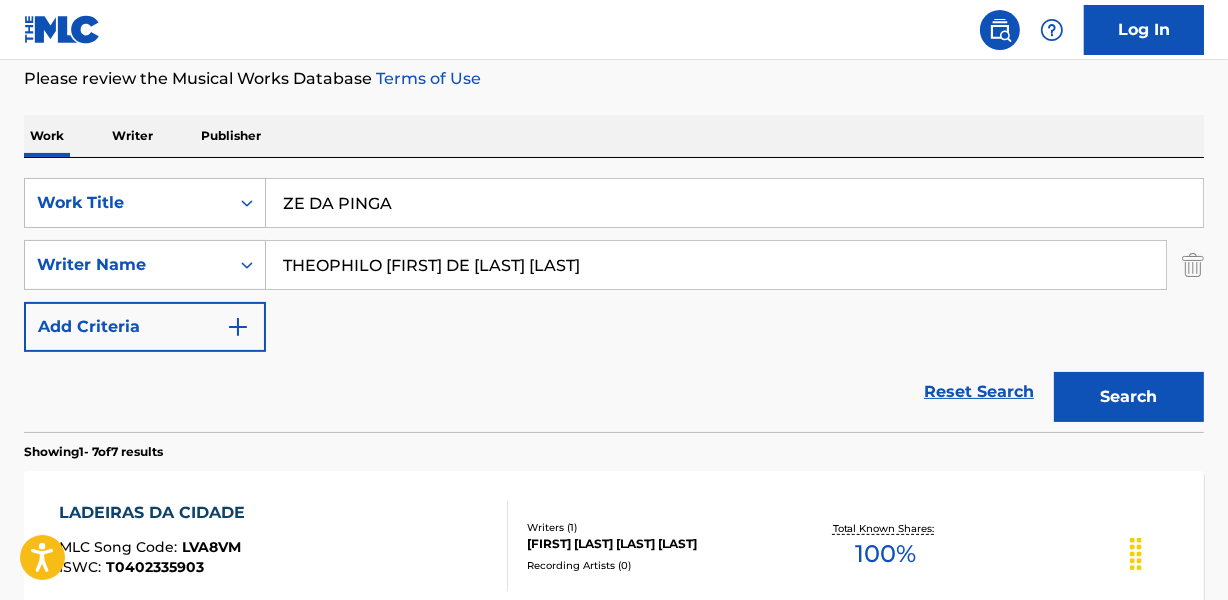 click on "Search" at bounding box center [1129, 397] 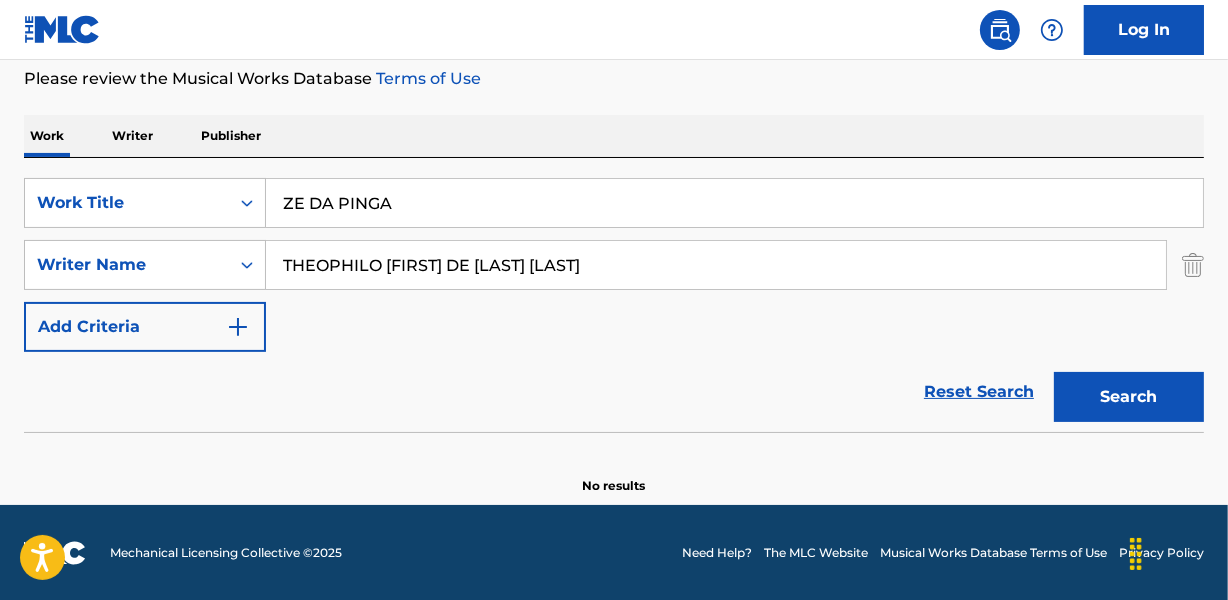 click on "THEOPHILO [FIRST] DE [LAST] [LAST]" at bounding box center [716, 265] 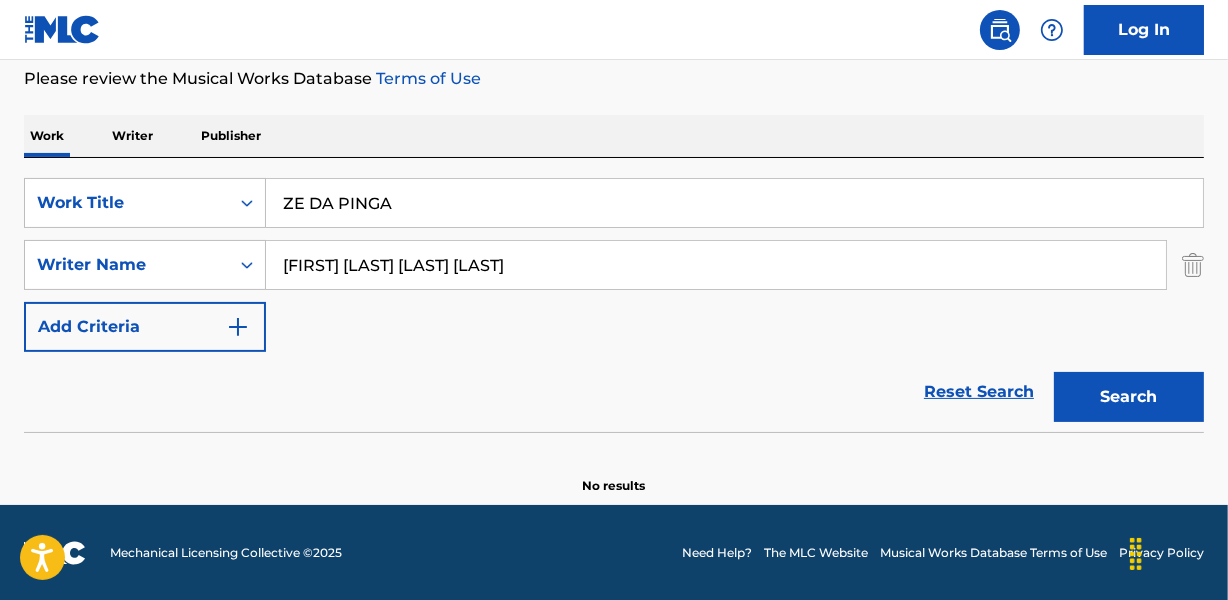 type on "[FIRST] [LAST] [LAST] [LAST]" 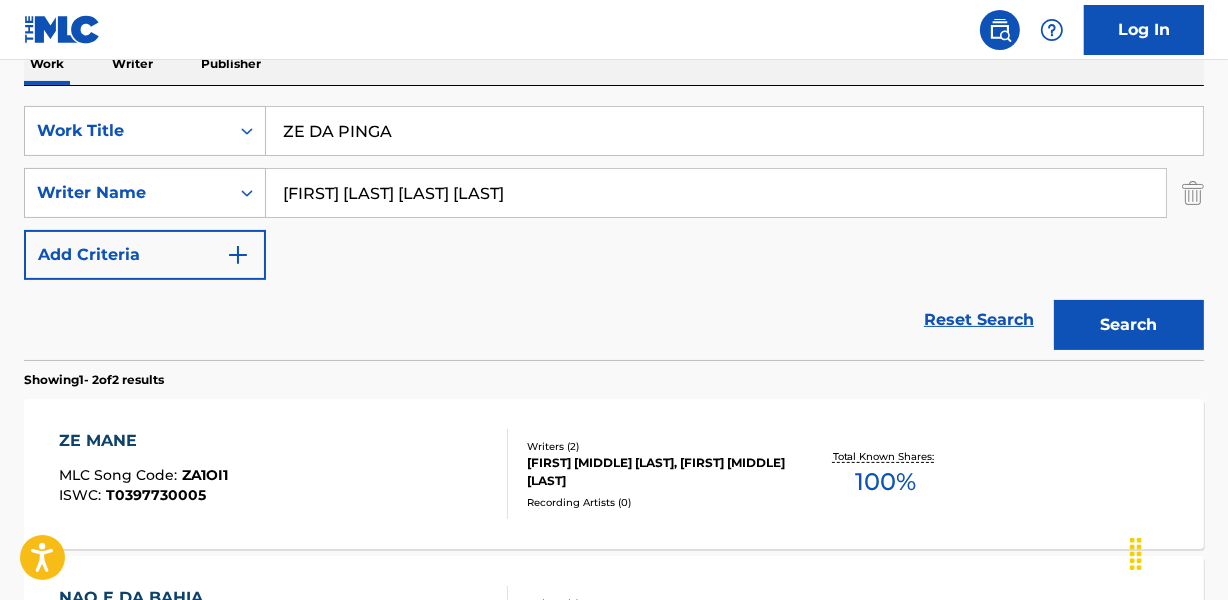 scroll, scrollTop: 280, scrollLeft: 0, axis: vertical 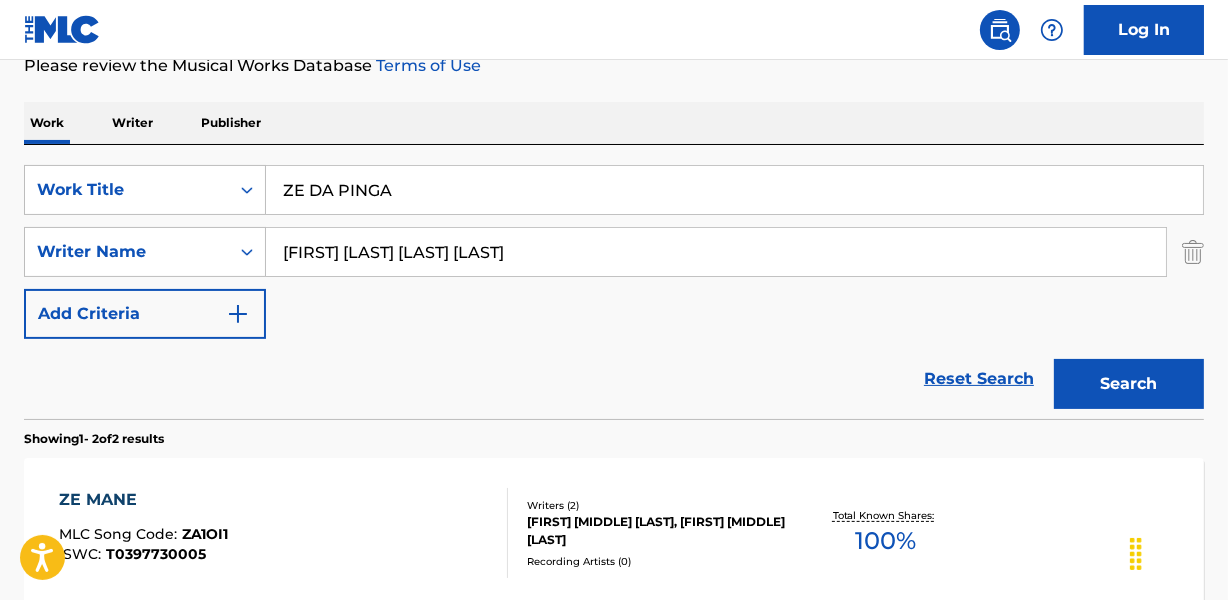 click on "ZE DA PINGA" at bounding box center (734, 190) 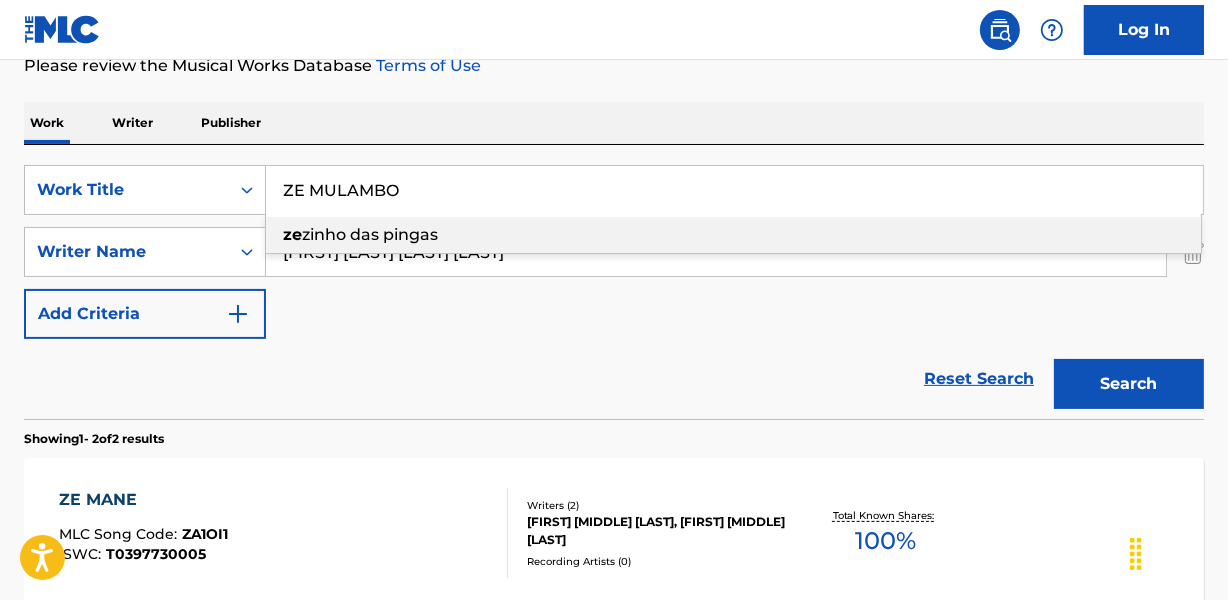 type on "ZE MULAMBO" 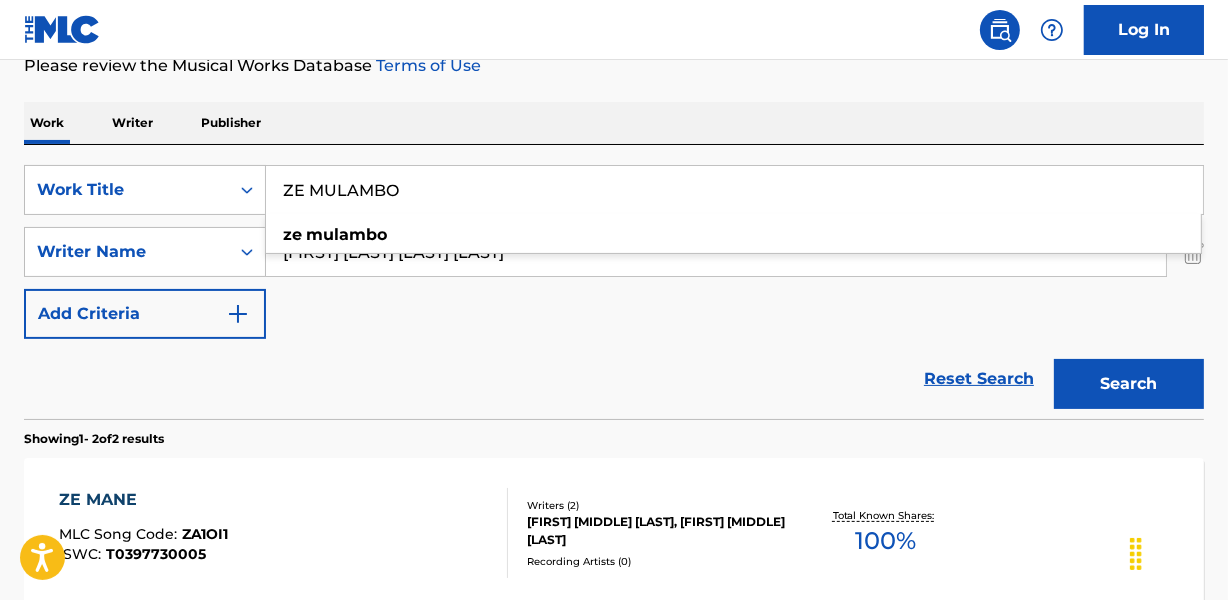 click on "Work Writer Publisher" at bounding box center [614, 123] 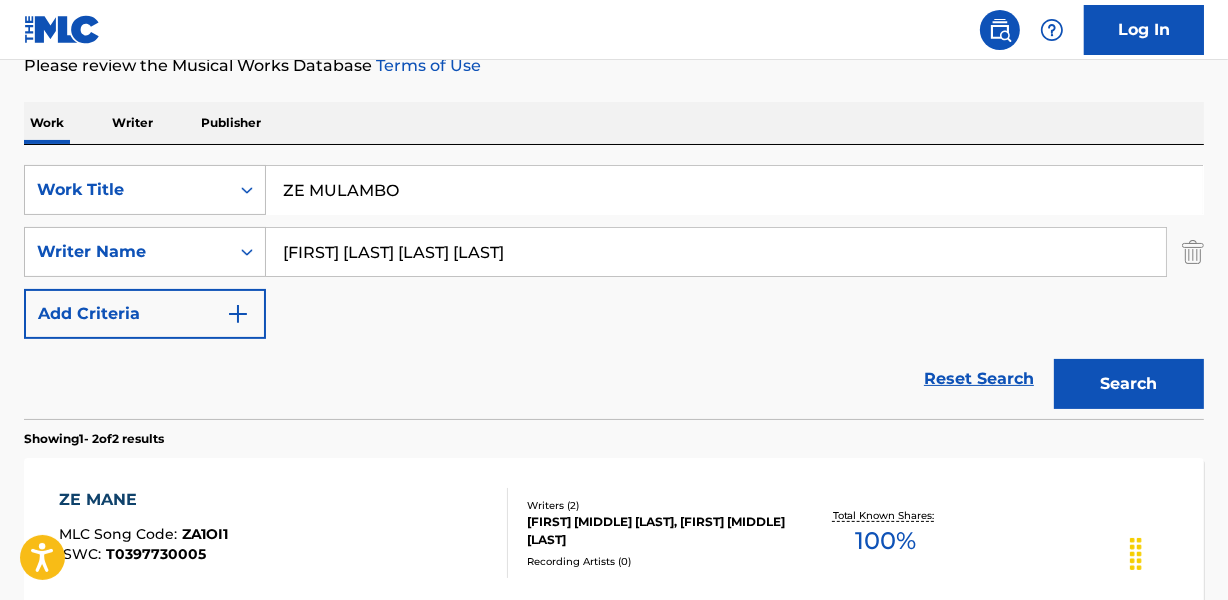click on "[FIRST] [LAST] [LAST] [LAST]" at bounding box center [716, 252] 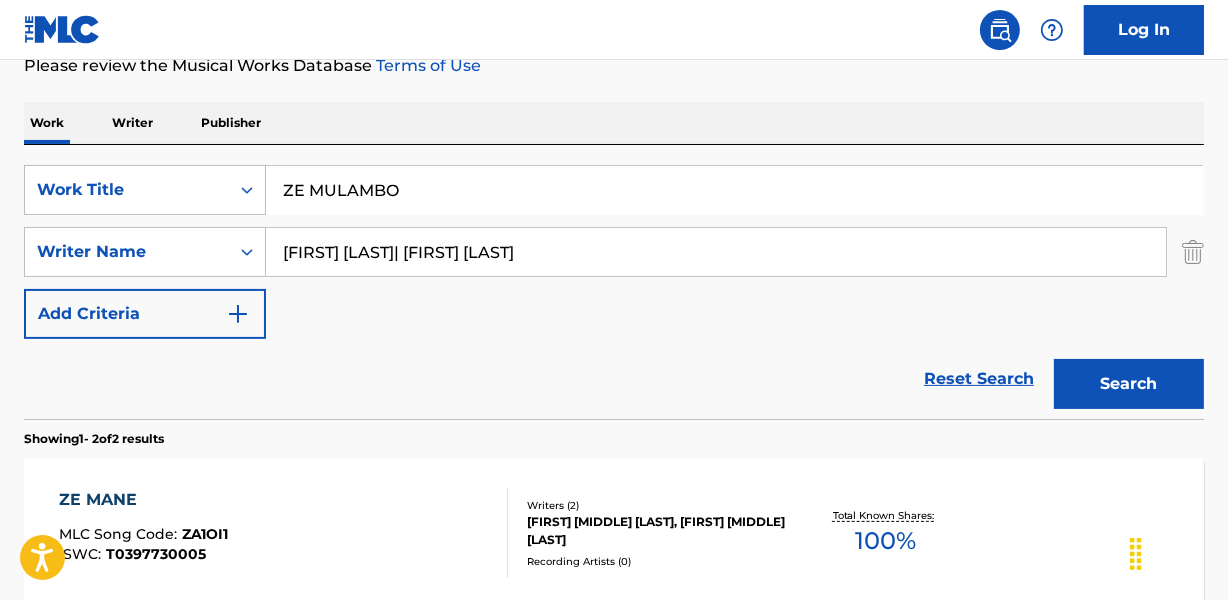 click on "Search" at bounding box center [1129, 384] 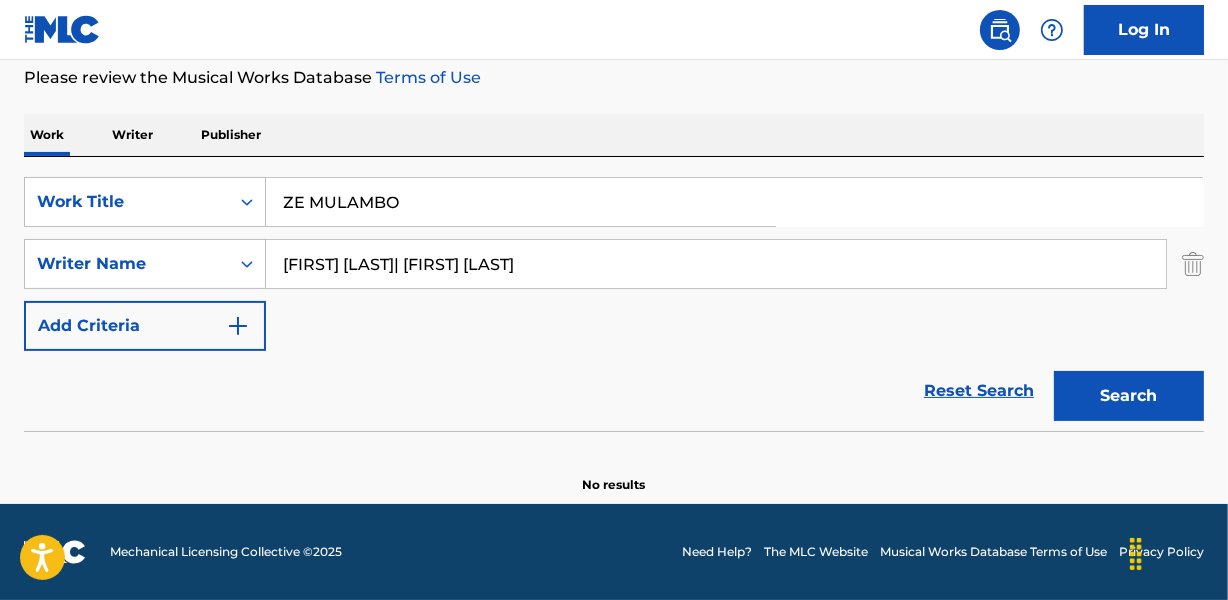 scroll, scrollTop: 267, scrollLeft: 0, axis: vertical 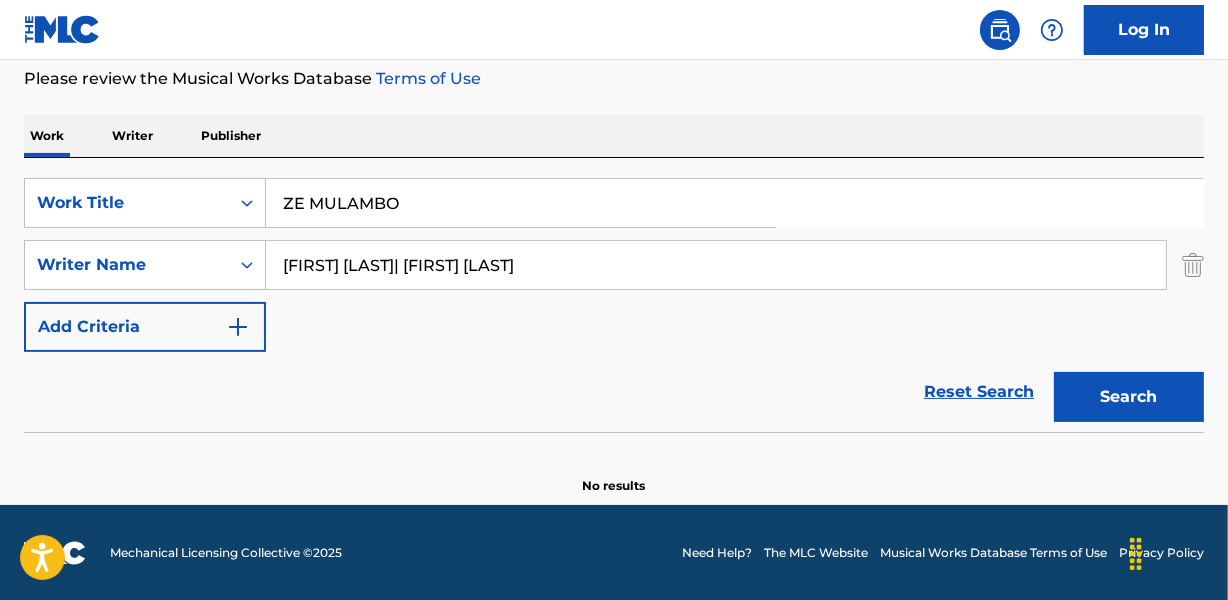 drag, startPoint x: 416, startPoint y: 266, endPoint x: 690, endPoint y: 268, distance: 274.0073 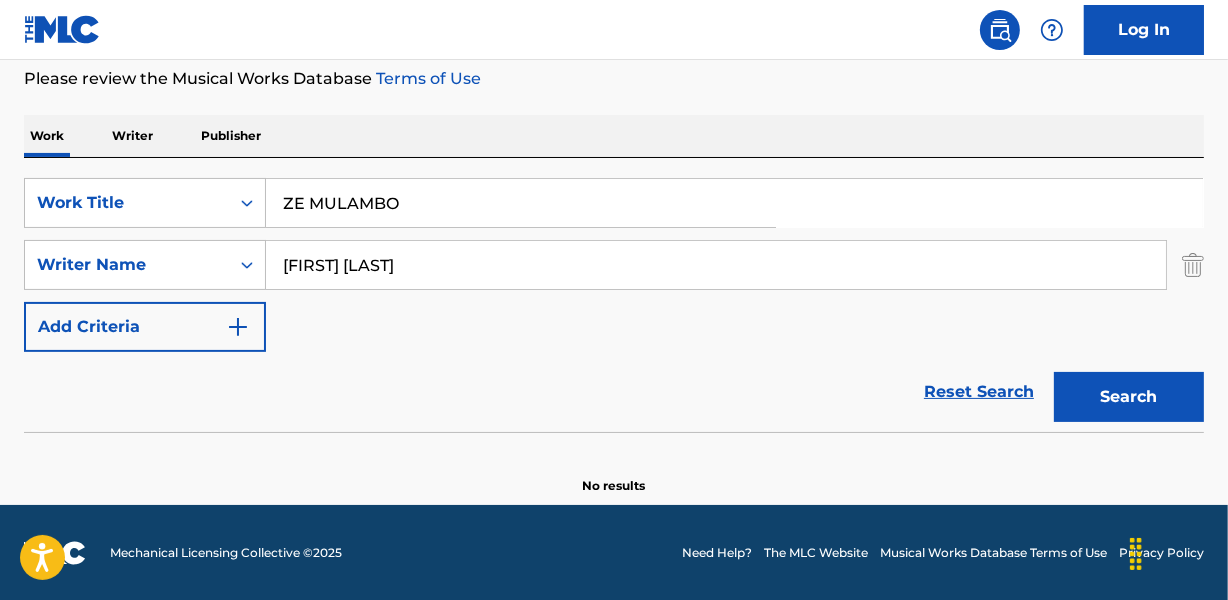 click on "Search" at bounding box center [1129, 397] 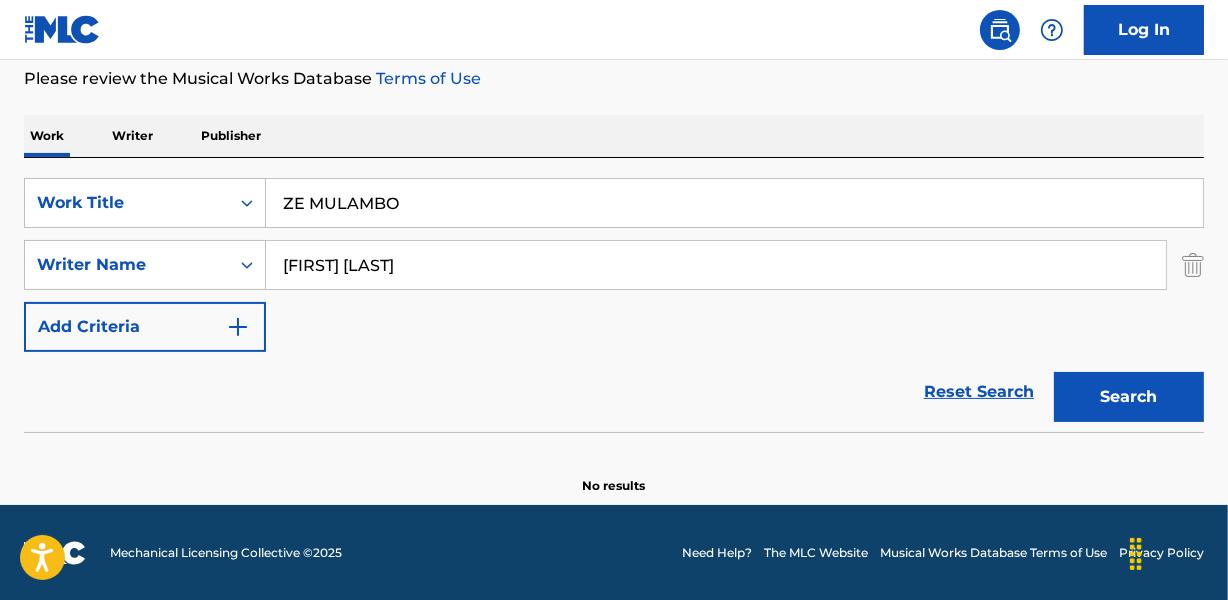 click on "[FIRST] [LAST]" at bounding box center [716, 265] 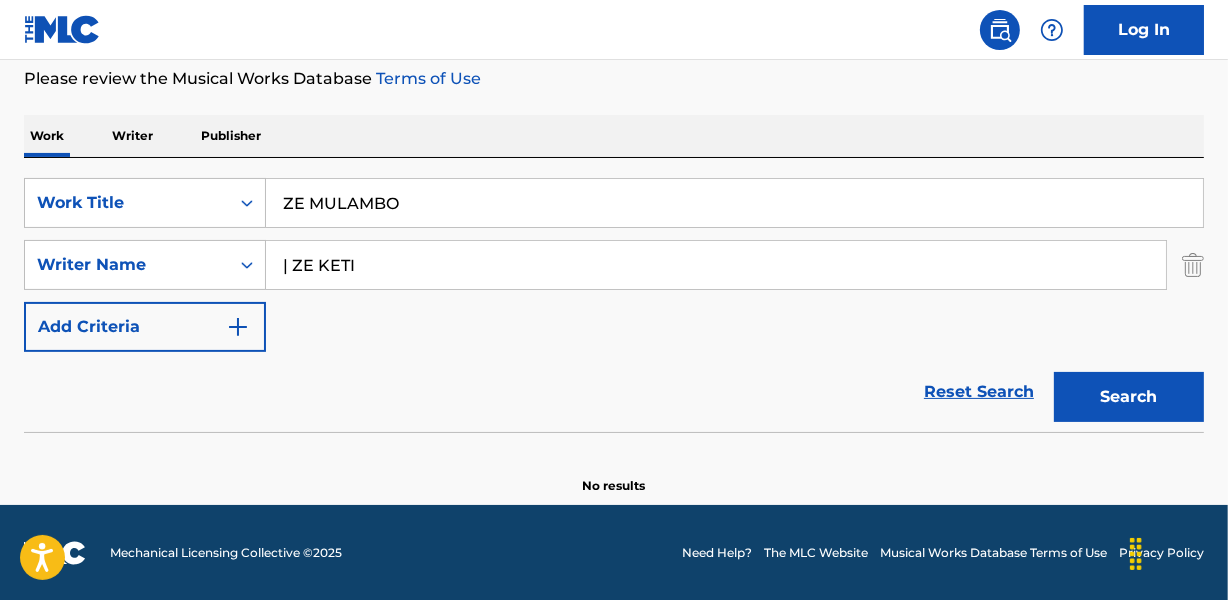 click on "| ZE KETI" at bounding box center (716, 265) 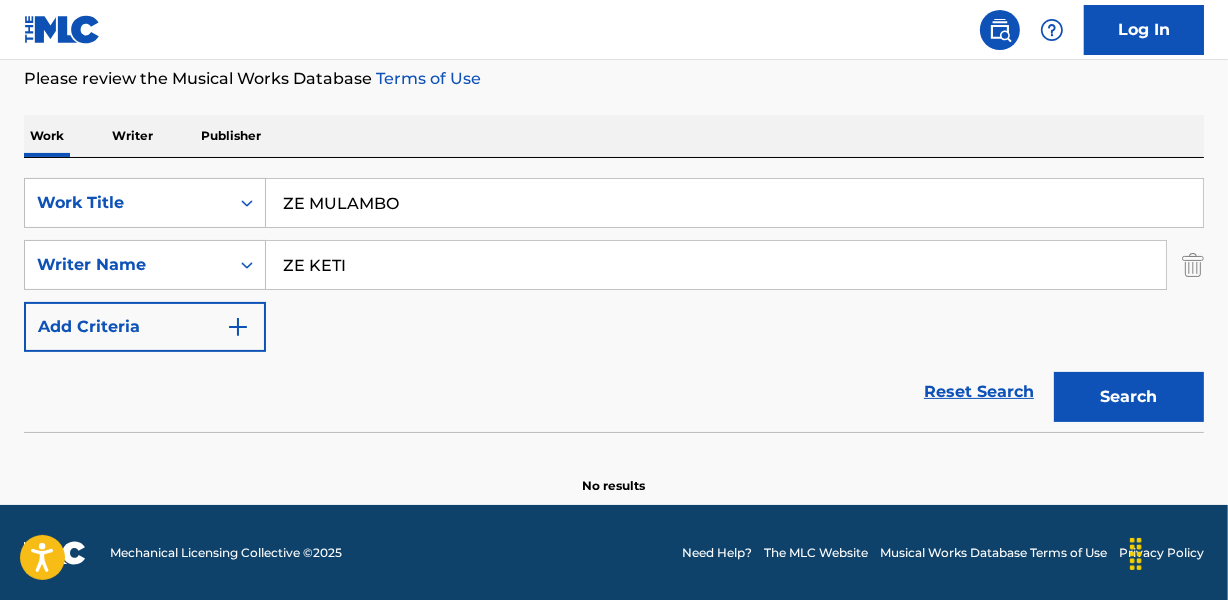 type on "ZE KETI" 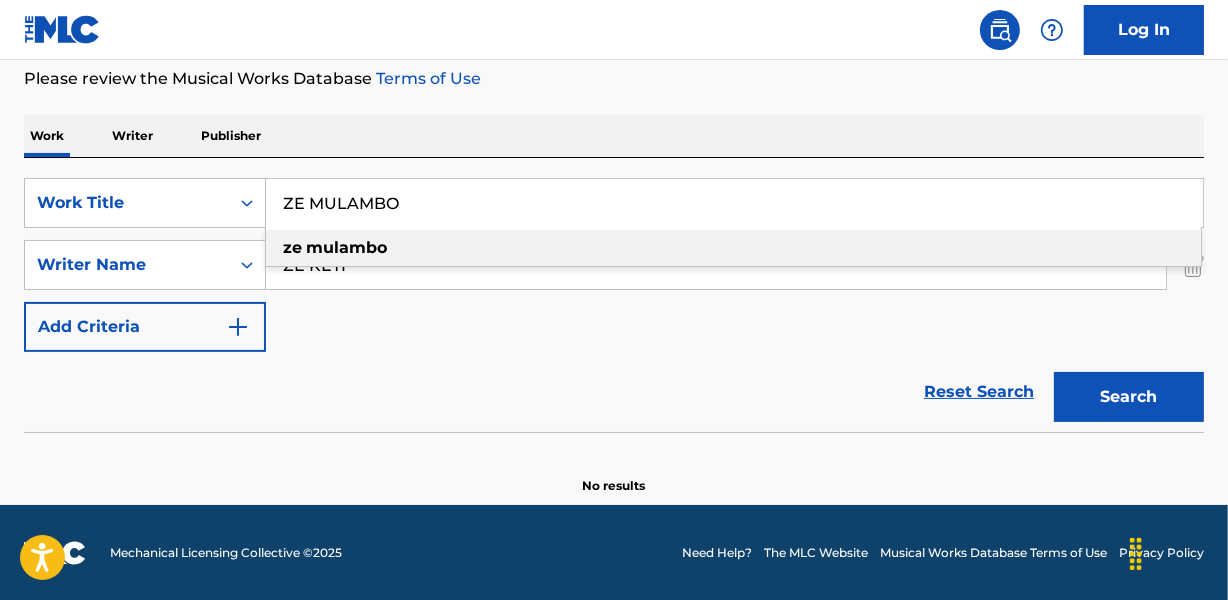 click on "ZE MULAMBO" at bounding box center (734, 203) 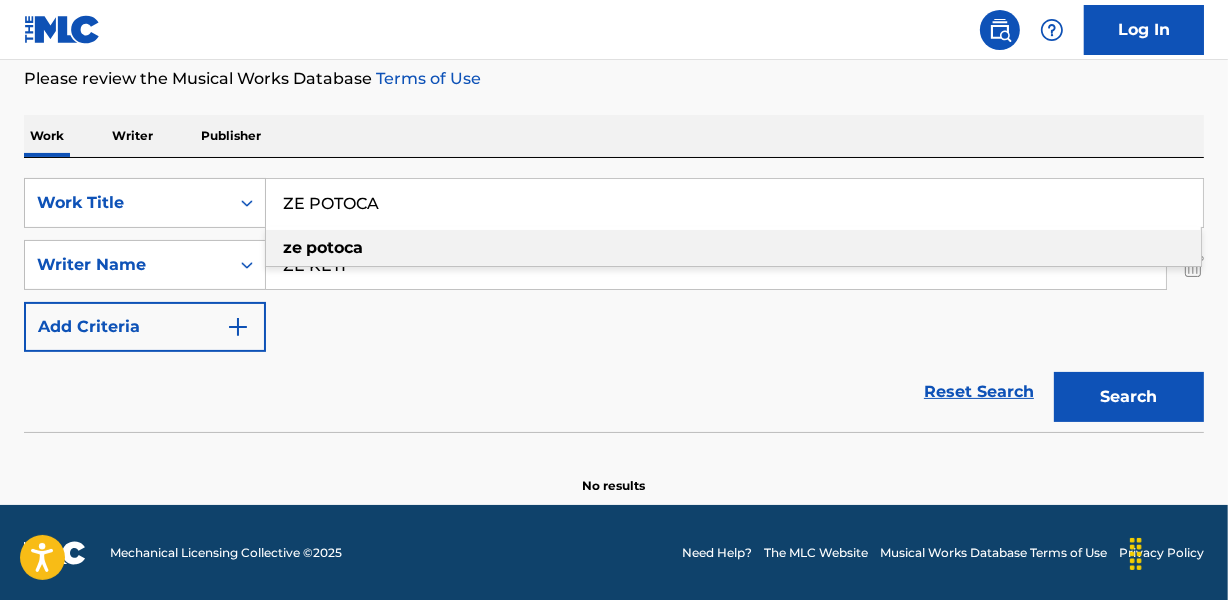 type on "ZE POTOCA" 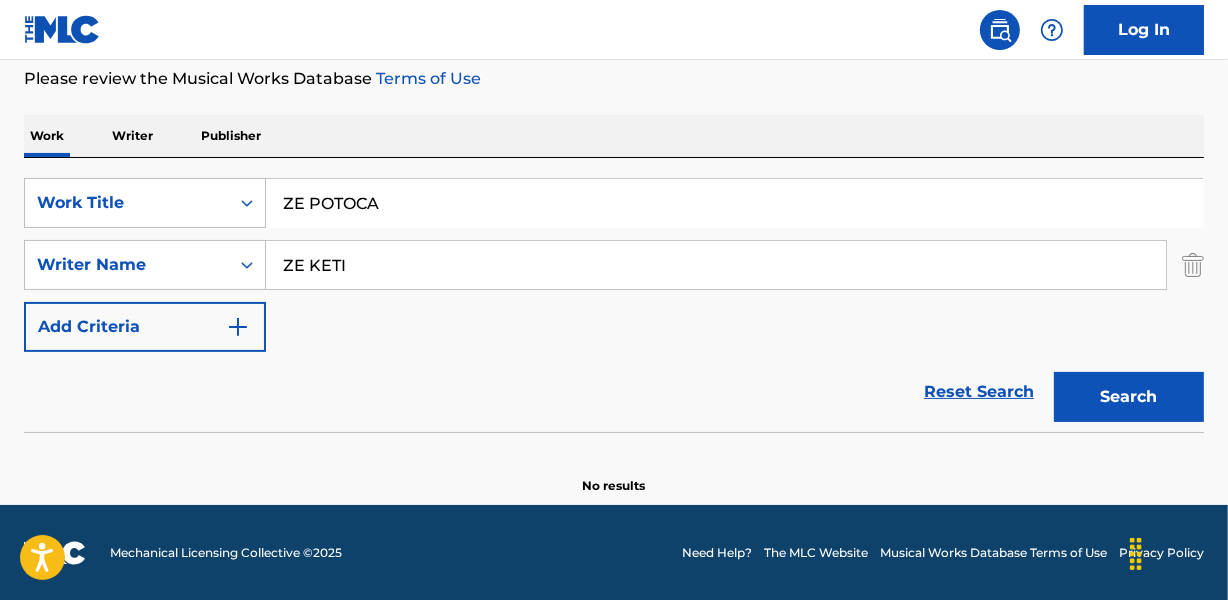 click on "ZE KETI" at bounding box center (716, 265) 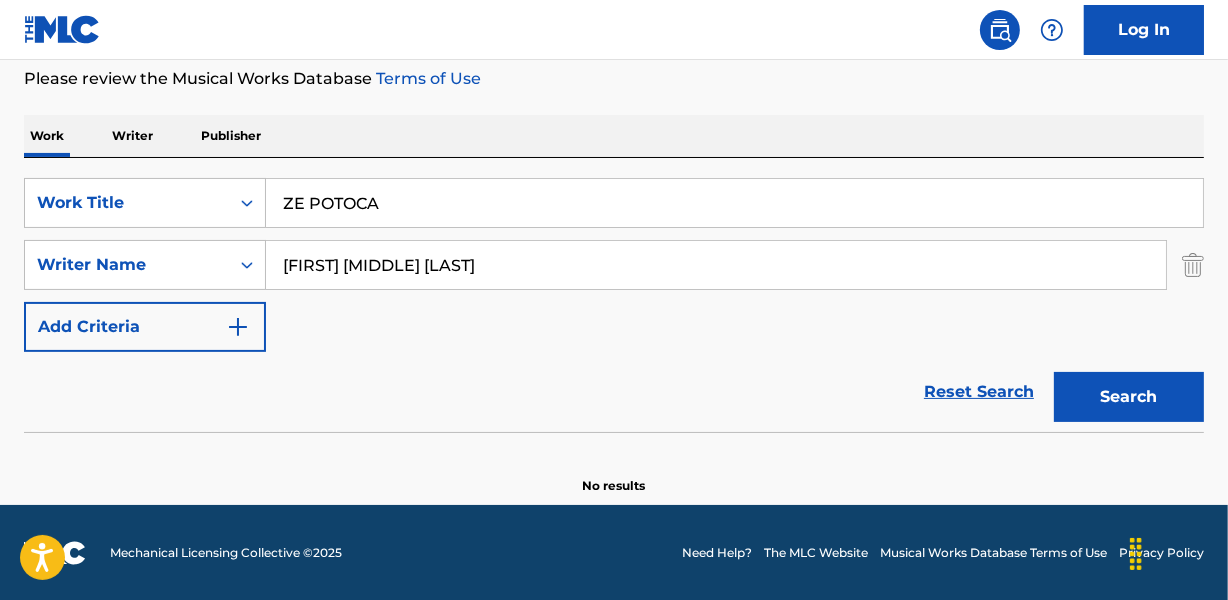 type on "[FIRST] [MIDDLE] [LAST]" 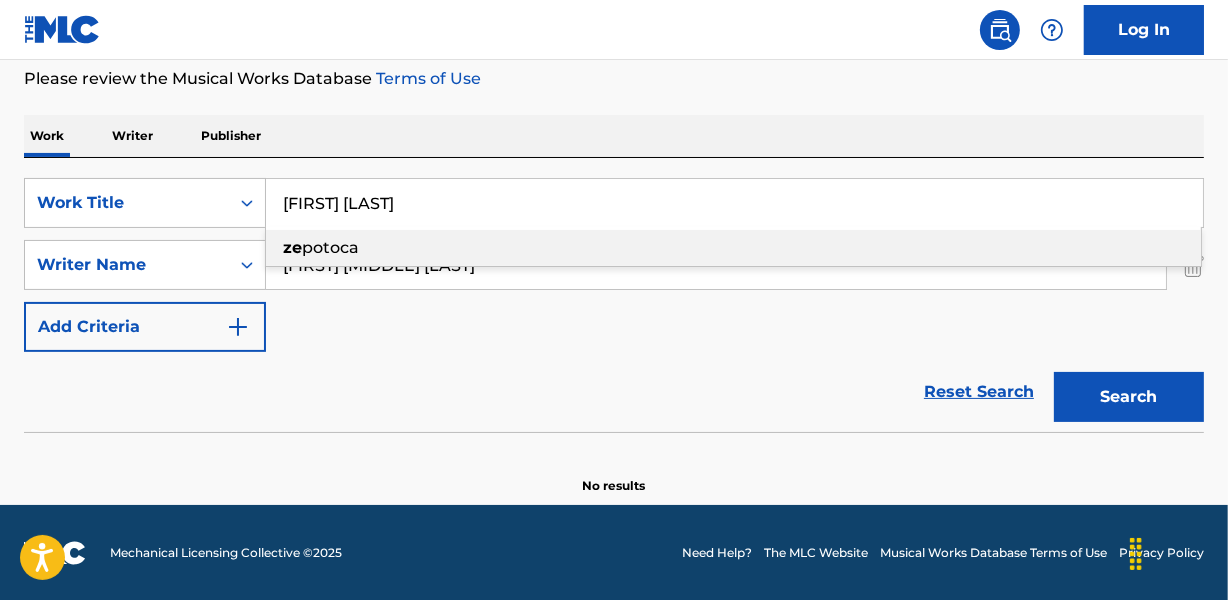 type on "[FIRST] [LAST]" 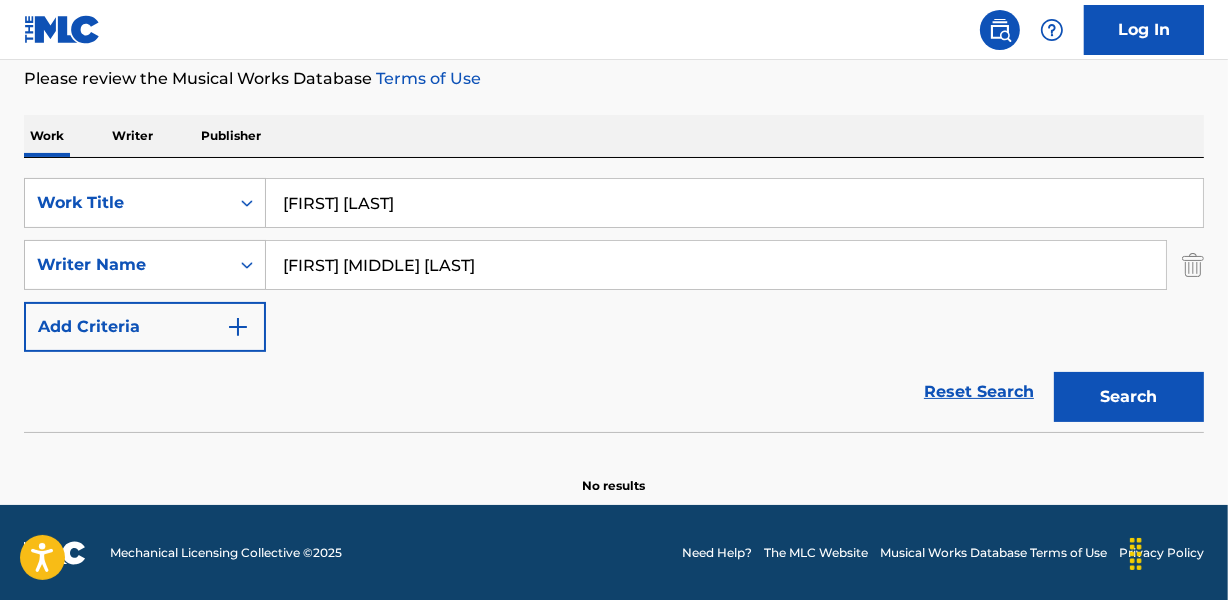 click on "Terms of Use" at bounding box center (426, 78) 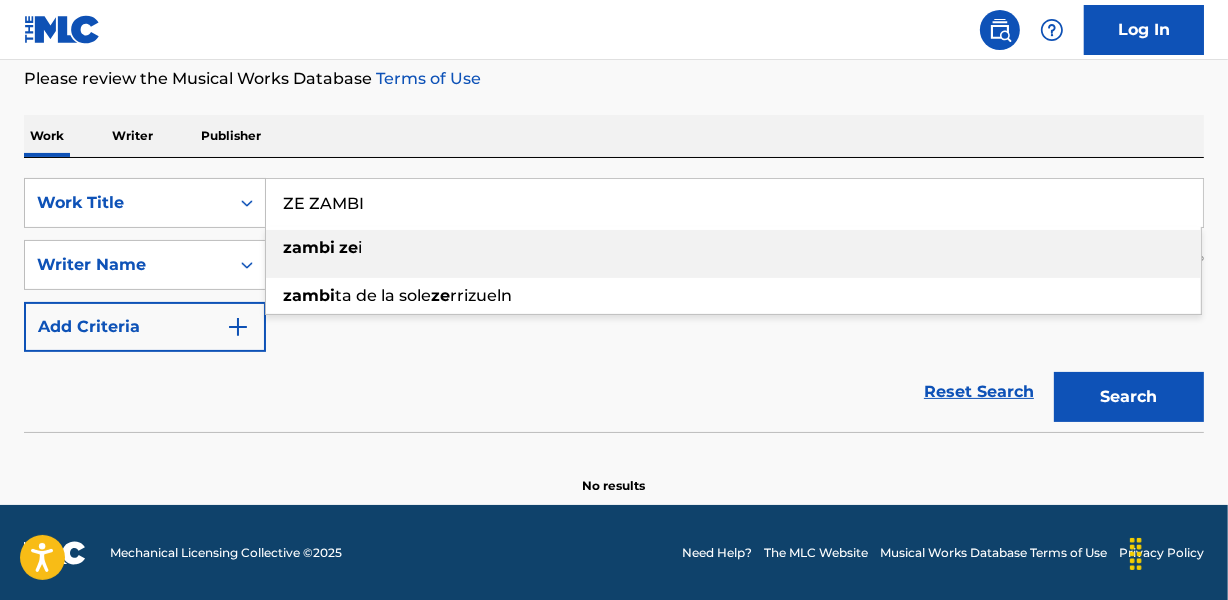 type on "ZE ZAMBI" 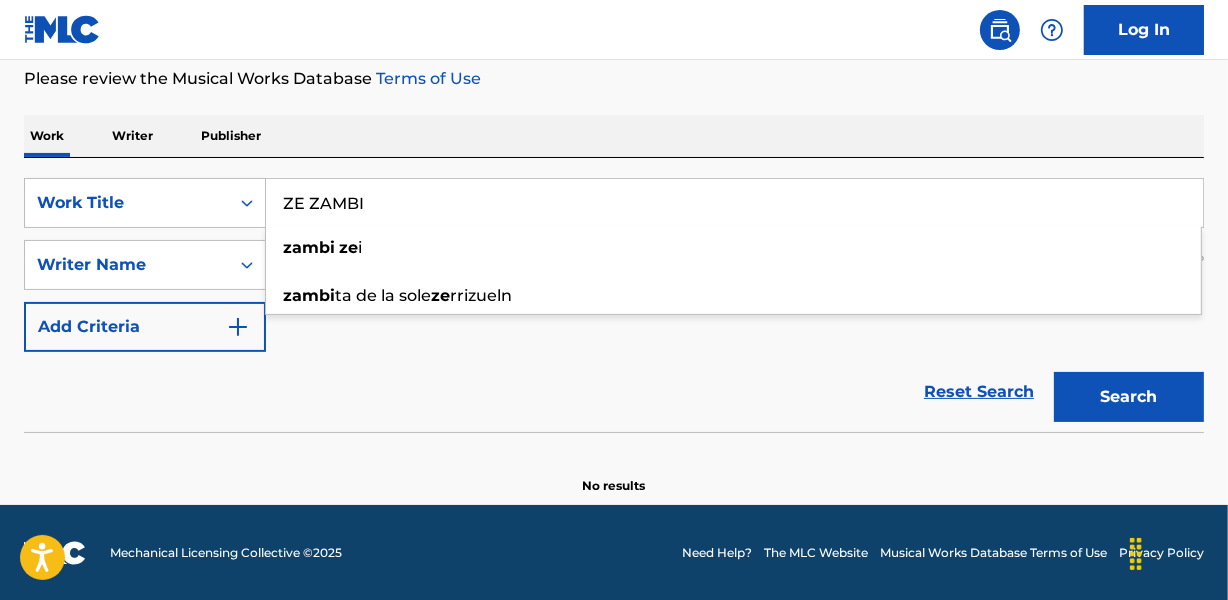 click on "Work Writer Publisher" at bounding box center [614, 136] 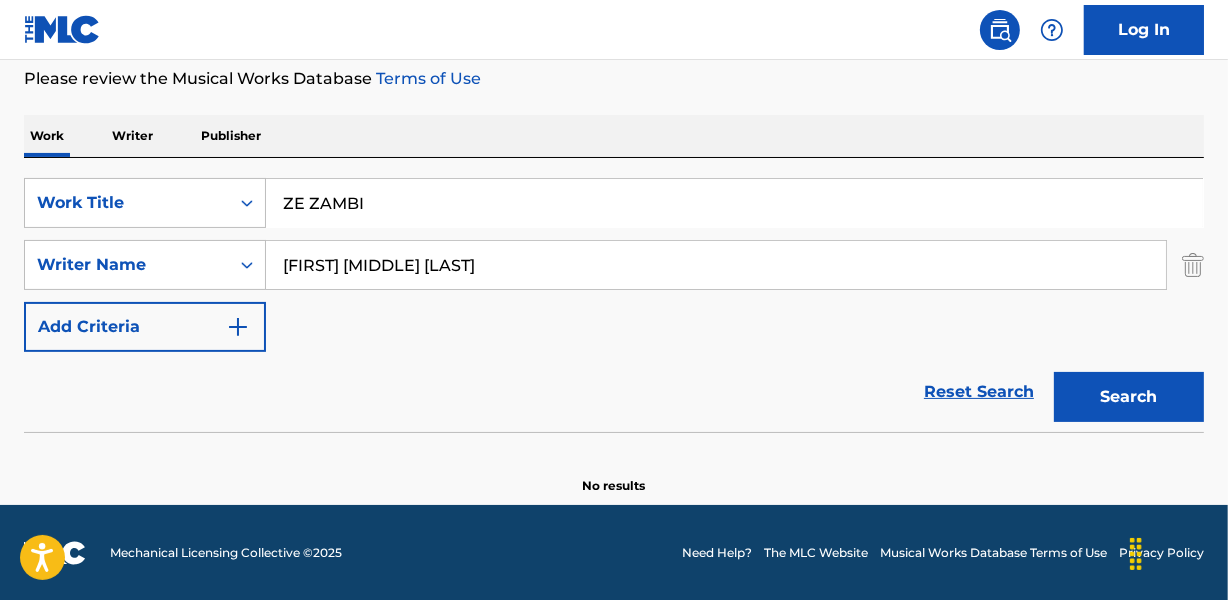 click on "[FIRST] [MIDDLE] [LAST]" at bounding box center [716, 265] 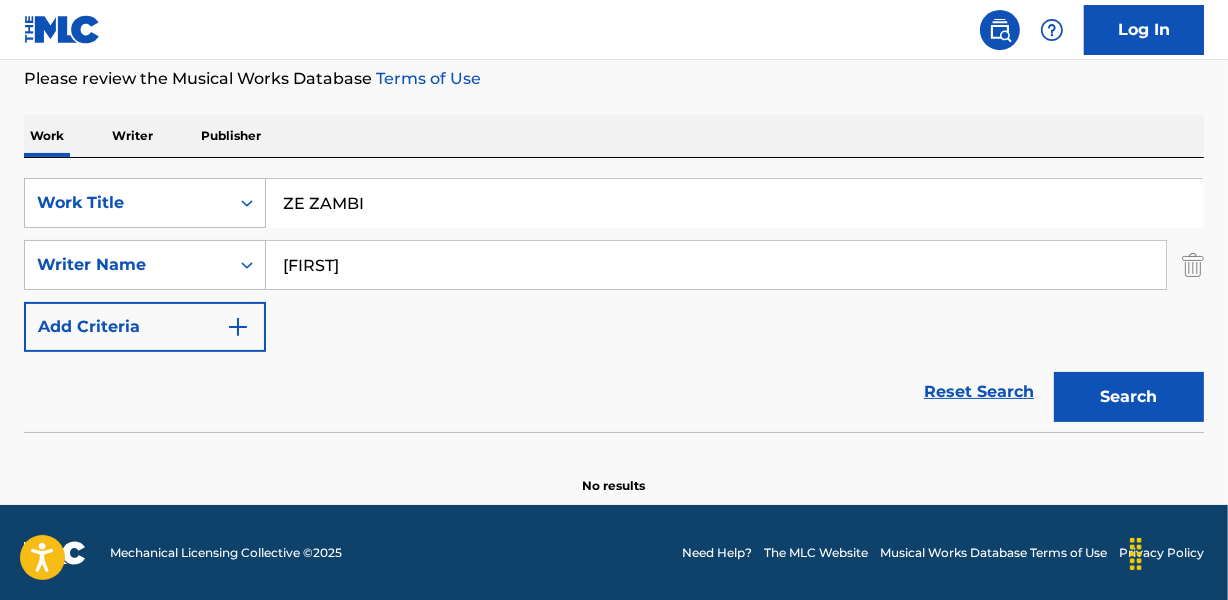 type on "[FIRST]" 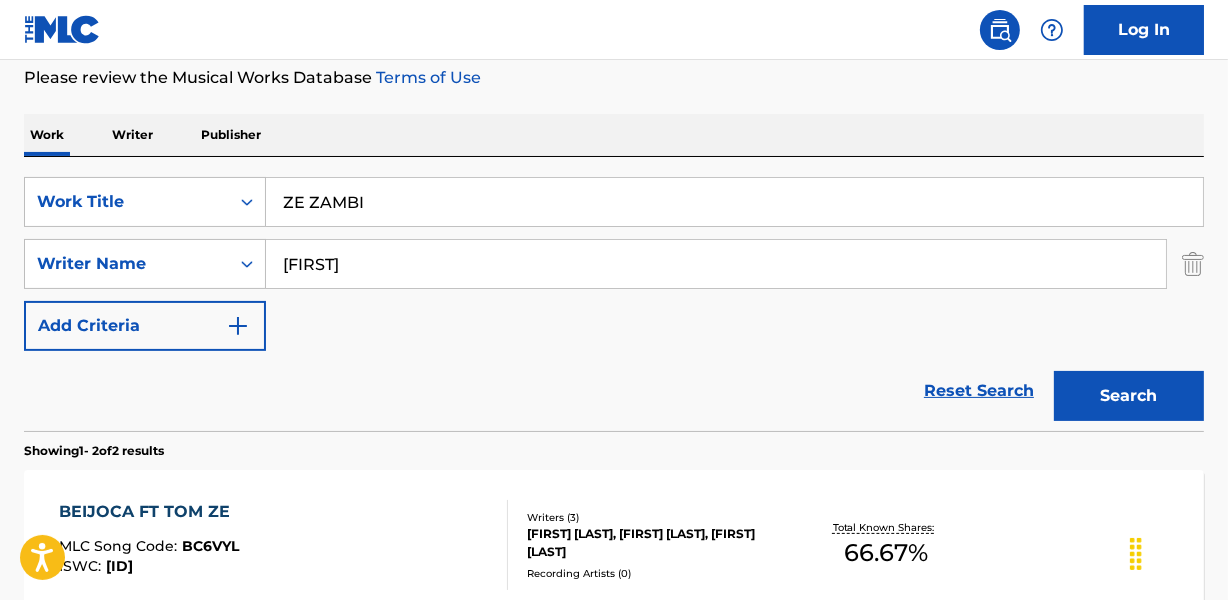 scroll, scrollTop: 267, scrollLeft: 0, axis: vertical 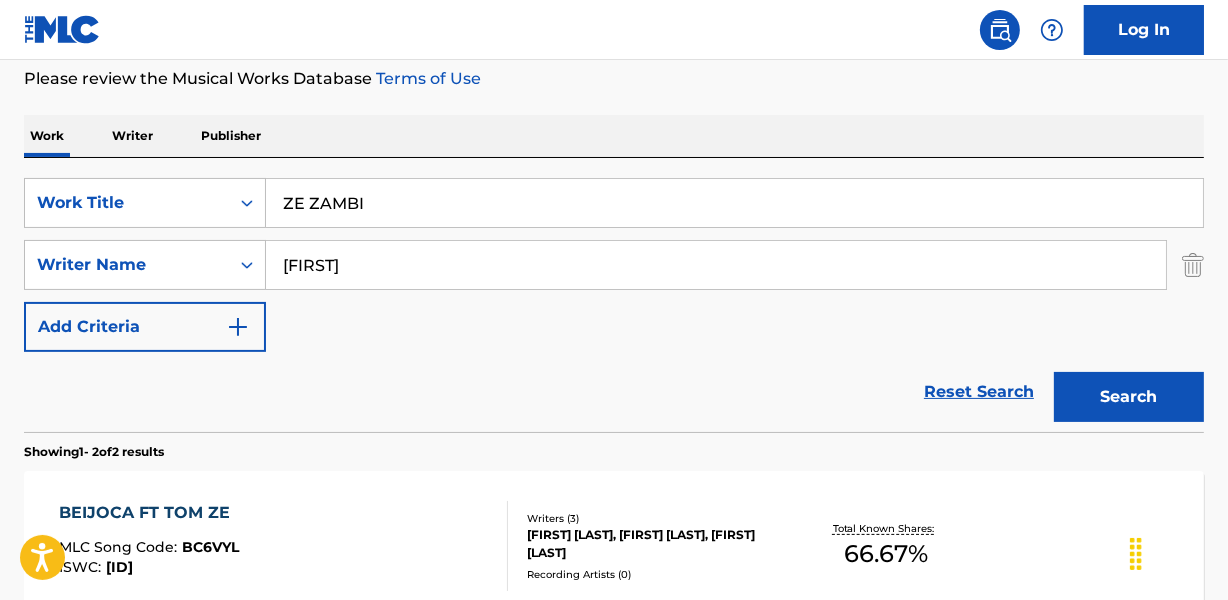 click on "ZE ZAMBI" at bounding box center [734, 203] 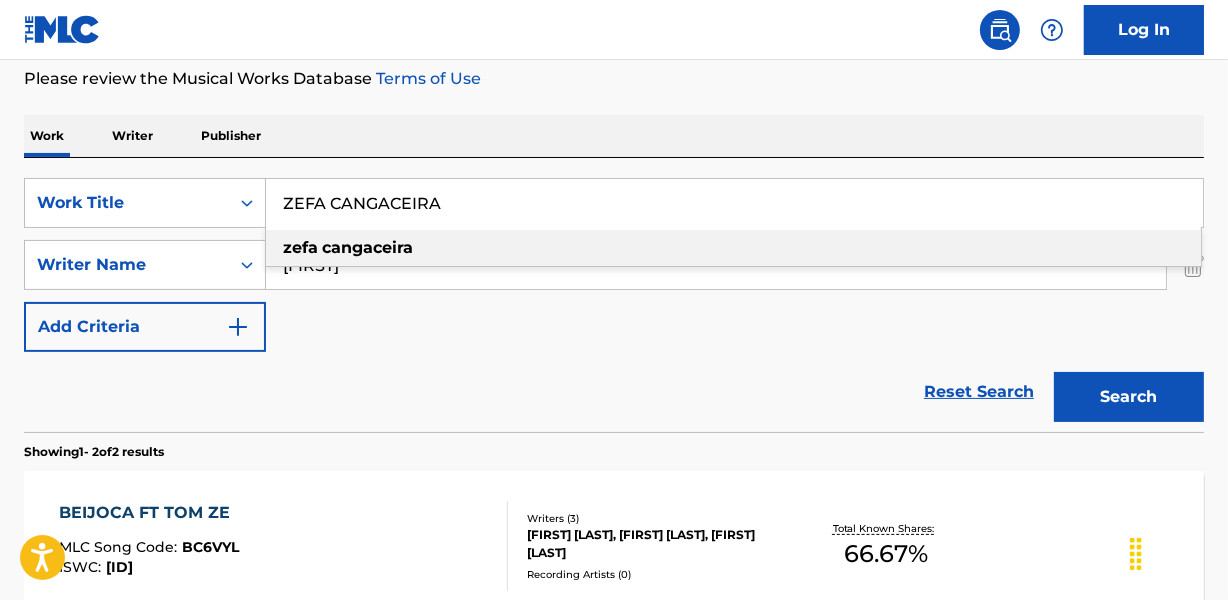 type on "ZEFA CANGACEIRA" 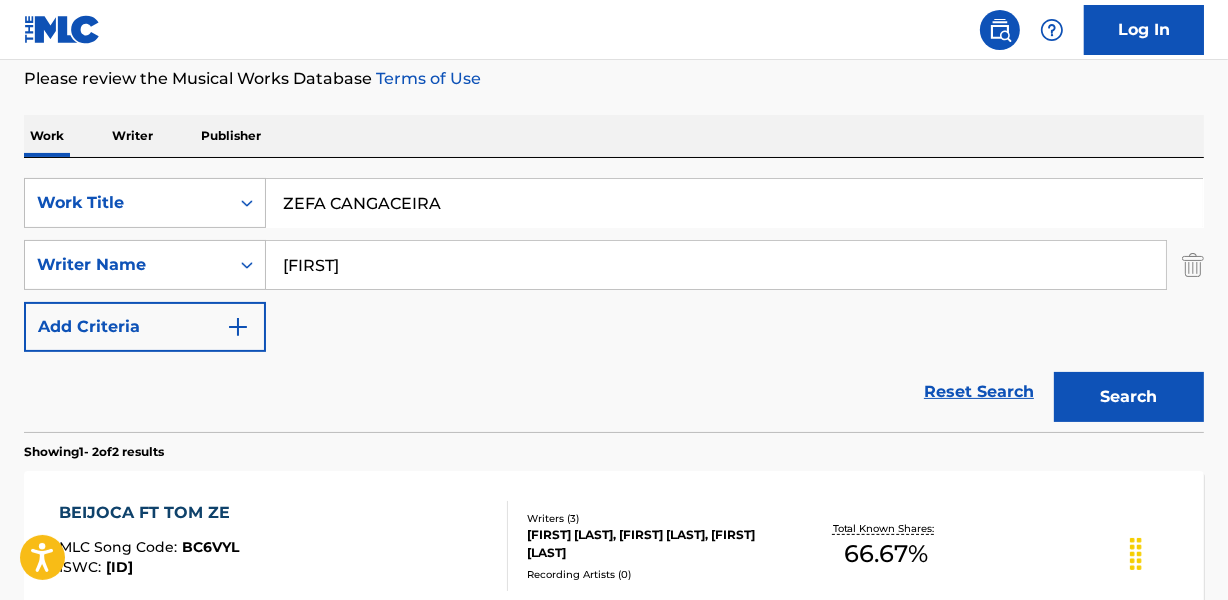 click on "Work Writer Publisher" at bounding box center (614, 136) 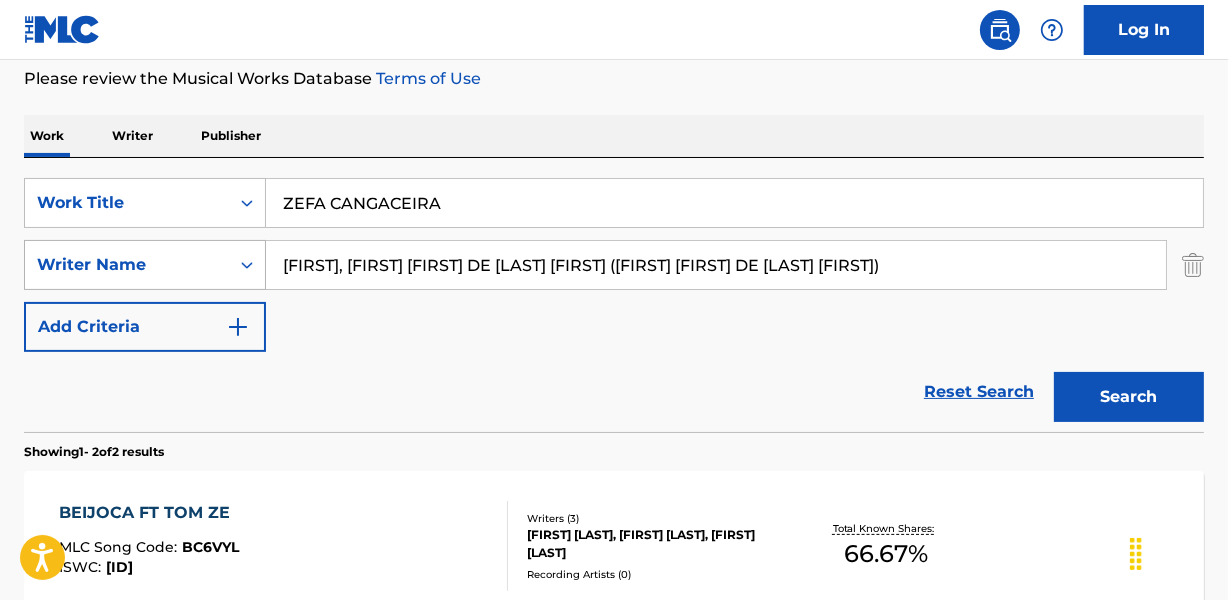 drag, startPoint x: 345, startPoint y: 263, endPoint x: 23, endPoint y: 253, distance: 322.15524 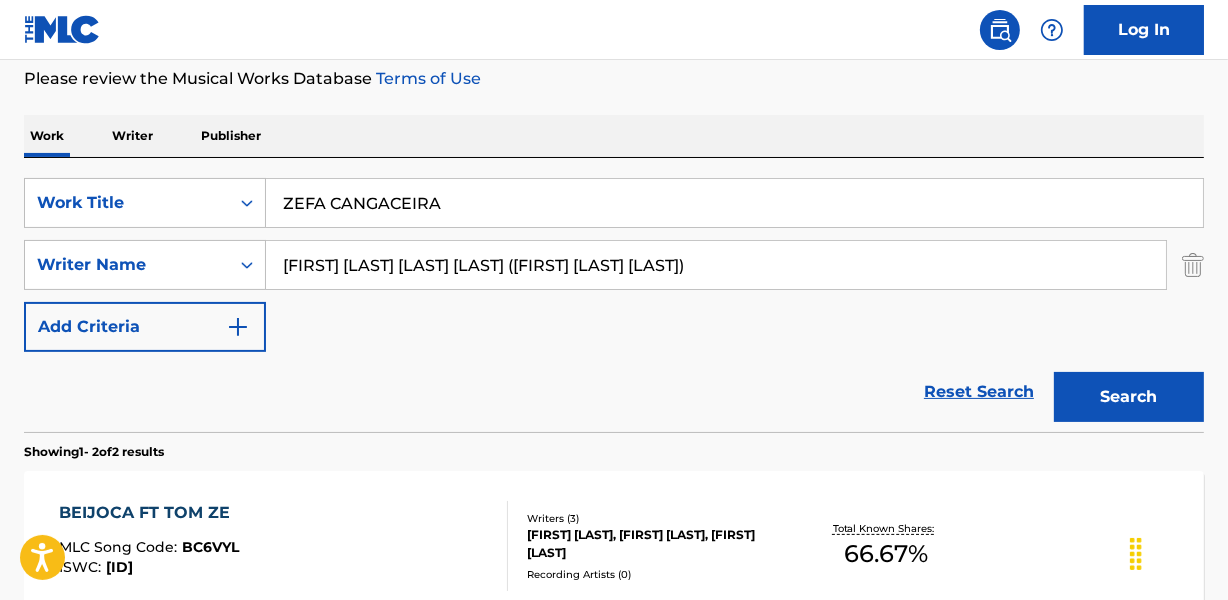 drag, startPoint x: 628, startPoint y: 263, endPoint x: 1233, endPoint y: 258, distance: 605.0207 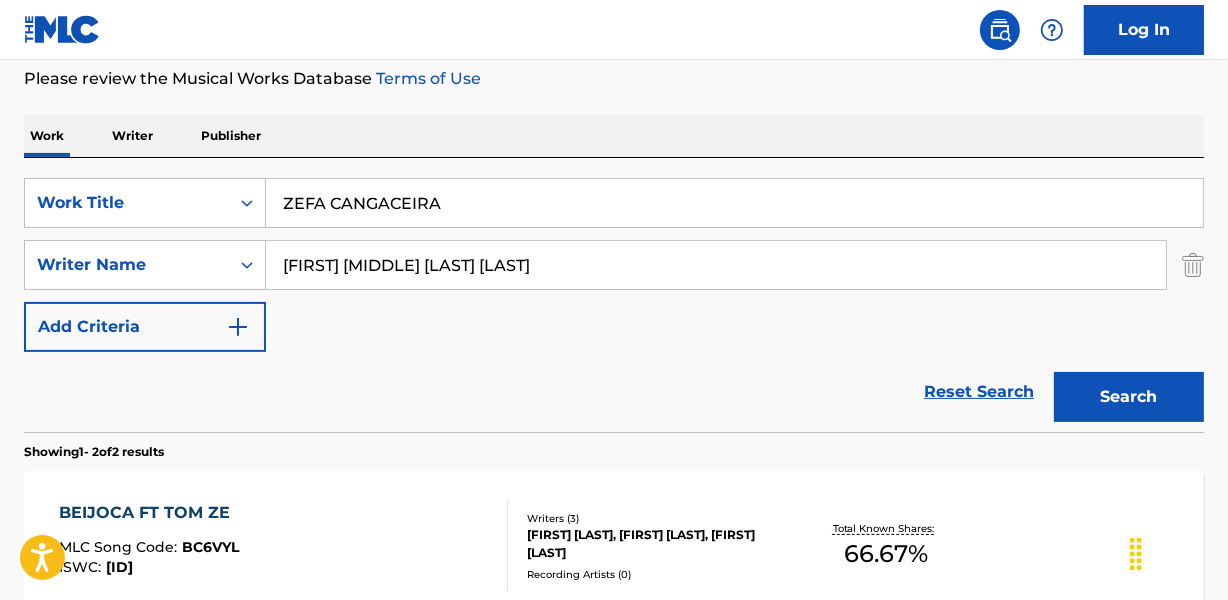 type on "[FIRST] [MIDDLE] [LAST] [LAST]" 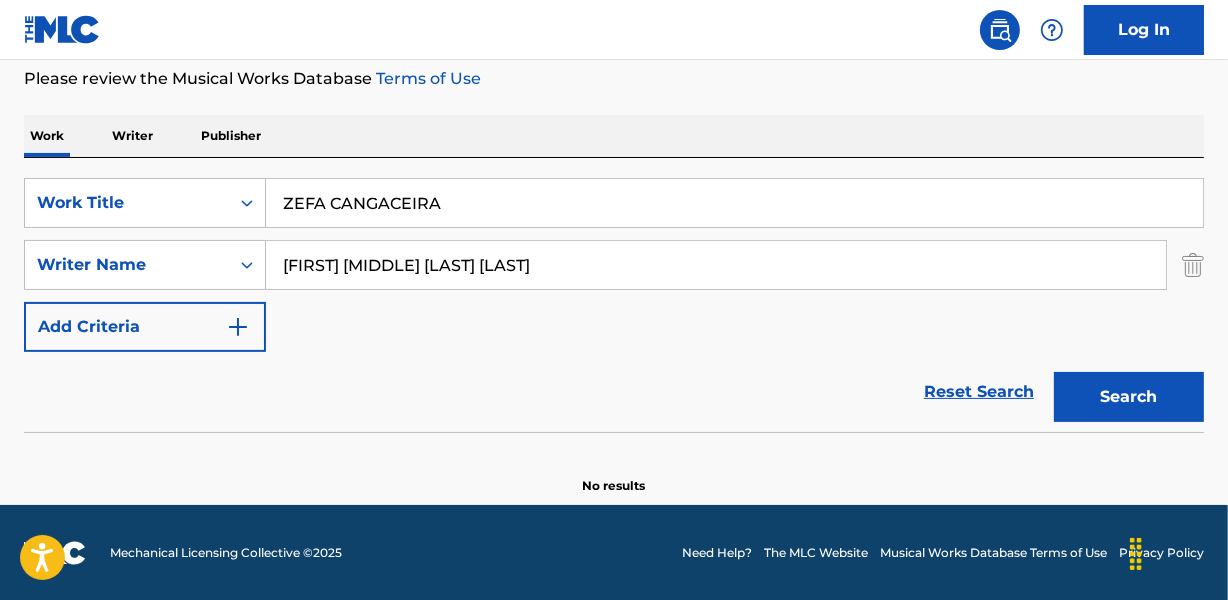 click on "ZEFA CANGACEIRA" at bounding box center (734, 203) 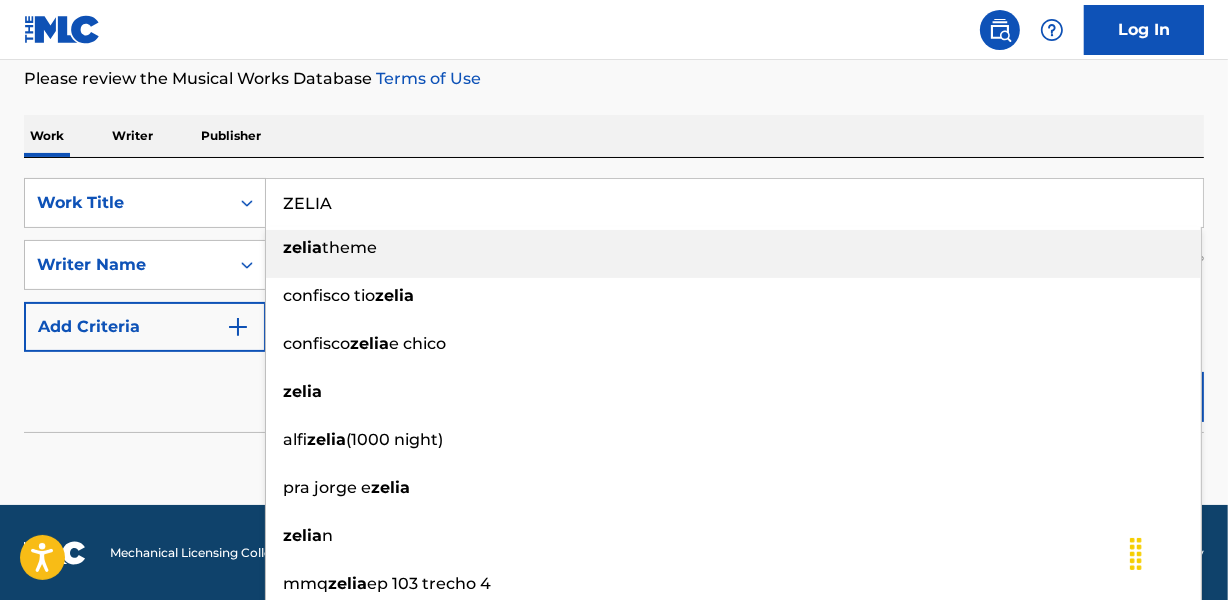 type on "ZELIA" 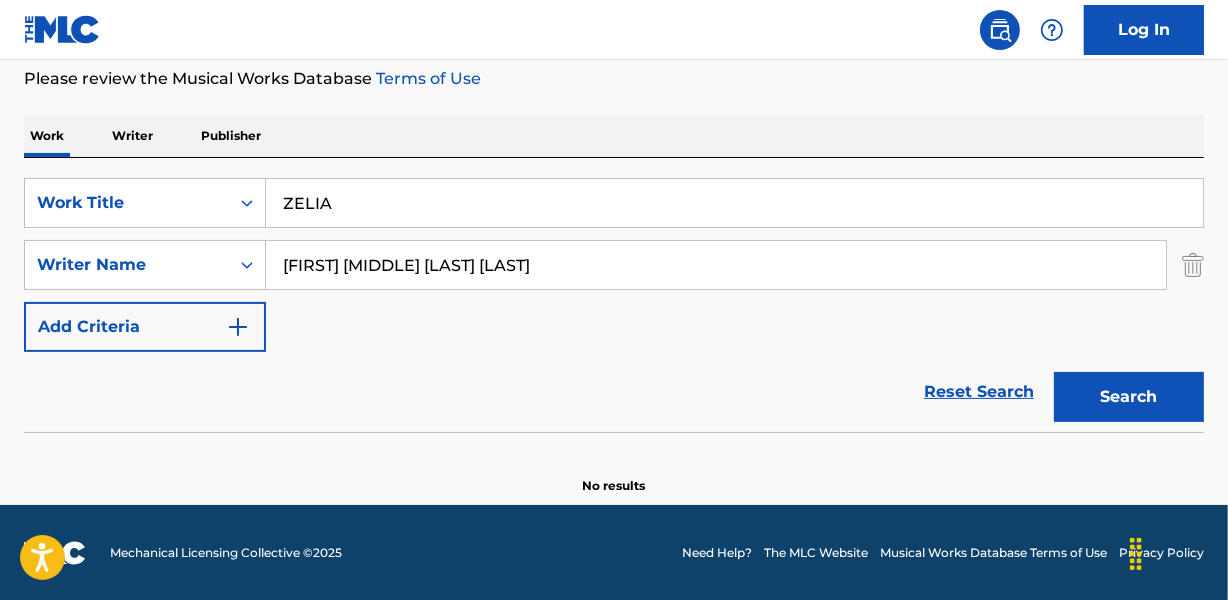click on "[FIRST] [MIDDLE] [LAST] [LAST]" at bounding box center [716, 265] 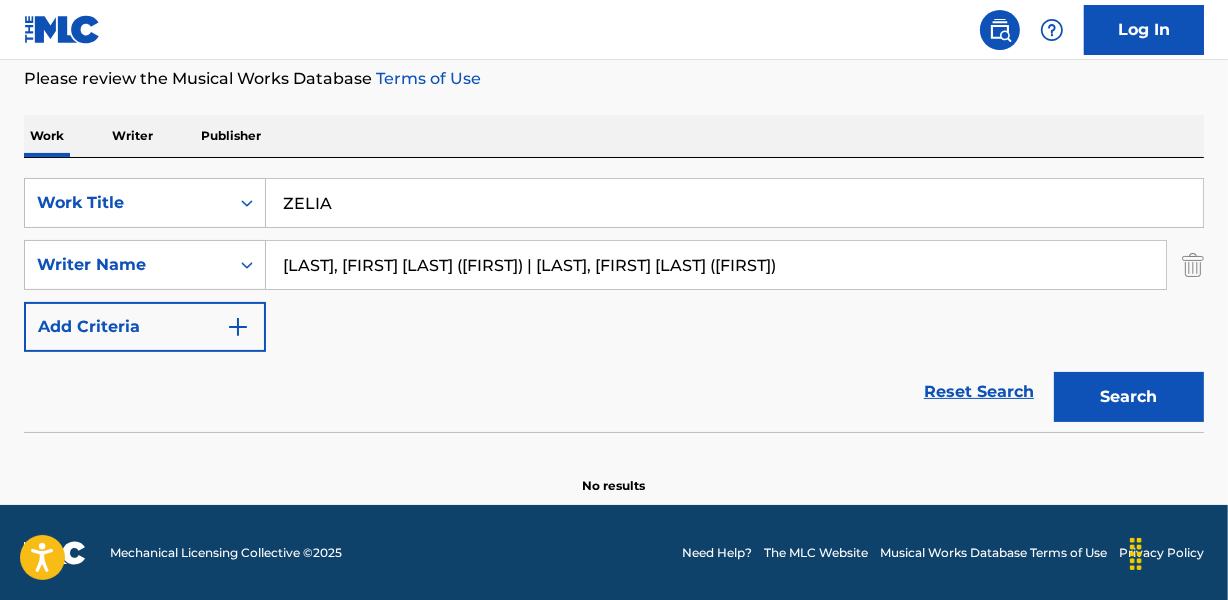 scroll, scrollTop: 0, scrollLeft: 25, axis: horizontal 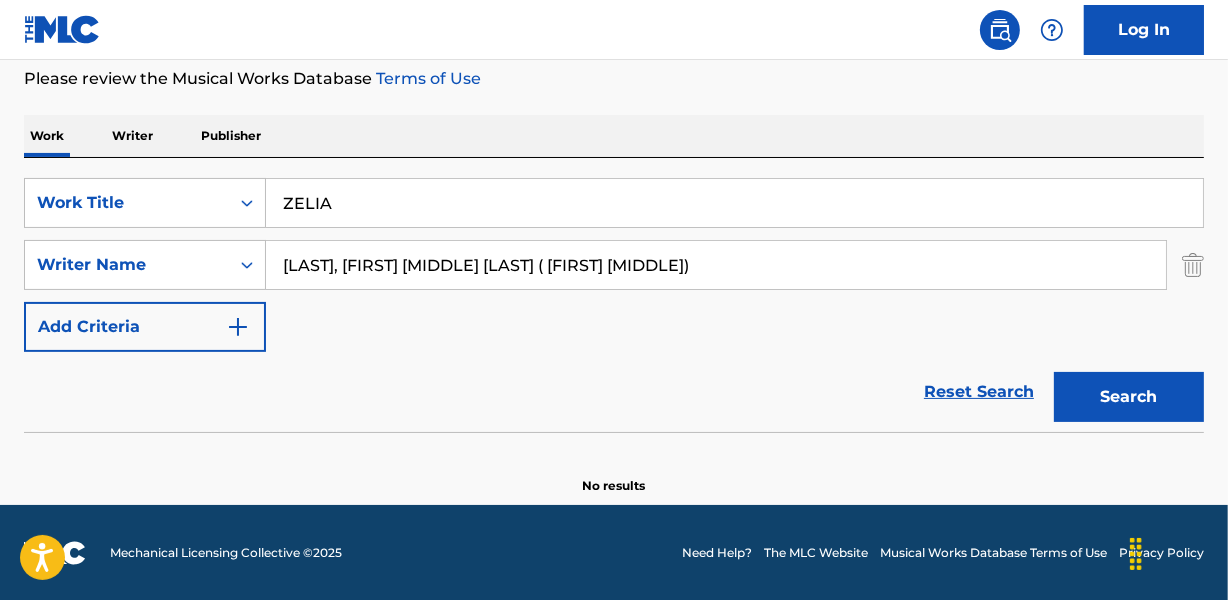 click on "Search" at bounding box center [1129, 397] 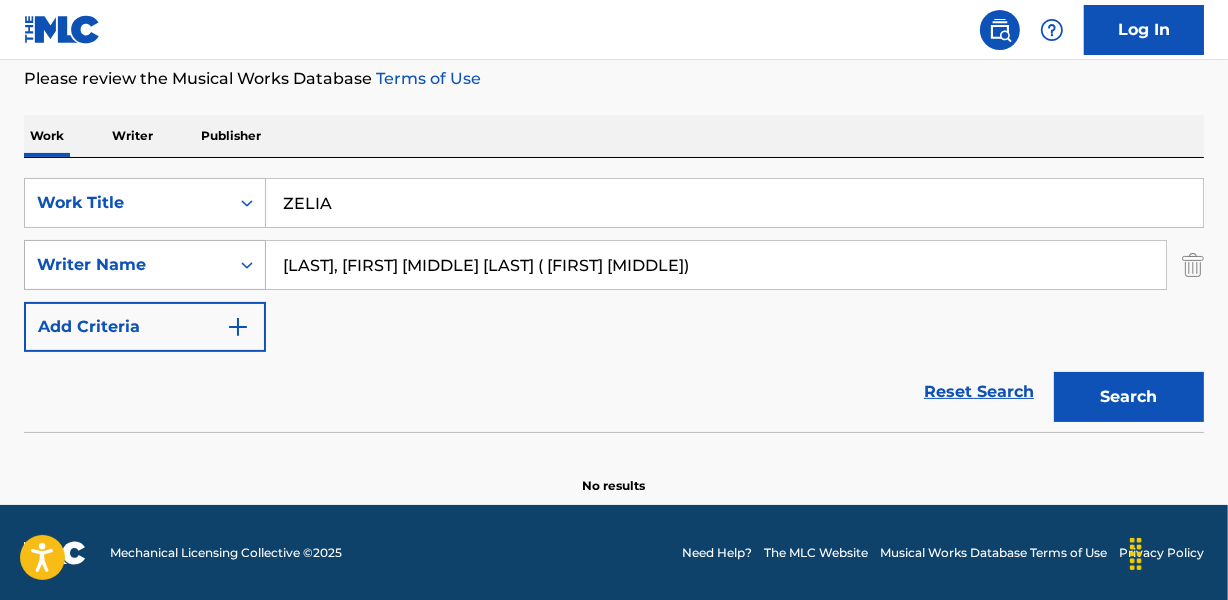 drag, startPoint x: 343, startPoint y: 265, endPoint x: 31, endPoint y: 260, distance: 312.04007 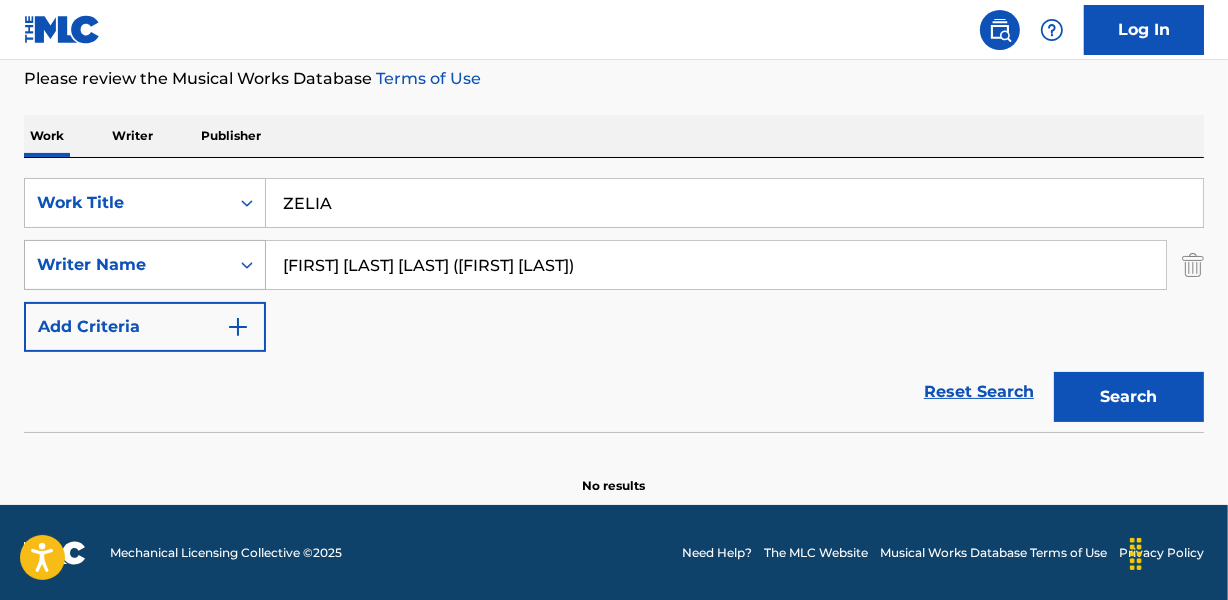click on "Search" at bounding box center (1129, 397) 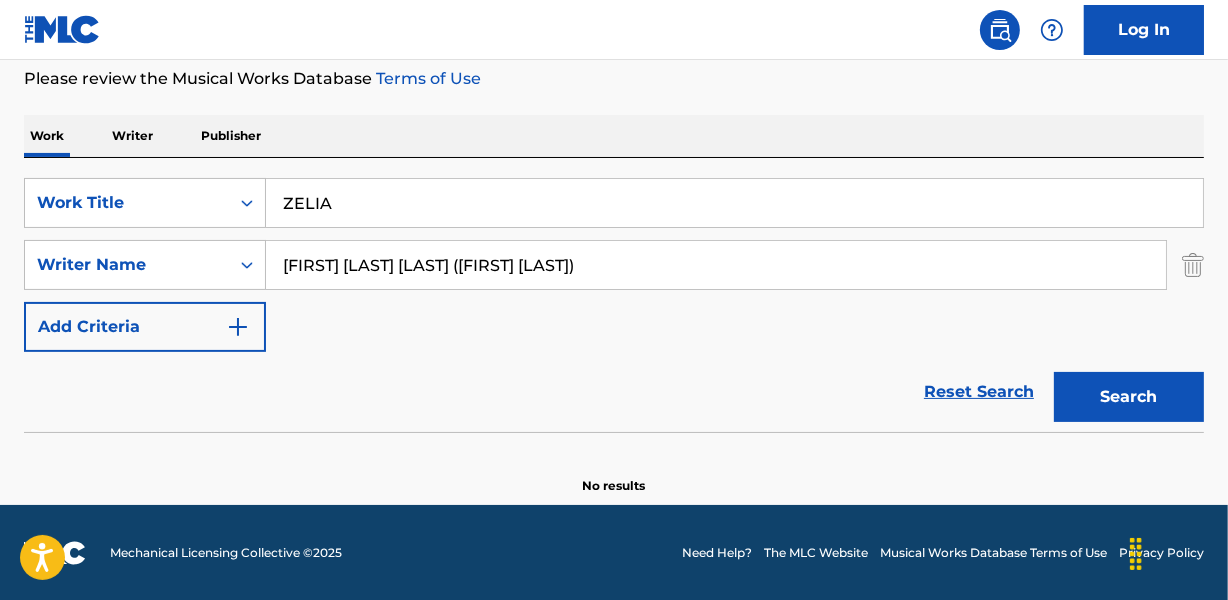 drag, startPoint x: 529, startPoint y: 262, endPoint x: 1001, endPoint y: 274, distance: 472.15253 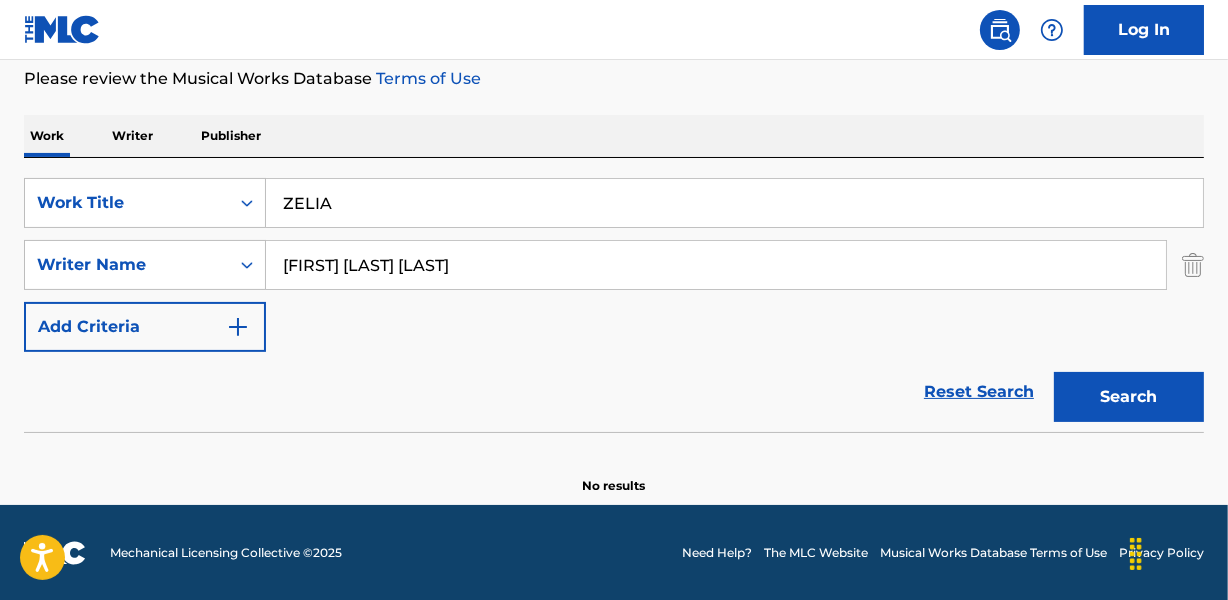 type on "[FIRST] [LAST] [LAST]" 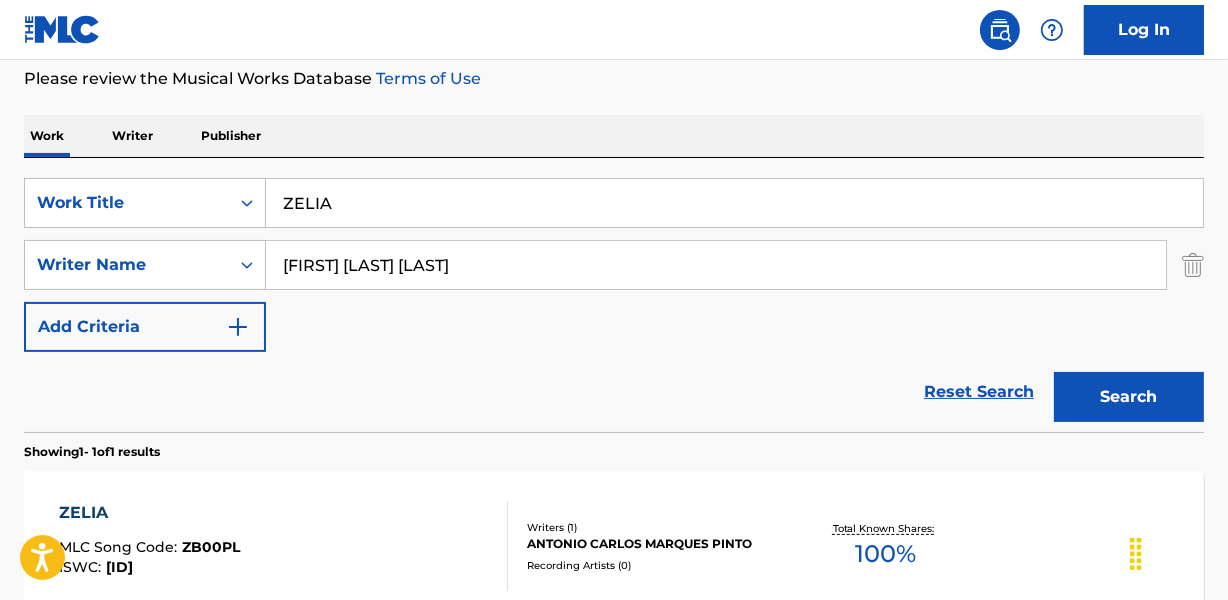 scroll, scrollTop: 449, scrollLeft: 0, axis: vertical 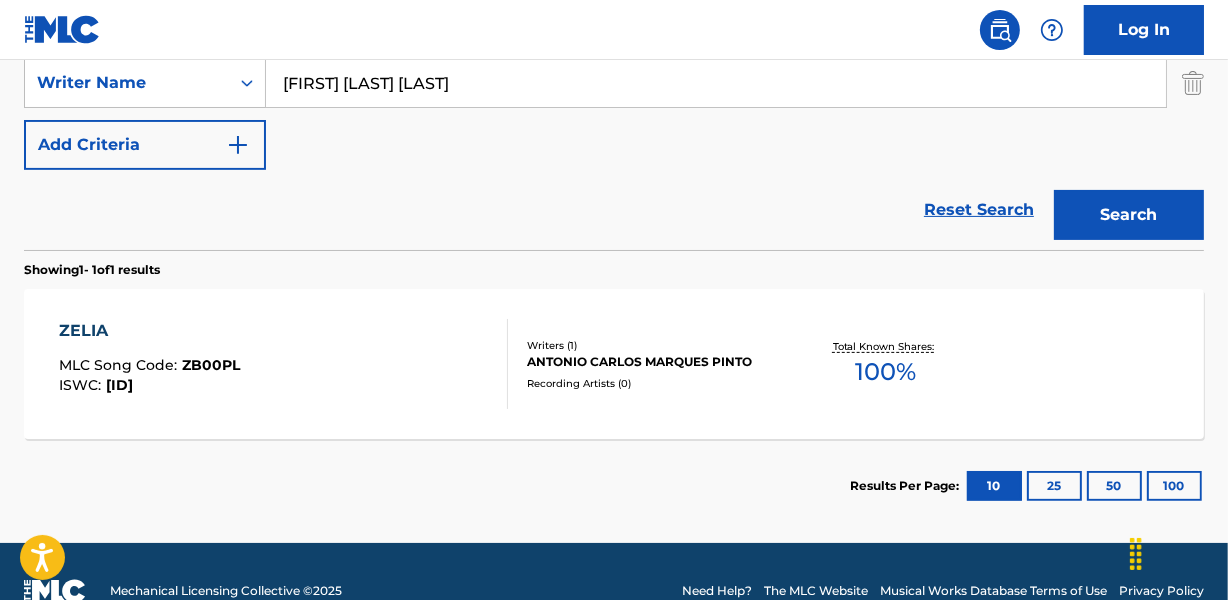 click on "ANTONIO CARLOS MARQUES PINTO" at bounding box center [657, 362] 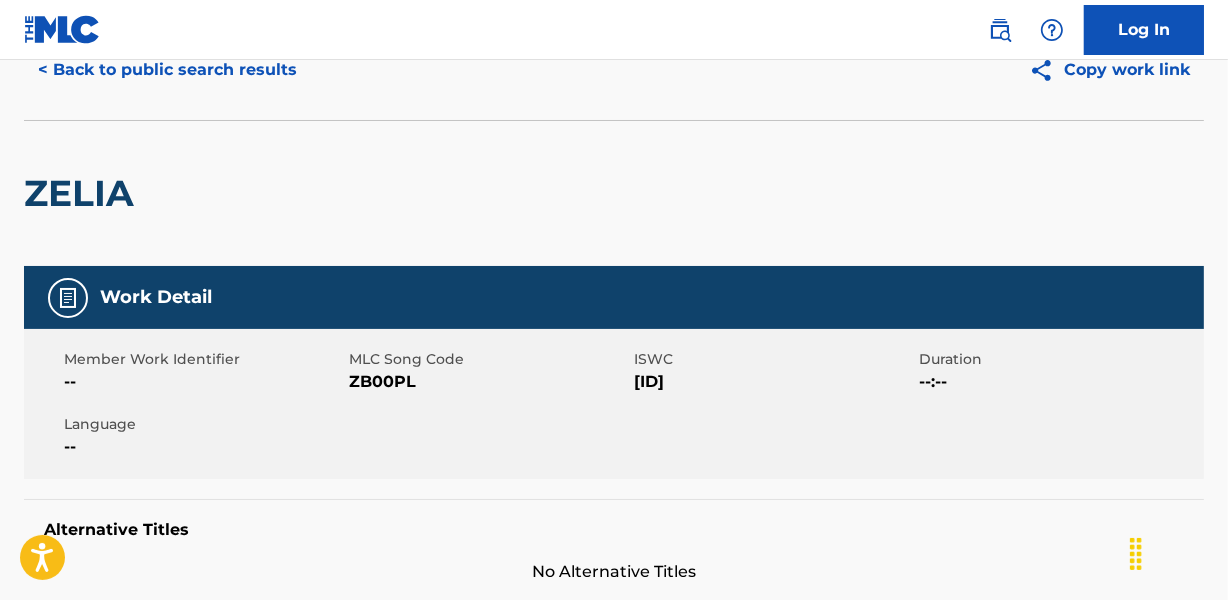 scroll, scrollTop: 0, scrollLeft: 0, axis: both 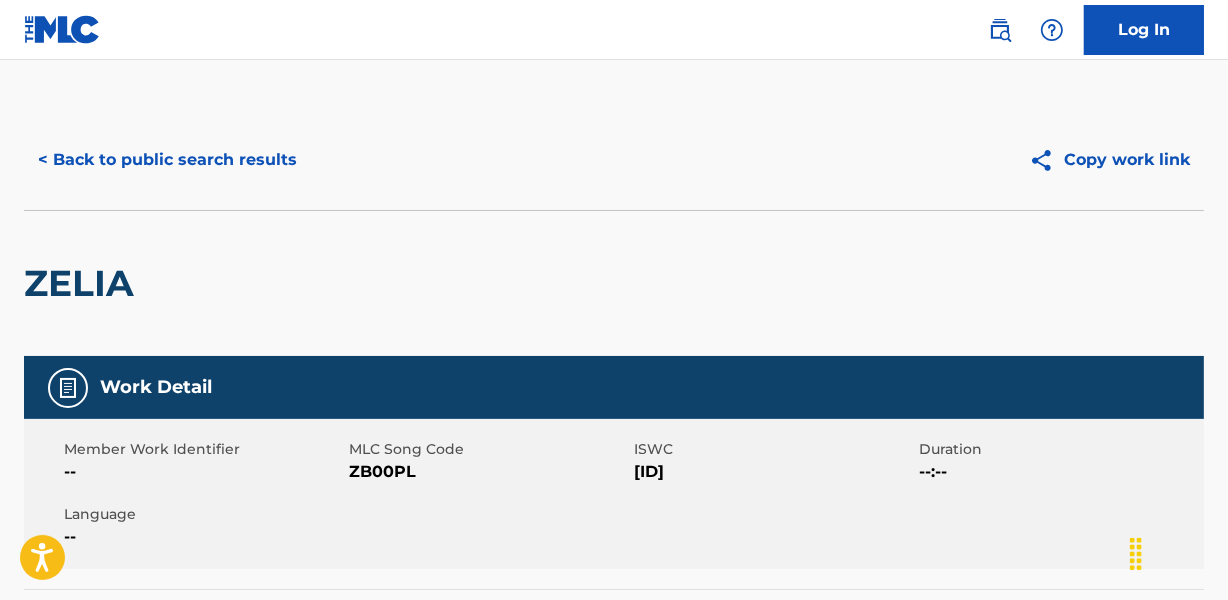 click on "< Back to public search results" at bounding box center (167, 160) 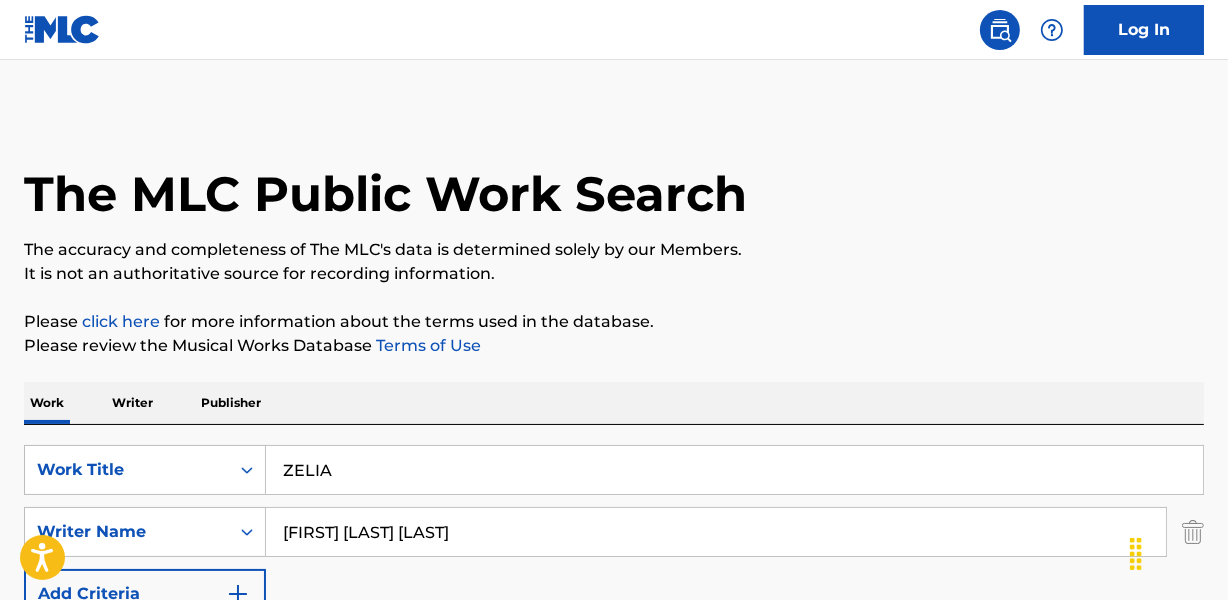 scroll, scrollTop: 373, scrollLeft: 0, axis: vertical 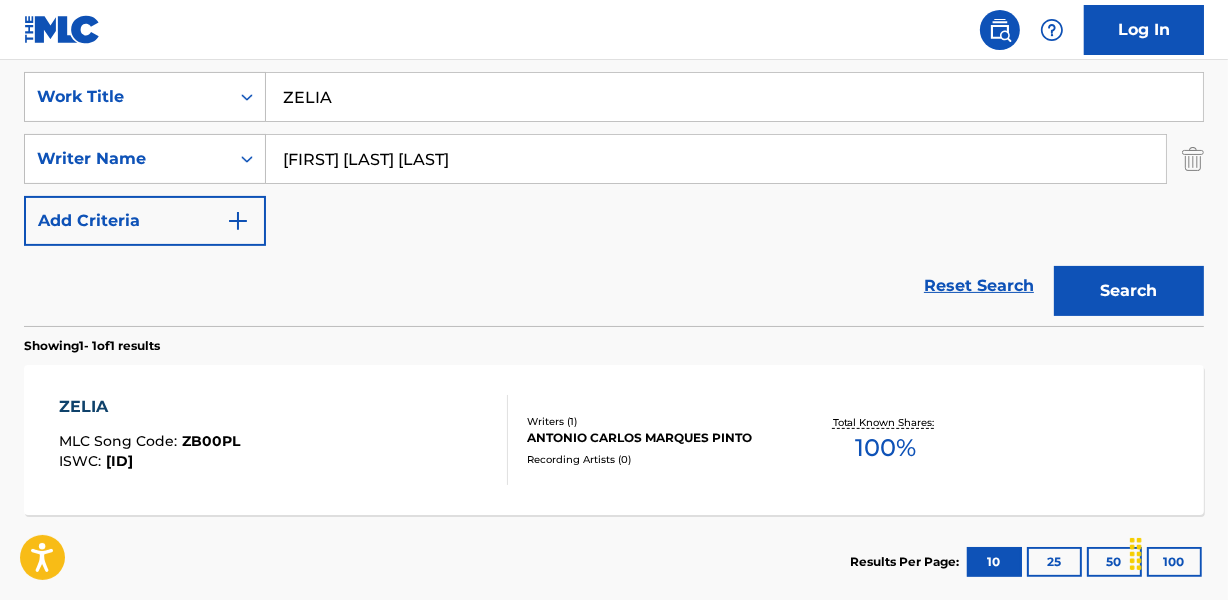 click on "ZELIA" at bounding box center [734, 97] 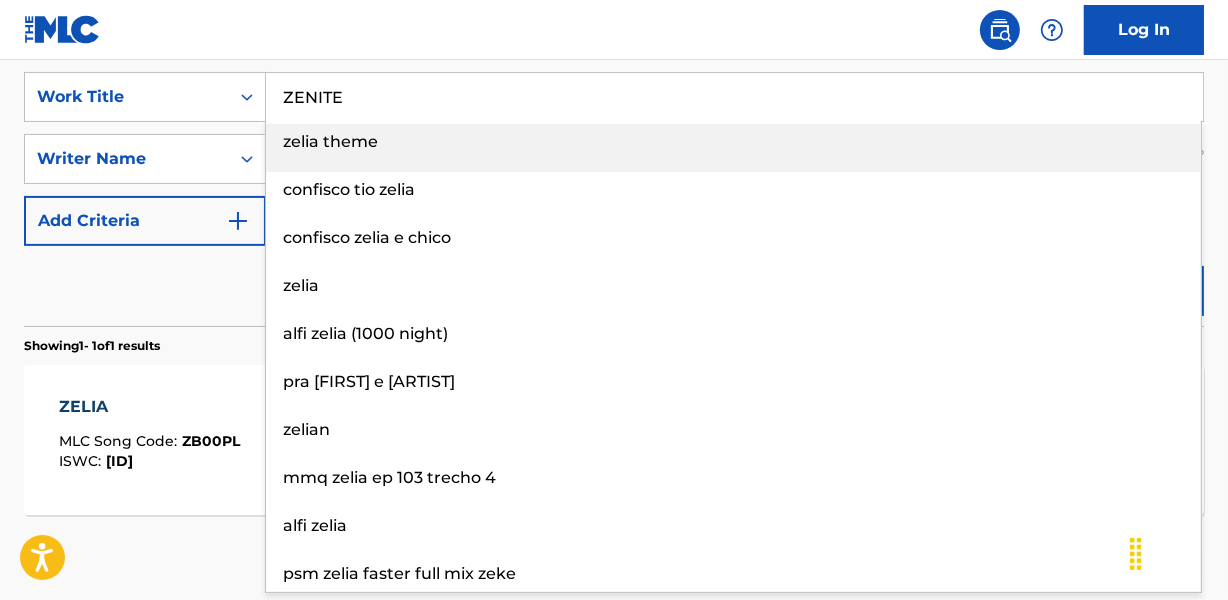 type on "ZENITE" 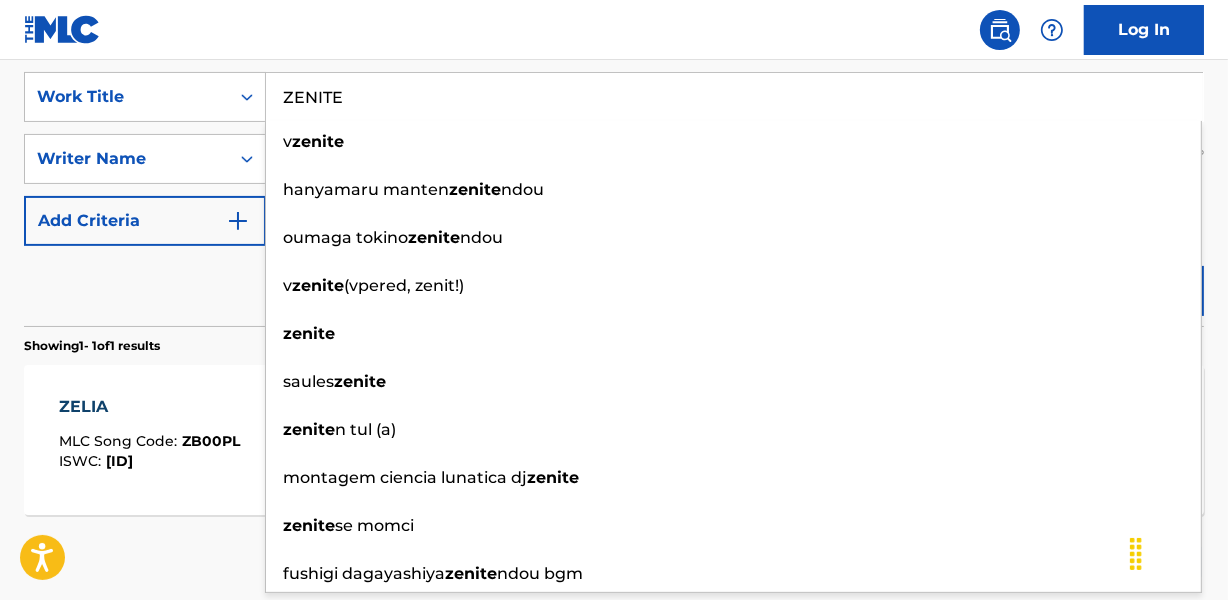 click on "ZENITE v  zenite hanyamaru manten  zenite ndou oumaga tokino  zenite ndou v  zenite  (vpered, zenit!) zenite saules  zenite zenite n tul (a) montagem ciencia lunatica dj  zenite zenite  se momci fushigi dagayashiya  zenite ndou bgm" at bounding box center (735, 97) 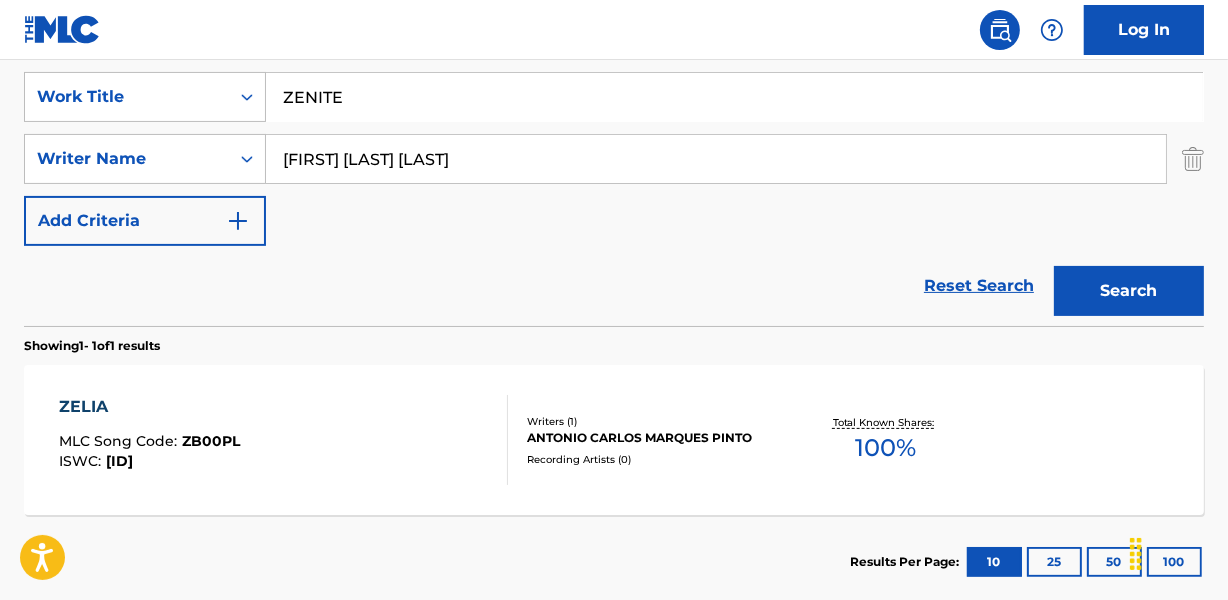 click on "[FIRST] [LAST] [LAST]" at bounding box center [716, 159] 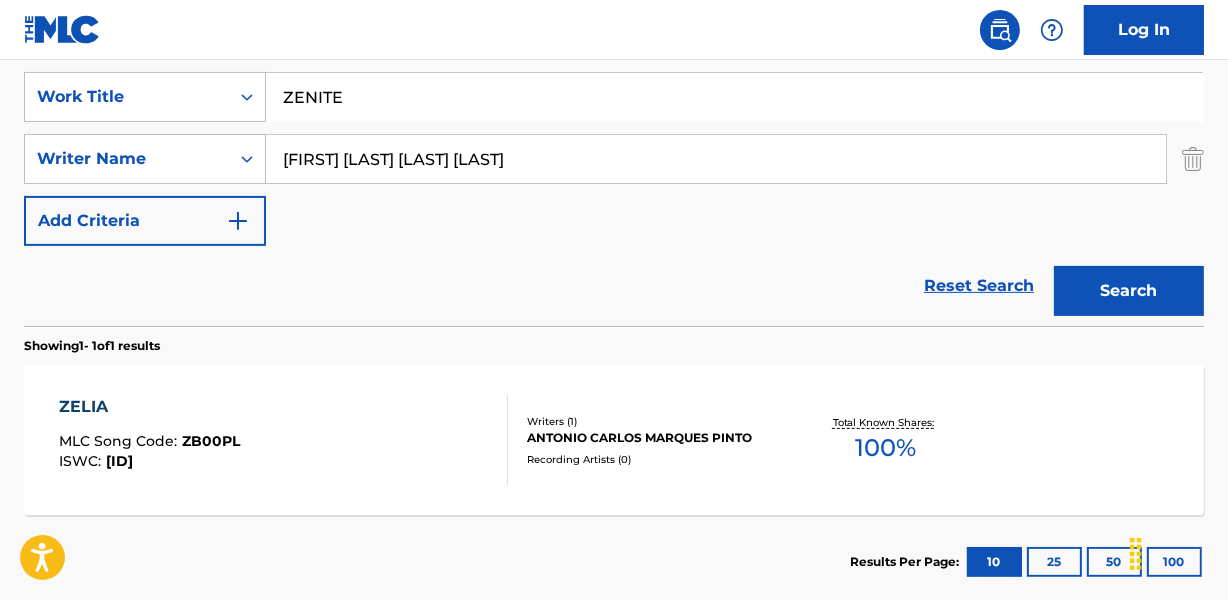type on "[FIRST] [LAST] [LAST] [LAST]" 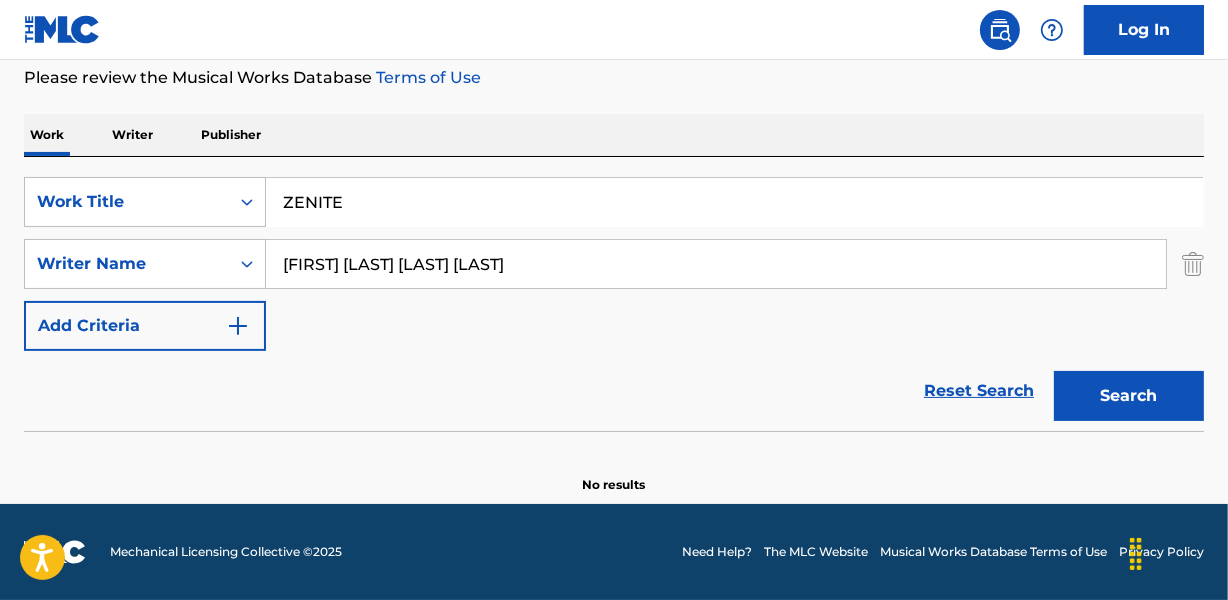 scroll, scrollTop: 267, scrollLeft: 0, axis: vertical 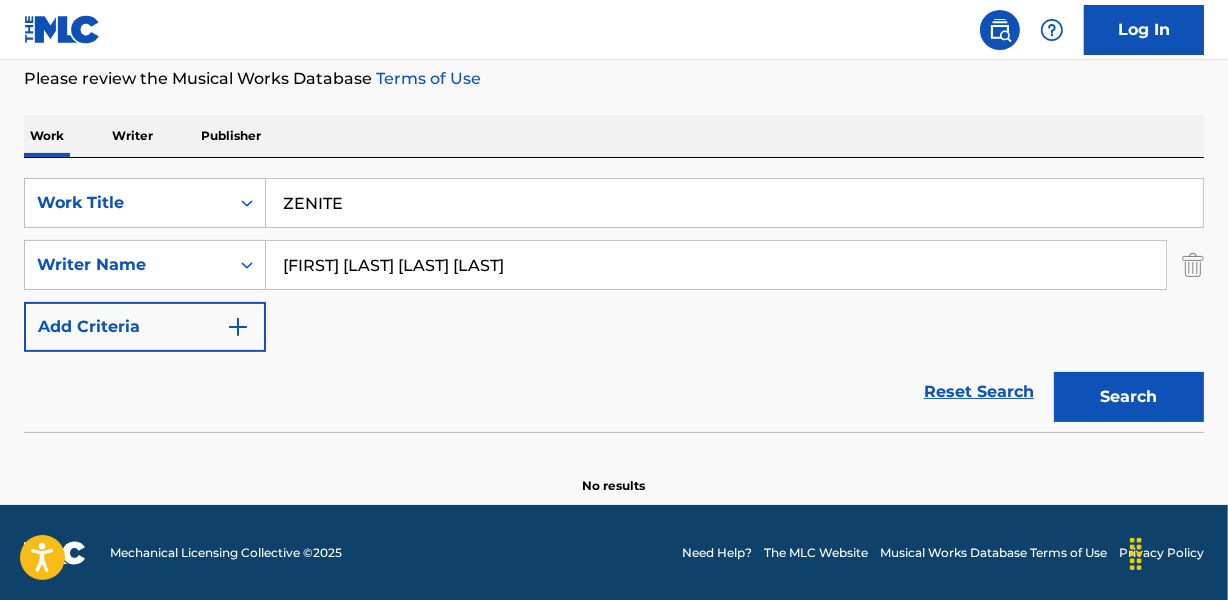 click on "ZENITE" at bounding box center (734, 203) 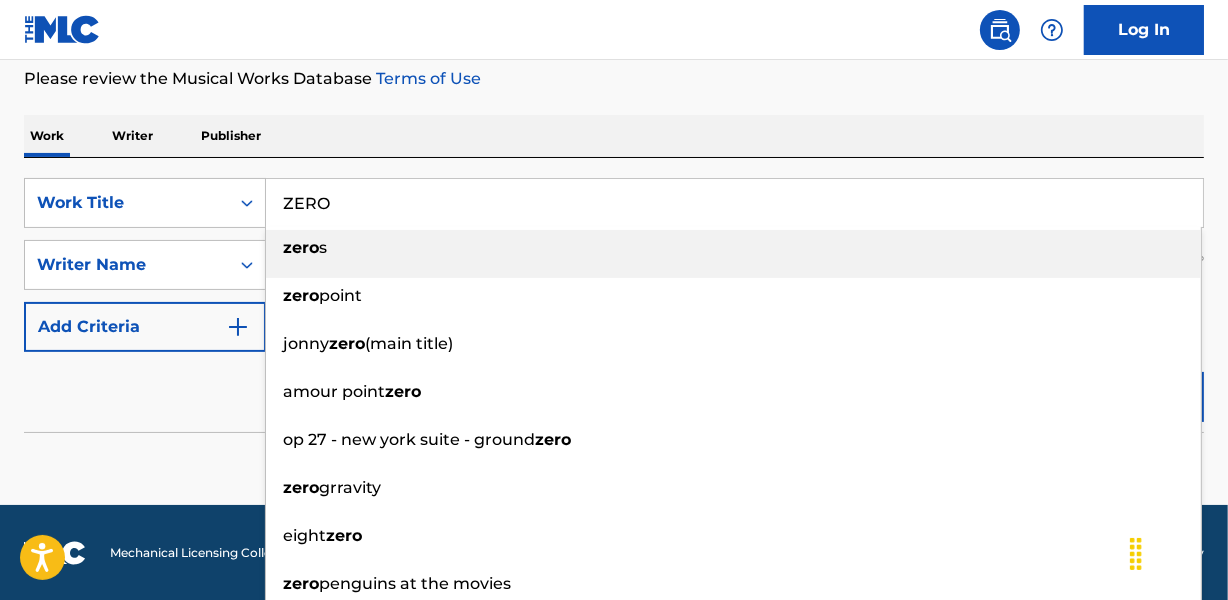 type on "ZERO" 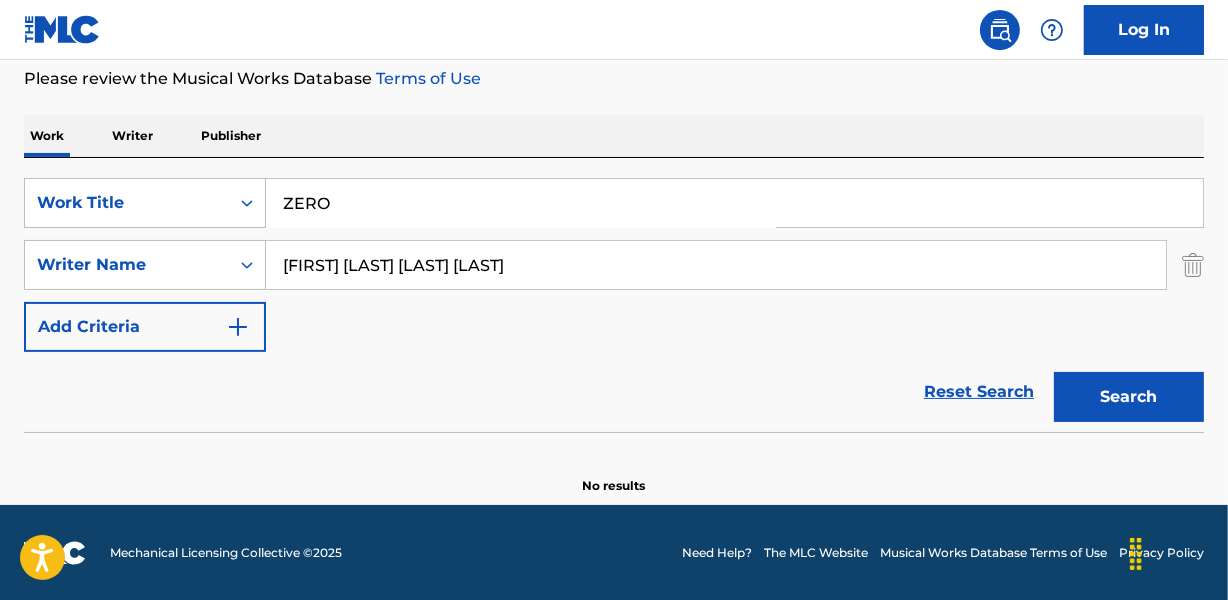 drag, startPoint x: 497, startPoint y: 116, endPoint x: 515, endPoint y: 187, distance: 73.24616 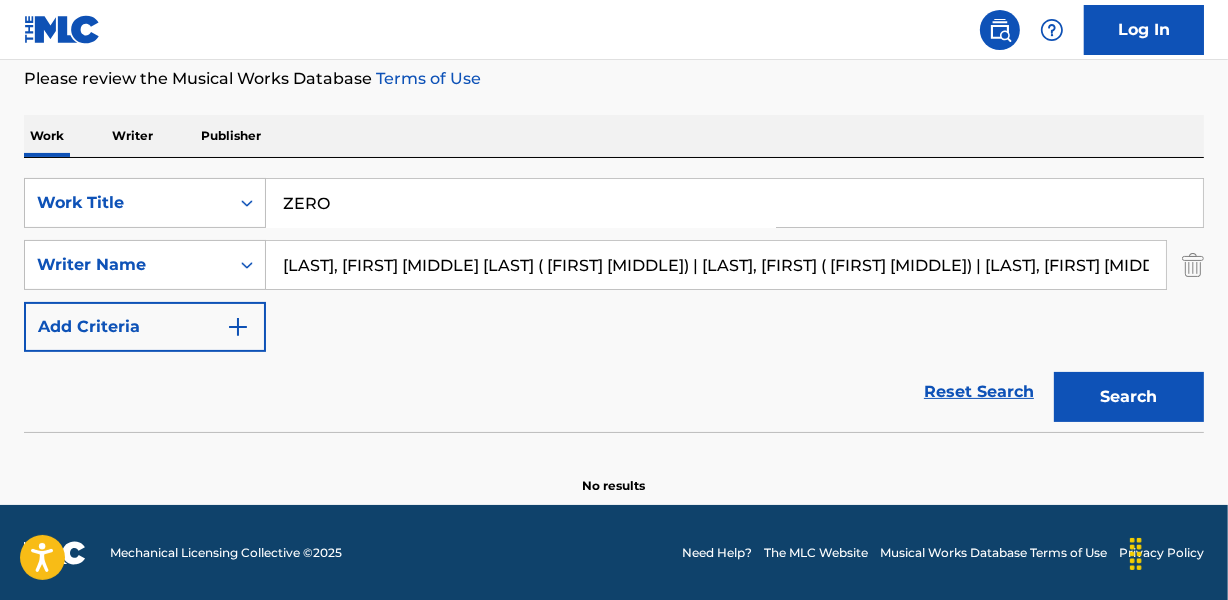 scroll, scrollTop: 0, scrollLeft: 724, axis: horizontal 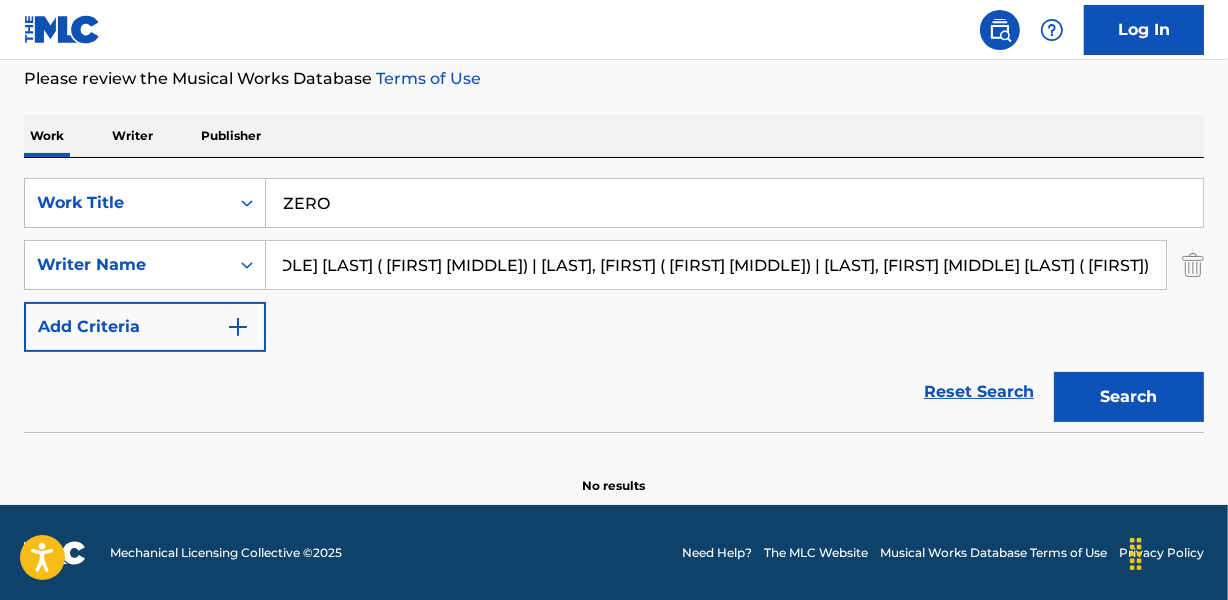 drag, startPoint x: 770, startPoint y: 260, endPoint x: 1237, endPoint y: 260, distance: 467 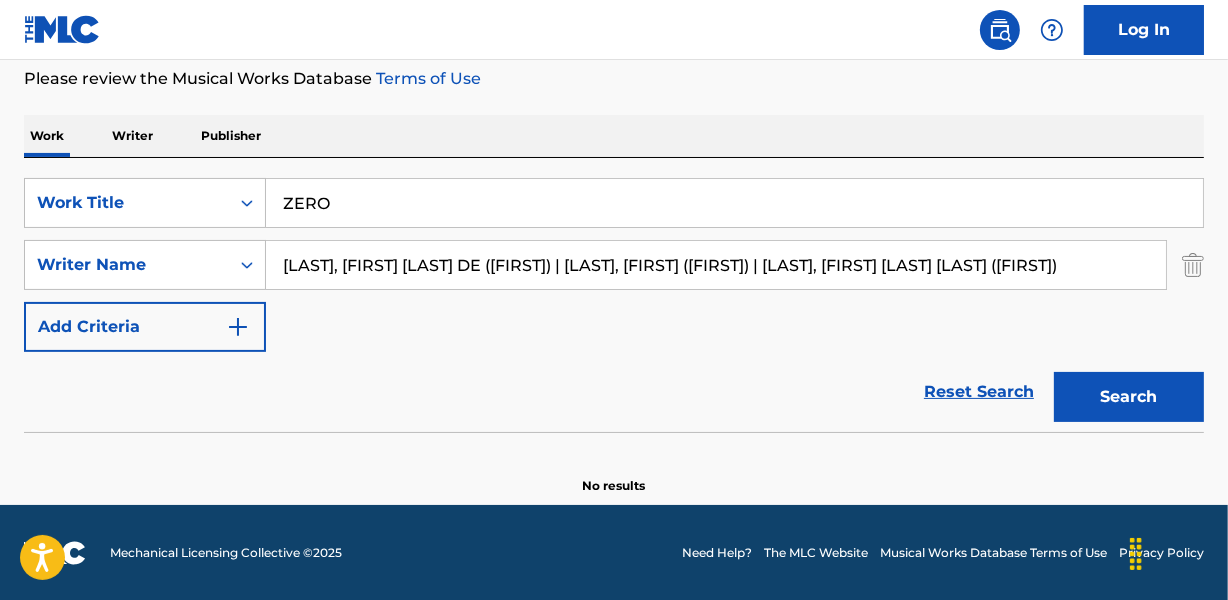 scroll, scrollTop: 0, scrollLeft: 343, axis: horizontal 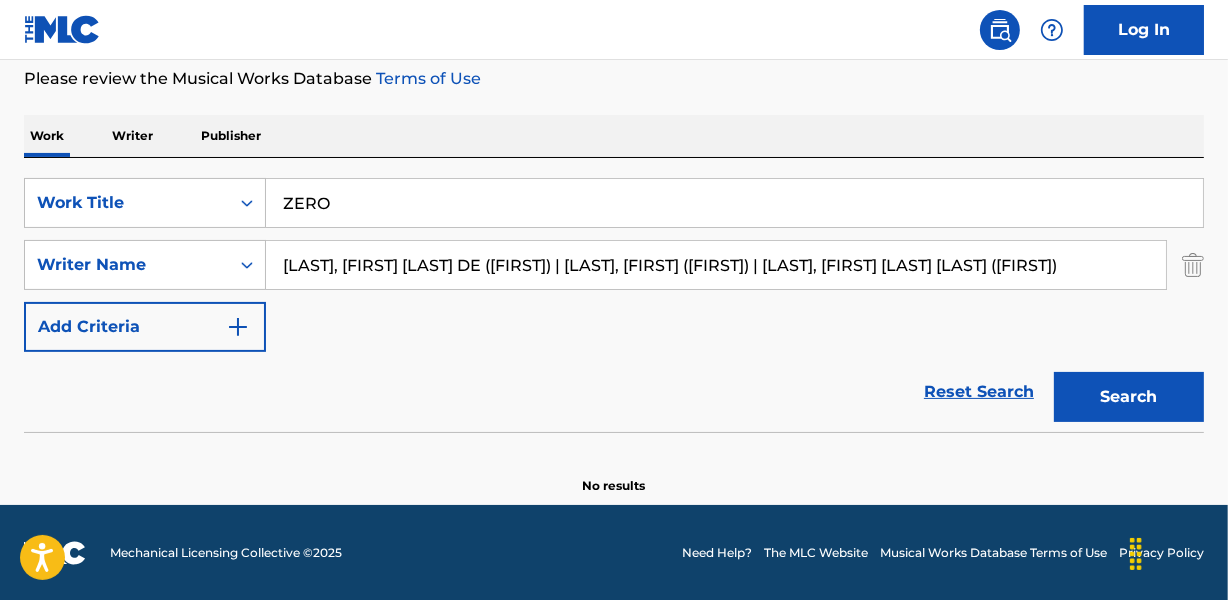 drag, startPoint x: 713, startPoint y: 263, endPoint x: 1233, endPoint y: 263, distance: 520 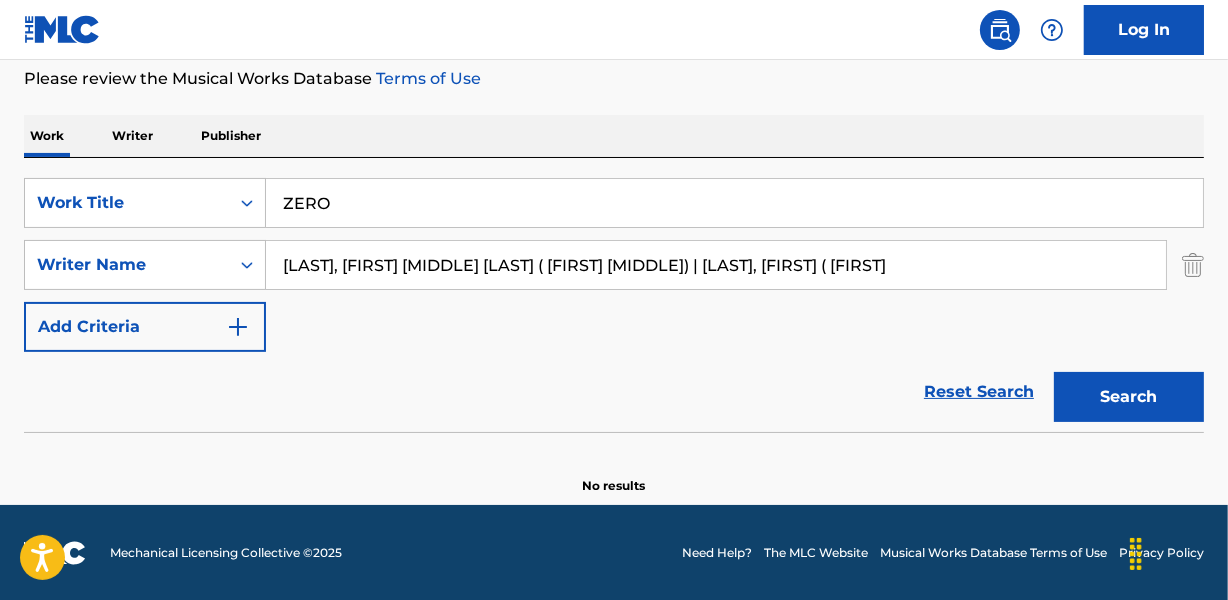 scroll, scrollTop: 0, scrollLeft: 0, axis: both 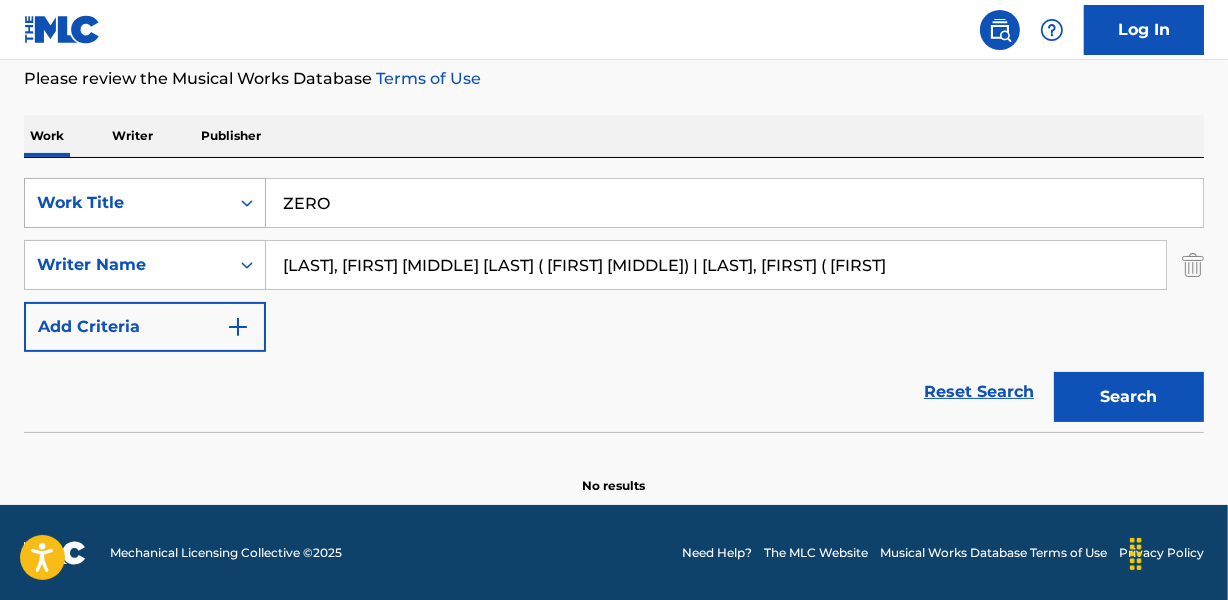 drag, startPoint x: 420, startPoint y: 266, endPoint x: 36, endPoint y: 199, distance: 389.80124 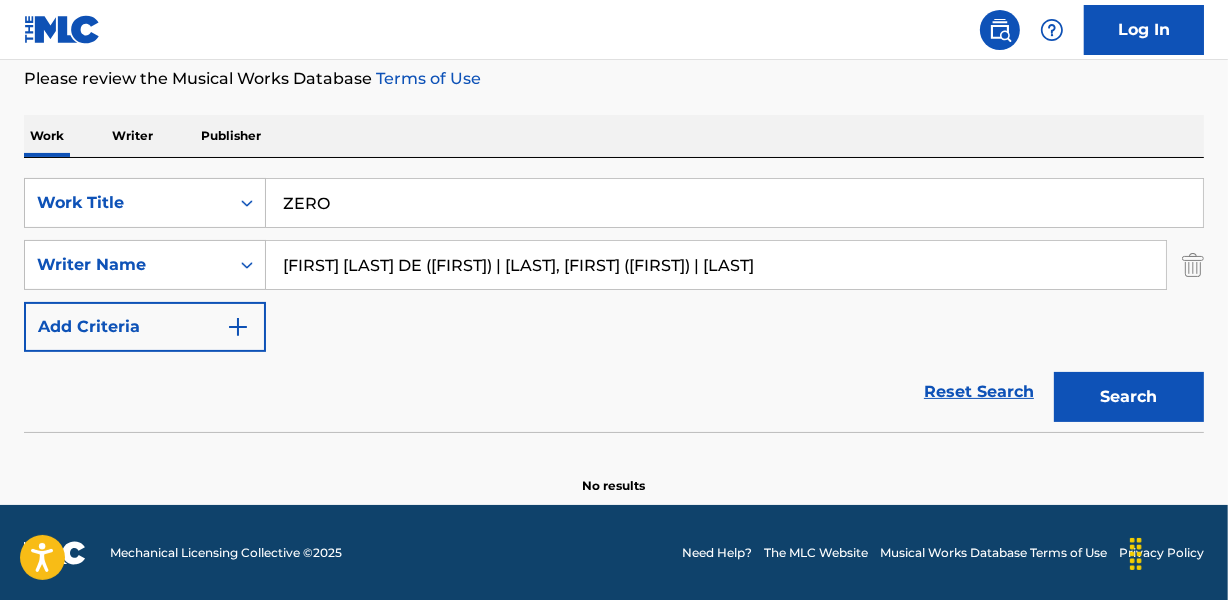 drag, startPoint x: 459, startPoint y: 260, endPoint x: 1232, endPoint y: 246, distance: 773.1268 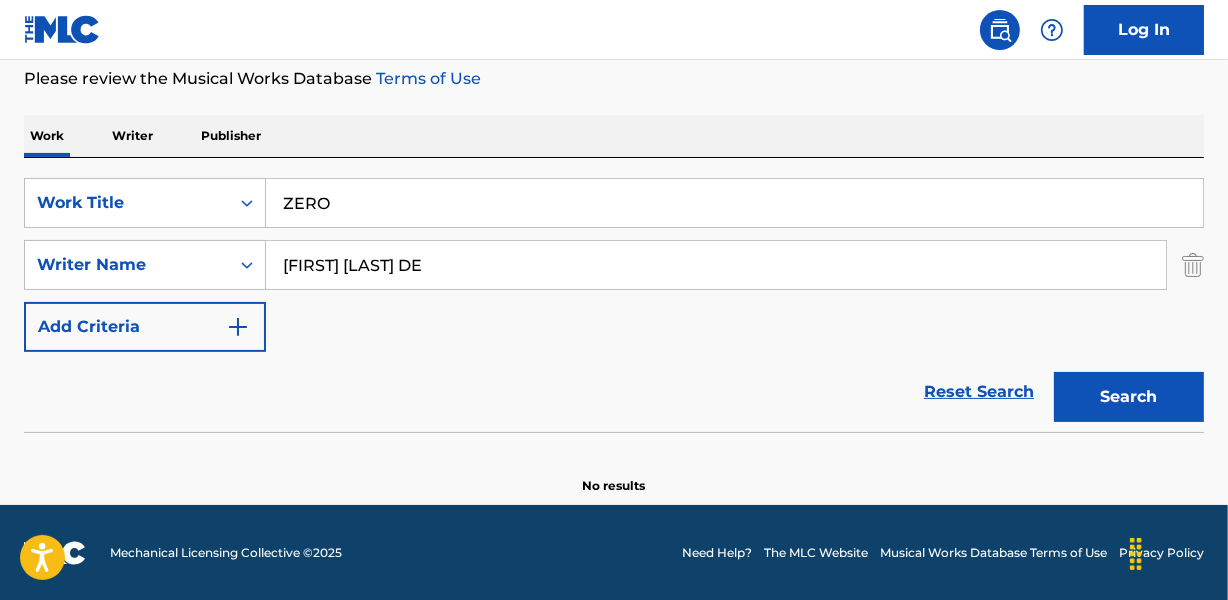 click on "Search" at bounding box center [1129, 397] 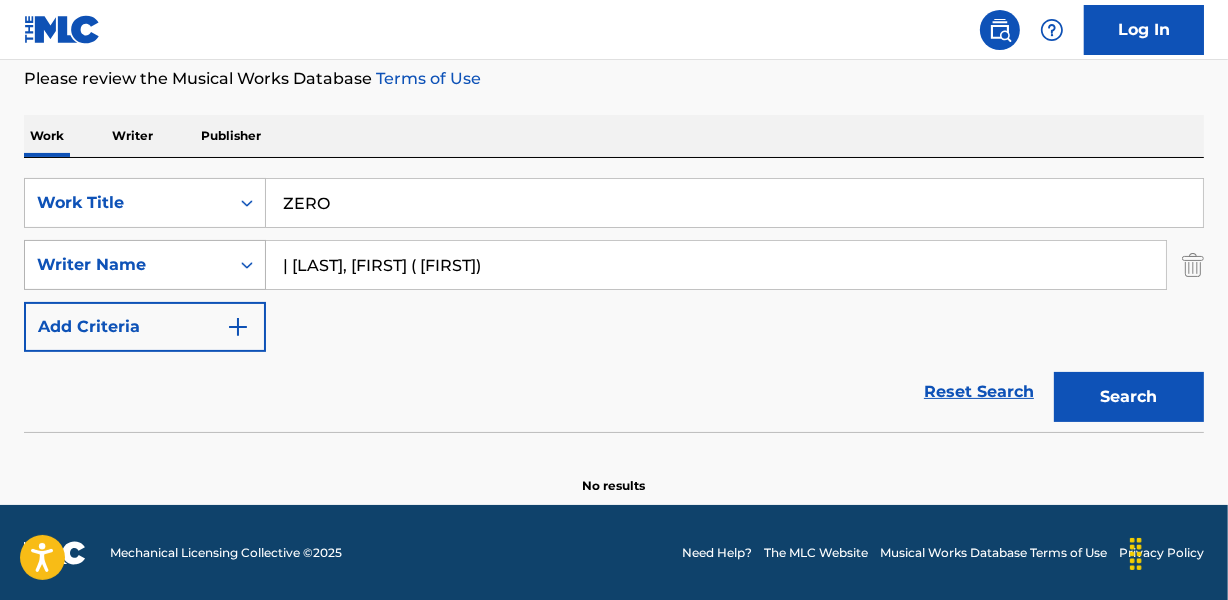drag, startPoint x: 293, startPoint y: 265, endPoint x: 198, endPoint y: 265, distance: 95 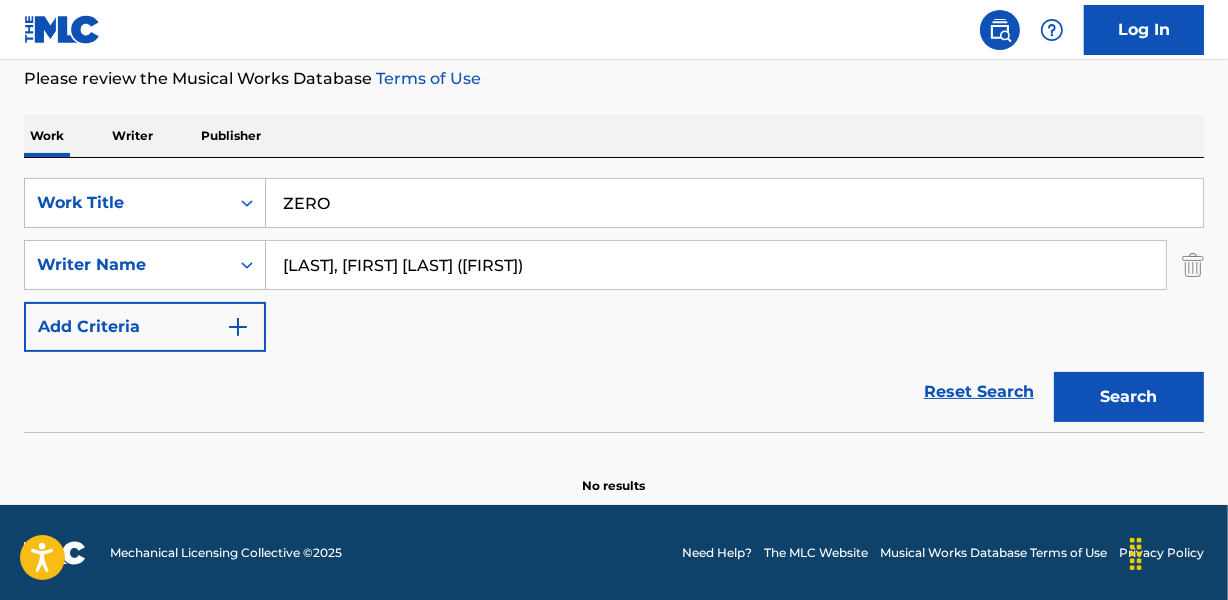 drag, startPoint x: 390, startPoint y: 263, endPoint x: 0, endPoint y: 206, distance: 394.14337 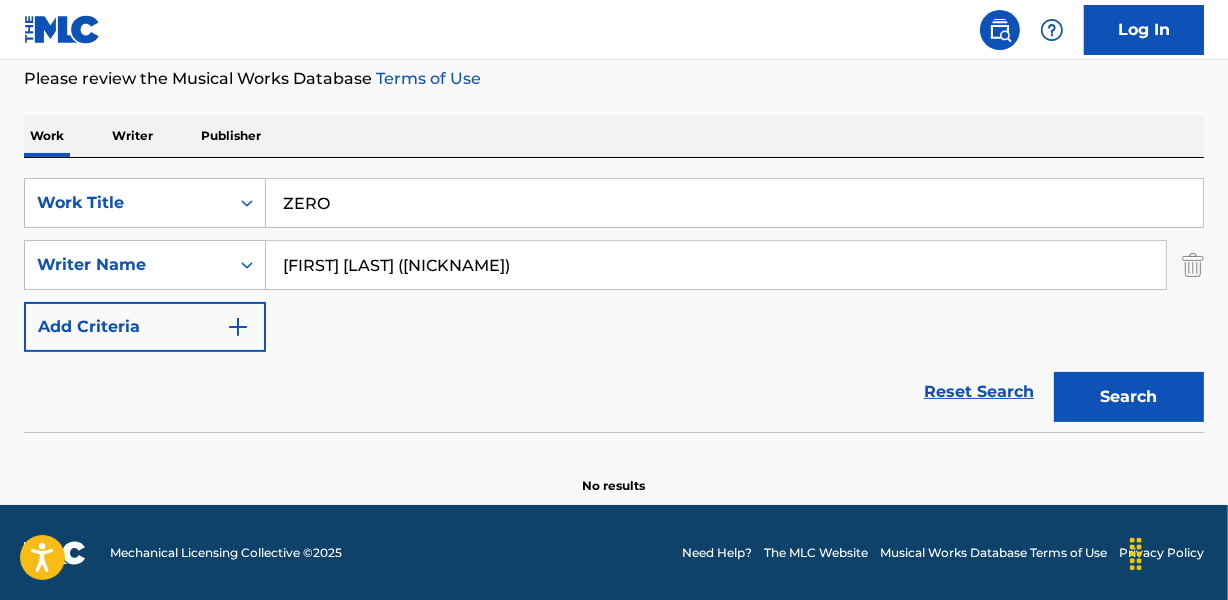 click on "Search" at bounding box center (1129, 397) 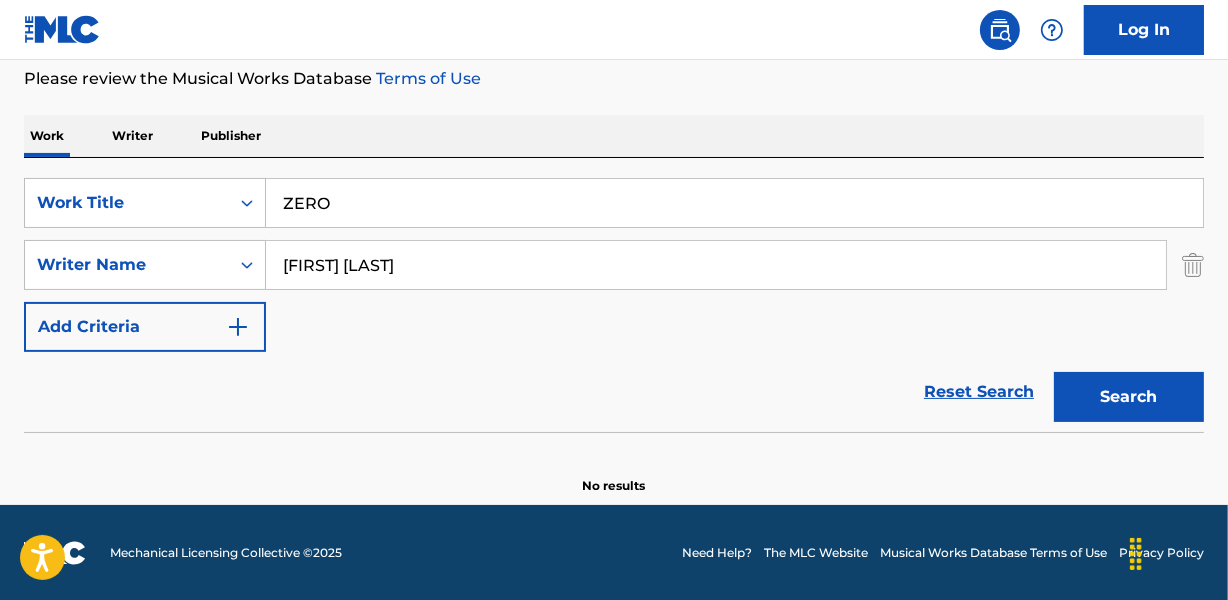 type on "[FIRST] [LAST]" 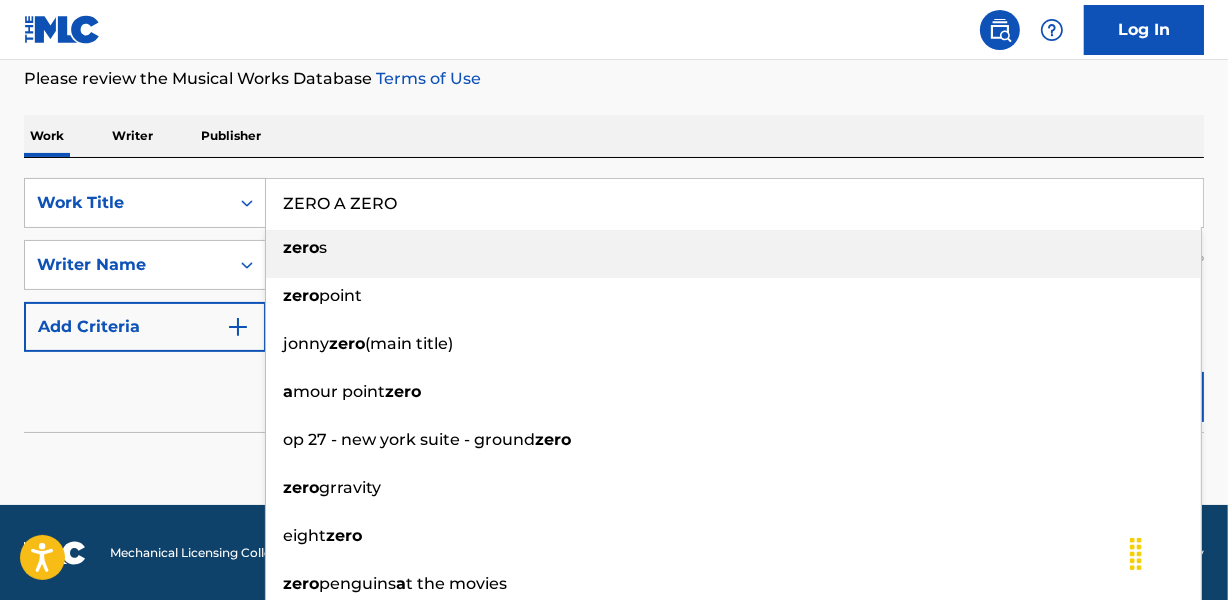 type on "ZERO A ZERO" 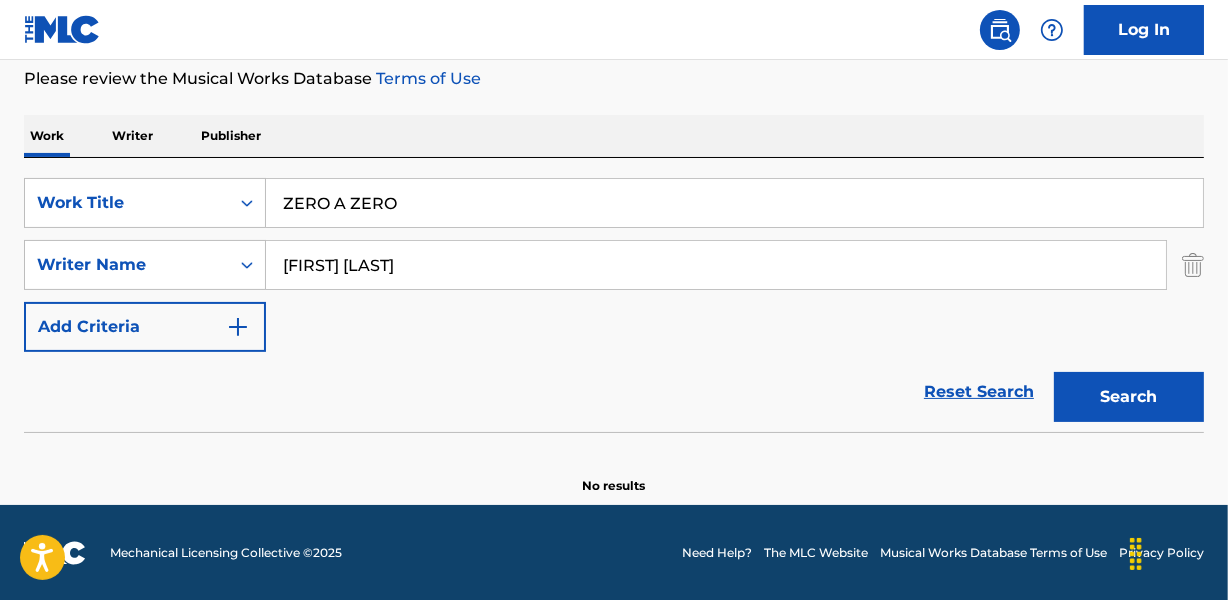 click on "SearchWithCriteria471fa37d-6dfb-4e9c-9f92-404cb4f5a77d Work Title ZERO A ZERO SearchWithCriteriae17bcf3d-b000-4d59-afe8-6baf5a355423 Writer Name MATHEUS BENEVENUTO Add Criteria Reset Search Search" at bounding box center [614, 295] 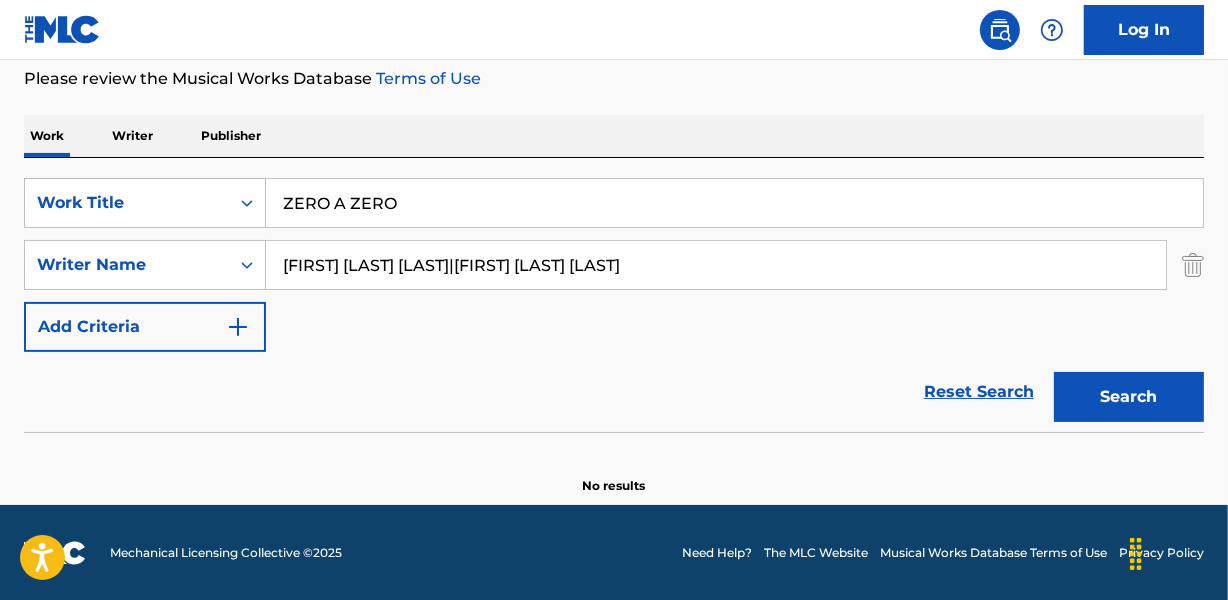 click on "Search" at bounding box center [1129, 397] 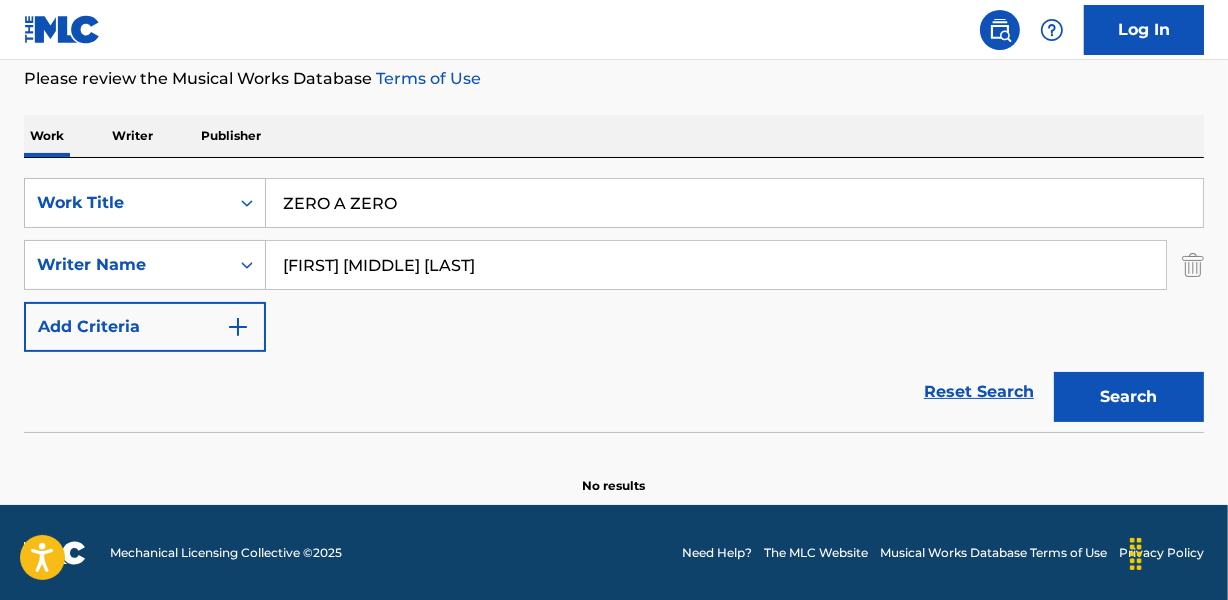 click on "Search" at bounding box center (1129, 397) 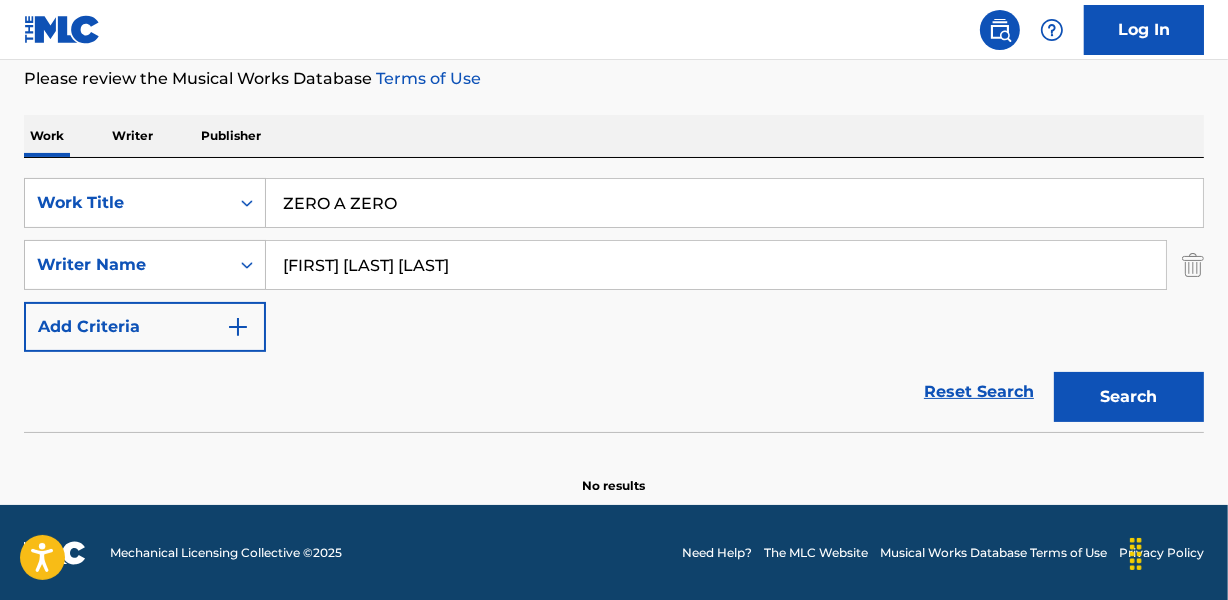type on "[FIRST] [LAST] [LAST]" 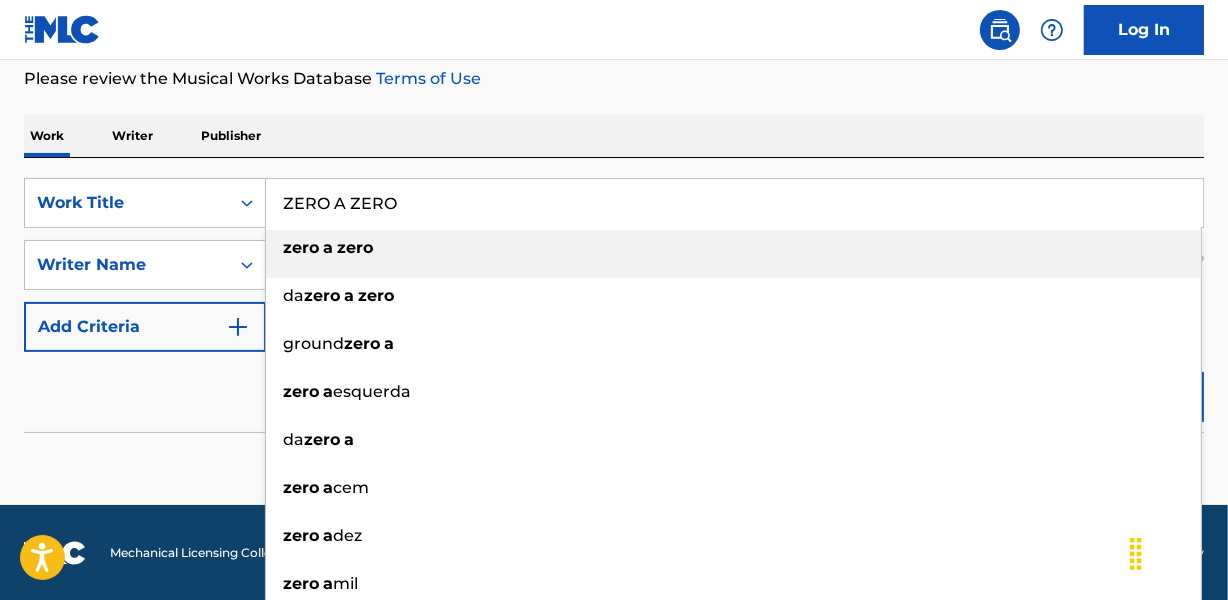 click on "ZERO A ZERO" at bounding box center [734, 203] 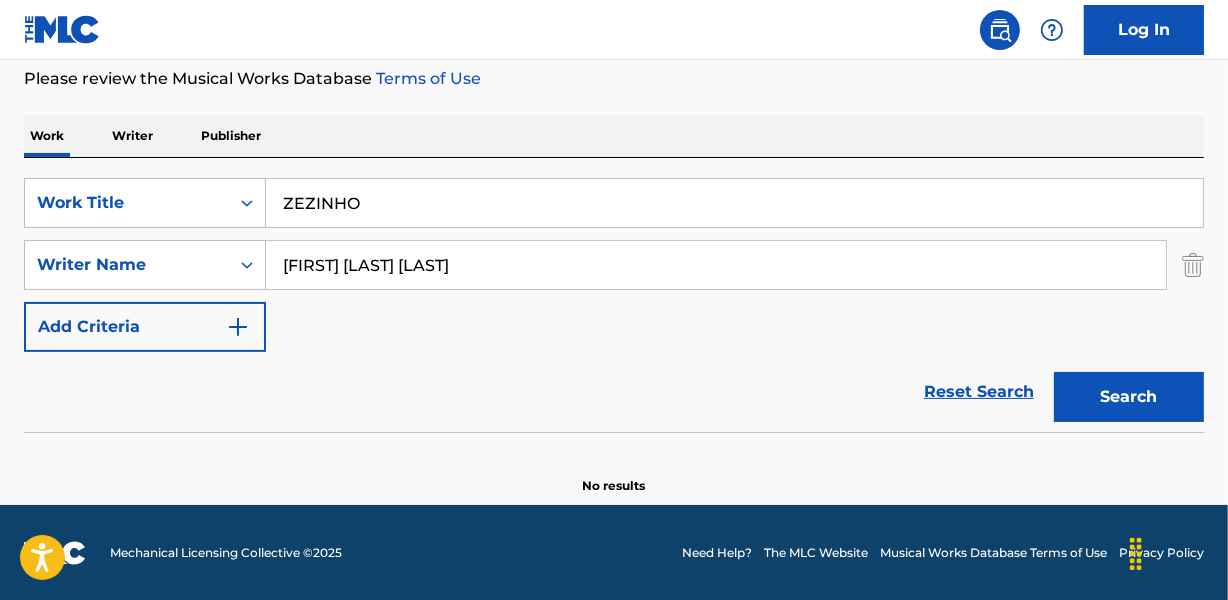 type on "zezinho das pingas" 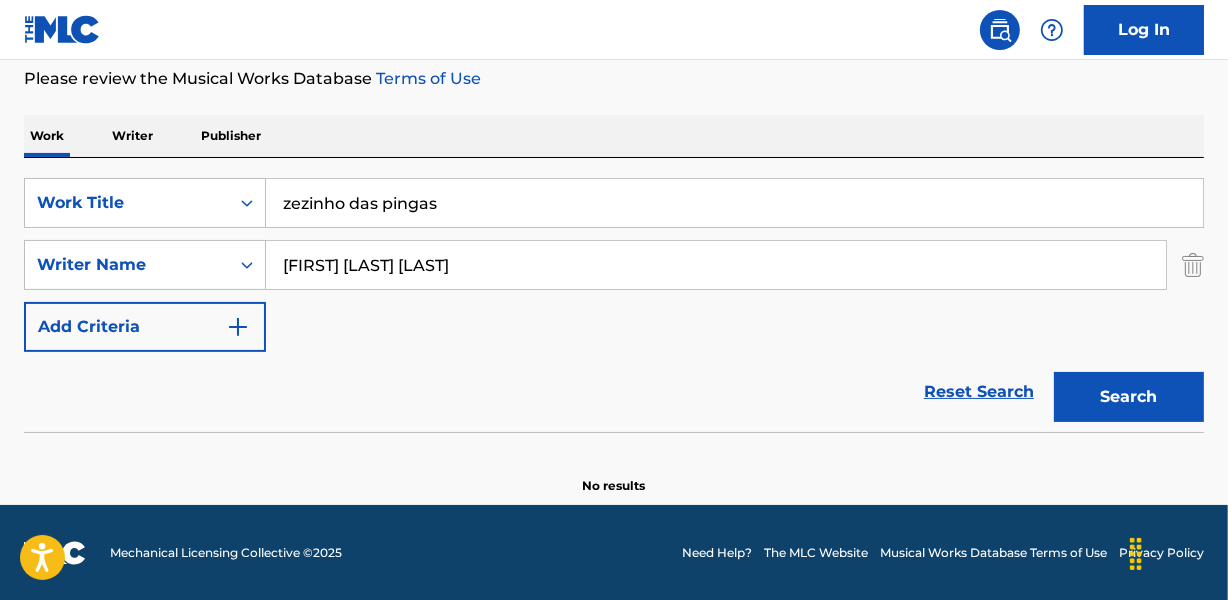 click on "[FIRST] [LAST] [LAST]" at bounding box center [716, 265] 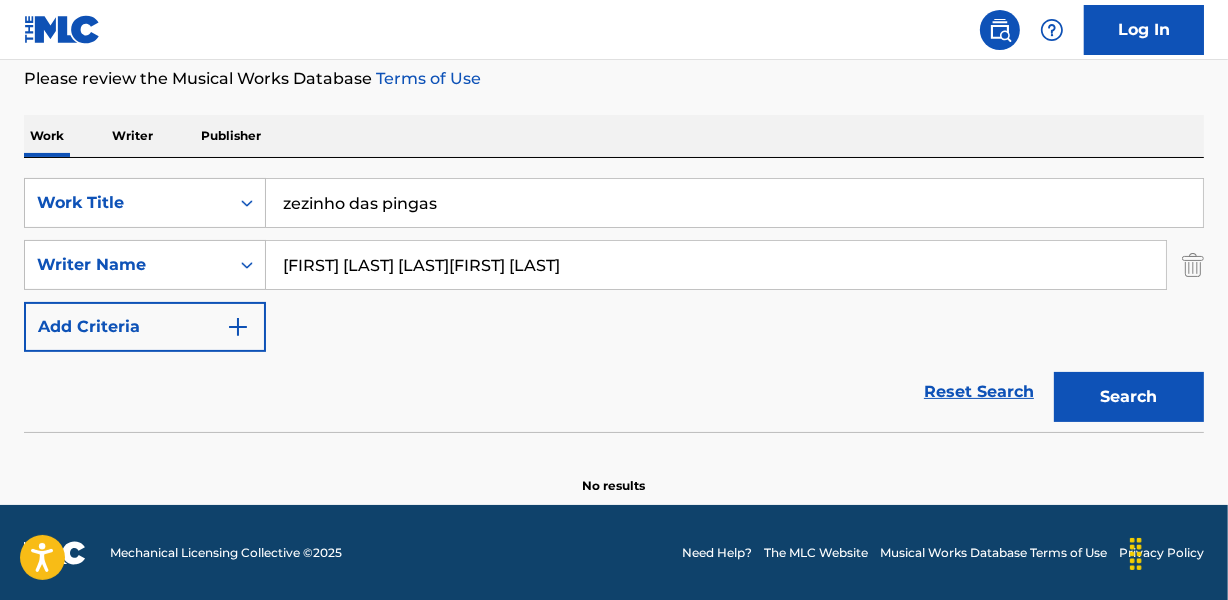 click on "[FIRST] [LAST] [LAST][FIRST] [LAST]" at bounding box center (716, 265) 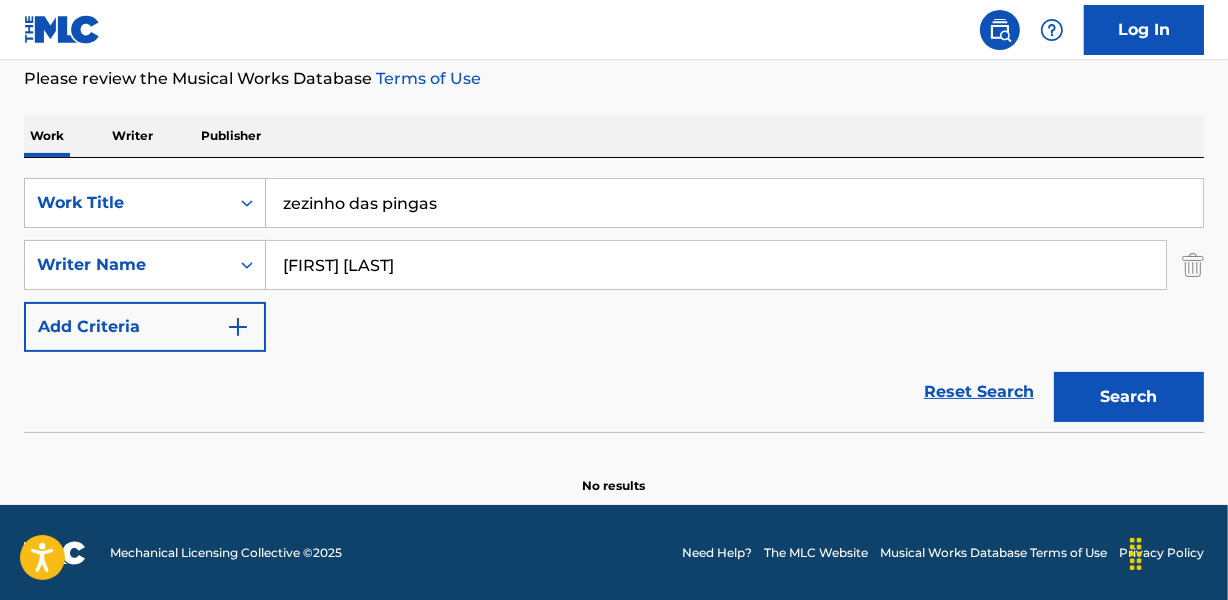 type on "[FIRST] [LAST]" 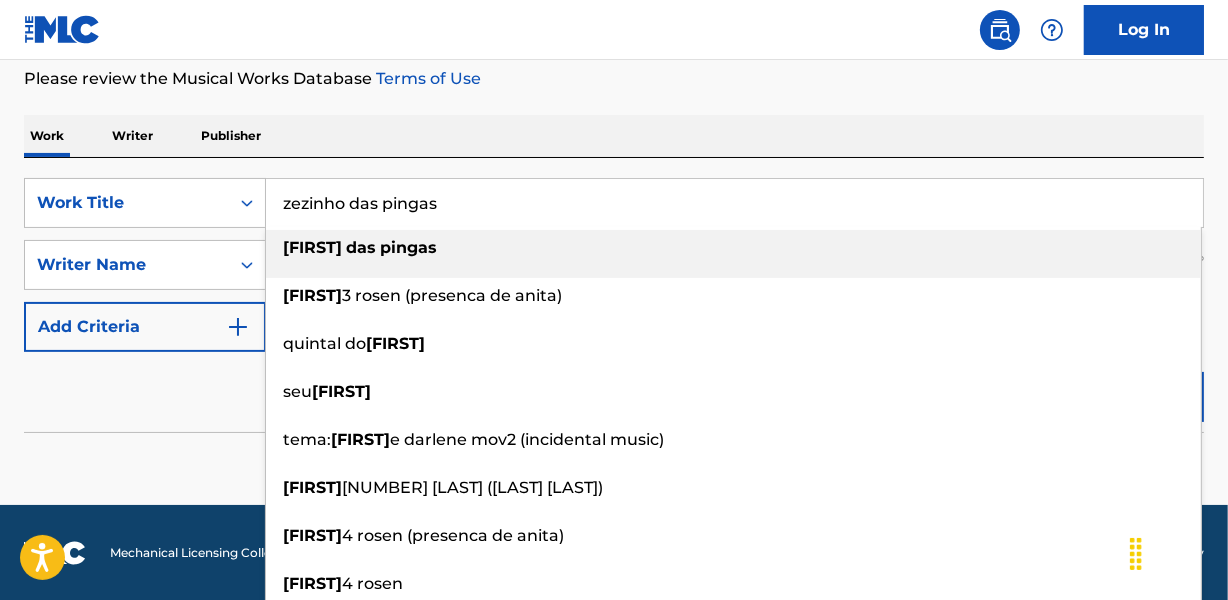 click on "zezinho das pingas" at bounding box center (734, 203) 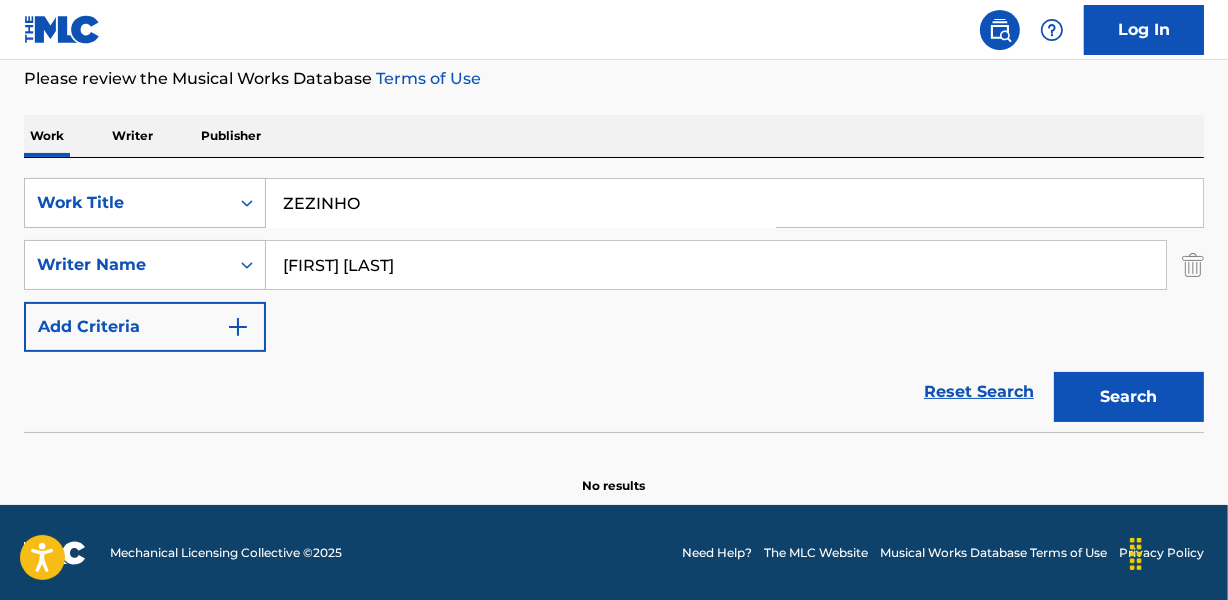 click on "Work Writer Publisher" at bounding box center (614, 136) 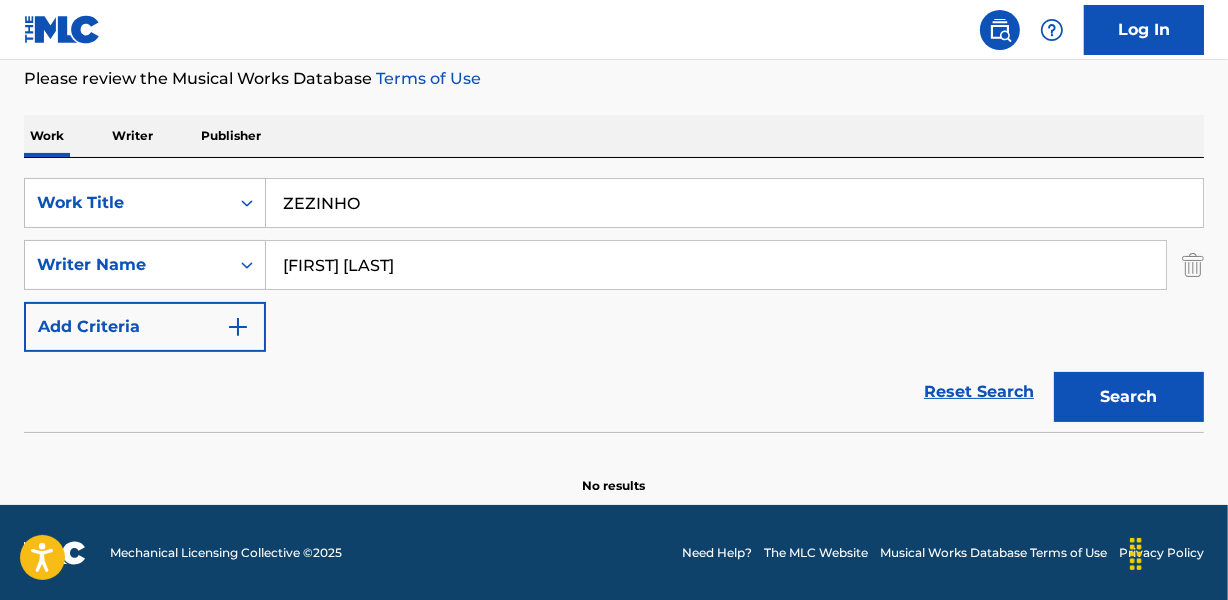 click on "ZEZINHO" at bounding box center (734, 203) 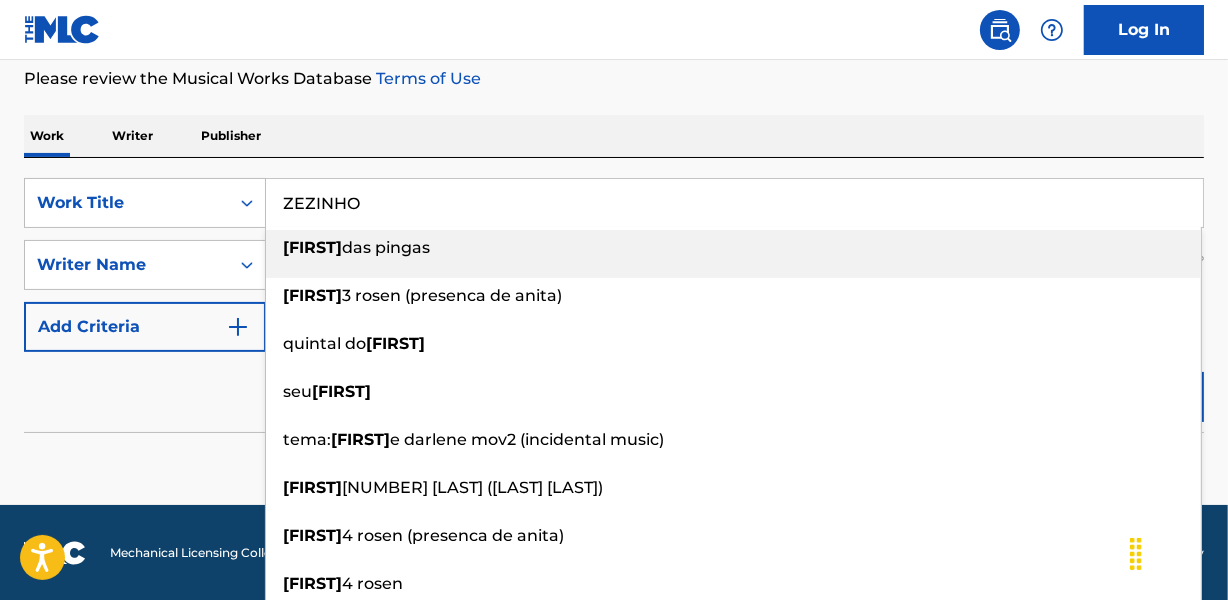 click on "ZEZINHO" at bounding box center [734, 203] 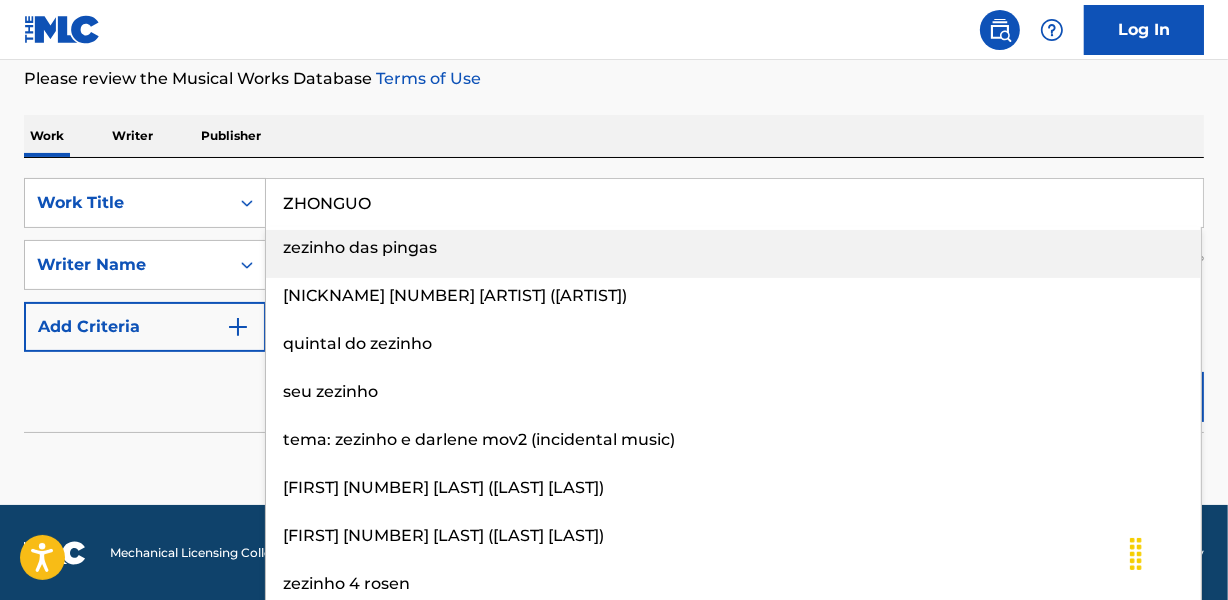 type on "ZHONGUO" 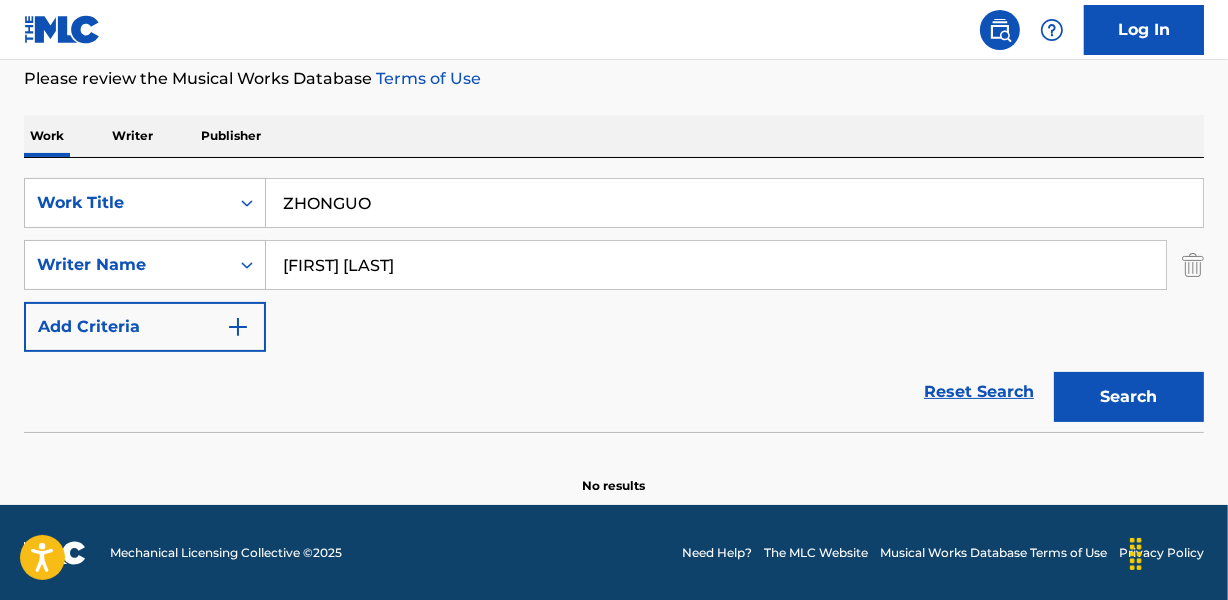 click on "Work Writer Publisher" at bounding box center (614, 136) 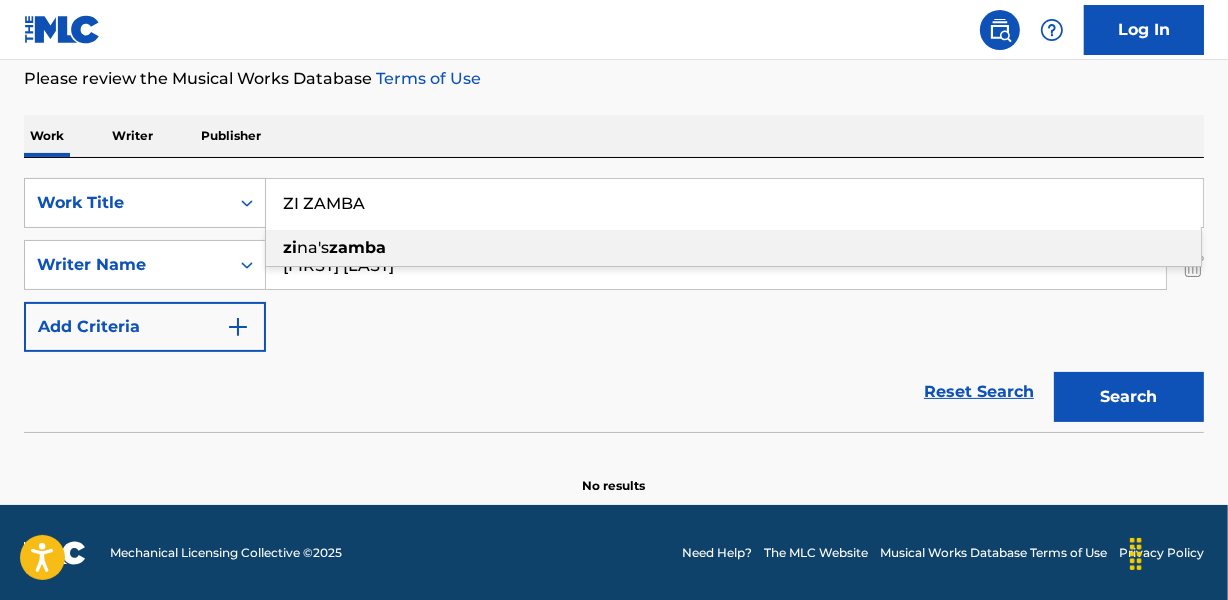 type on "ZI ZAMBA" 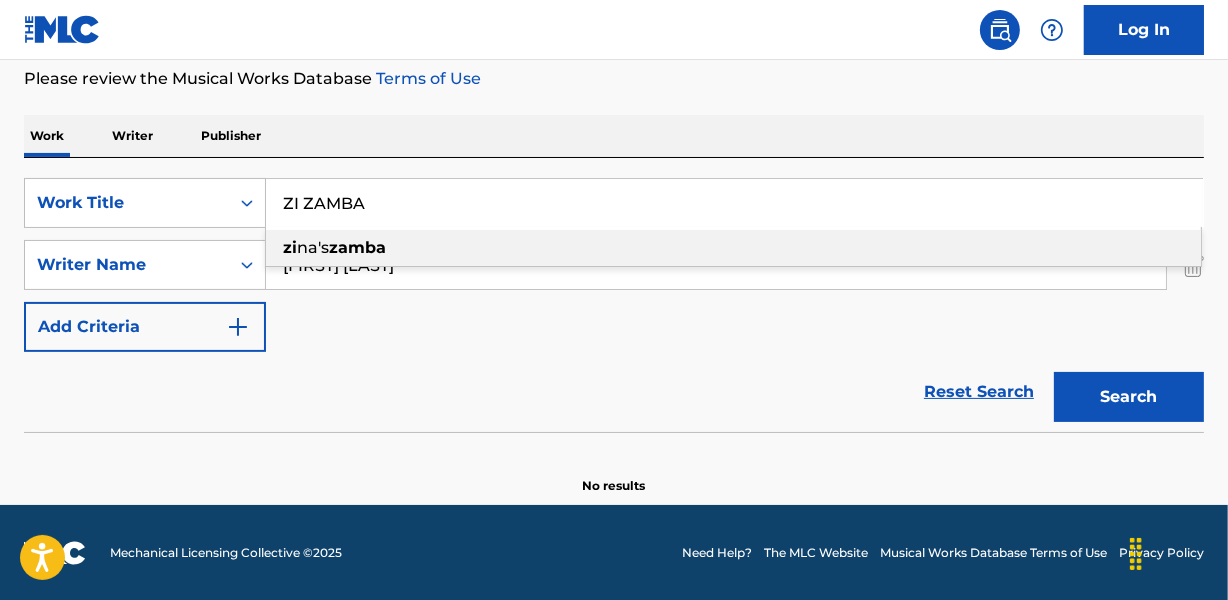 click on "SearchWithCriteria471fa37d-6dfb-4e9c-9f92-404cb4f5a77d Work Title ZI ZAMBA zi na's zamba SearchWithCriteriae17bcf3d-b000-4d59-afe8-6baf5a355423 Writer Name [FIRST] [LAST] Add Criteria Reset Search Search" at bounding box center [614, 295] 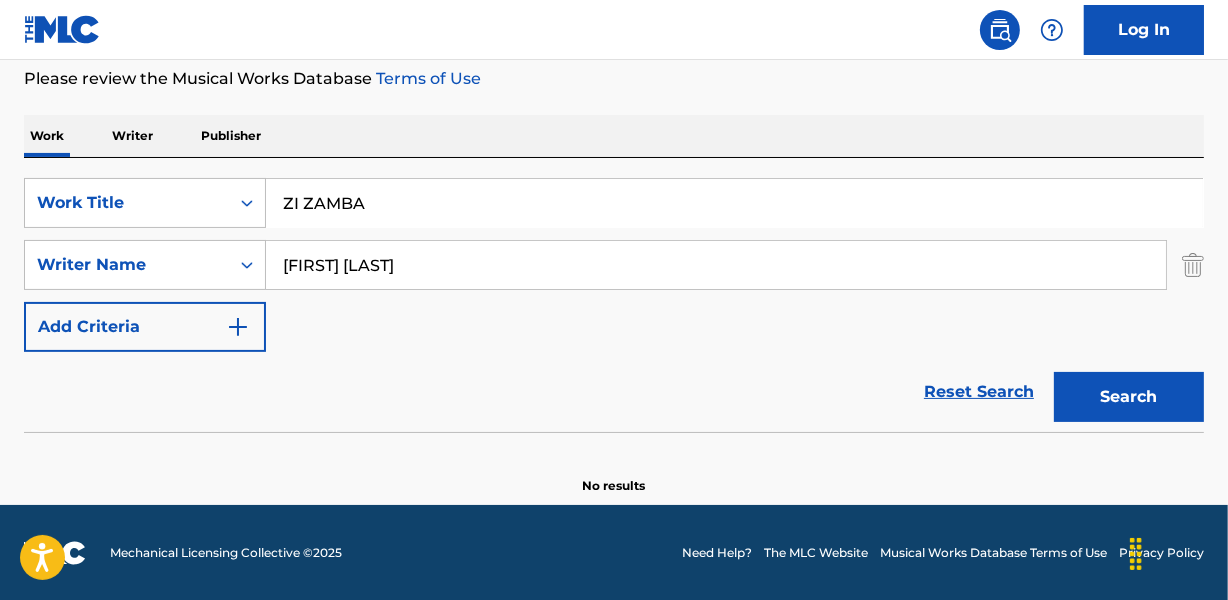 click on "[FIRST] [LAST]" at bounding box center (716, 265) 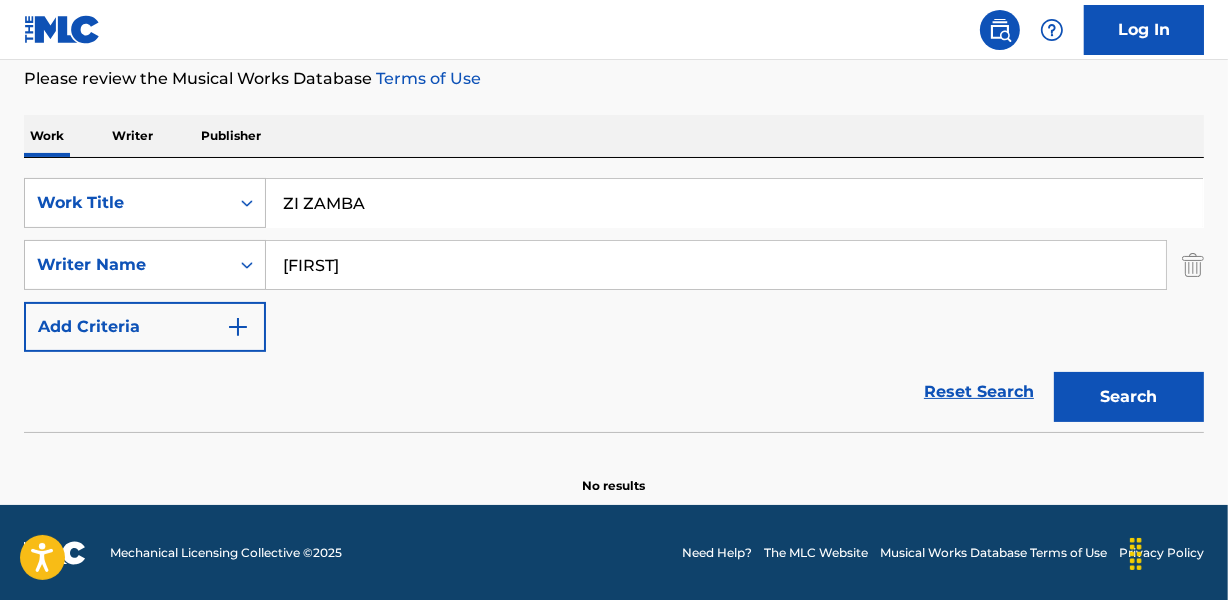 type on "[FIRST]" 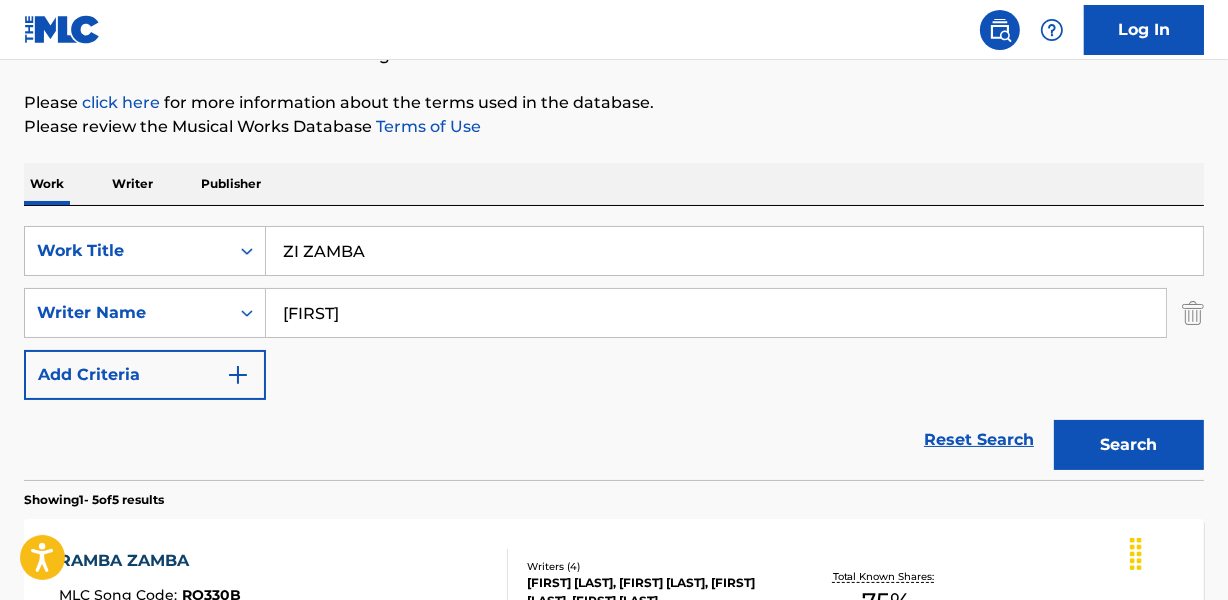 scroll, scrollTop: 206, scrollLeft: 0, axis: vertical 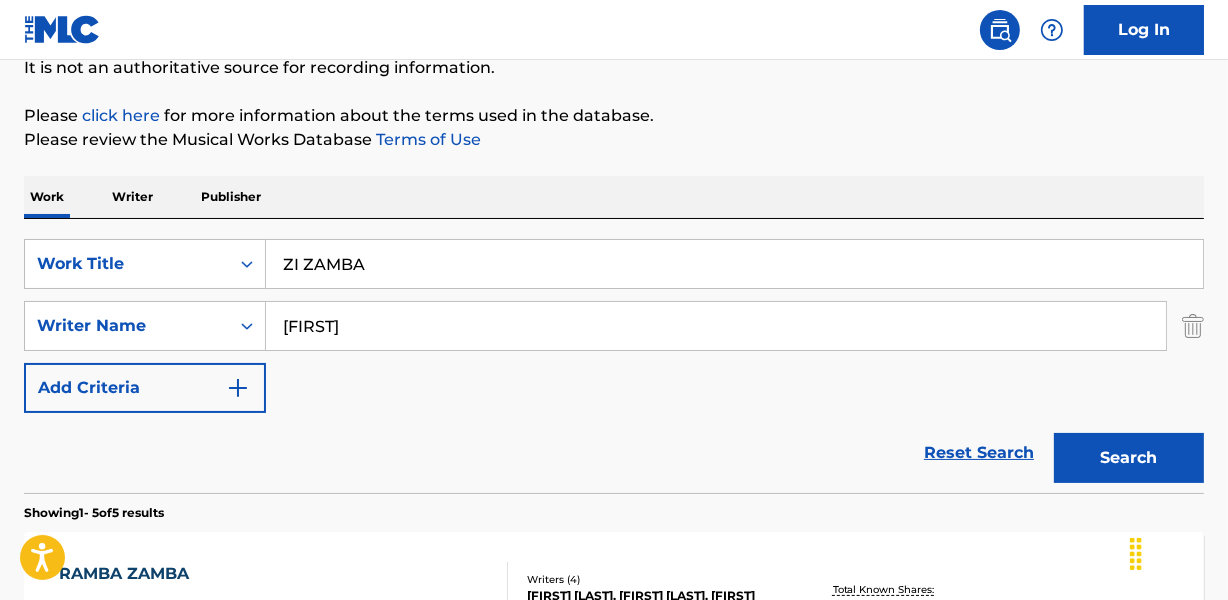 drag, startPoint x: 494, startPoint y: 229, endPoint x: 480, endPoint y: 280, distance: 52.886673 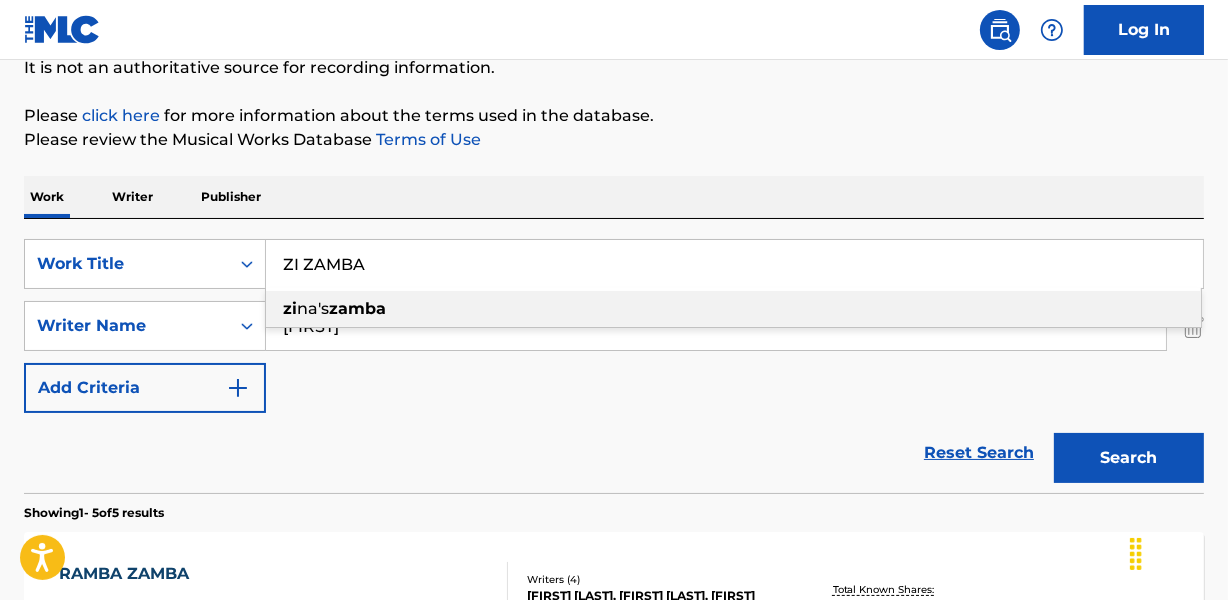 click on "ZI ZAMBA" at bounding box center (734, 264) 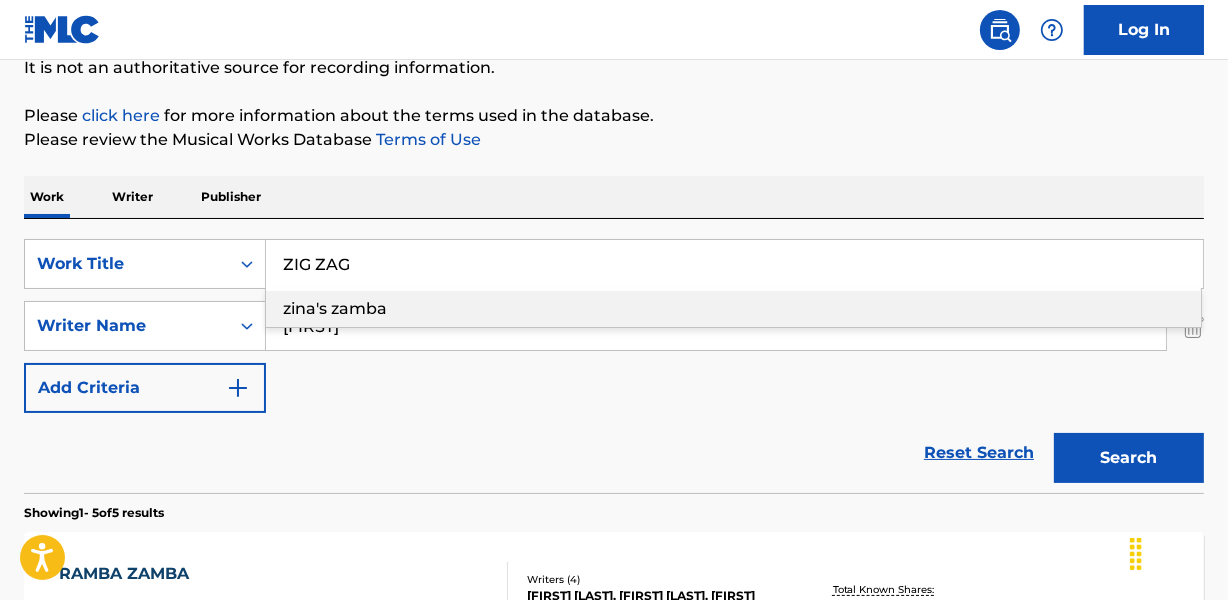 type on "ZIG ZAG" 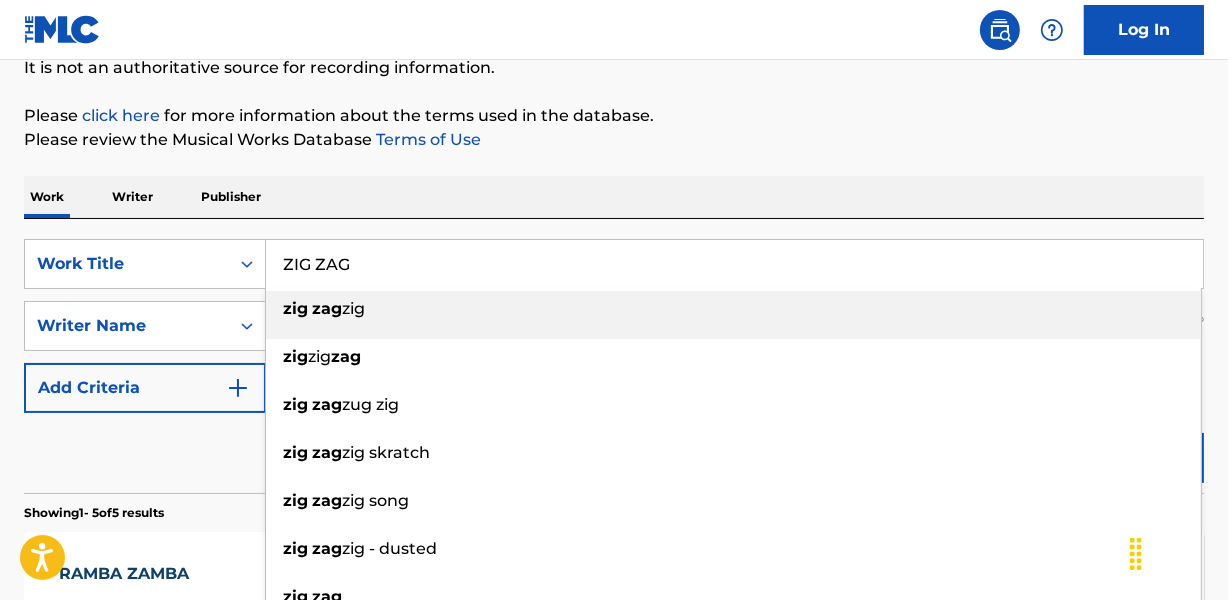 click on "SearchWithCriteria471fa37d-6dfb-4e9c-9f92-404cb4f5a77d Work Title ZIG ZAG zig   zag  zig zig  zig  zag zig   zag  zug zig zig   zag  zig skratch zig   zag  zig song zig   zag  zig - dusted zig   zag zig   zag s zig   zag gin zig   zag ging SearchWithCriteriae17bcf3d-b000-4d59-afe8-6baf5a355423 Writer Name [LAST] Add Criteria Reset Search Search" at bounding box center [614, 356] 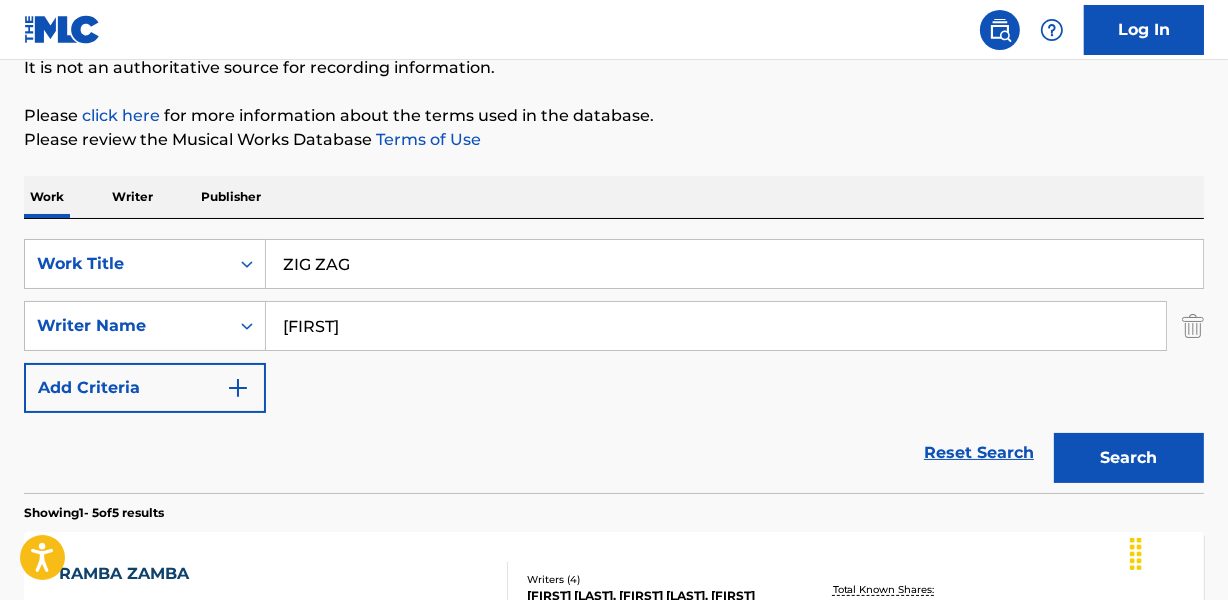 click on "[FIRST]" at bounding box center [716, 326] 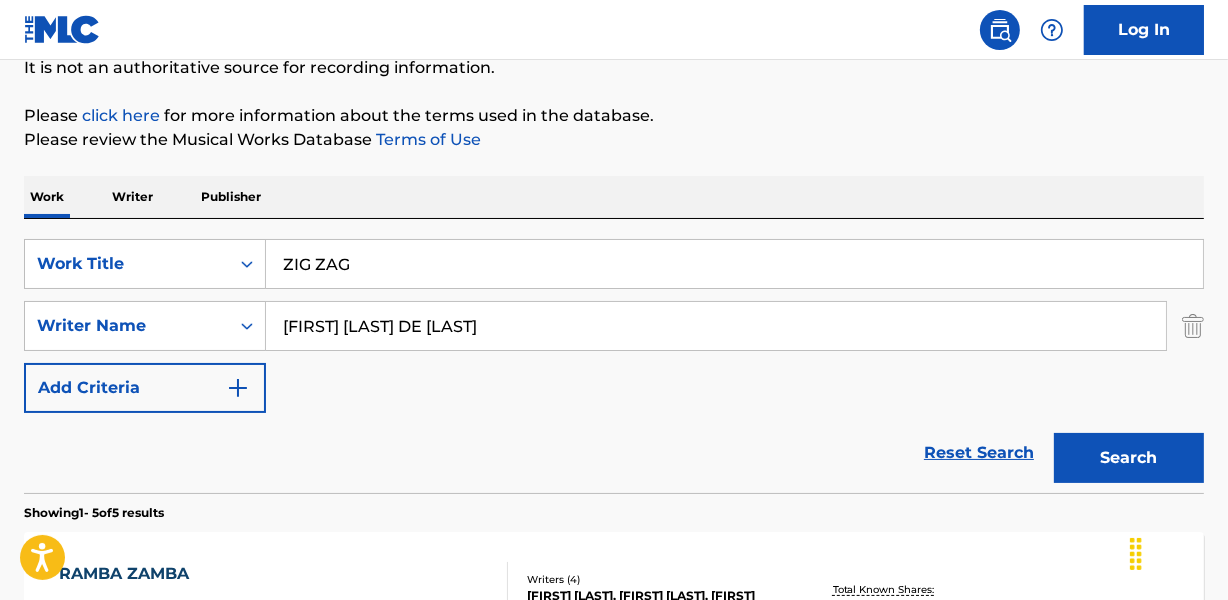 type on "[FIRST] [LAST] DE [LAST]" 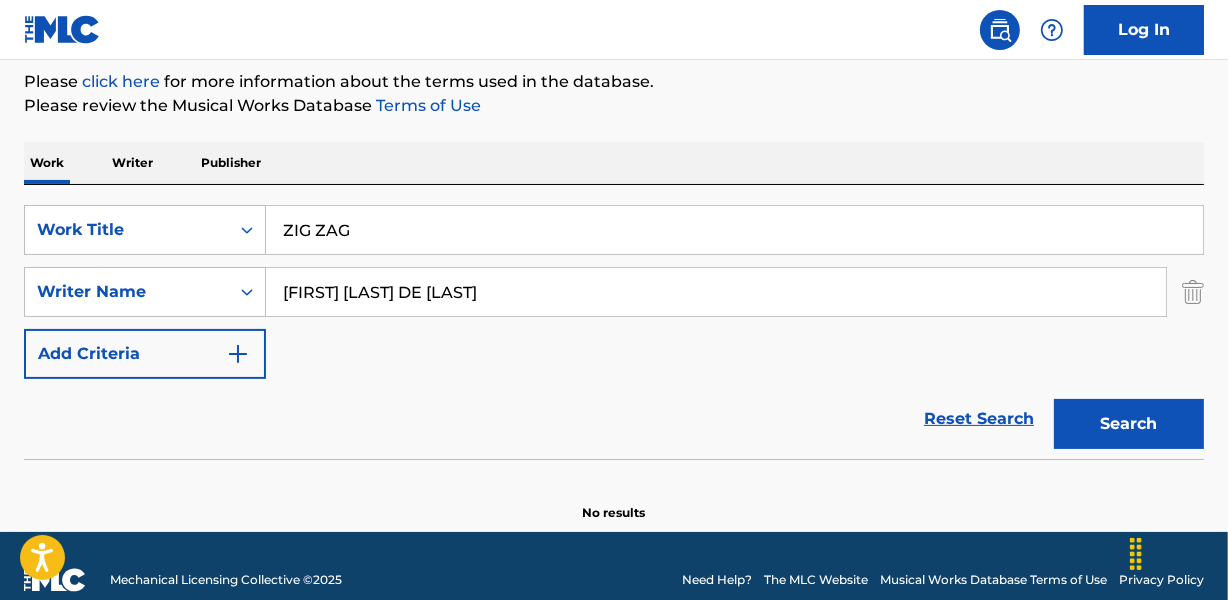 scroll, scrollTop: 267, scrollLeft: 0, axis: vertical 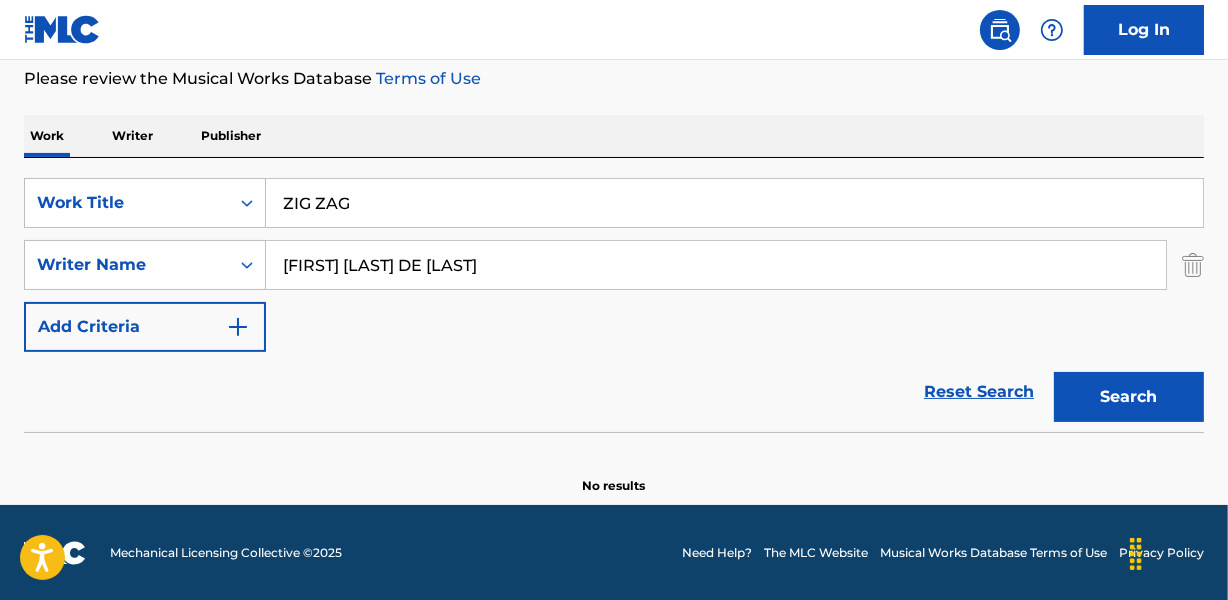 click on "ZIG ZAG" at bounding box center (734, 203) 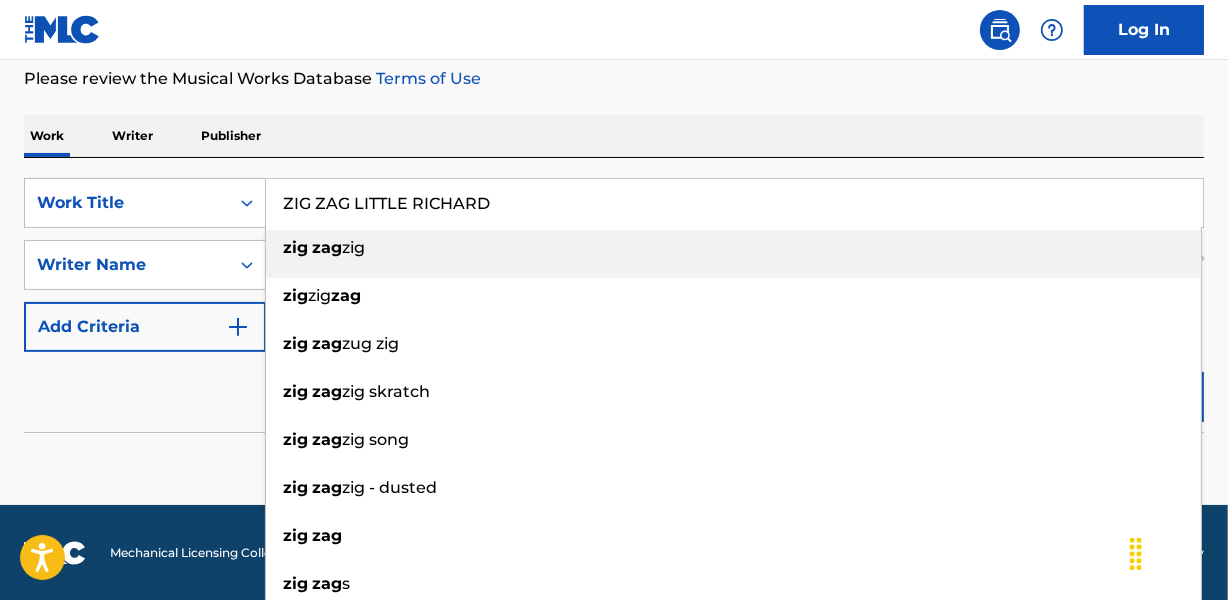 type on "ZIG ZAG LITTLE RICHARD" 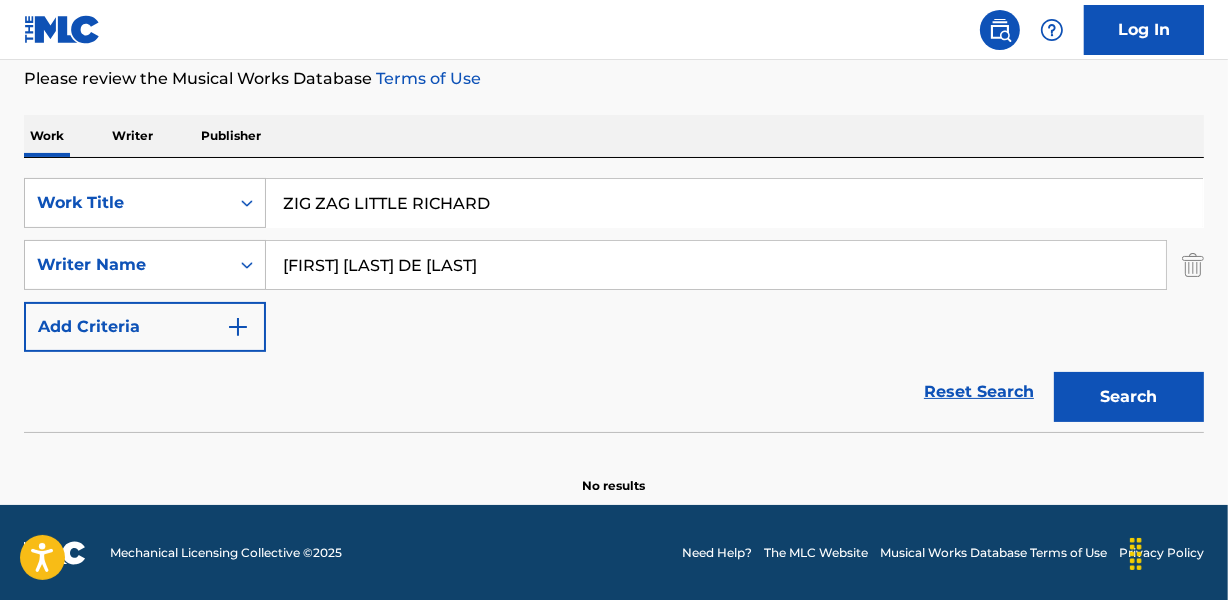 click on "Work Writer Publisher" at bounding box center [614, 136] 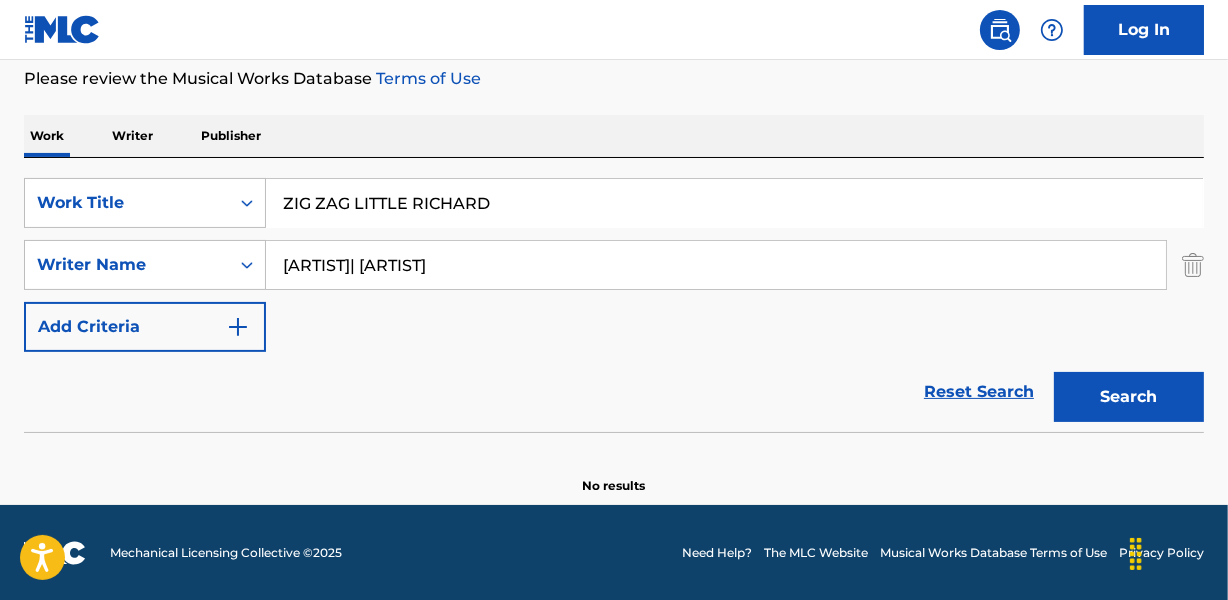 click on "Search" at bounding box center [1129, 397] 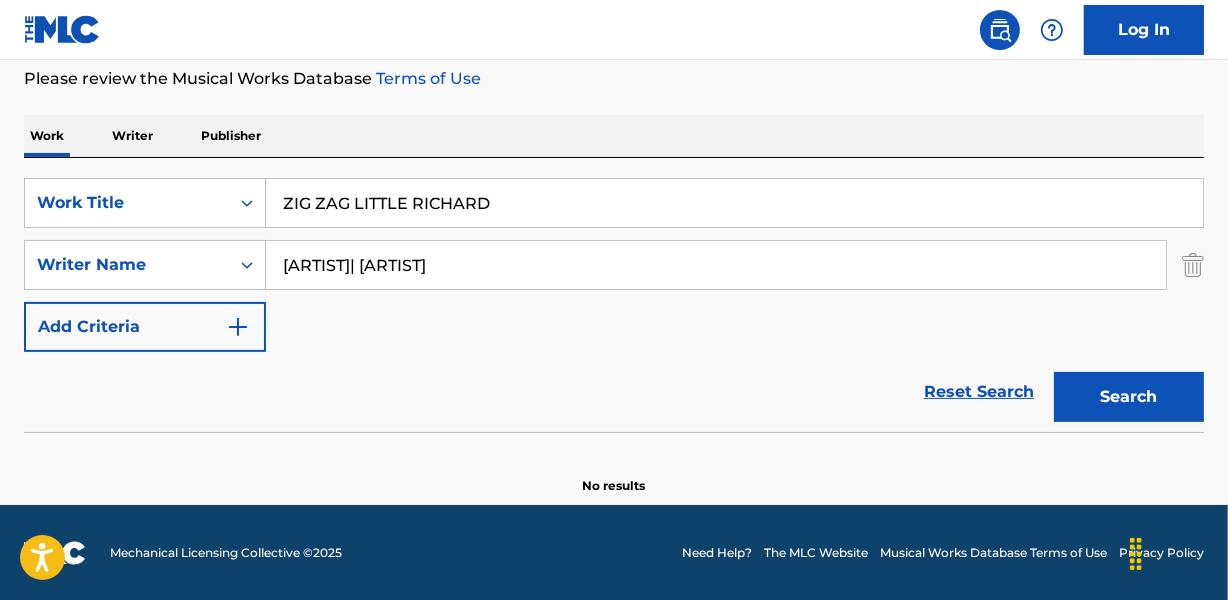 drag, startPoint x: 378, startPoint y: 263, endPoint x: 641, endPoint y: 263, distance: 263 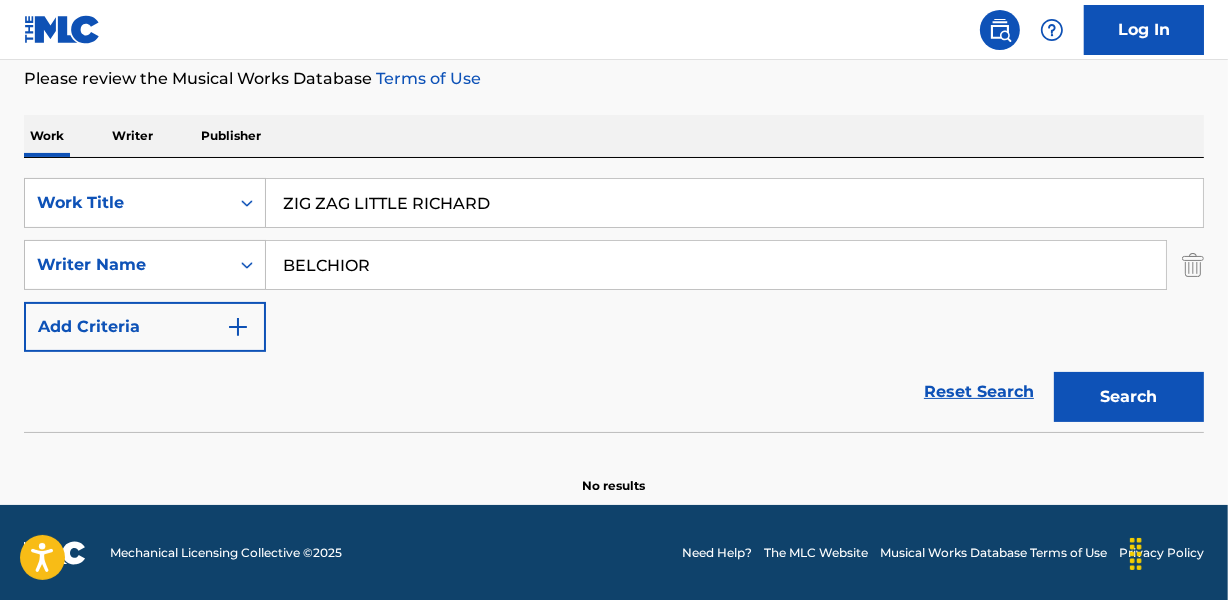 click on "Search" at bounding box center (1129, 397) 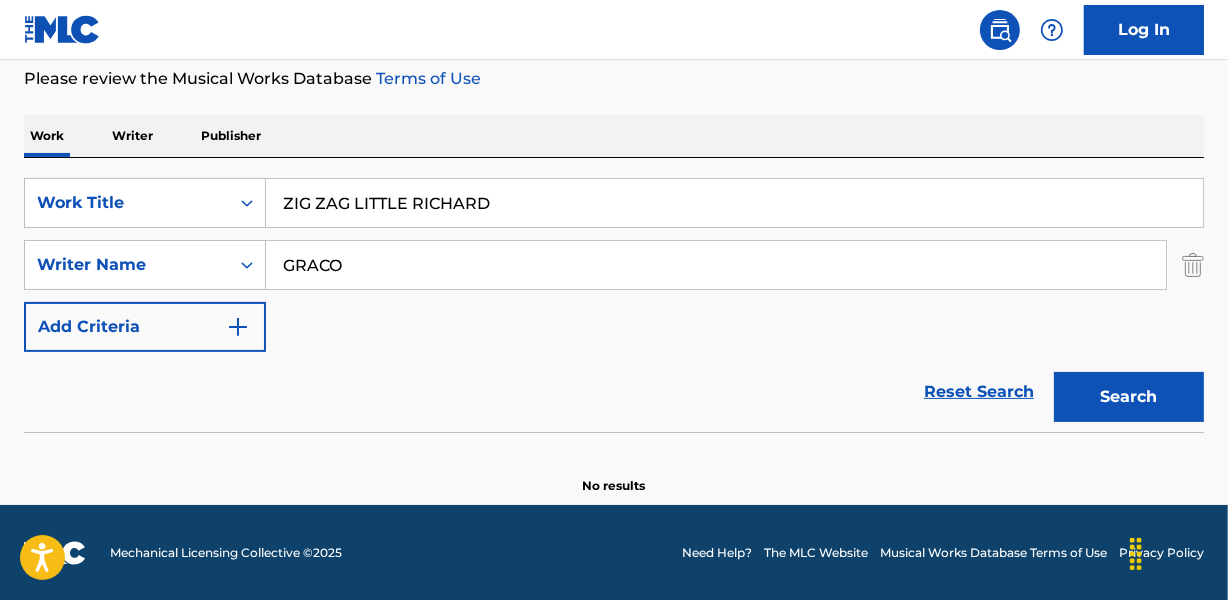 scroll, scrollTop: 0, scrollLeft: 0, axis: both 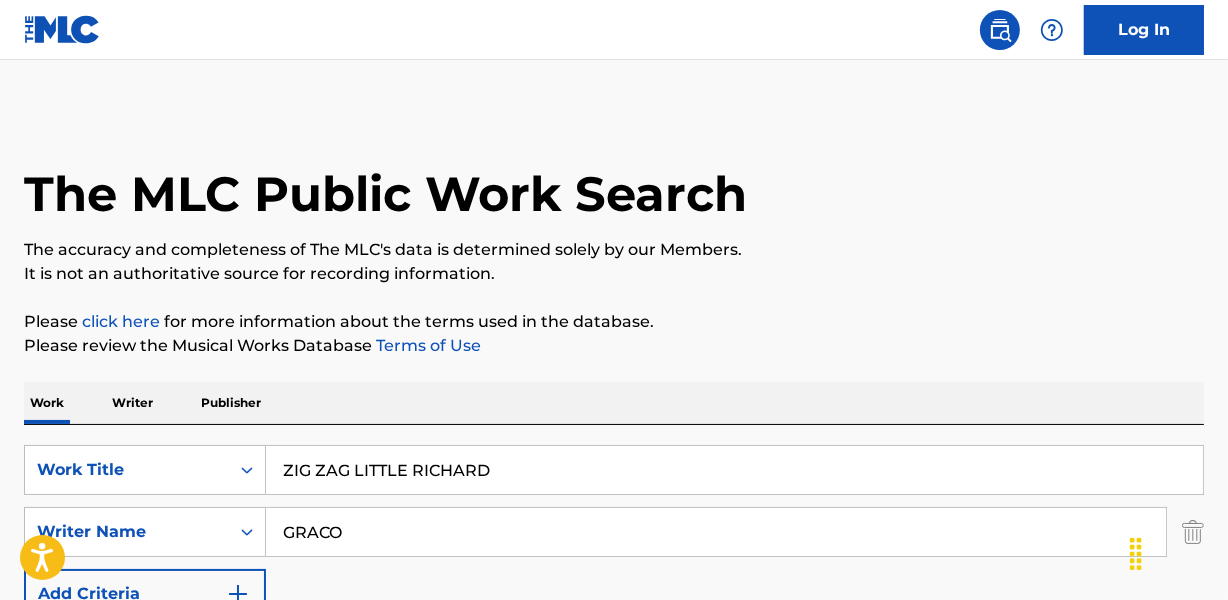 type on "GRACO" 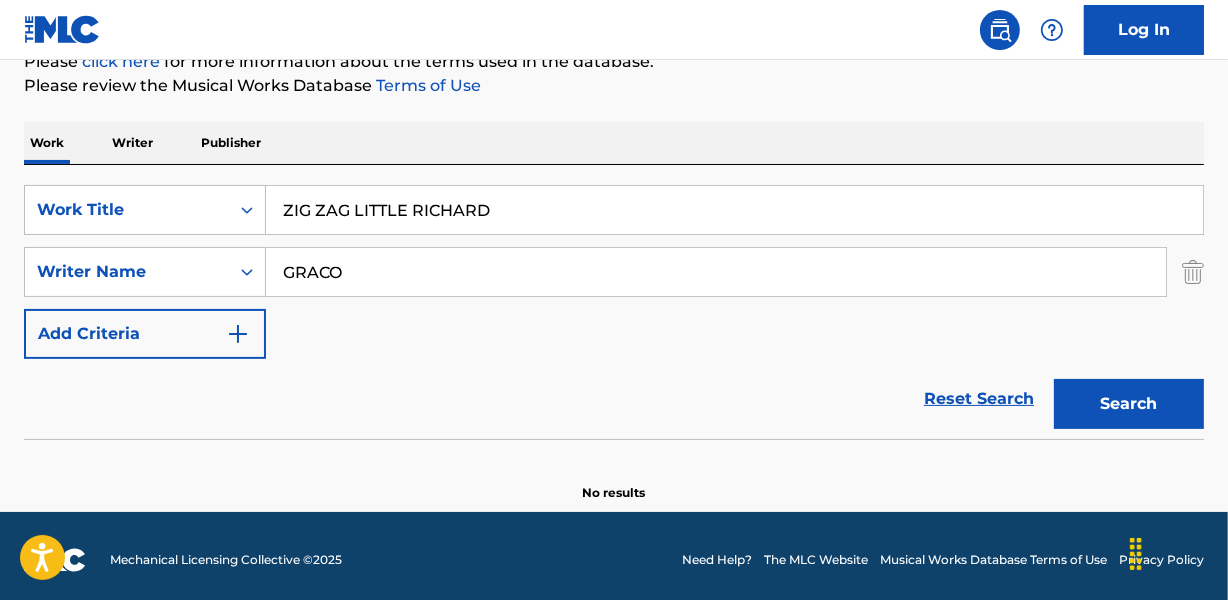 scroll, scrollTop: 267, scrollLeft: 0, axis: vertical 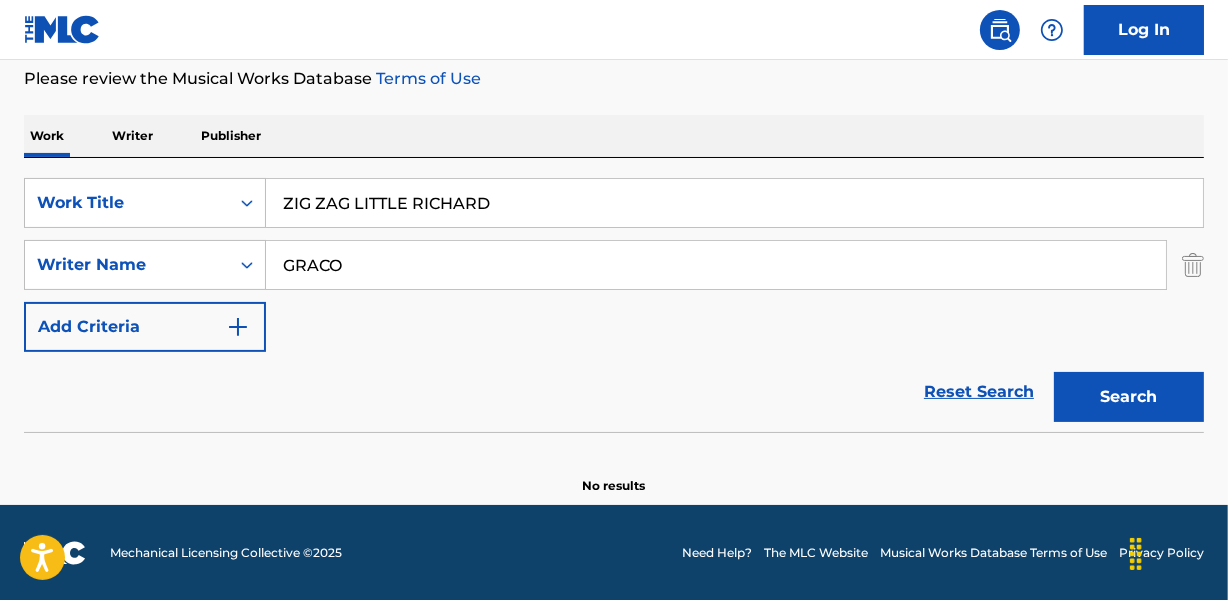 click on "Search" at bounding box center (1129, 397) 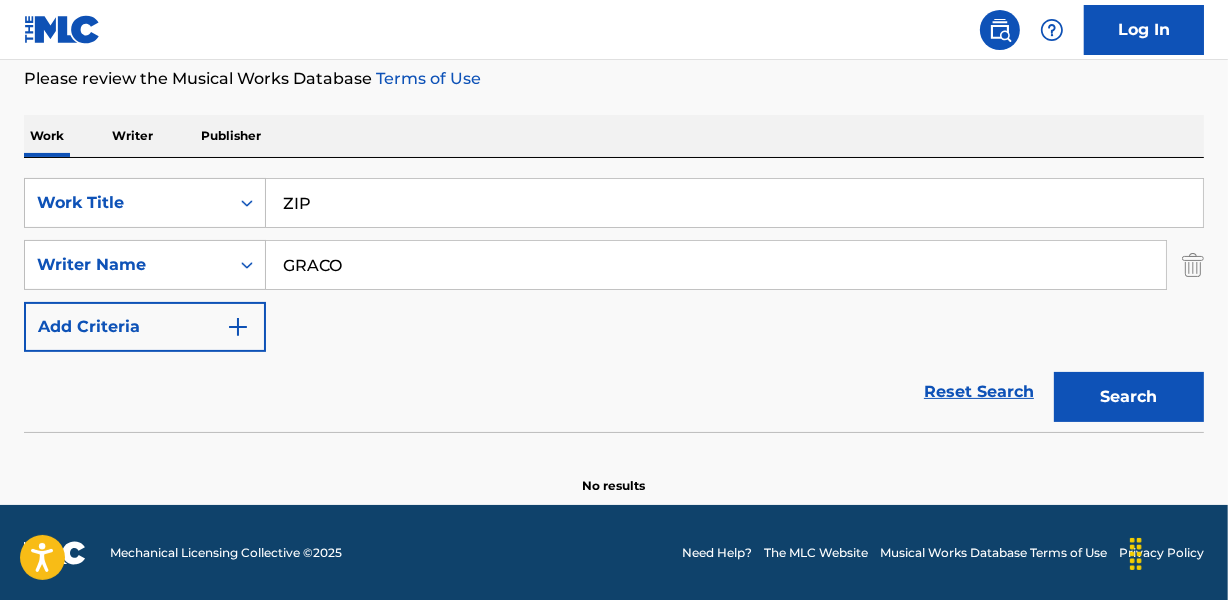 type on "ZIP" 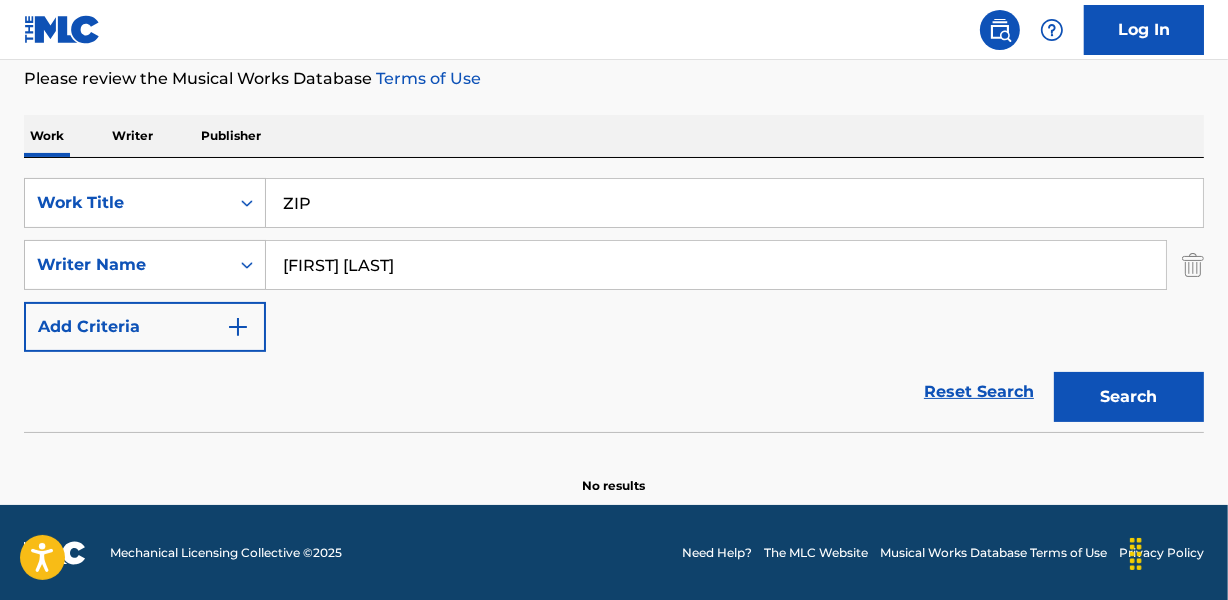 click on "[FIRST] [LAST]" at bounding box center (716, 265) 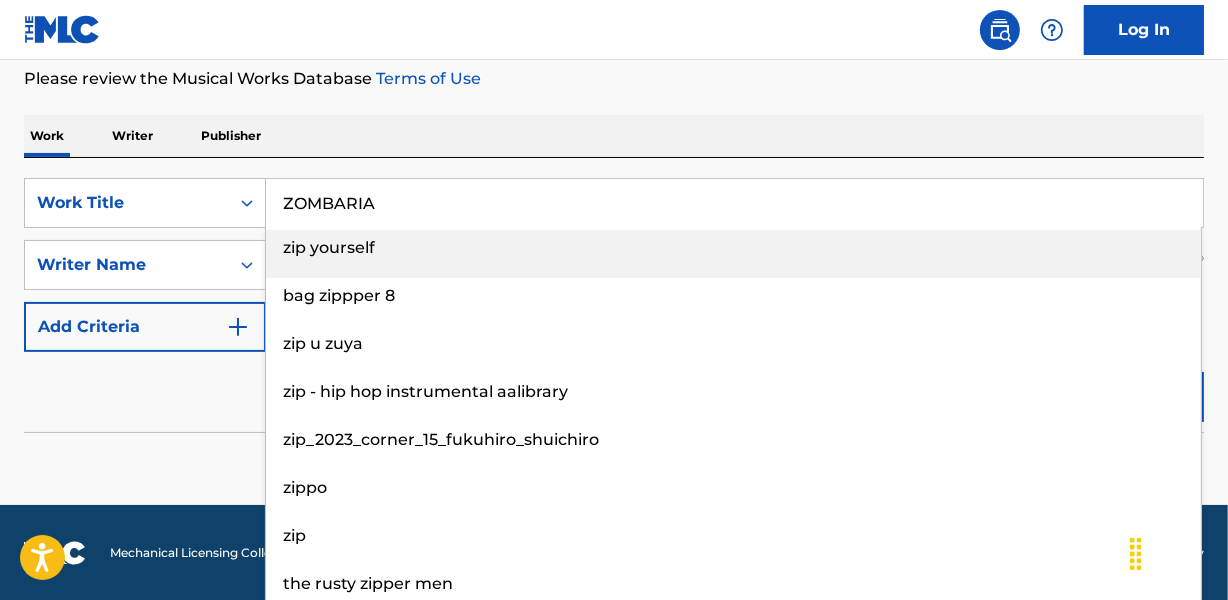 type on "ZOMBARIA" 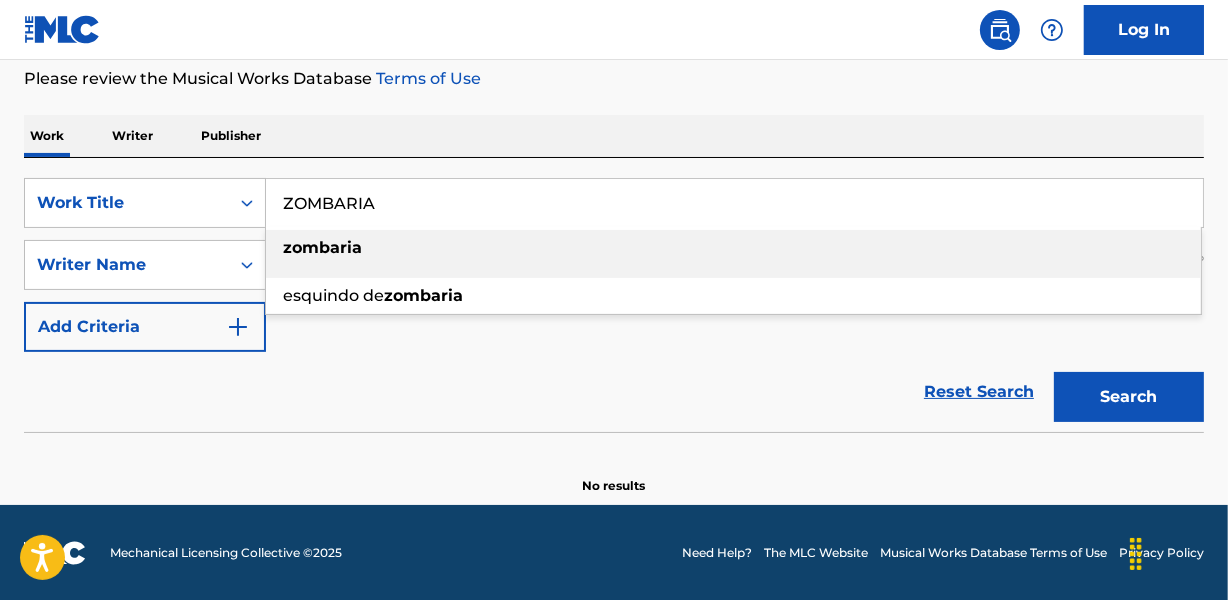 click on "SearchWithCriteria471fa37d-6dfb-4e9c-9f92-404cb4f5a77d Work Title ZOMBARIA zombaria esquindo de  zombaria SearchWithCriteriae17bcf3d-b000-4d59-afe8-6baf5a355423 Writer Name [FIRST] [LAST] Add Criteria Reset Search Search" at bounding box center [614, 295] 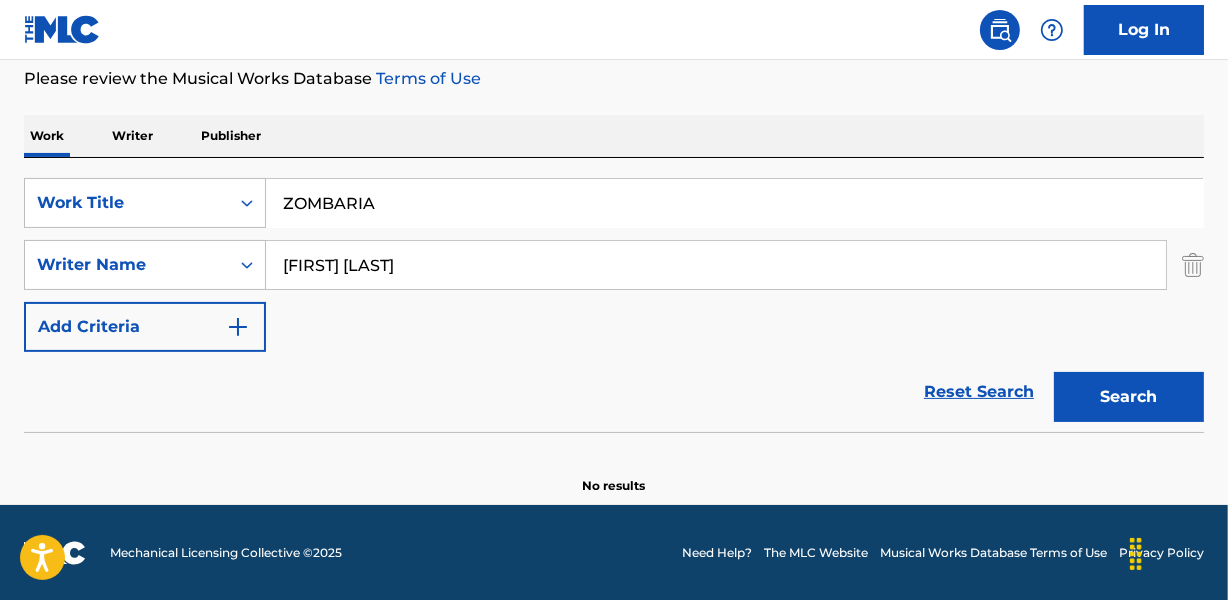 click on "[FIRST] [LAST]" at bounding box center [716, 265] 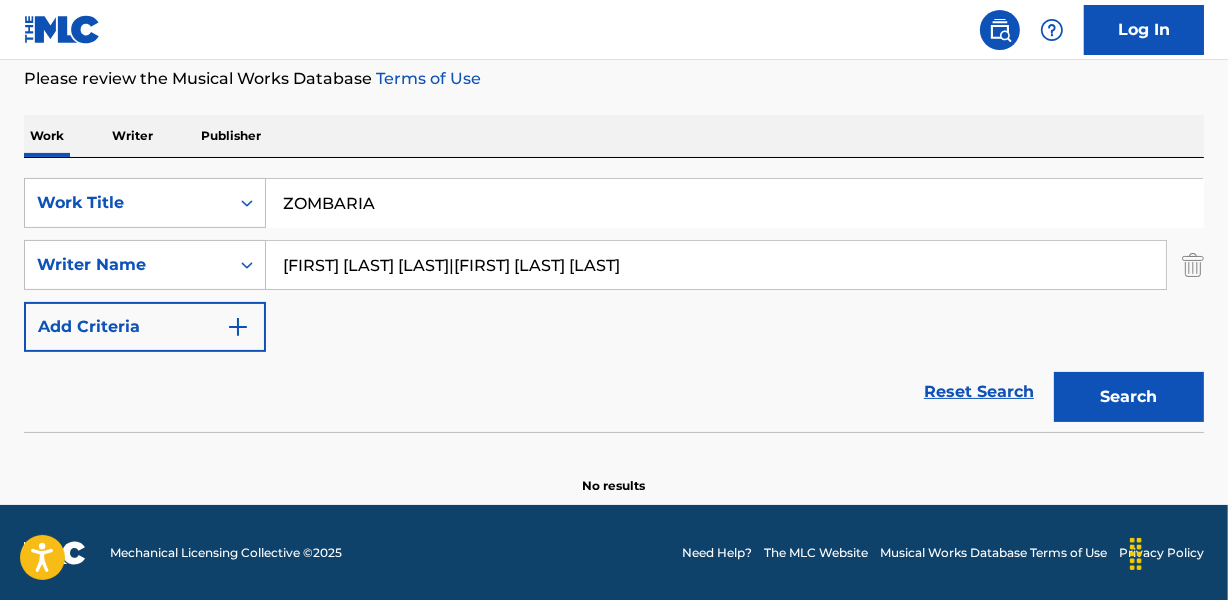 drag, startPoint x: 1130, startPoint y: 398, endPoint x: 808, endPoint y: 393, distance: 322.03882 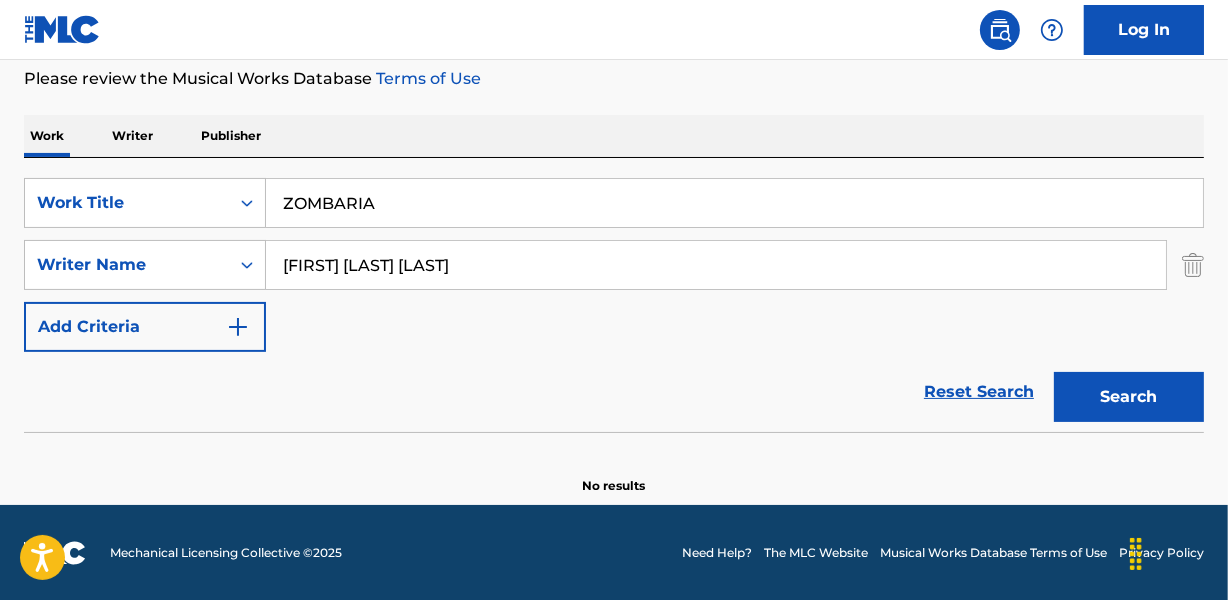 click on "Search" at bounding box center [1129, 397] 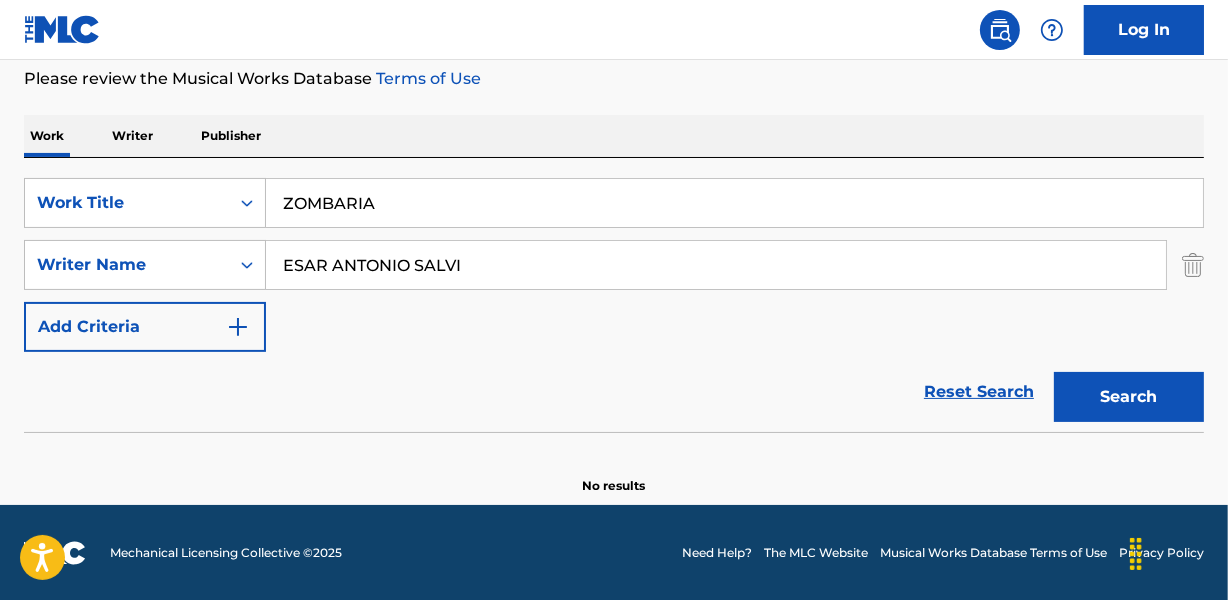 click on "ESAR ANTONIO SALVI" at bounding box center (716, 265) 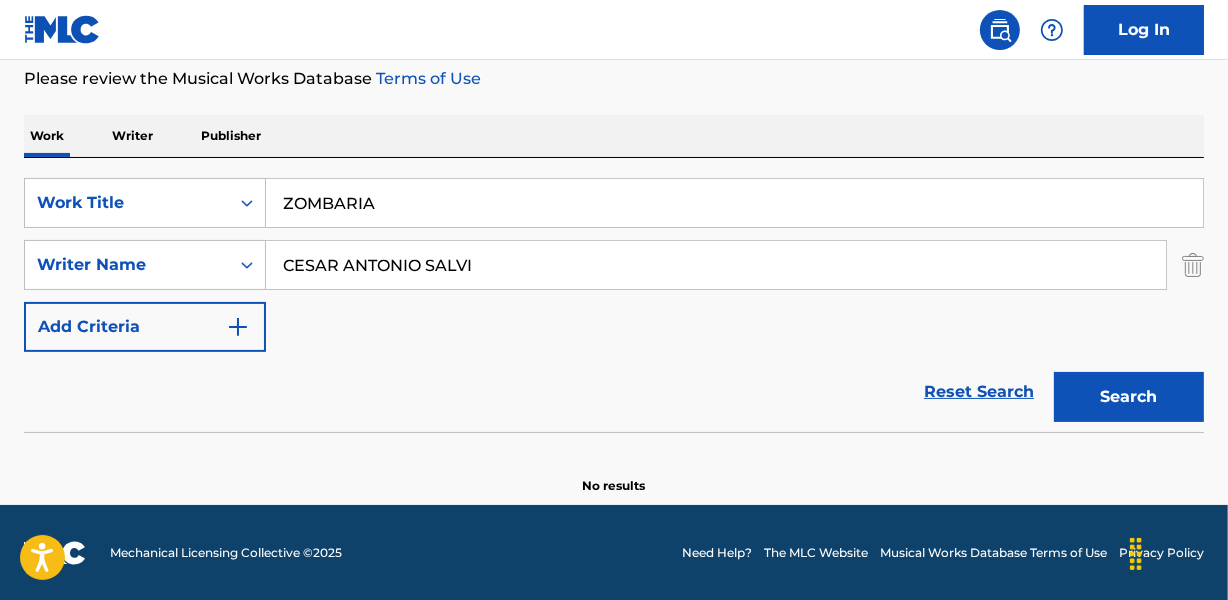 type on "CESAR ANTONIO SALVI" 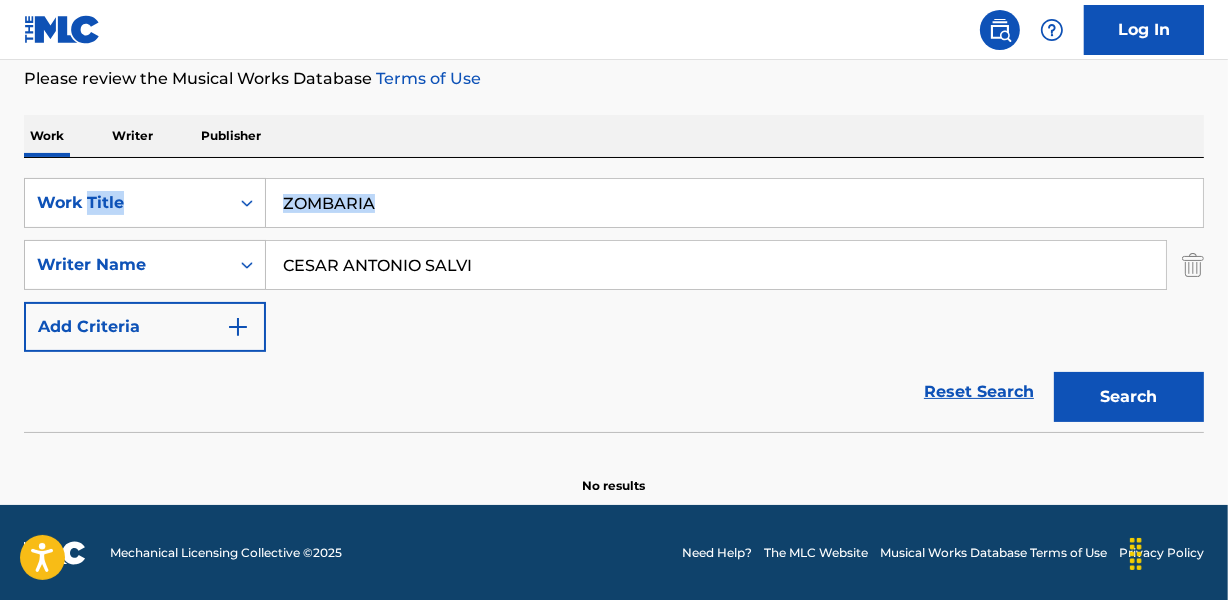 click on "SearchWithCriteria471fa37d-6dfb-4e9c-9f92-404cb4f5a77d Work Title ZOMBARIA SearchWithCriteriae17bcf3d-b000-4d59-afe8-6baf5a355423 Writer Name [FIRST] [LAST] Add Criteria Reset Search Search" at bounding box center (614, 295) 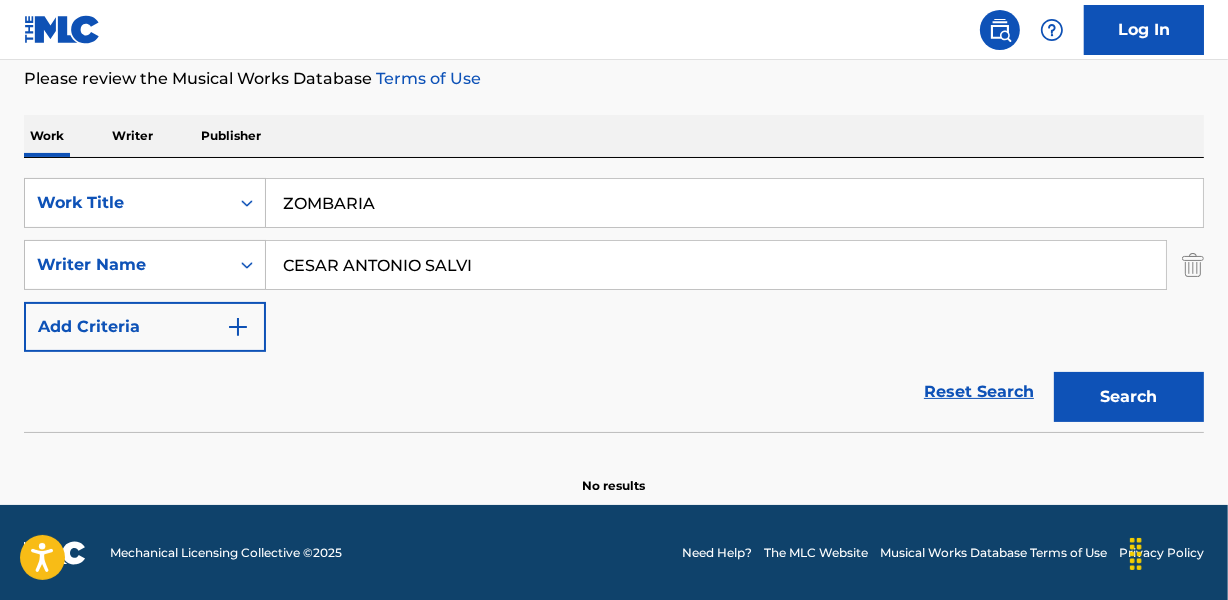 click on "ZOMBARIA" at bounding box center (734, 203) 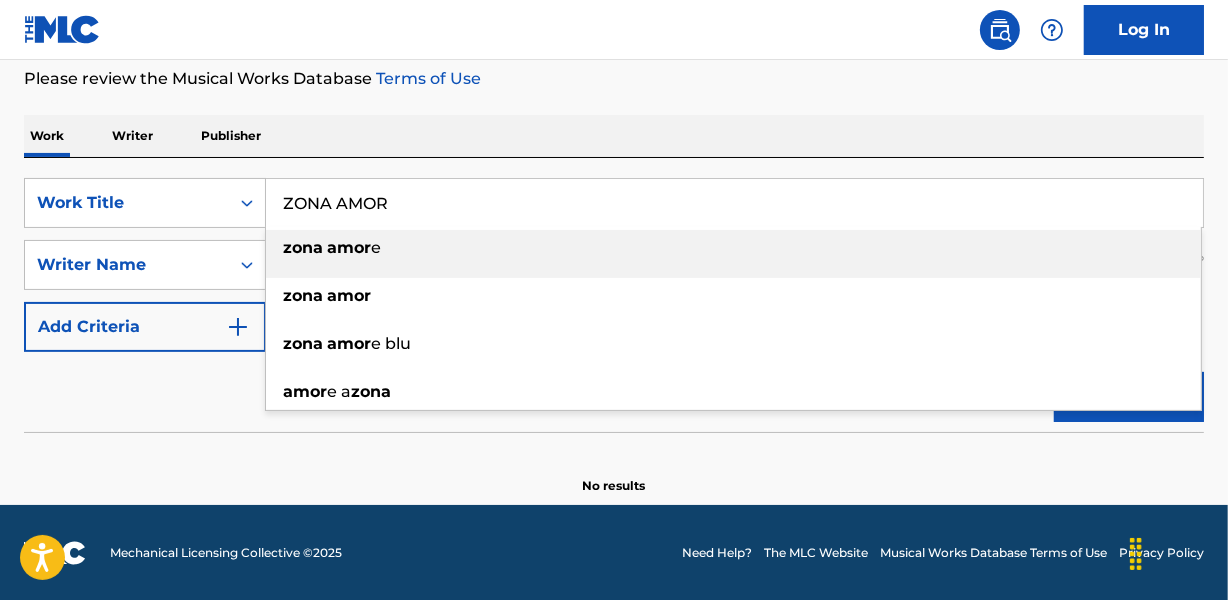 type on "ZONA AMOR" 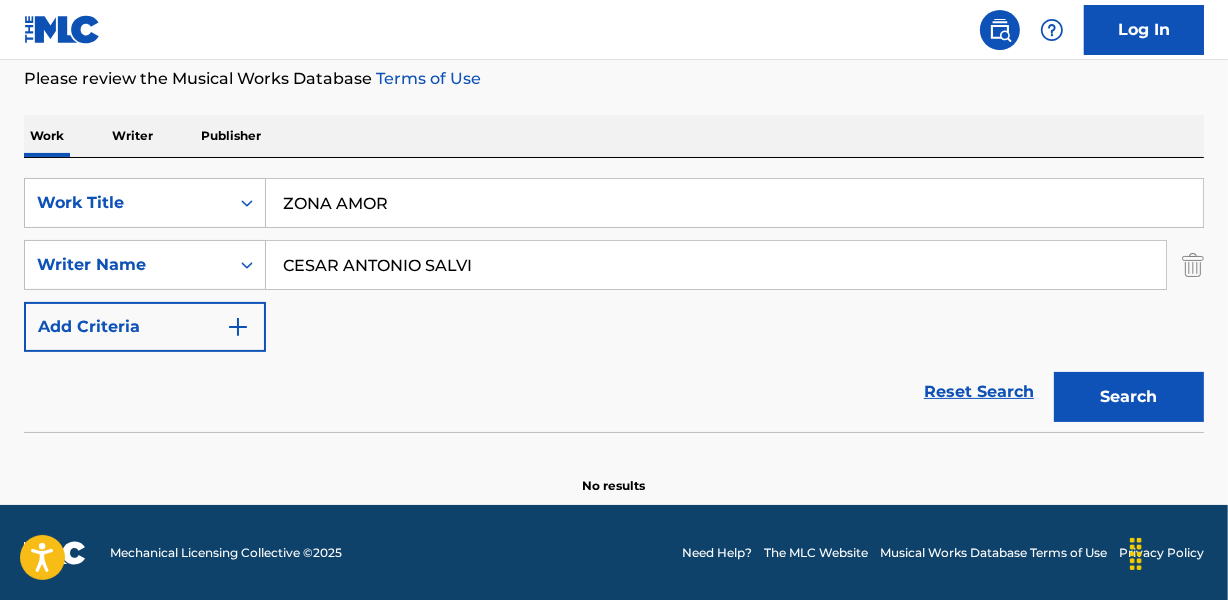 click on "SearchWithCriteria471fa37d-6dfb-4e9c-9f92-404cb4f5a77d Work Title ZONA AMOR SearchWithCriteriae17bcf3d-b000-4d59-afe8-6baf5a355423 Writer Name [FIRST] [LAST] [LAST] Add Criteria Reset Search Search" at bounding box center (614, 295) 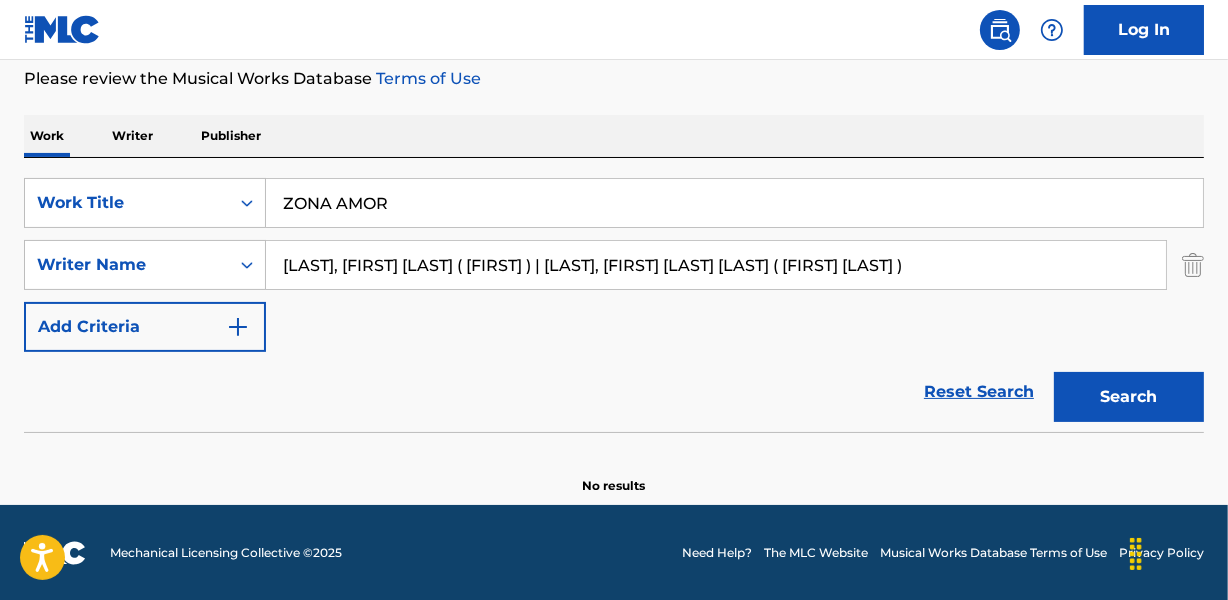 drag, startPoint x: 551, startPoint y: 264, endPoint x: 1237, endPoint y: 266, distance: 686.0029 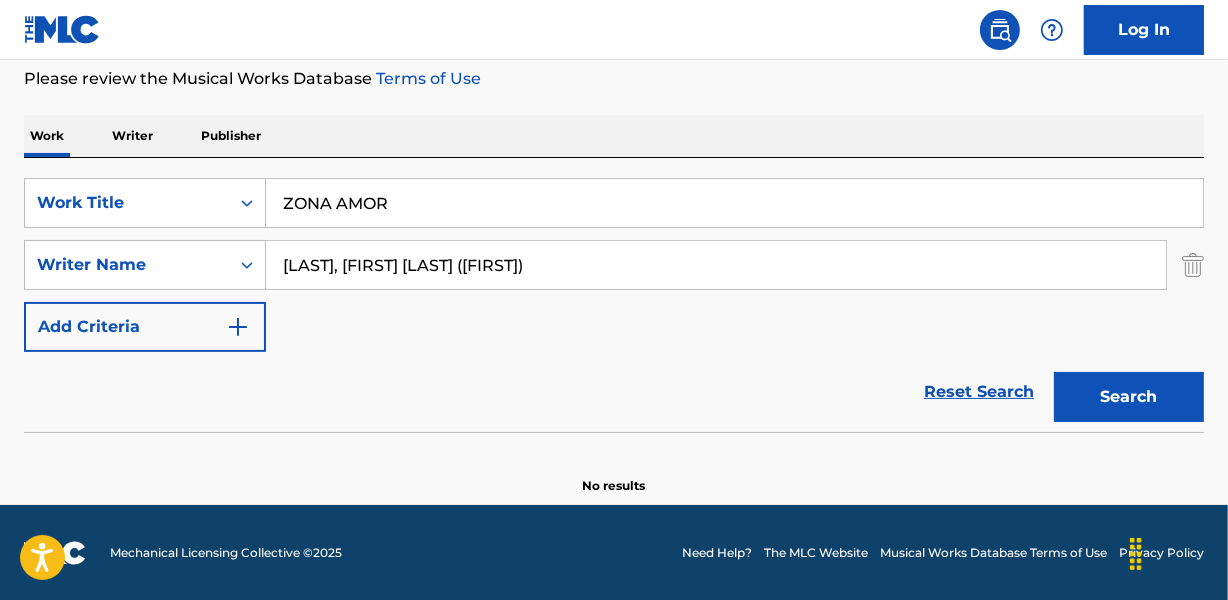 click on "Search" at bounding box center (1129, 397) 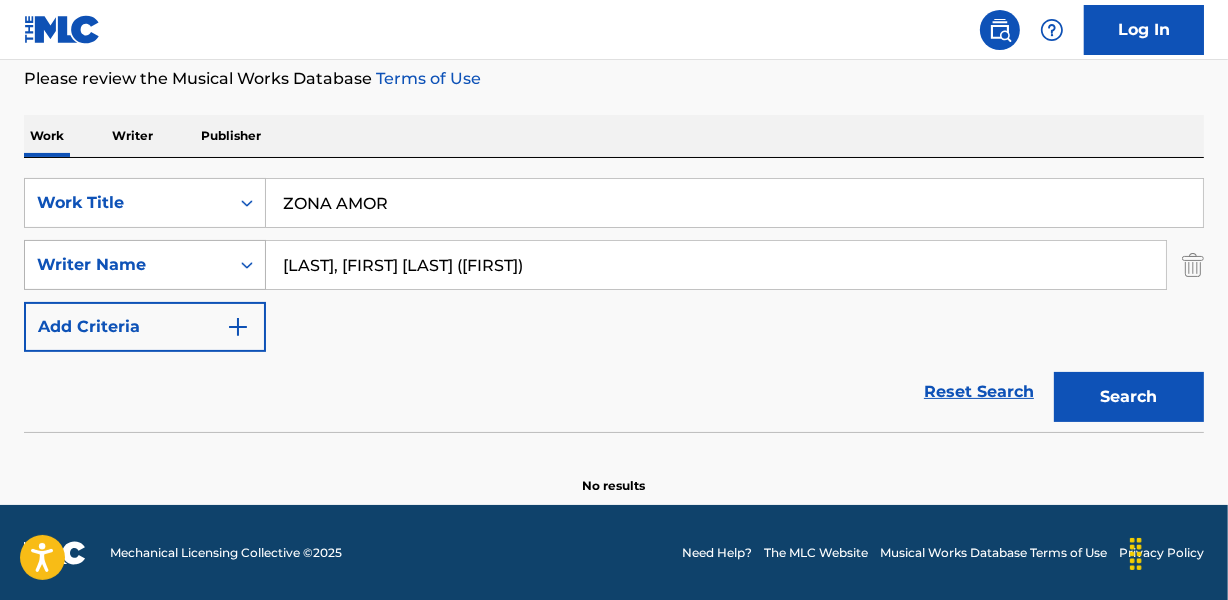 drag, startPoint x: 339, startPoint y: 261, endPoint x: 159, endPoint y: 242, distance: 181 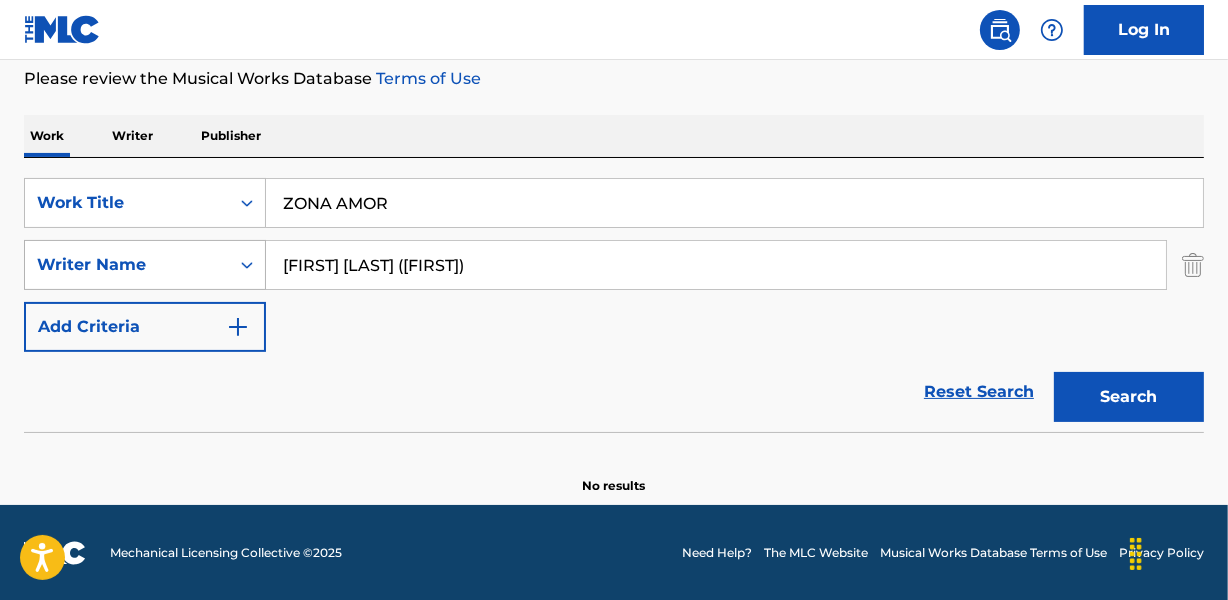 click on "Search" at bounding box center (1129, 397) 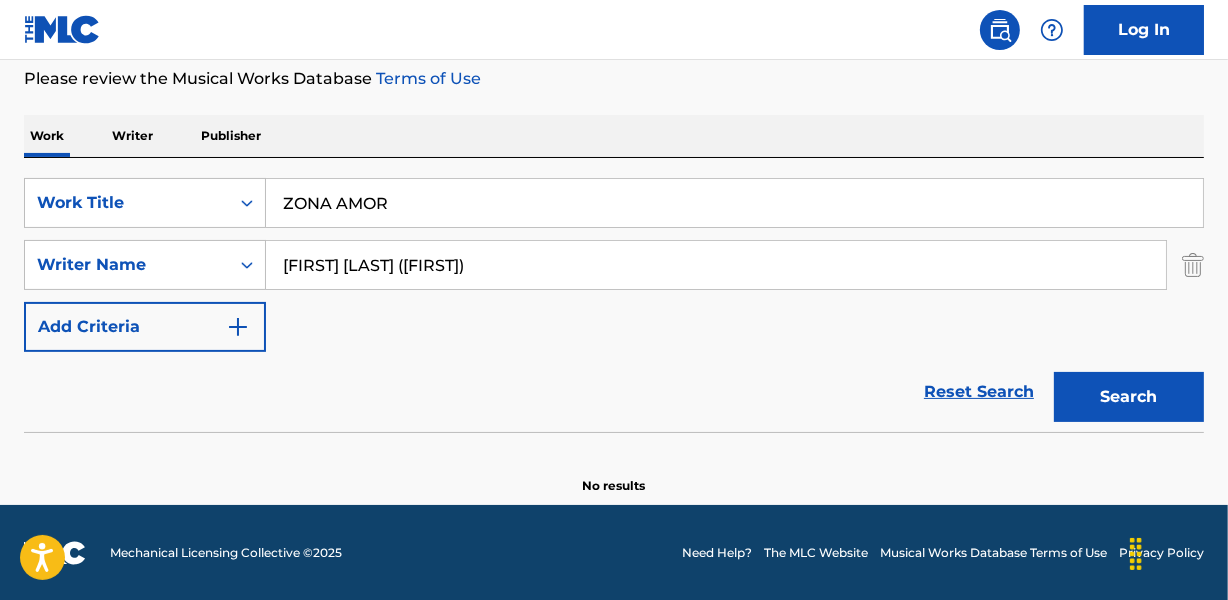 drag, startPoint x: 409, startPoint y: 272, endPoint x: 778, endPoint y: 283, distance: 369.1639 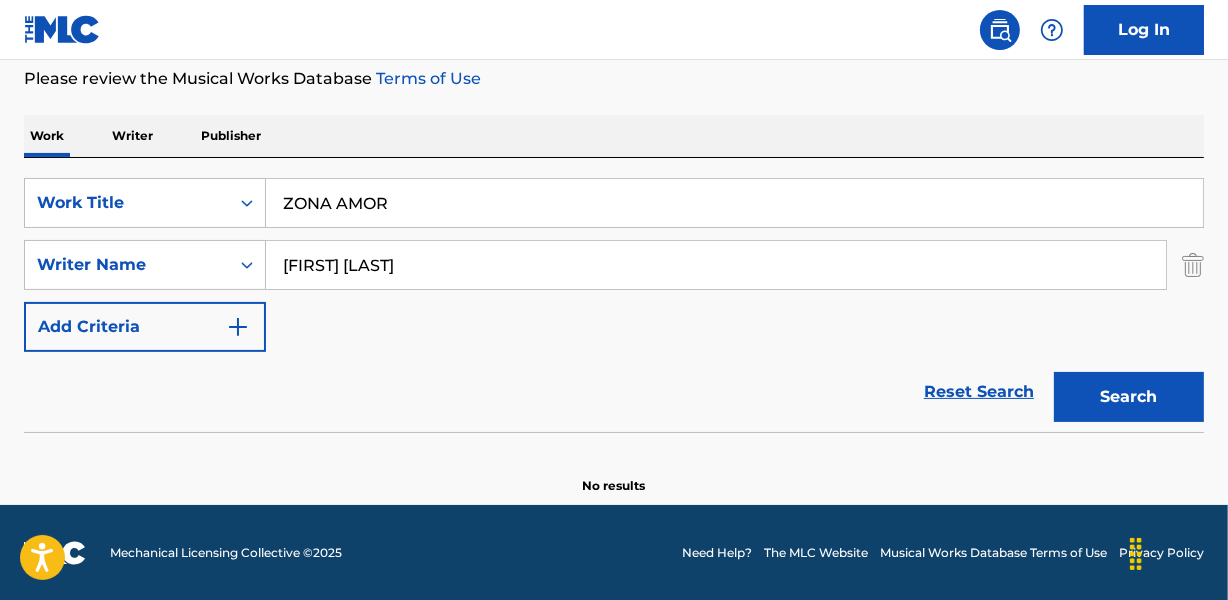 click on "Search" at bounding box center [1129, 397] 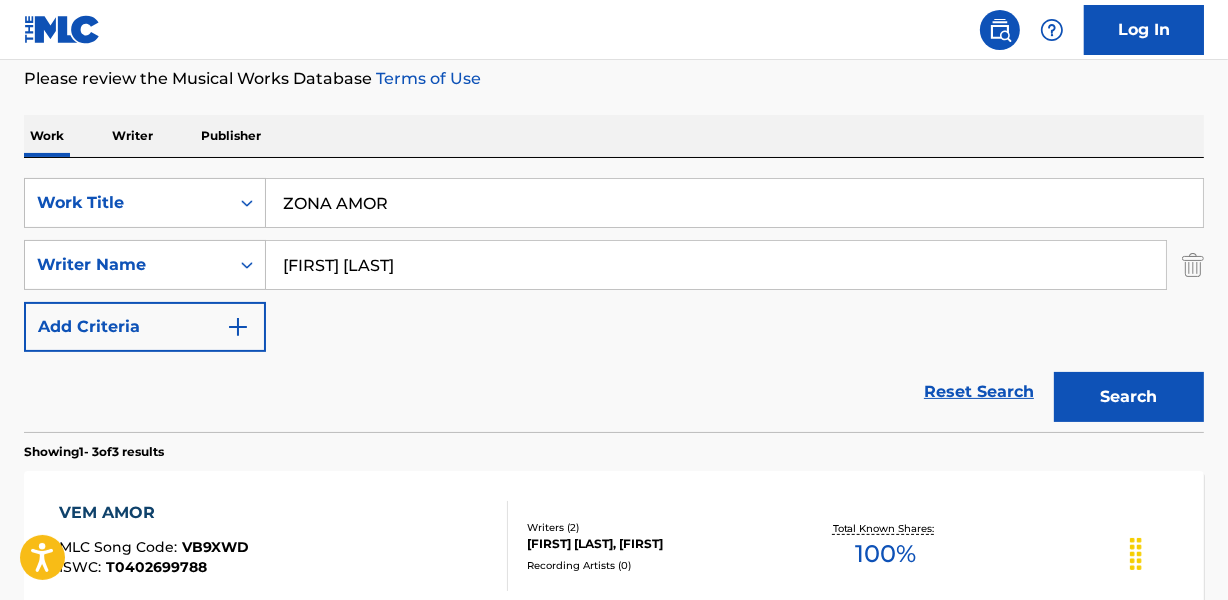 click on "[FIRST] [LAST]" at bounding box center (716, 265) 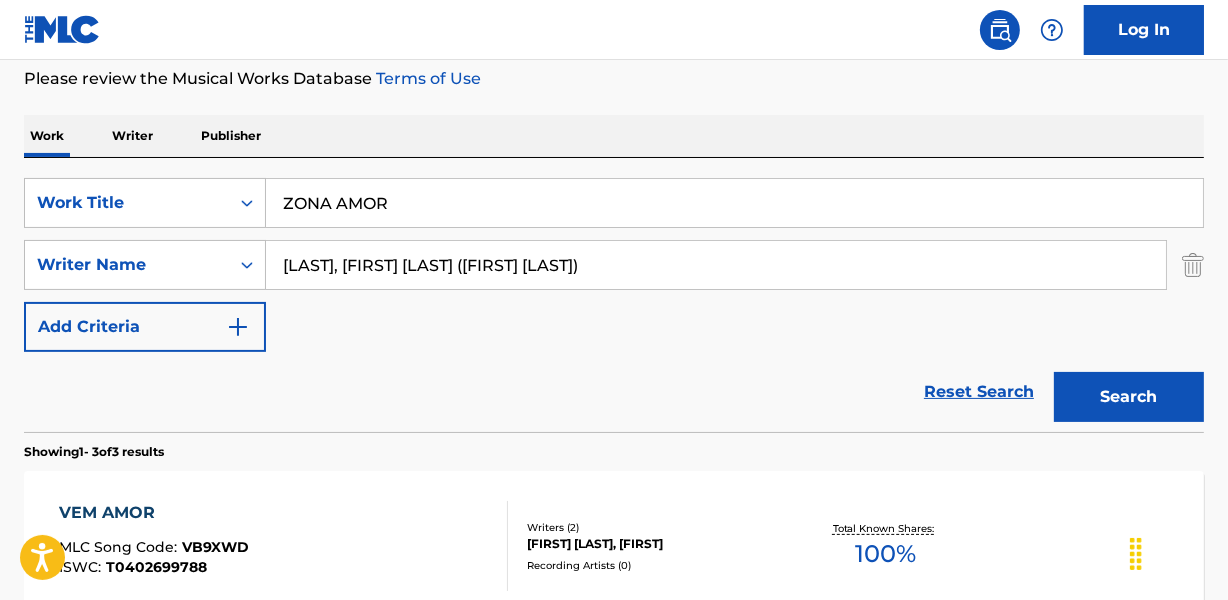 click on "Search" at bounding box center [1129, 397] 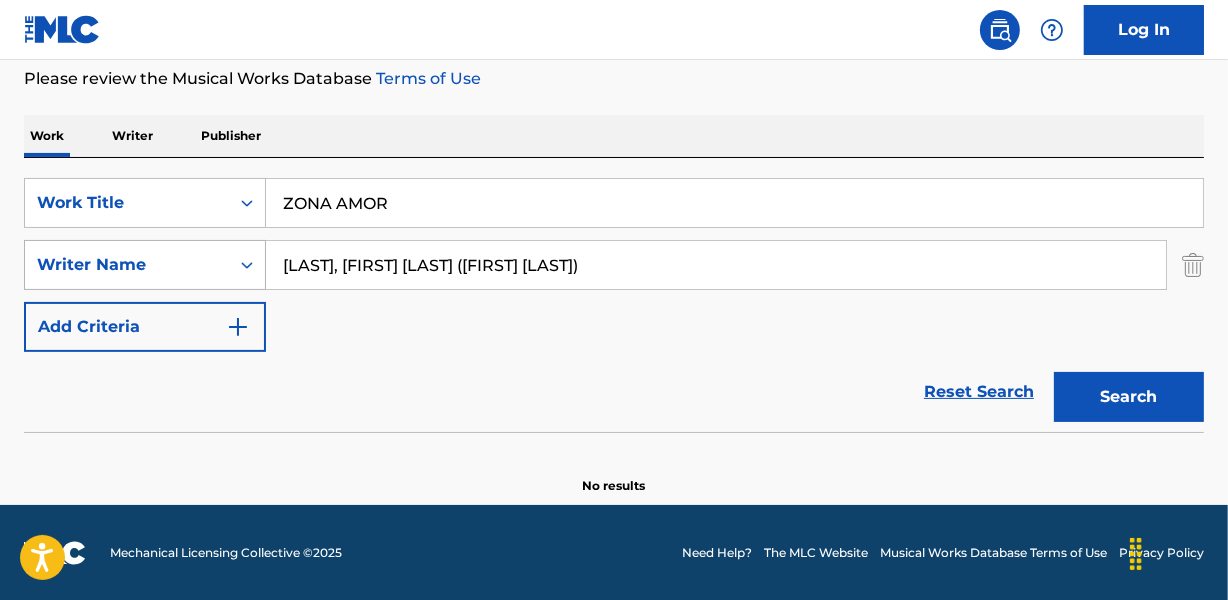 drag, startPoint x: 333, startPoint y: 264, endPoint x: 179, endPoint y: 261, distance: 154.02922 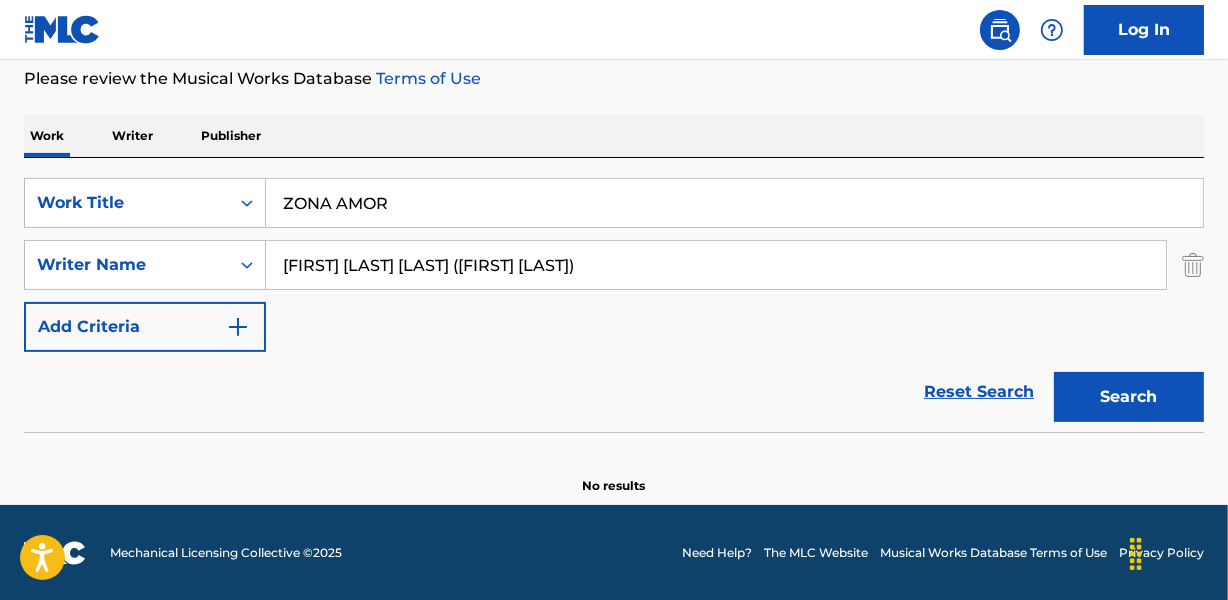 drag, startPoint x: 521, startPoint y: 257, endPoint x: 879, endPoint y: 265, distance: 358.0894 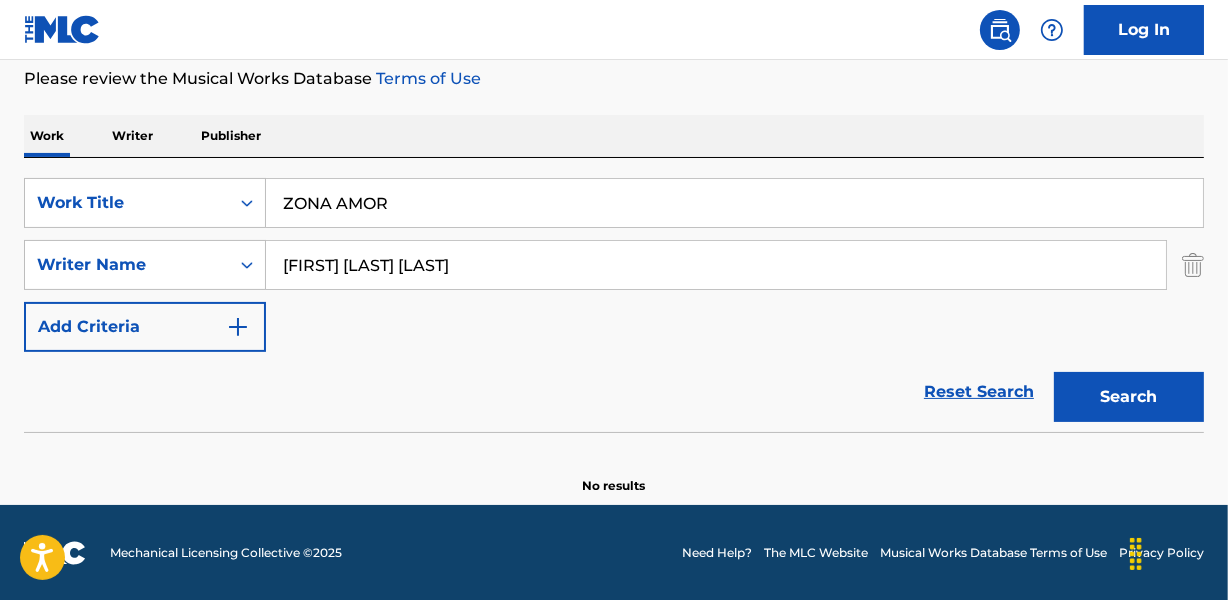 type on "[FIRST] [LAST] [LAST]" 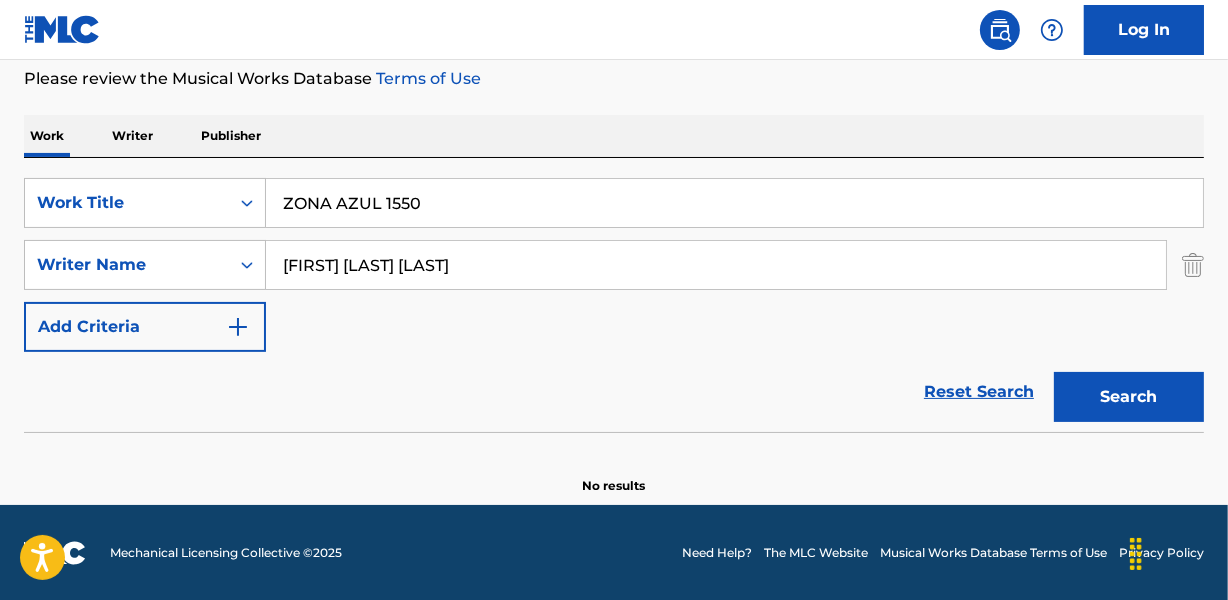 type on "ZONA AZUL 1550" 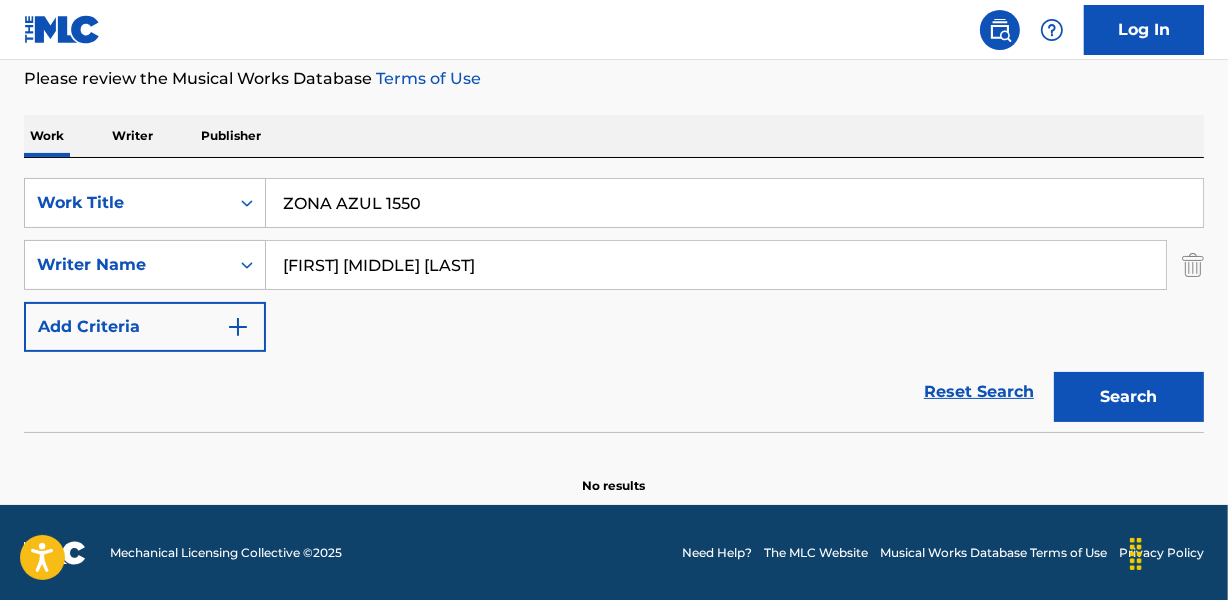 type on "[FIRST] [MIDDLE] [LAST]" 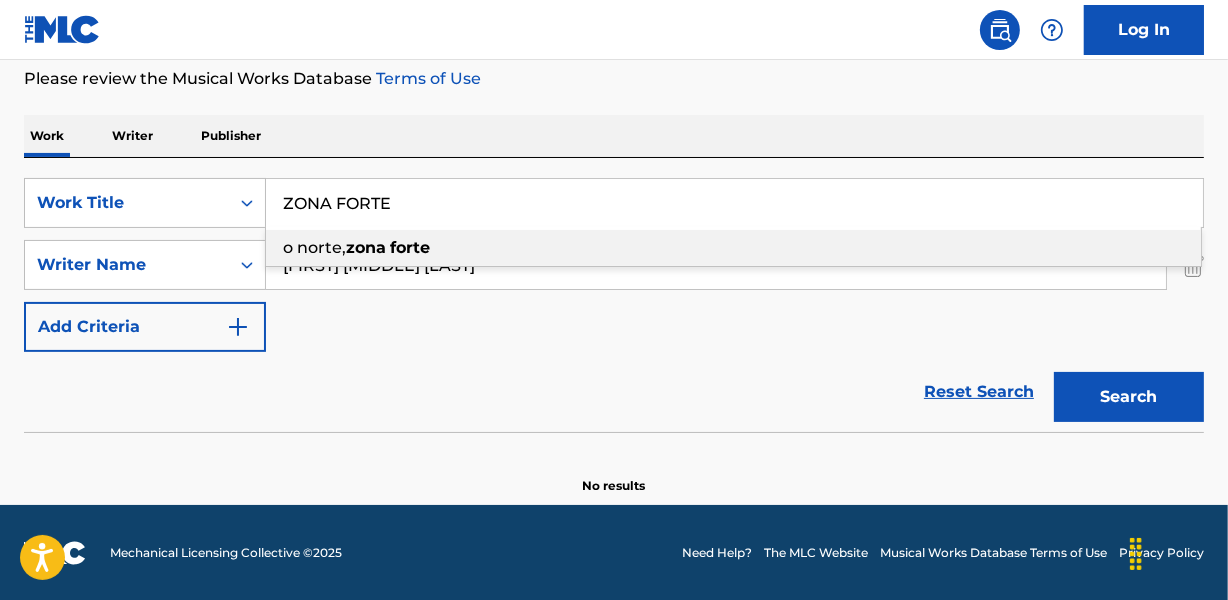 type on "ZONA FORTE" 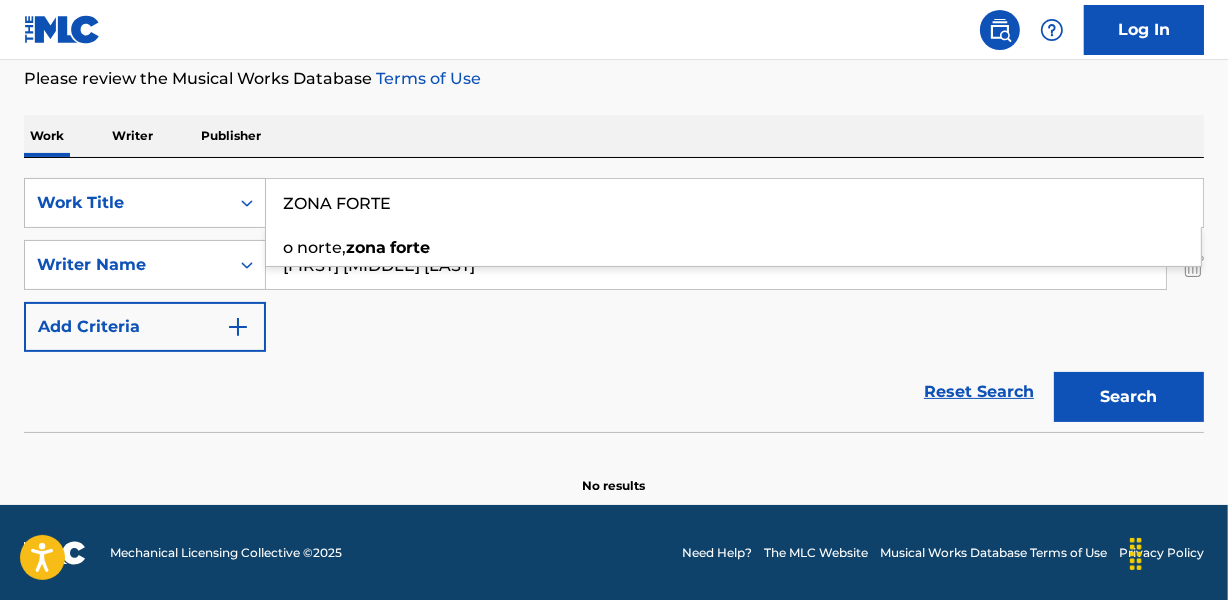 click on "Reset Search Search" at bounding box center (614, 392) 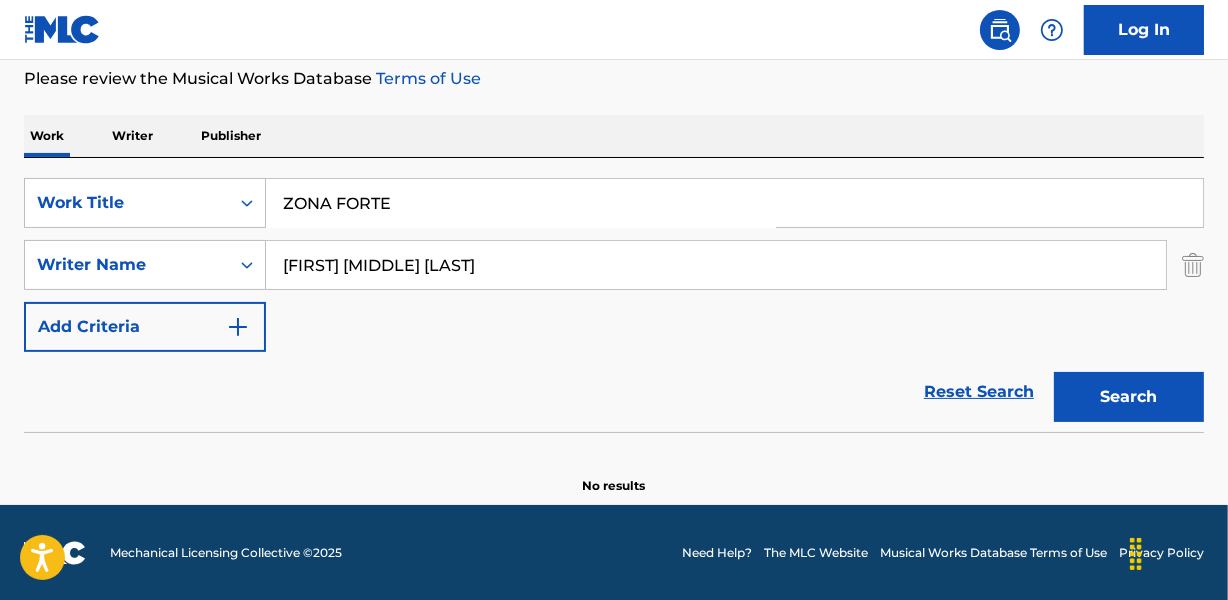 click on "[FIRST] [MIDDLE] [LAST]" at bounding box center [716, 265] 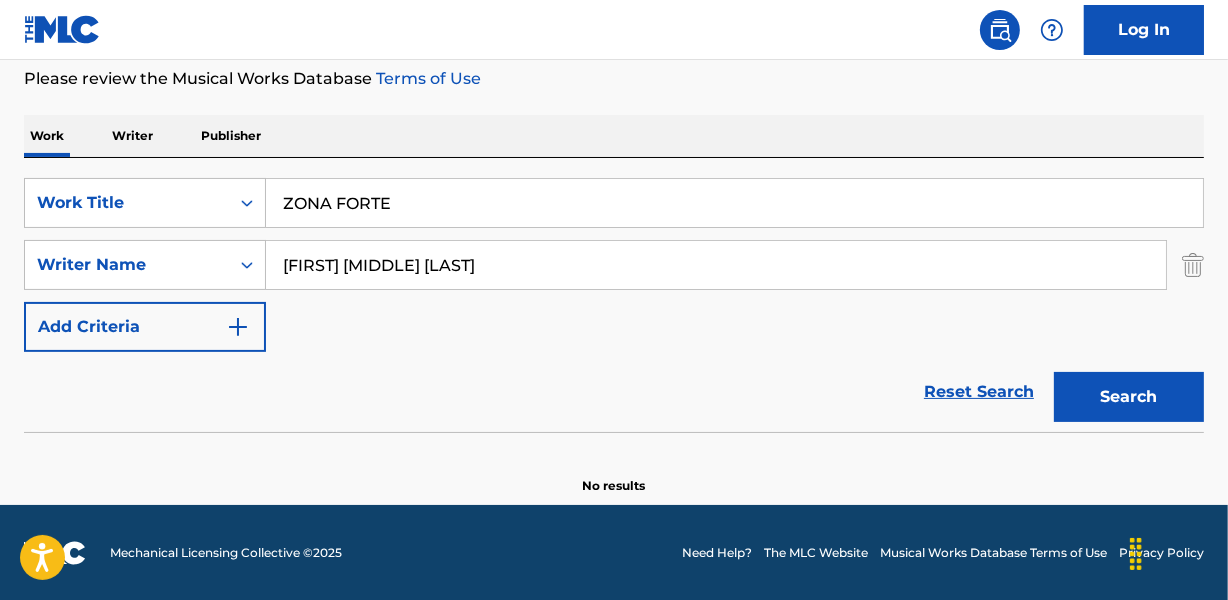 type on "[FIRST] [MIDDLE] [LAST]" 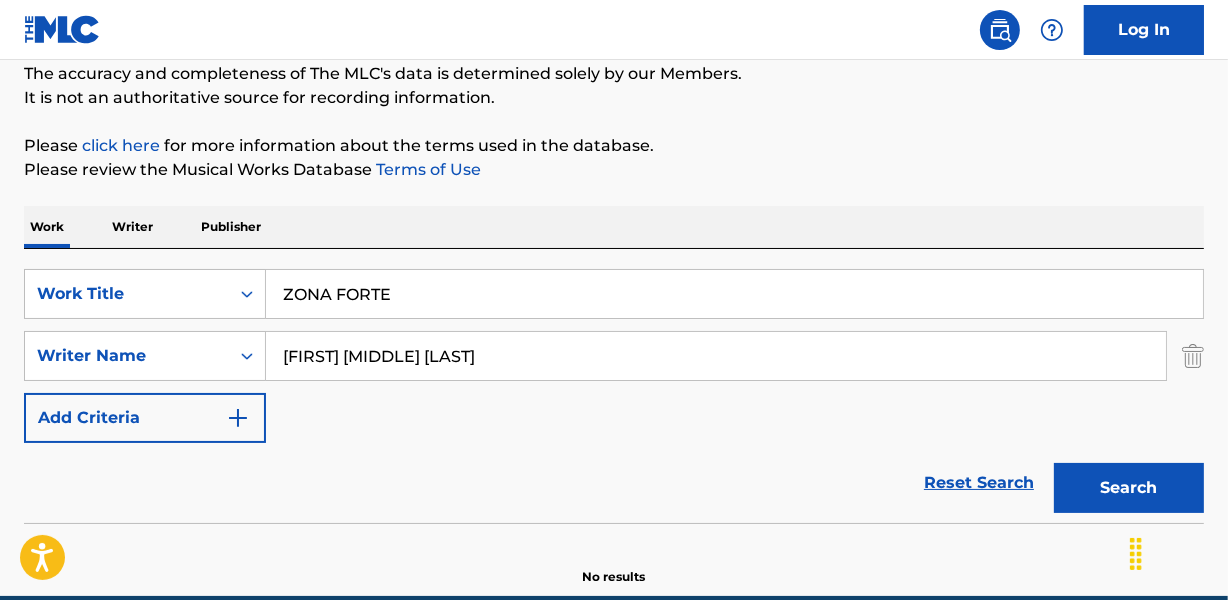 scroll, scrollTop: 267, scrollLeft: 0, axis: vertical 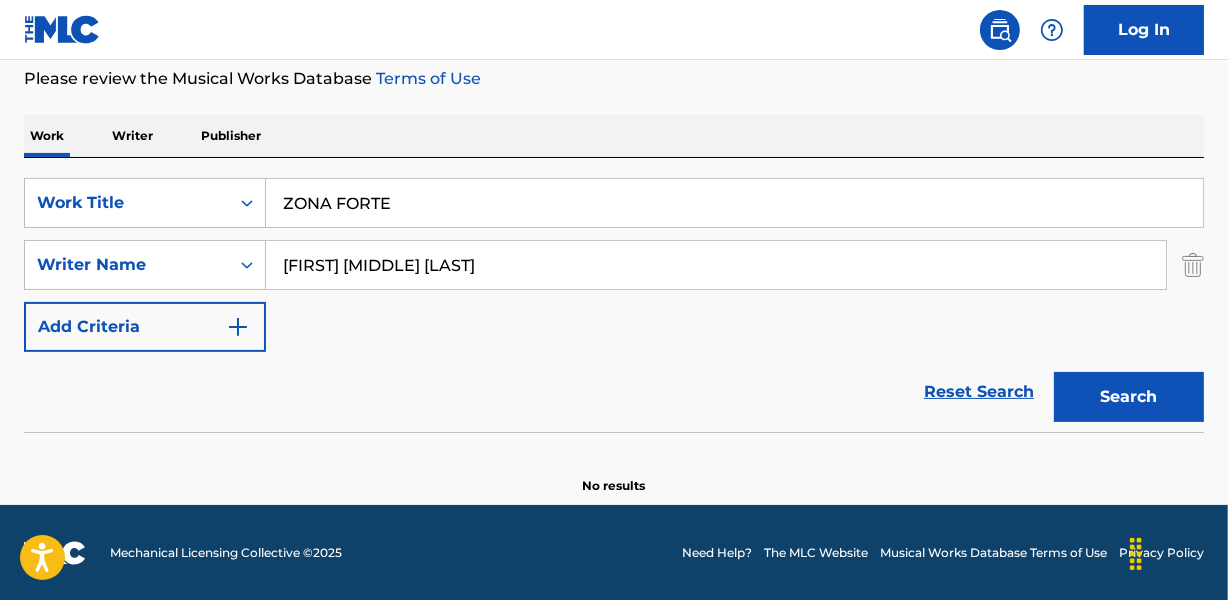 click on "ZONA FORTE" at bounding box center [734, 203] 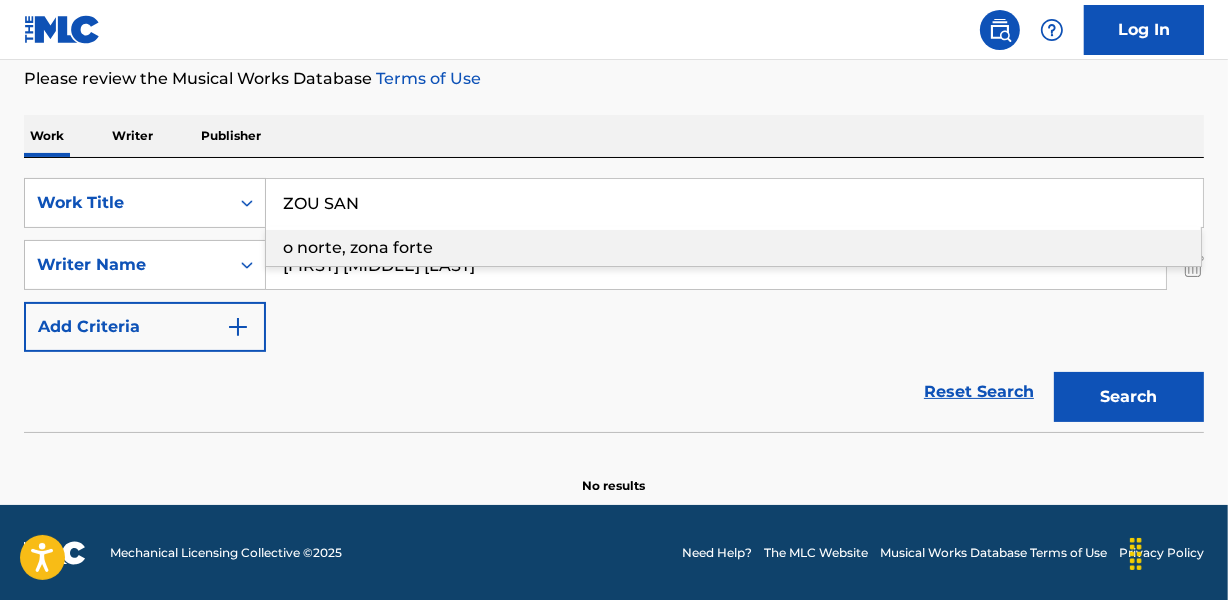 type on "ZOU SAN" 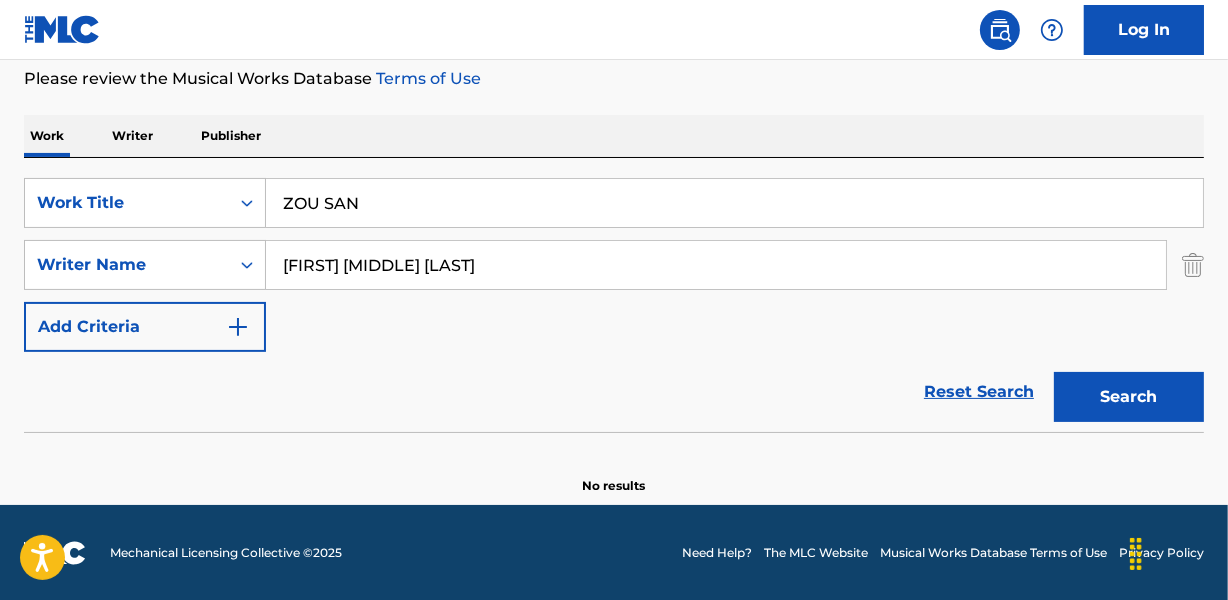 click on "SearchWithCriteria471fa37d-6dfb-4e9c-9f92-404cb4f5a77d Work Title ZOU SAN SearchWithCriteriae17bcf3d-b000-4d59-afe8-6baf5a355423 Writer Name [FIRST] [MIDDLE] [LAST] Add Criteria Reset Search Search" at bounding box center [614, 295] 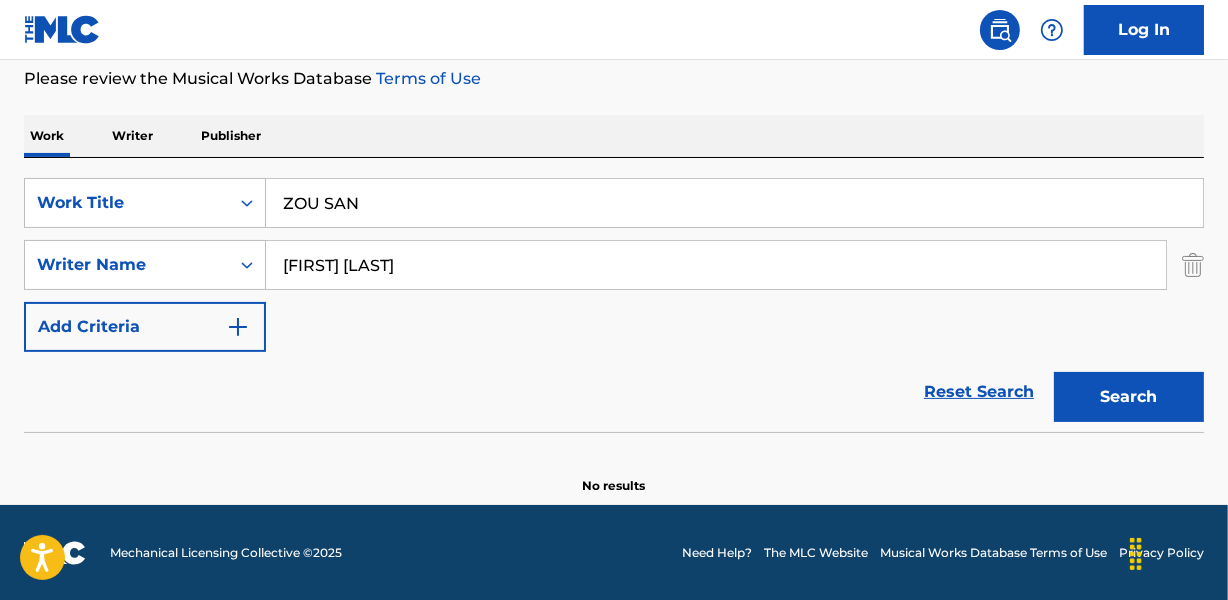 type on "[FIRST] [LAST]" 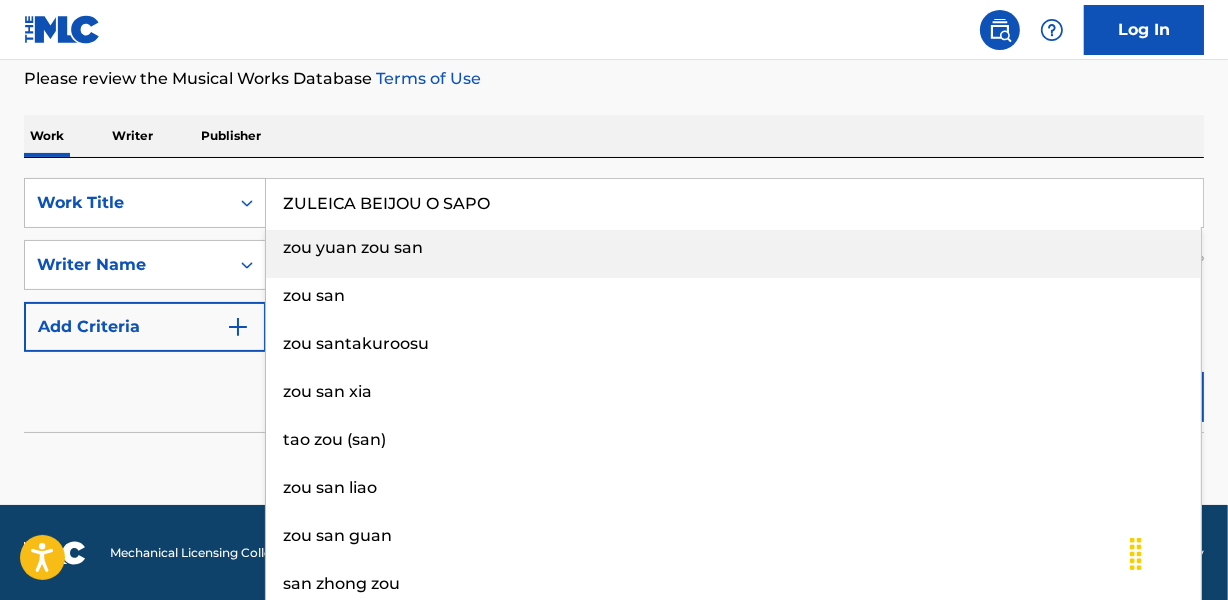 type on "ZULEICA BEIJOU O SAPO" 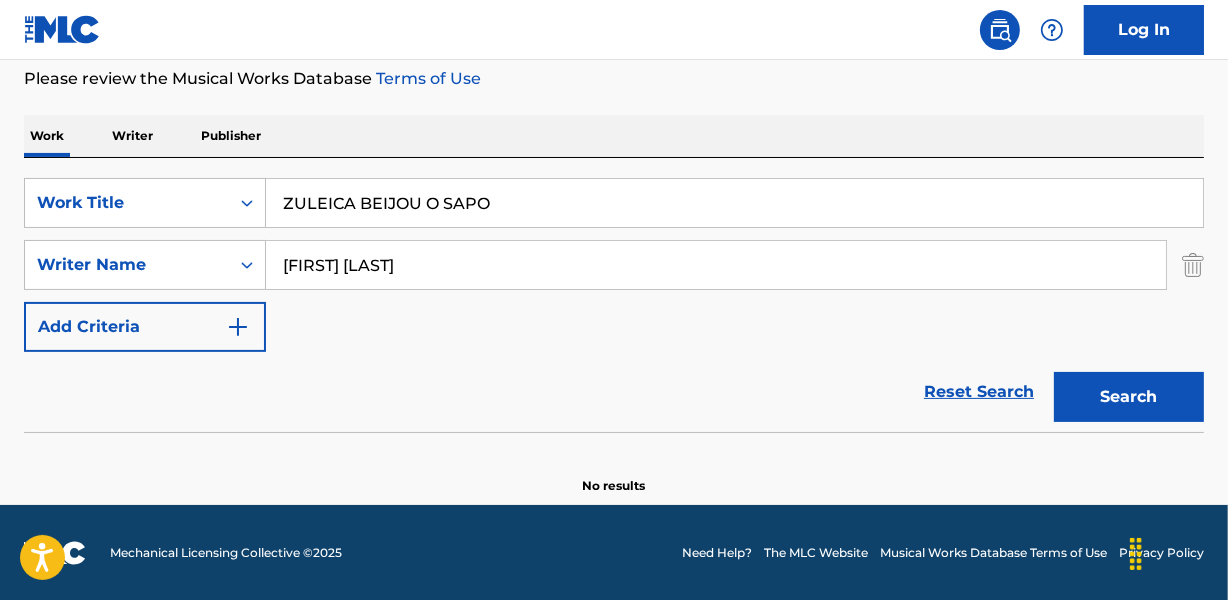 click on "SearchWithCriteria471fa37d-6dfb-4e9c-9f92-404cb4f5a77d Work Title ZULEICA BEIJOU O SAPO SearchWithCriteriae17bcf3d-b000-4d59-afe8-6baf5a355423 Writer Name [FIRST] [LAST] Add Criteria Reset Search Search" at bounding box center [614, 295] 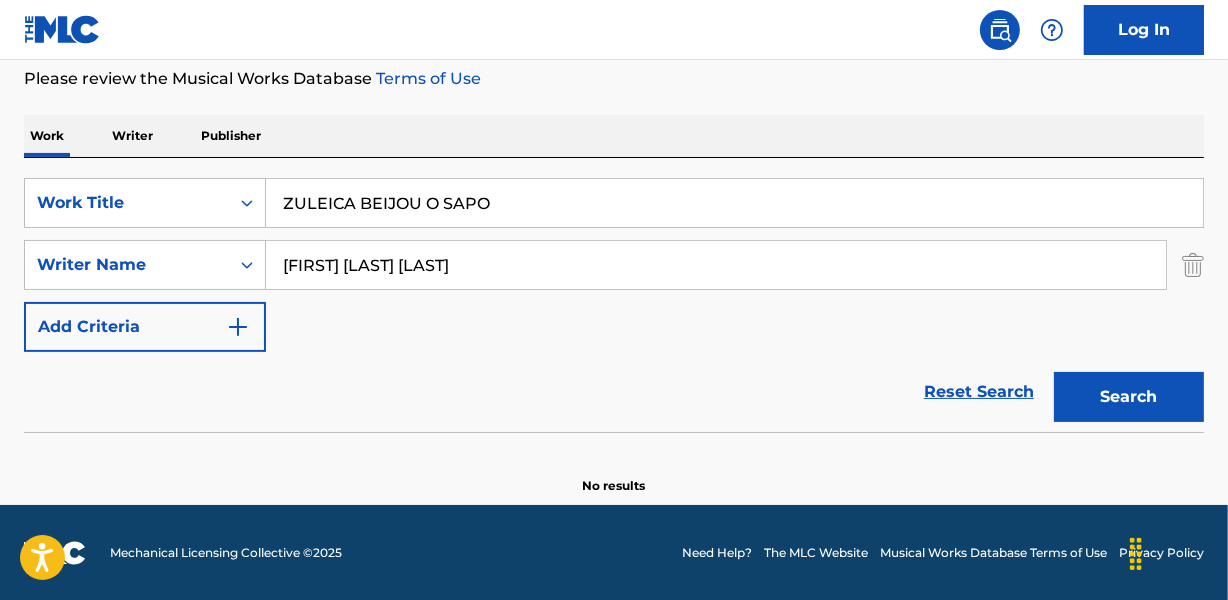 type on "[FIRST] [LAST] [LAST]" 